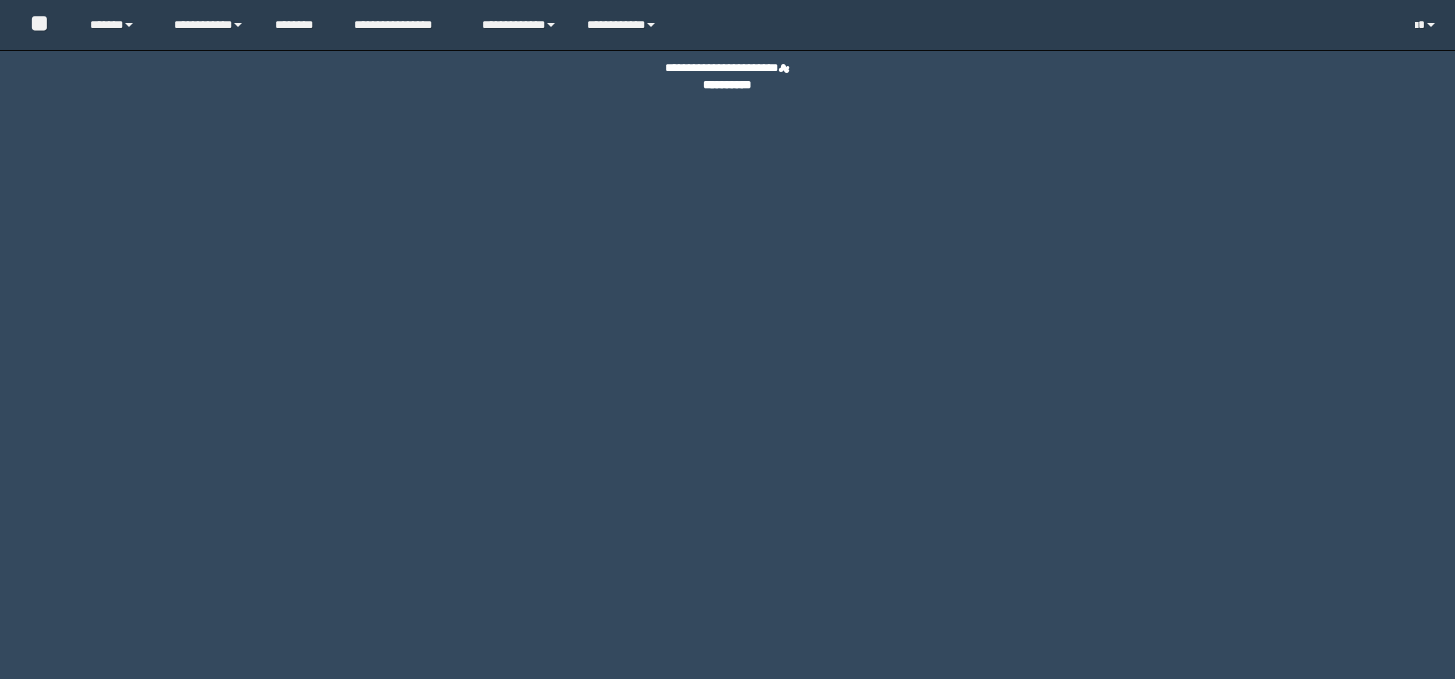 scroll, scrollTop: 0, scrollLeft: 0, axis: both 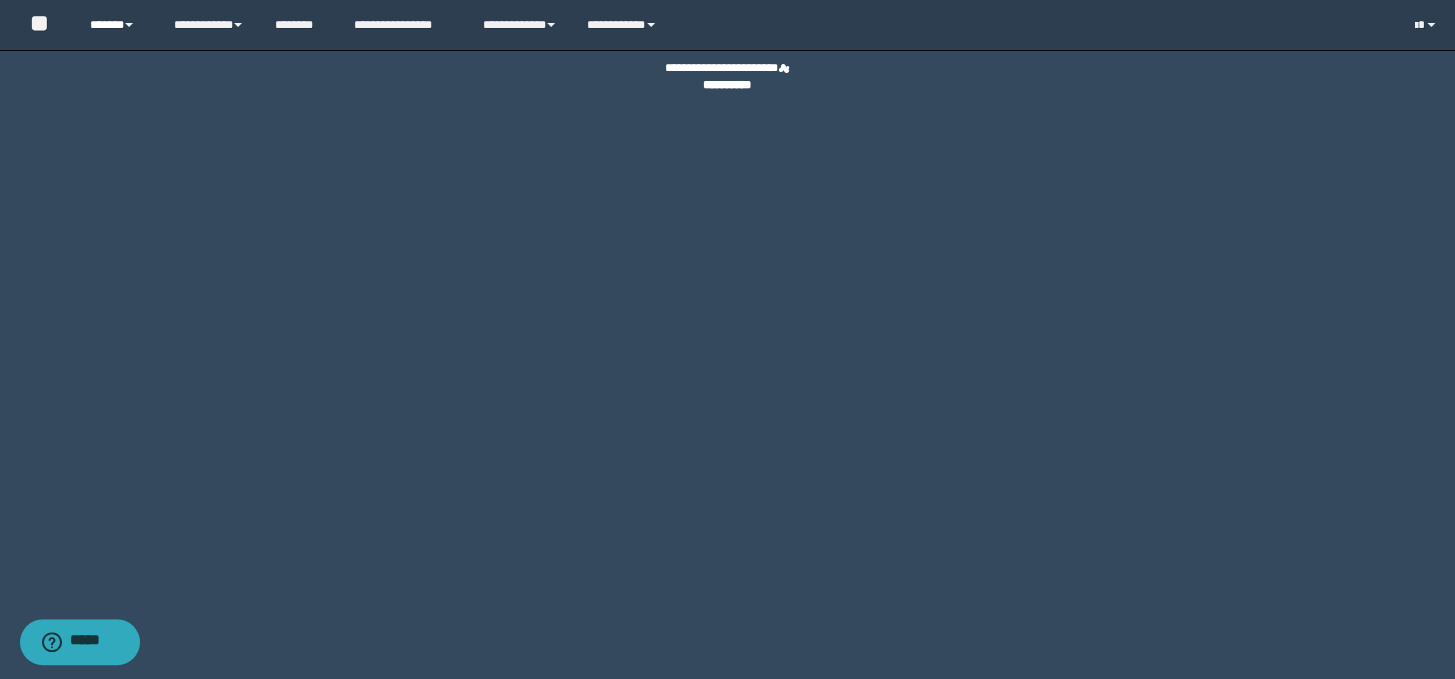 click on "******" at bounding box center (117, 25) 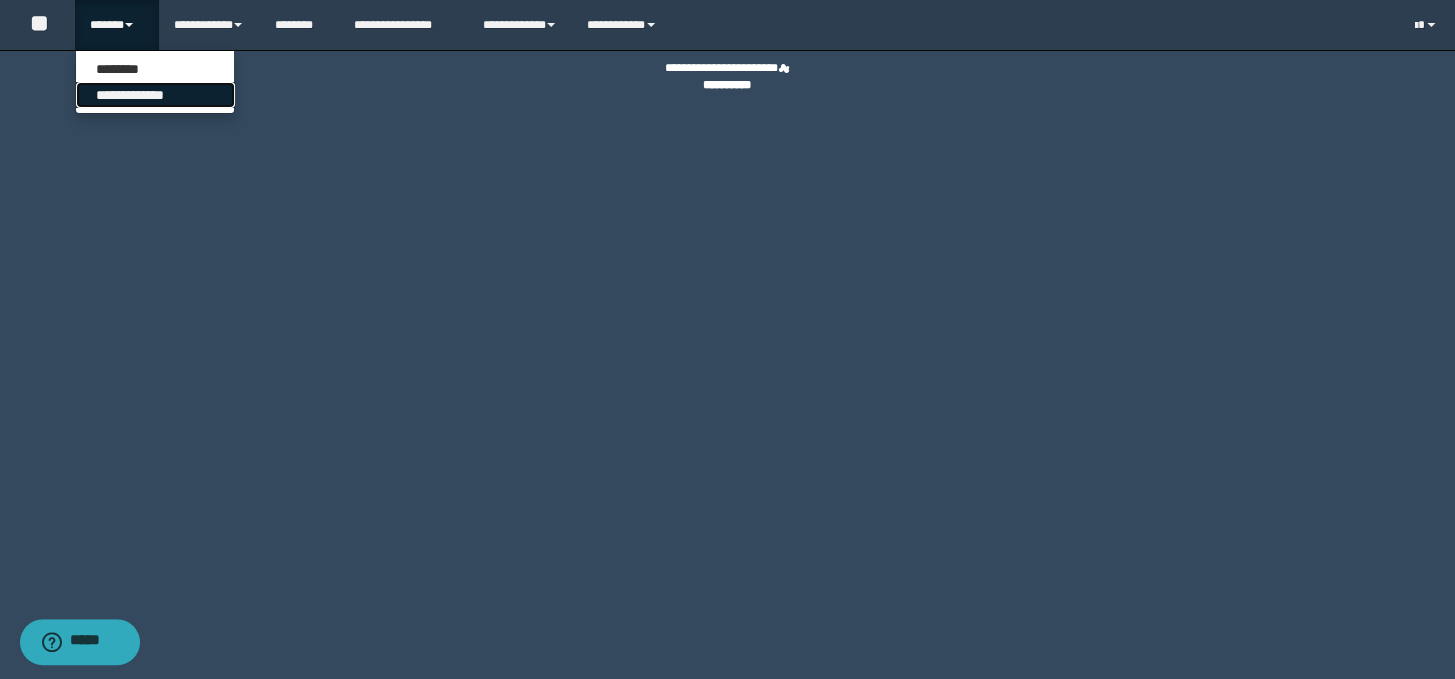 click on "**********" at bounding box center [155, 95] 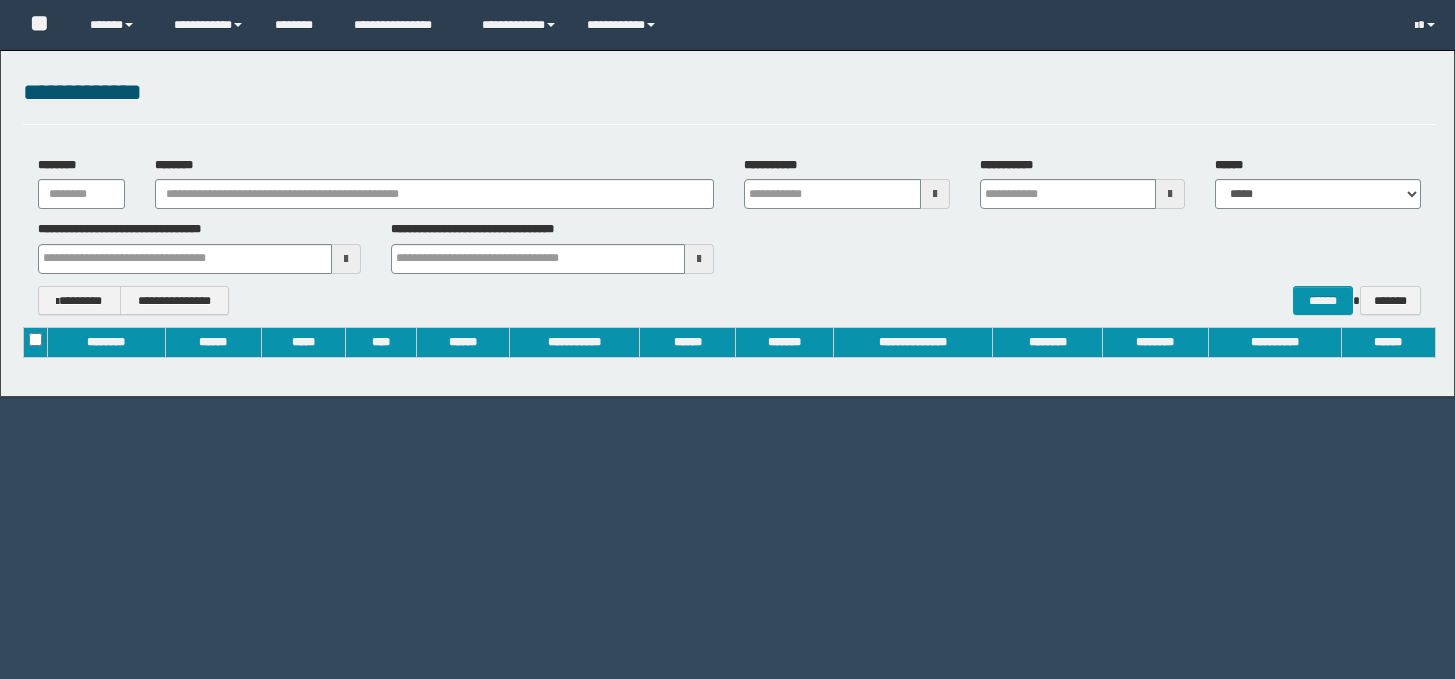 scroll, scrollTop: 0, scrollLeft: 0, axis: both 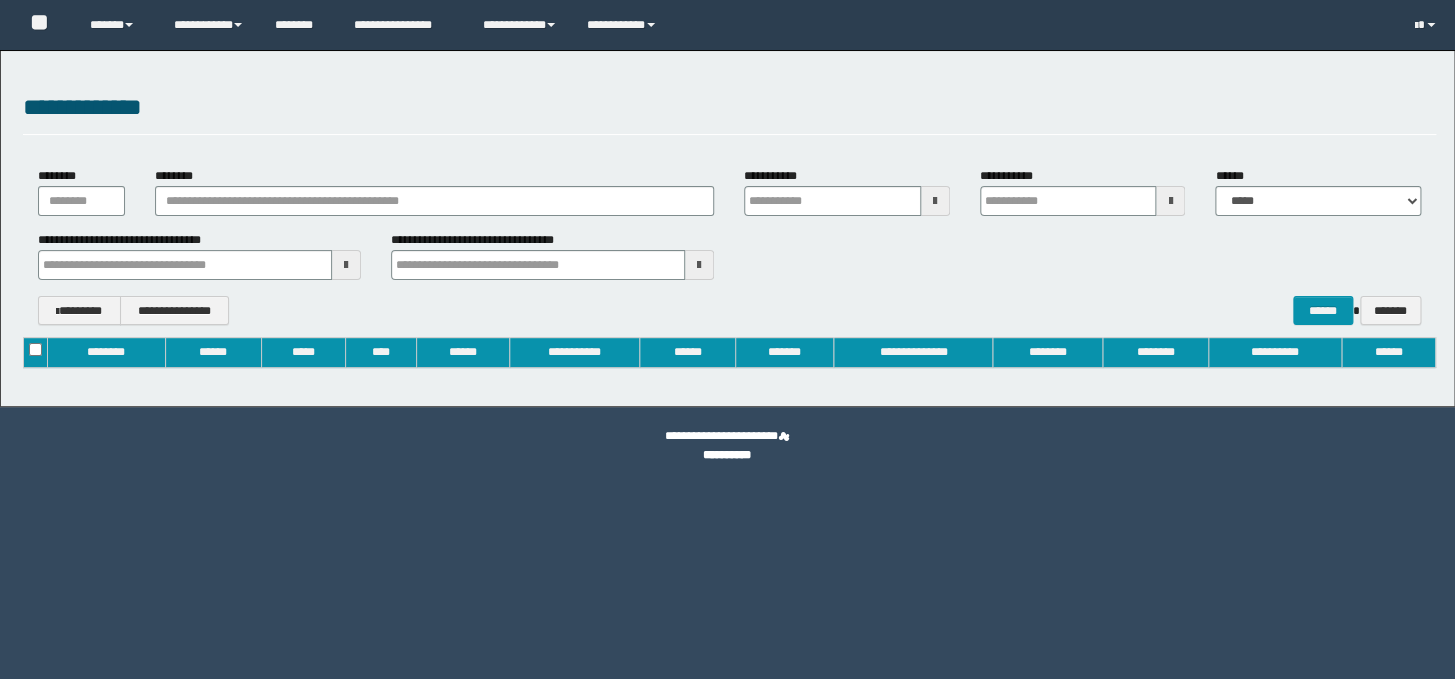 click on "********" at bounding box center [434, 193] 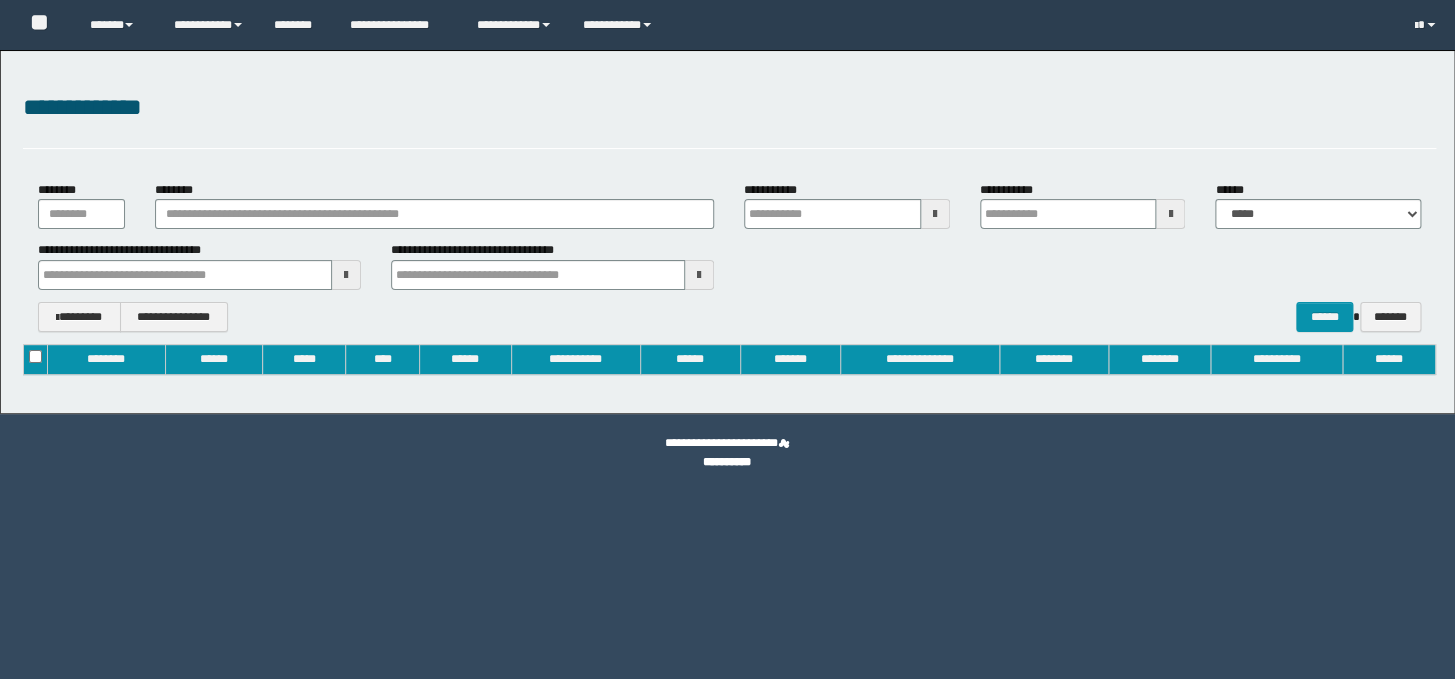 type on "**********" 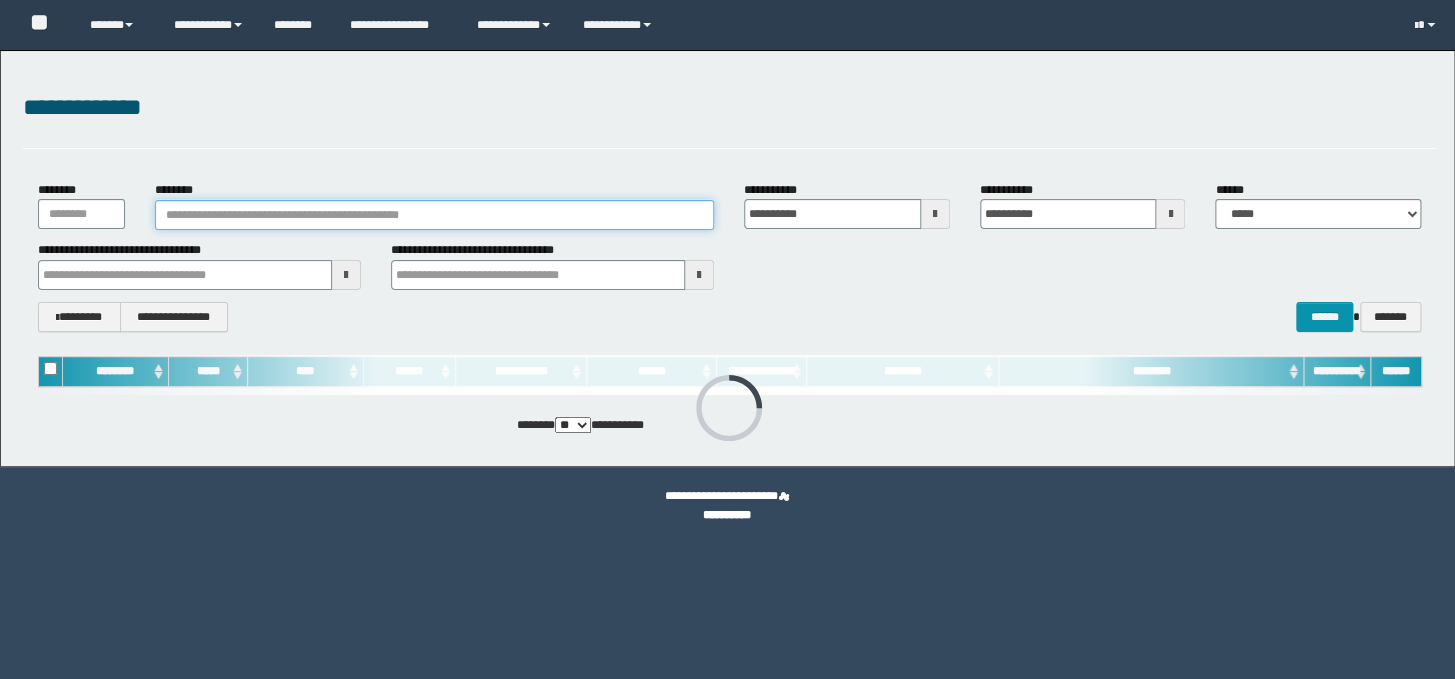 click on "********" at bounding box center (434, 215) 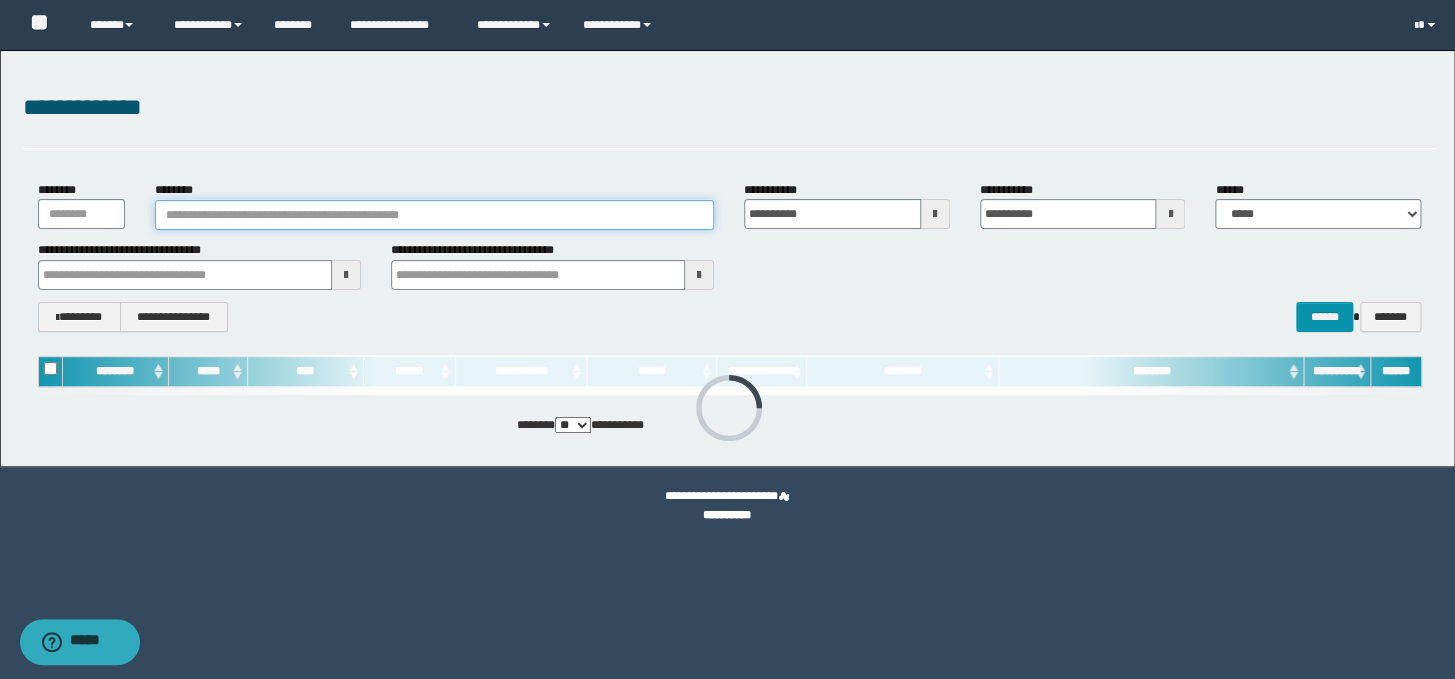 paste on "**********" 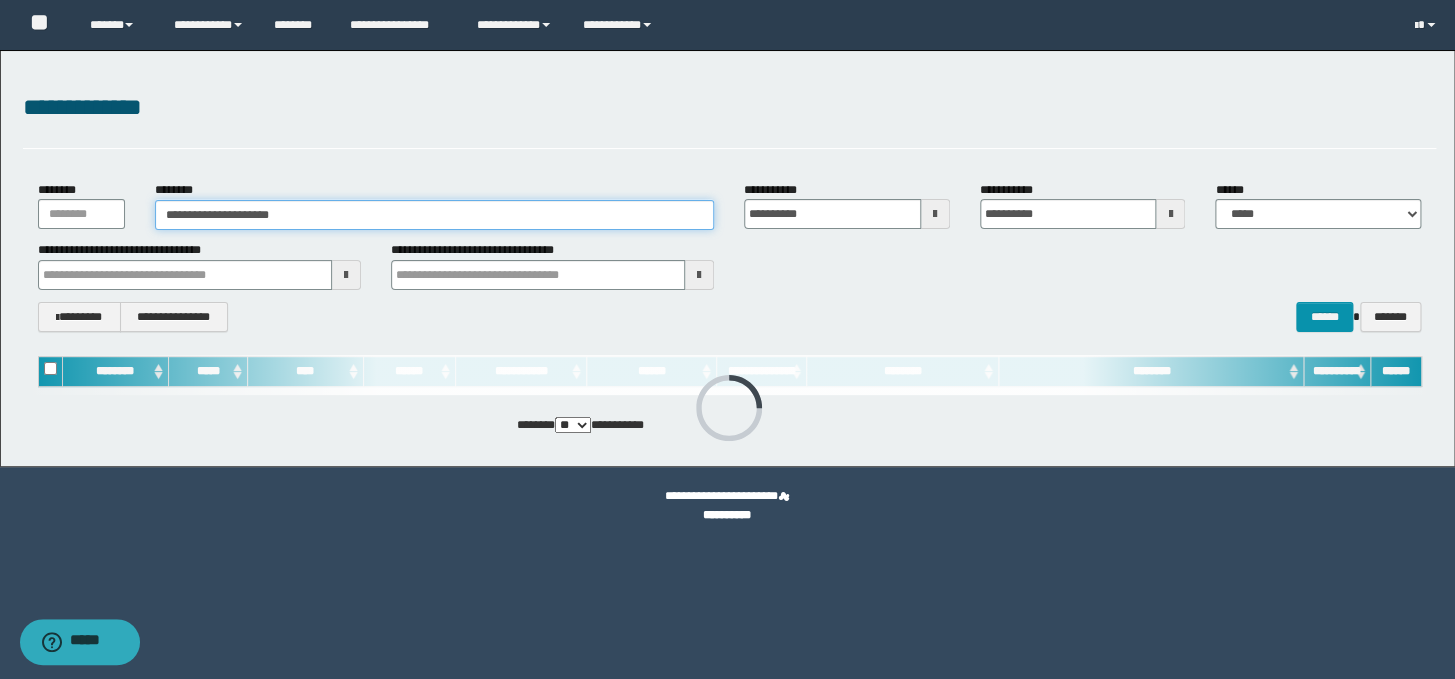 type on "**********" 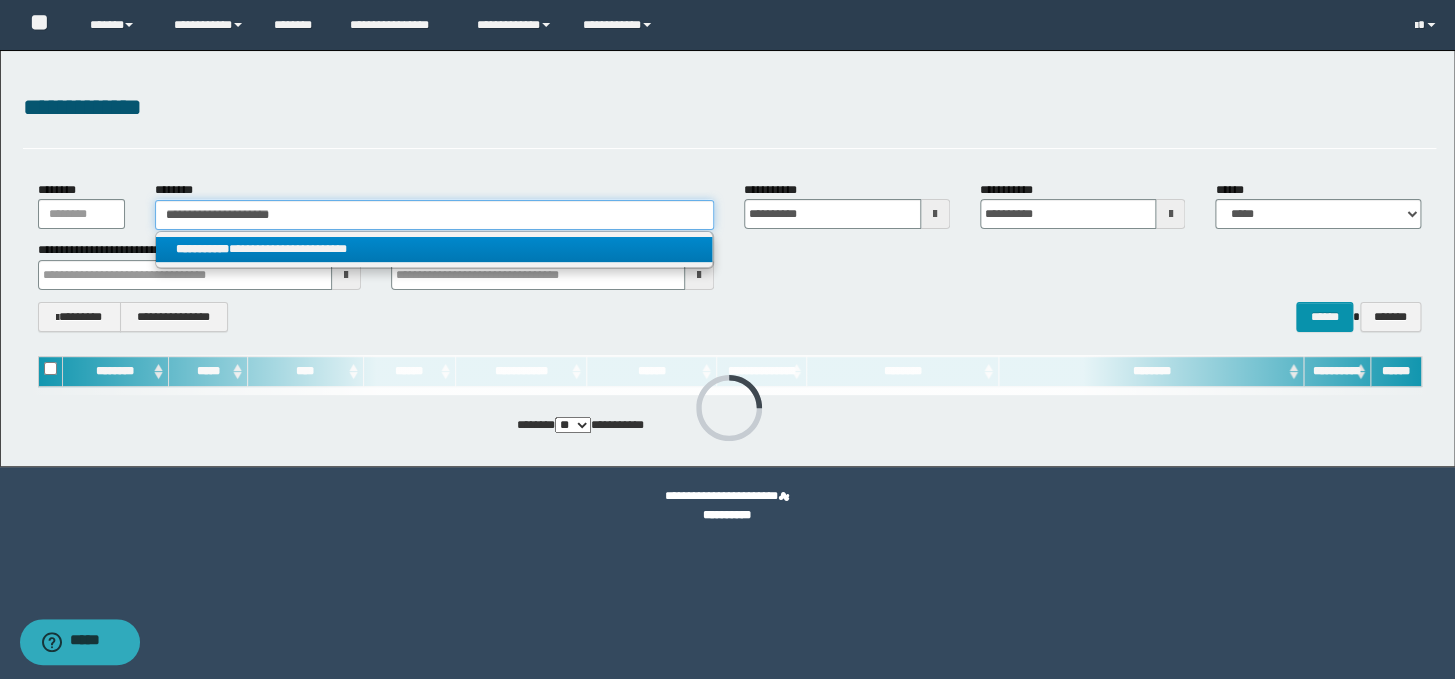 type on "**********" 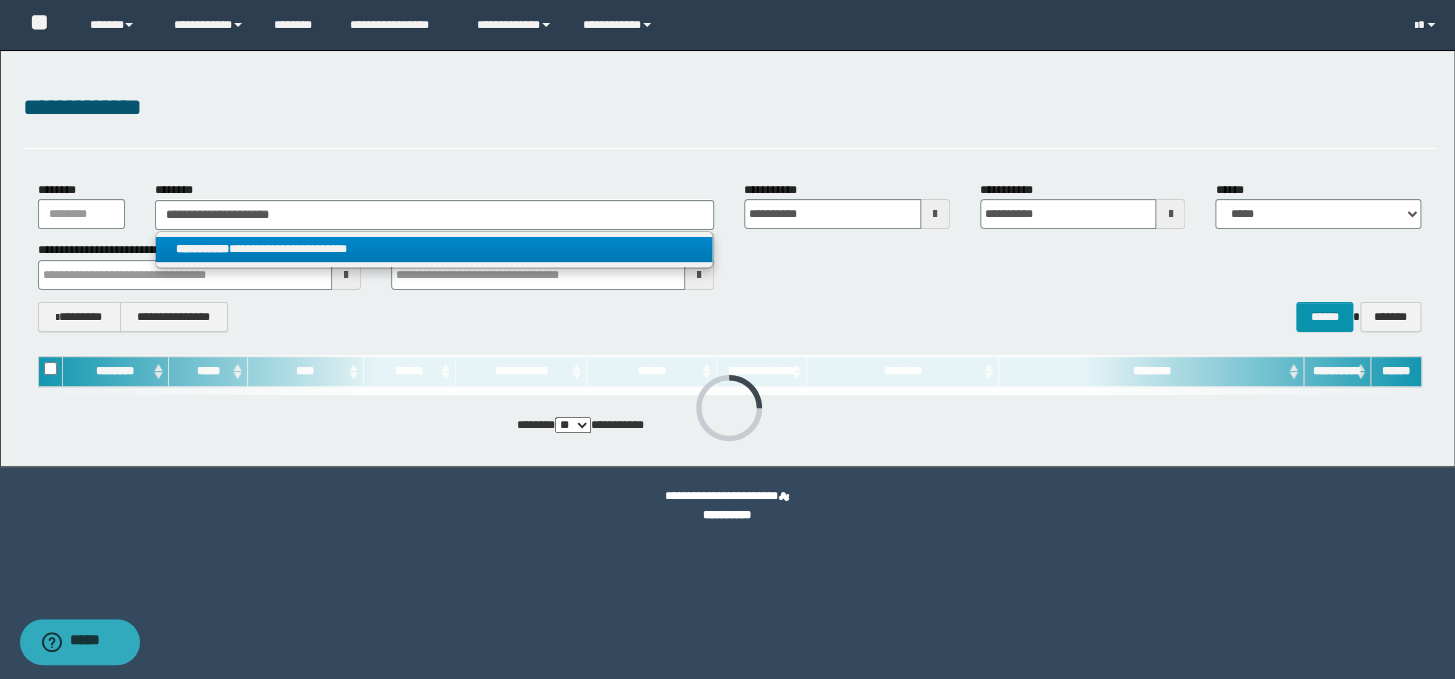 click on "**********" at bounding box center [434, 249] 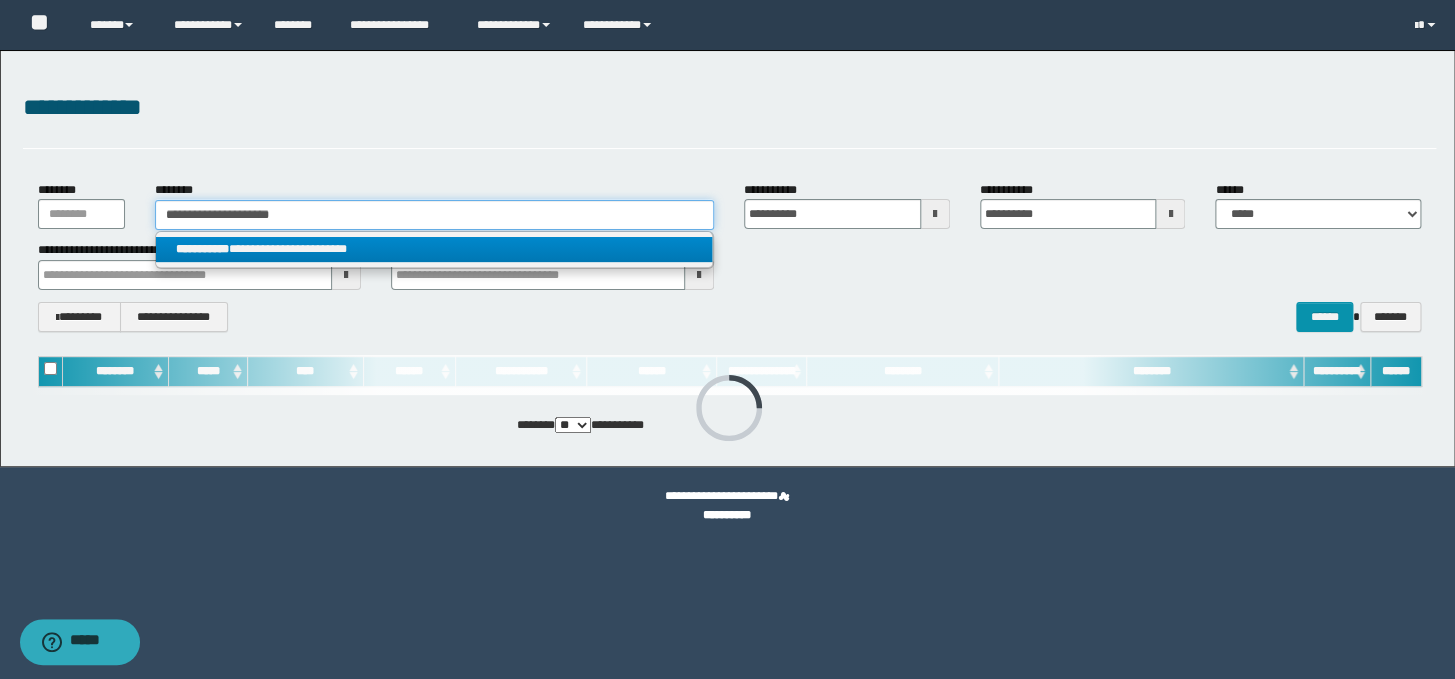 type 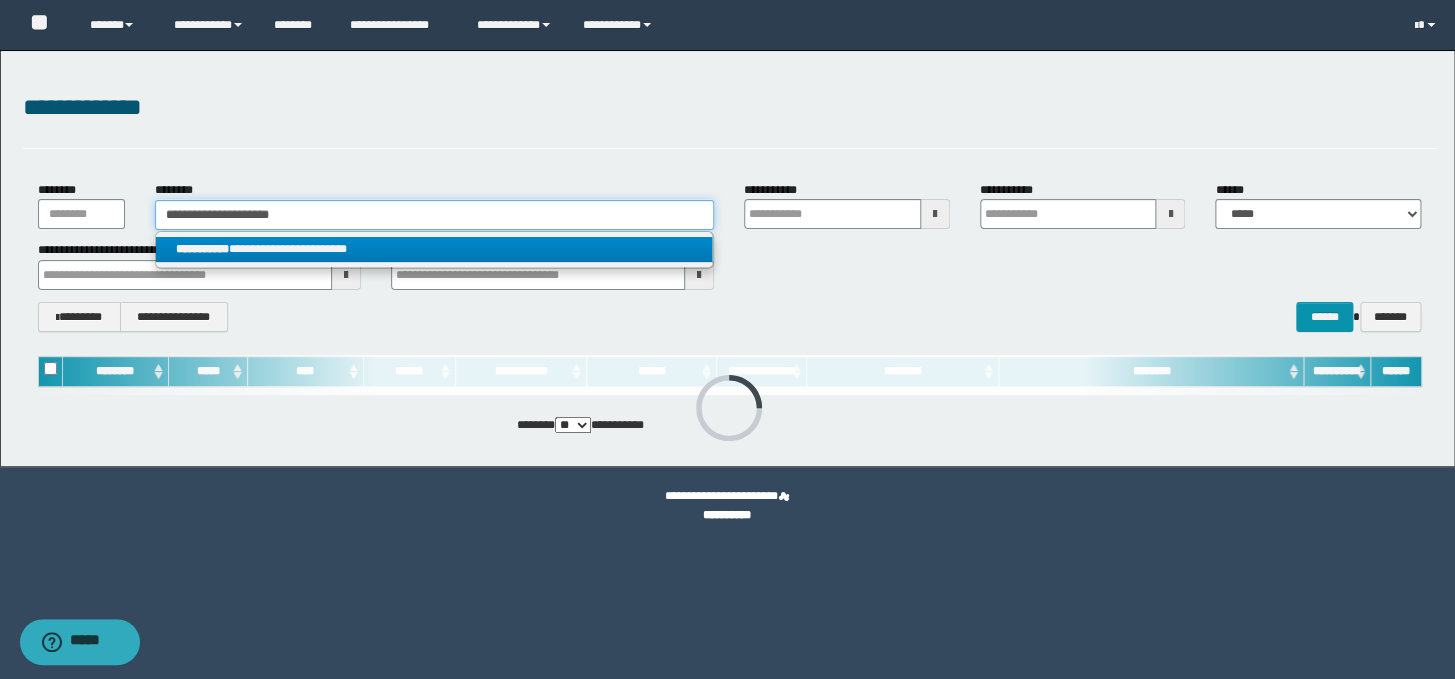 type 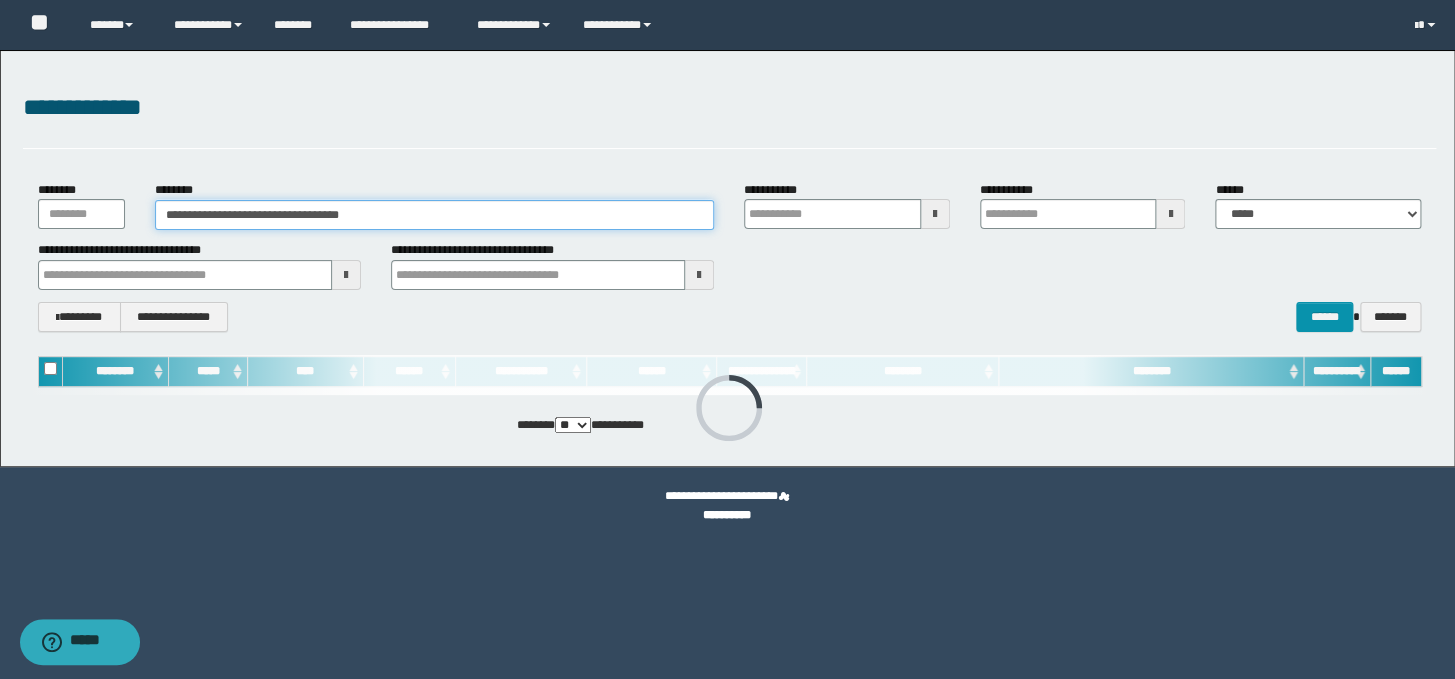 type 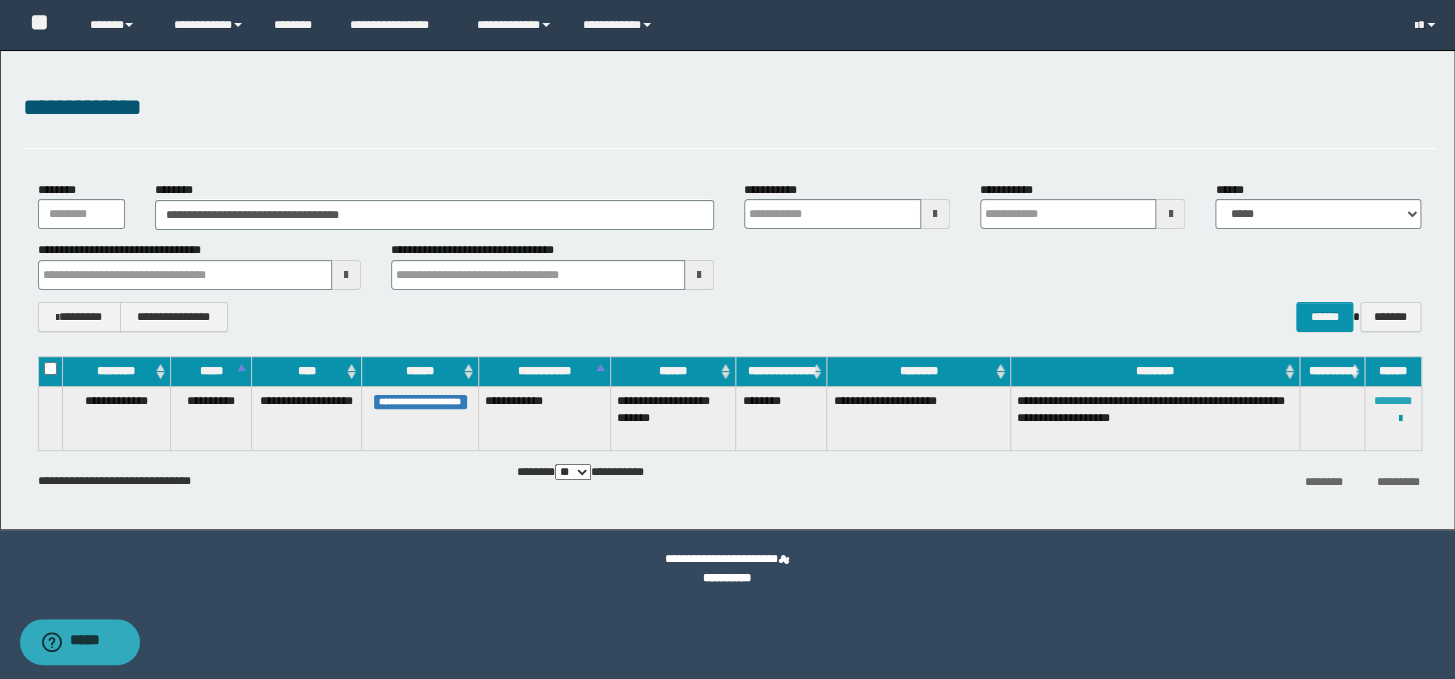 click on "********" at bounding box center (1393, 401) 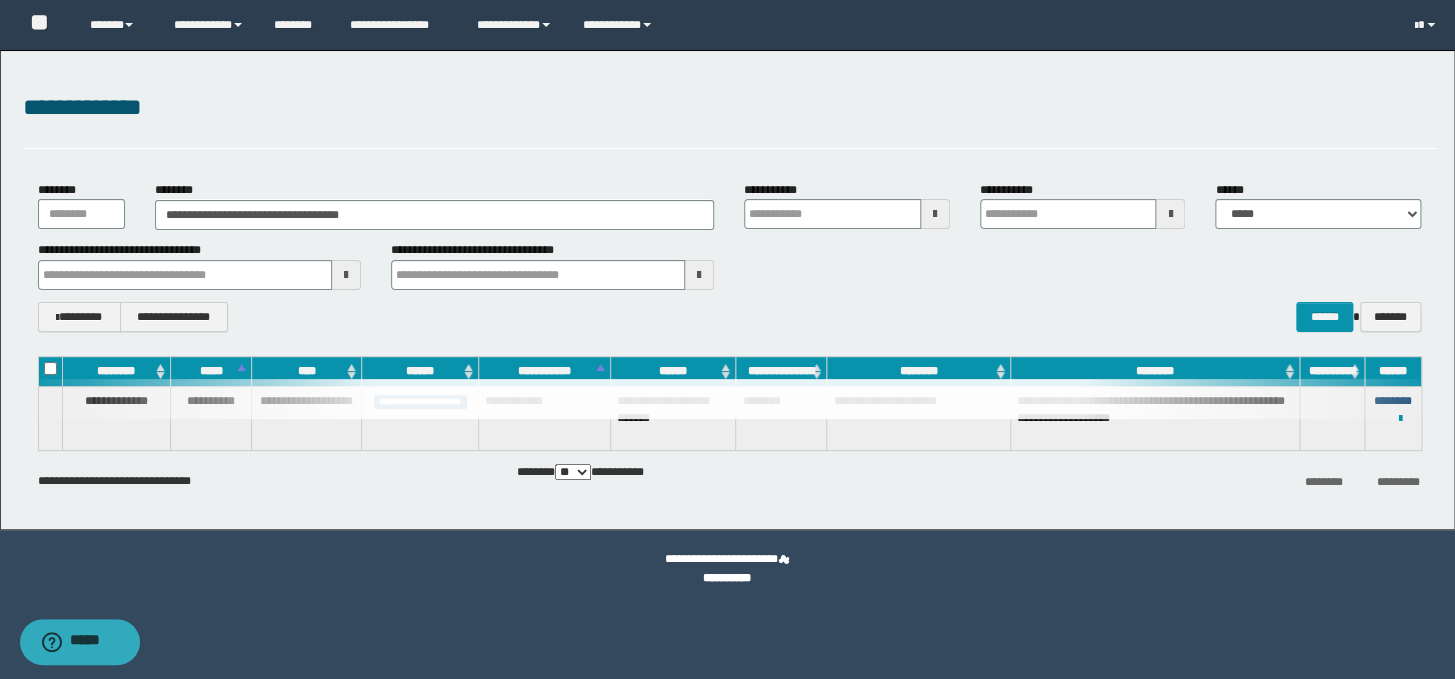 type 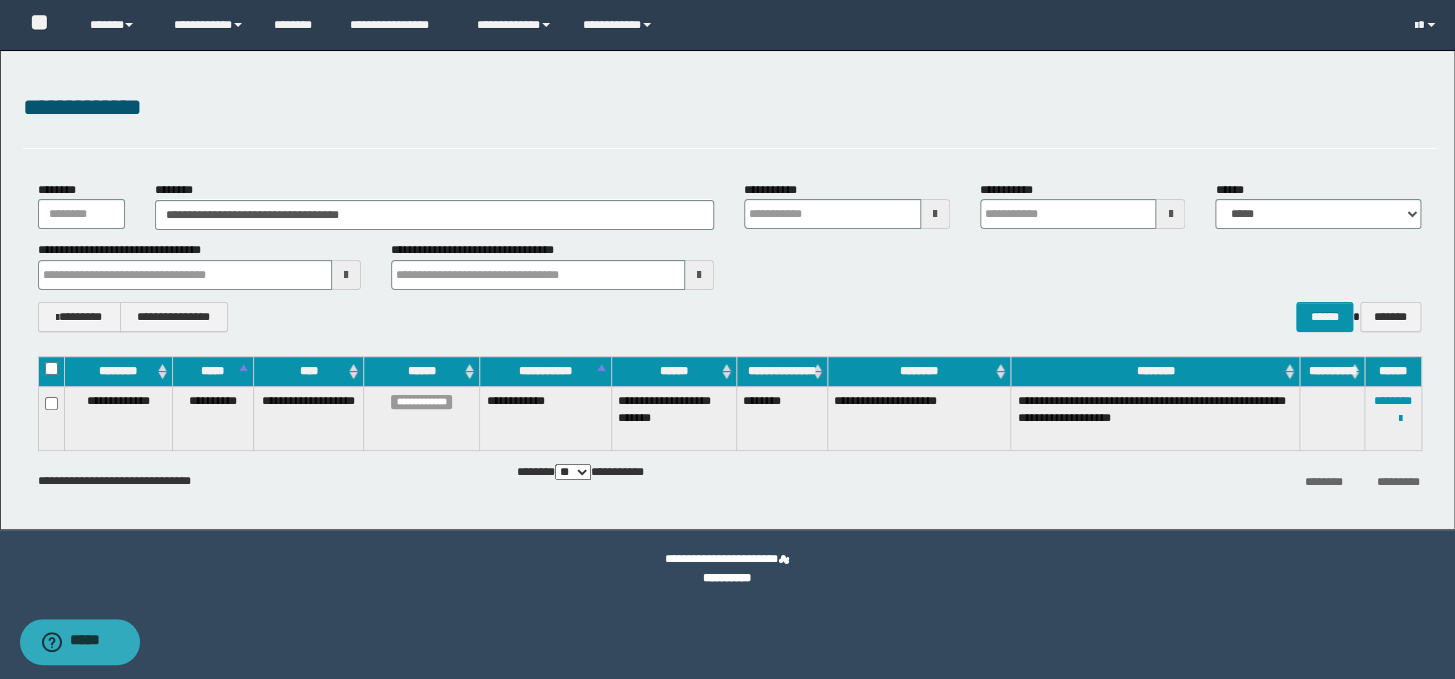 click on "**********" at bounding box center [729, 108] 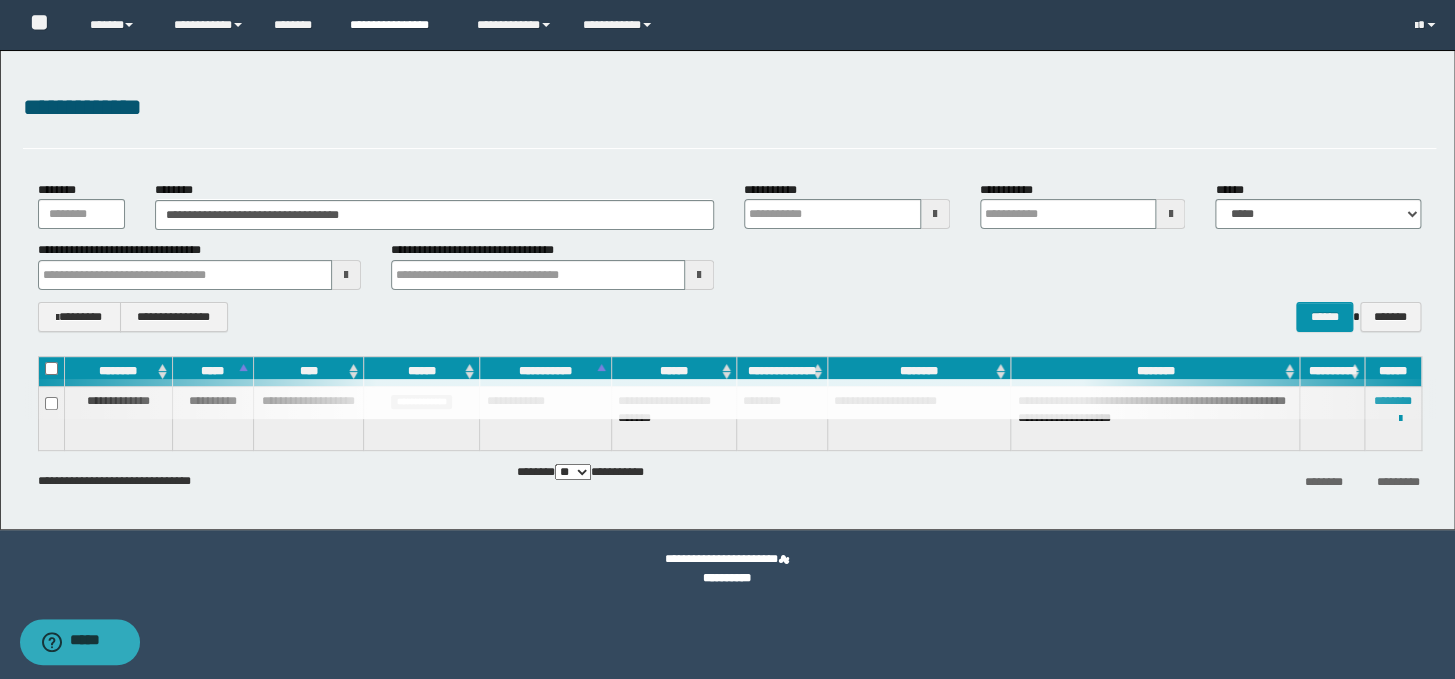 type 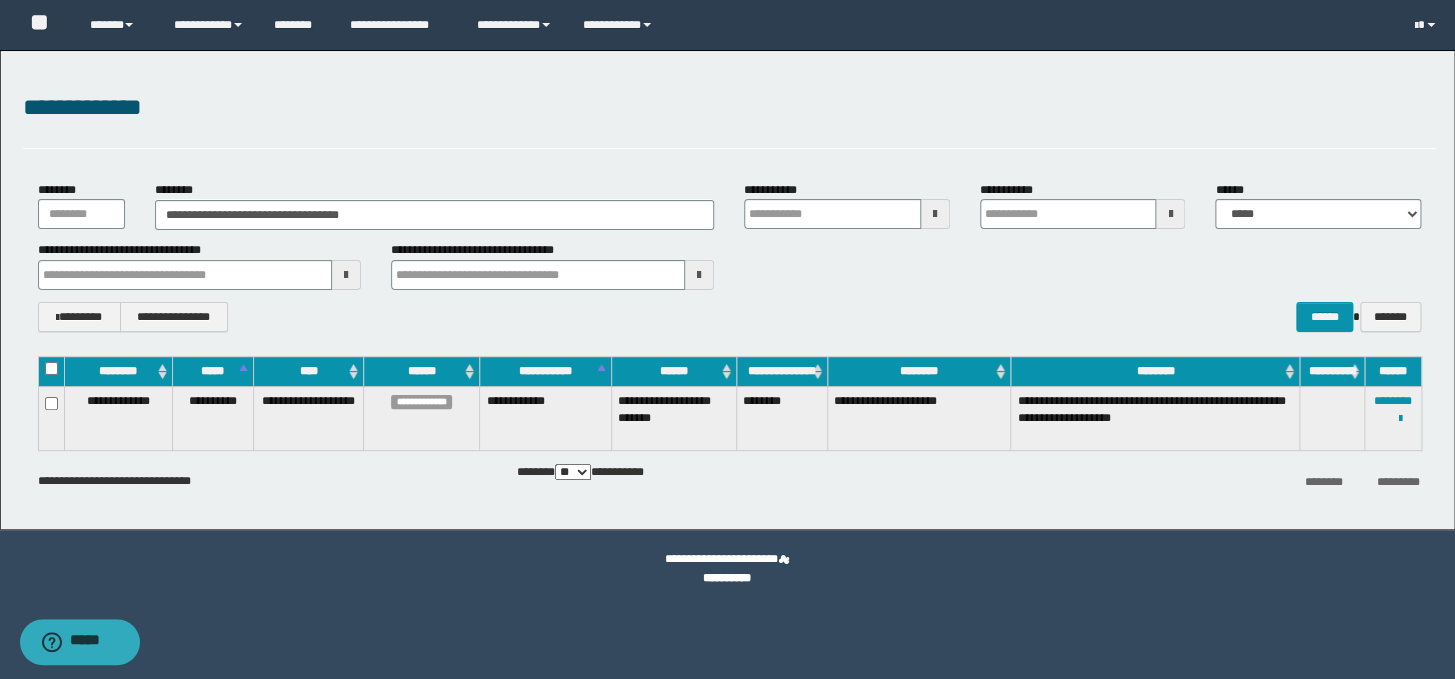 type 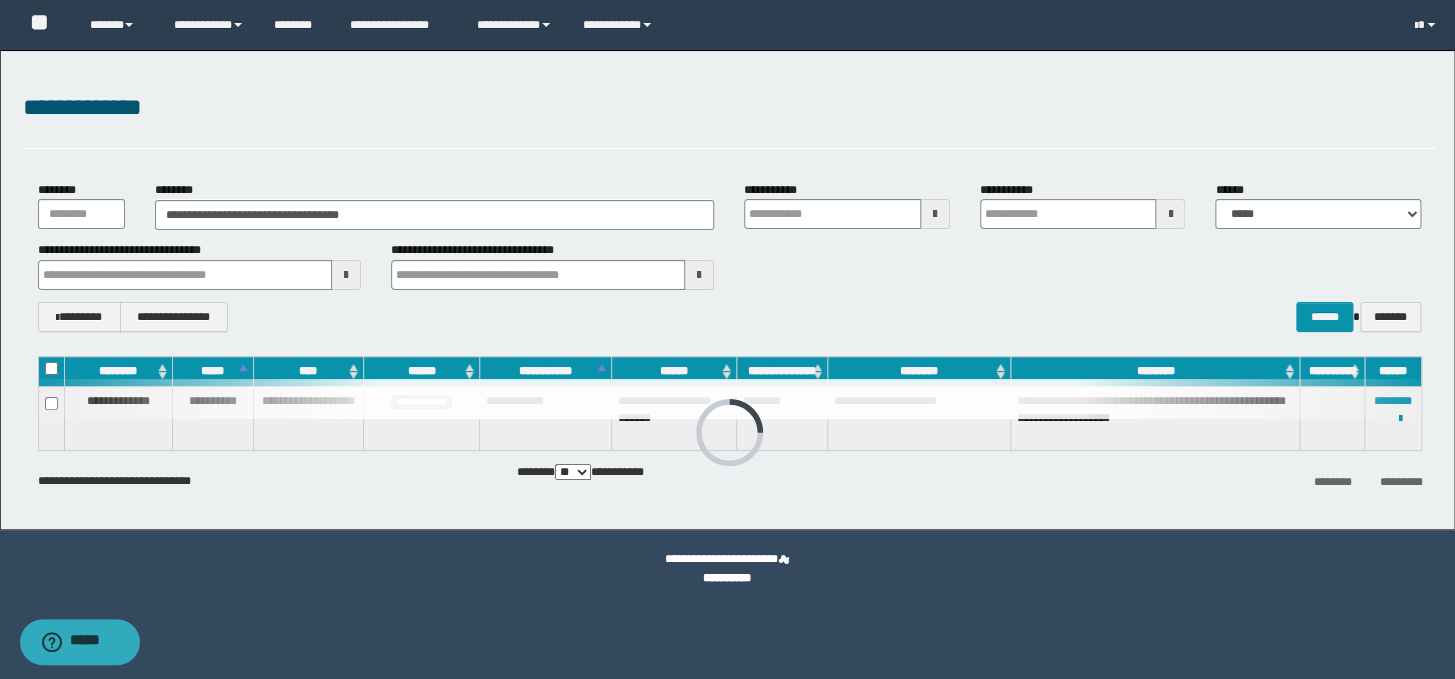 type 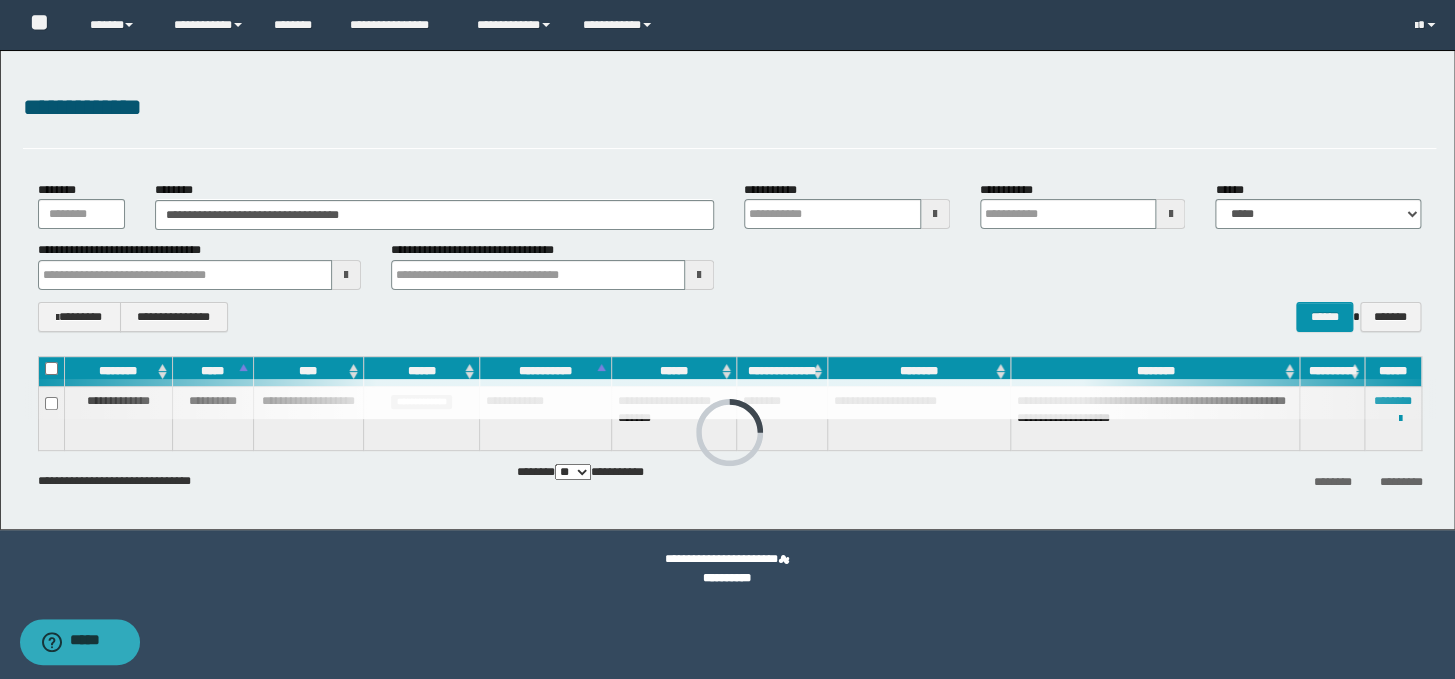 type 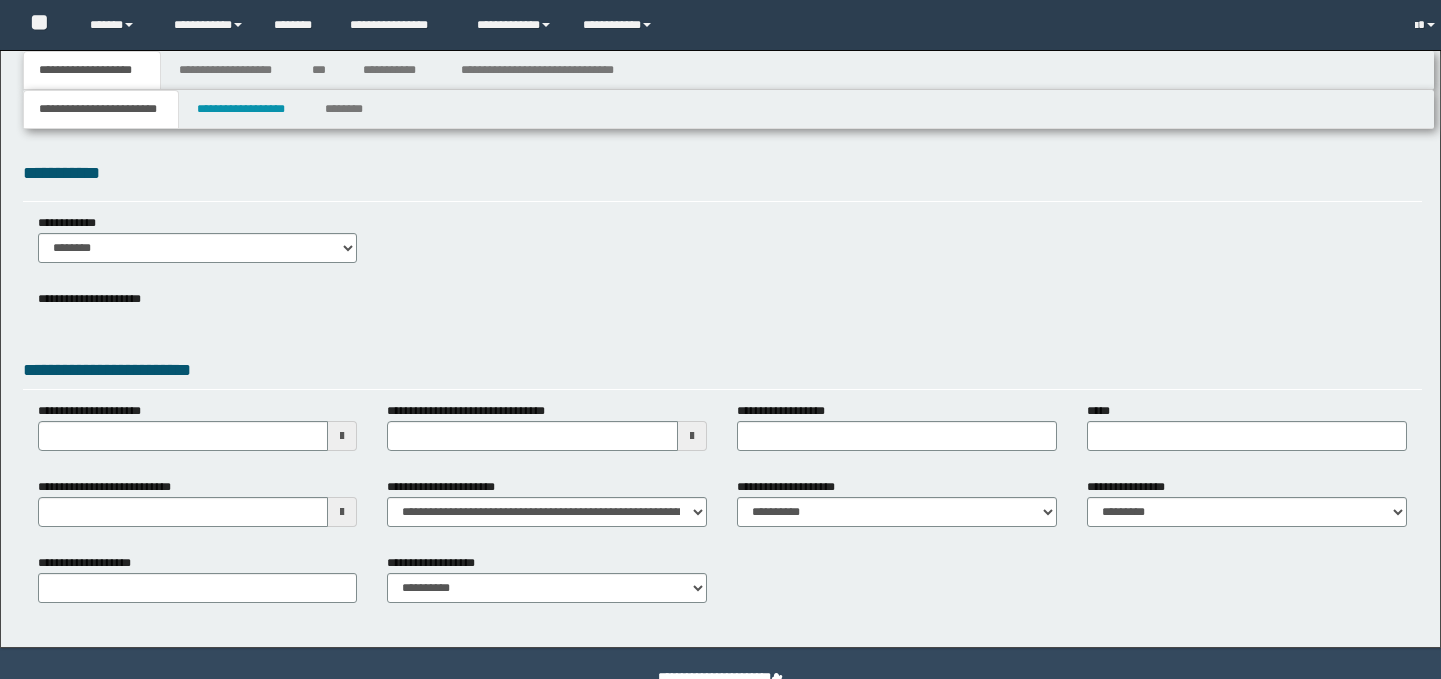 scroll, scrollTop: 0, scrollLeft: 0, axis: both 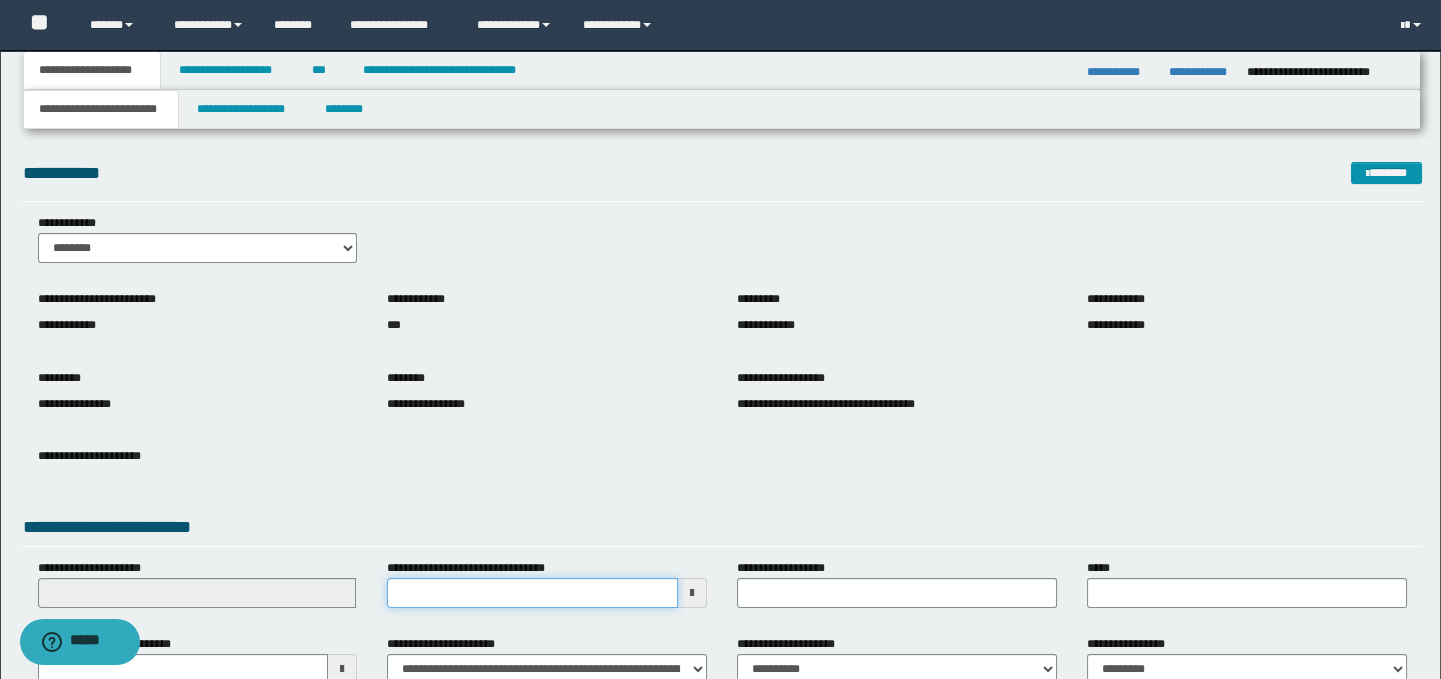 click on "**********" at bounding box center [532, 593] 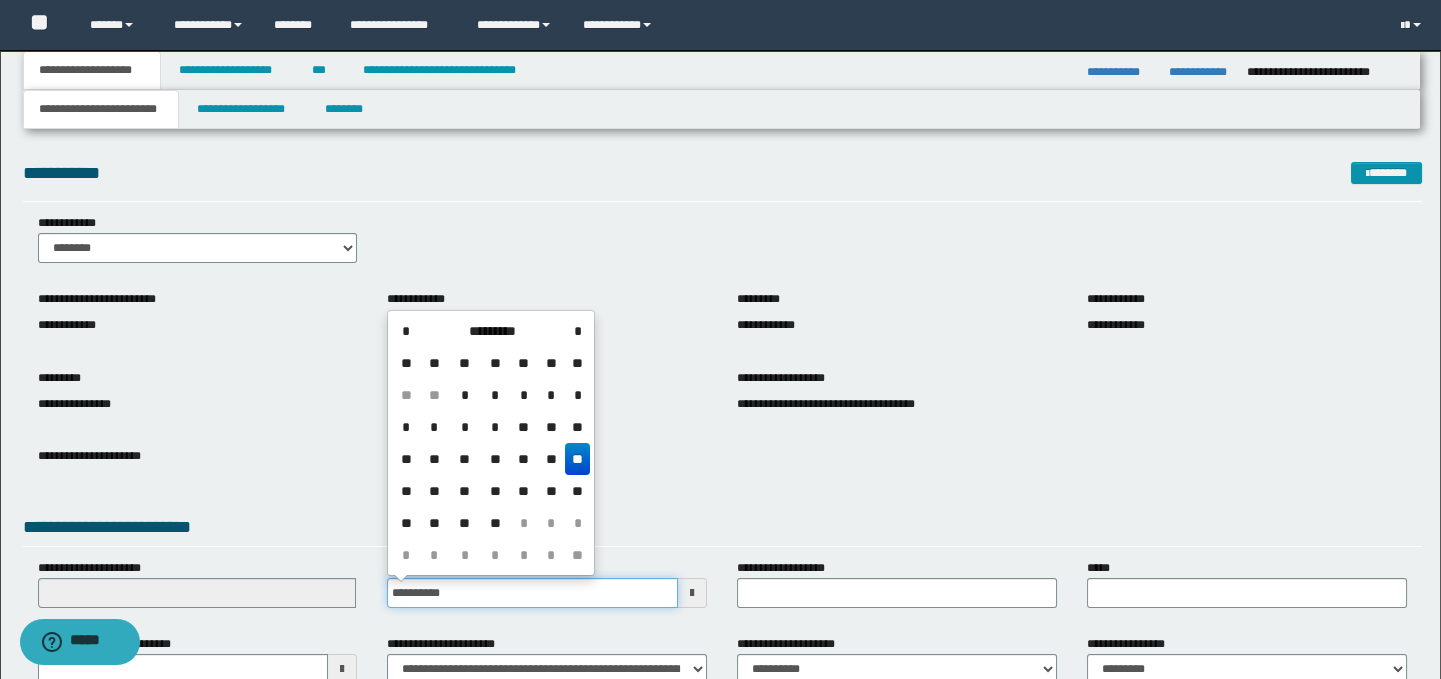 type on "**********" 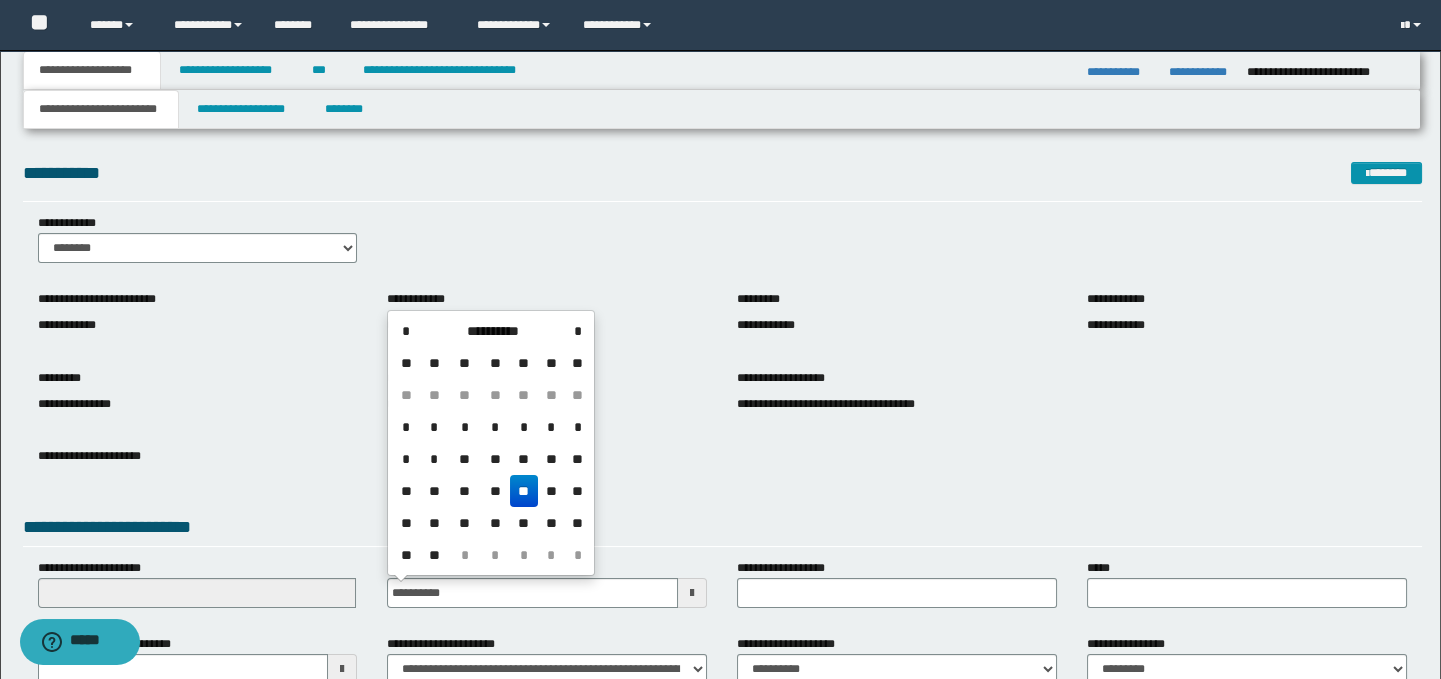 click on "**" at bounding box center (524, 491) 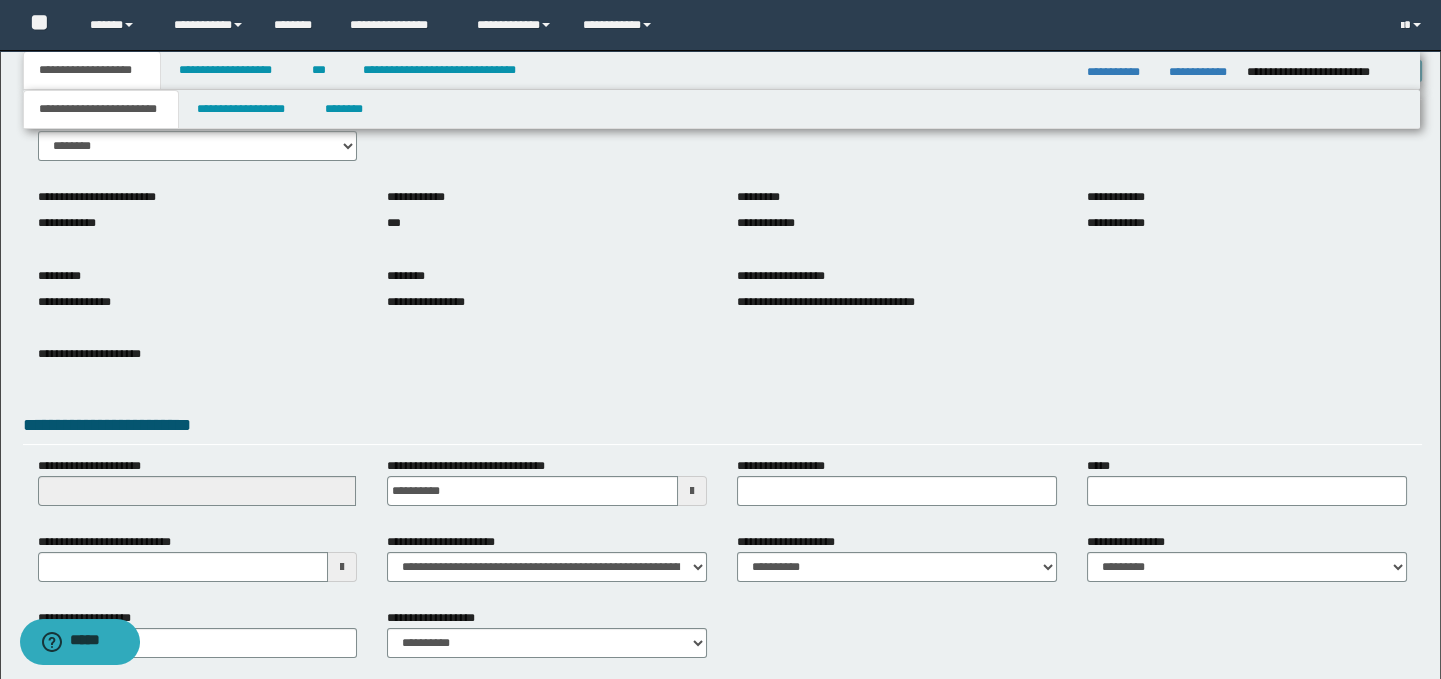 scroll, scrollTop: 204, scrollLeft: 0, axis: vertical 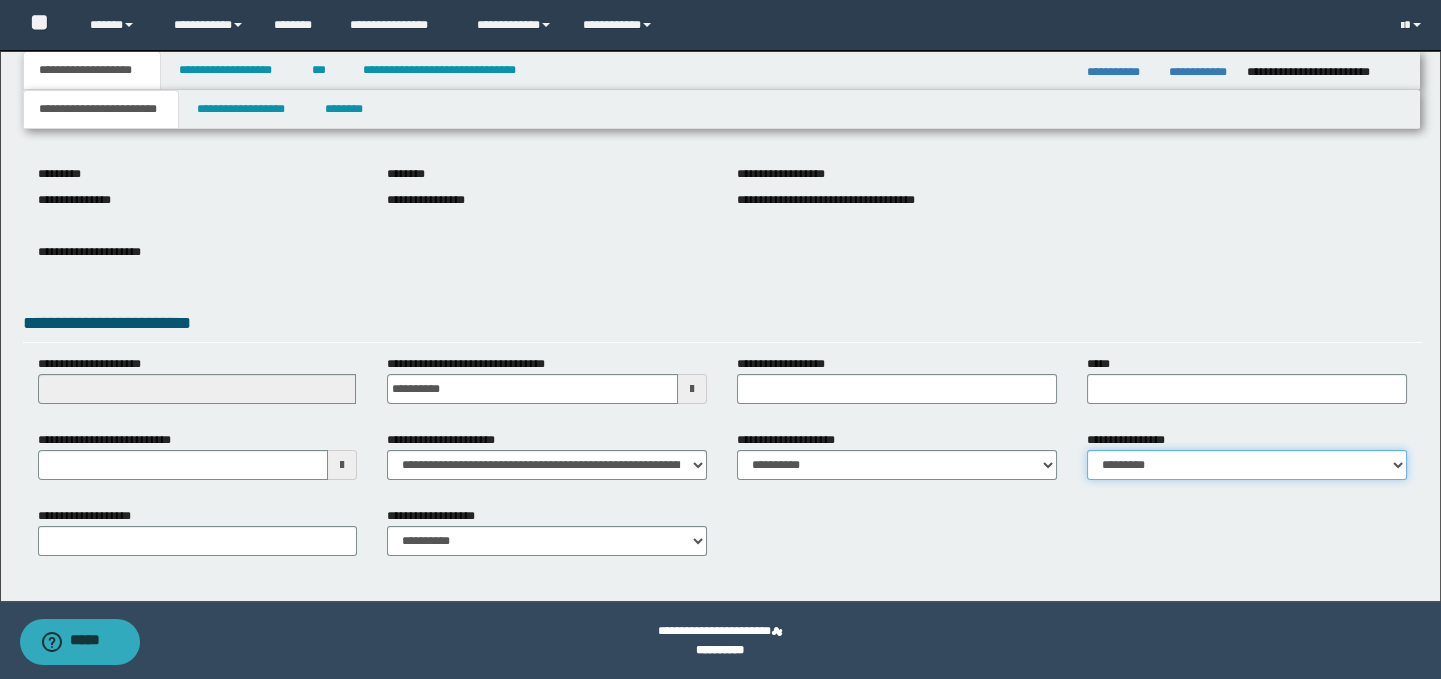 click on "**********" at bounding box center (1247, 465) 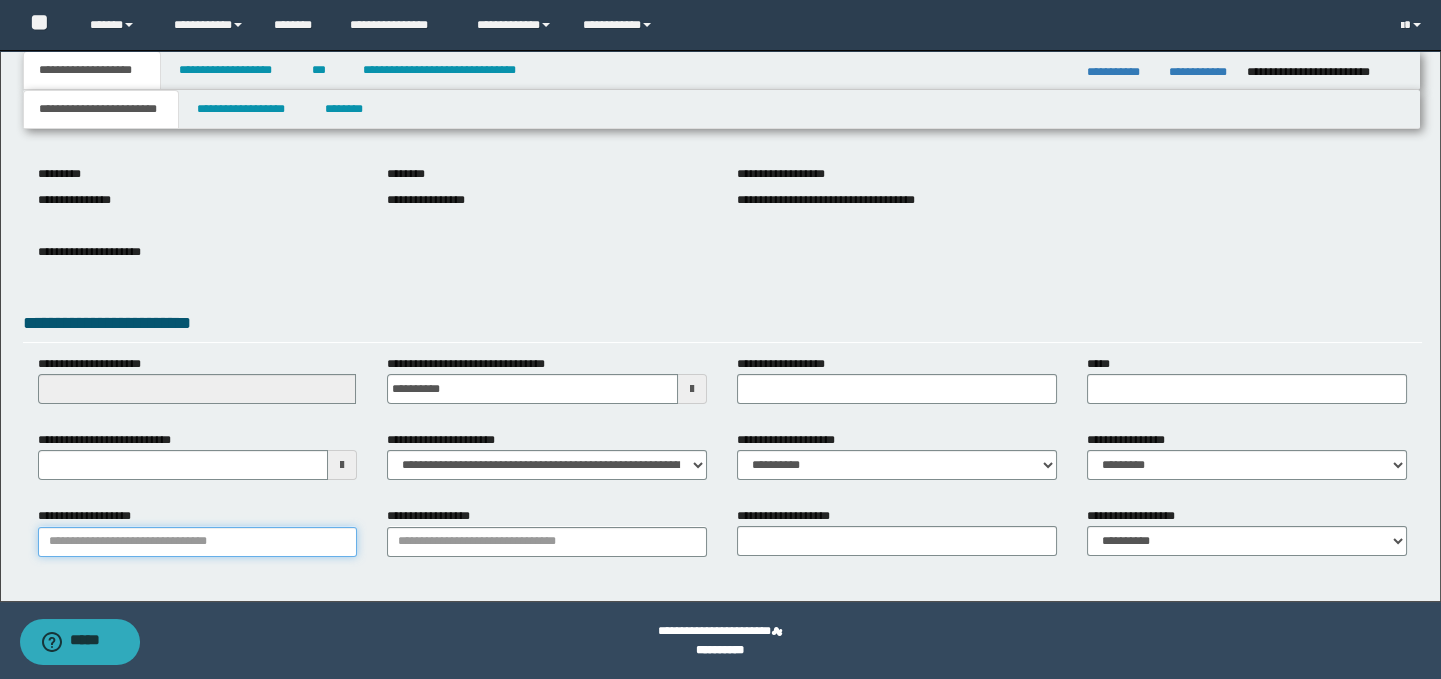 click on "**********" at bounding box center [198, 542] 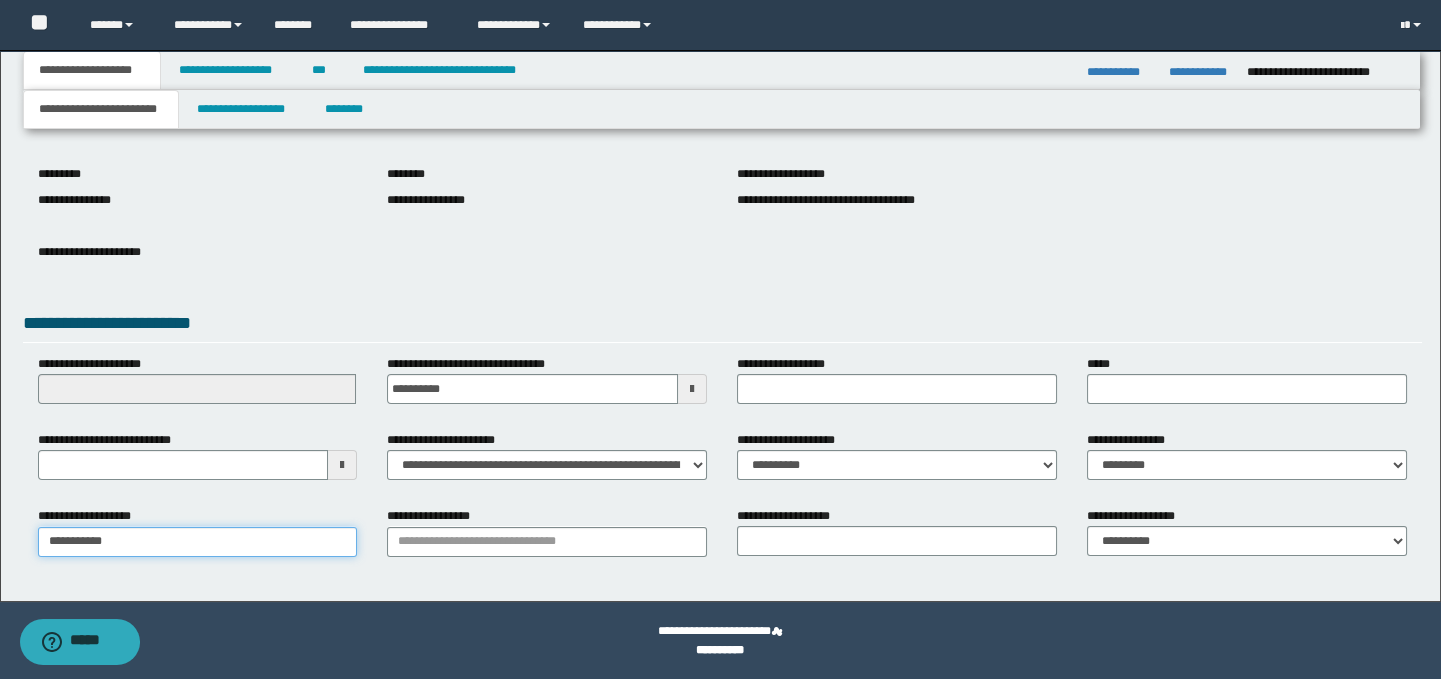 type on "**********" 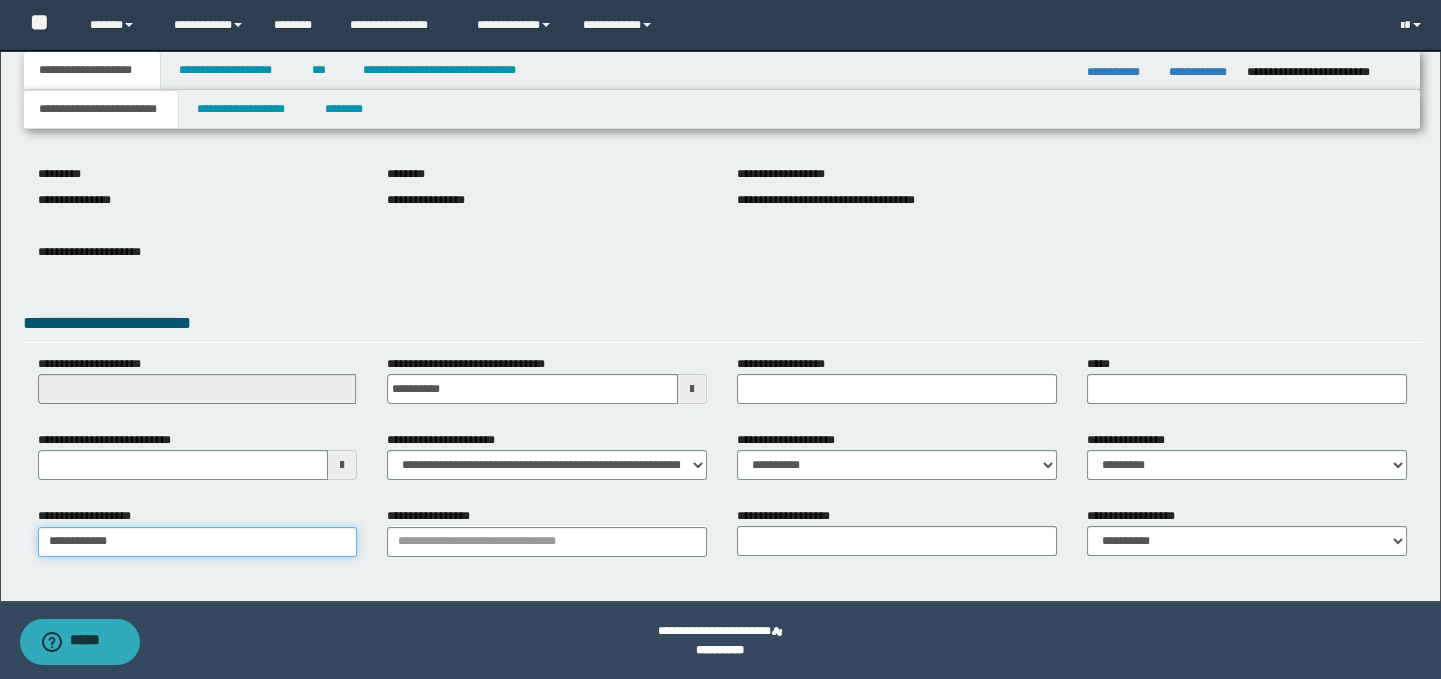 type on "**********" 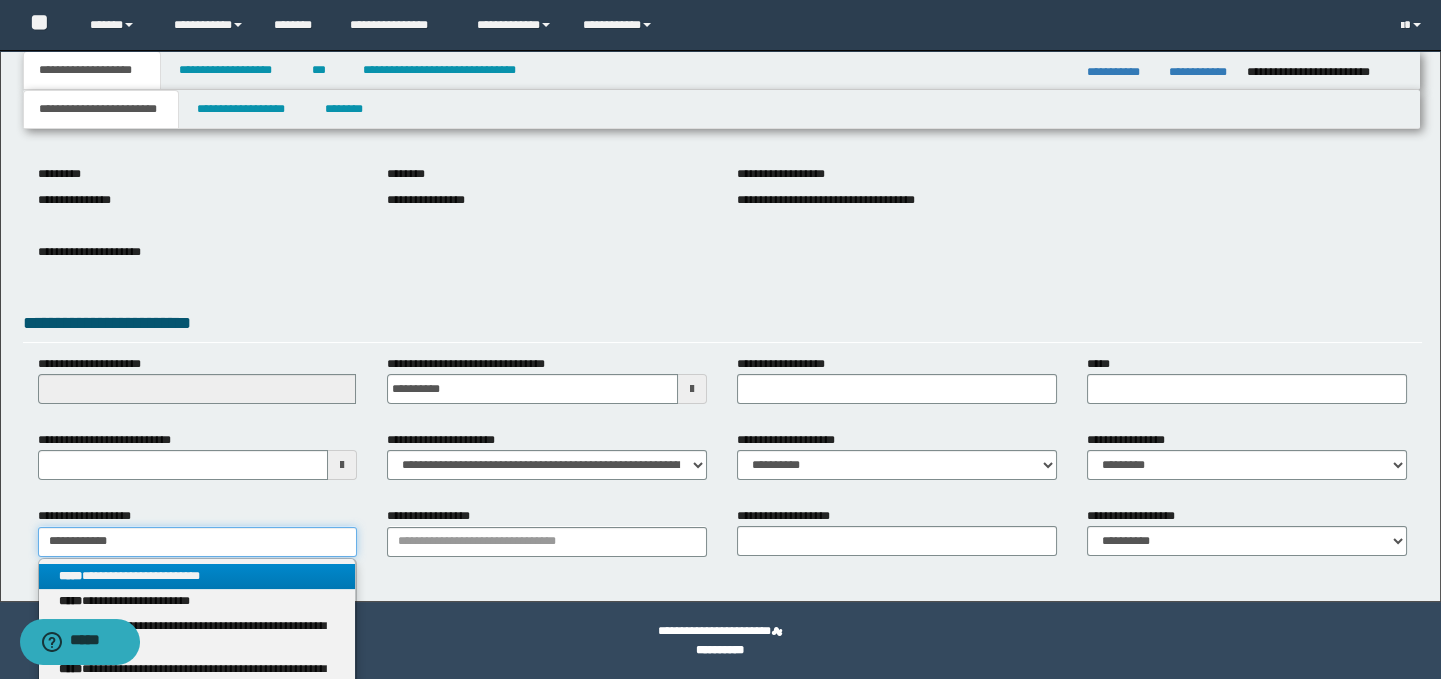 type on "**********" 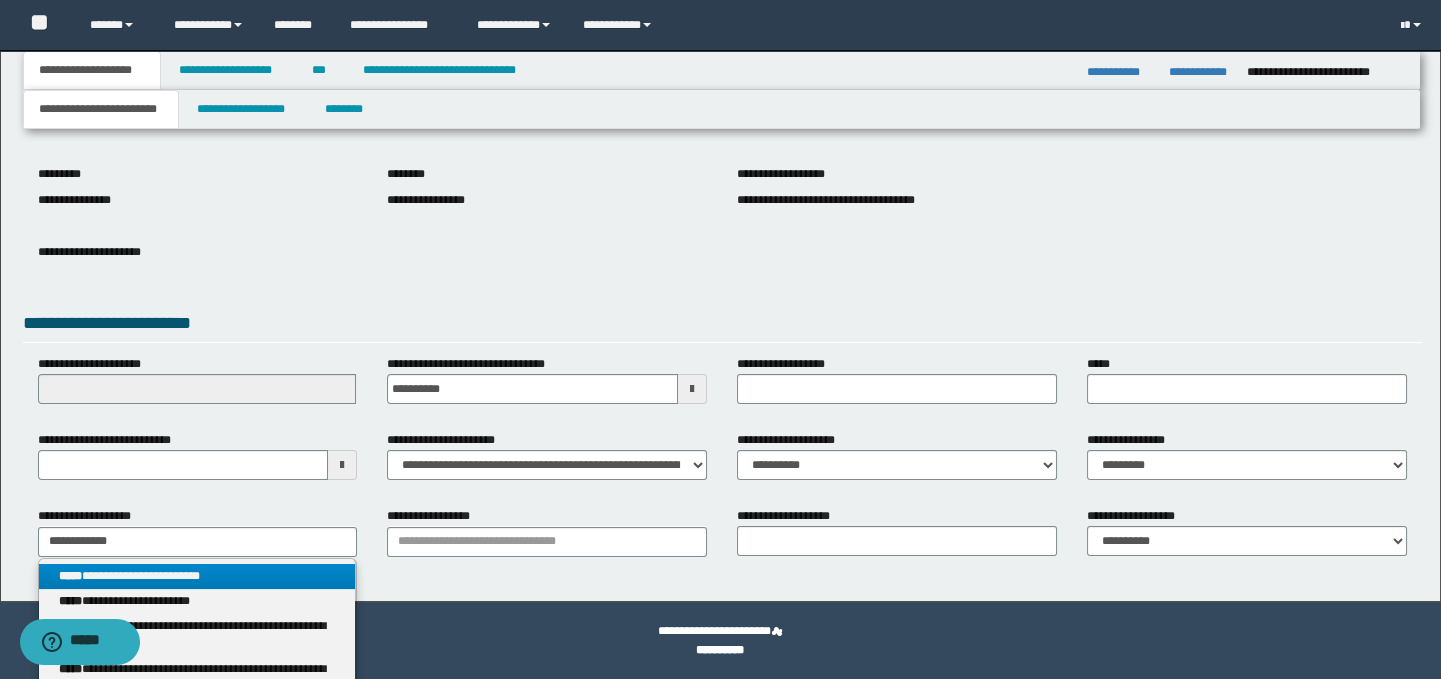 click on "**********" at bounding box center (197, 576) 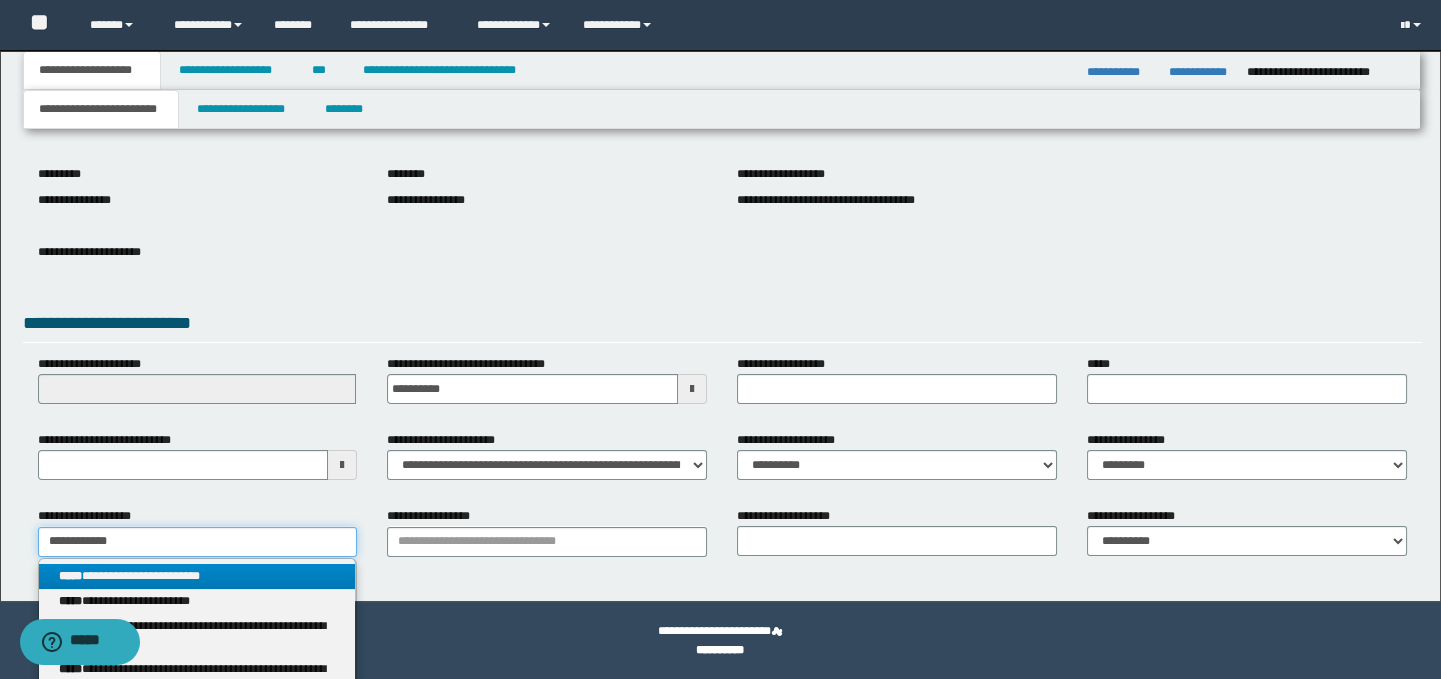 type 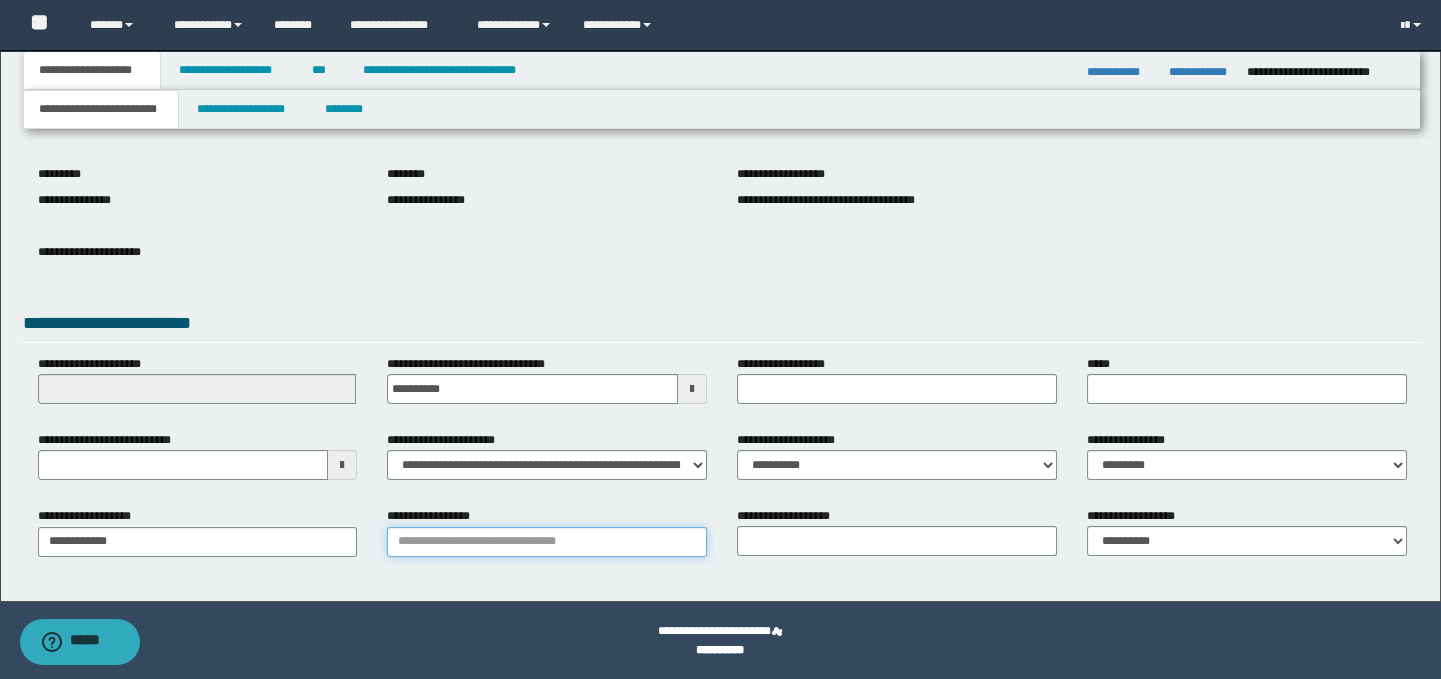 click on "**********" at bounding box center (547, 542) 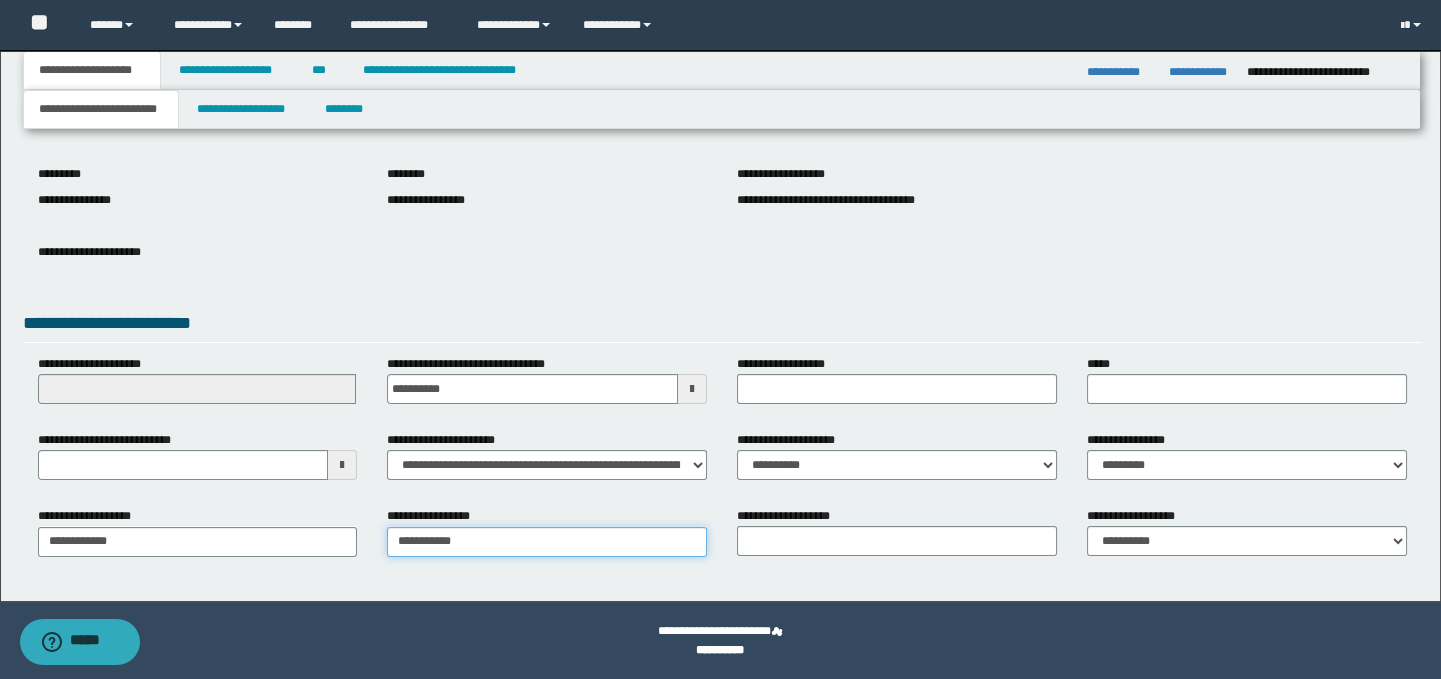 type on "**********" 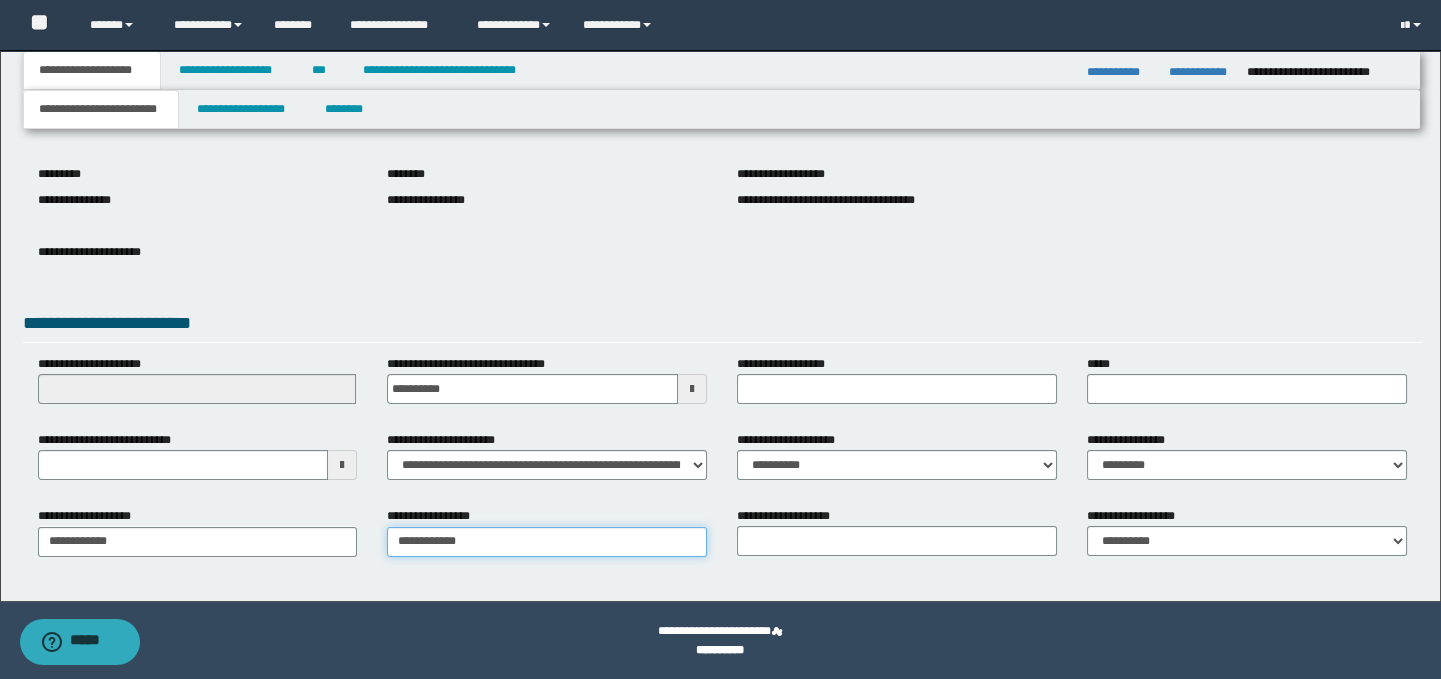 type on "**********" 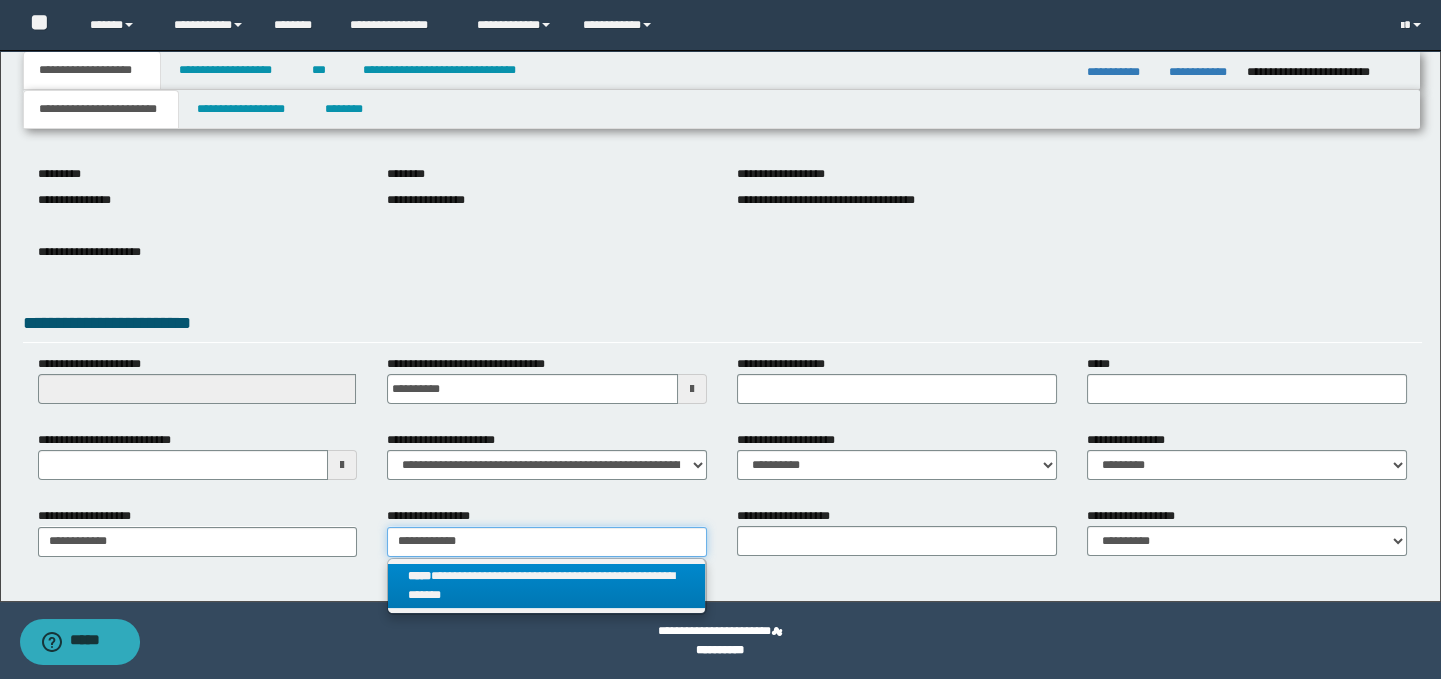 type on "**********" 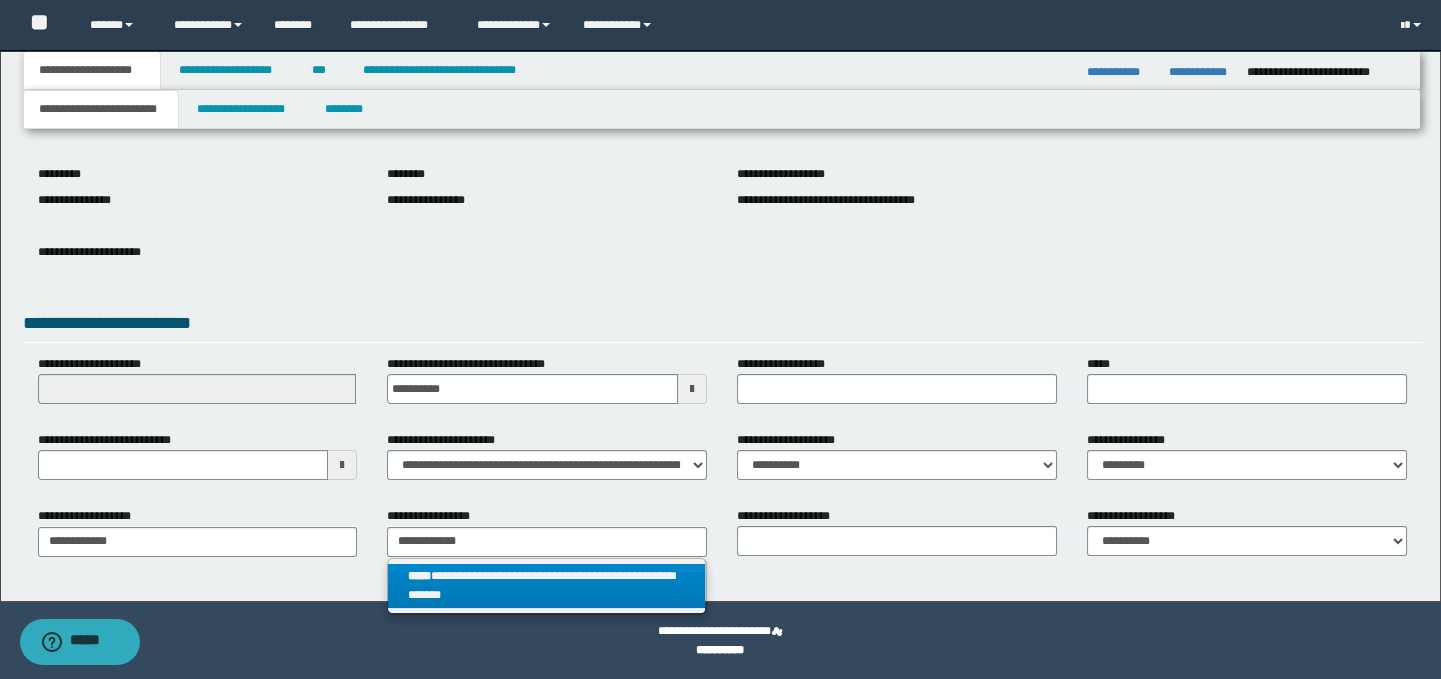 click on "**********" at bounding box center (546, 586) 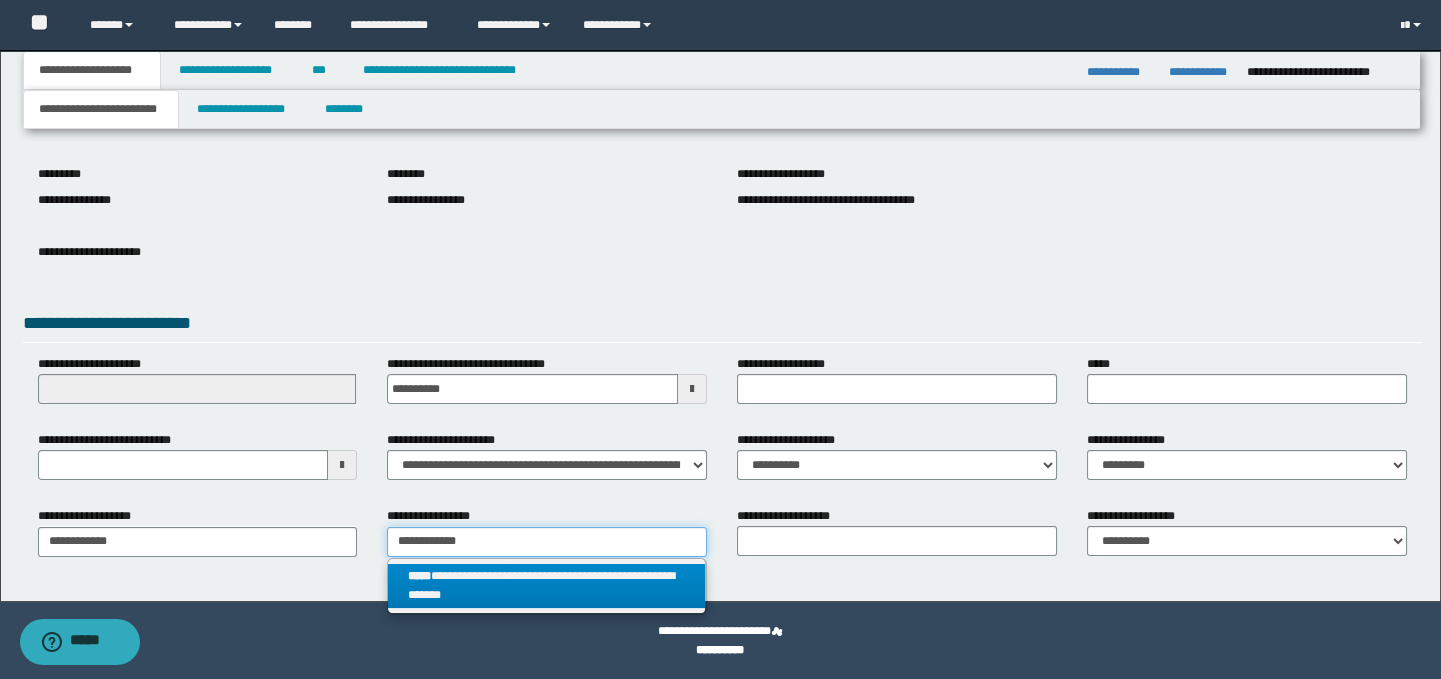 type 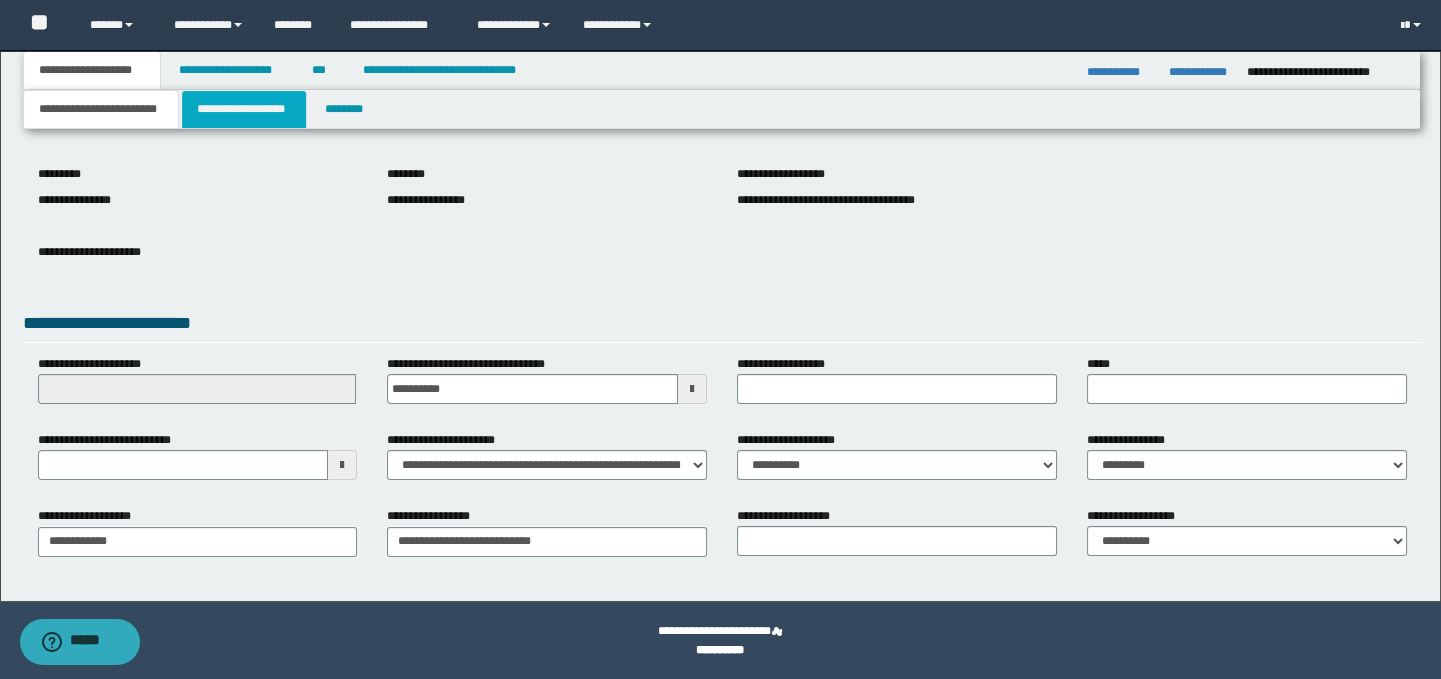 click on "**********" at bounding box center [244, 109] 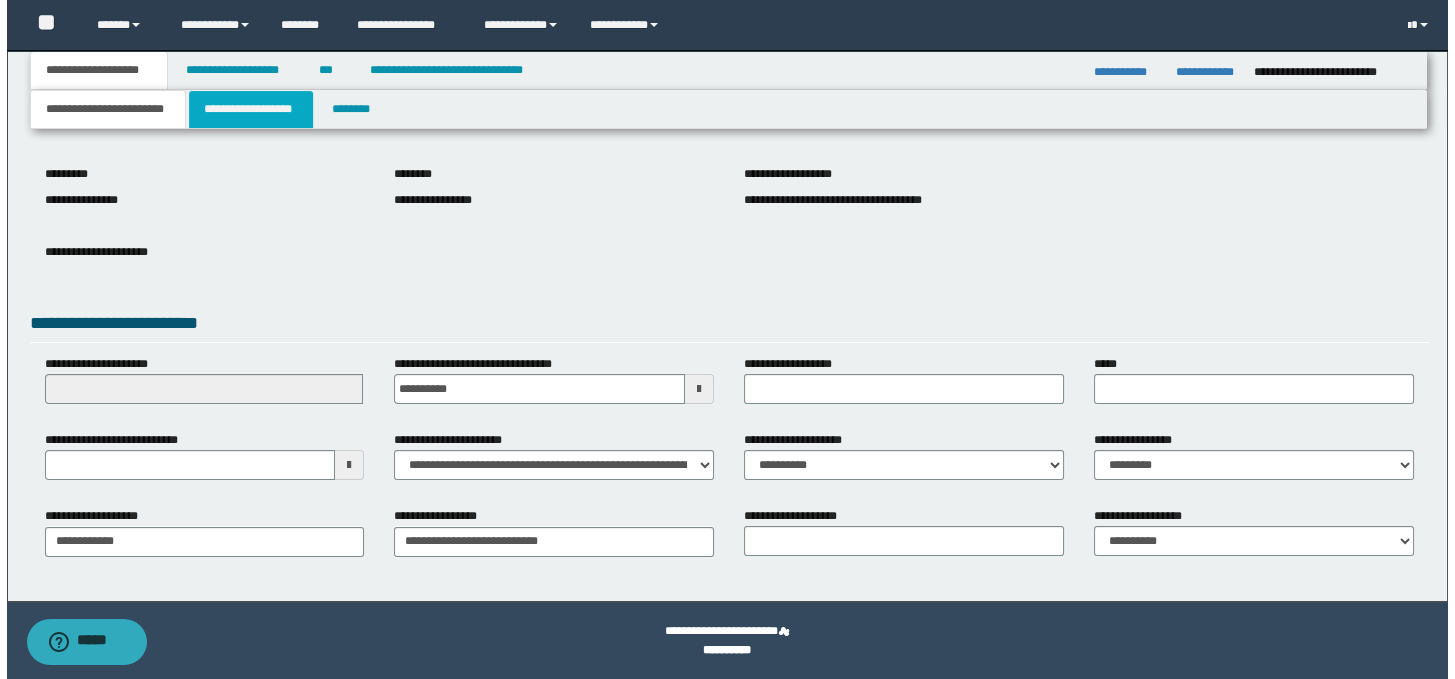 scroll, scrollTop: 0, scrollLeft: 0, axis: both 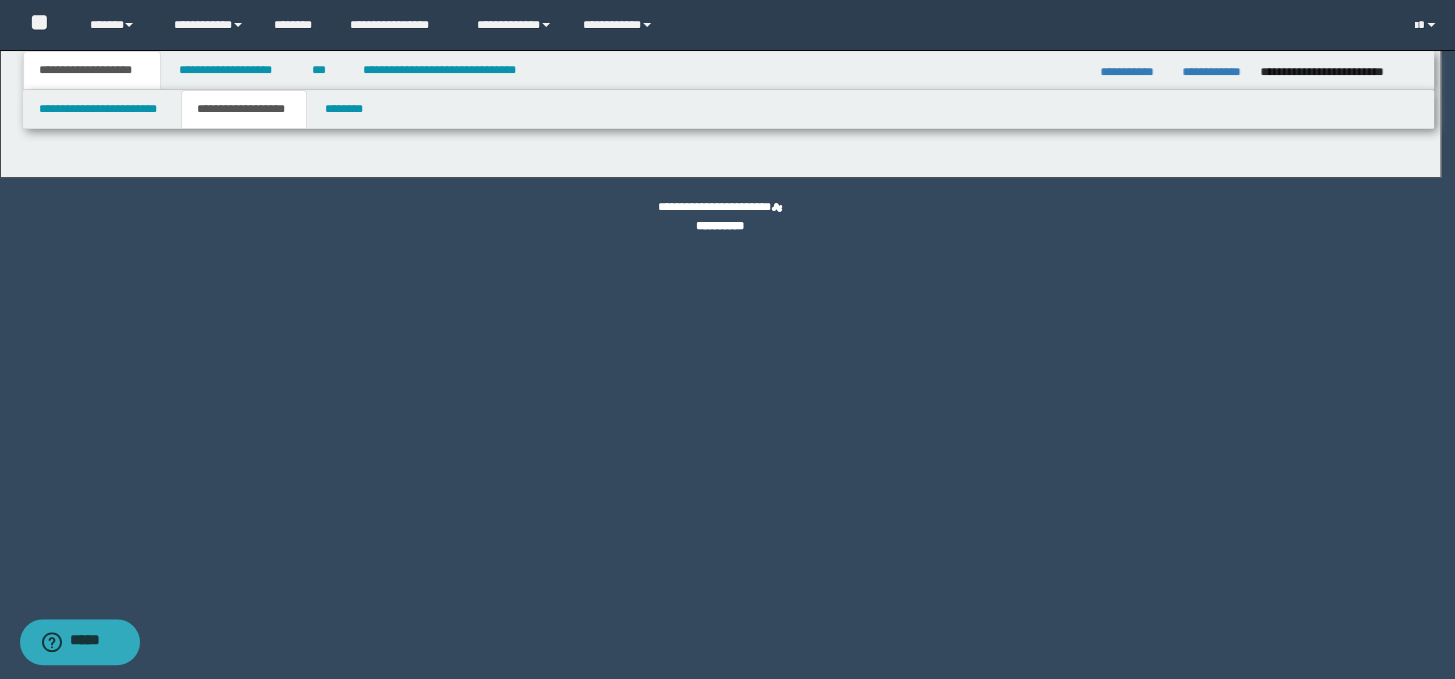 type on "********" 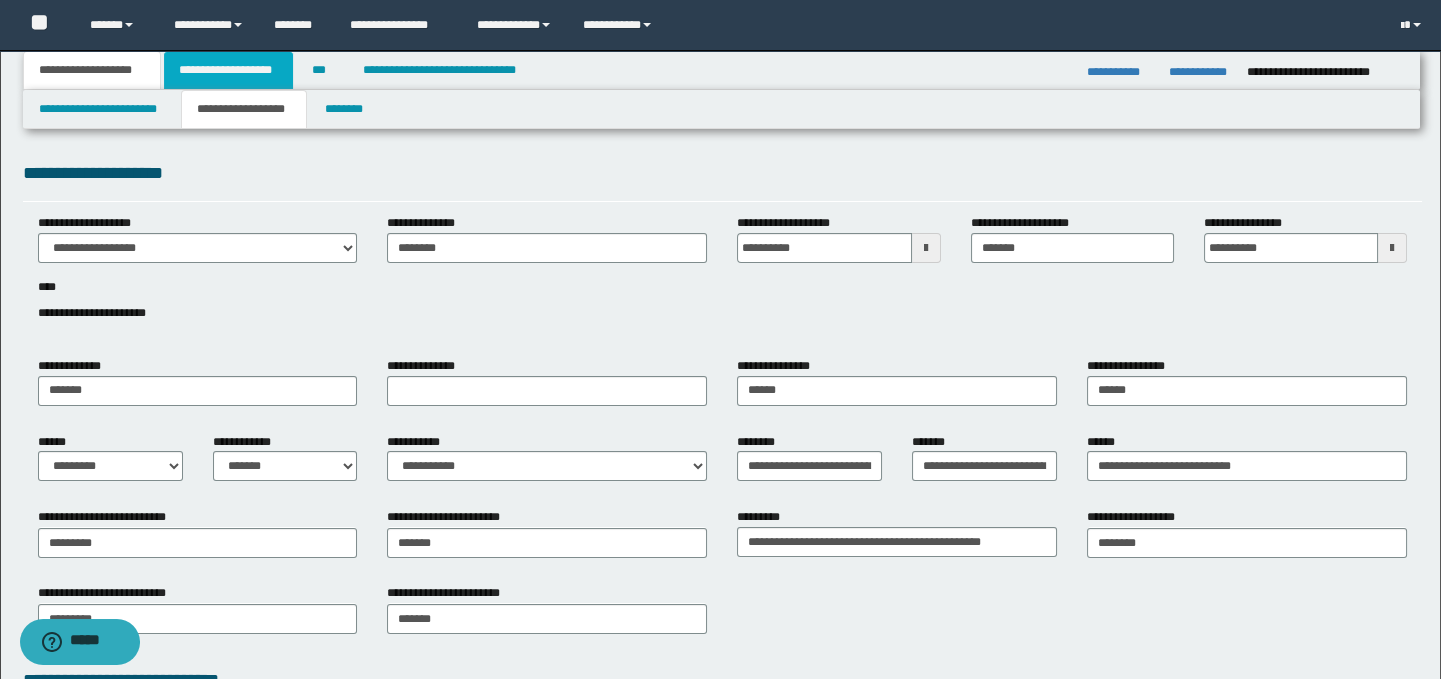 click on "**********" at bounding box center (228, 70) 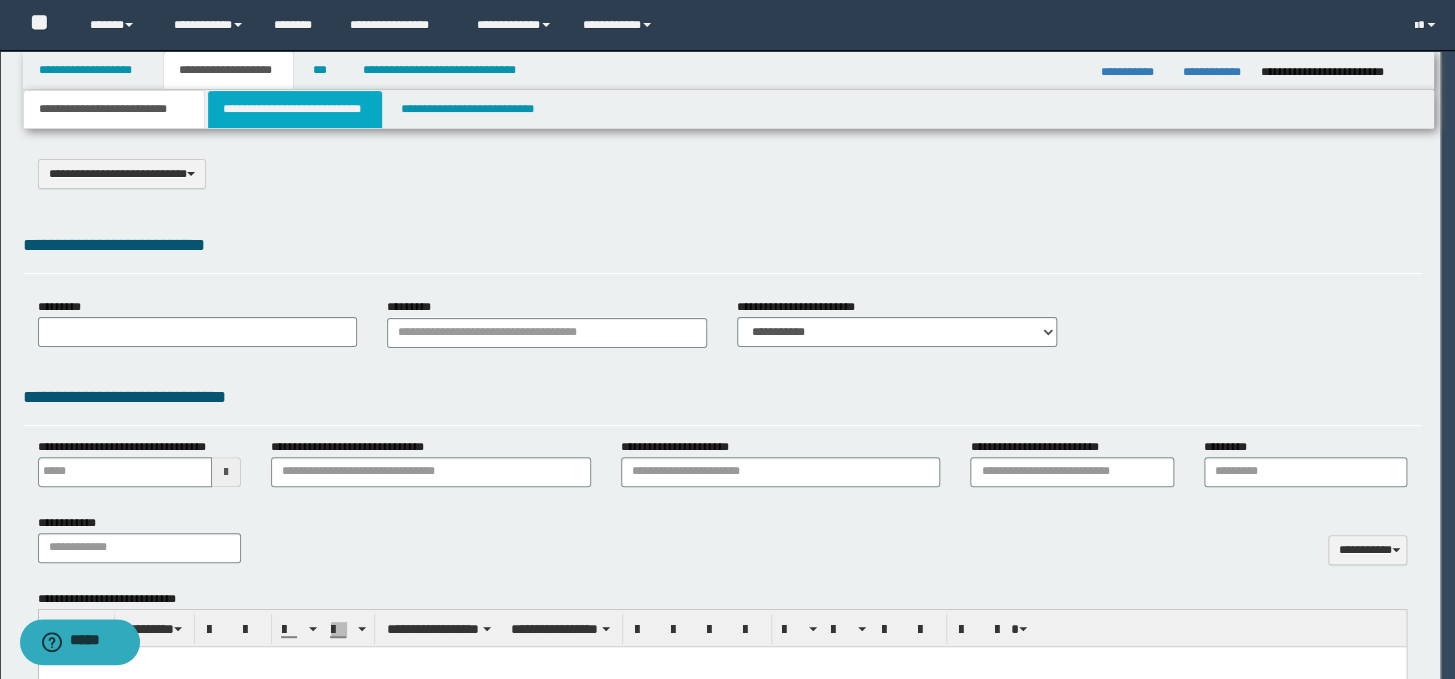 click on "**********" at bounding box center (294, 109) 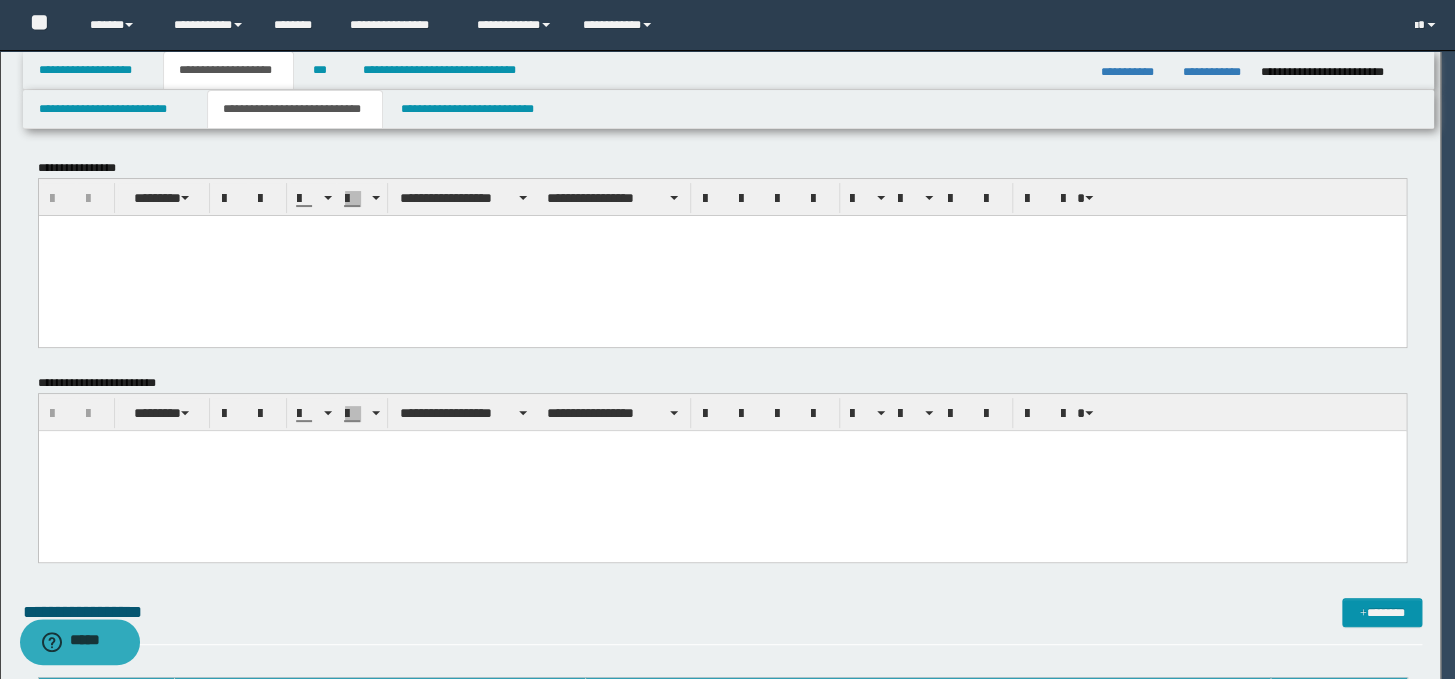 scroll, scrollTop: 0, scrollLeft: 0, axis: both 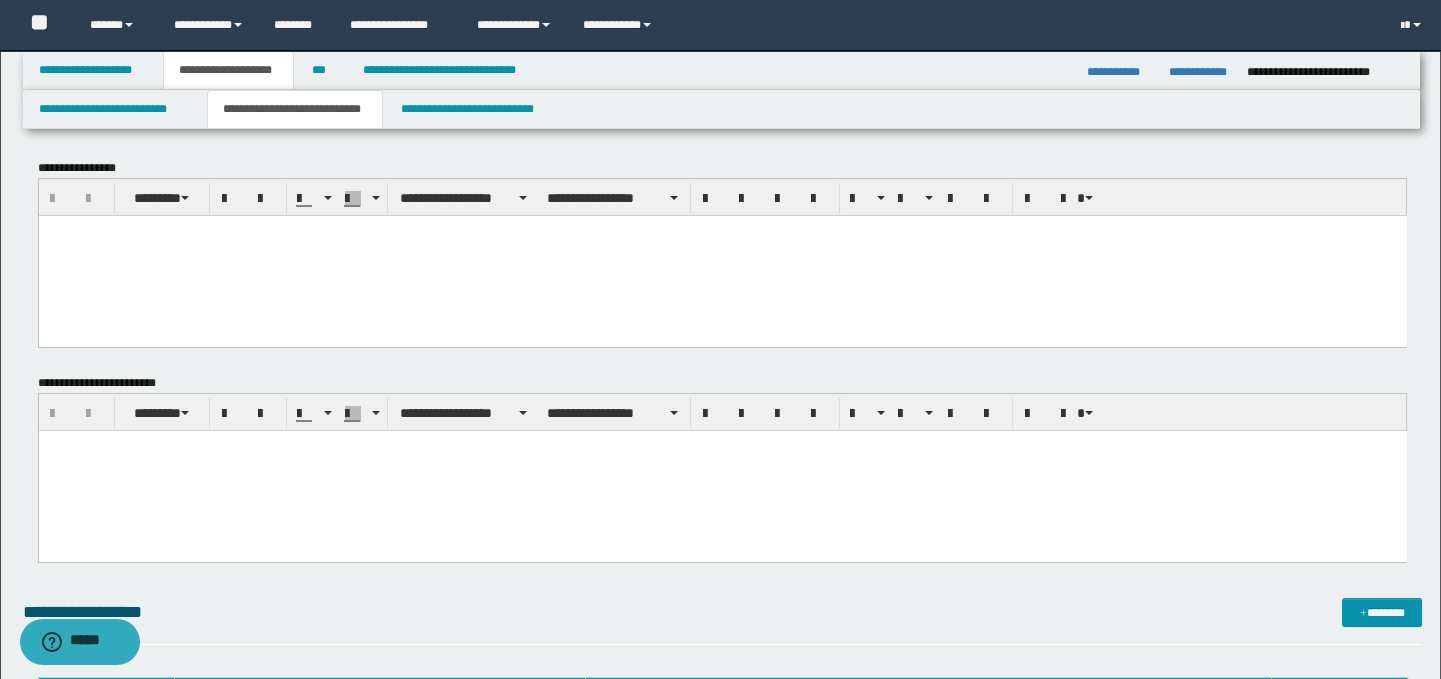click at bounding box center [722, 255] 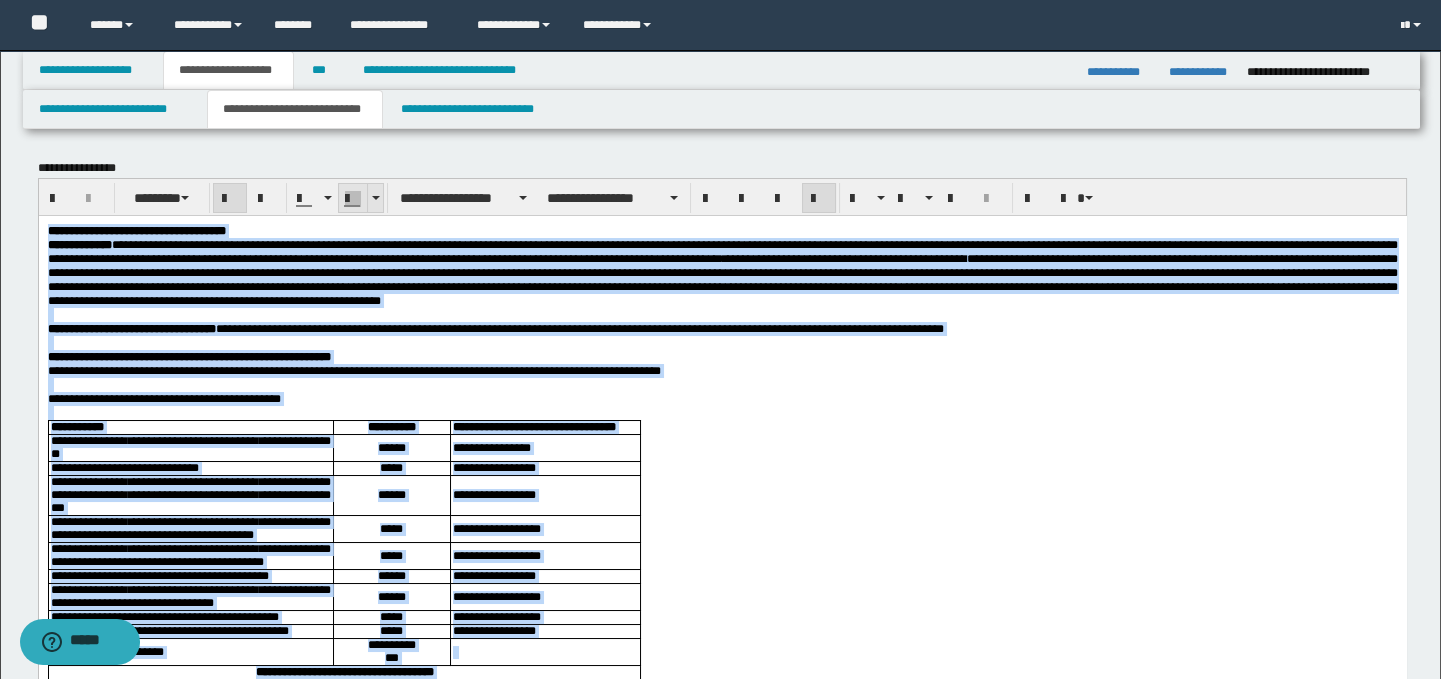 click at bounding box center (376, 198) 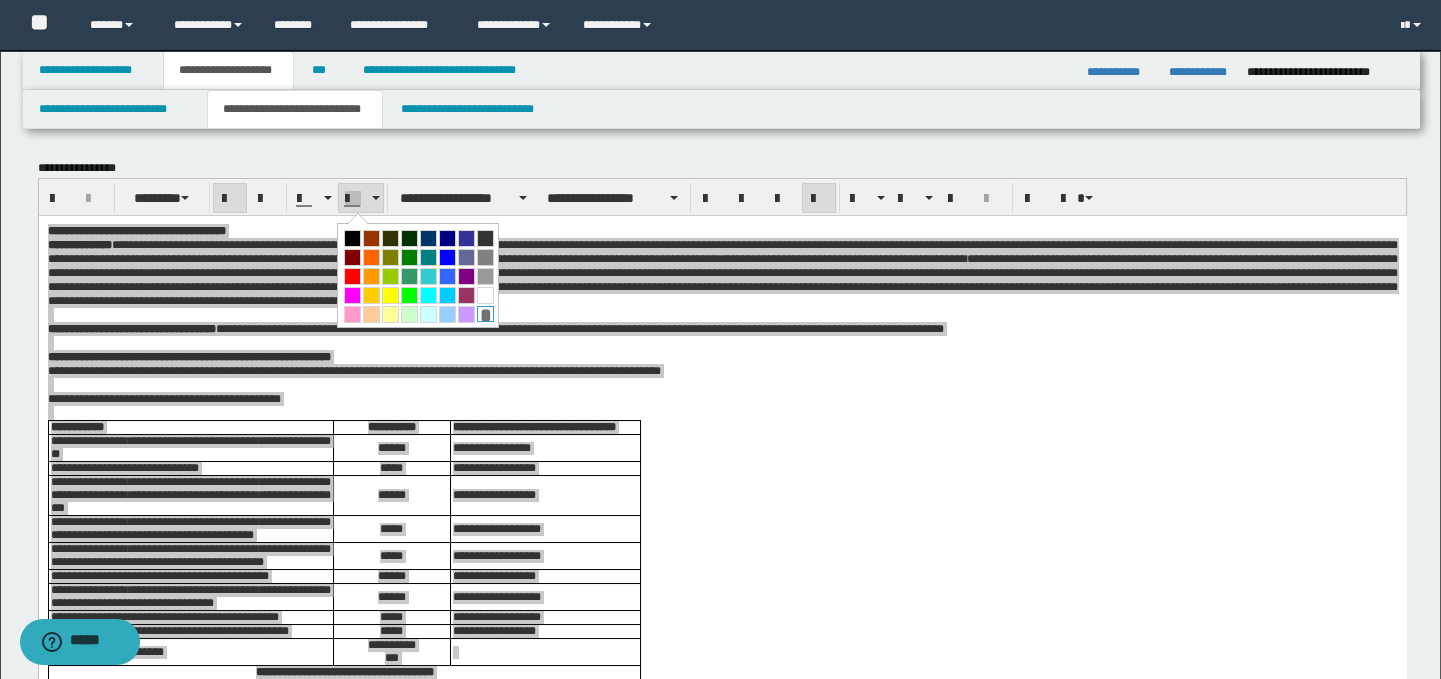 click on "*" at bounding box center (485, 314) 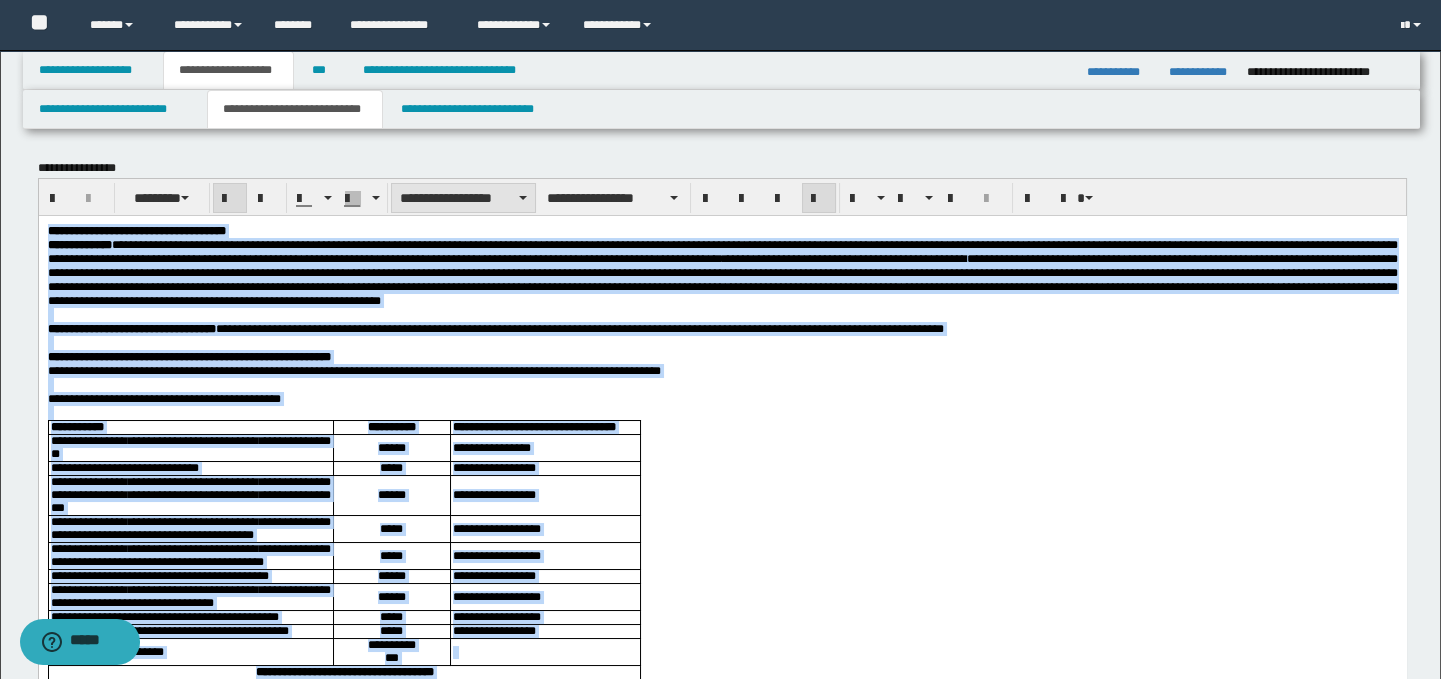 click on "**********" at bounding box center [463, 198] 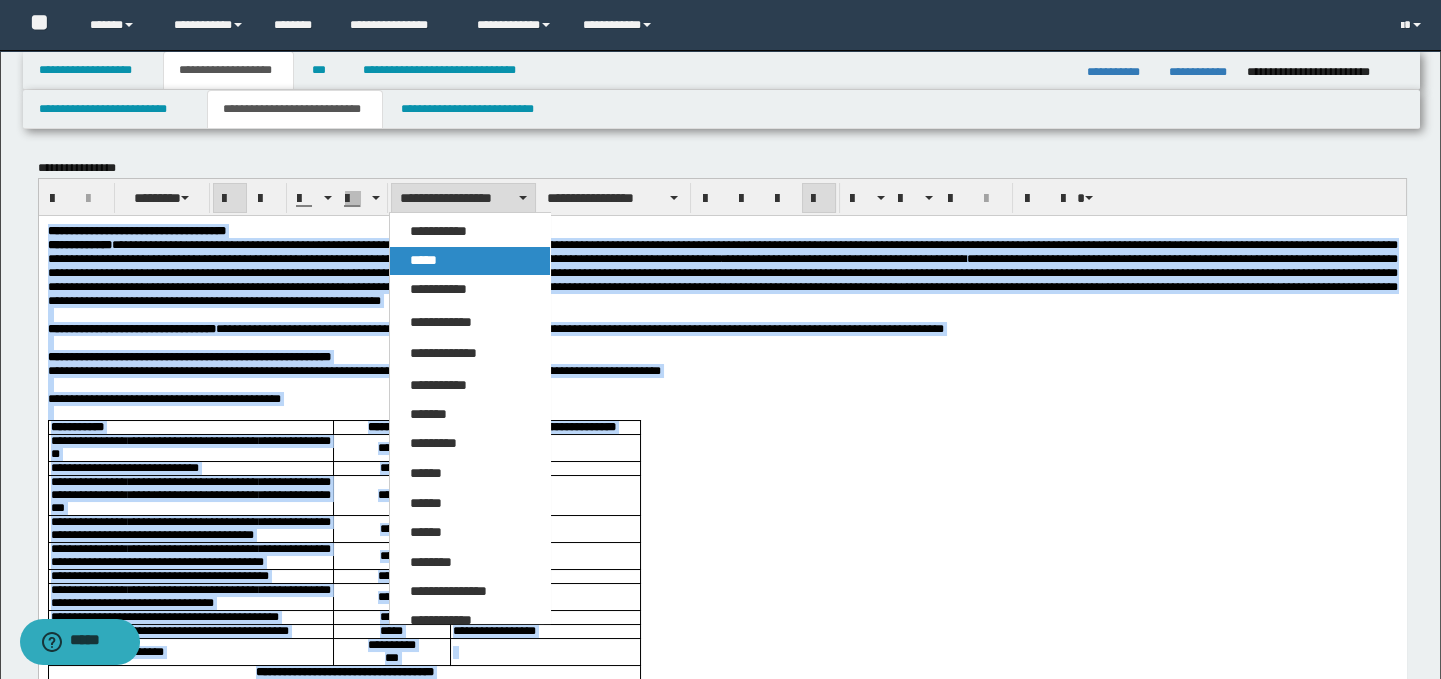 drag, startPoint x: 479, startPoint y: 256, endPoint x: 462, endPoint y: 29, distance: 227.63568 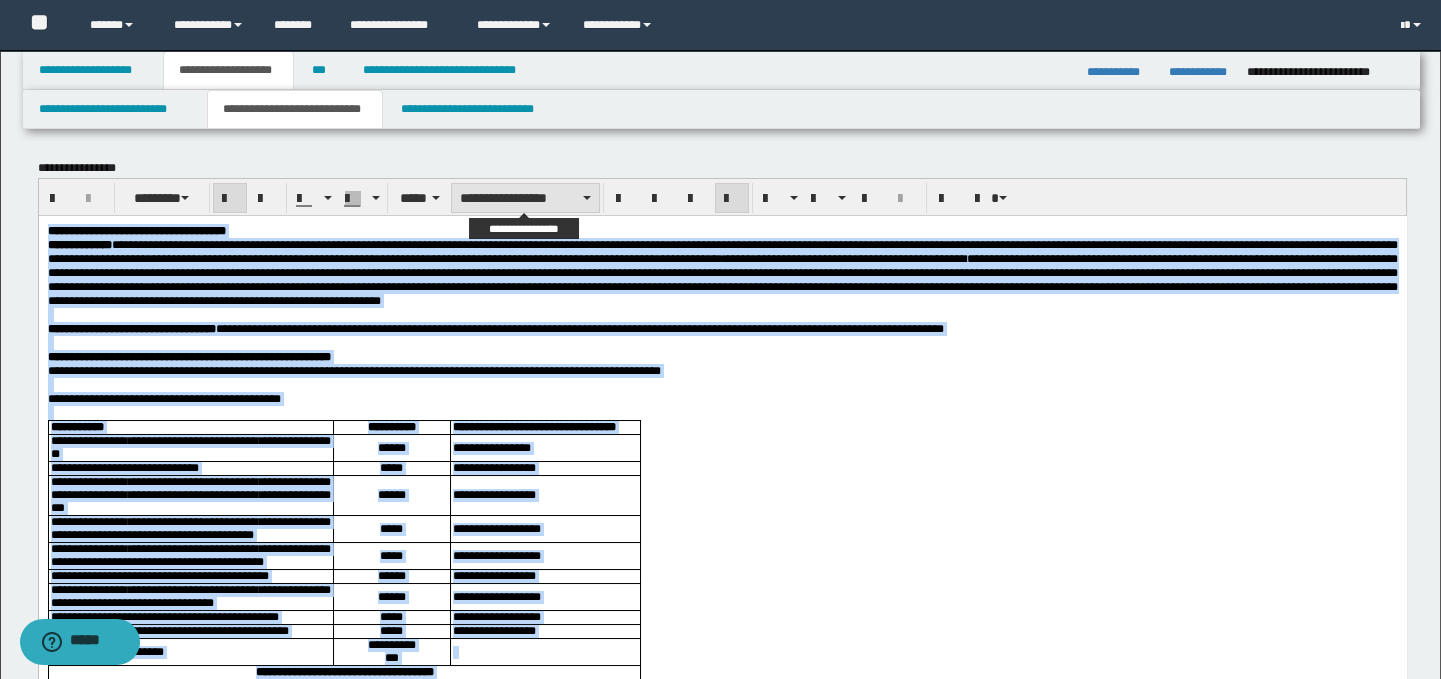 click on "**********" at bounding box center (525, 198) 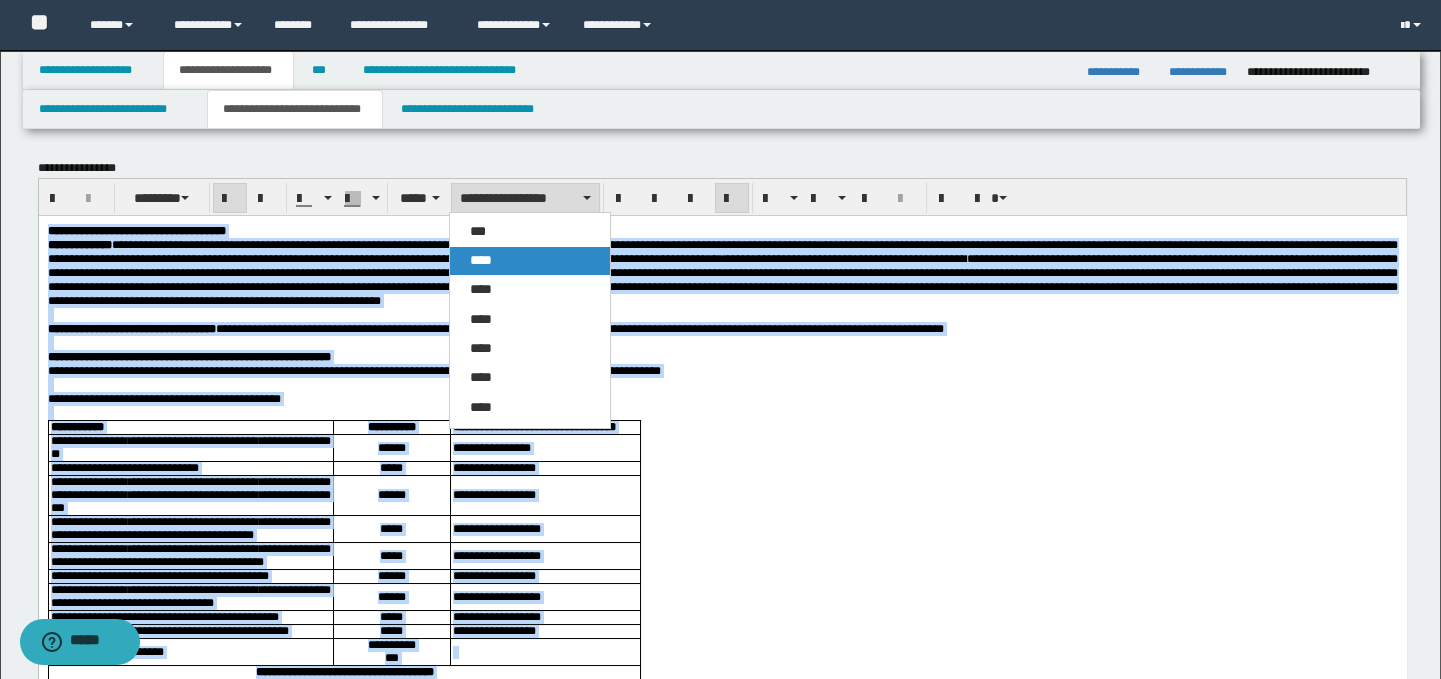 click on "****" at bounding box center (530, 261) 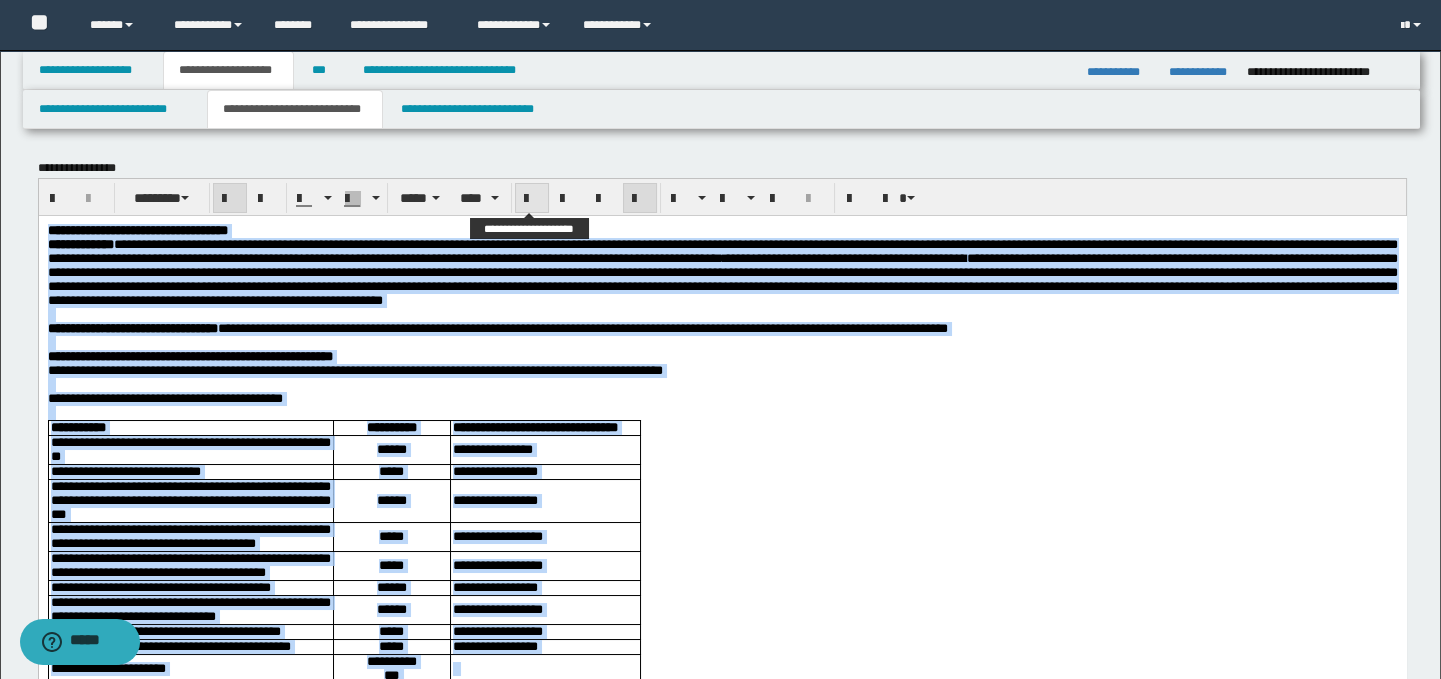 click at bounding box center (532, 198) 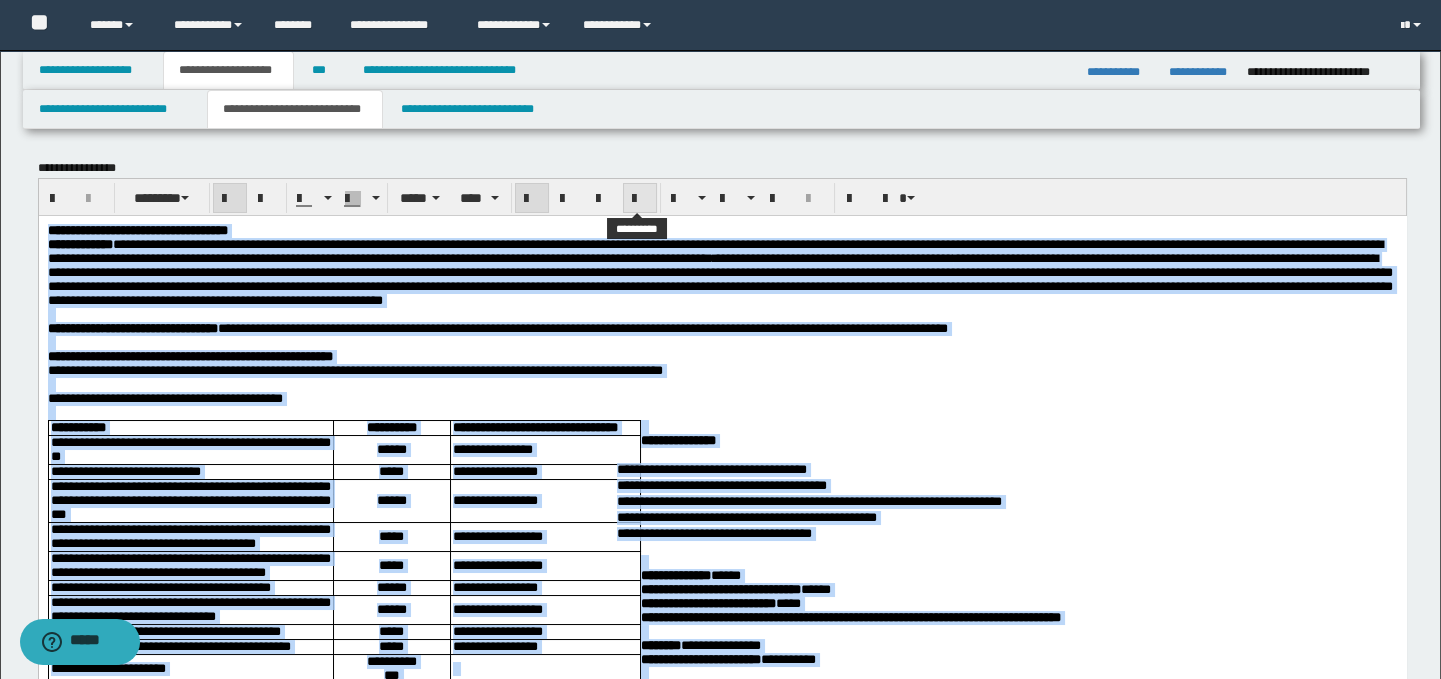 click at bounding box center [640, 199] 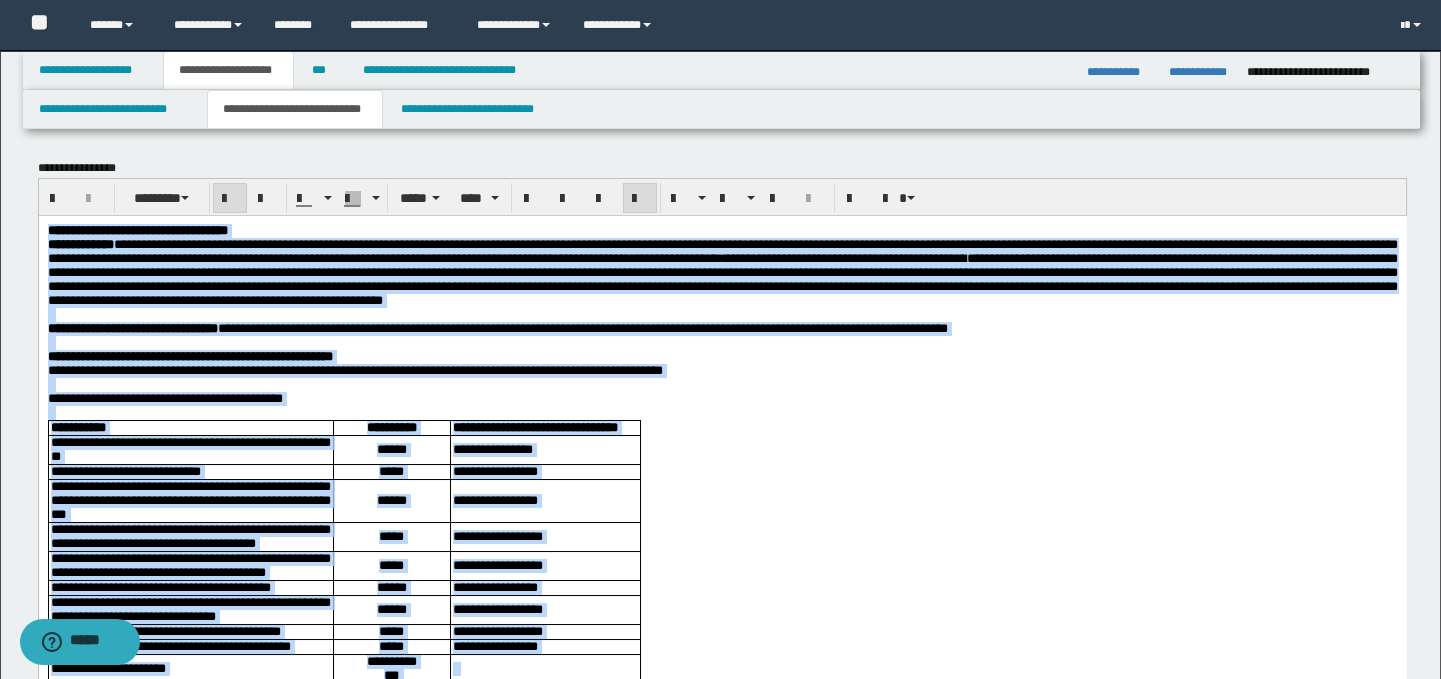 click at bounding box center [722, 384] 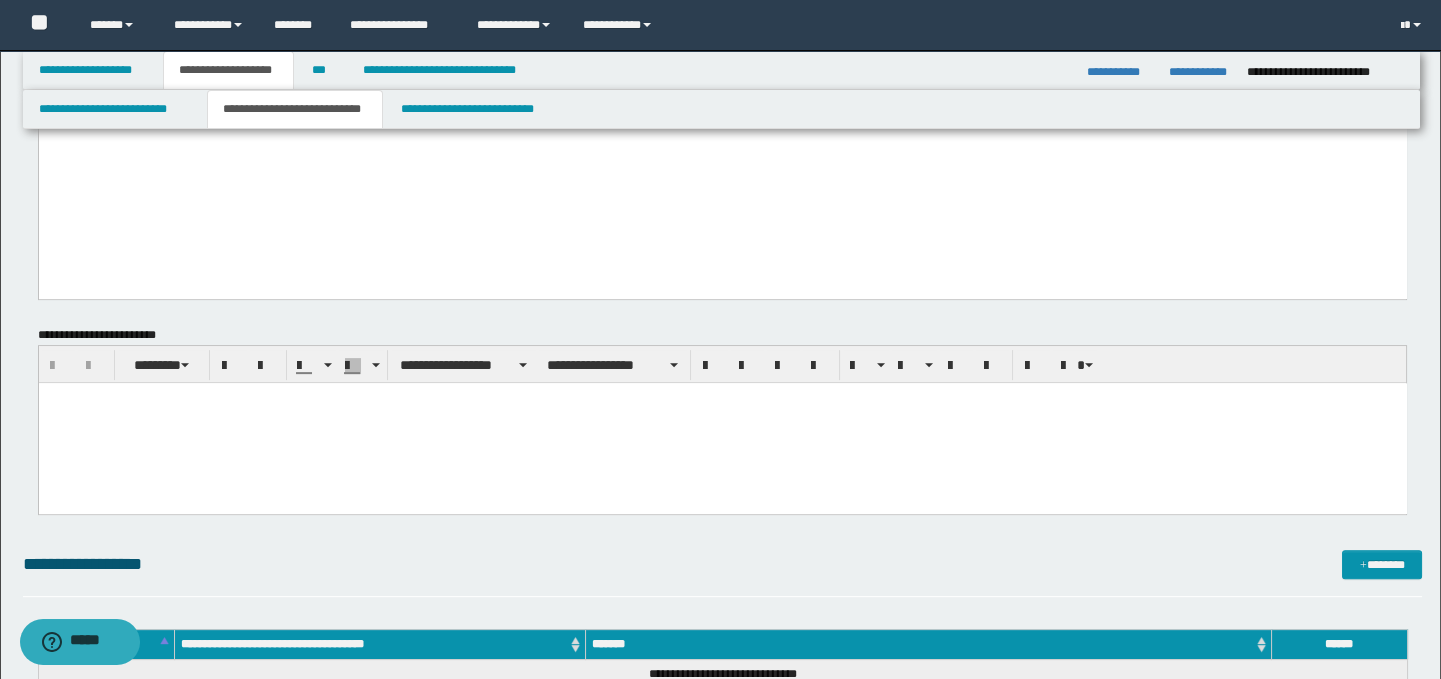 scroll, scrollTop: 1659, scrollLeft: 0, axis: vertical 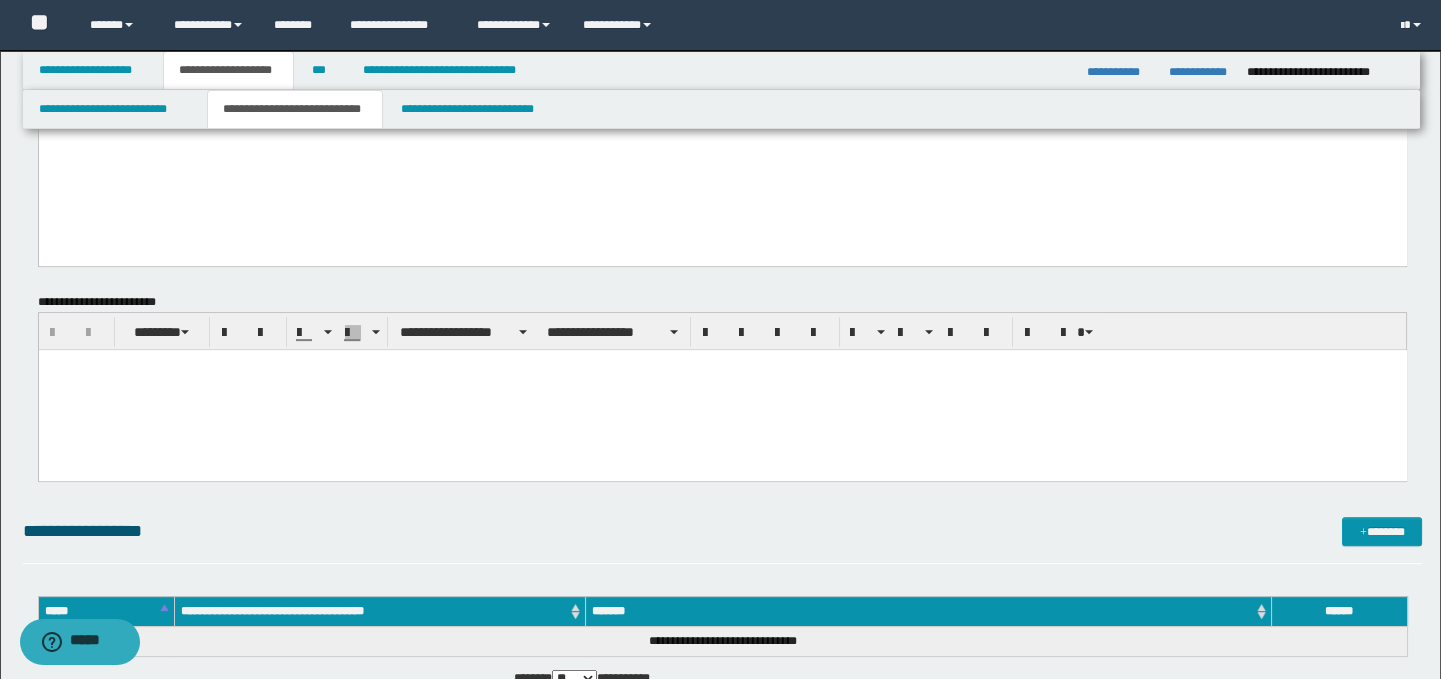 click at bounding box center [722, 390] 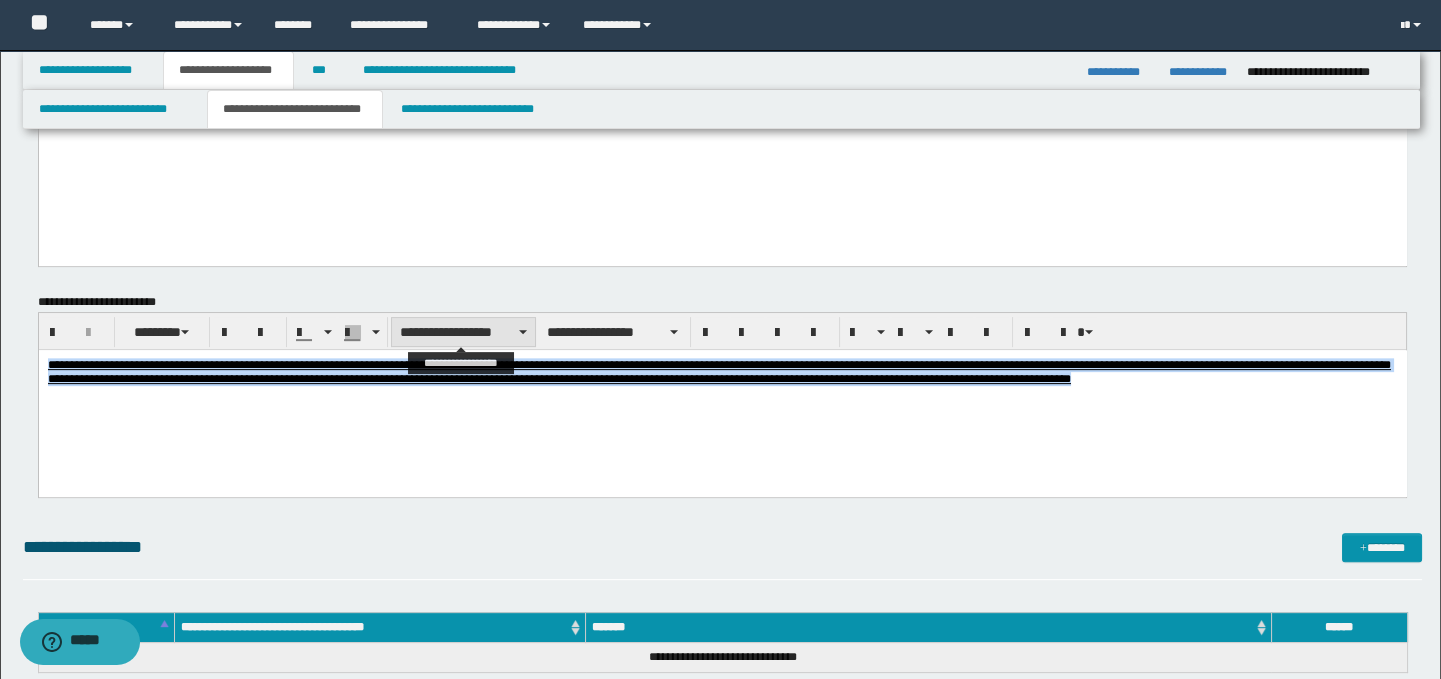 click on "**********" at bounding box center (463, 332) 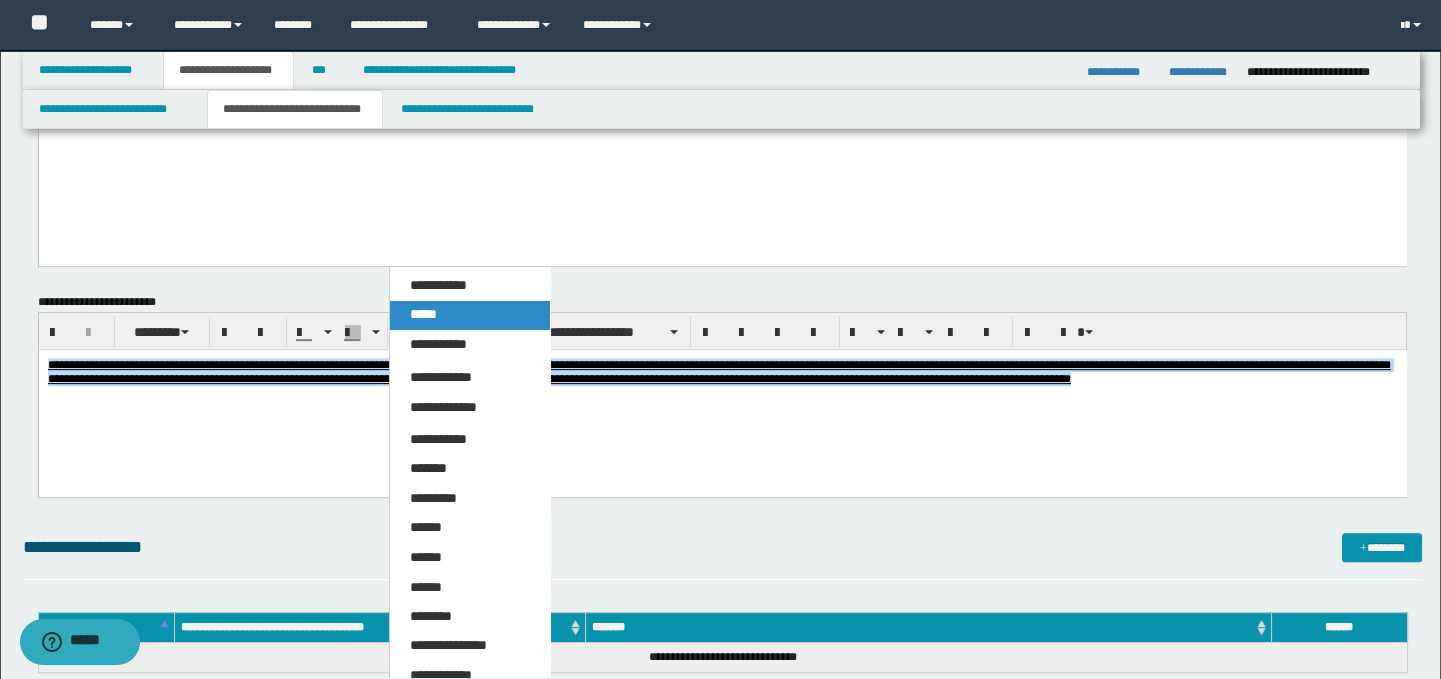click on "*****" at bounding box center (470, 315) 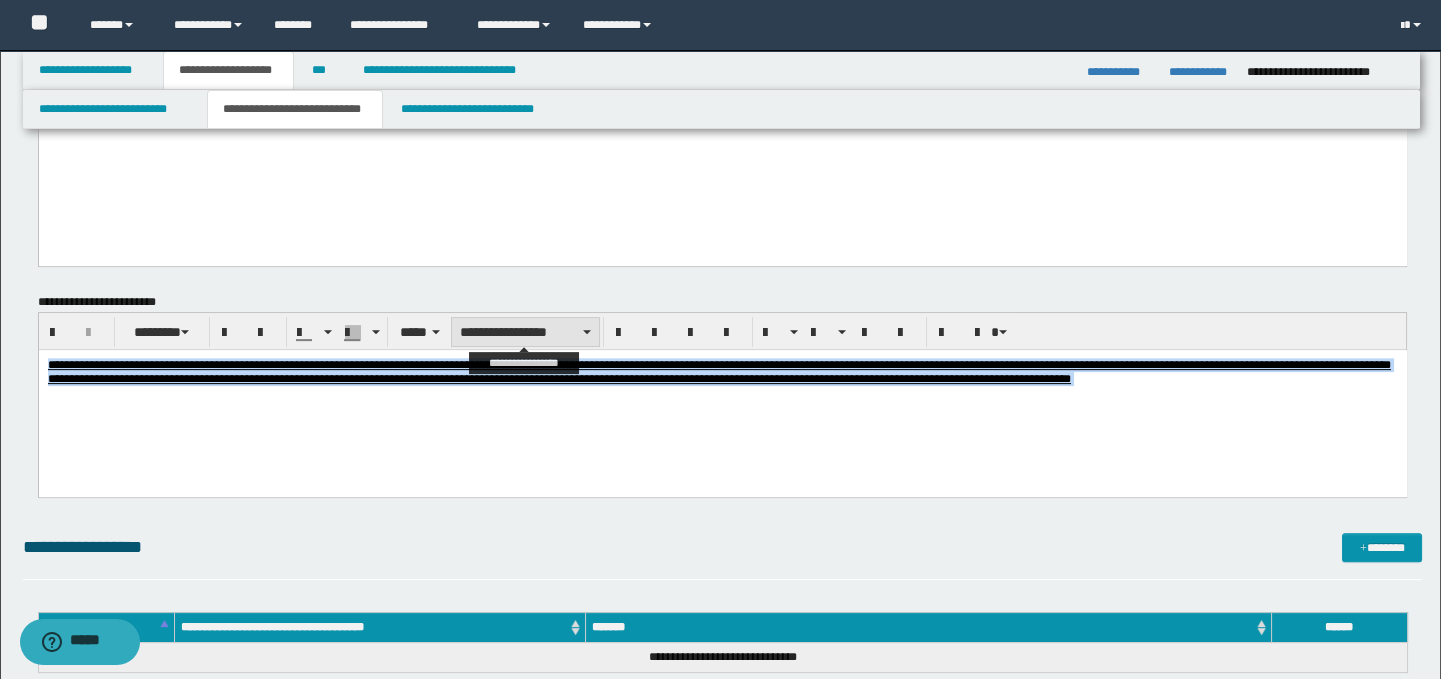 click on "**********" at bounding box center [525, 332] 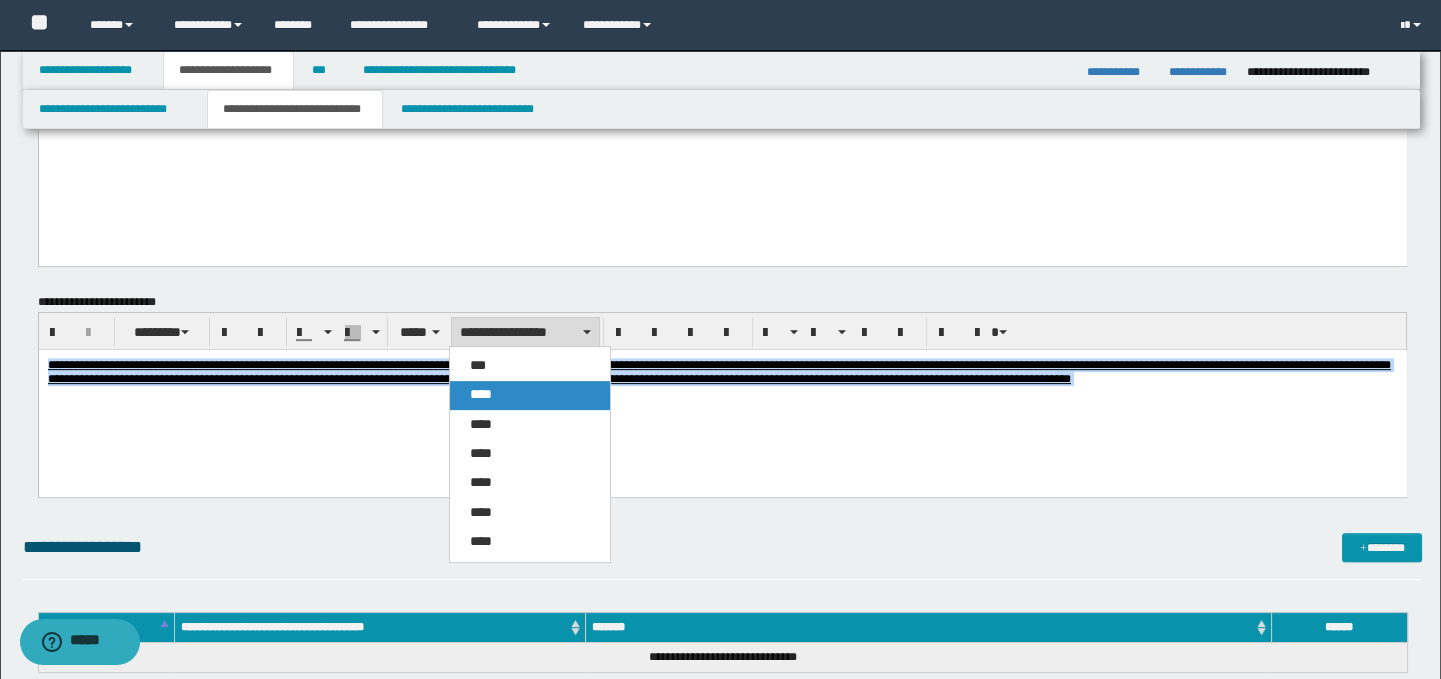 click on "****" at bounding box center [530, 395] 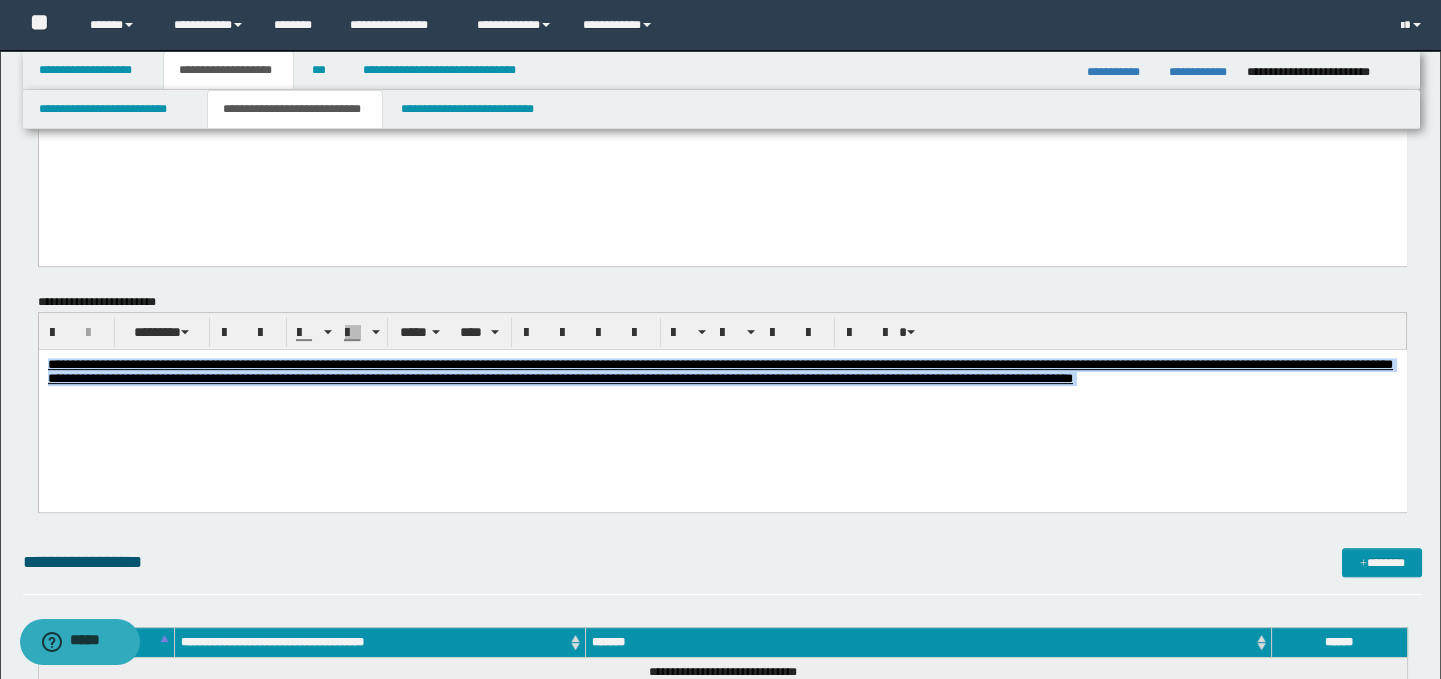 click on "**********" at bounding box center (722, 397) 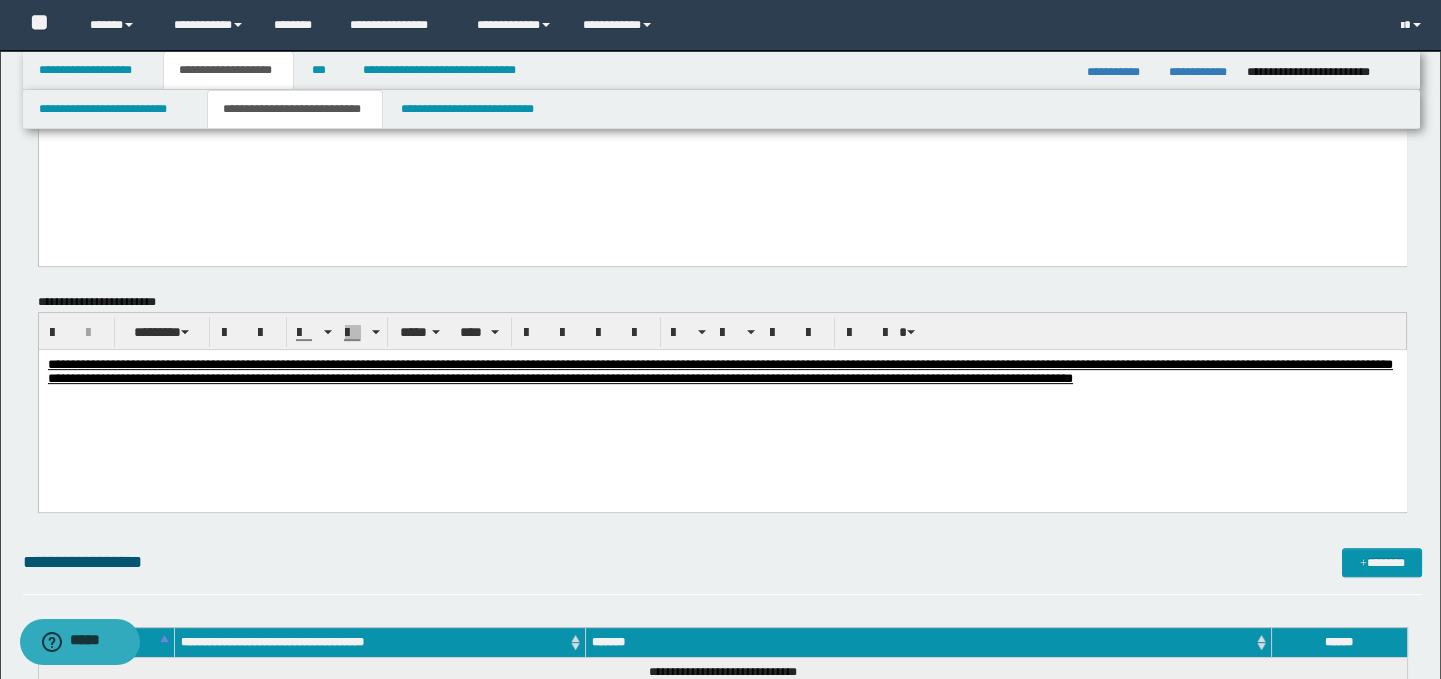 click on "**********" at bounding box center [722, 397] 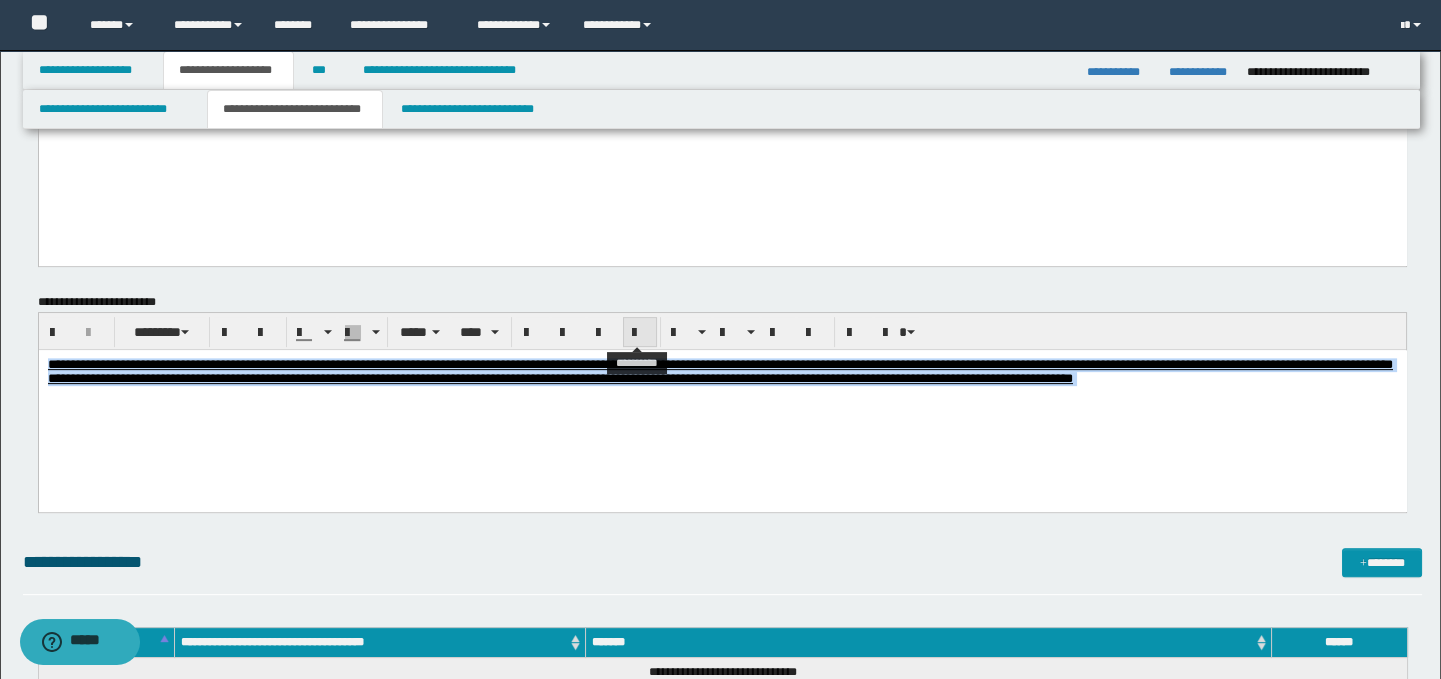 click at bounding box center [640, 333] 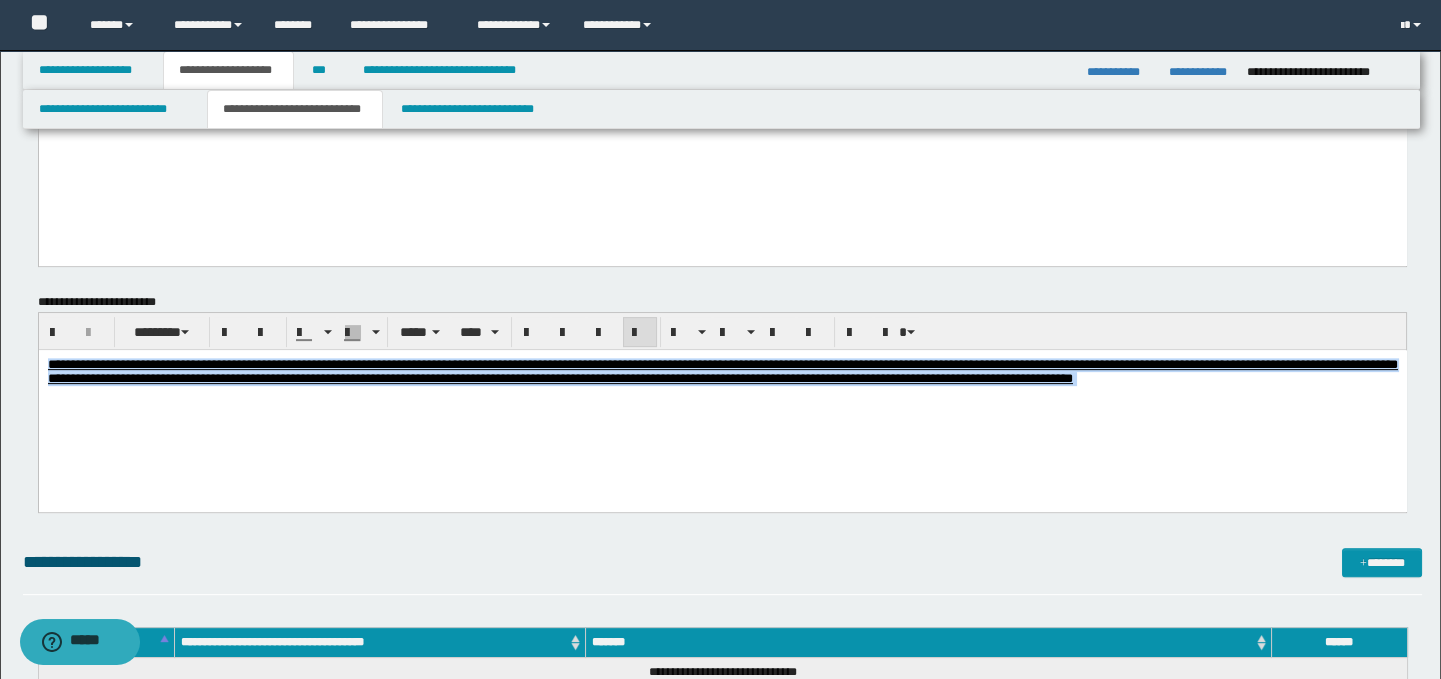 click on "**********" at bounding box center (722, 372) 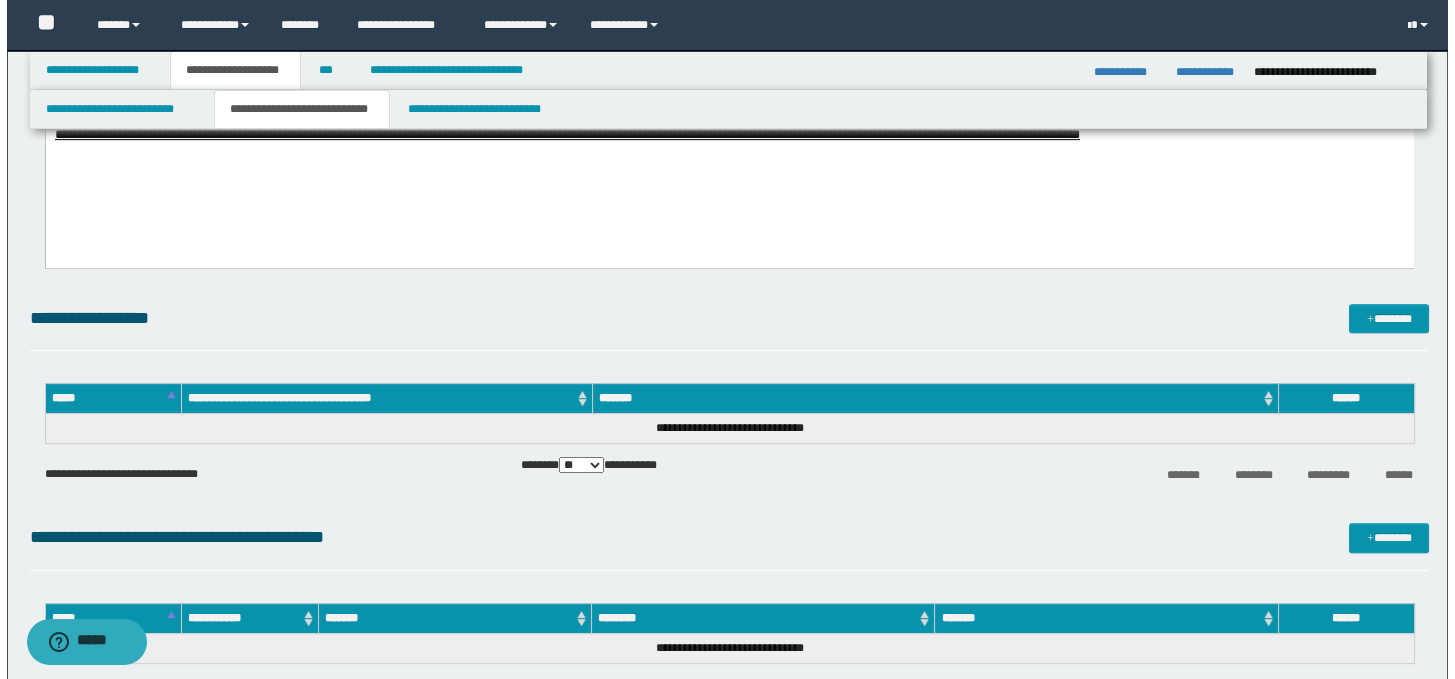 scroll, scrollTop: 1954, scrollLeft: 0, axis: vertical 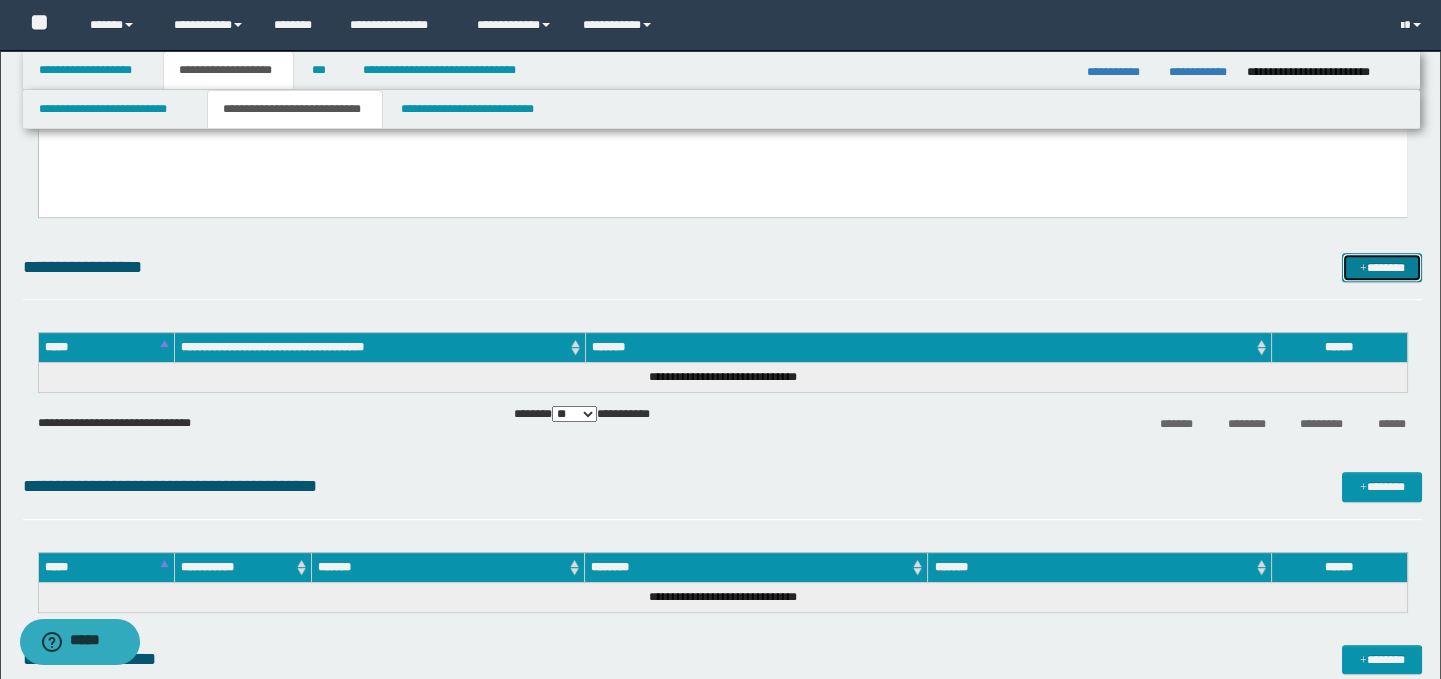click on "*******" at bounding box center [1382, 268] 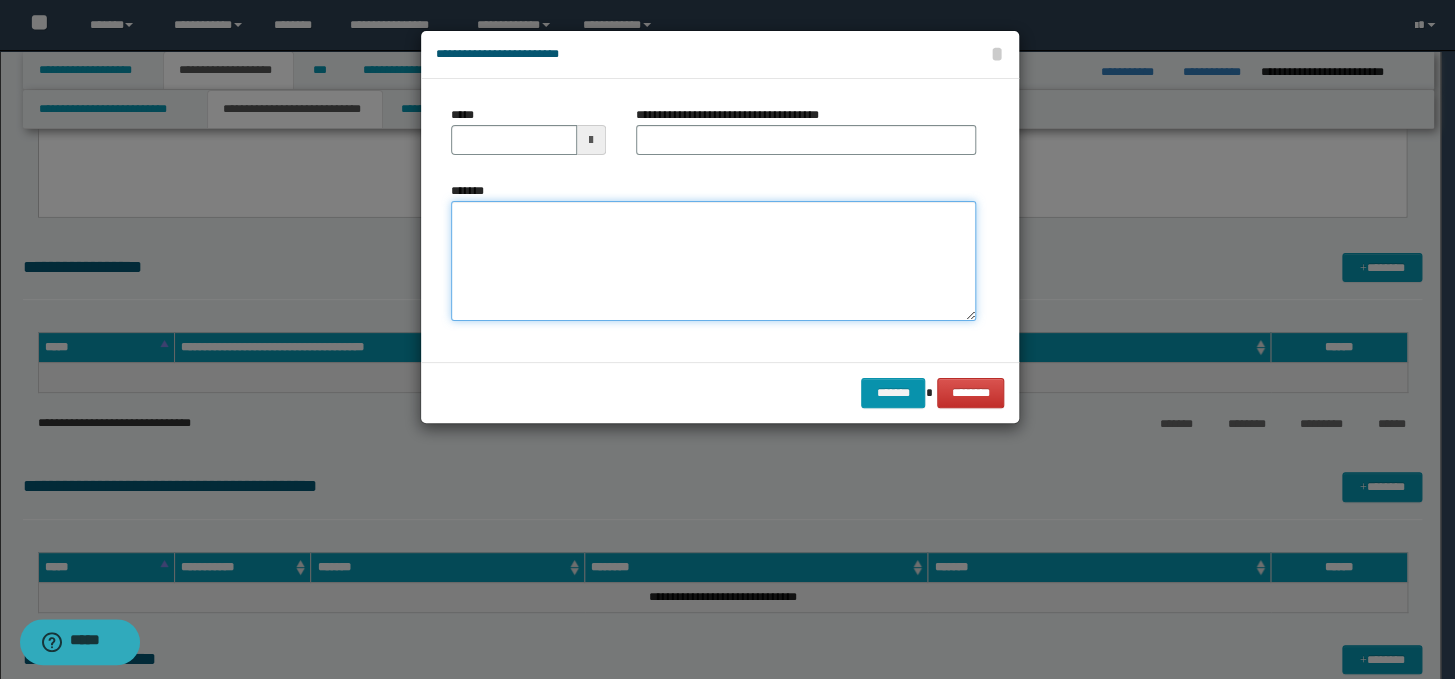 paste on "**********" 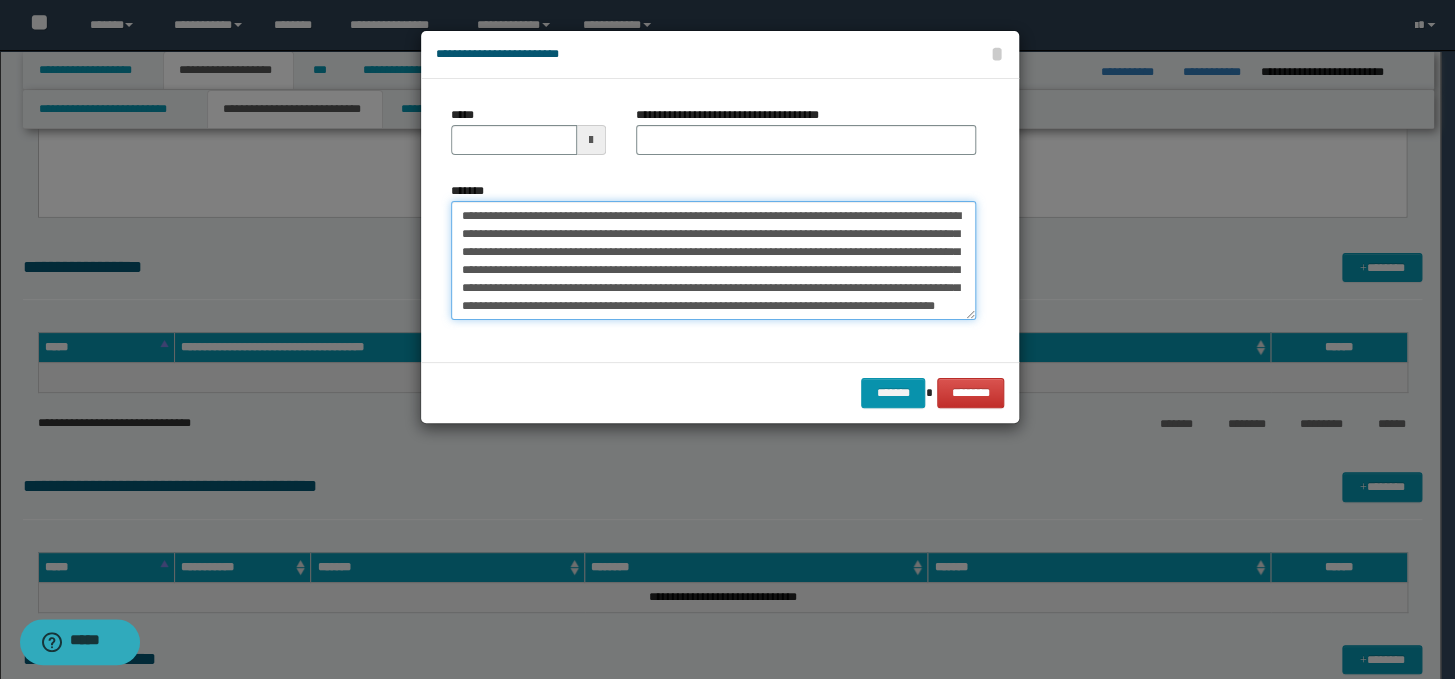scroll, scrollTop: 0, scrollLeft: 0, axis: both 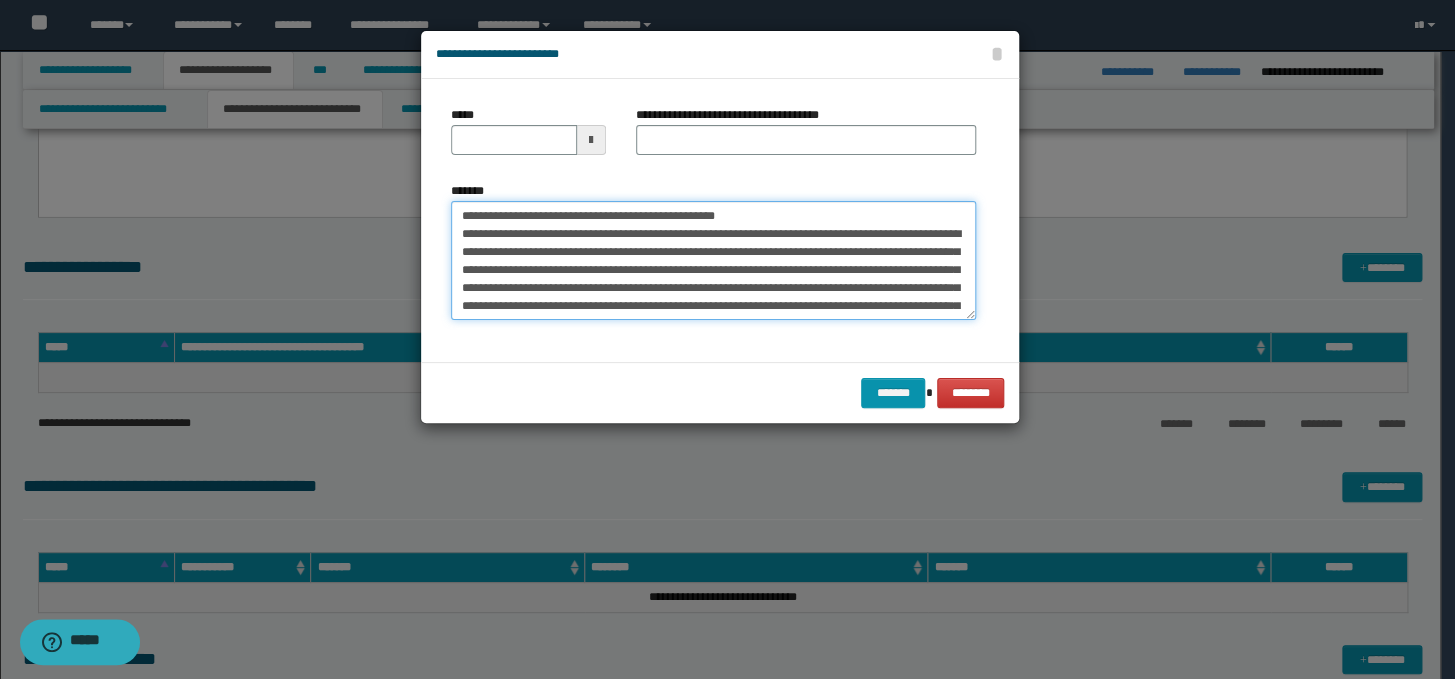 drag, startPoint x: 805, startPoint y: 210, endPoint x: 452, endPoint y: 212, distance: 353.00568 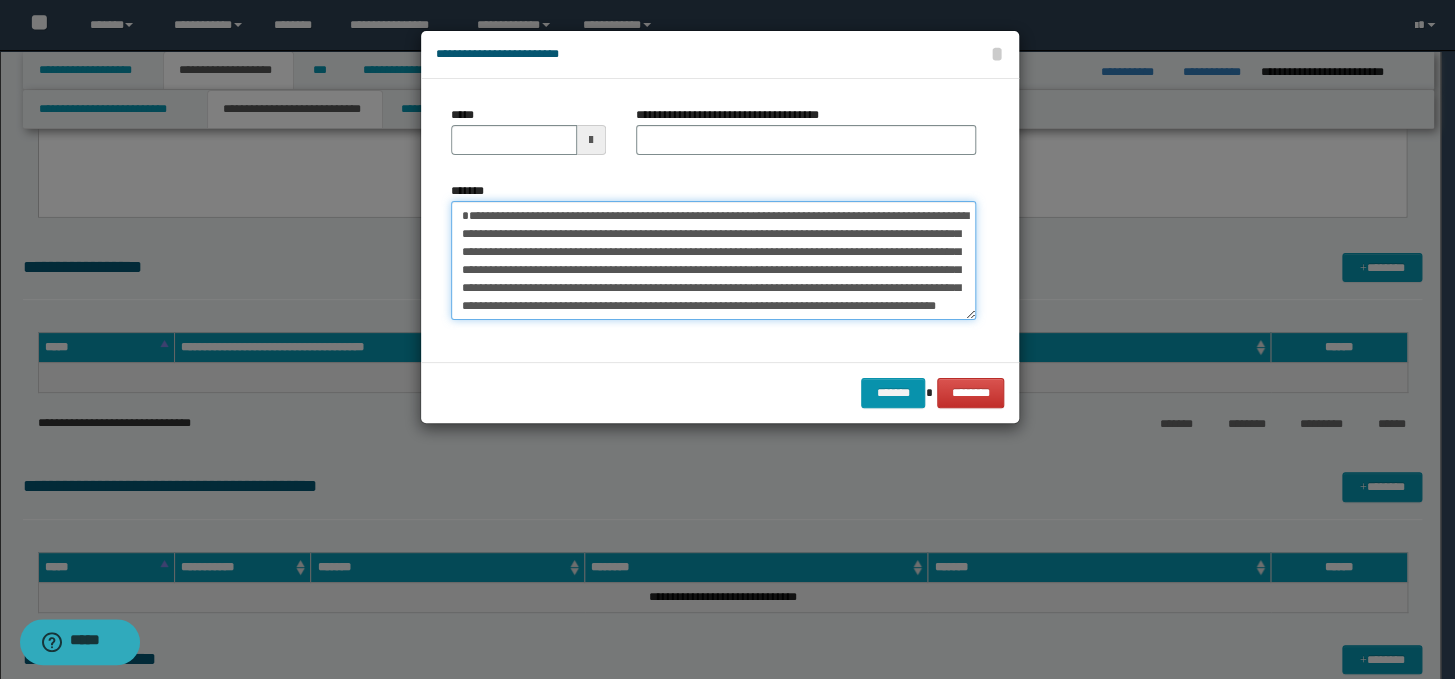 type on "**********" 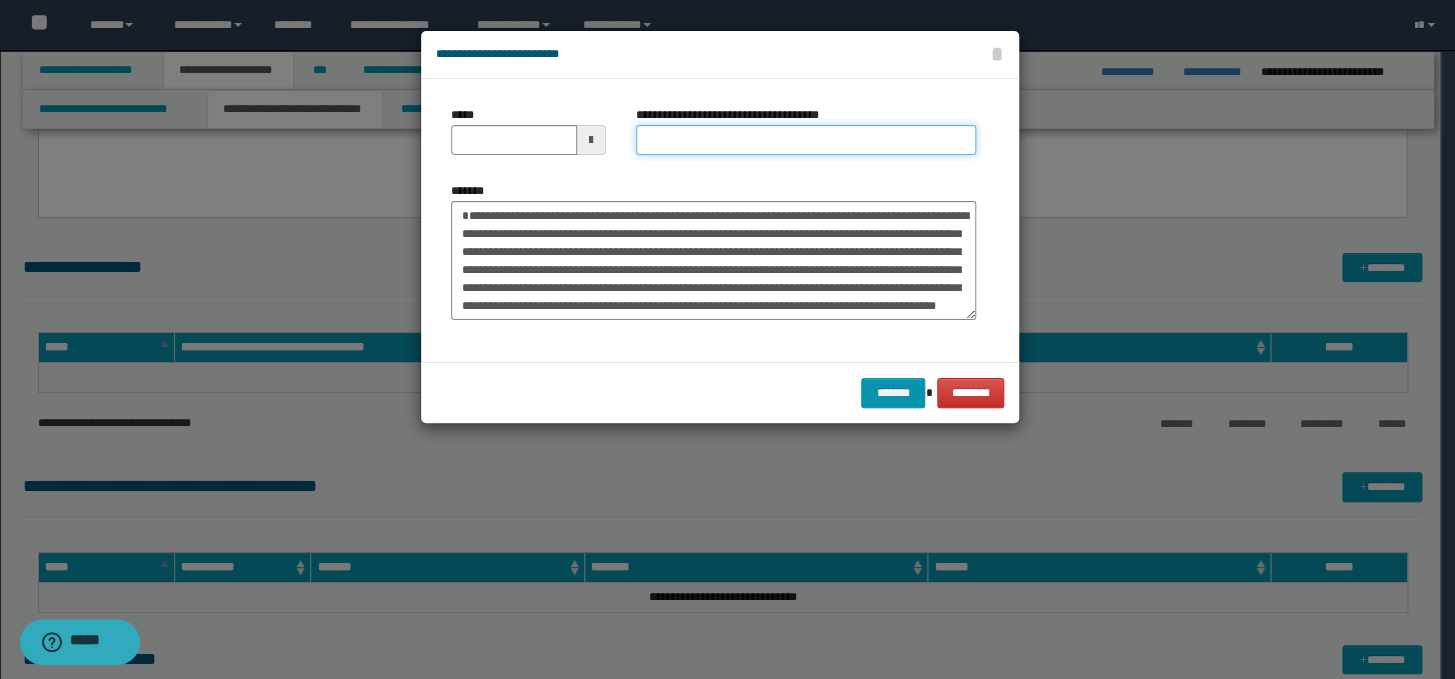click on "**********" at bounding box center (806, 140) 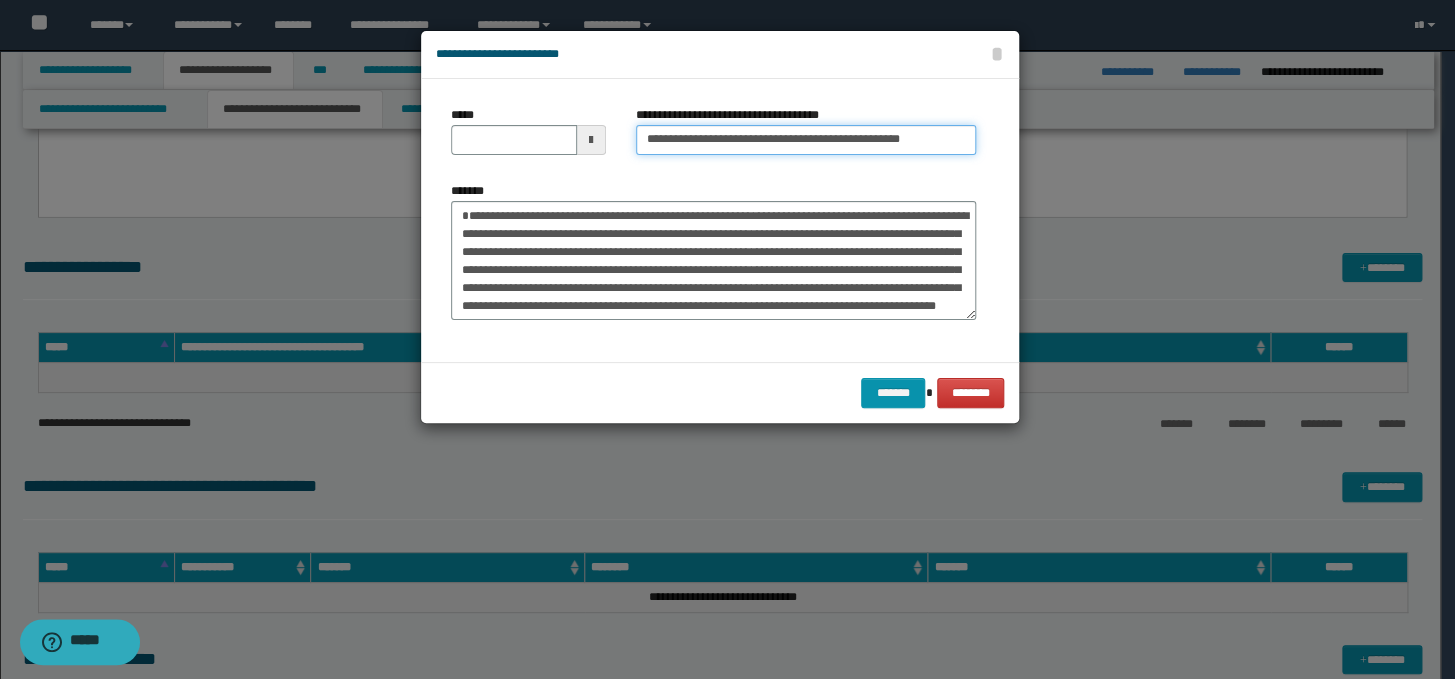 scroll, scrollTop: 0, scrollLeft: 0, axis: both 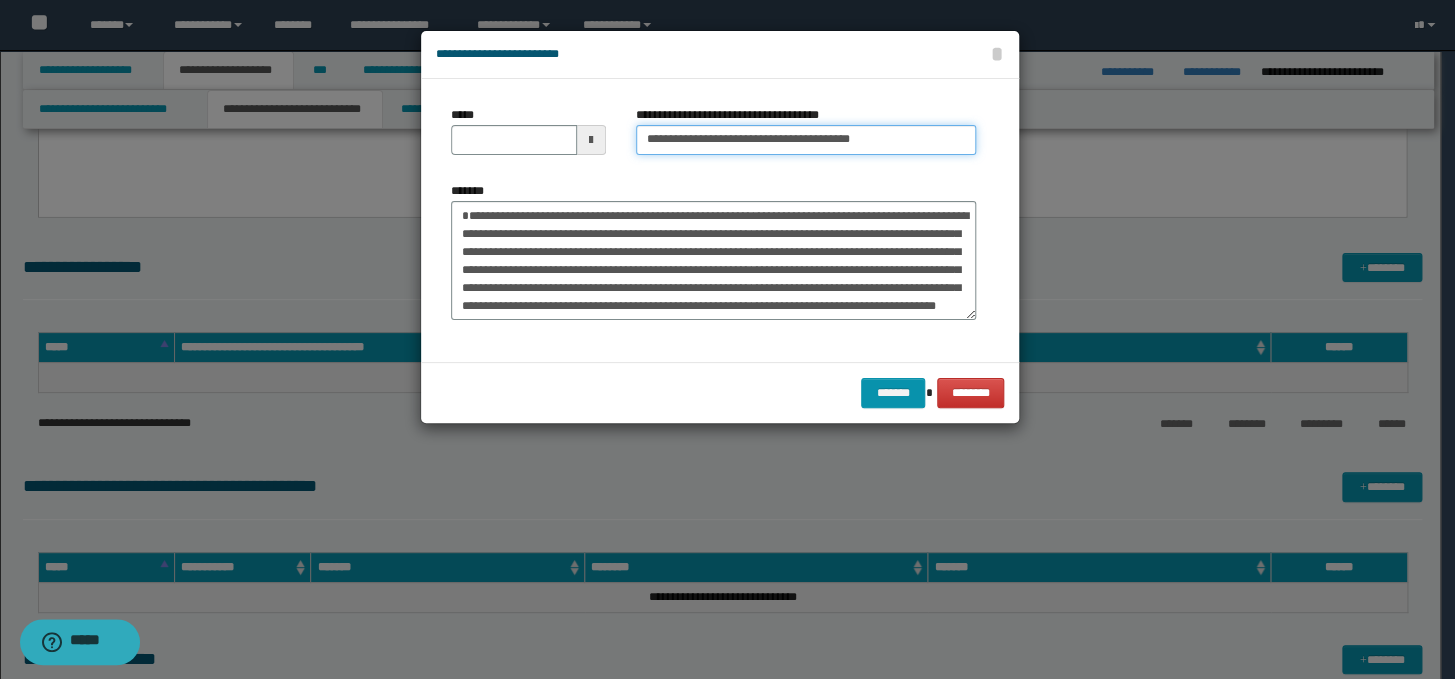 type 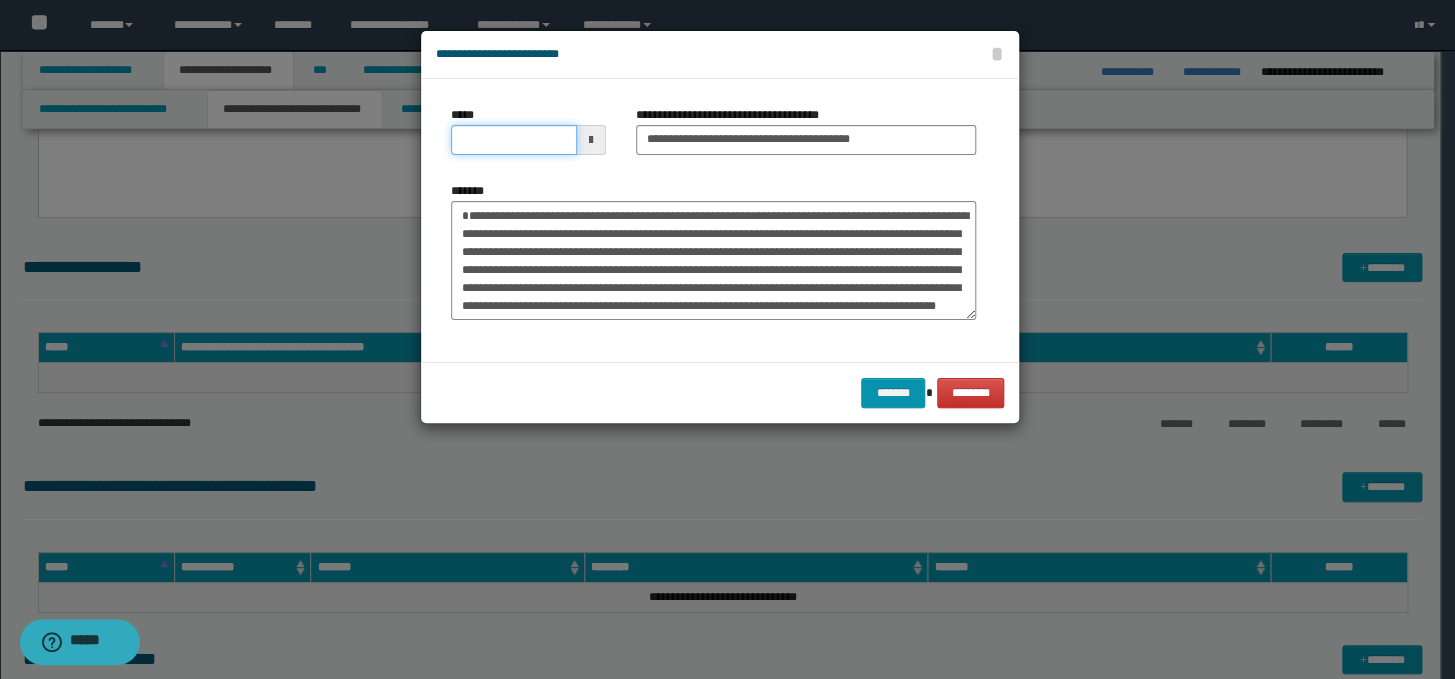 click on "*****" at bounding box center [514, 140] 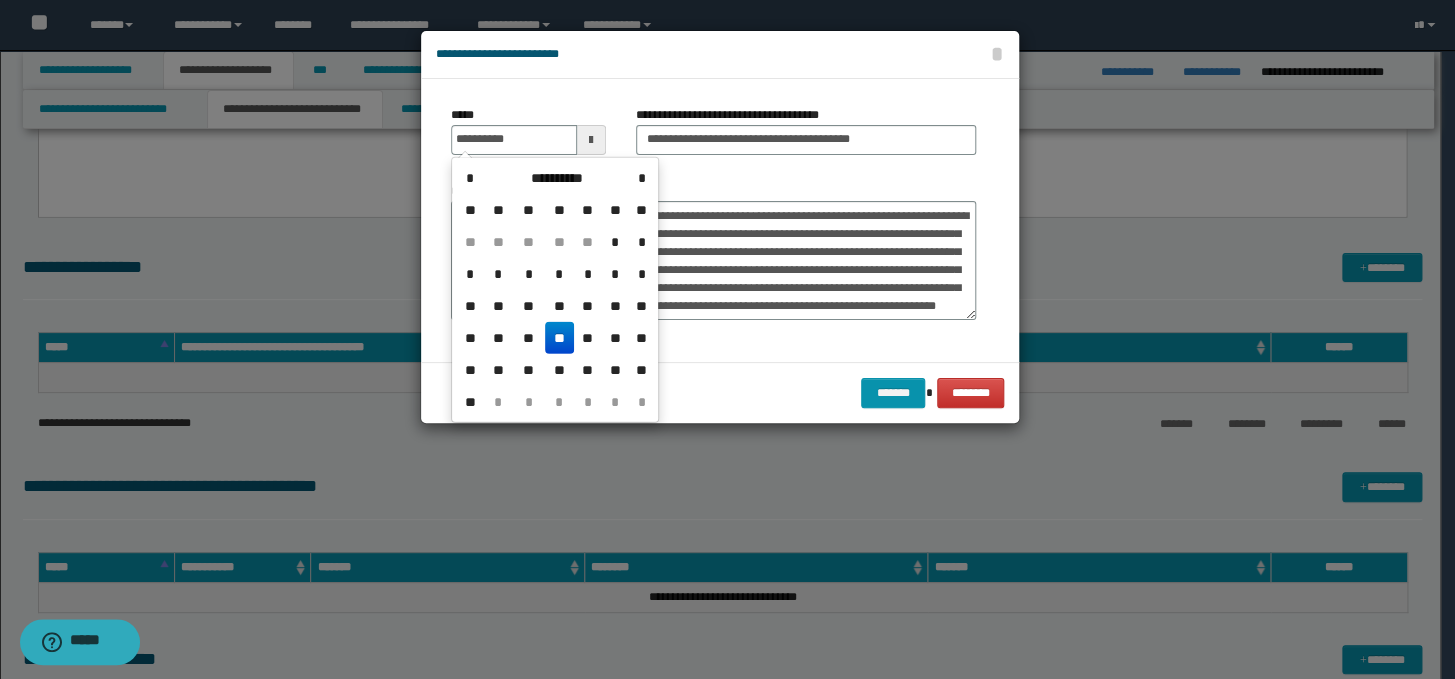 click on "**" at bounding box center [559, 338] 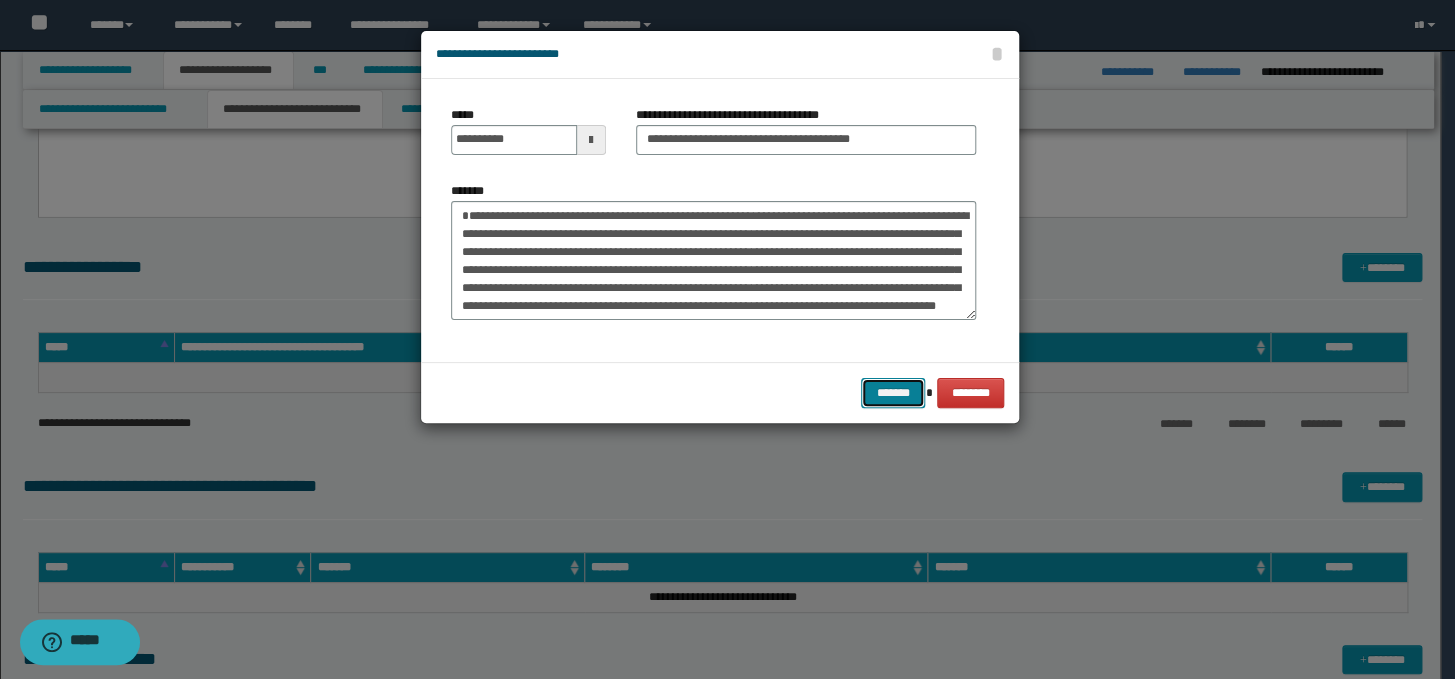 click on "*******" at bounding box center (893, 393) 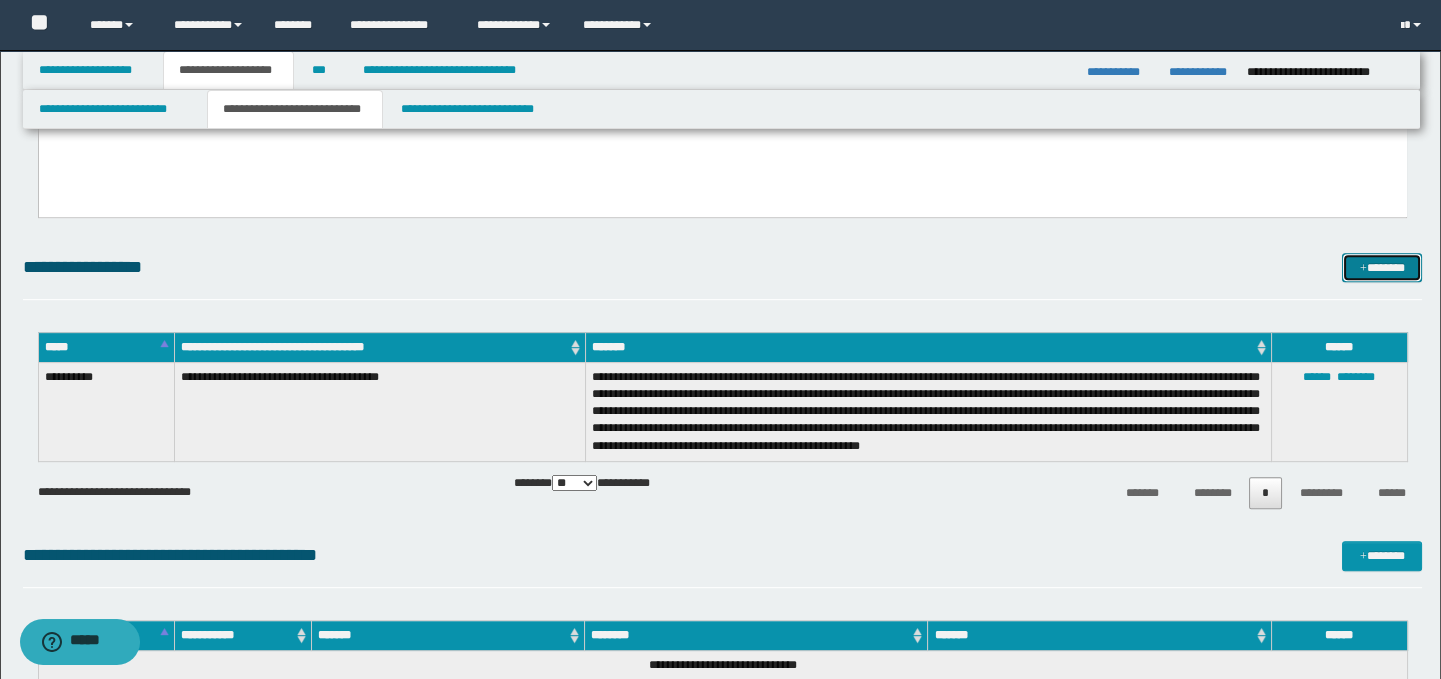 click on "*******" at bounding box center [1382, 268] 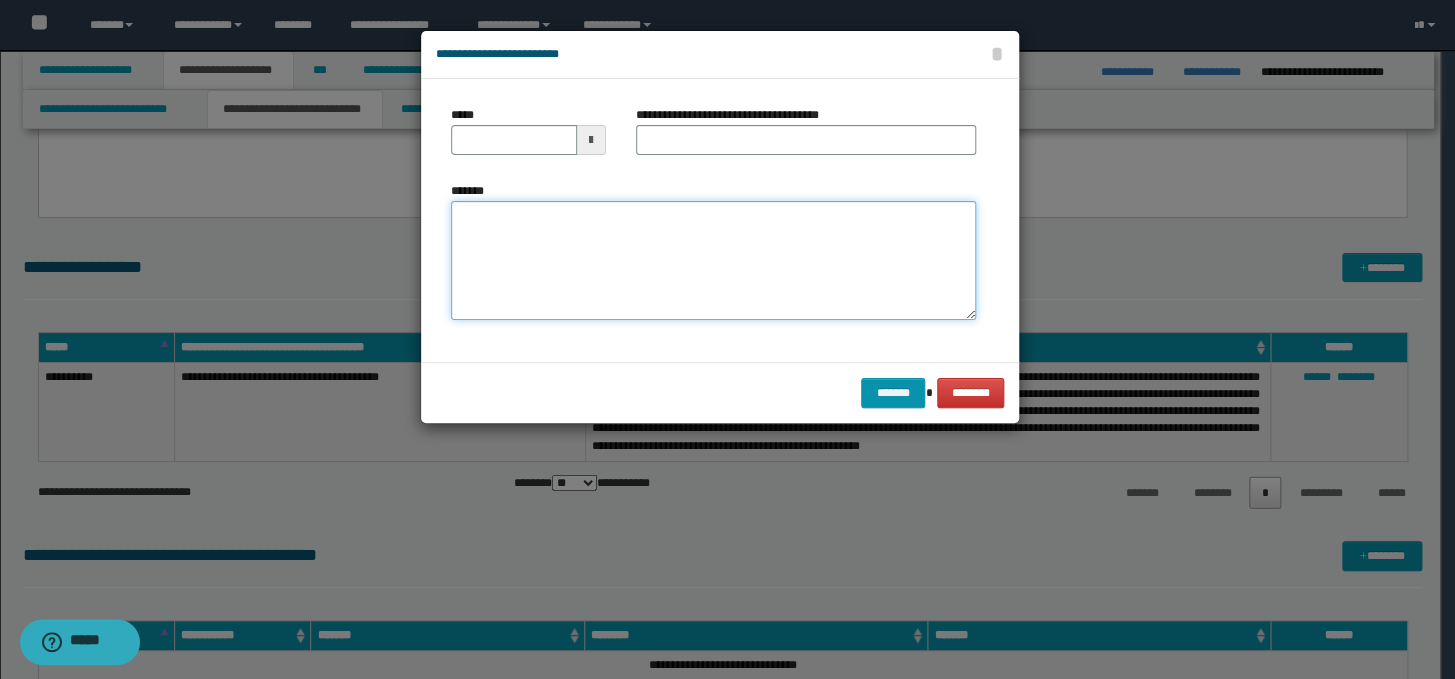 click on "*******" at bounding box center [713, 261] 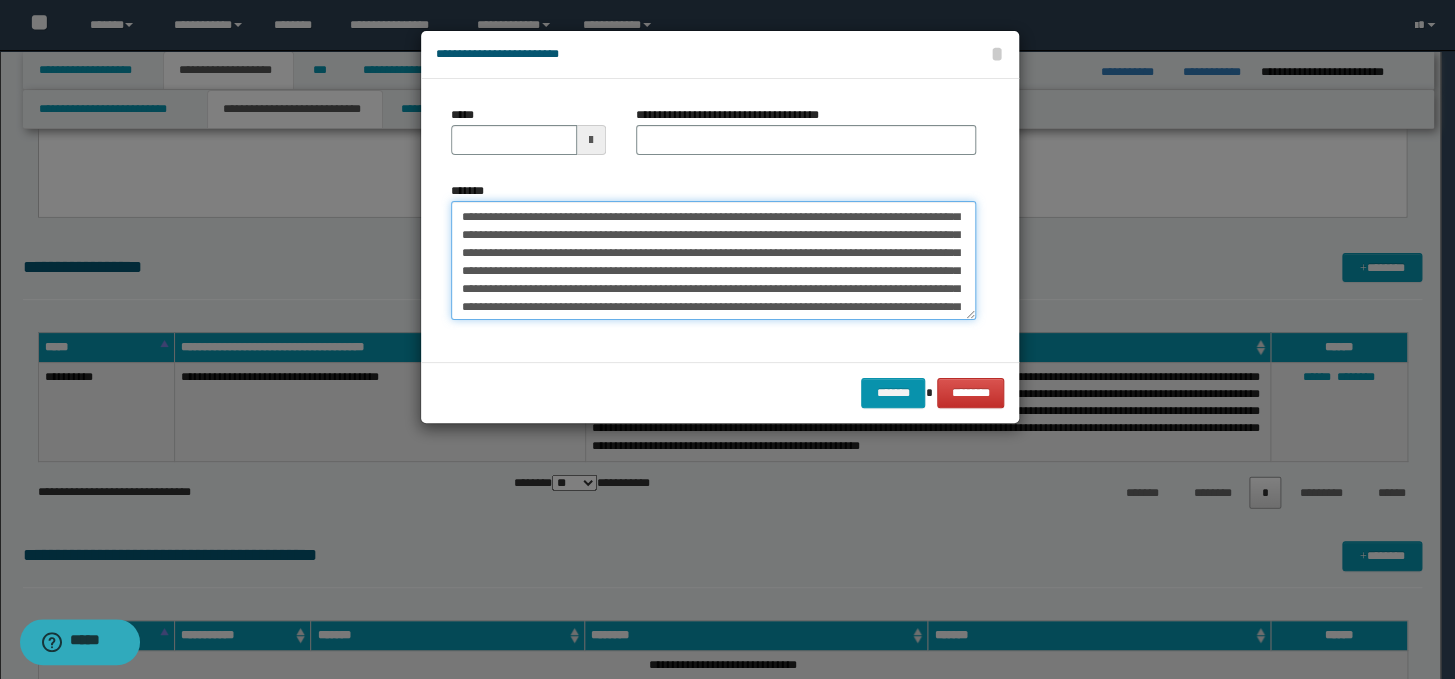 scroll, scrollTop: 0, scrollLeft: 0, axis: both 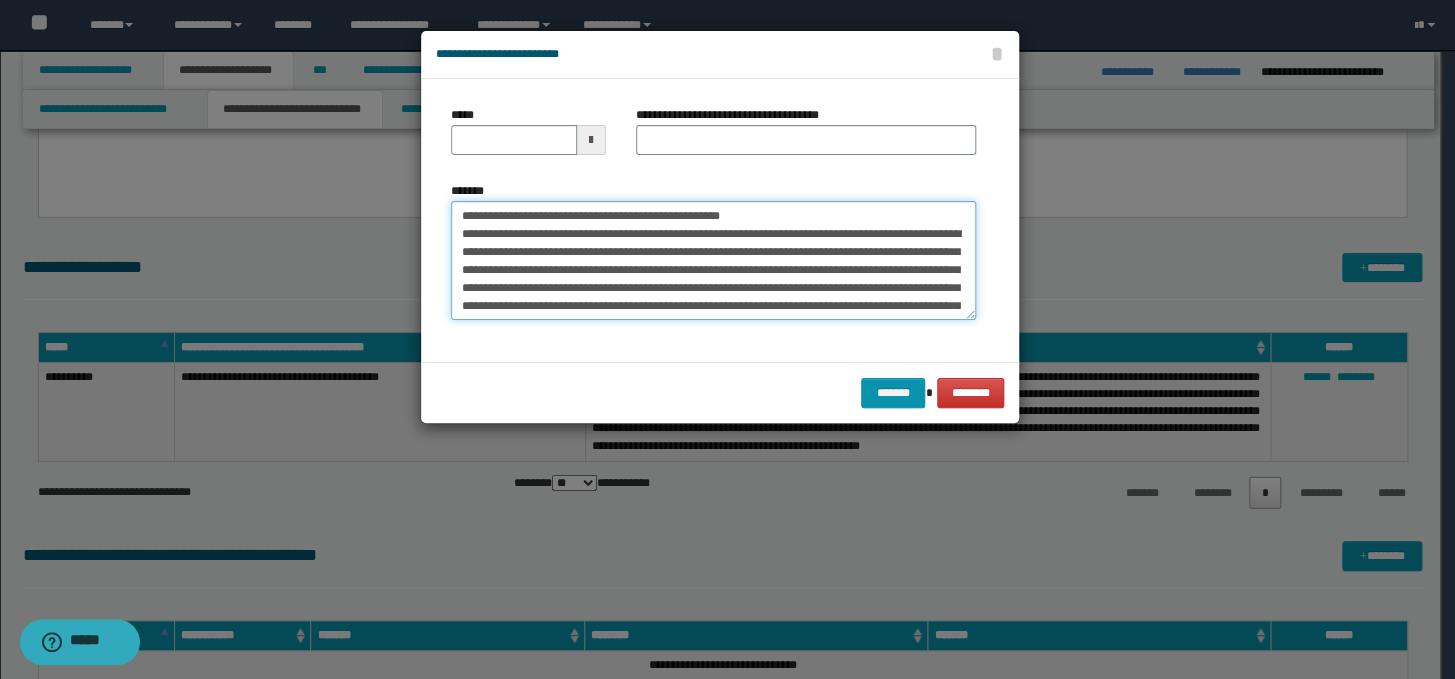 drag, startPoint x: 805, startPoint y: 219, endPoint x: 449, endPoint y: 217, distance: 356.0056 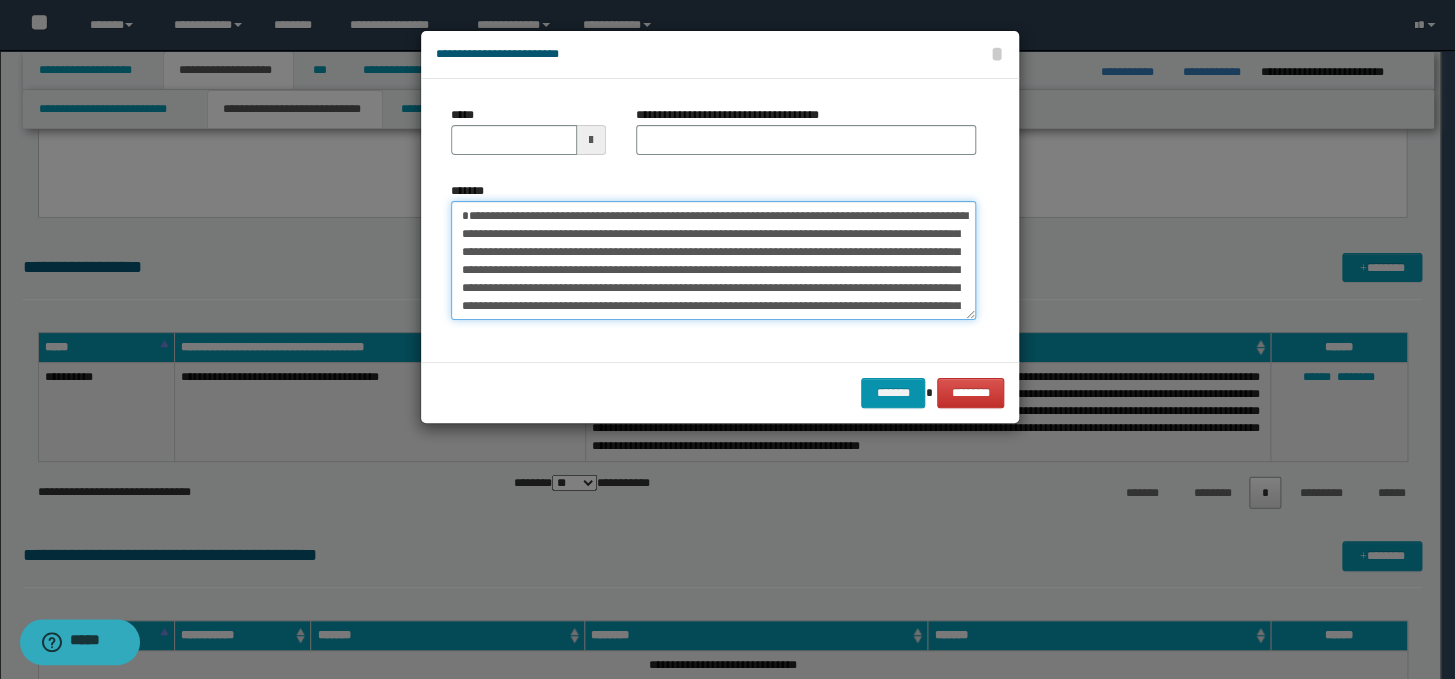 type on "**********" 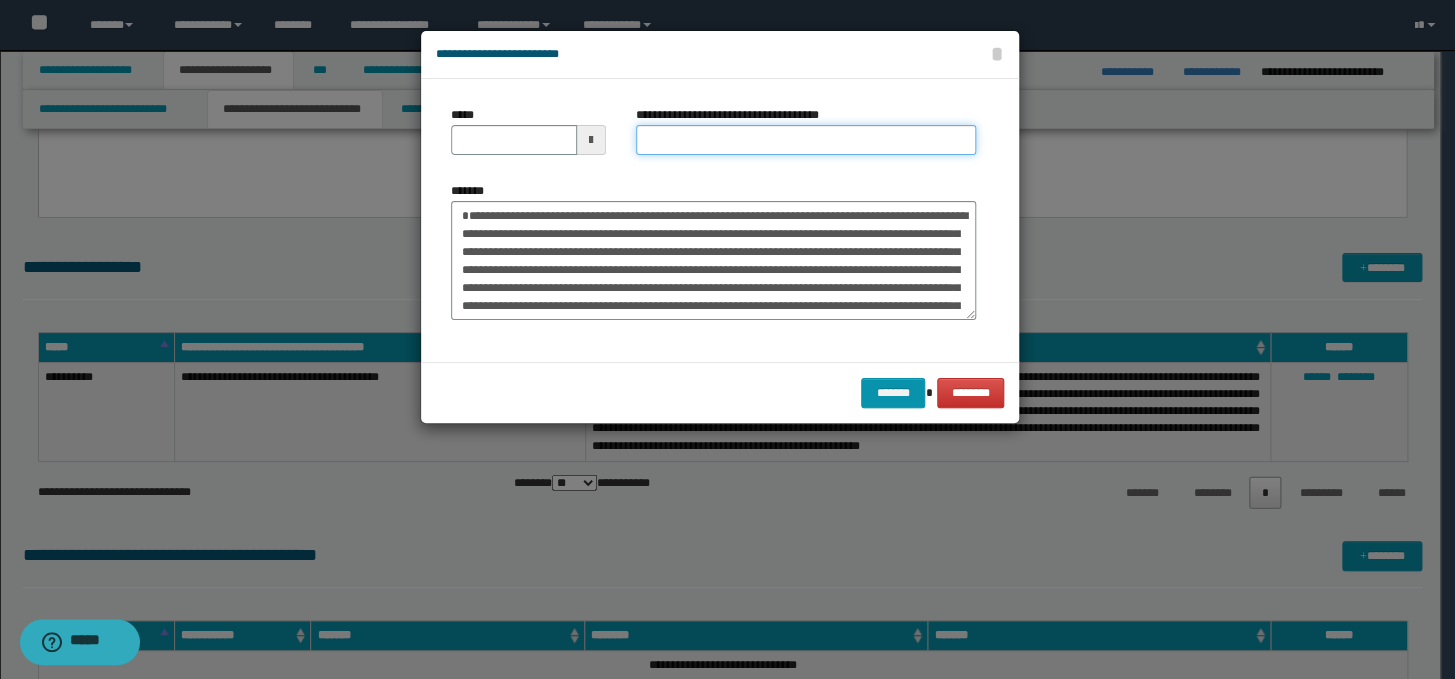 click on "**********" at bounding box center (806, 140) 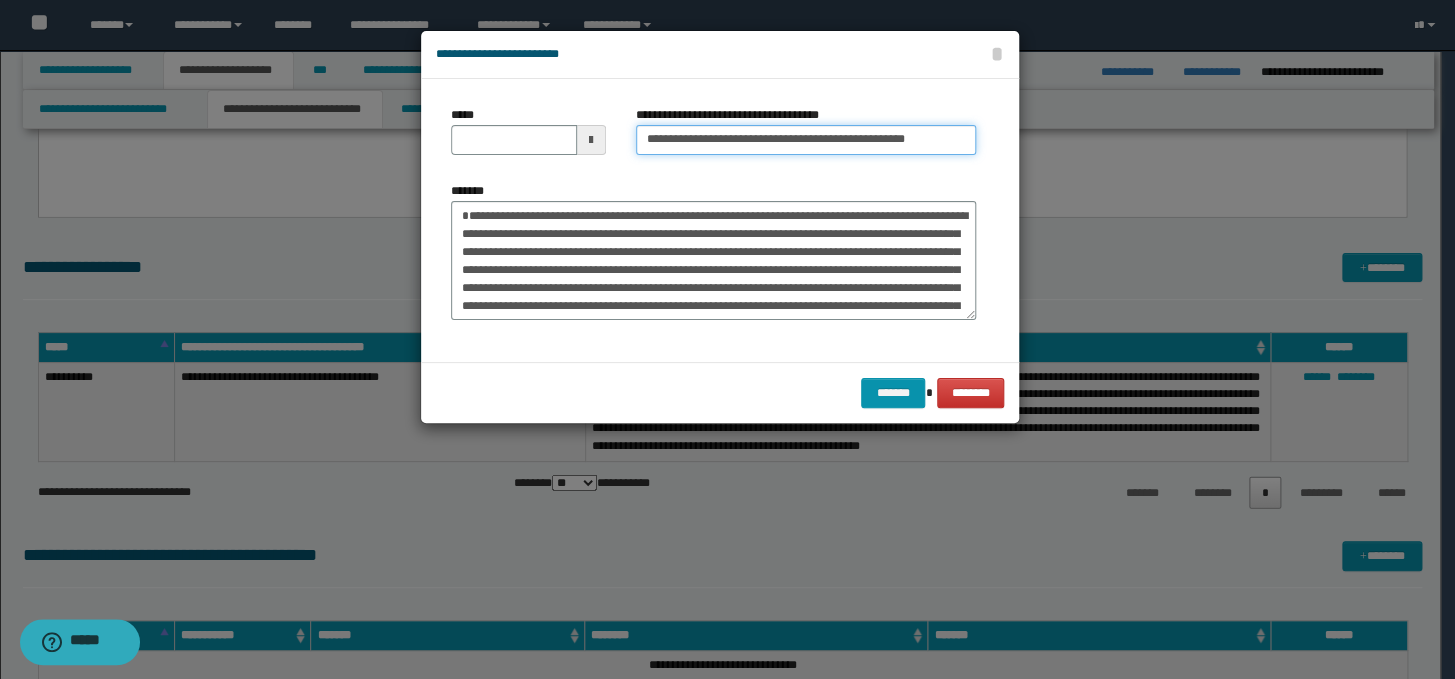 scroll, scrollTop: 0, scrollLeft: 0, axis: both 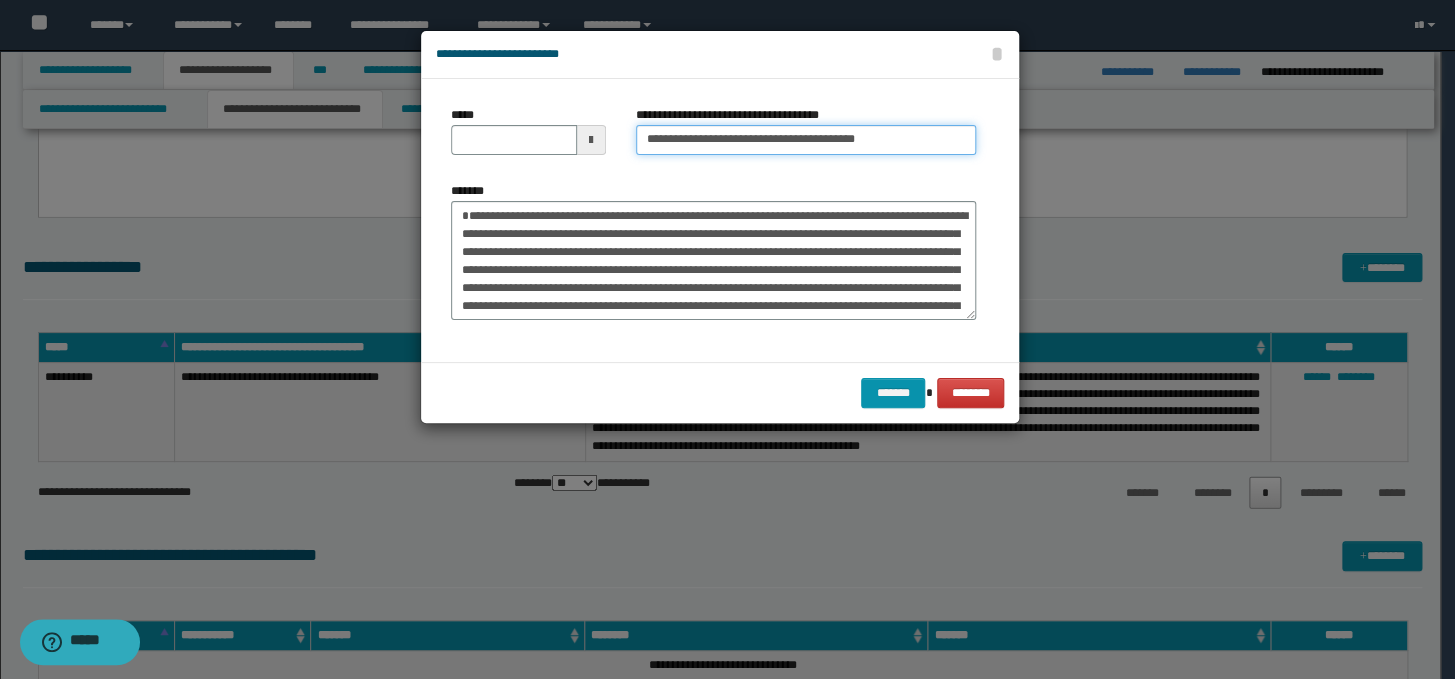 type 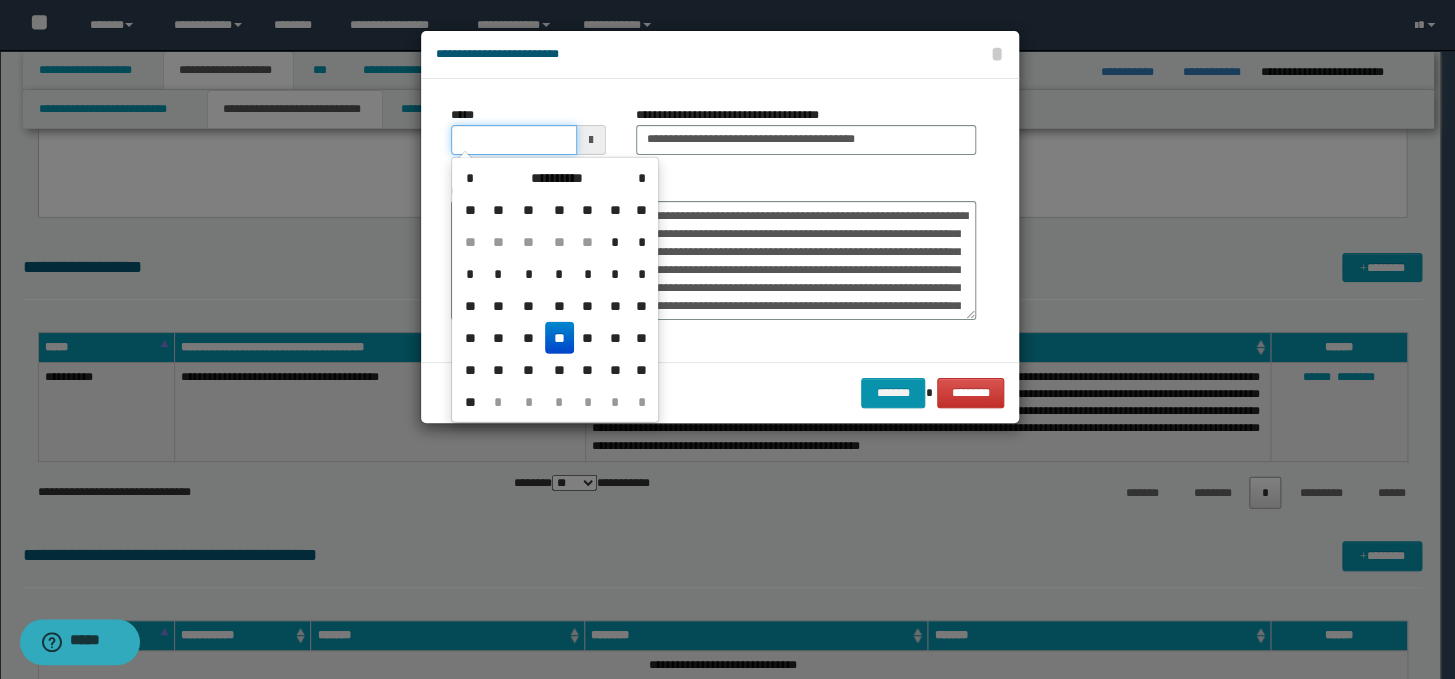 click on "*****" at bounding box center [514, 140] 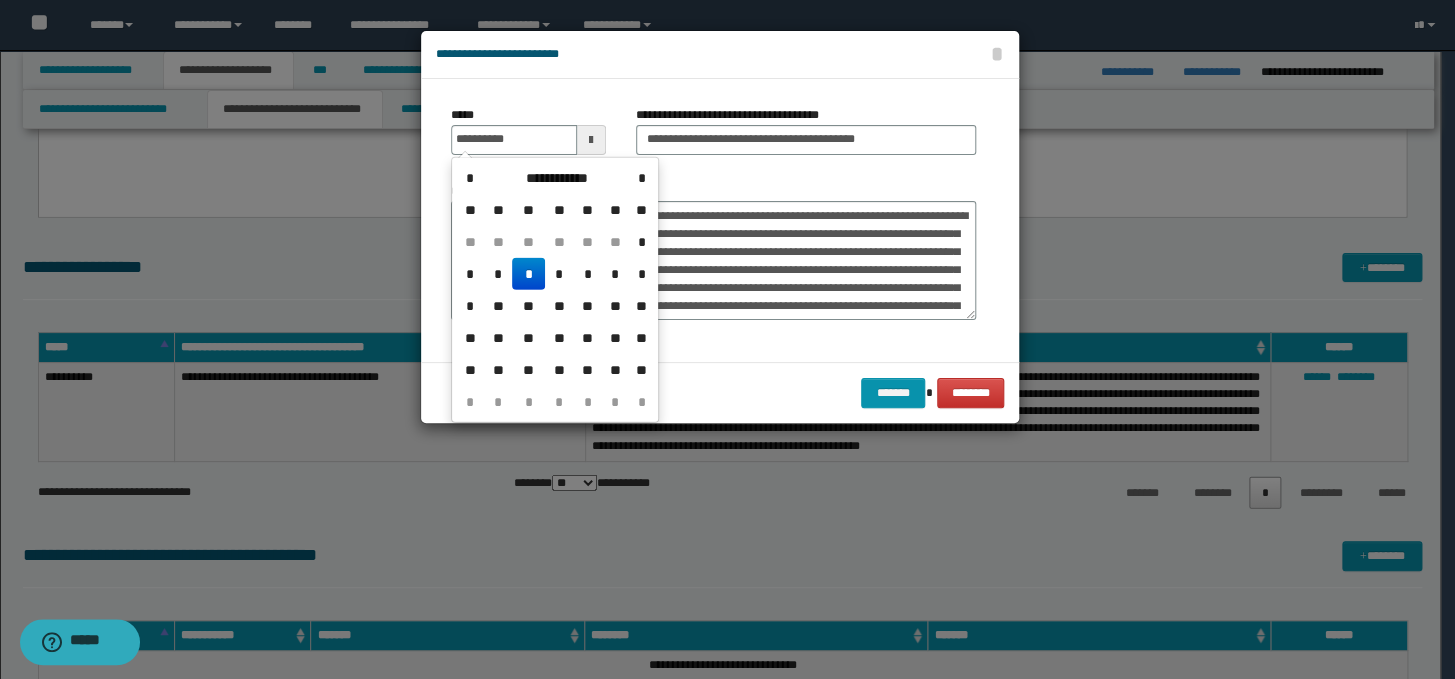 click on "*" at bounding box center (528, 274) 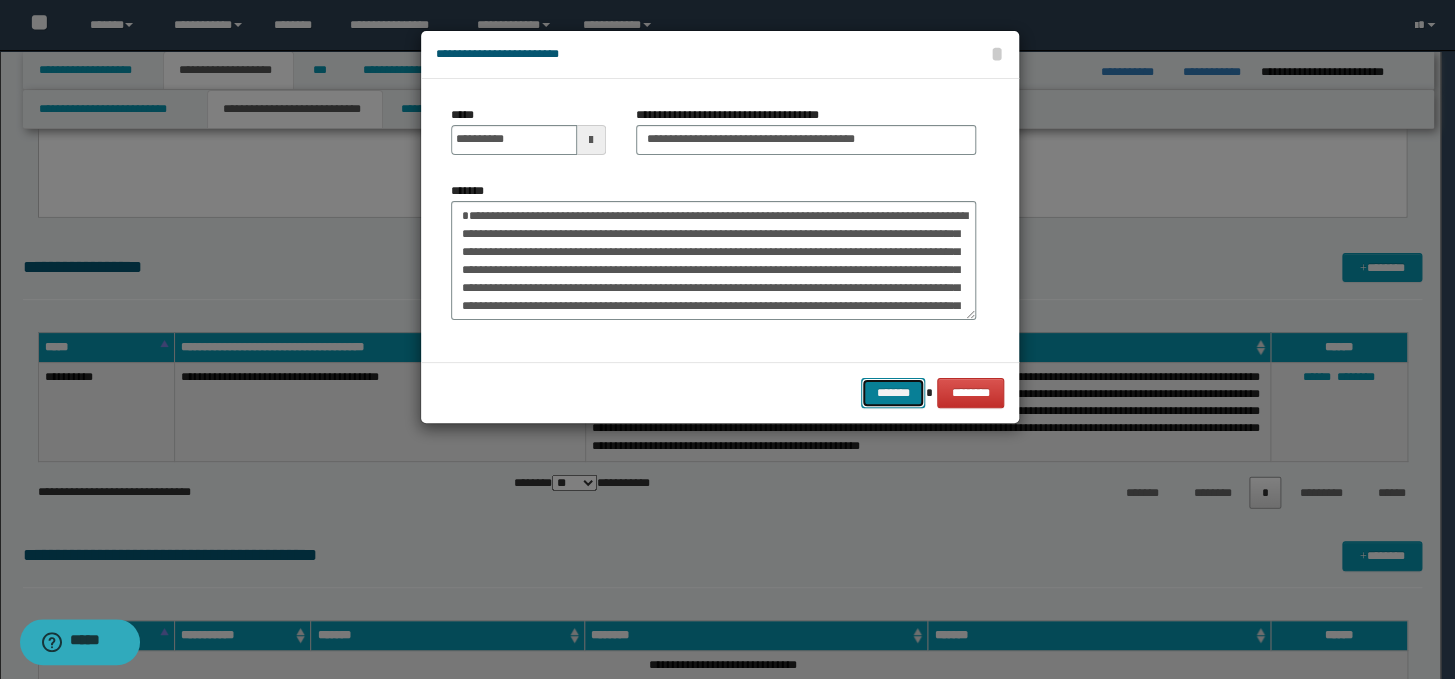 click on "*******" at bounding box center (893, 393) 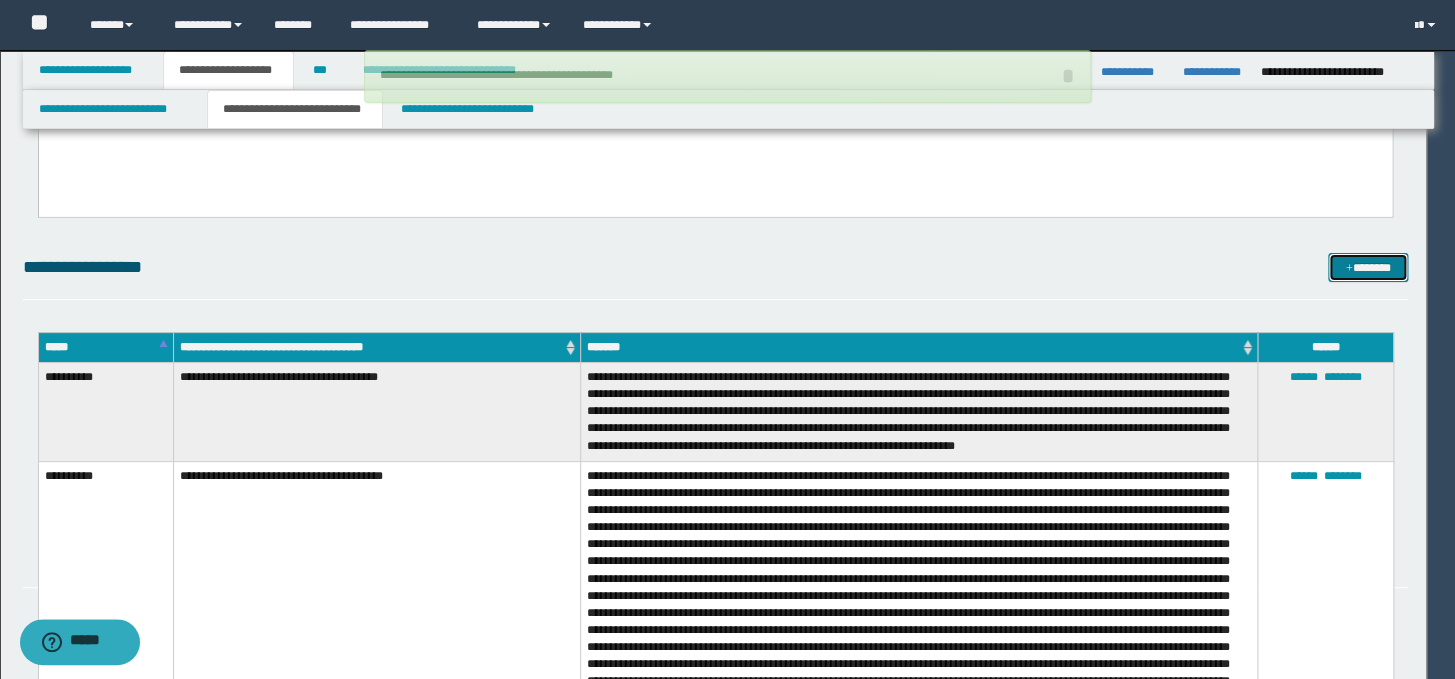 type 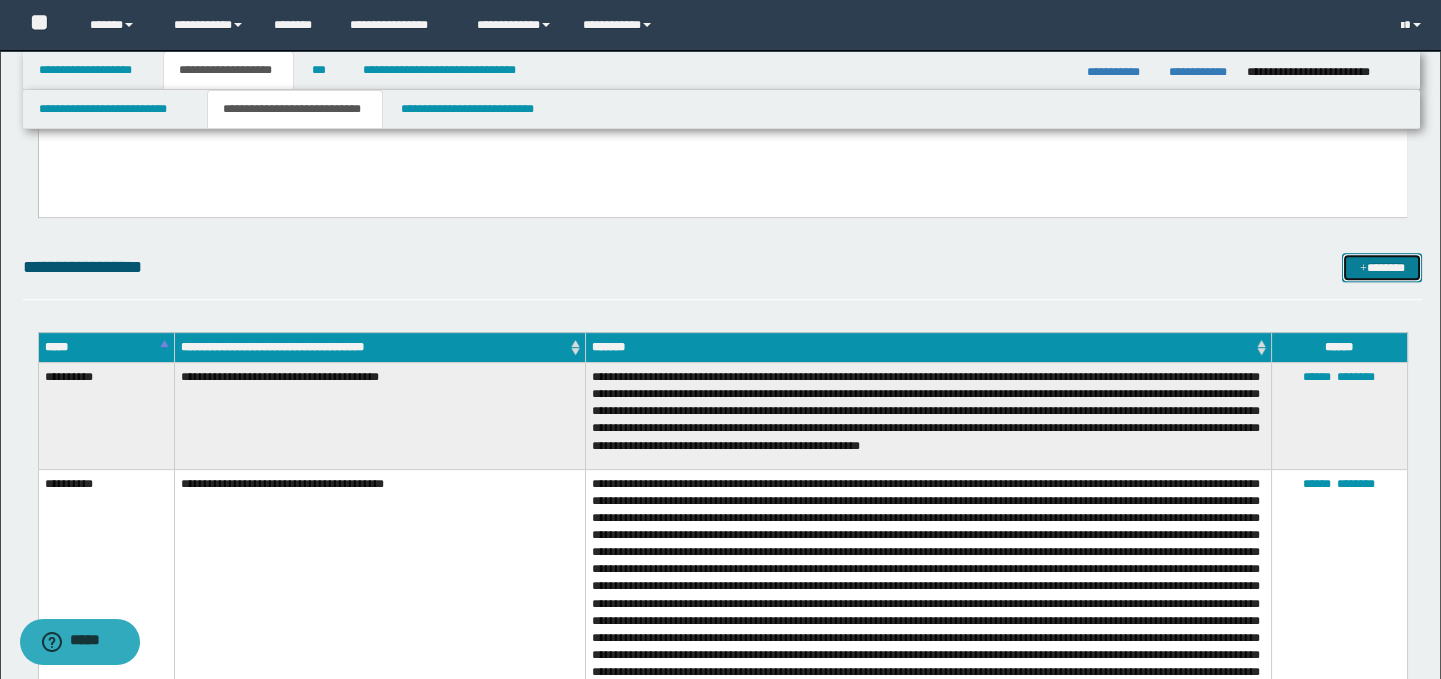 click on "*******" at bounding box center (1382, 268) 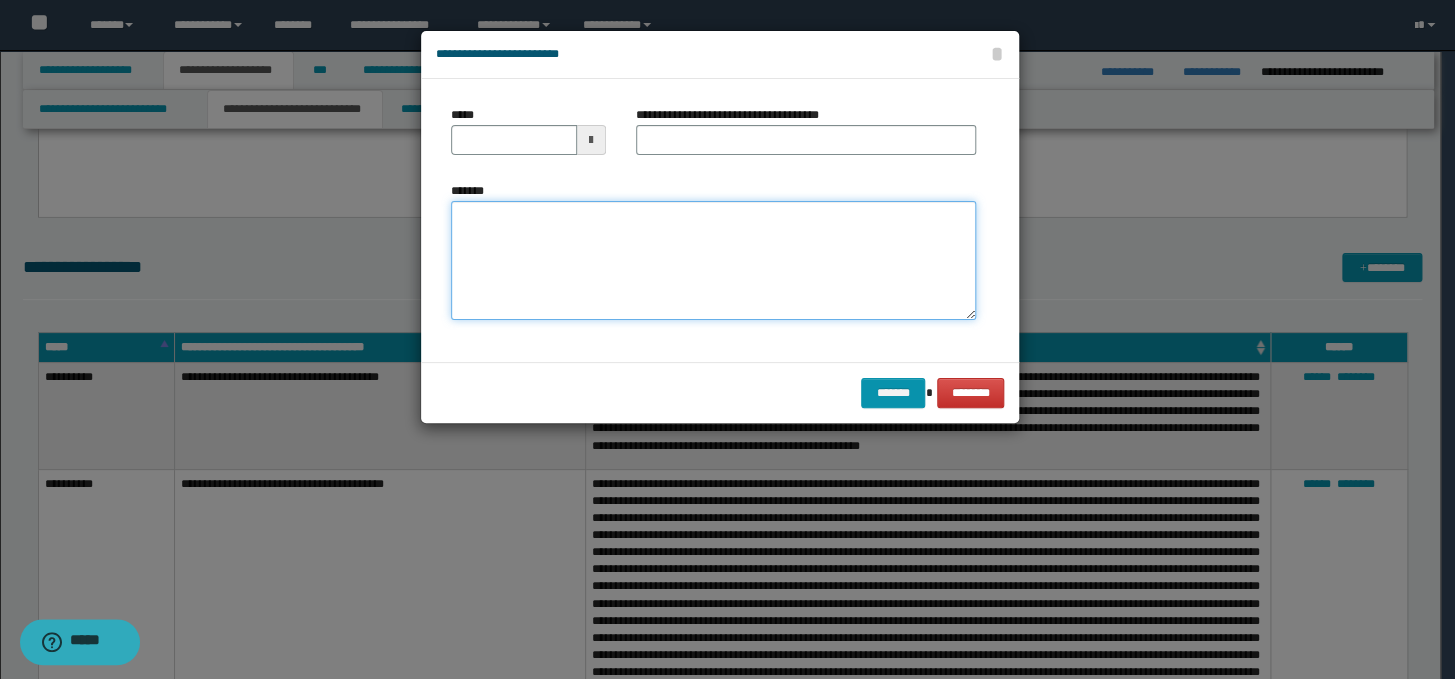 click on "*******" at bounding box center [713, 261] 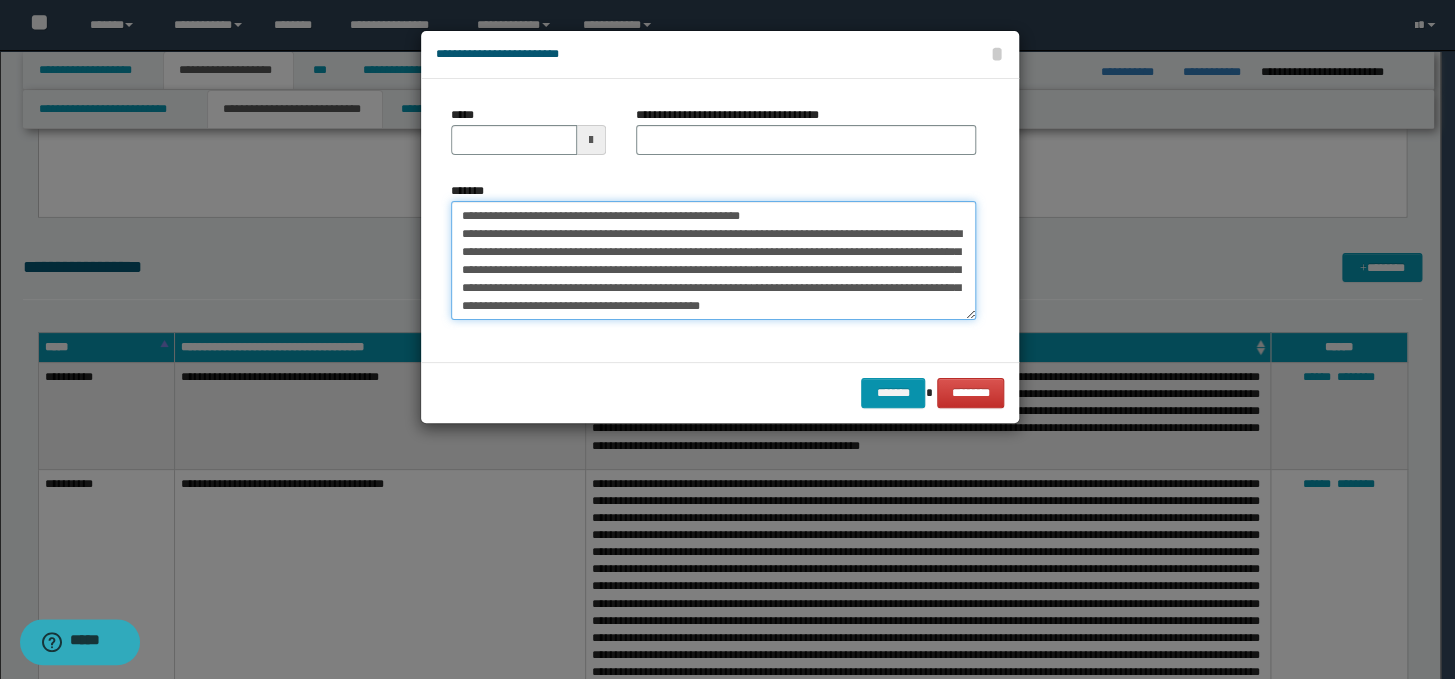 scroll, scrollTop: 0, scrollLeft: 0, axis: both 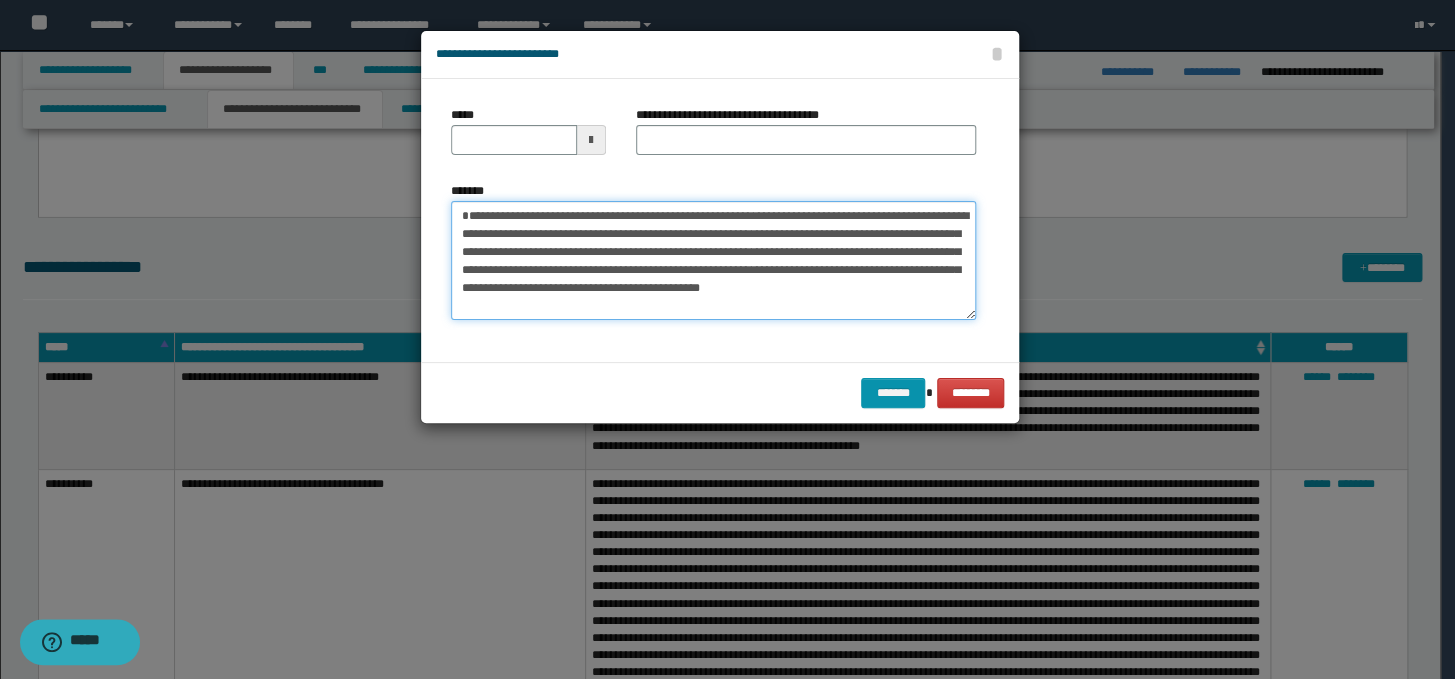 type on "**********" 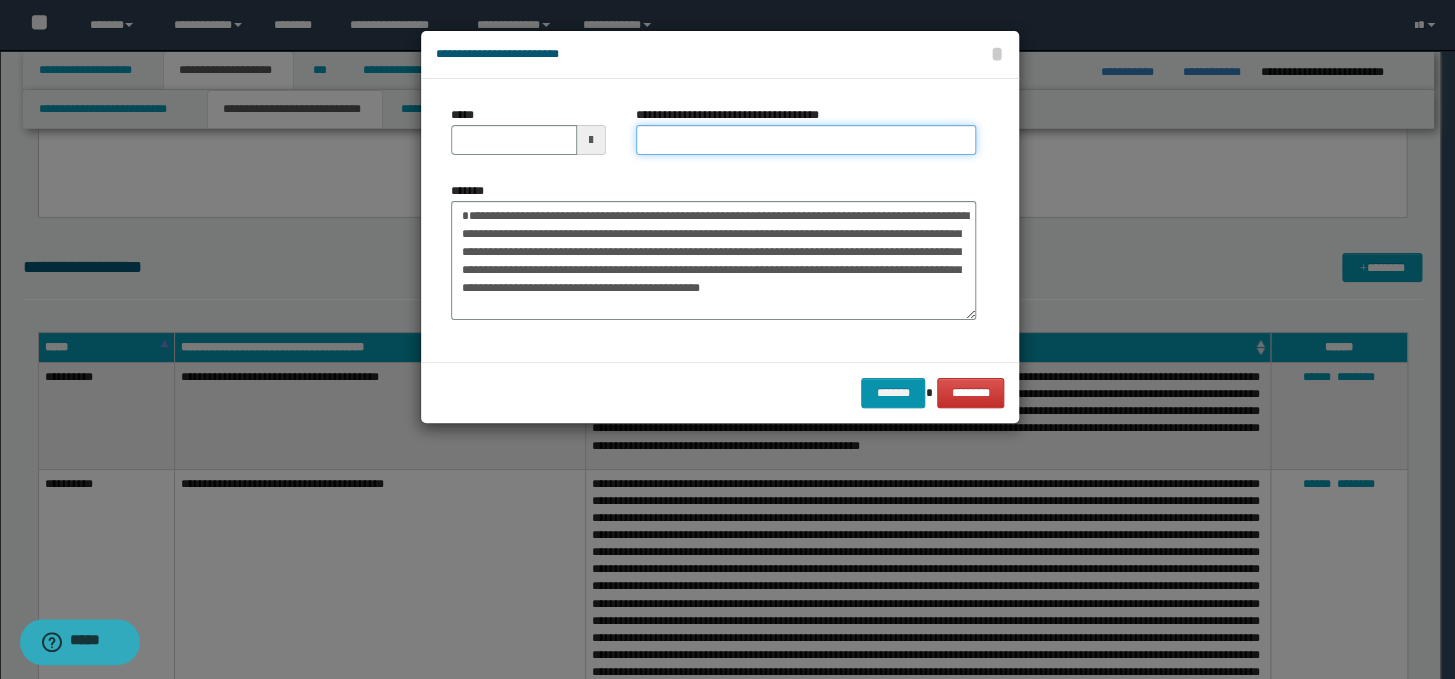 click on "**********" at bounding box center (806, 140) 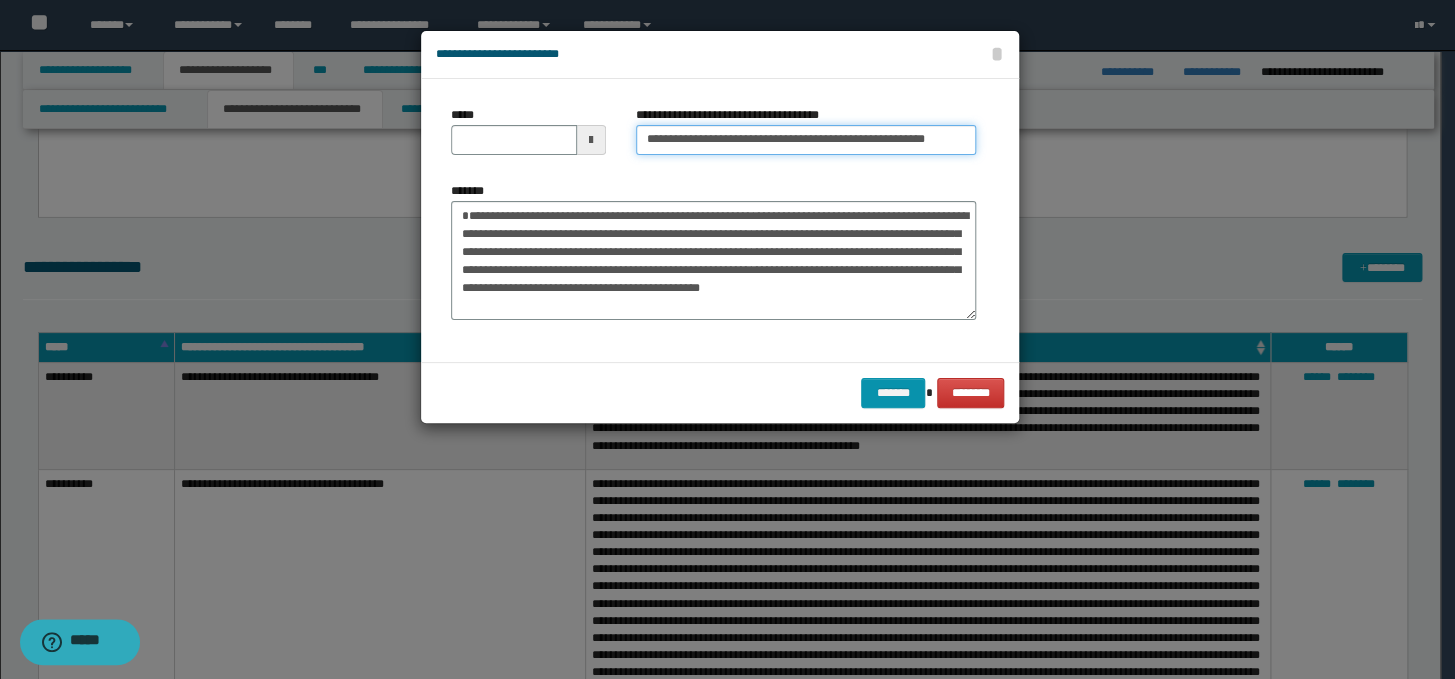 scroll, scrollTop: 0, scrollLeft: 0, axis: both 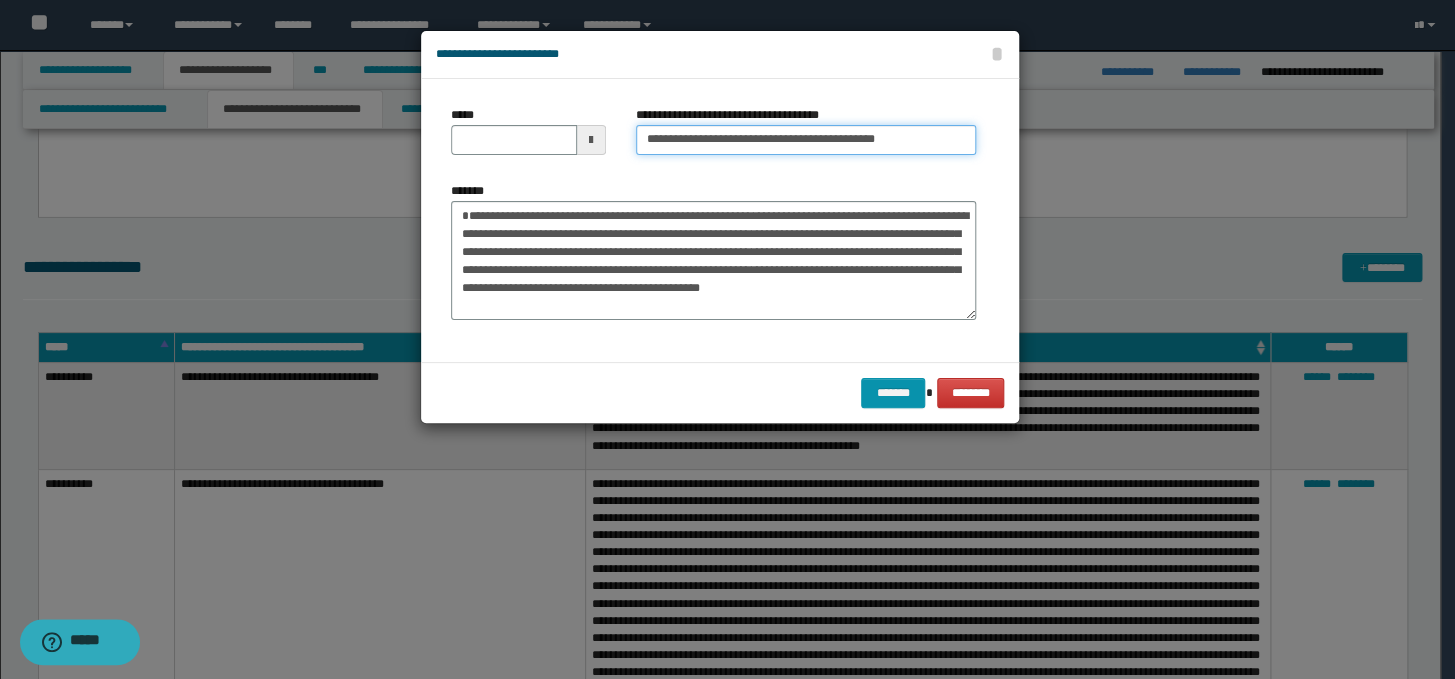 type 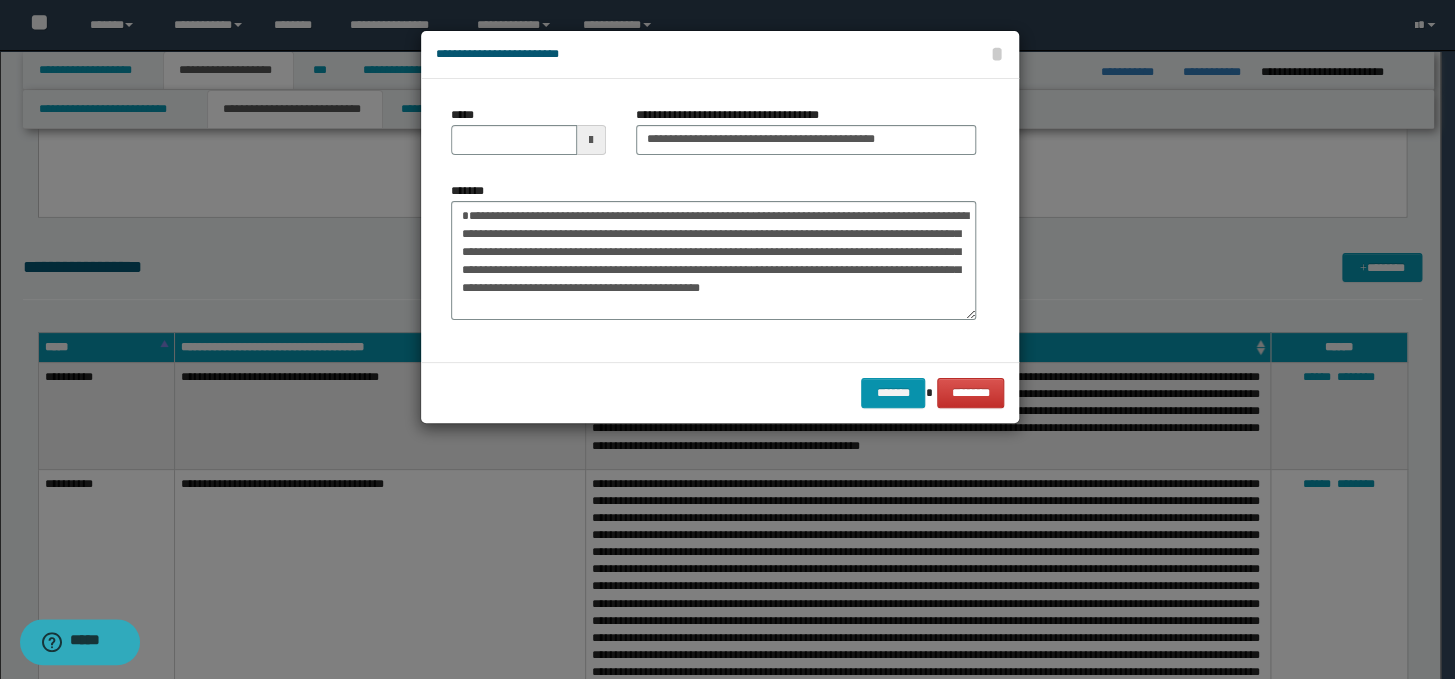 click on "*****" at bounding box center [466, 115] 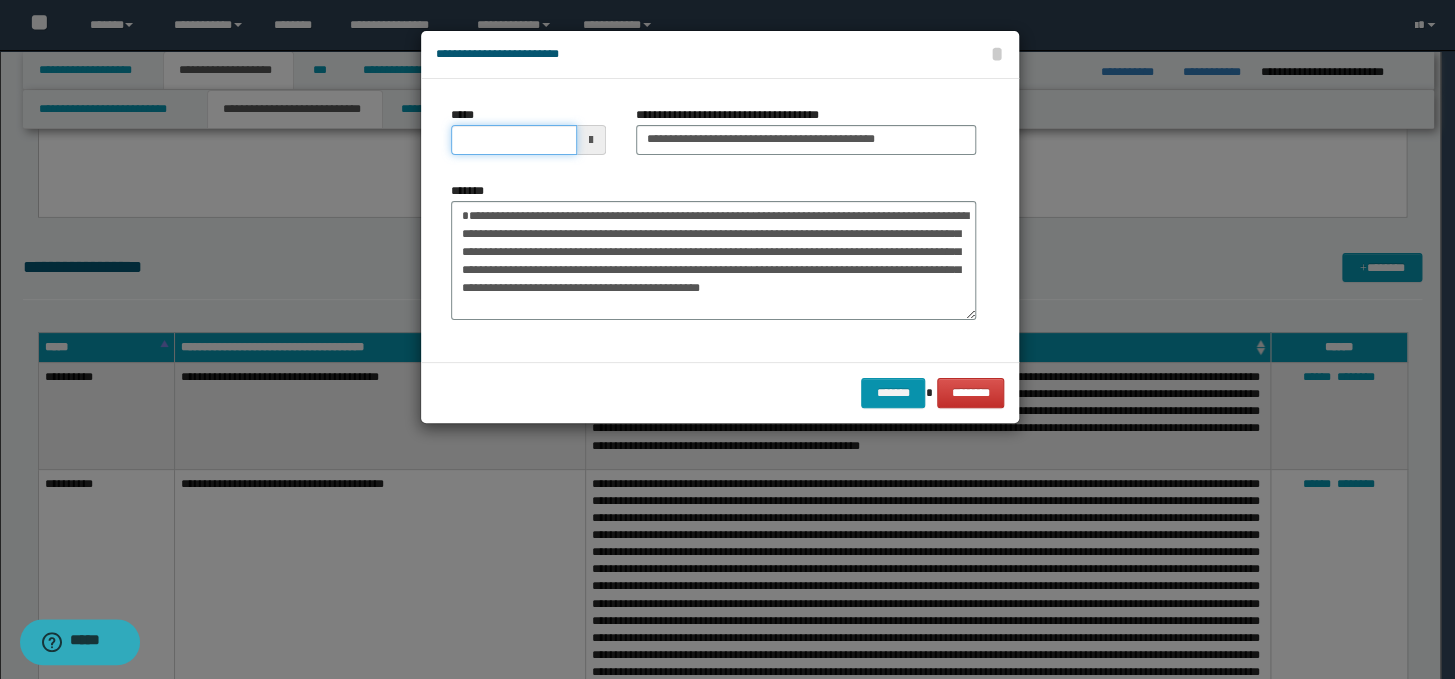 click on "*****" at bounding box center (514, 140) 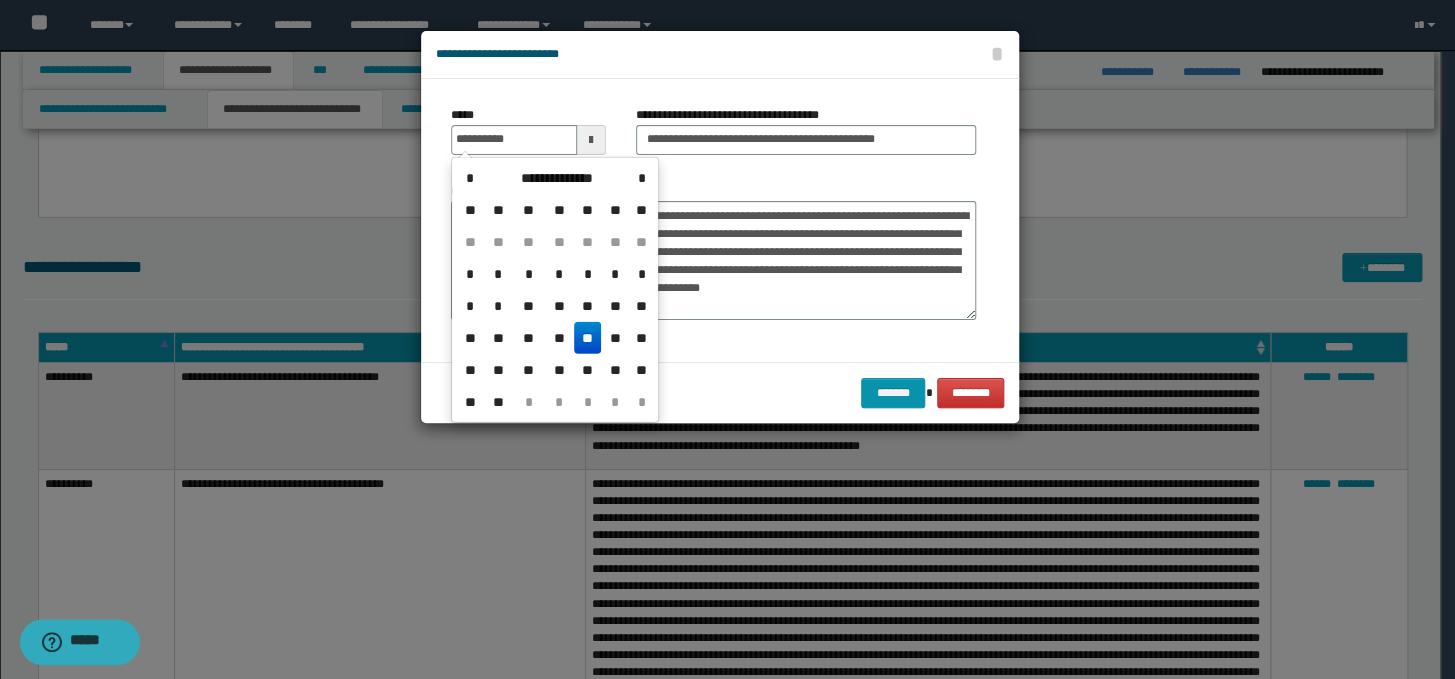 click on "**" at bounding box center (588, 338) 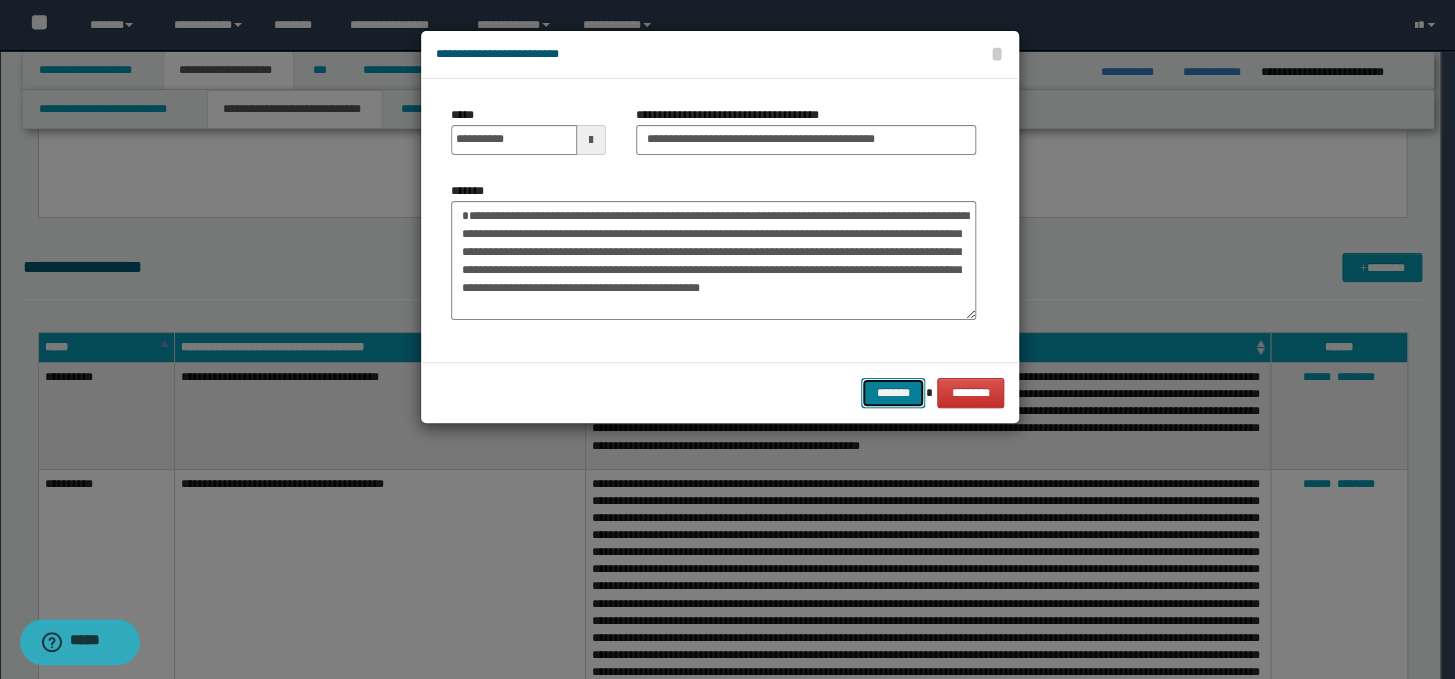 click on "*******" at bounding box center (893, 393) 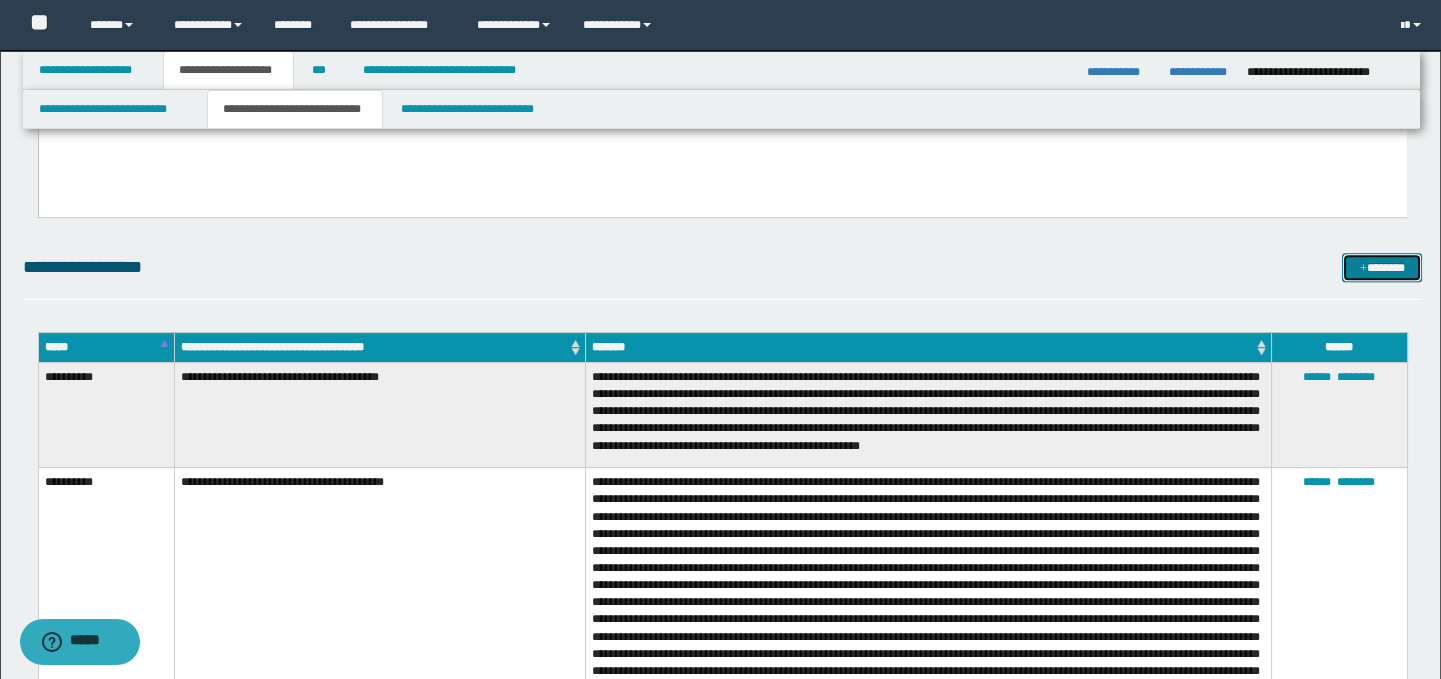 click on "*******" at bounding box center (1382, 268) 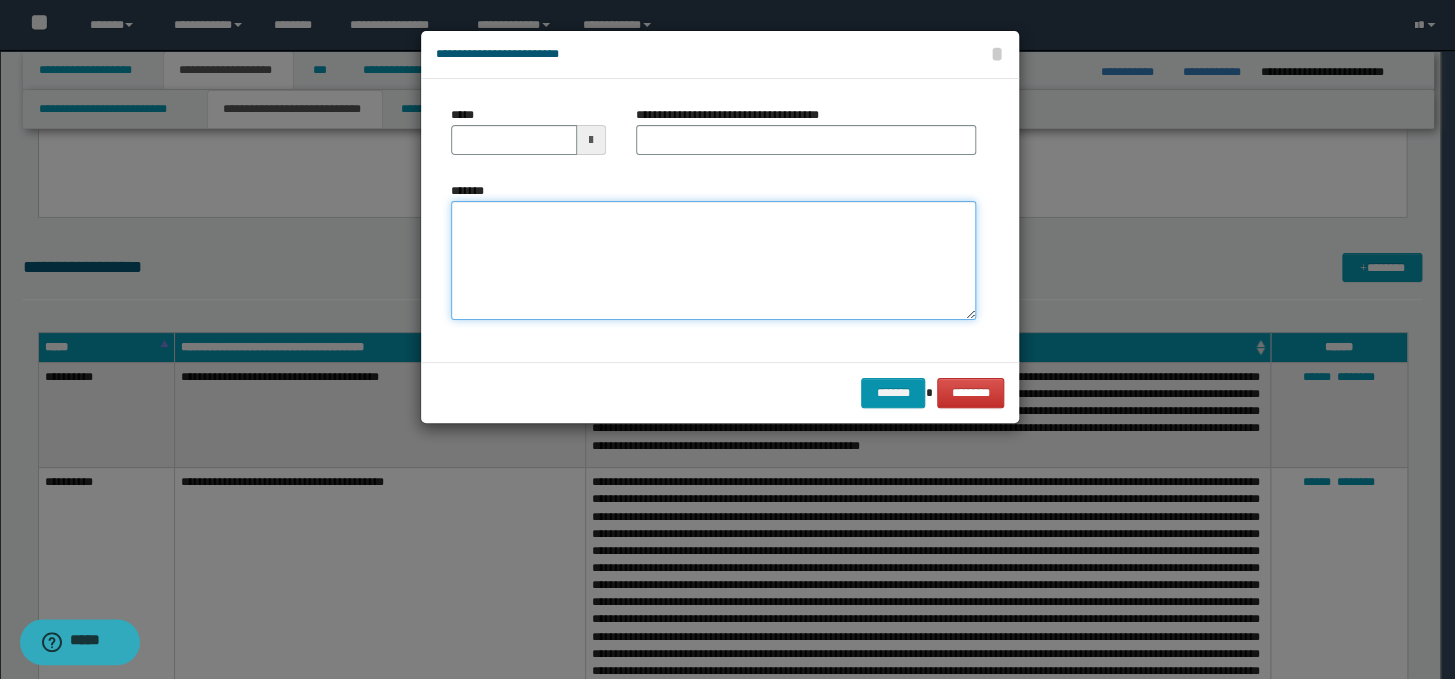click on "*******" at bounding box center [713, 261] 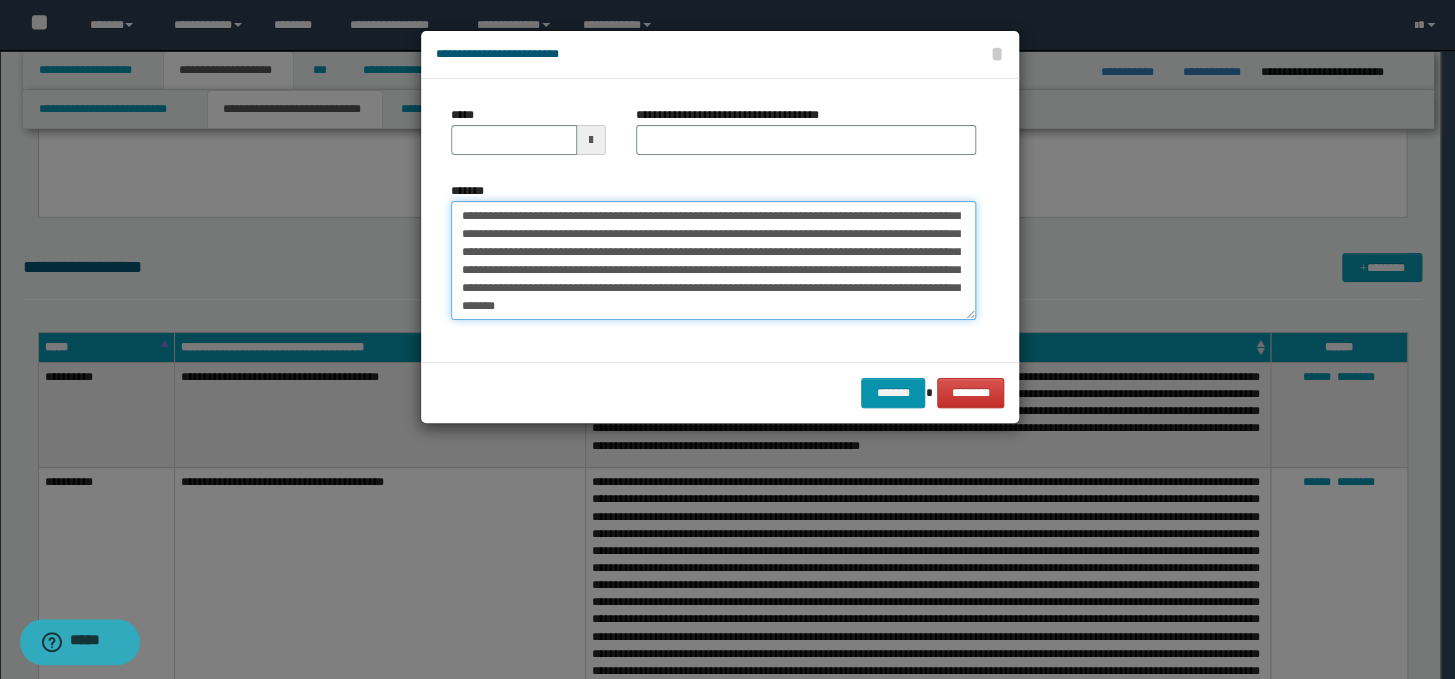 scroll, scrollTop: 0, scrollLeft: 0, axis: both 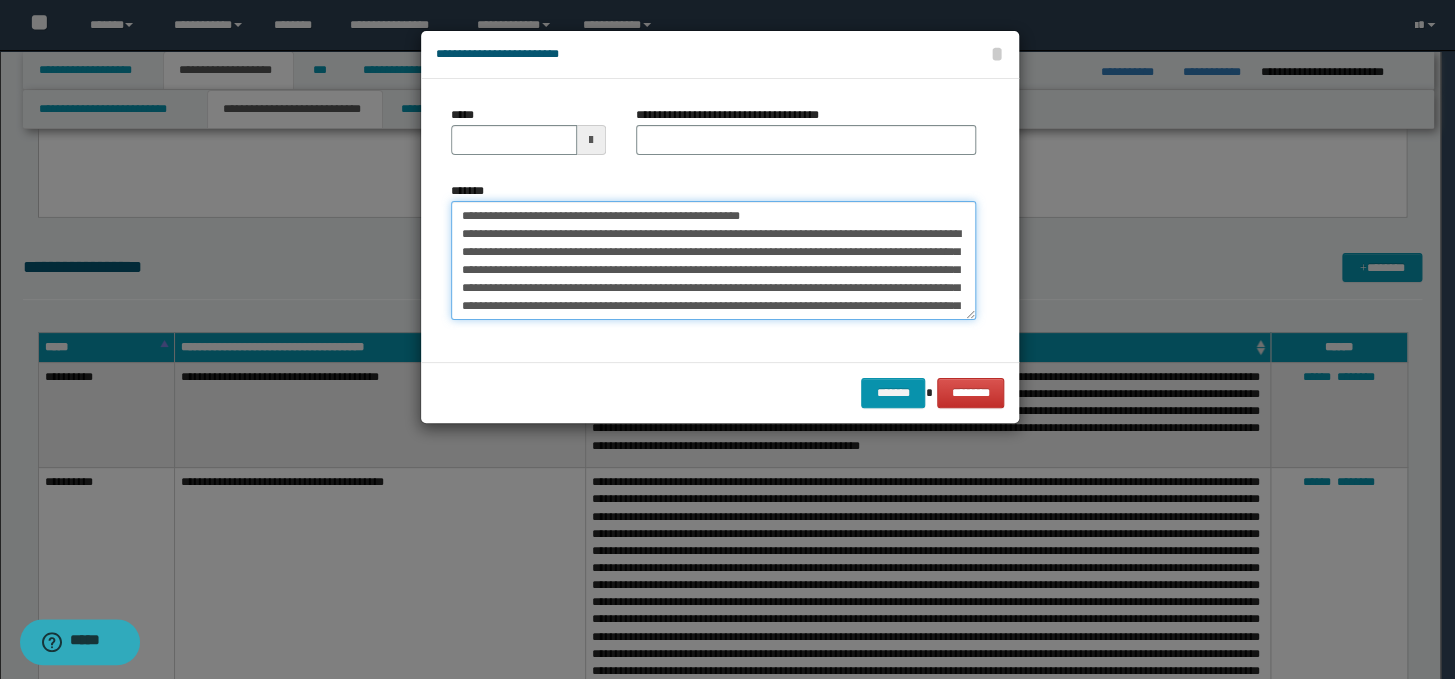 drag, startPoint x: 803, startPoint y: 218, endPoint x: 455, endPoint y: 216, distance: 348.00574 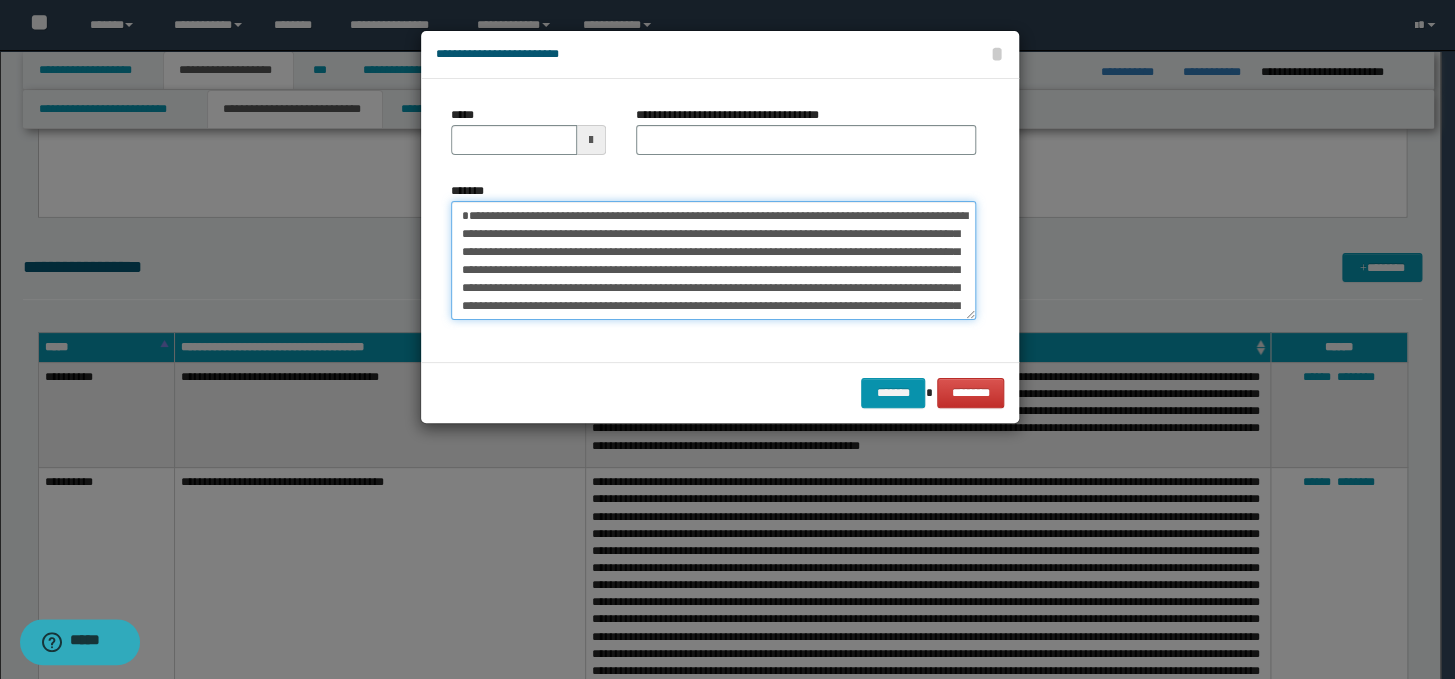 type on "**********" 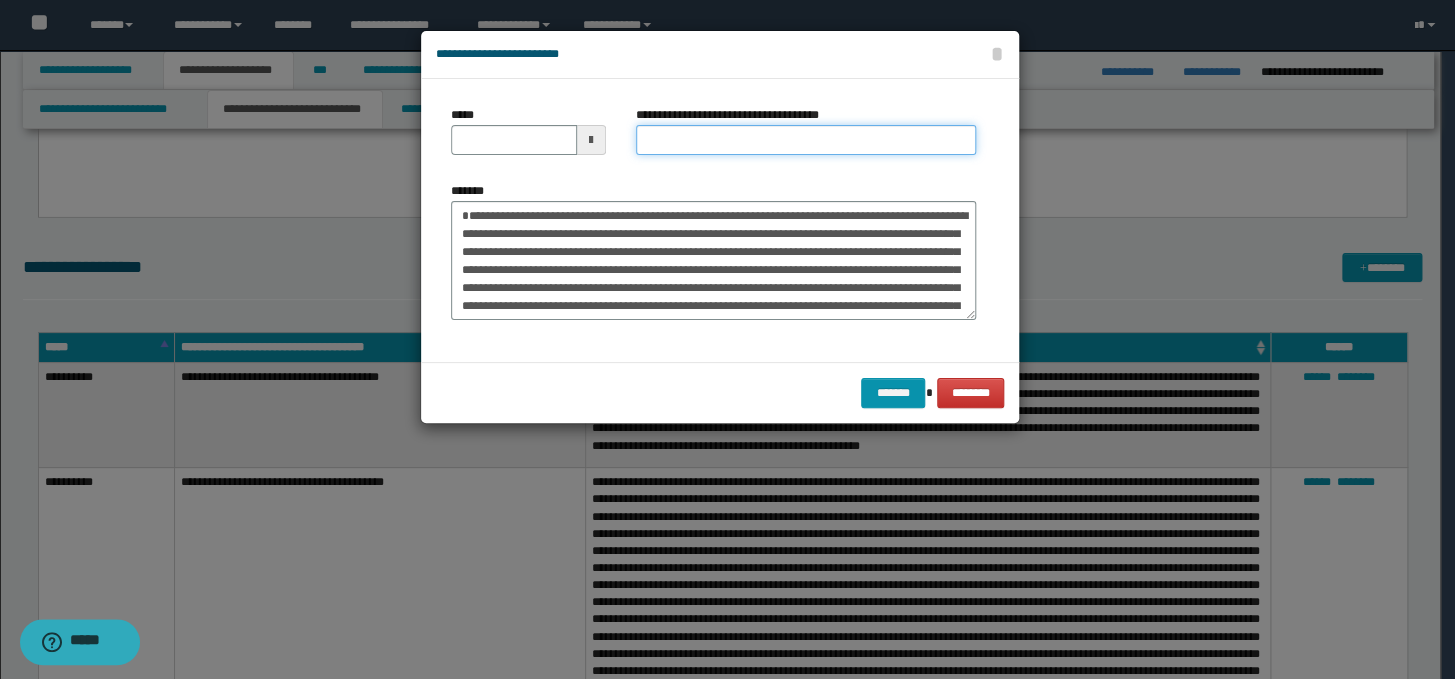 click on "**********" at bounding box center (806, 140) 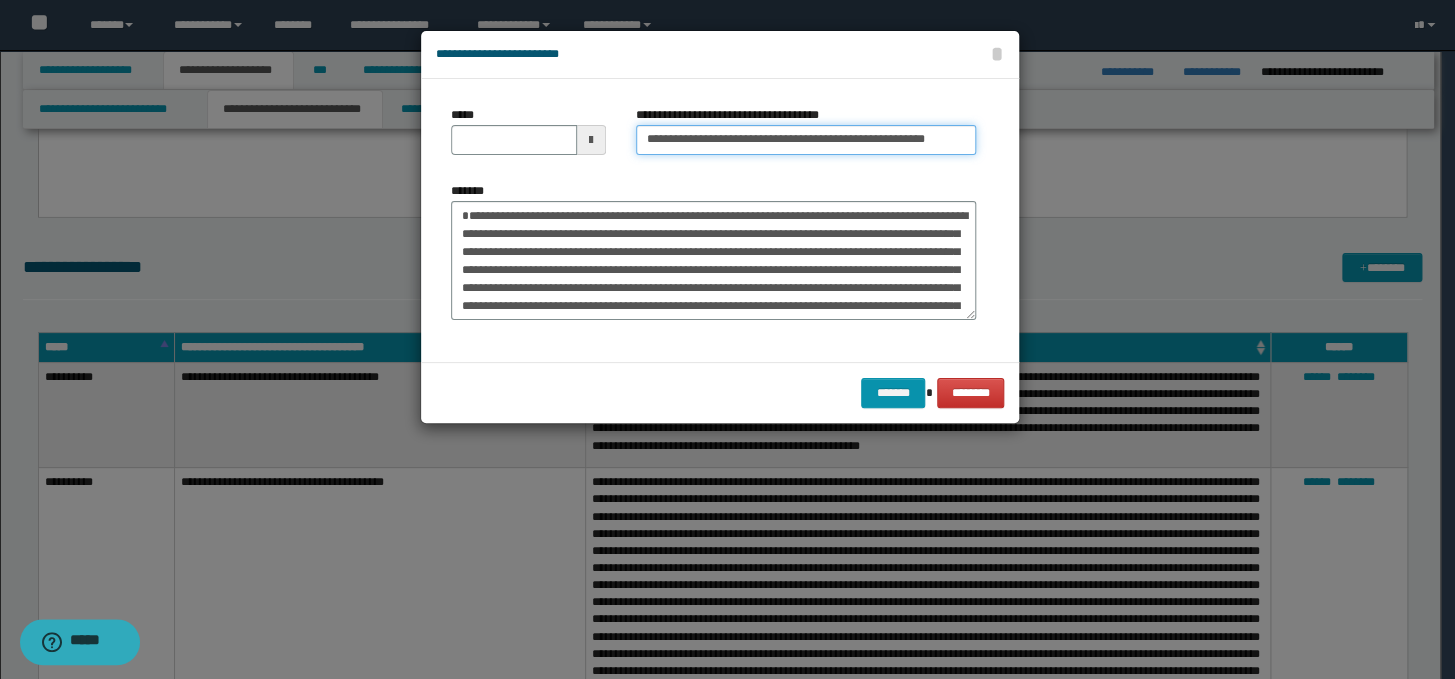 scroll, scrollTop: 0, scrollLeft: 0, axis: both 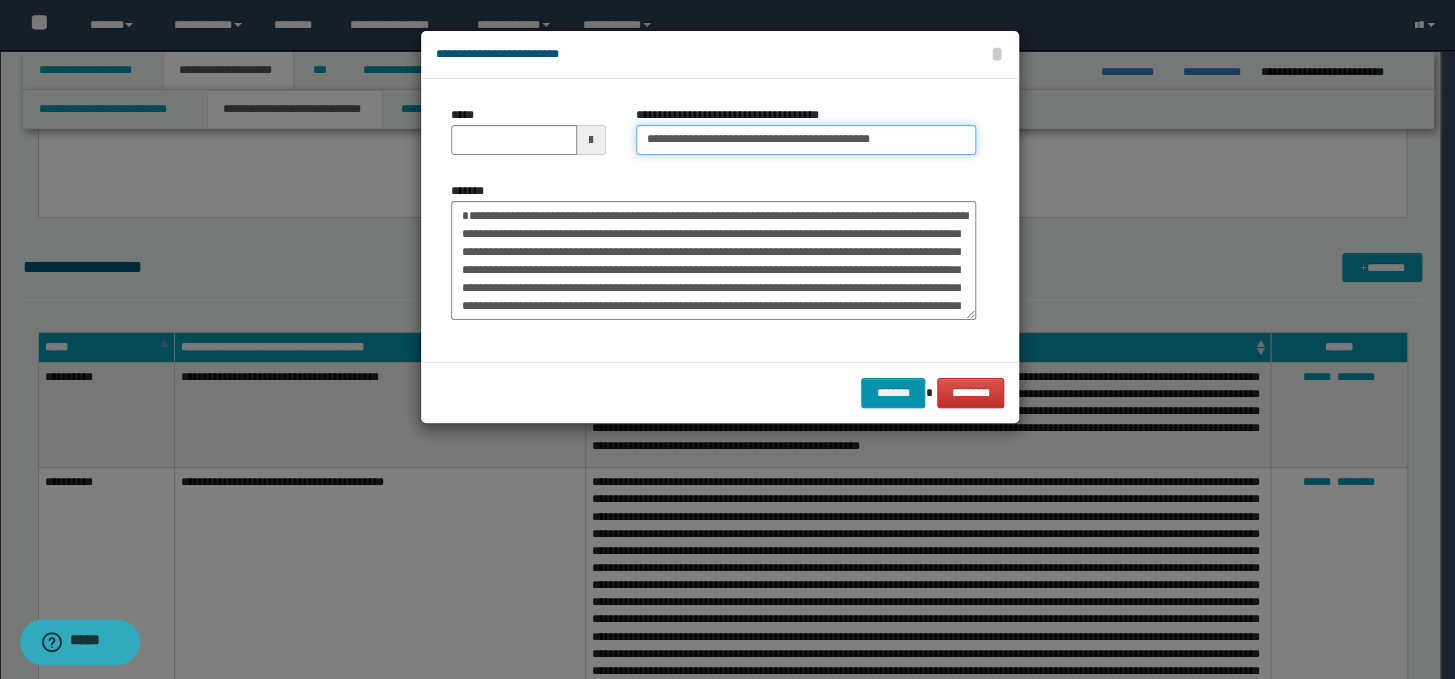 type 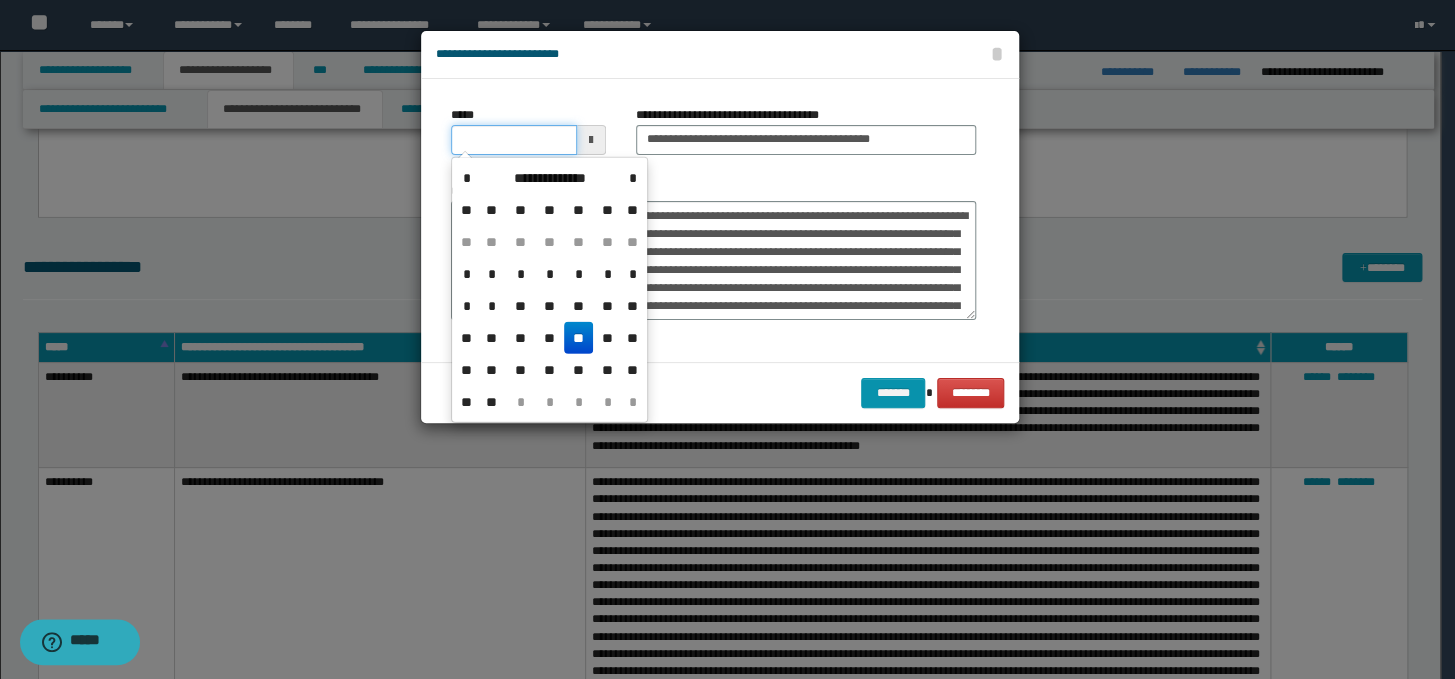 click on "*****" at bounding box center (514, 140) 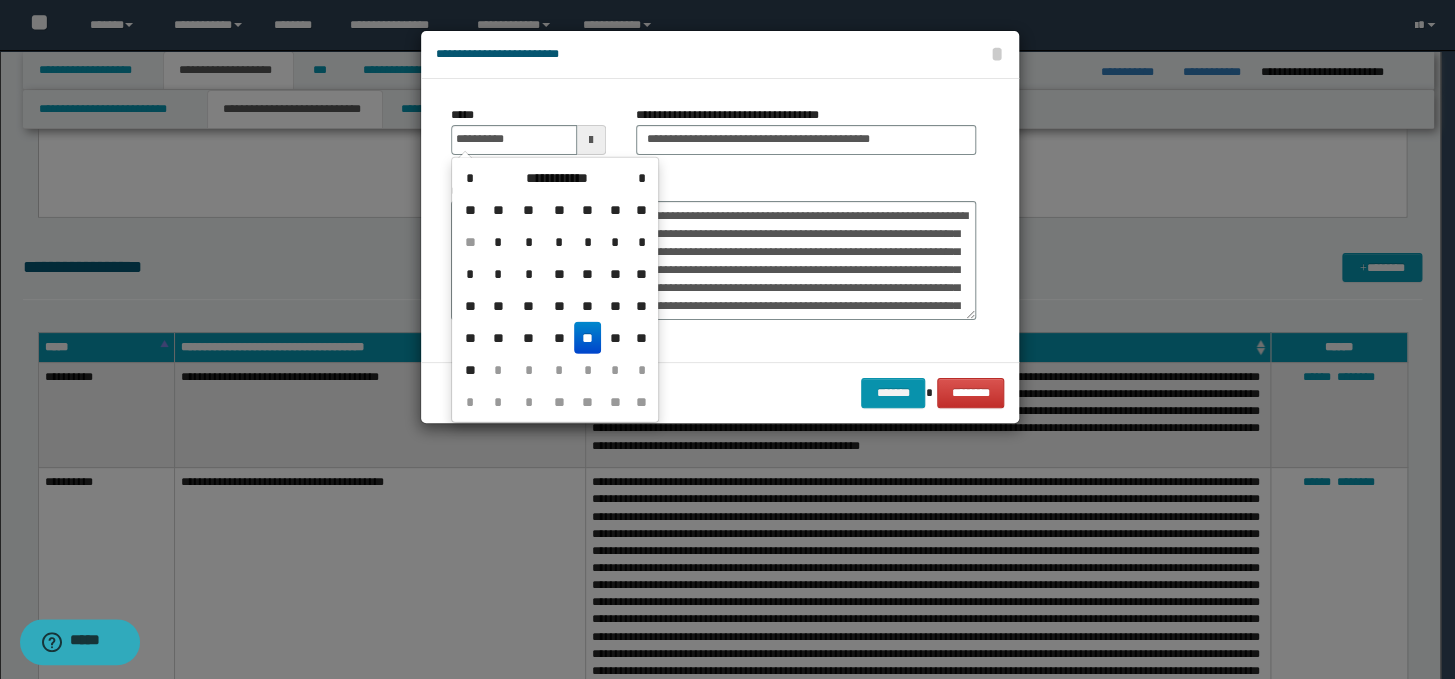 click on "**" at bounding box center [588, 338] 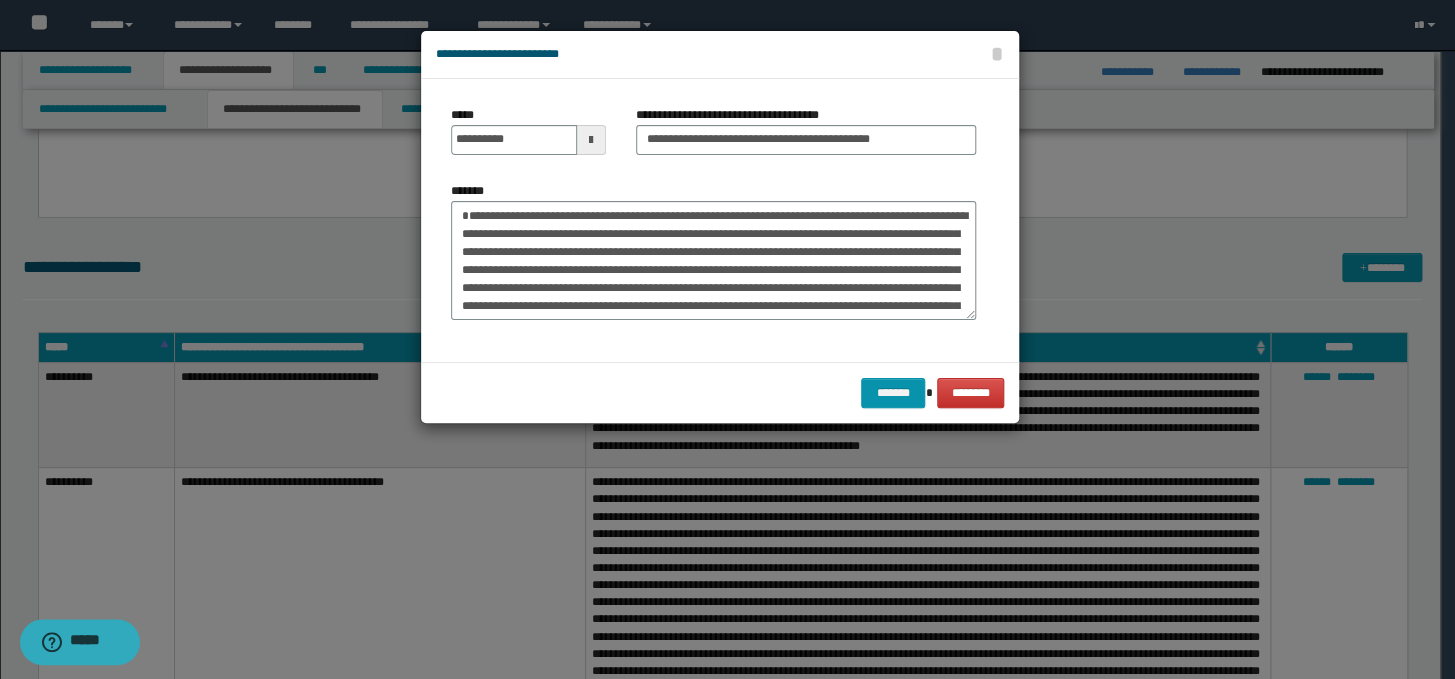 type on "**********" 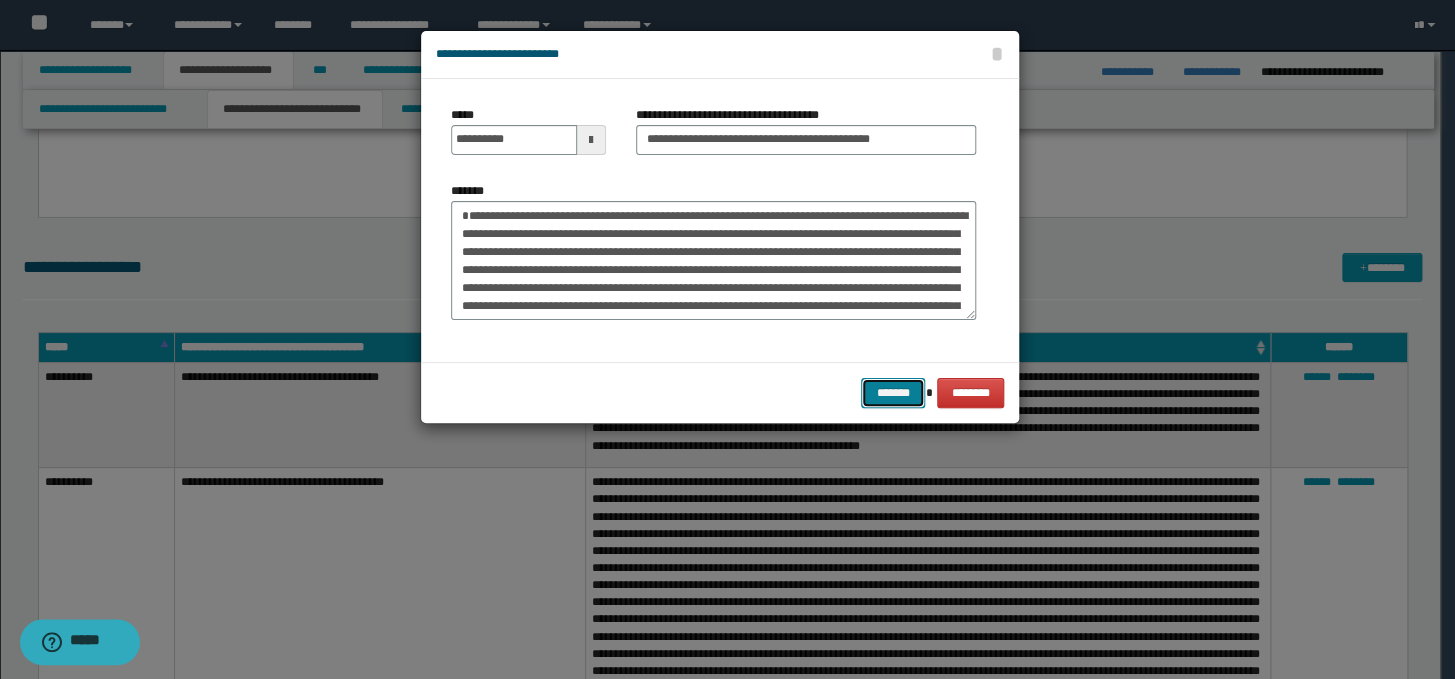 click on "*******" at bounding box center [893, 393] 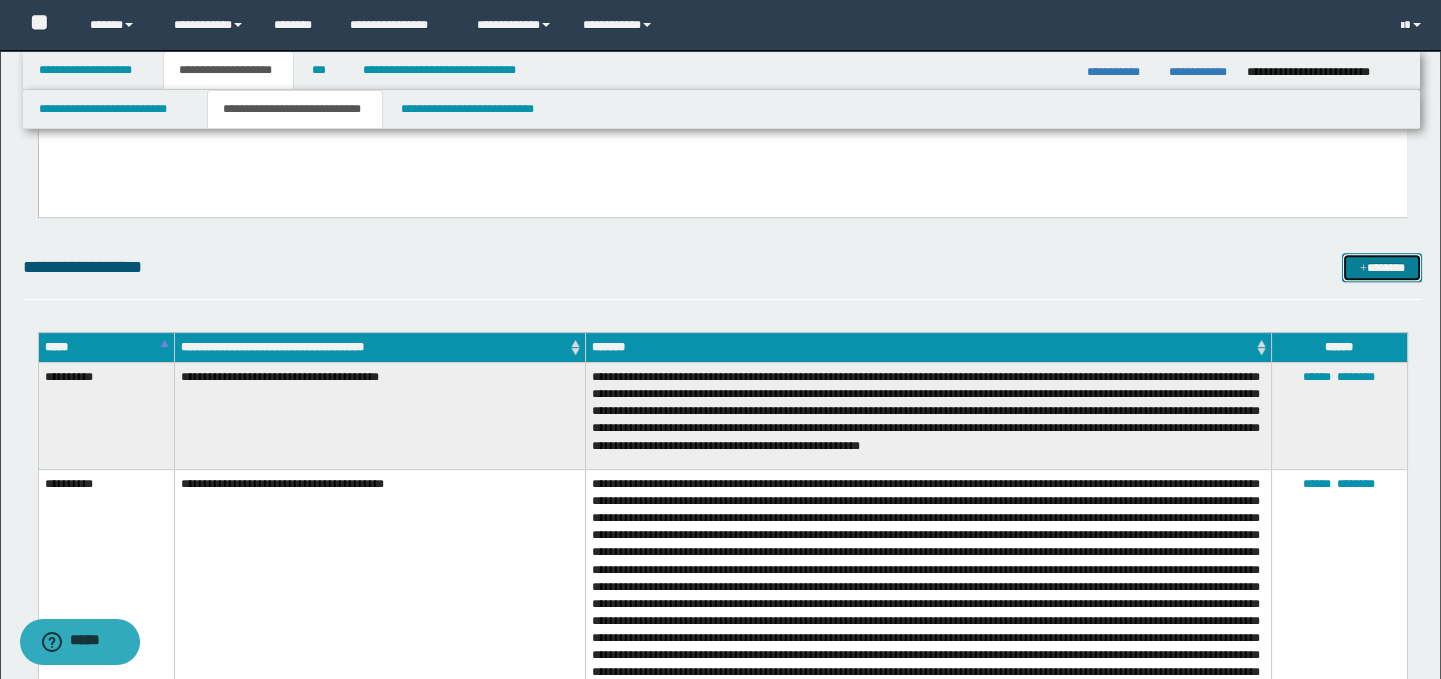 click on "*******" at bounding box center (1382, 268) 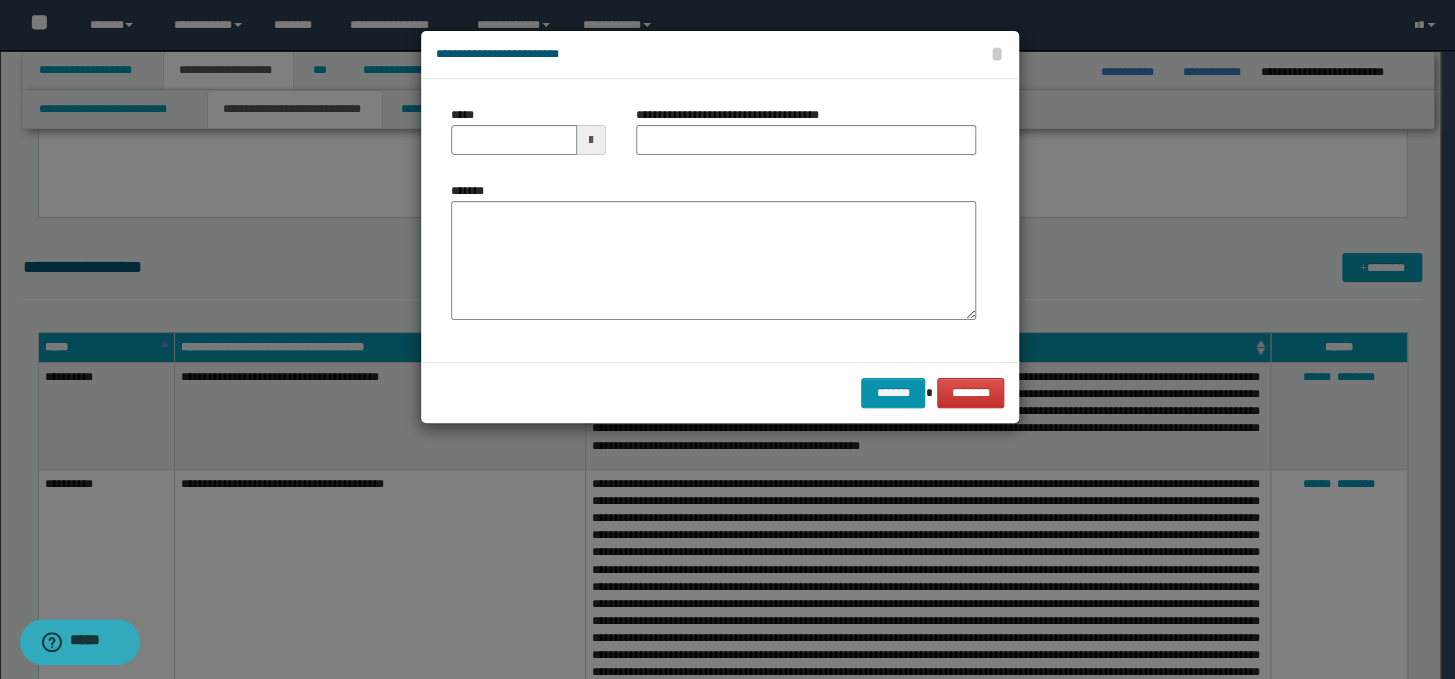 click on "*******" at bounding box center [713, 251] 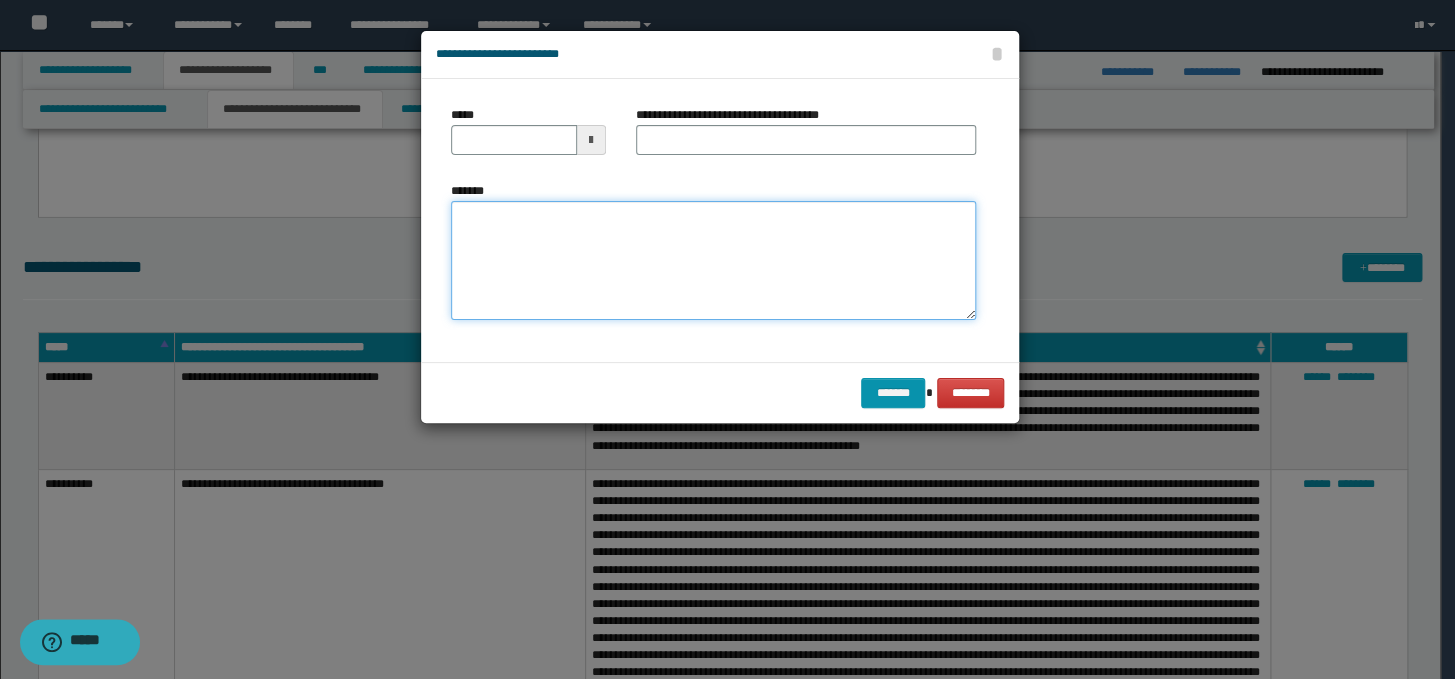 click on "*******" at bounding box center (713, 261) 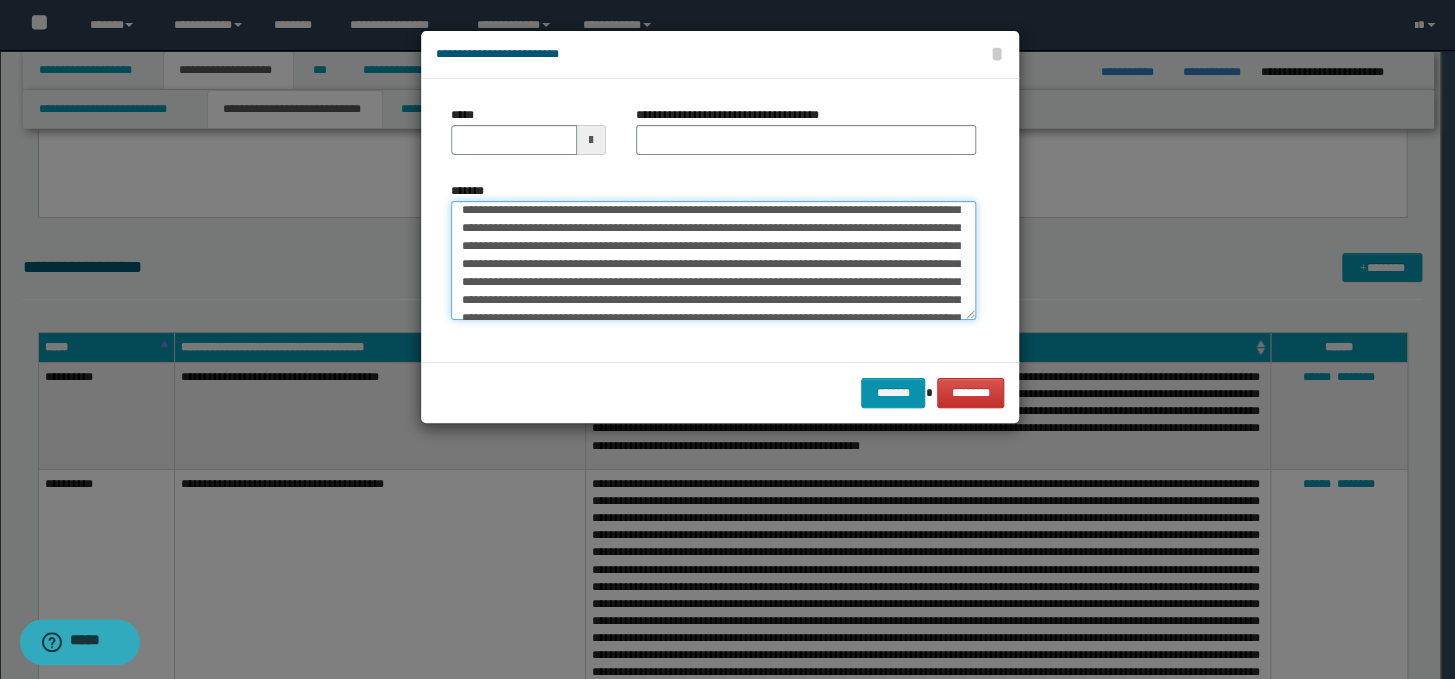 scroll, scrollTop: 0, scrollLeft: 0, axis: both 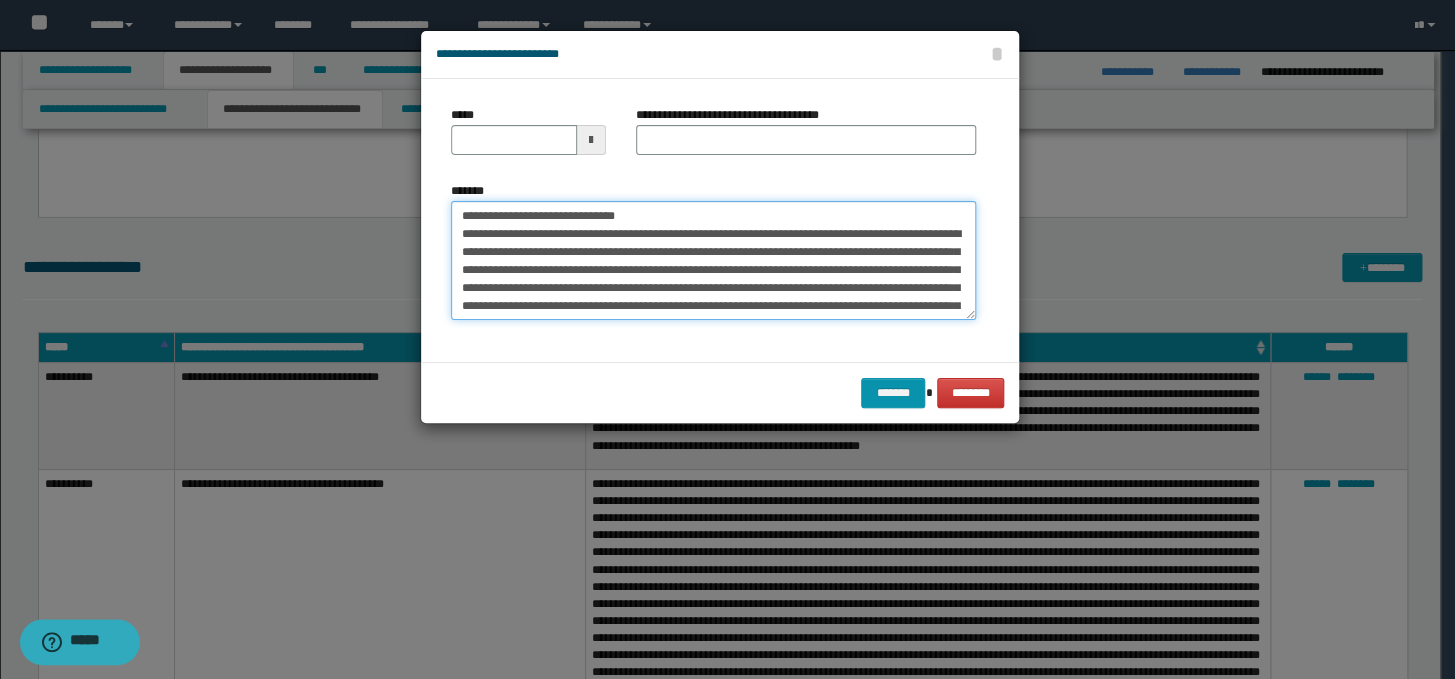 drag, startPoint x: 659, startPoint y: 216, endPoint x: 462, endPoint y: 214, distance: 197.01015 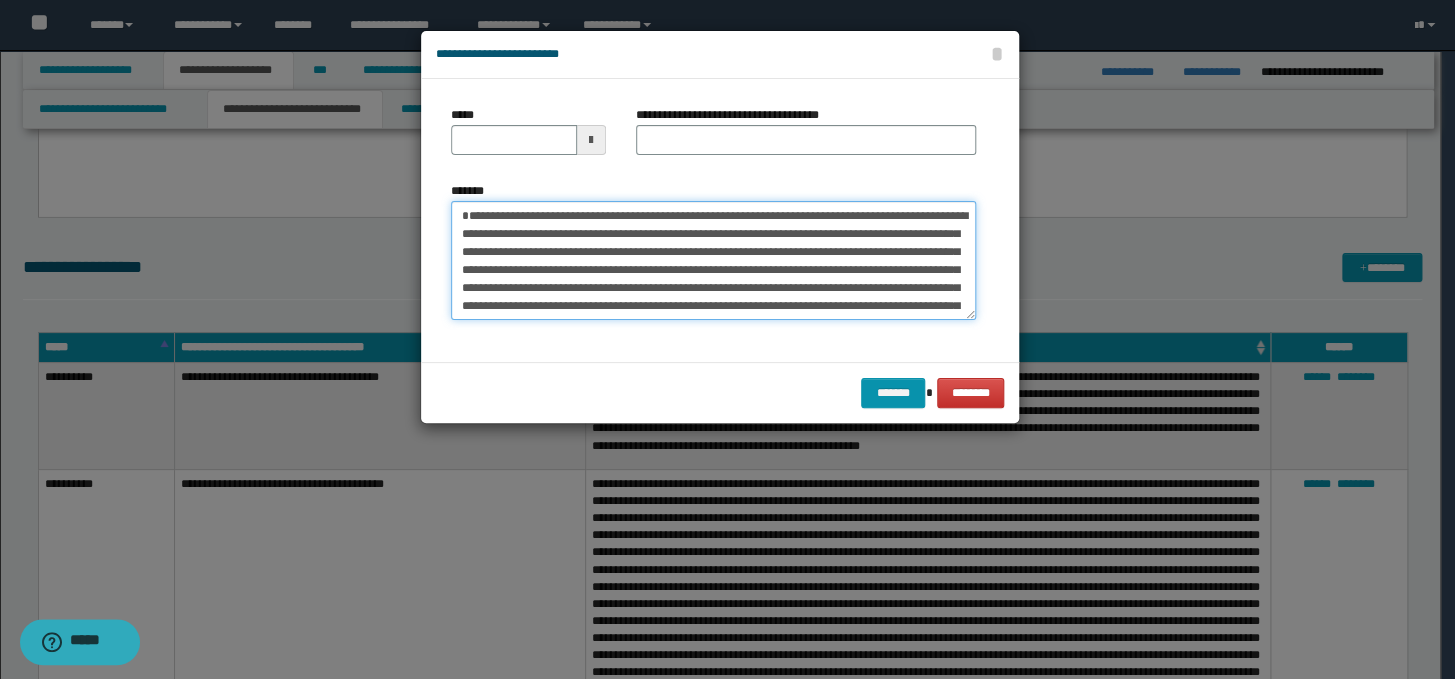 type on "**********" 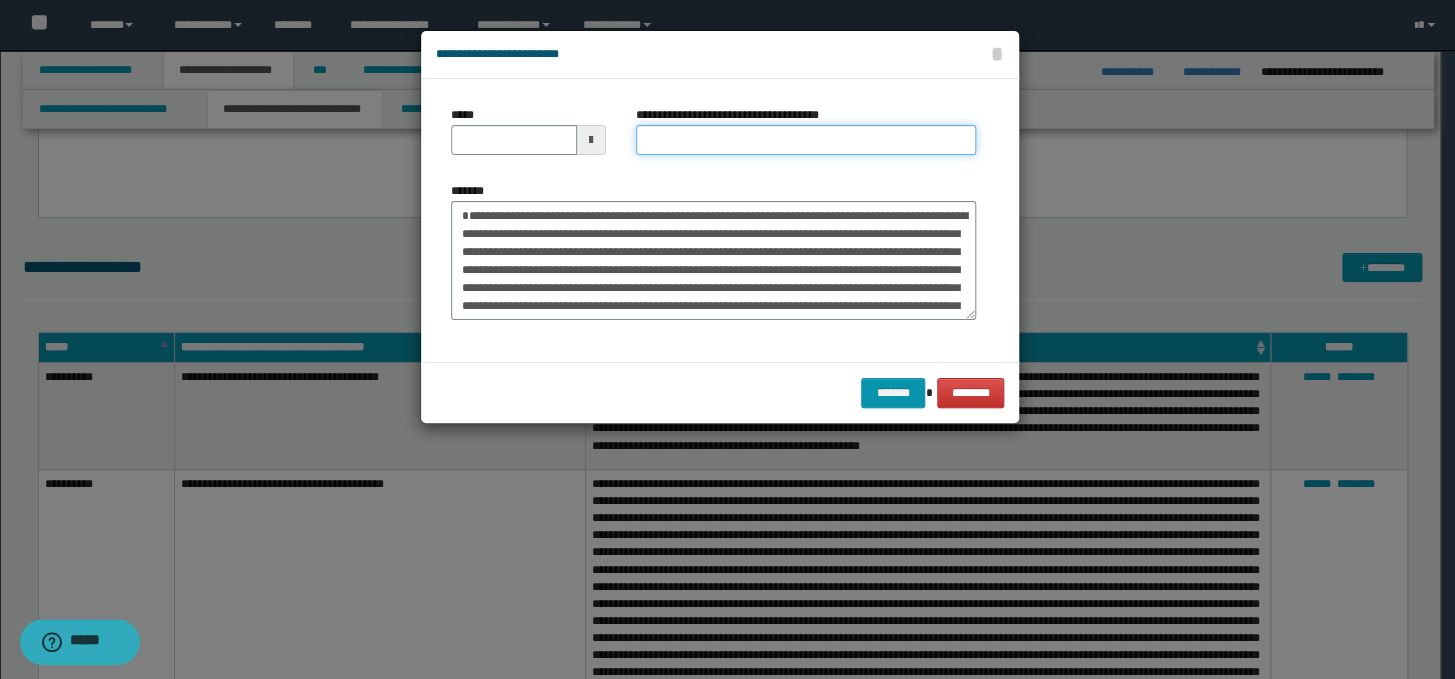 click on "**********" at bounding box center (806, 140) 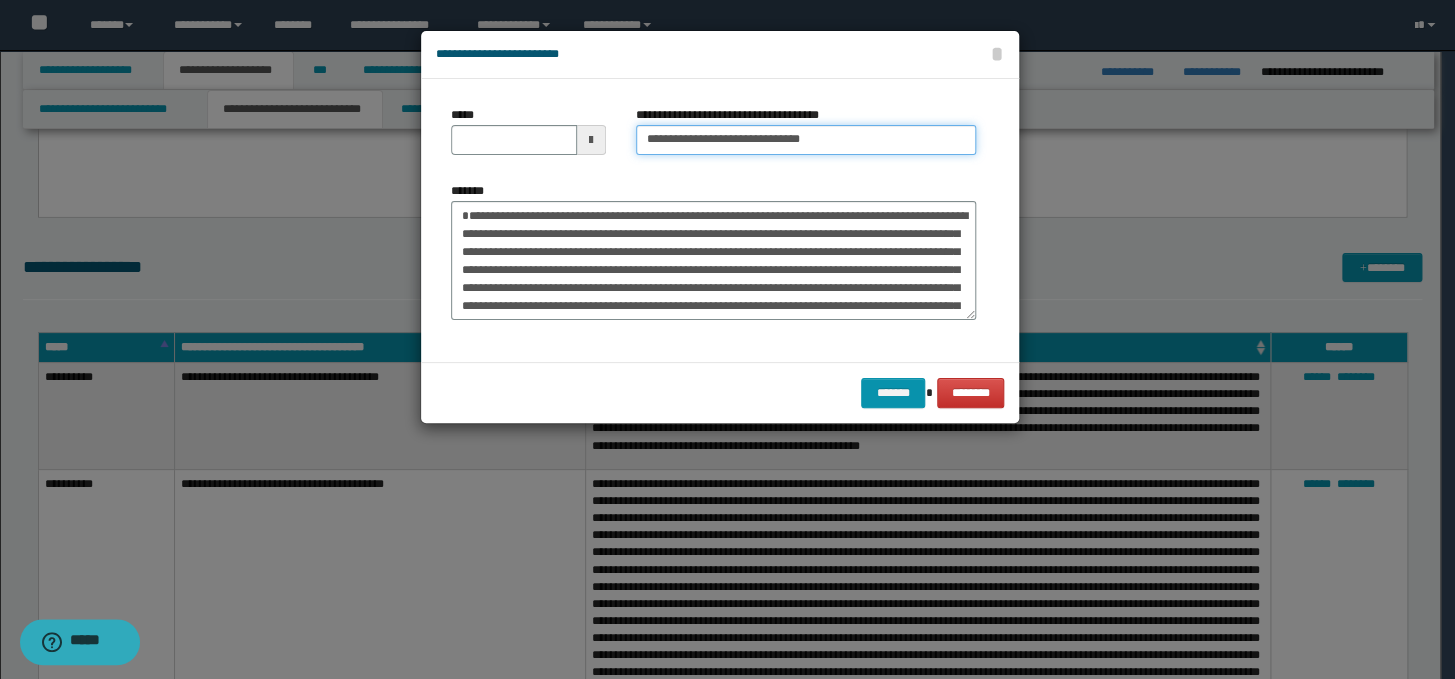 drag, startPoint x: 707, startPoint y: 136, endPoint x: 628, endPoint y: 139, distance: 79.05694 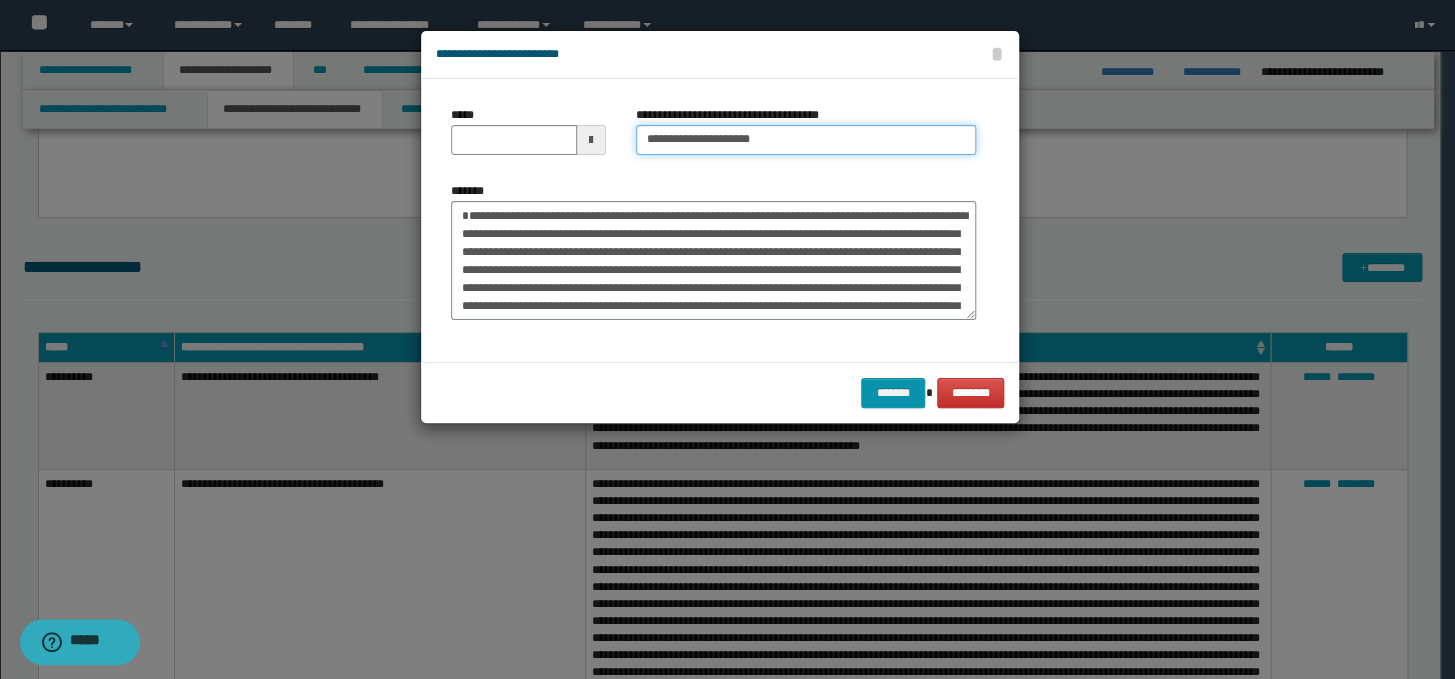 type 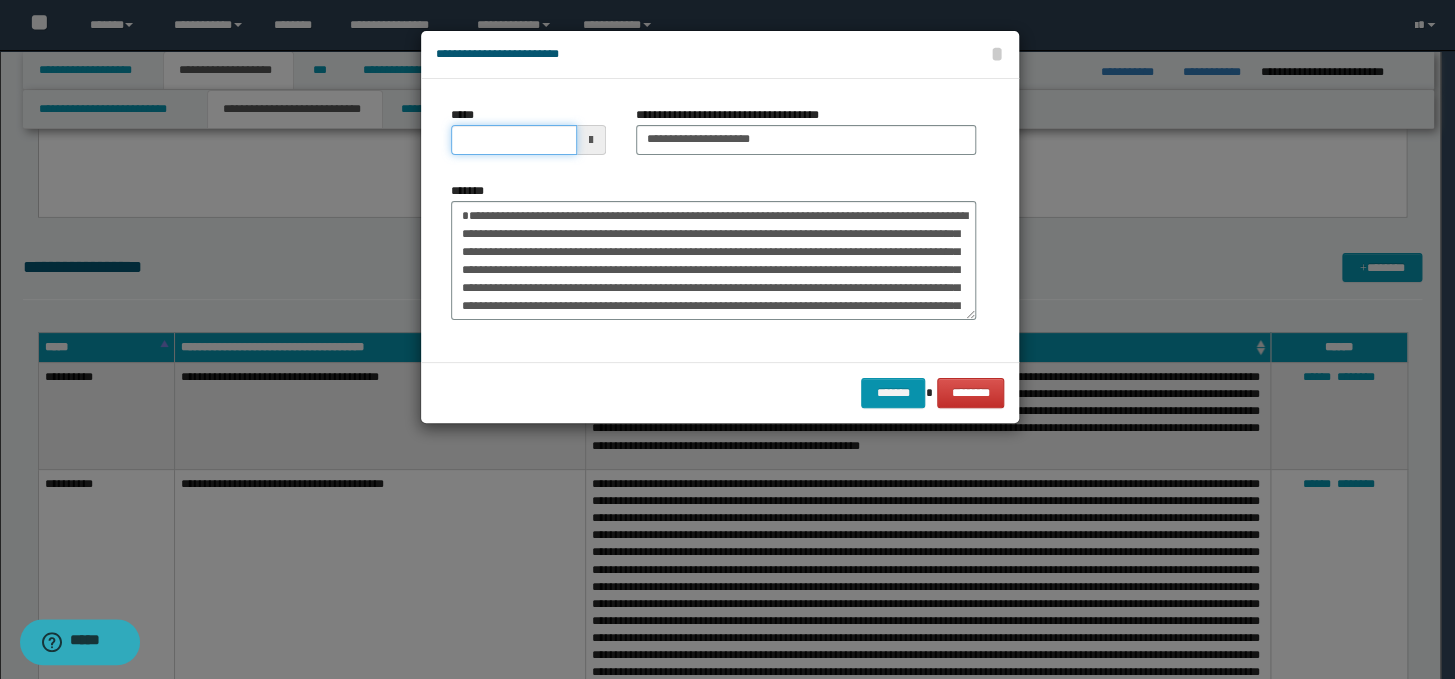 click on "*****" at bounding box center (514, 140) 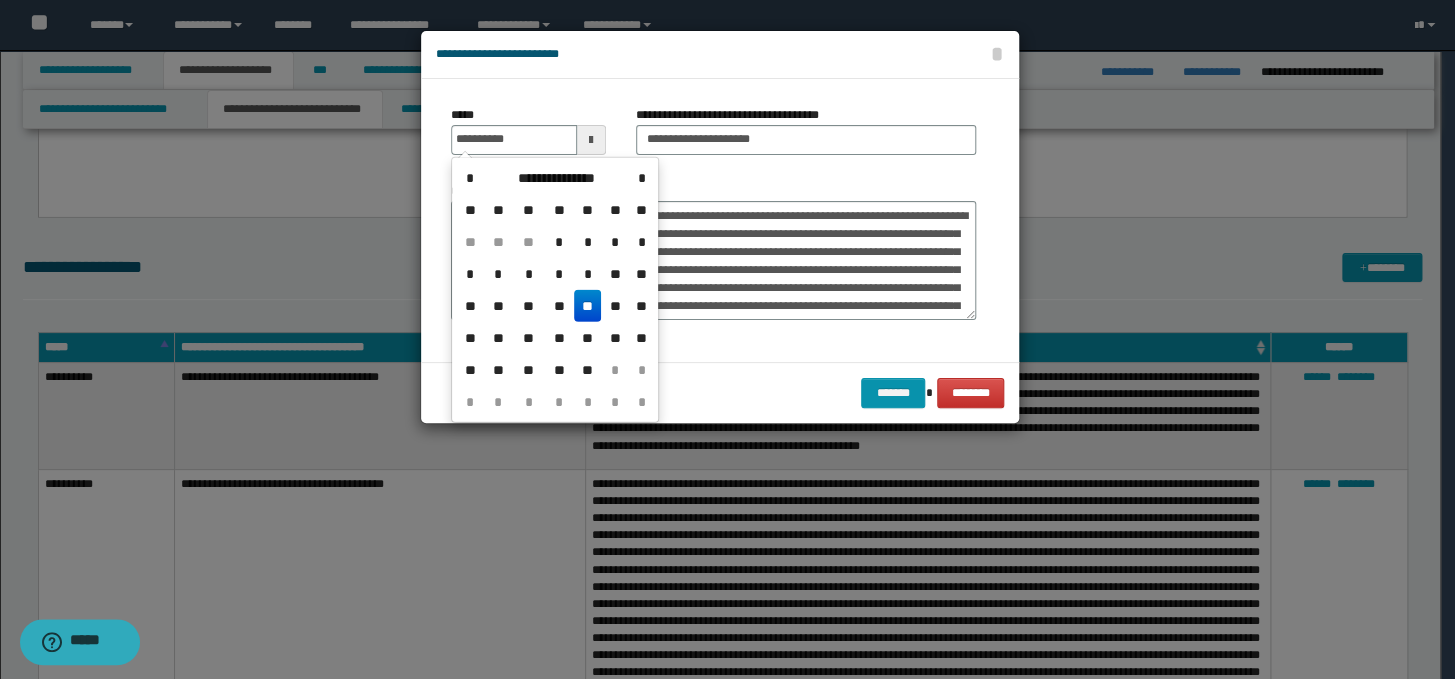 click on "**" at bounding box center [588, 306] 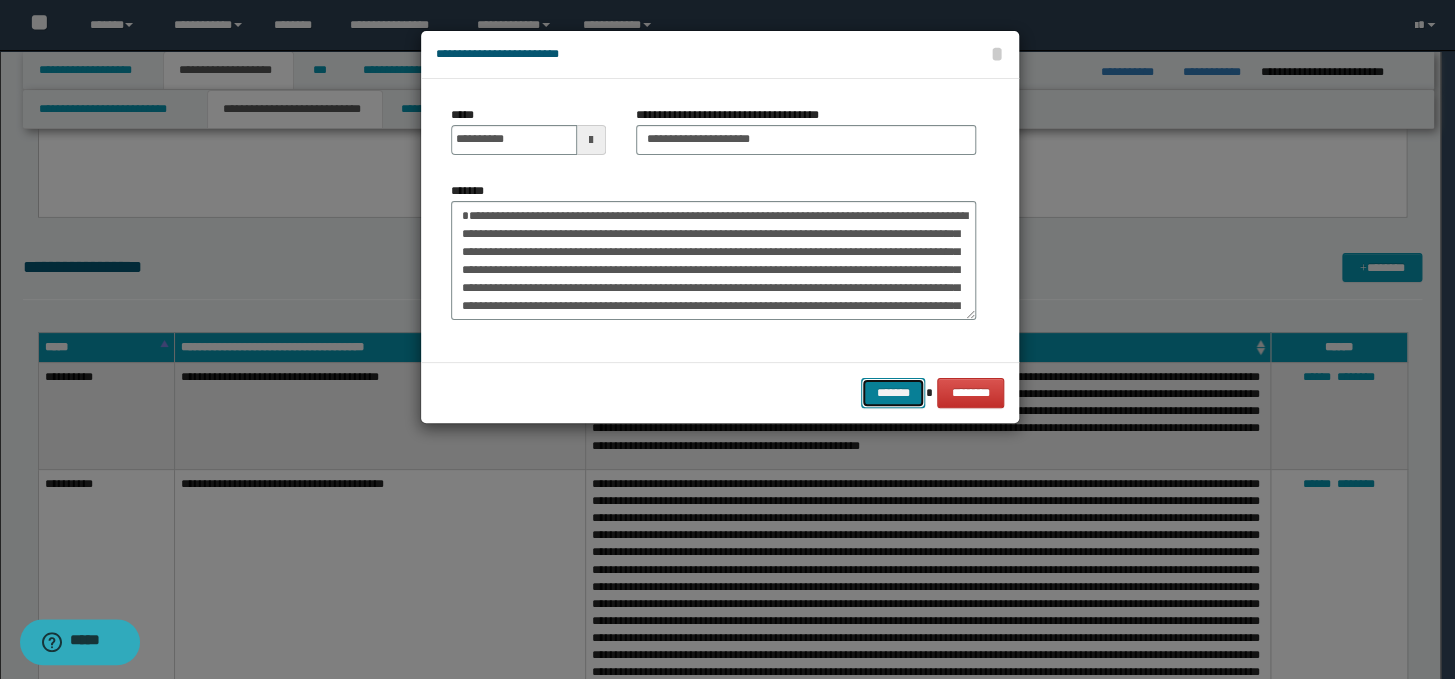 click on "*******" at bounding box center (893, 393) 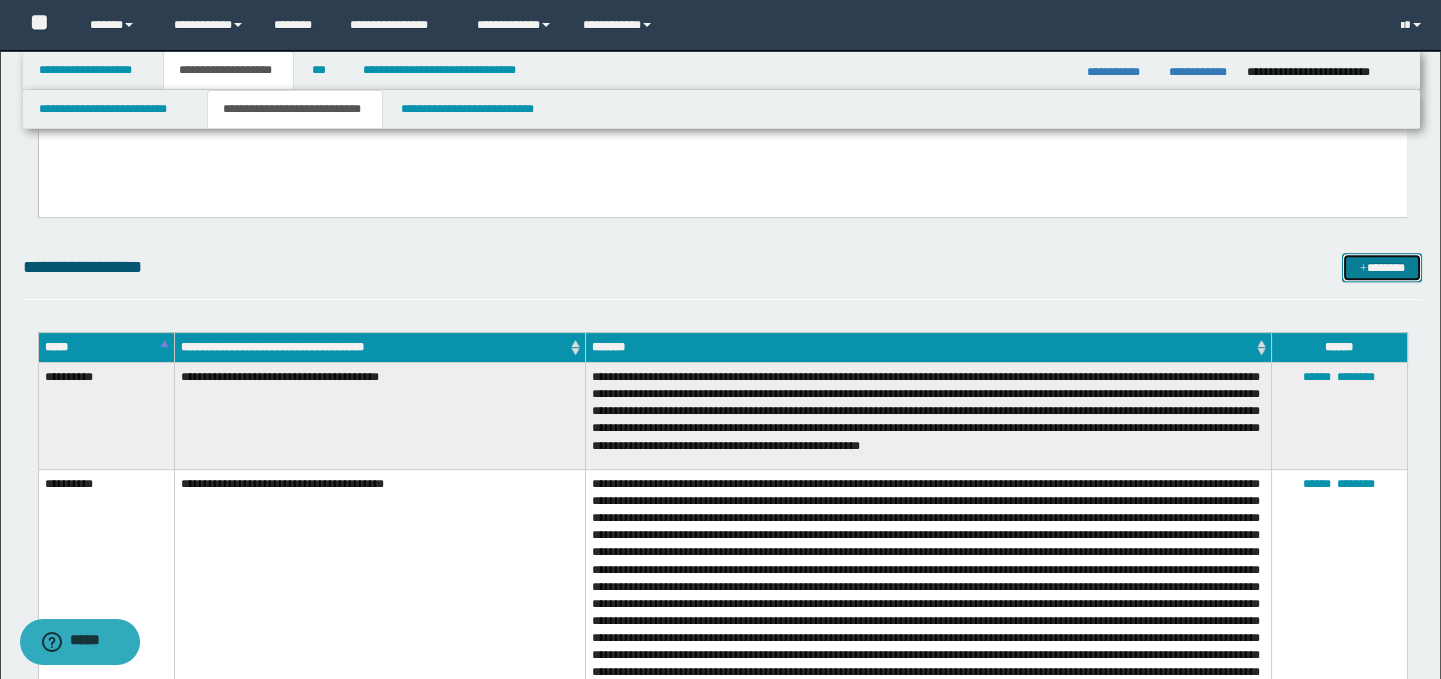click on "*******" at bounding box center (1382, 268) 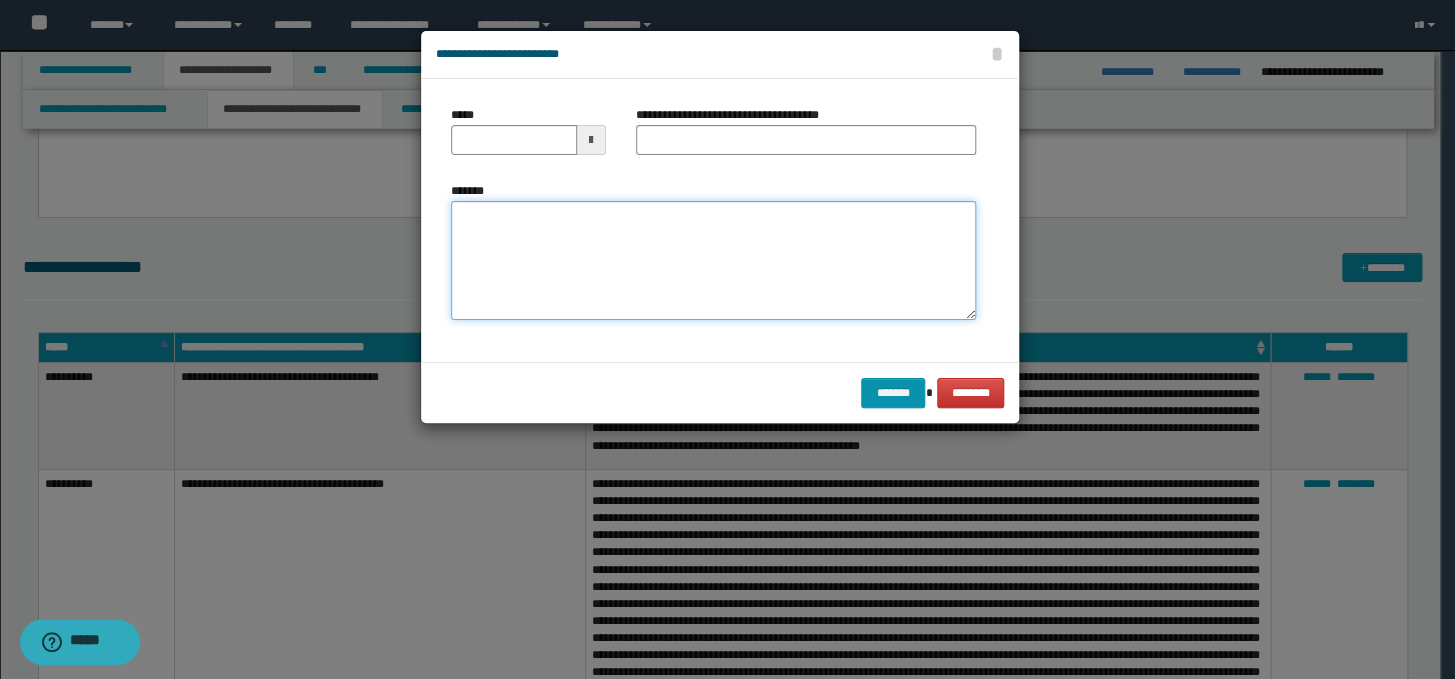 paste on "**********" 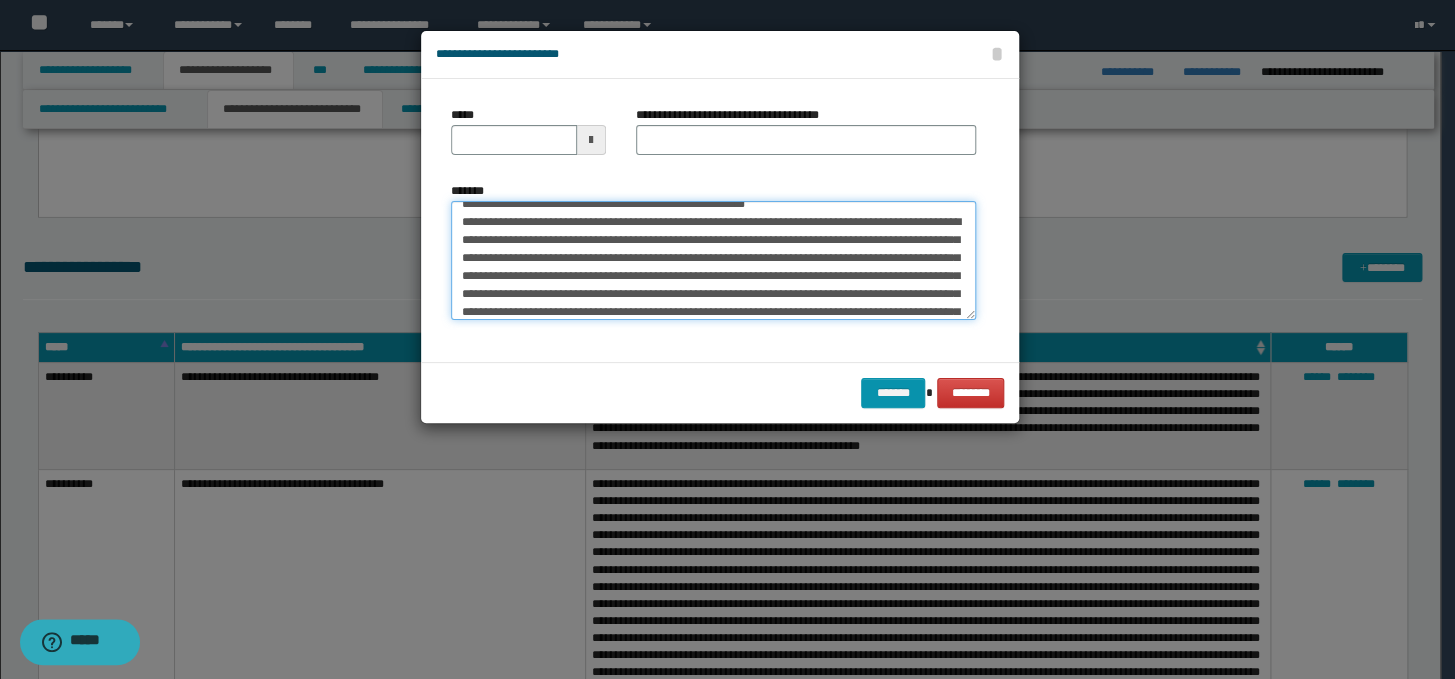 scroll, scrollTop: 0, scrollLeft: 0, axis: both 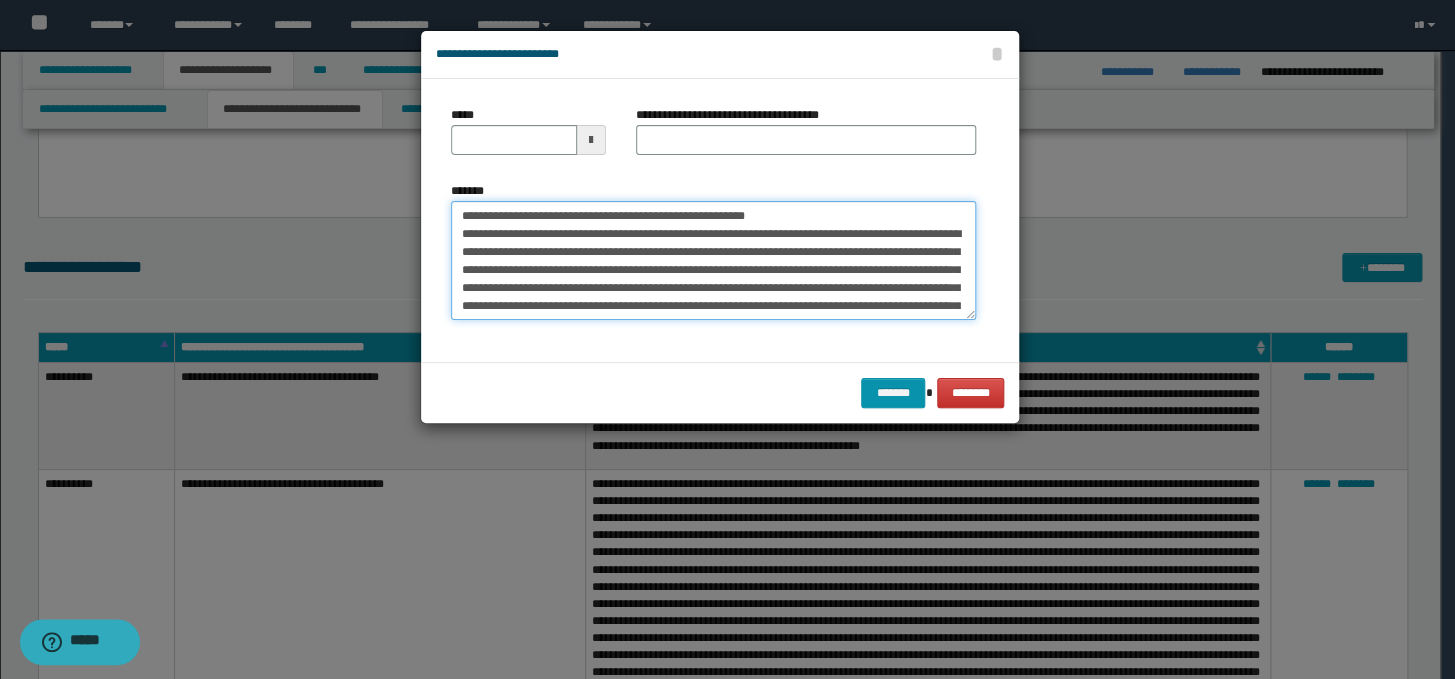 drag, startPoint x: 820, startPoint y: 216, endPoint x: 456, endPoint y: 212, distance: 364.02197 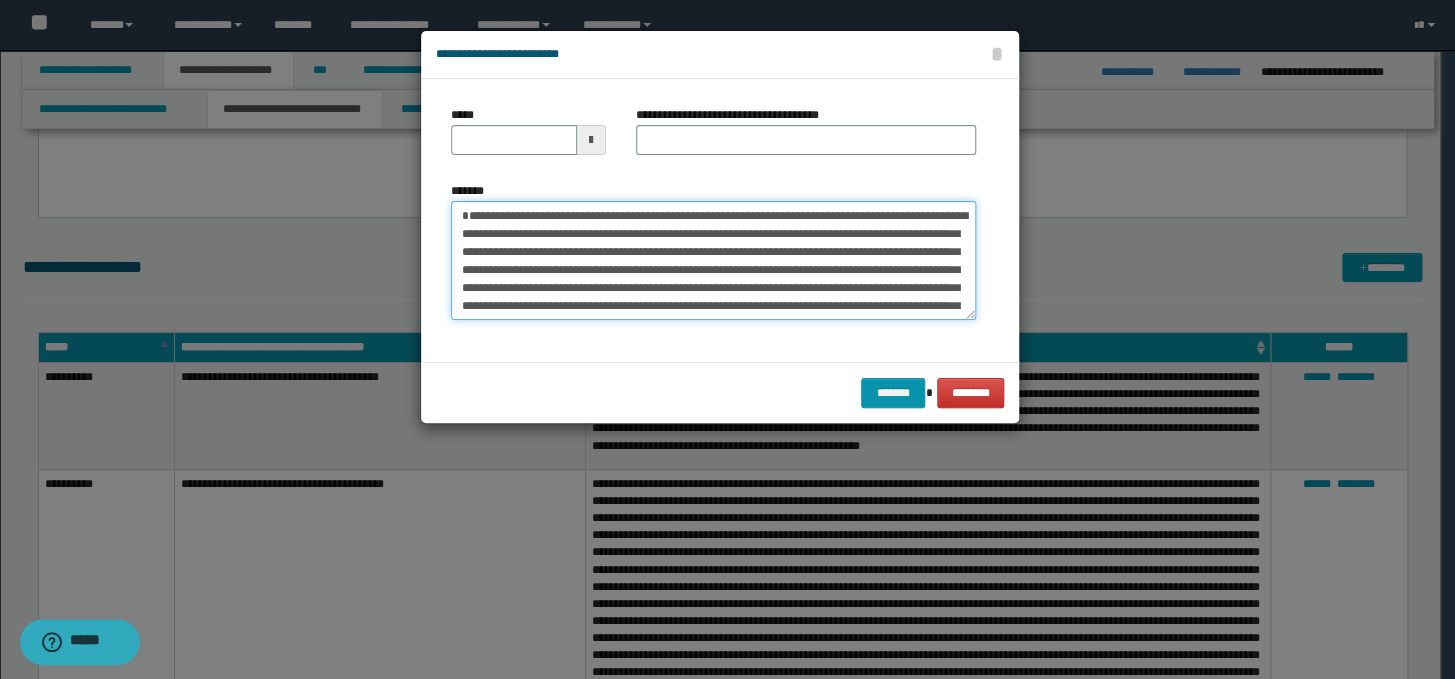 type on "**********" 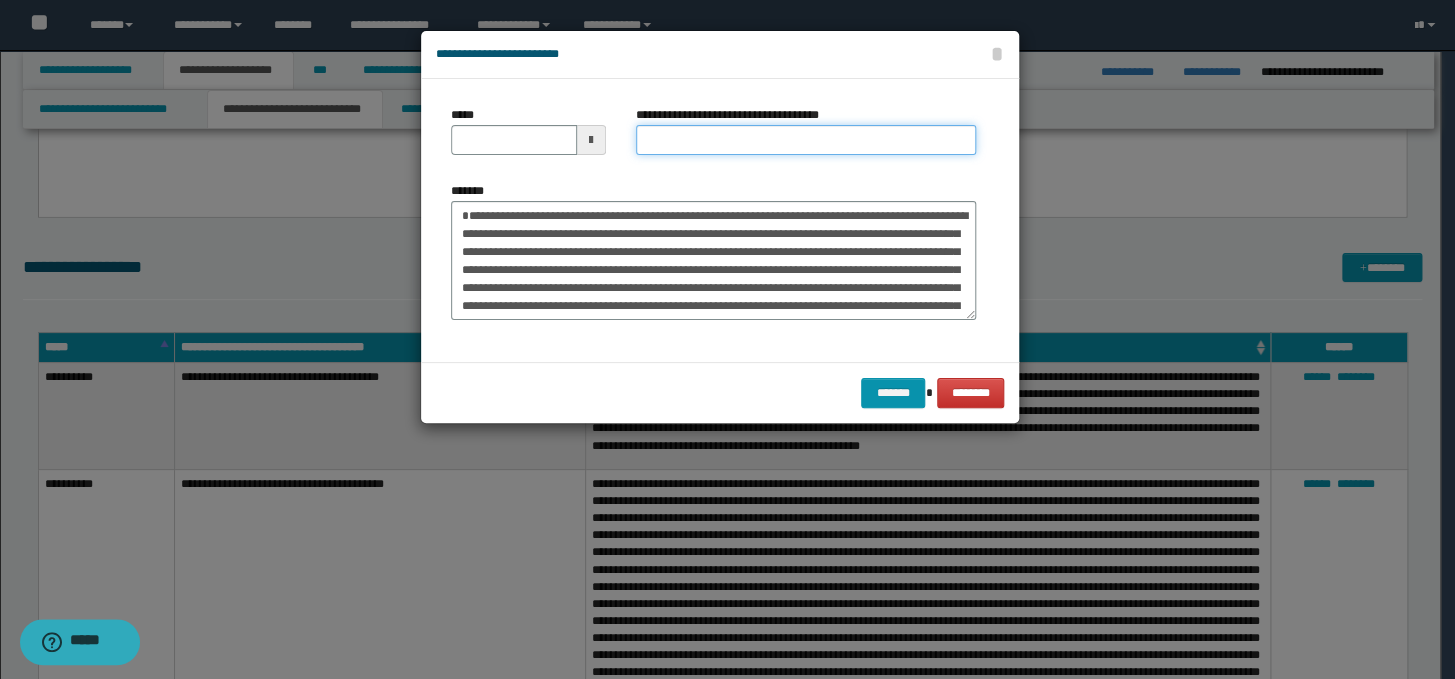 click on "**********" at bounding box center [806, 140] 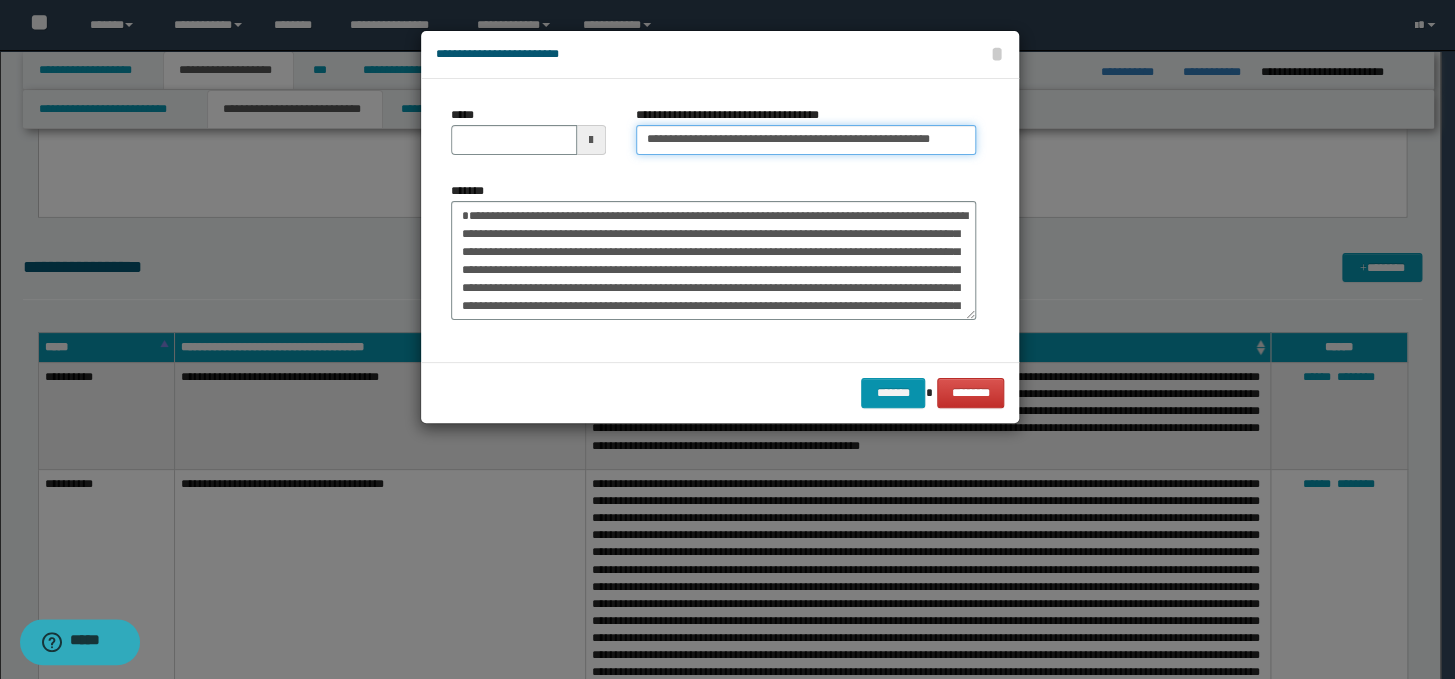 scroll, scrollTop: 0, scrollLeft: 0, axis: both 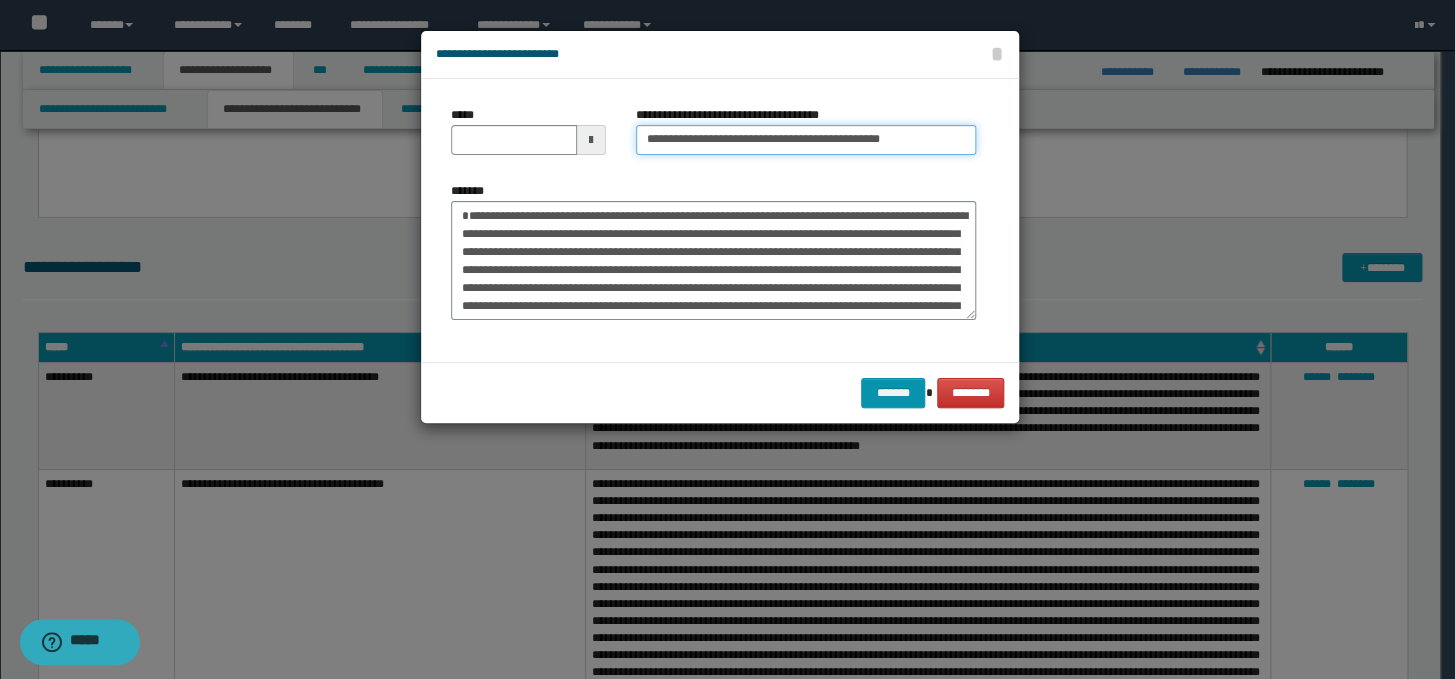 type 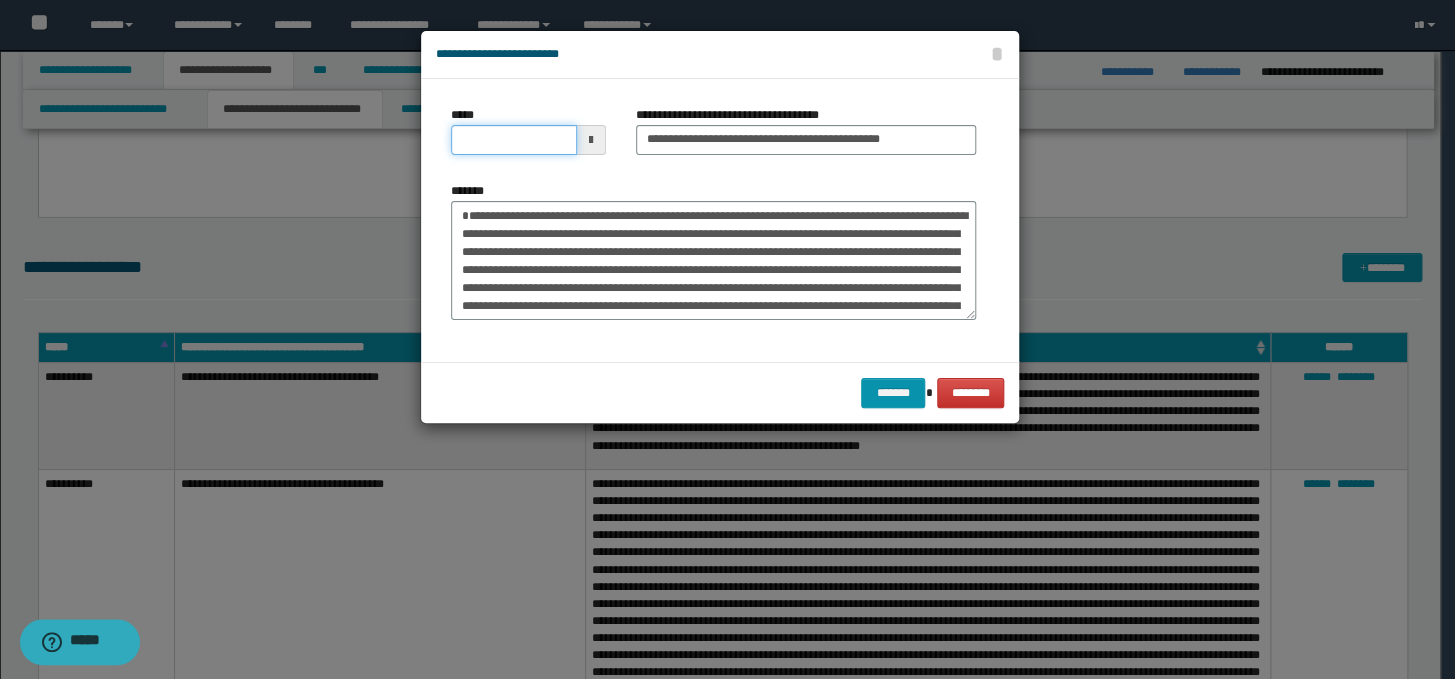 click on "*****" at bounding box center (514, 140) 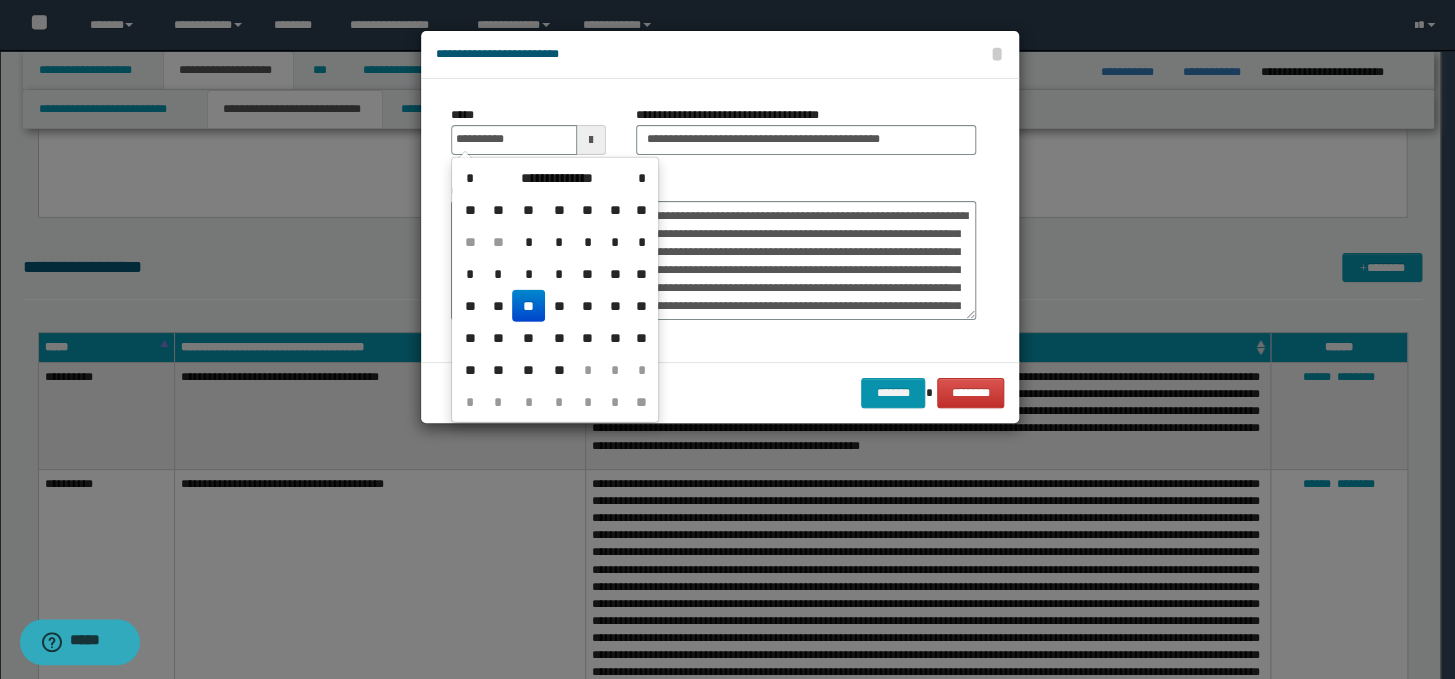 click on "**" at bounding box center [528, 306] 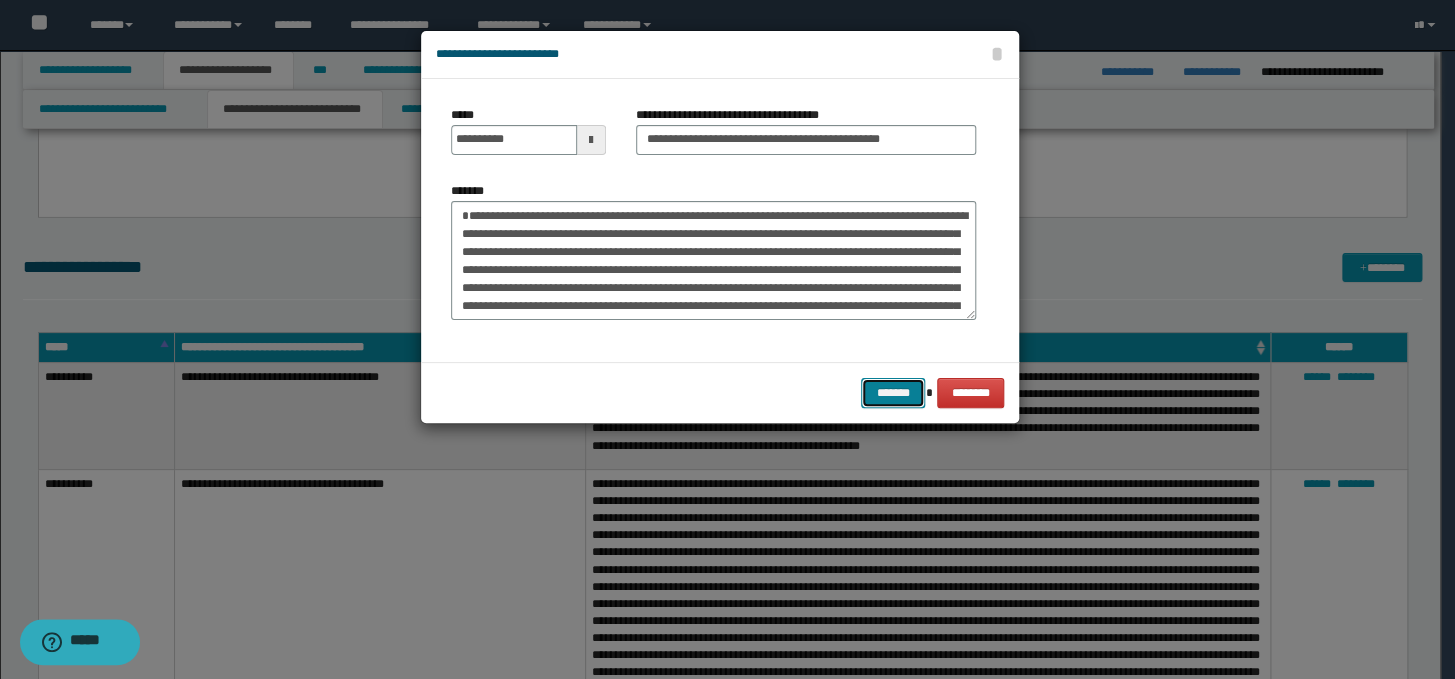 click on "*******" at bounding box center (893, 393) 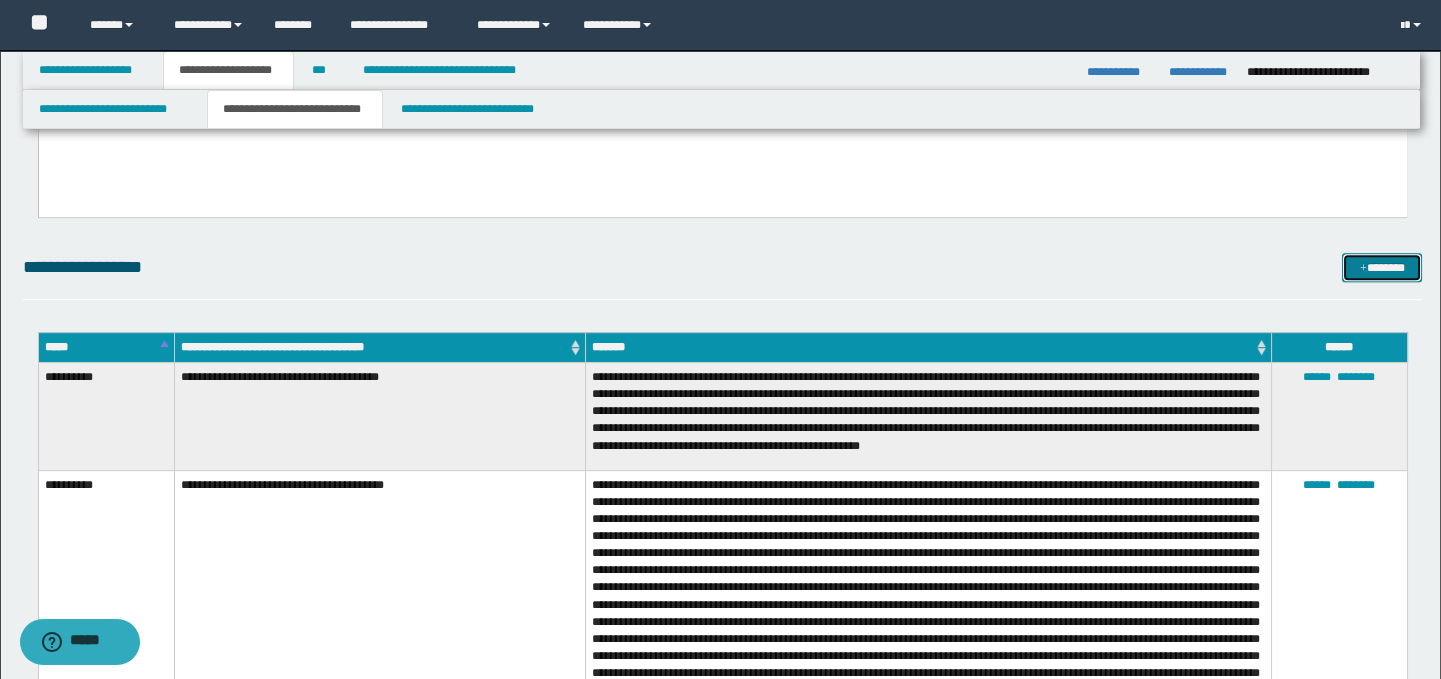 click on "*******" at bounding box center (1382, 268) 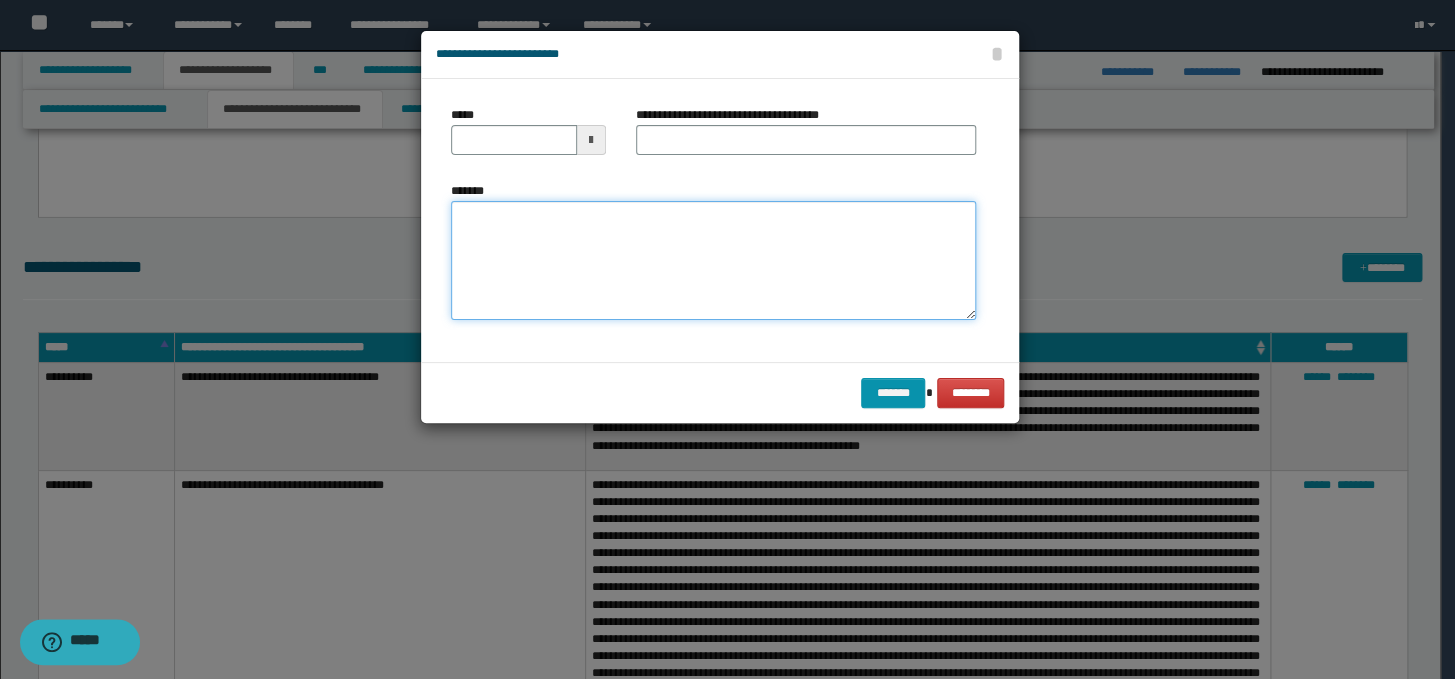 click on "*******" at bounding box center (713, 261) 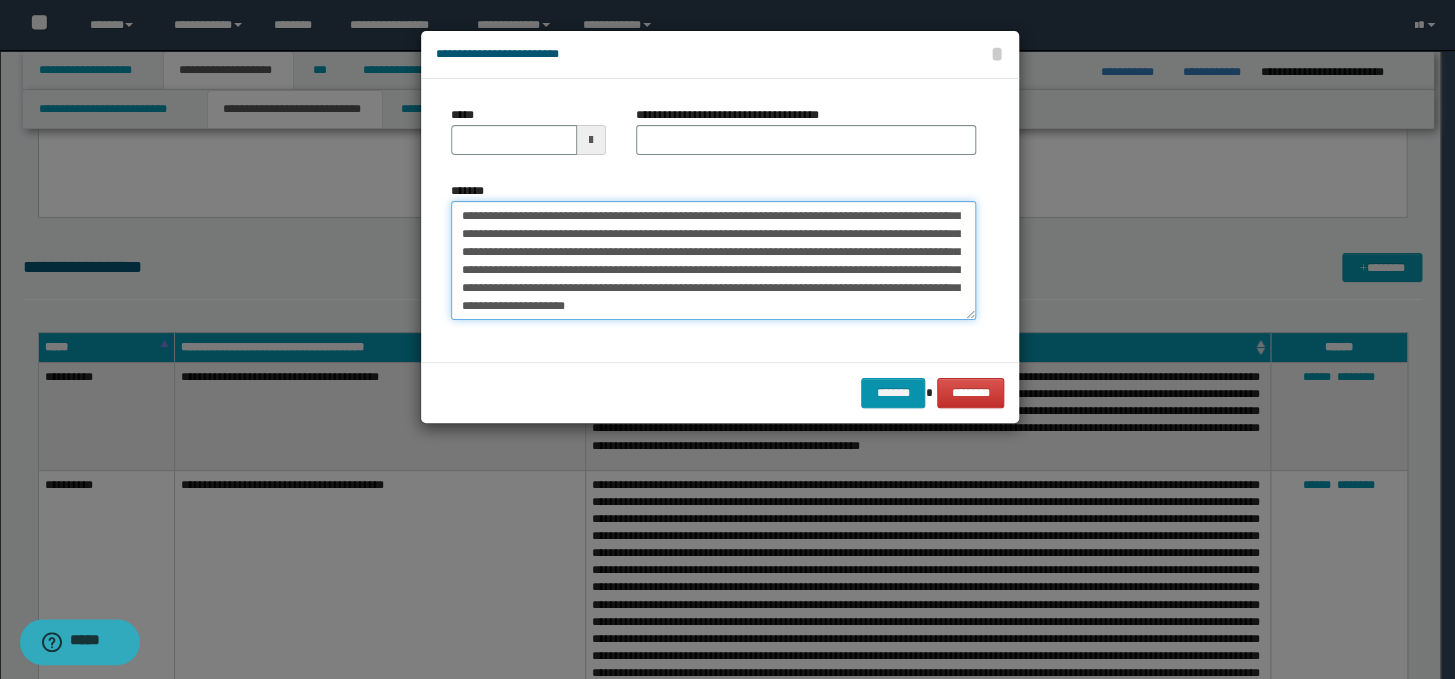 scroll, scrollTop: 0, scrollLeft: 0, axis: both 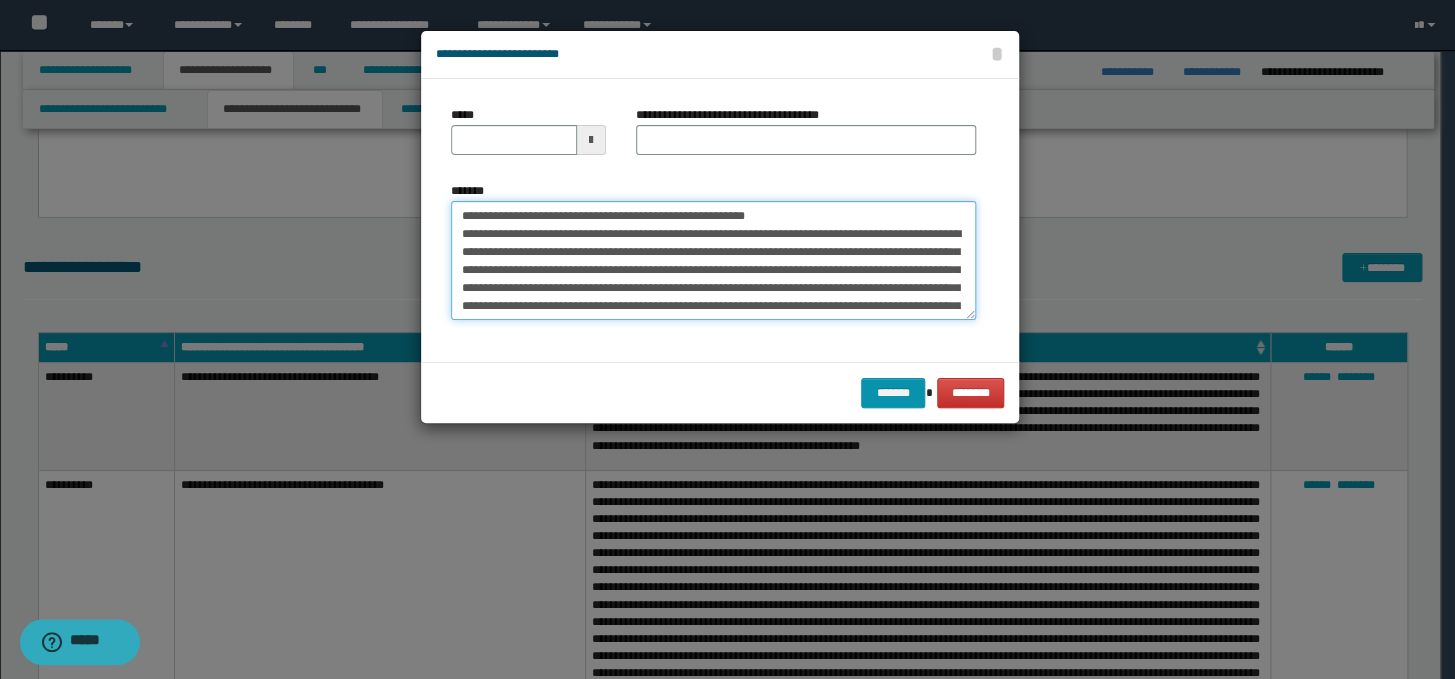 drag, startPoint x: 827, startPoint y: 211, endPoint x: 454, endPoint y: 208, distance: 373.01205 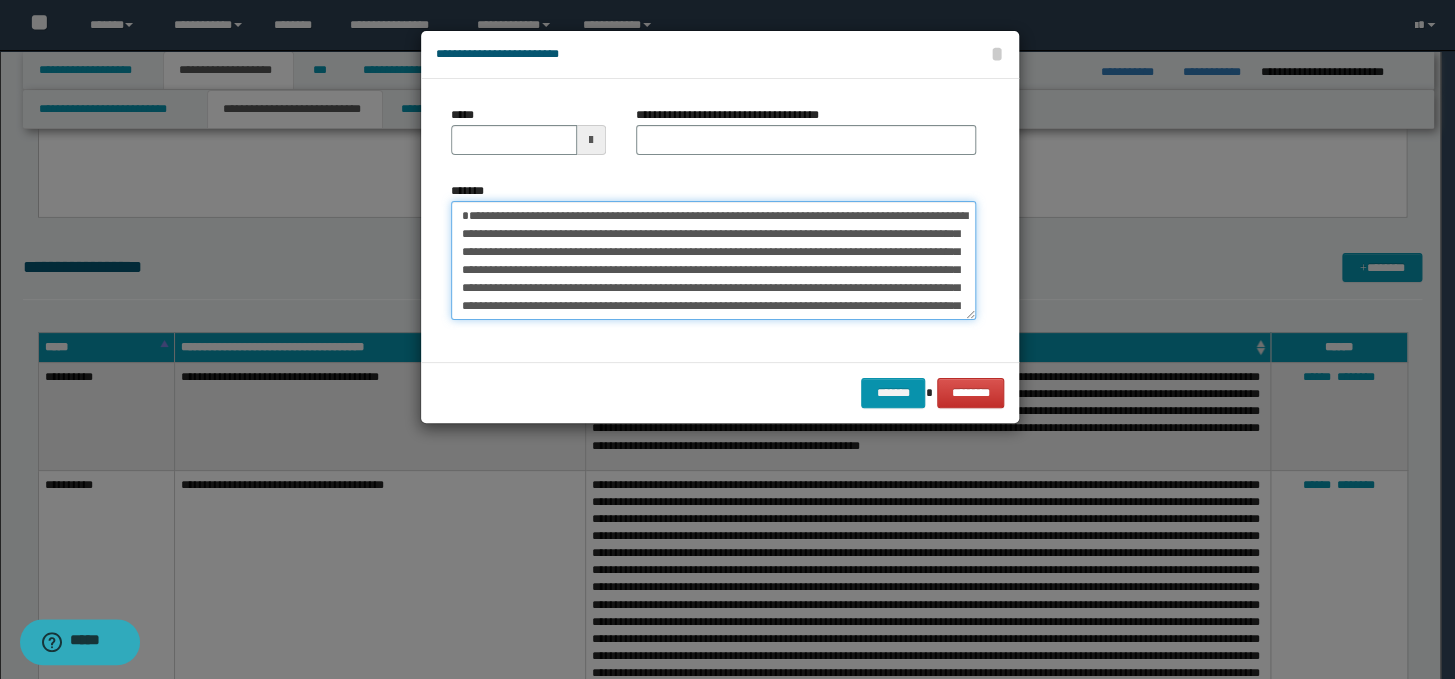 type on "**********" 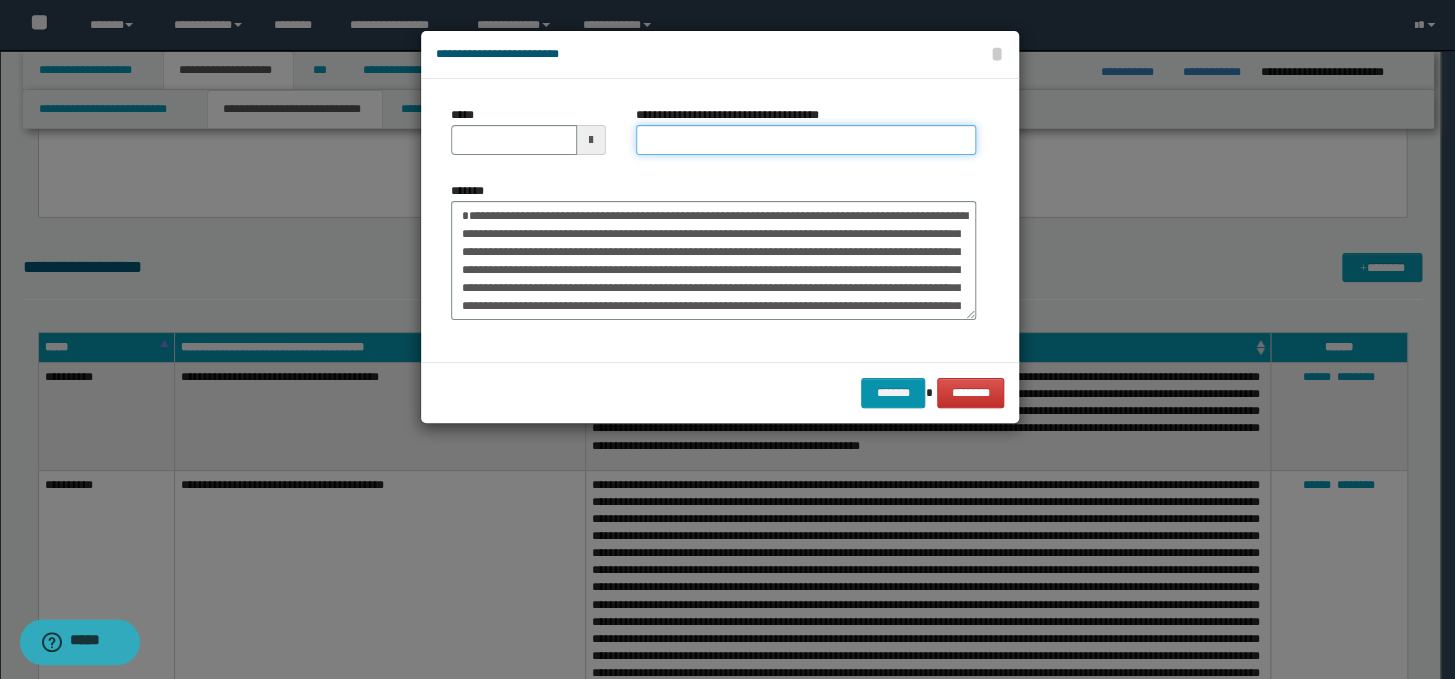 click on "**********" at bounding box center (806, 140) 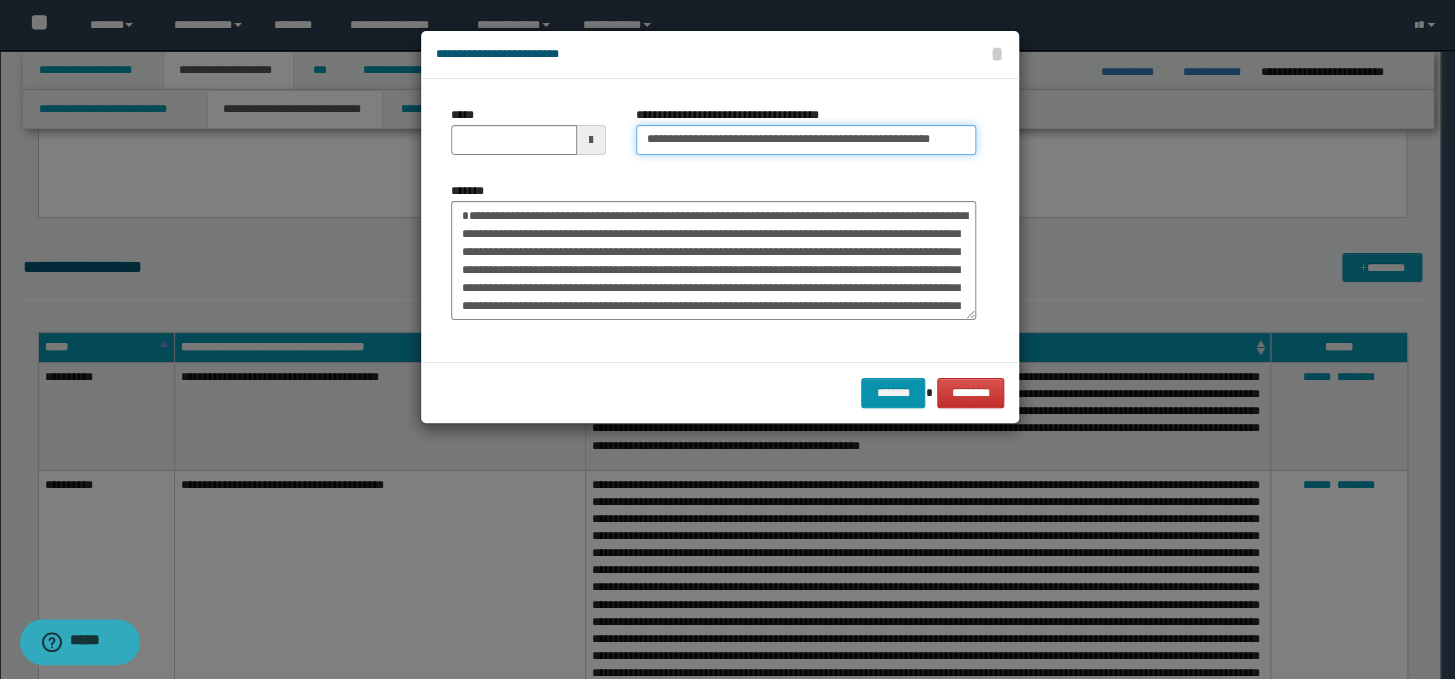 scroll, scrollTop: 0, scrollLeft: 0, axis: both 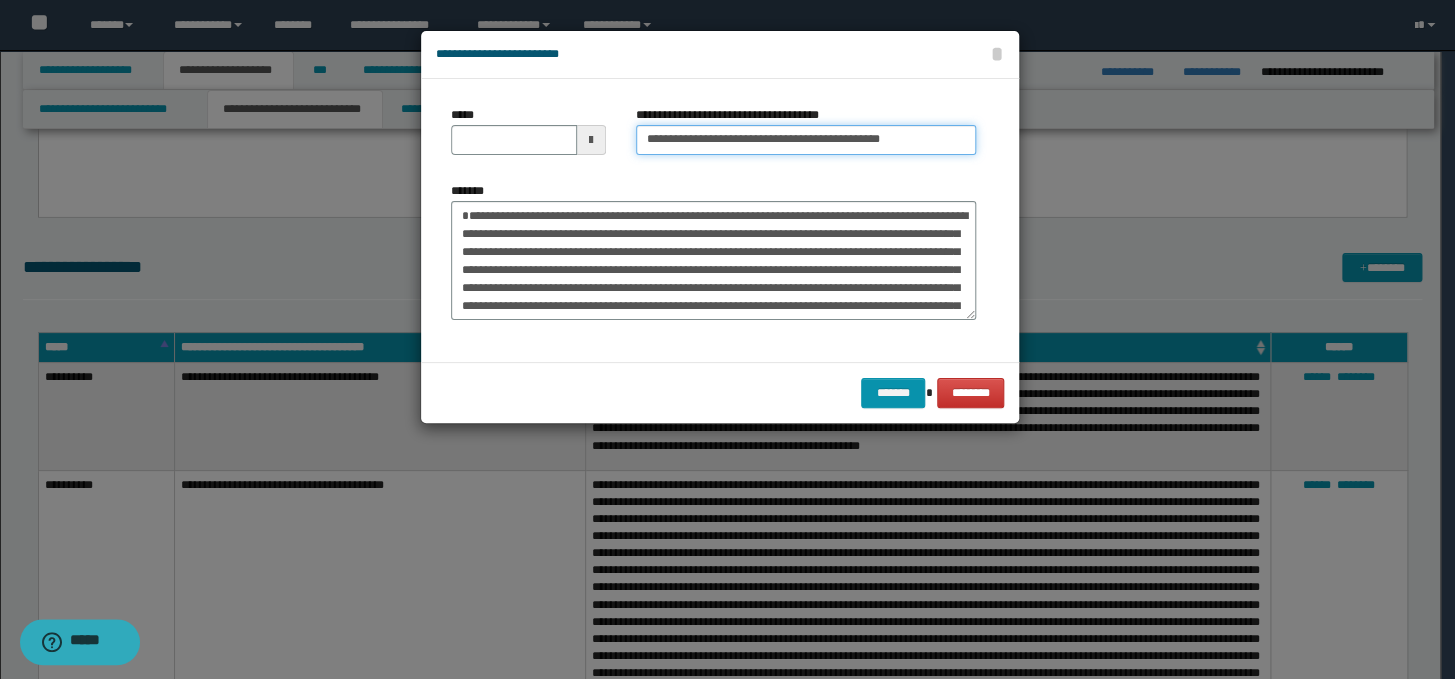 type 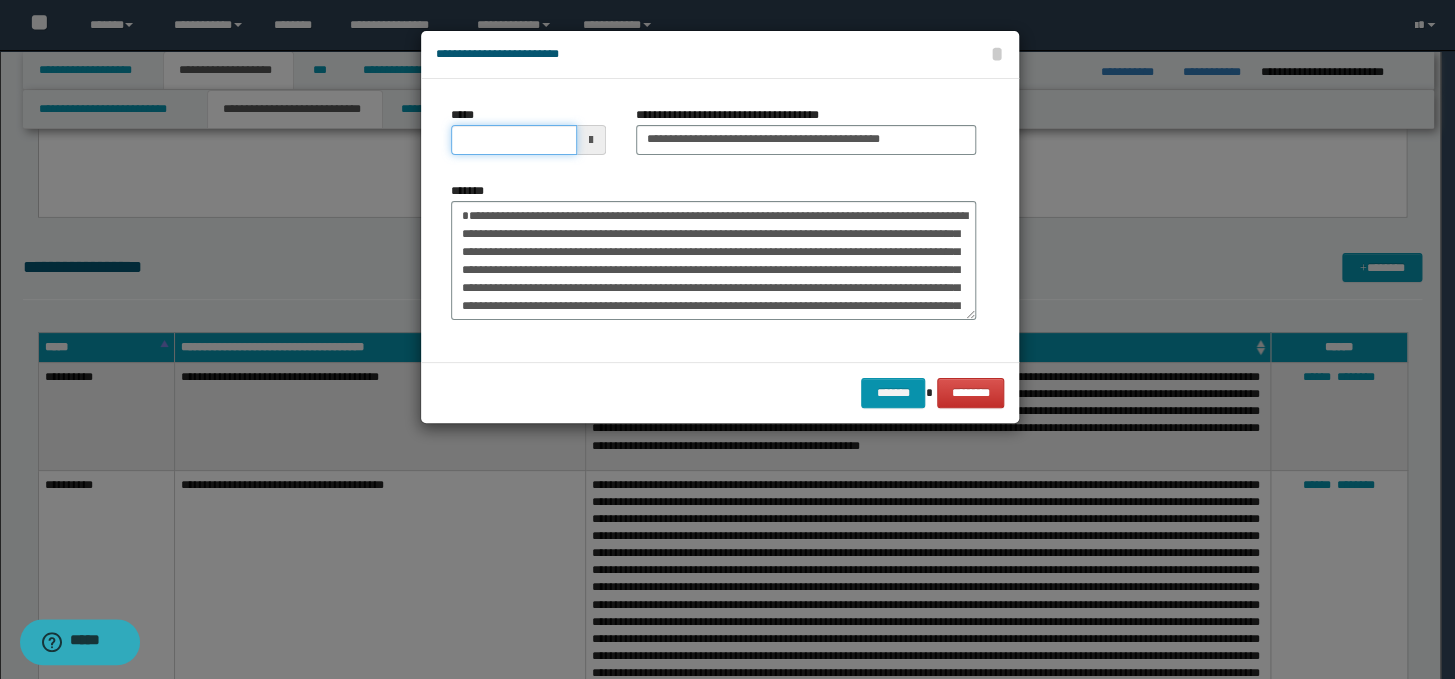 click on "*****" at bounding box center (514, 140) 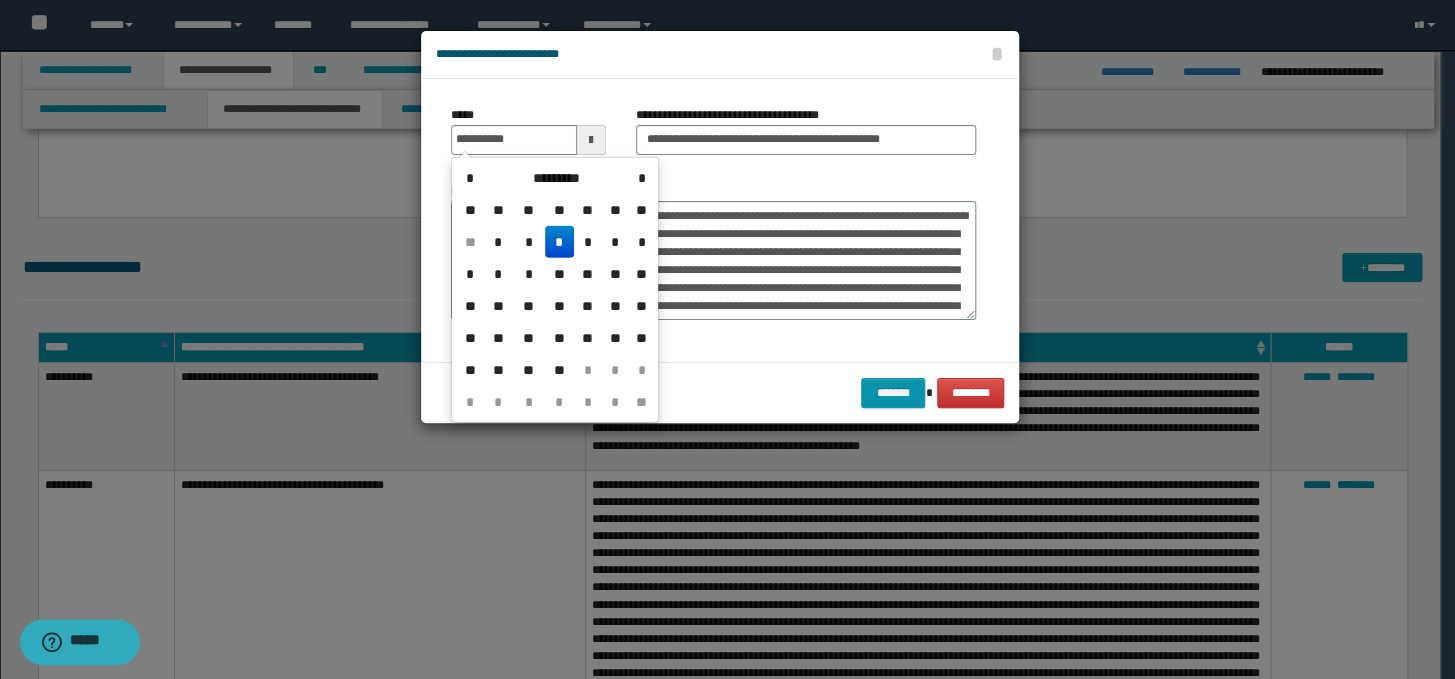 click on "*" at bounding box center (559, 242) 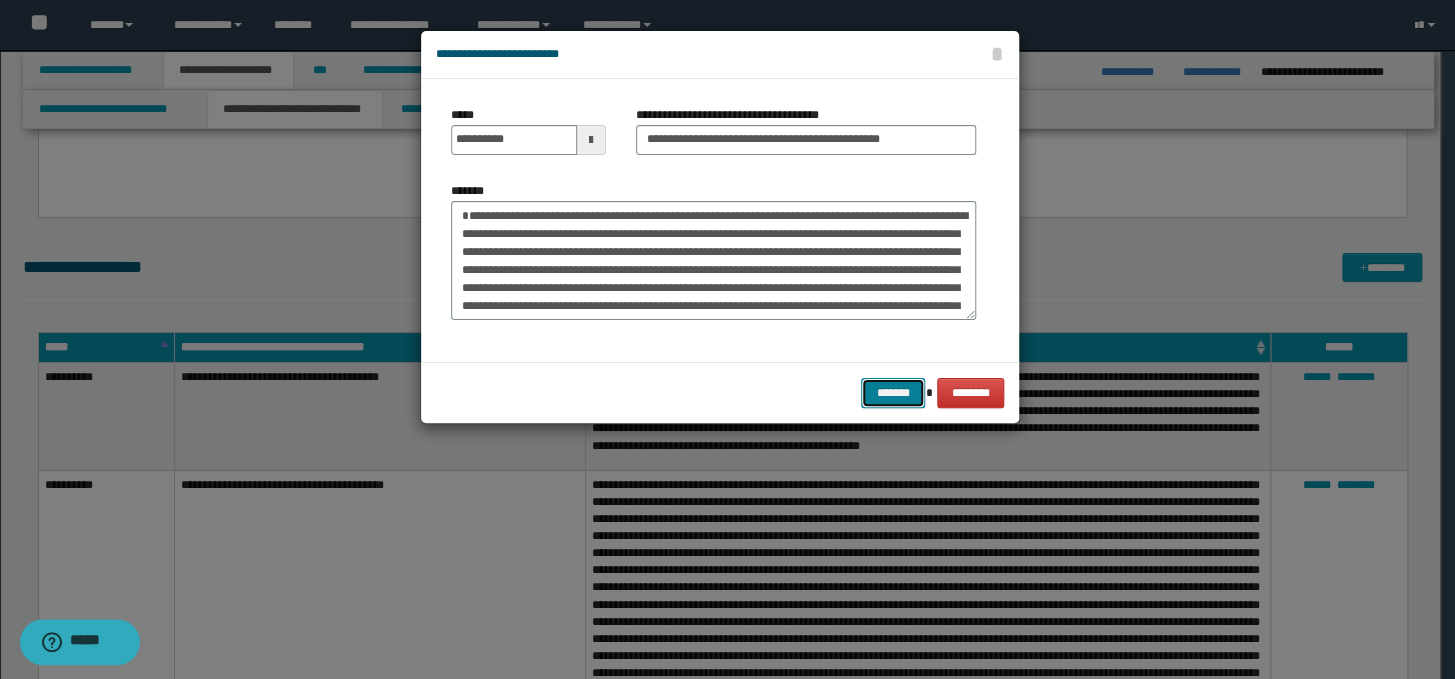 click on "*******" at bounding box center [893, 393] 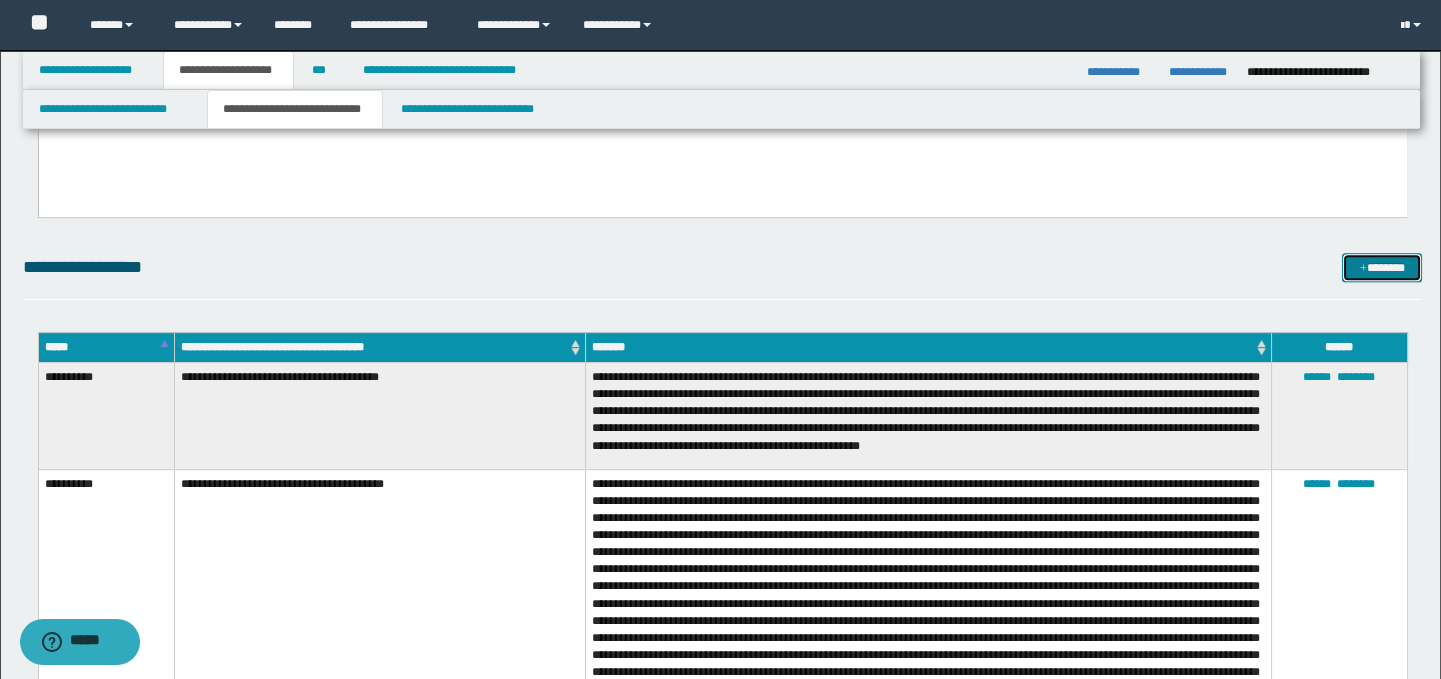 click on "*******" at bounding box center (1382, 268) 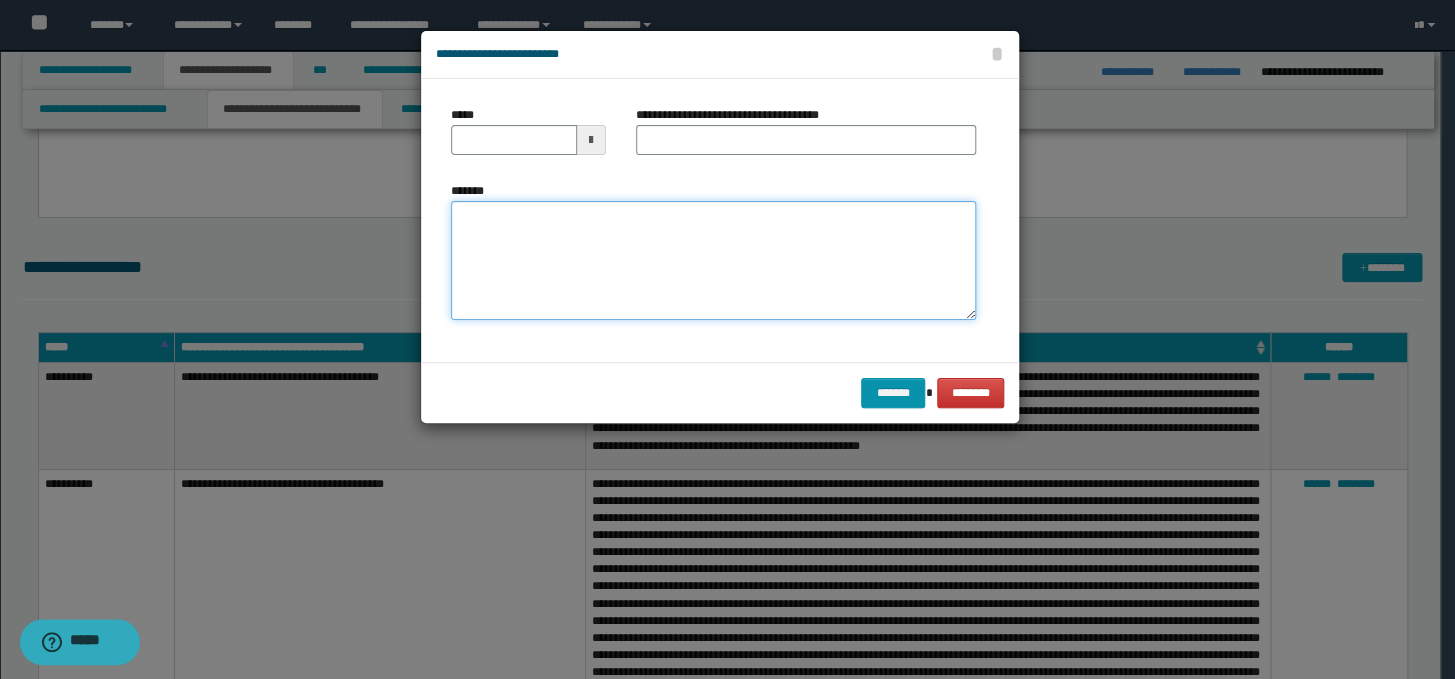 click on "*******" at bounding box center [713, 261] 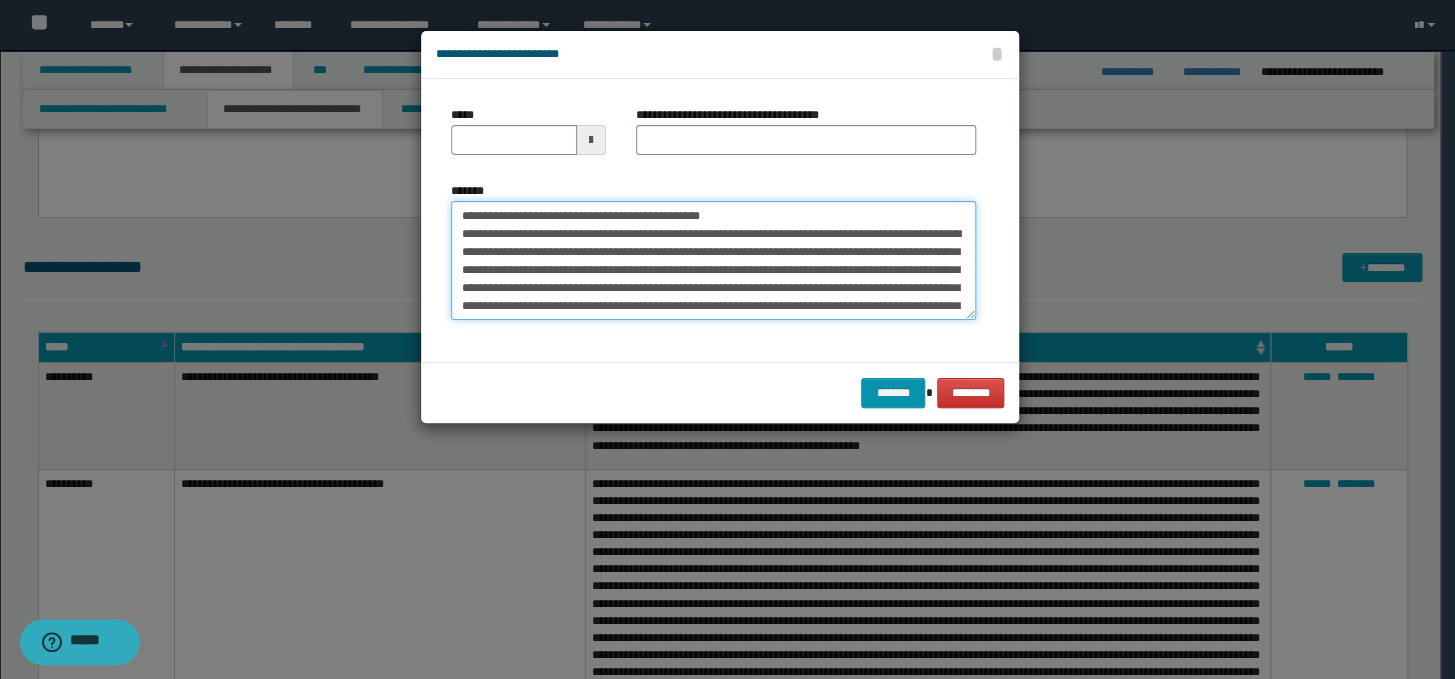 scroll, scrollTop: 101, scrollLeft: 0, axis: vertical 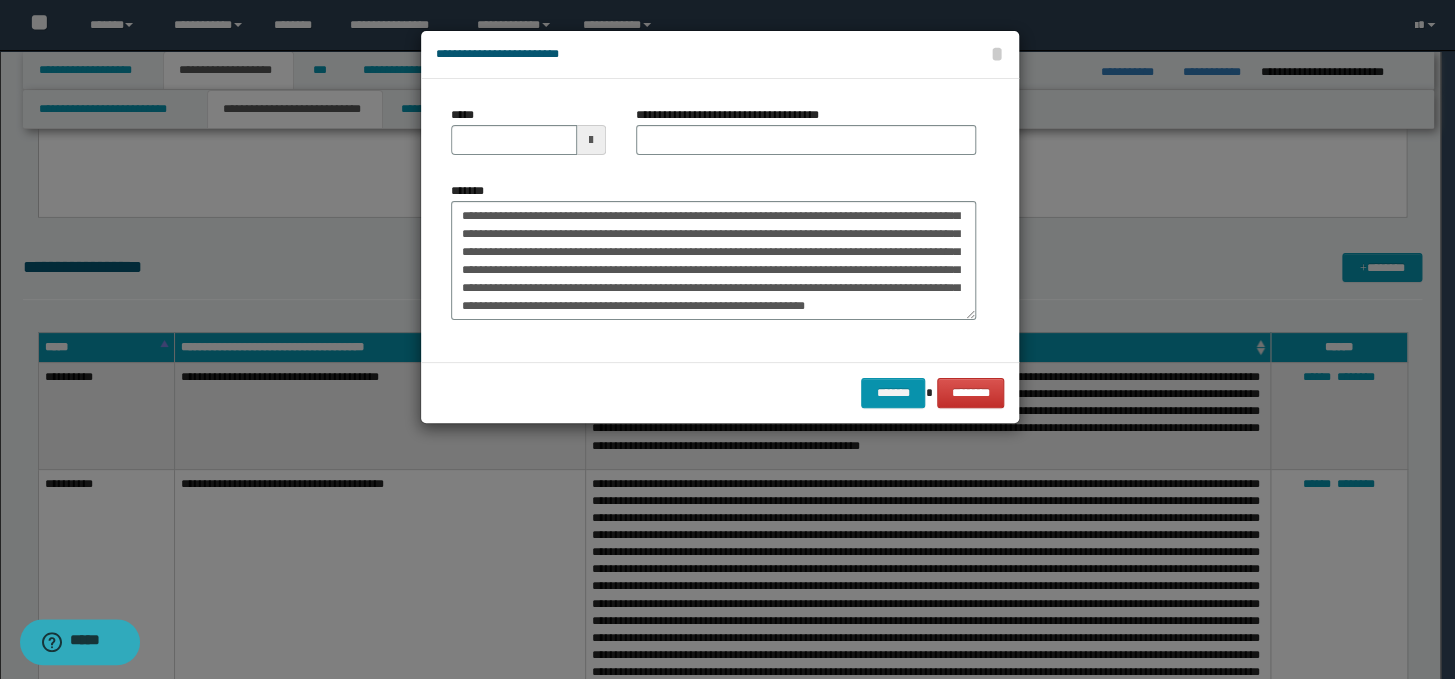 drag, startPoint x: 976, startPoint y: 264, endPoint x: 959, endPoint y: 229, distance: 38.910152 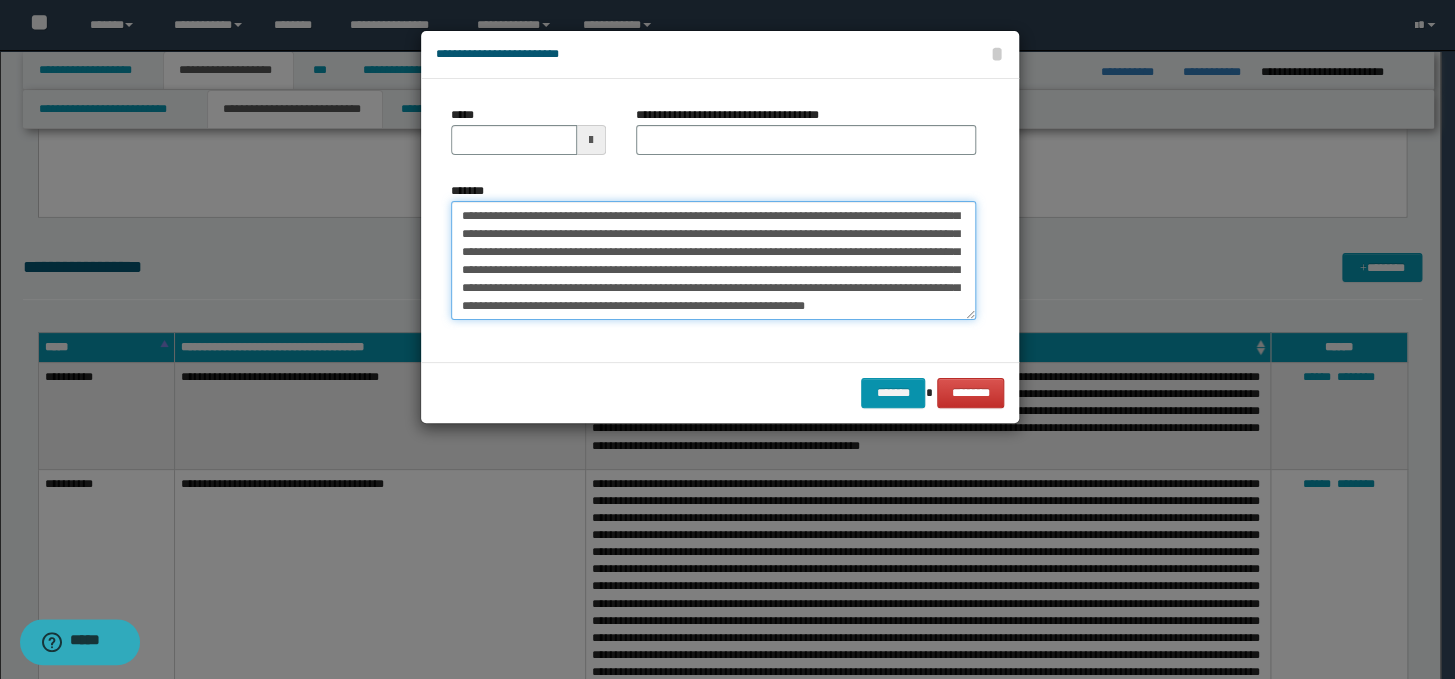 scroll, scrollTop: 0, scrollLeft: 0, axis: both 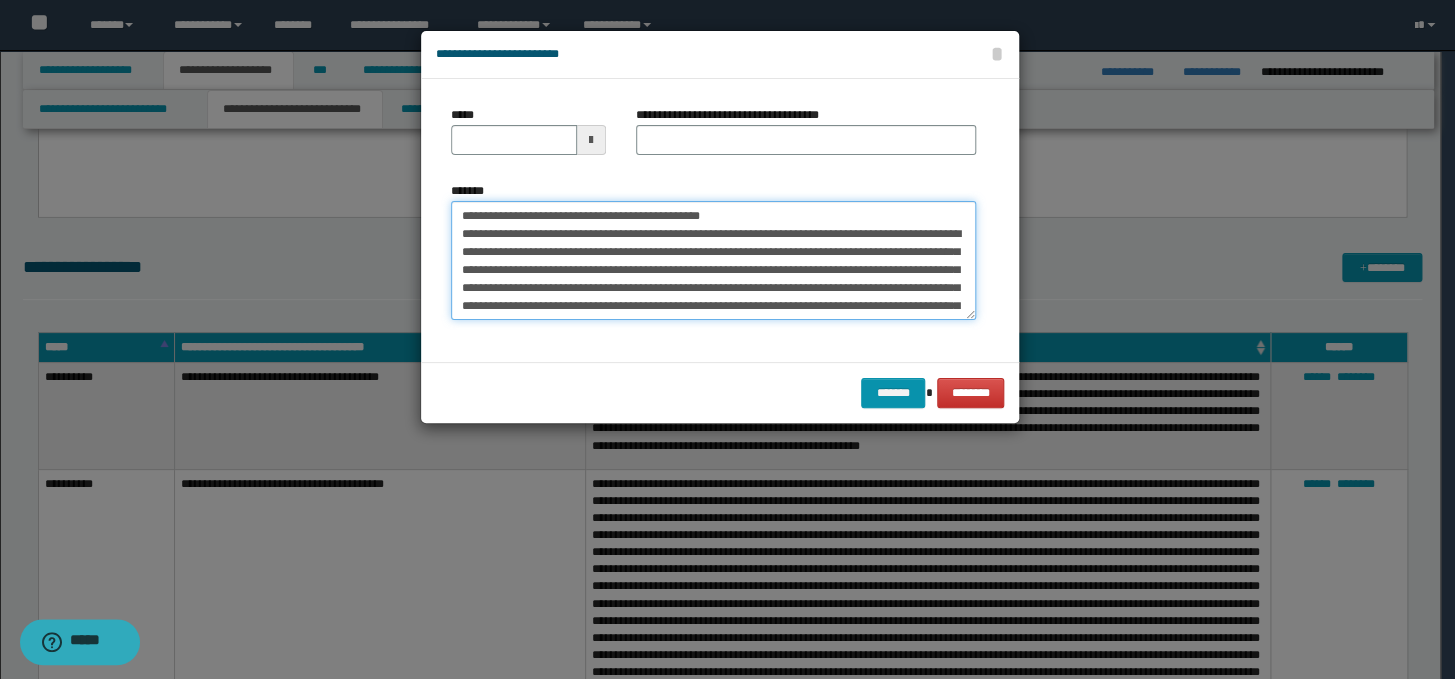 drag, startPoint x: 831, startPoint y: 216, endPoint x: 455, endPoint y: 219, distance: 376.01196 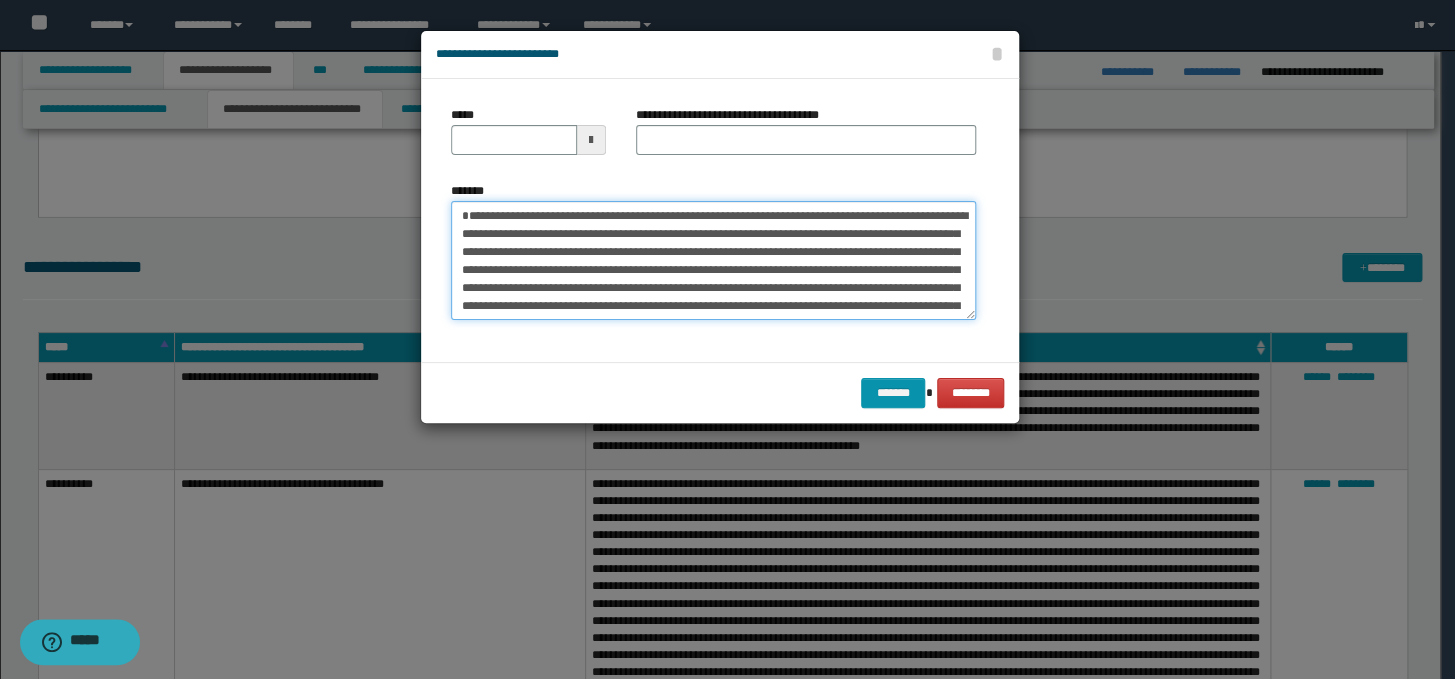 type on "**********" 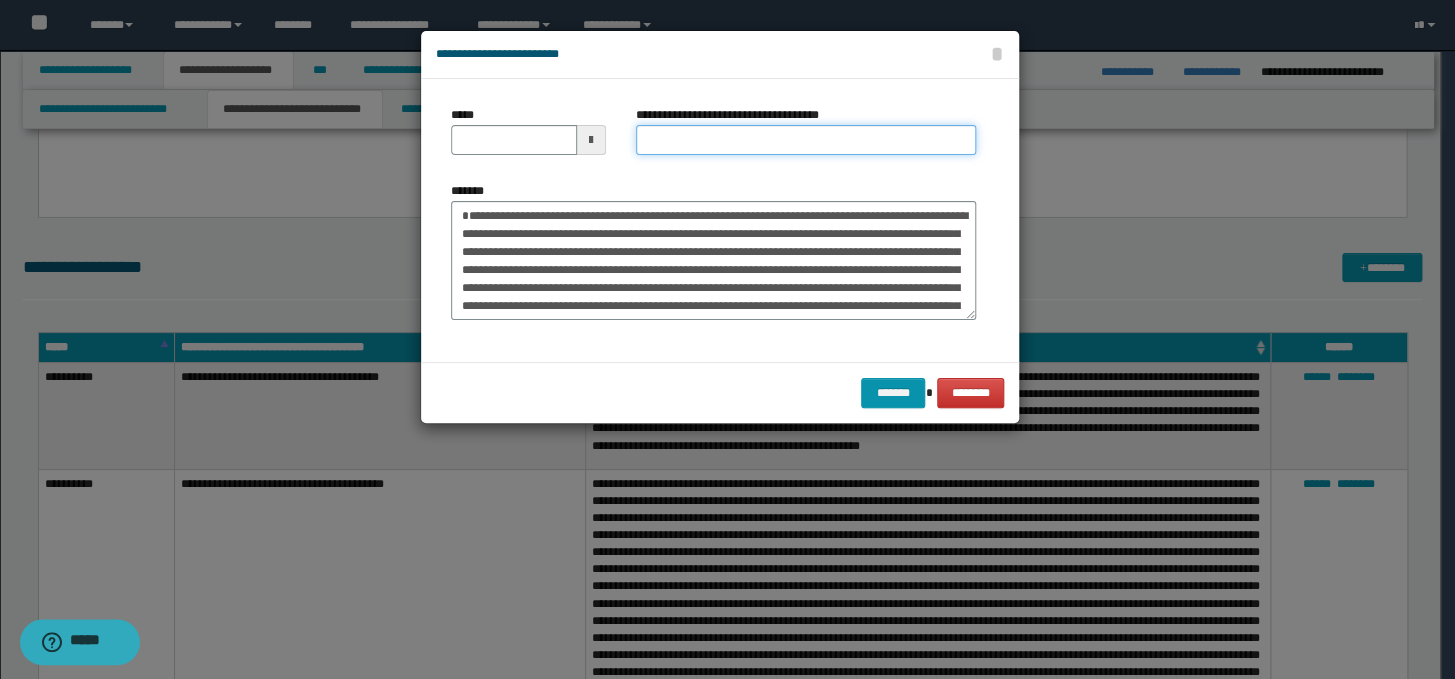 paste on "**********" 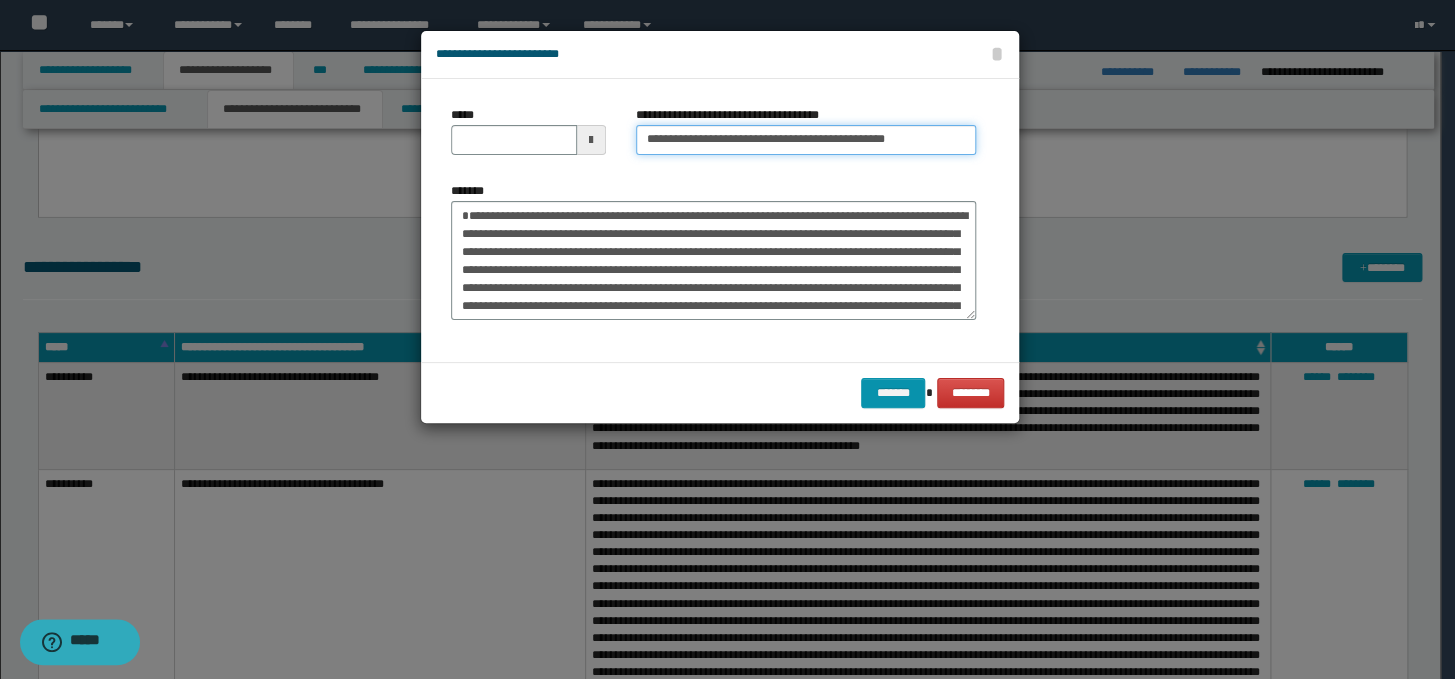 click on "**********" at bounding box center (806, 140) 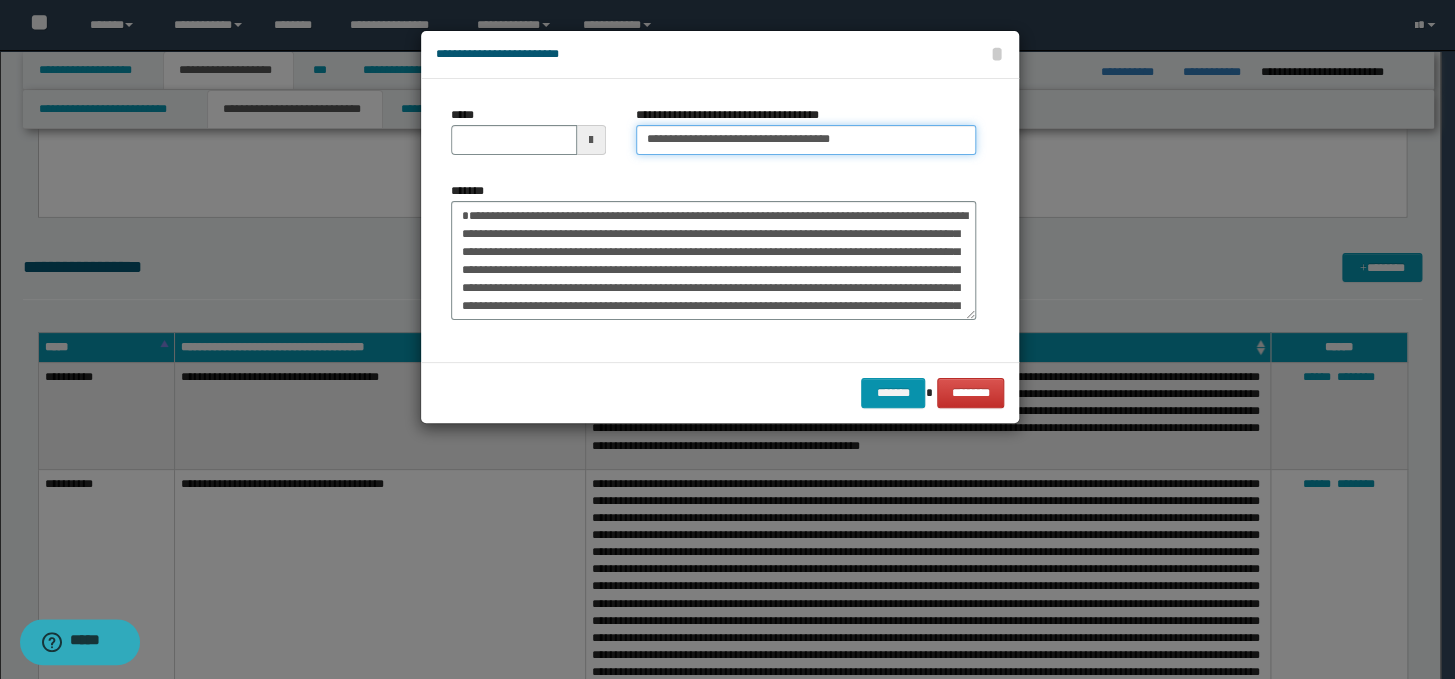 type 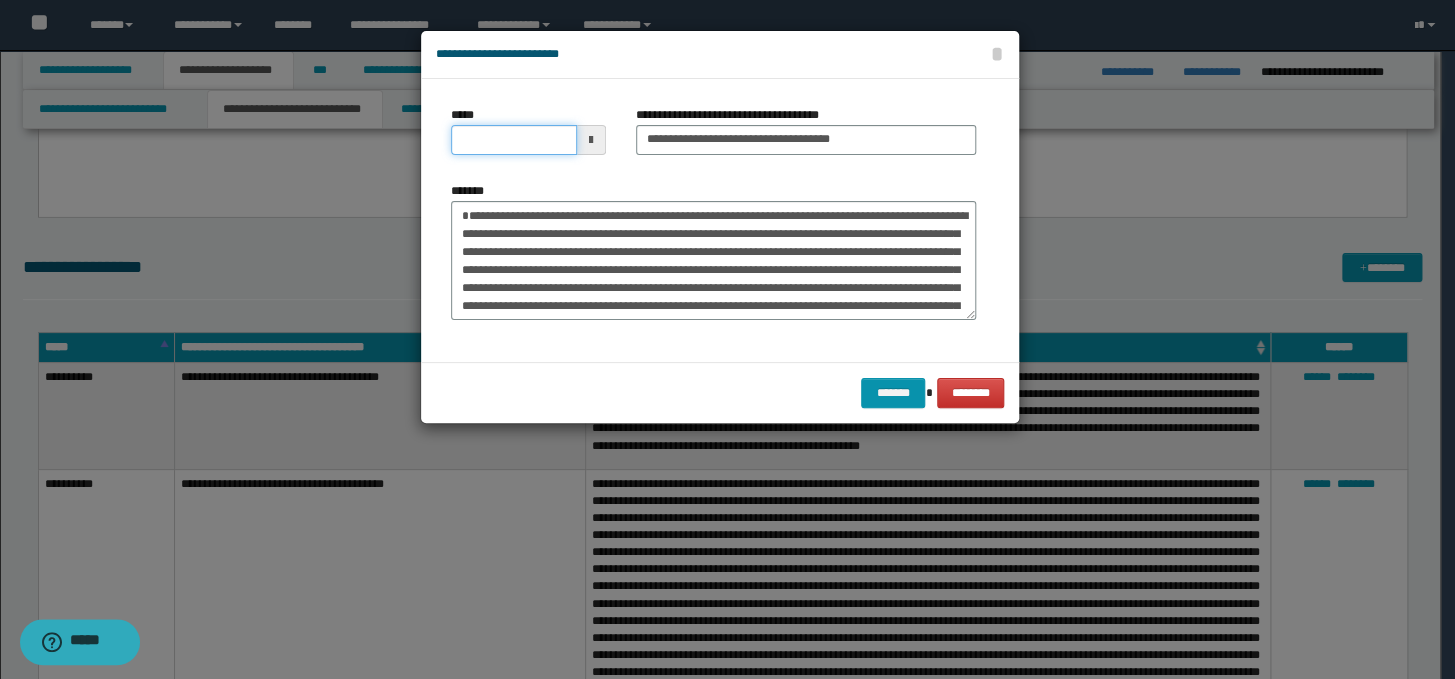 click on "*****" at bounding box center [514, 140] 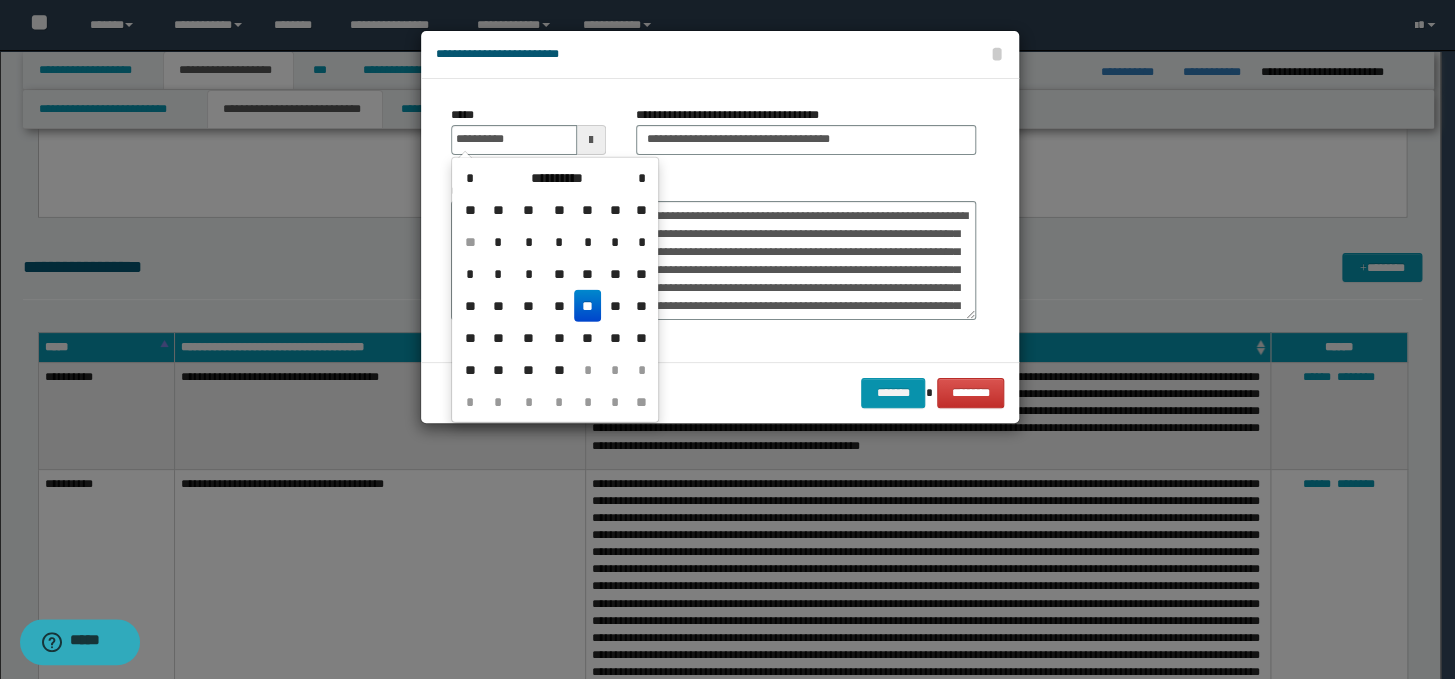 click on "**" at bounding box center [588, 306] 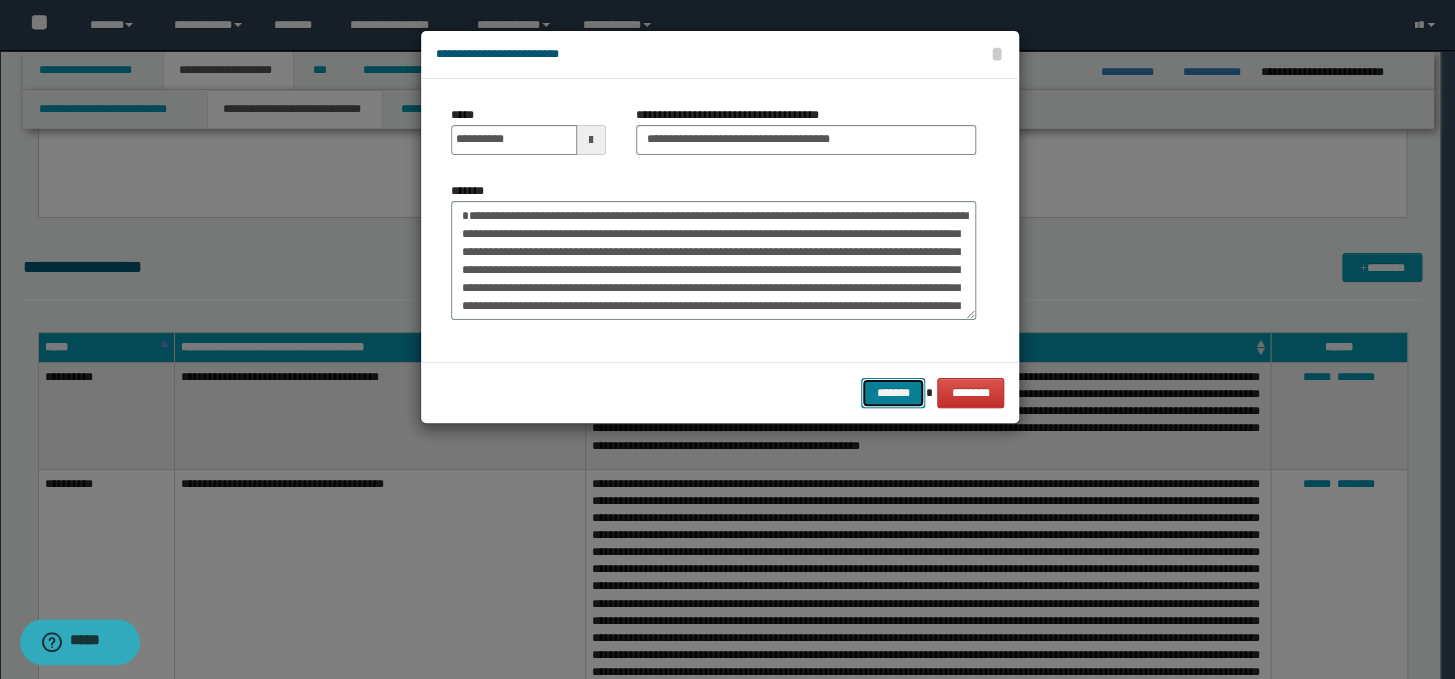 click on "*******" at bounding box center (893, 393) 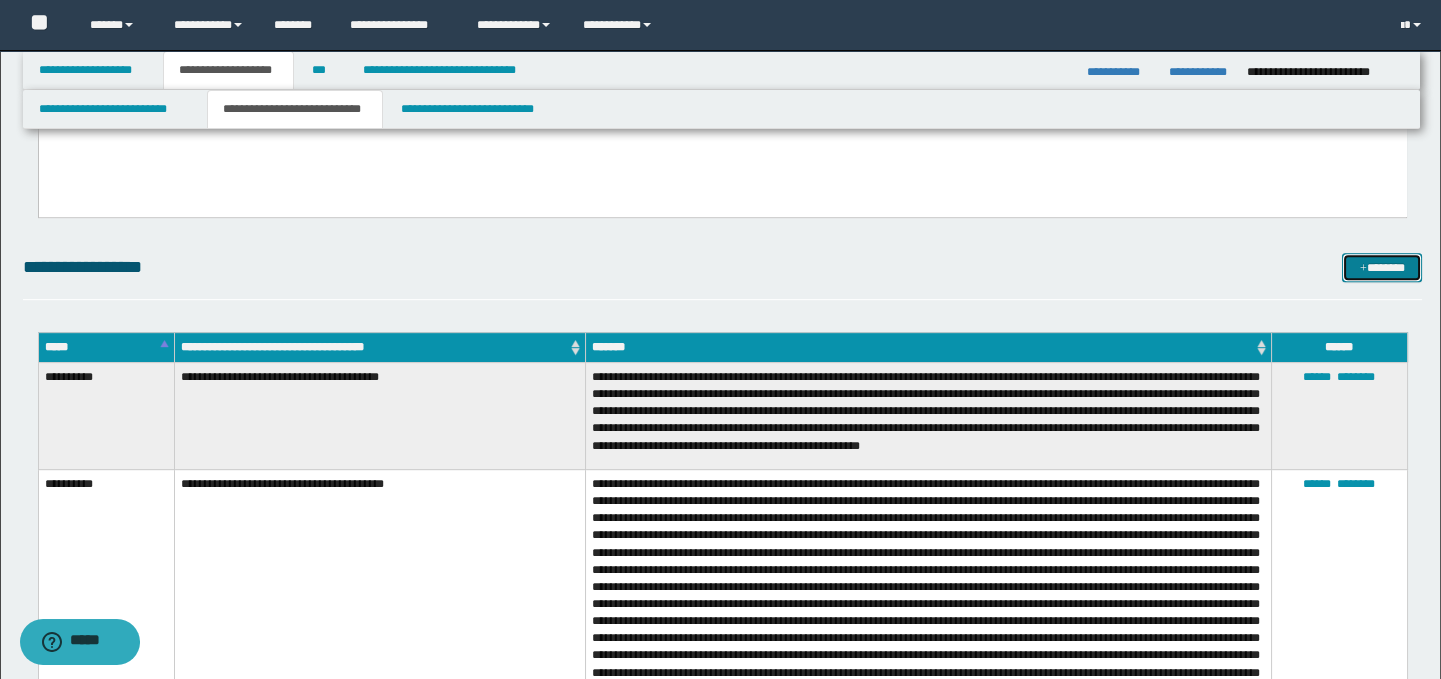 click on "*******" at bounding box center [1382, 268] 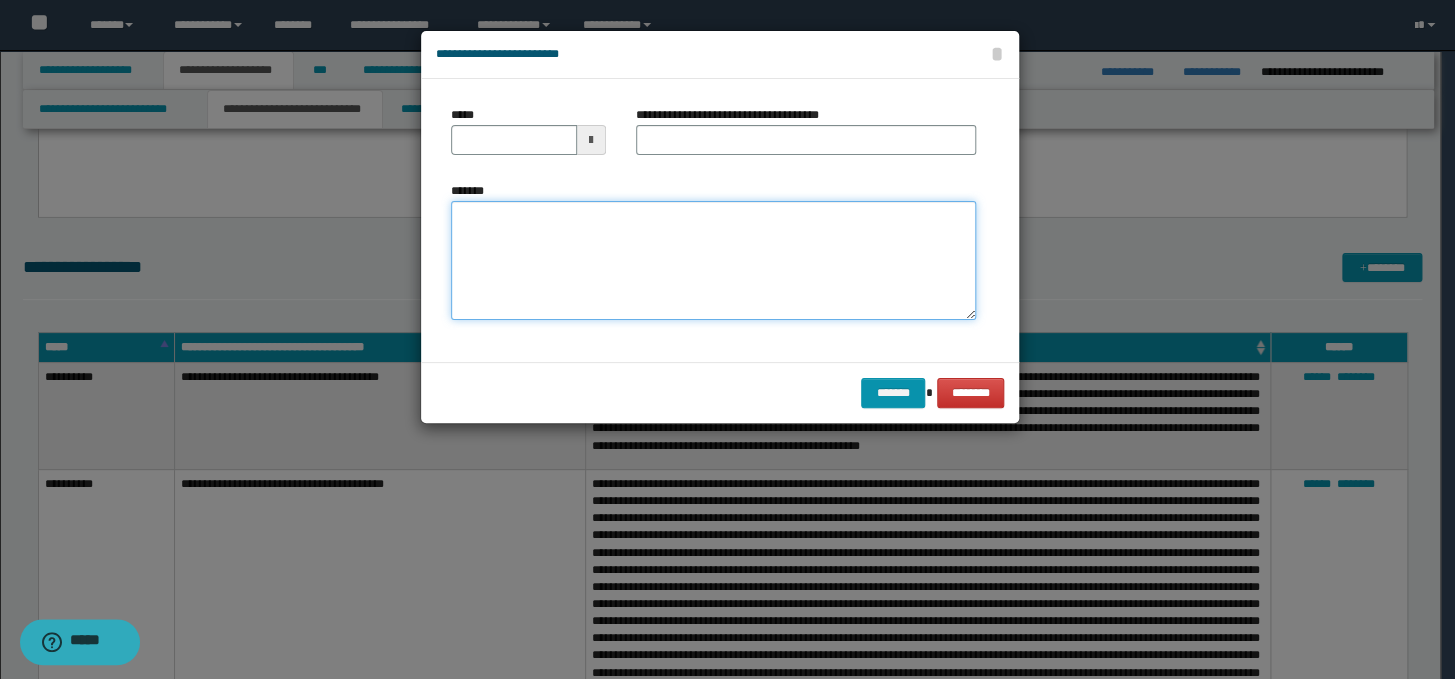 paste on "**********" 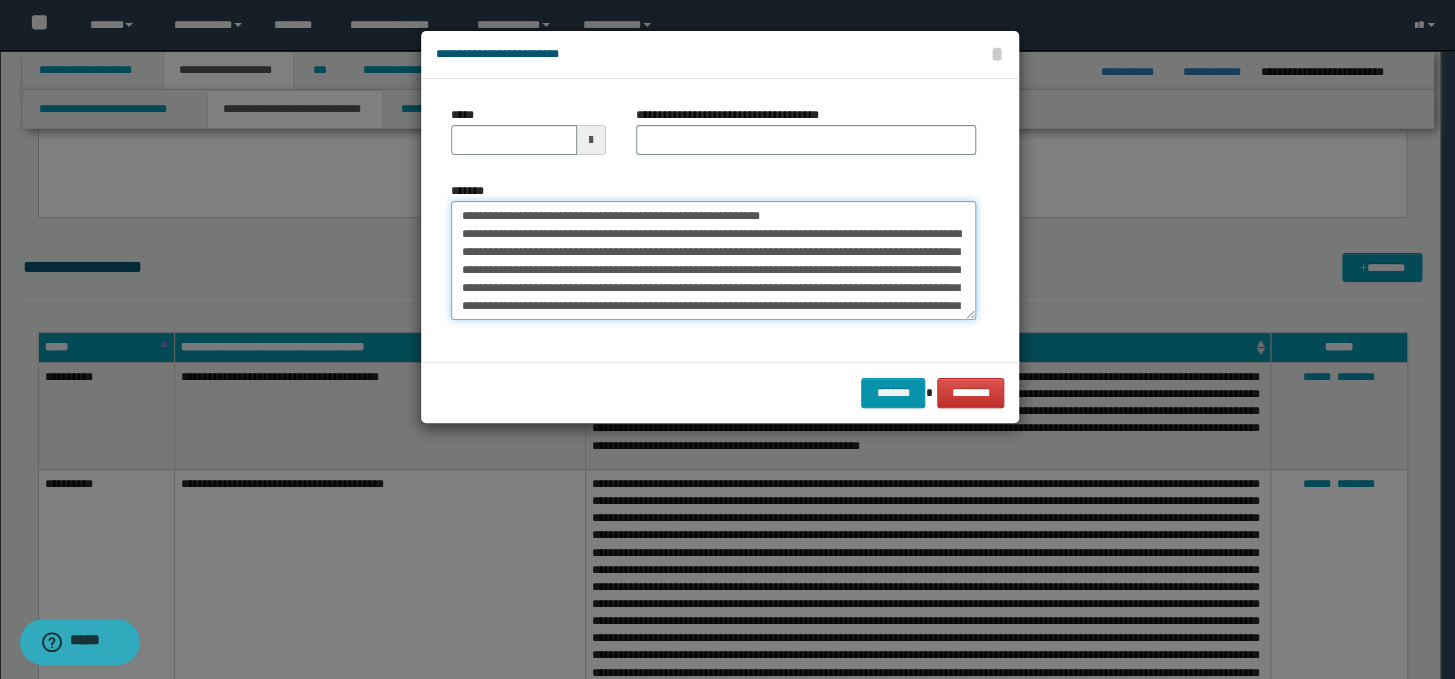 click on "*******" at bounding box center [713, 261] 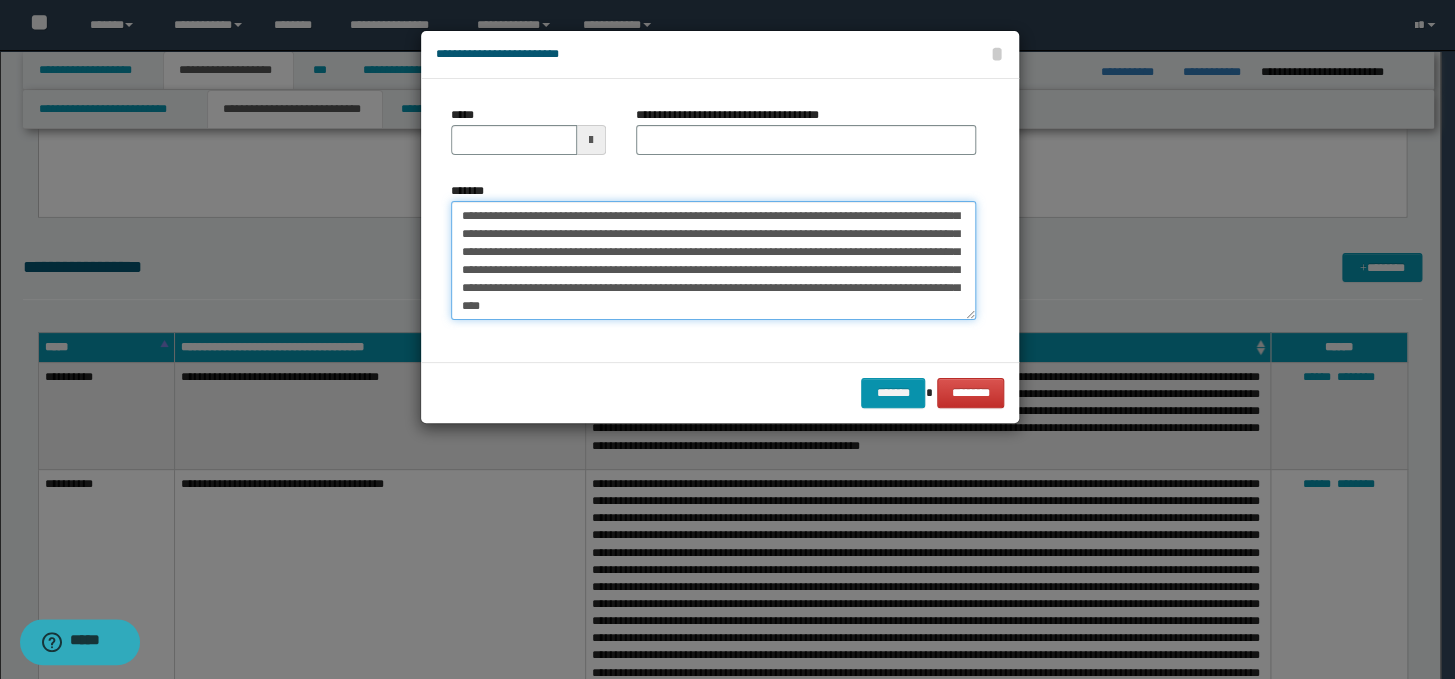 scroll, scrollTop: 0, scrollLeft: 0, axis: both 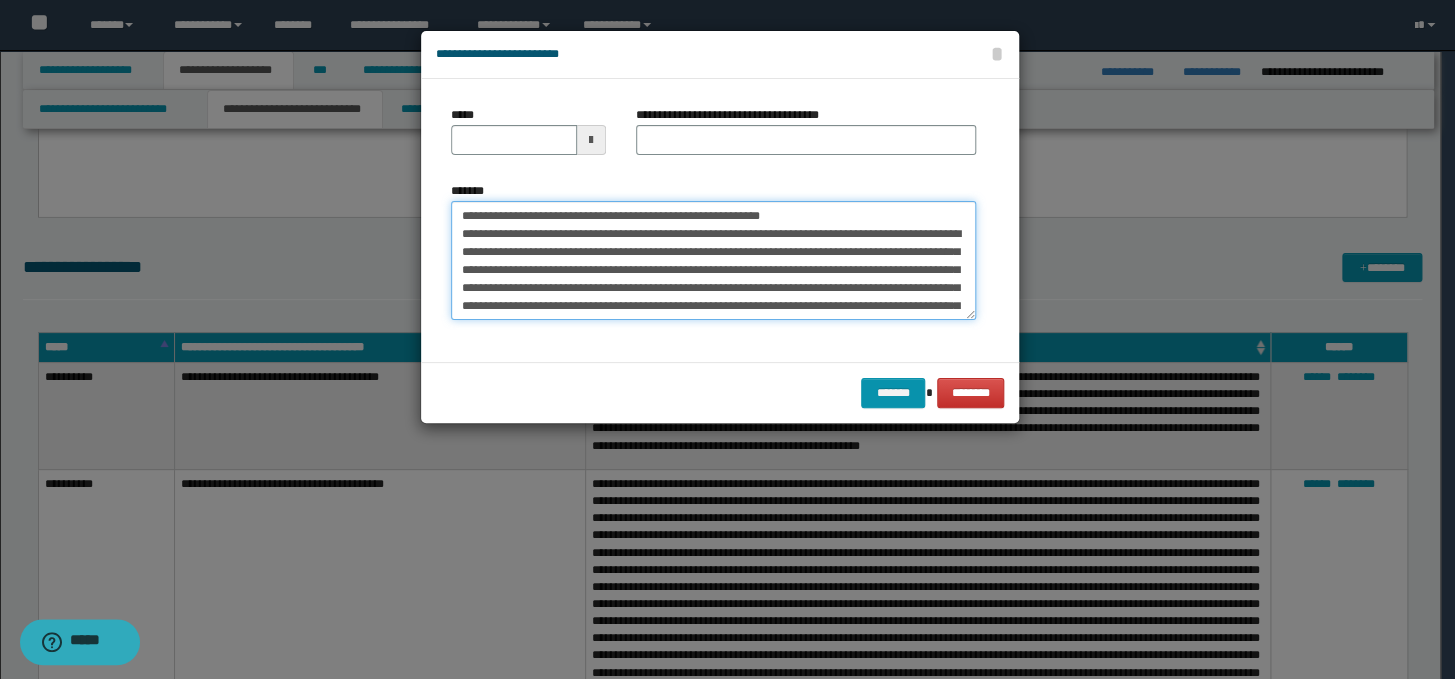 drag, startPoint x: 869, startPoint y: 211, endPoint x: 454, endPoint y: 213, distance: 415.00482 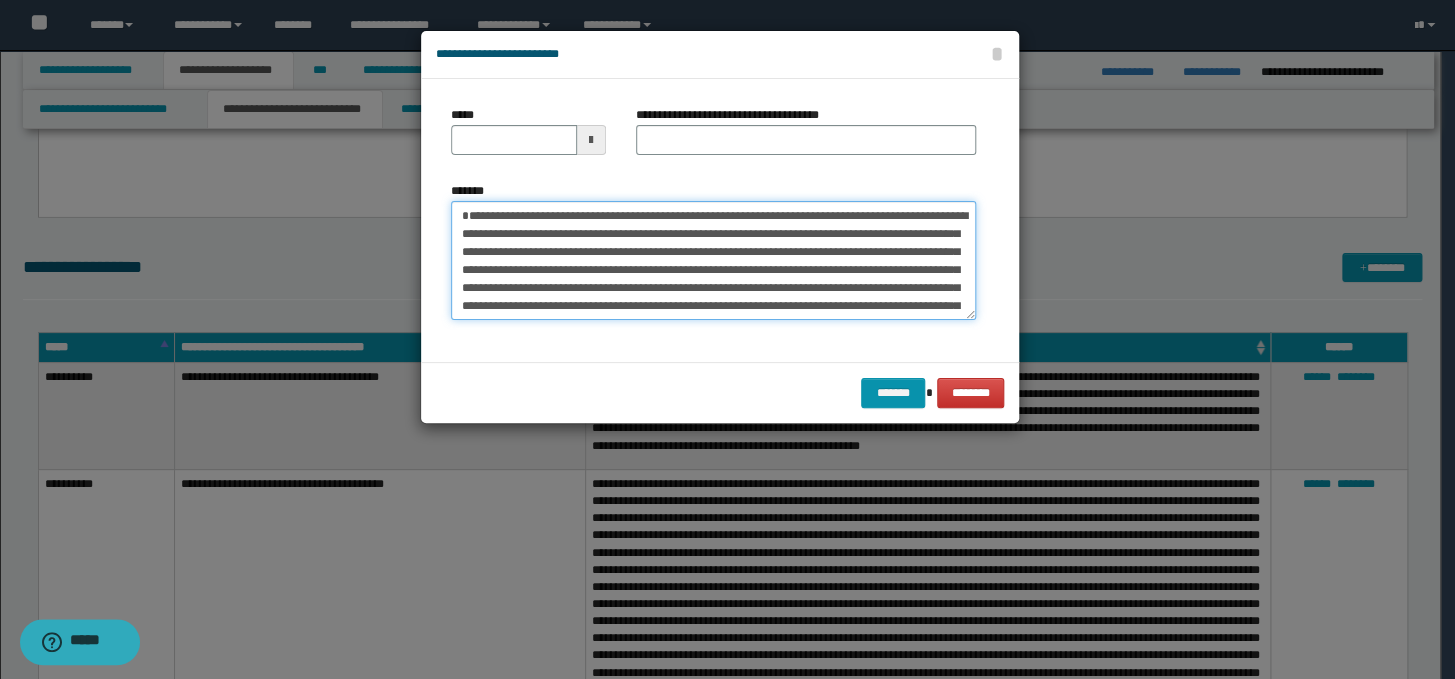type 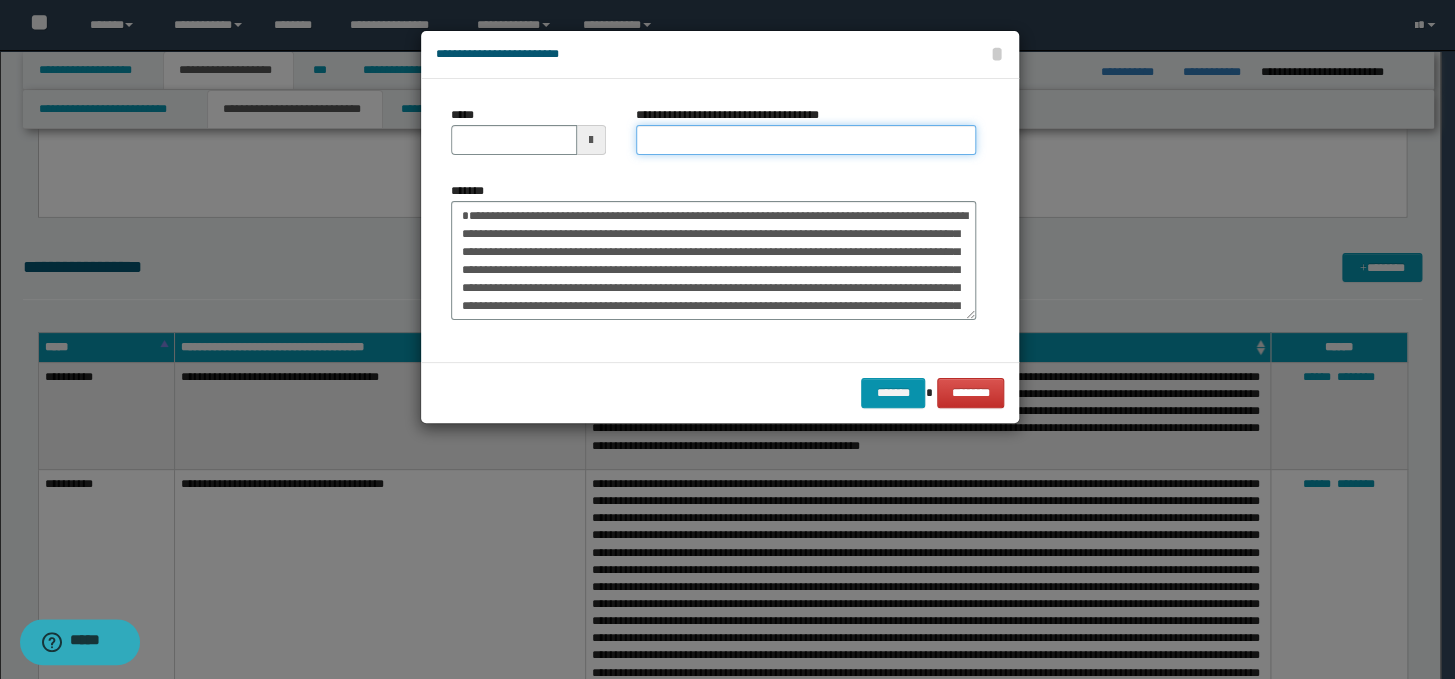 click on "**********" at bounding box center (806, 140) 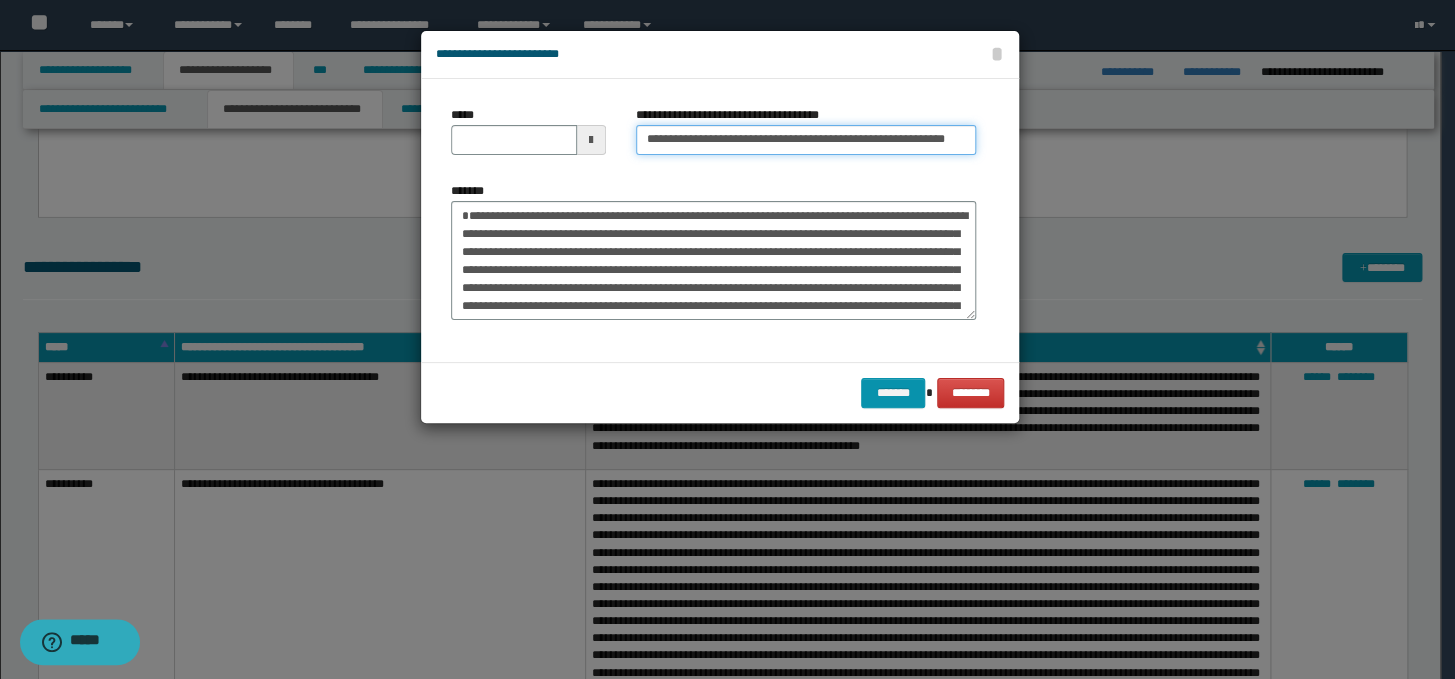 scroll, scrollTop: 0, scrollLeft: 0, axis: both 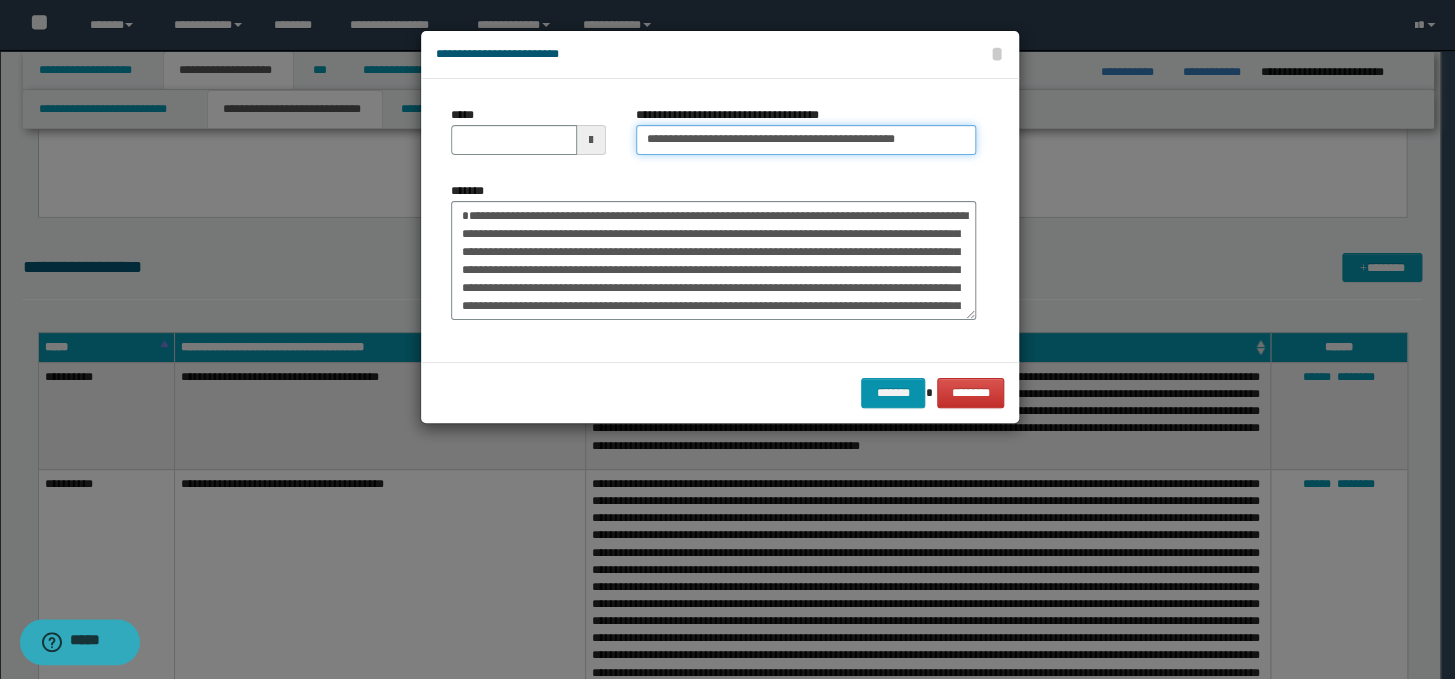 type 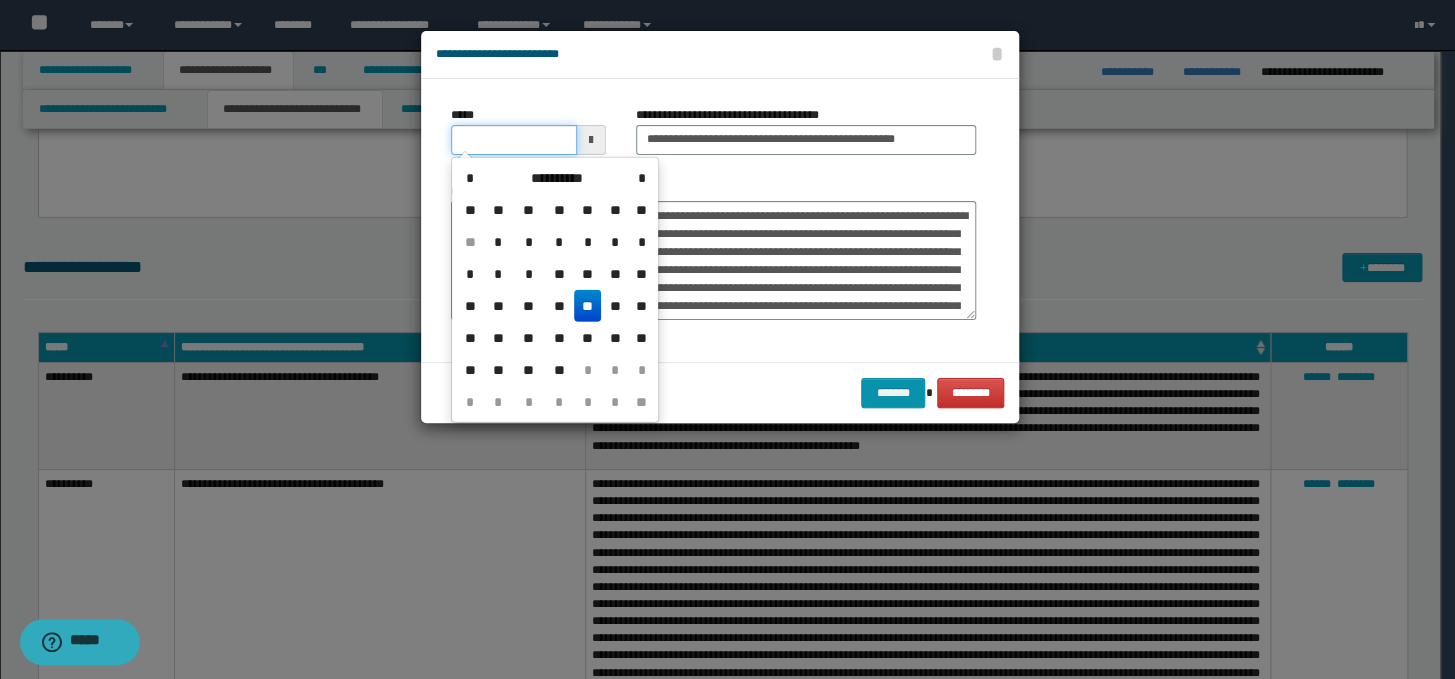 click on "*****" at bounding box center (514, 140) 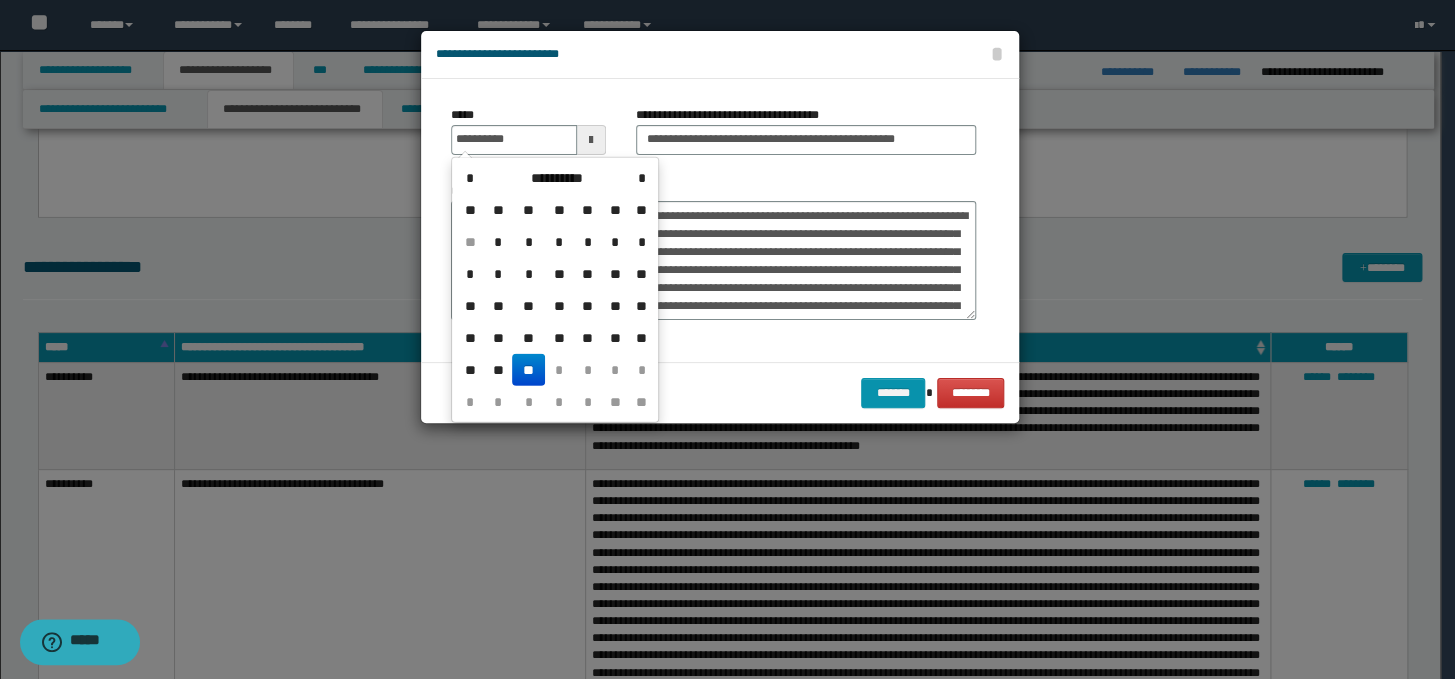 click on "**" at bounding box center (528, 370) 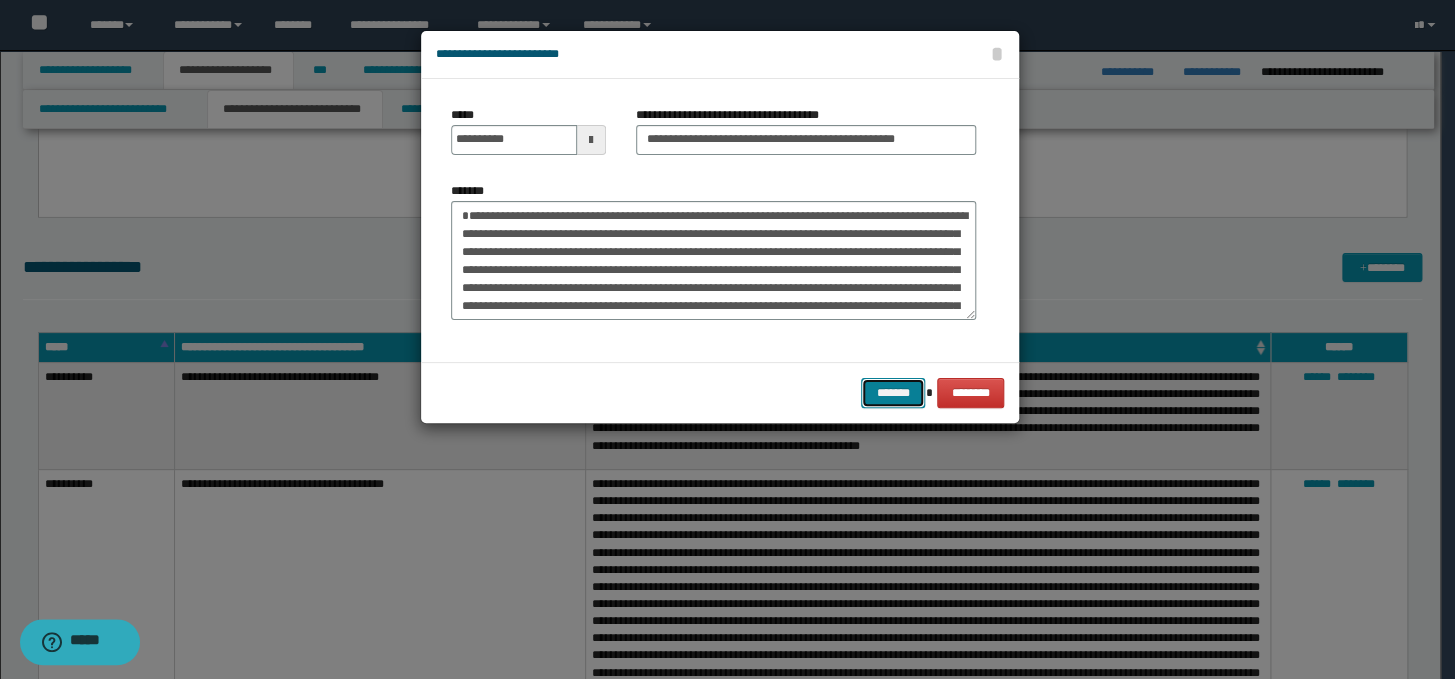 click on "*******" at bounding box center (893, 393) 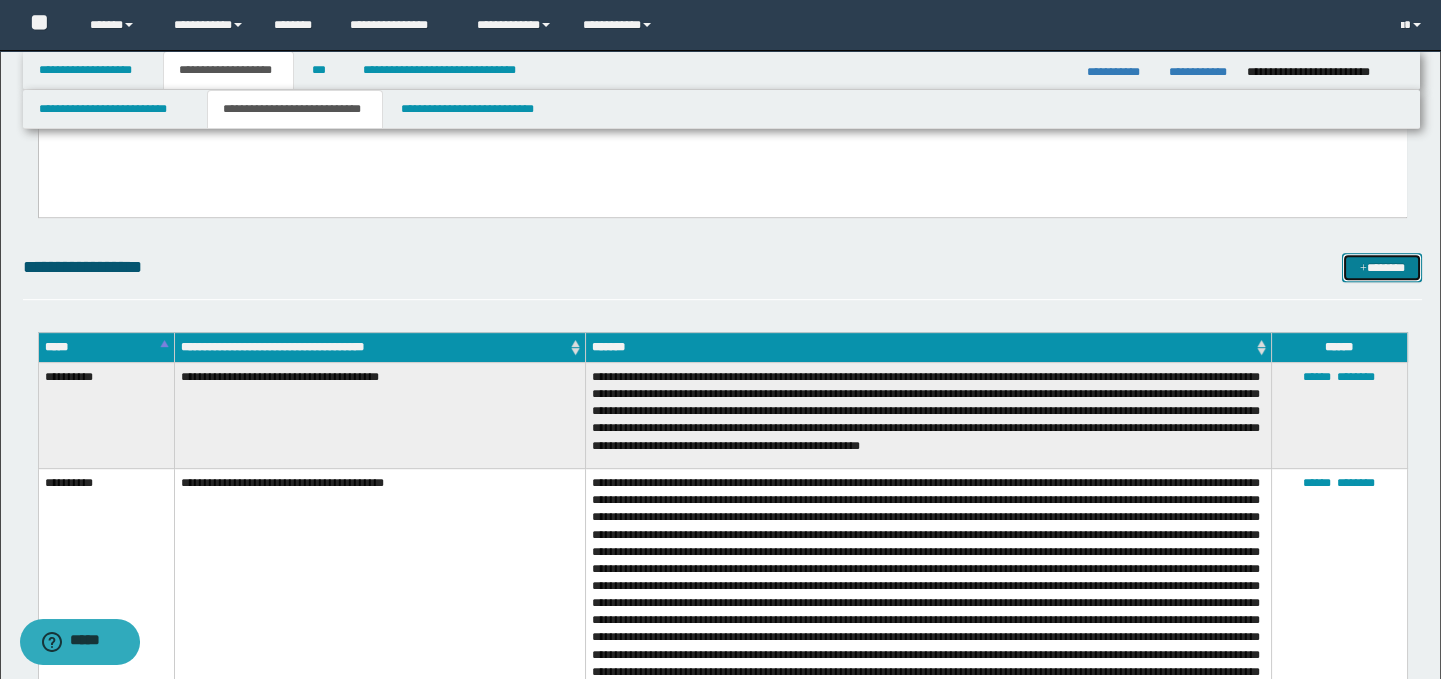 click on "*******" at bounding box center (1382, 268) 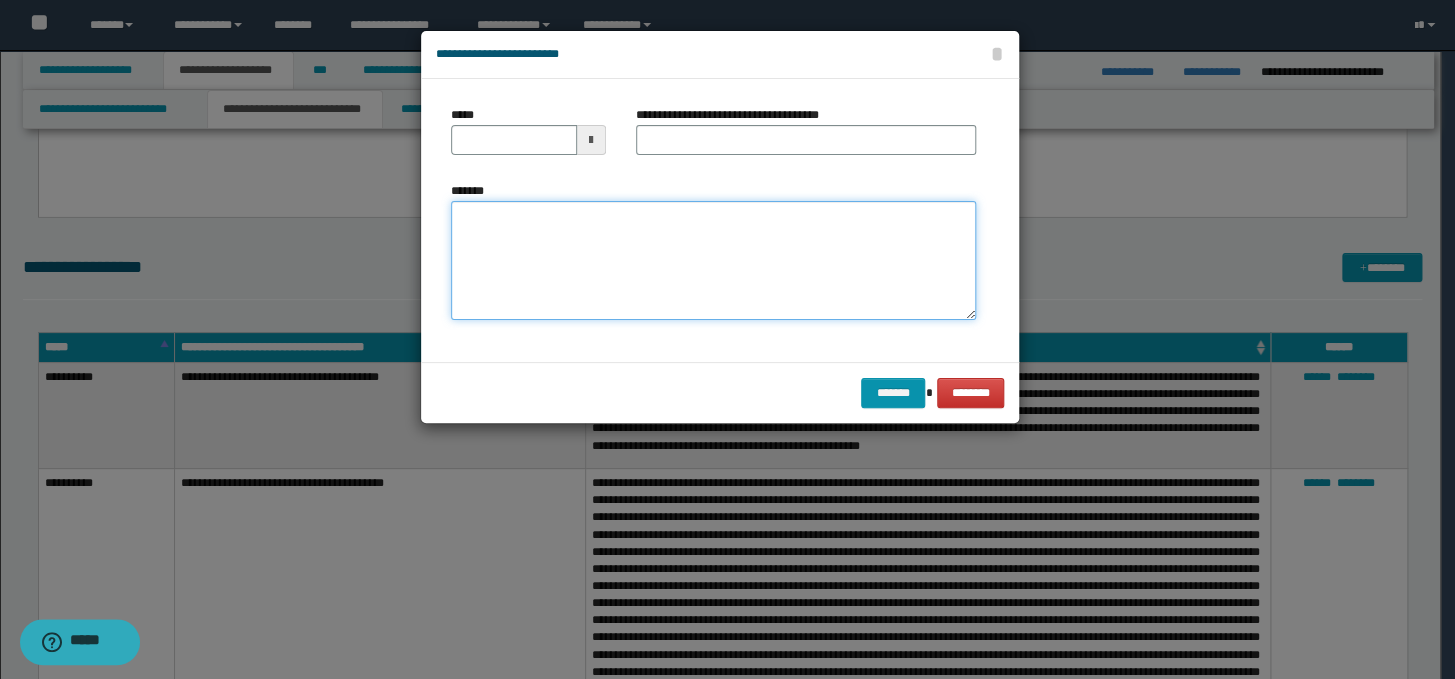 paste on "**********" 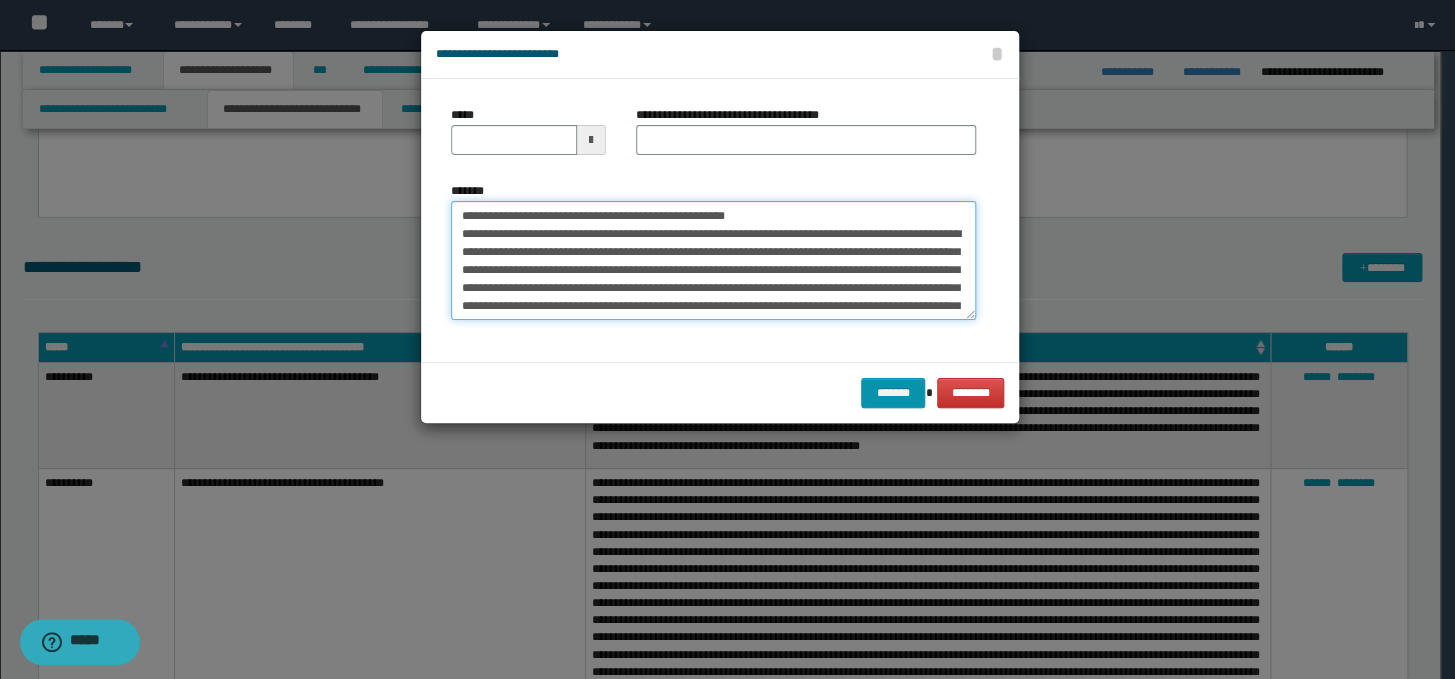 click on "*******" at bounding box center [713, 261] 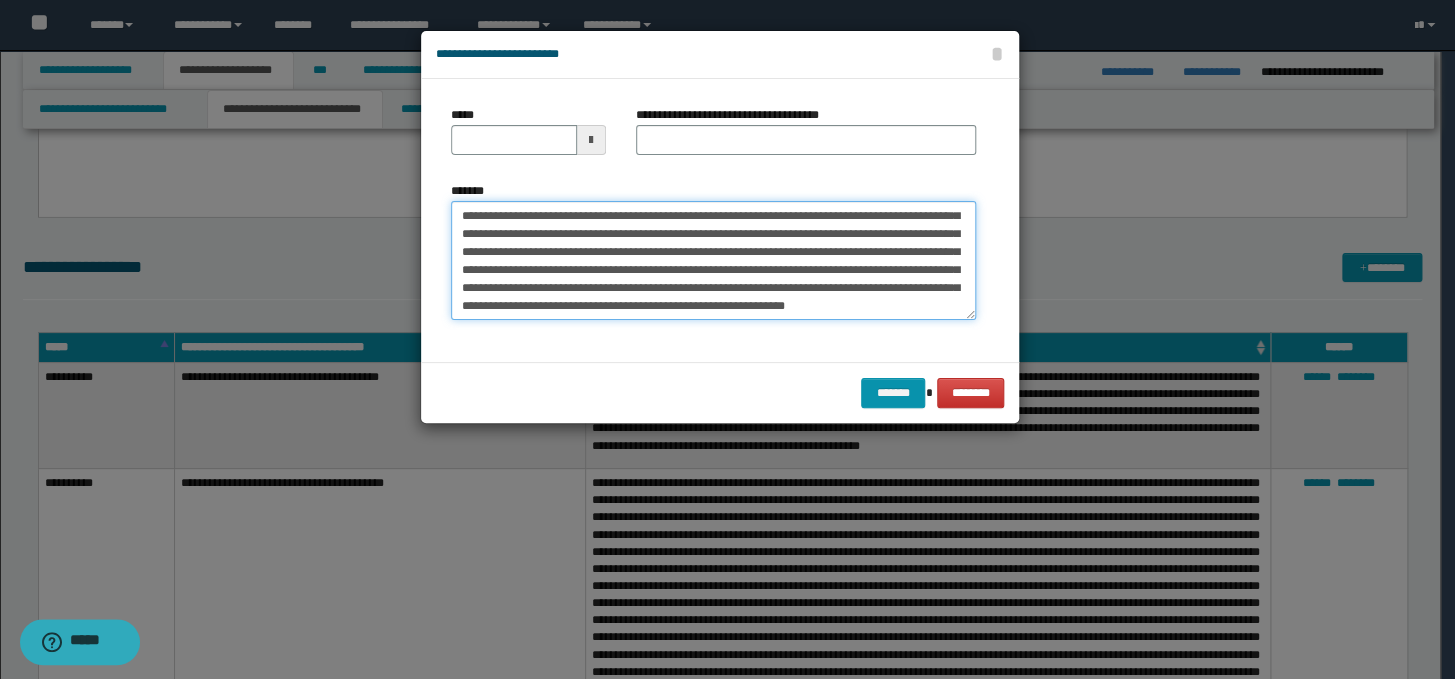 scroll, scrollTop: 0, scrollLeft: 0, axis: both 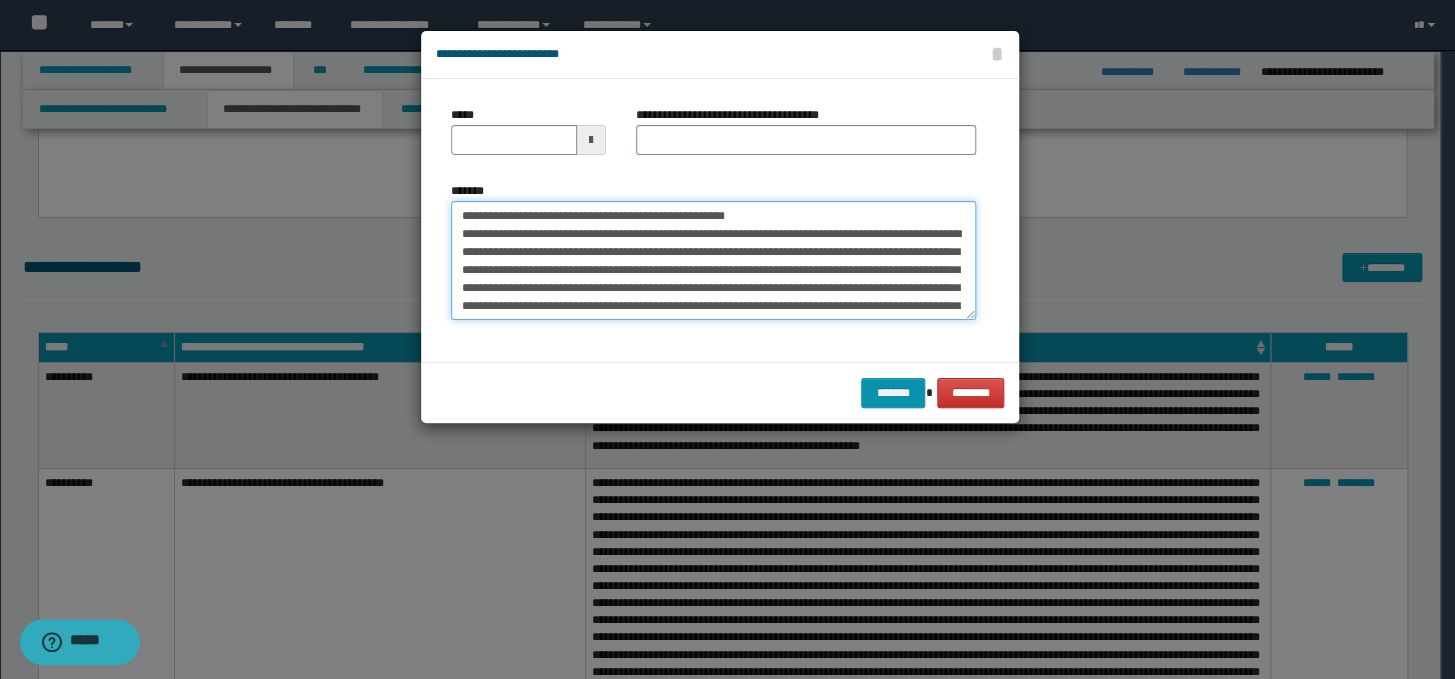 drag, startPoint x: 836, startPoint y: 213, endPoint x: 439, endPoint y: 221, distance: 397.0806 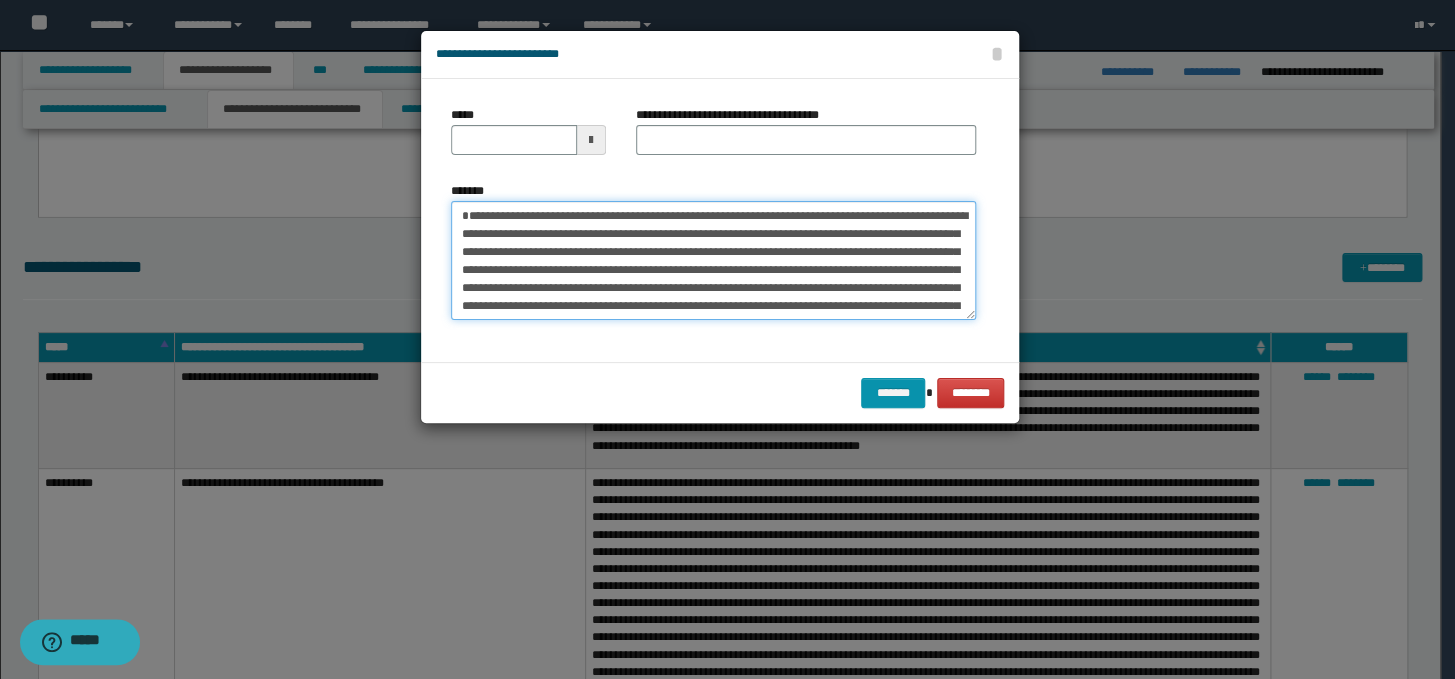type on "**********" 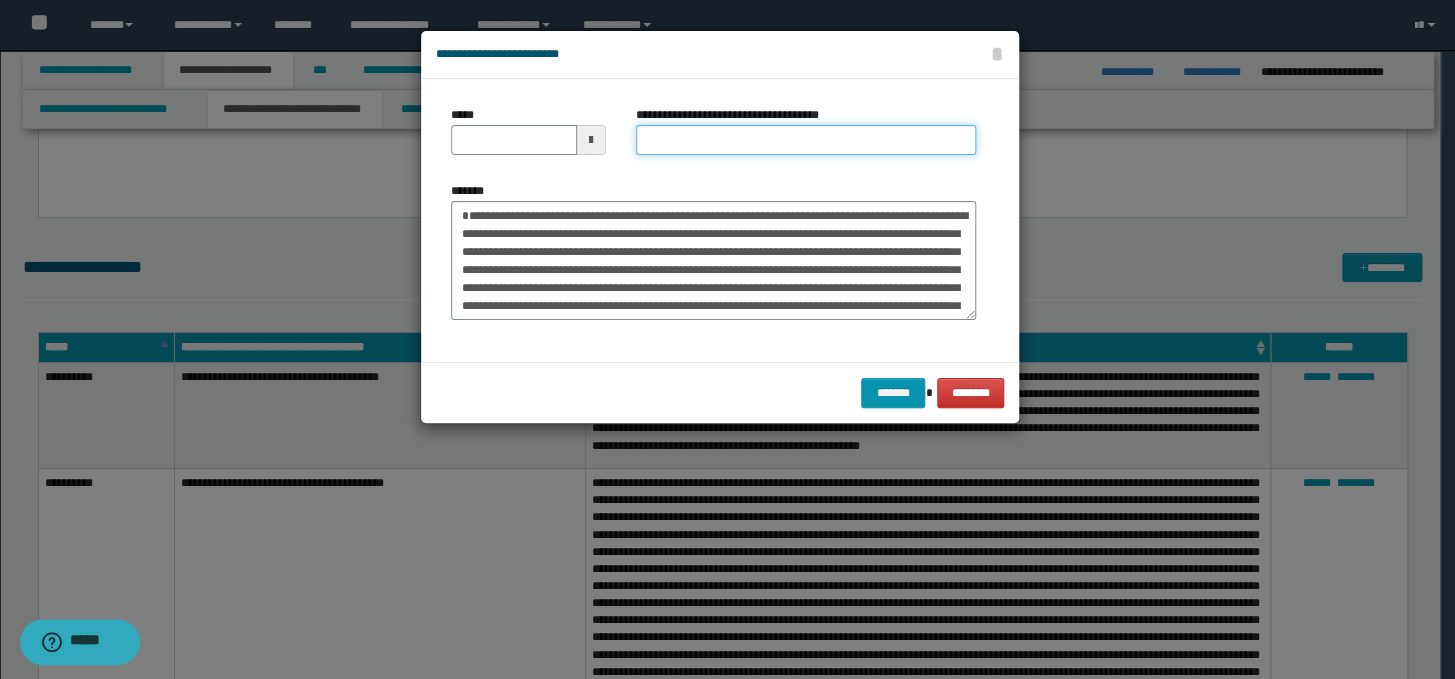 click on "**********" at bounding box center (806, 140) 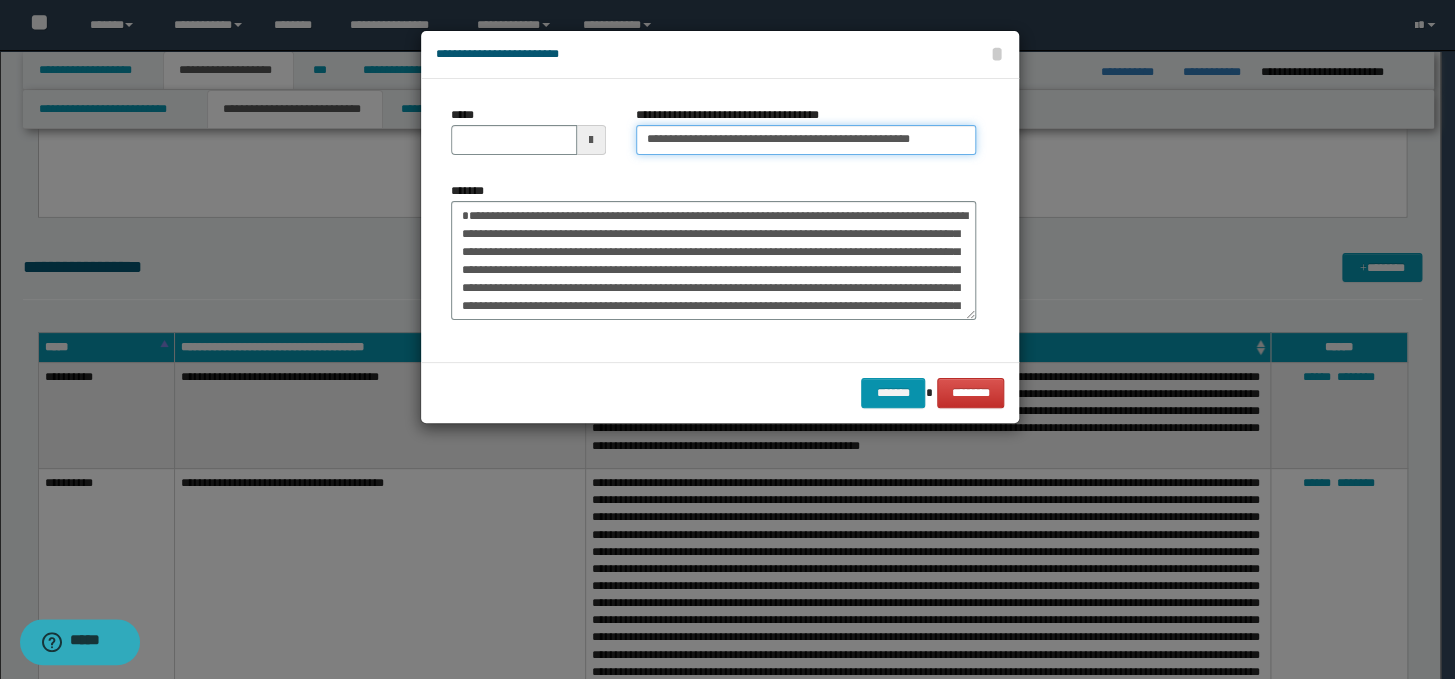 drag, startPoint x: 707, startPoint y: 138, endPoint x: 627, endPoint y: 135, distance: 80.05623 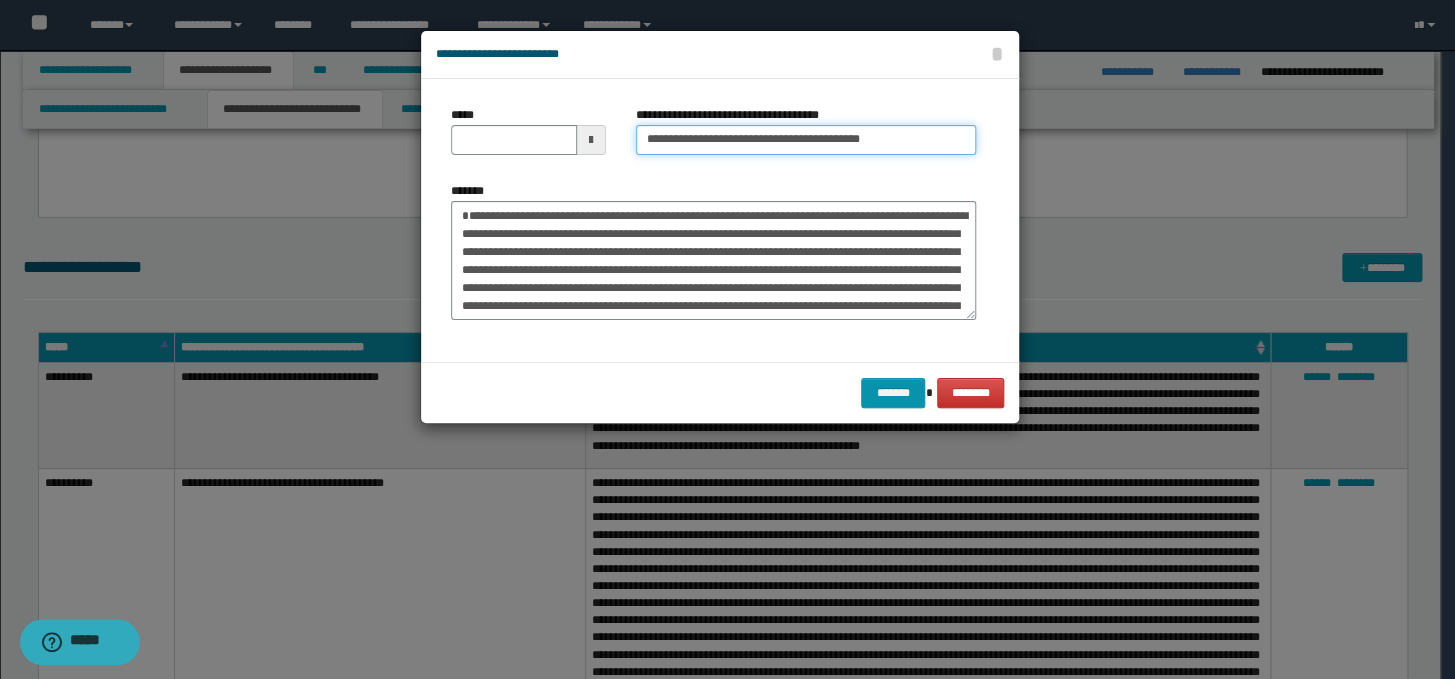 type 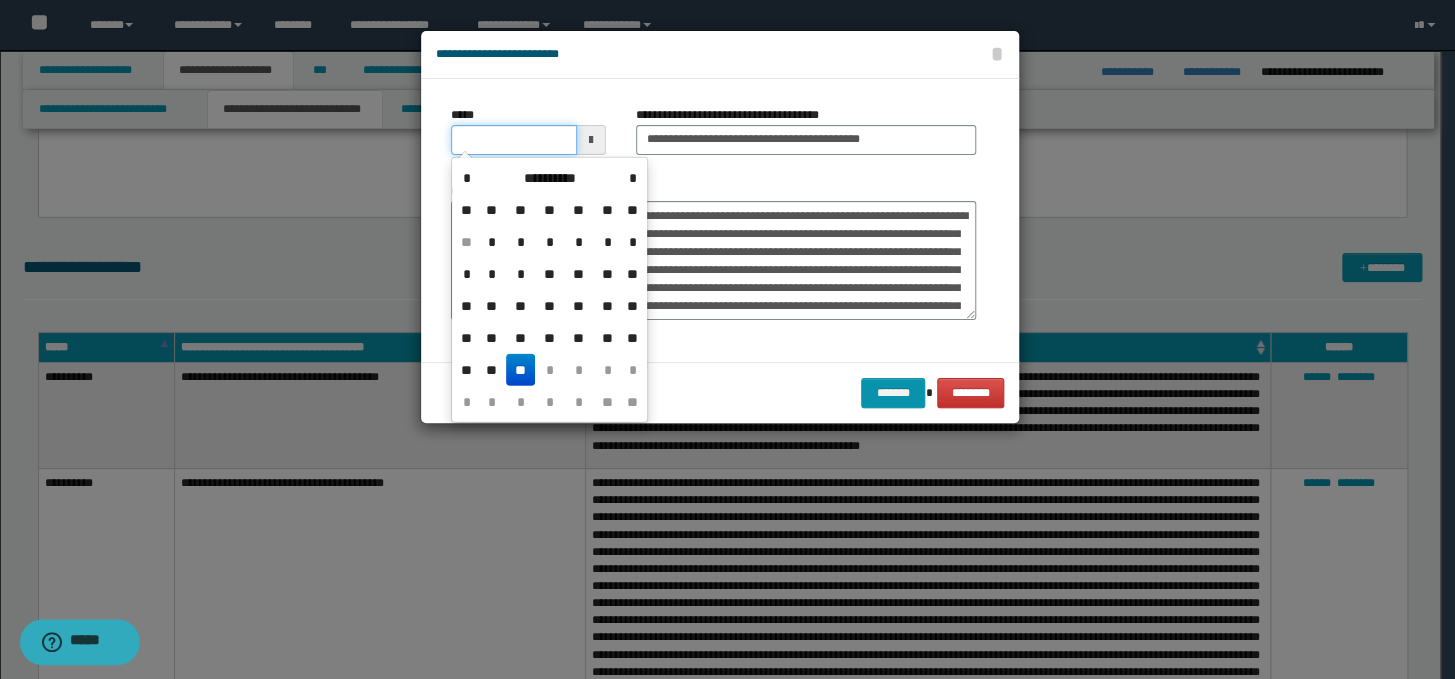 click on "*****" at bounding box center [514, 140] 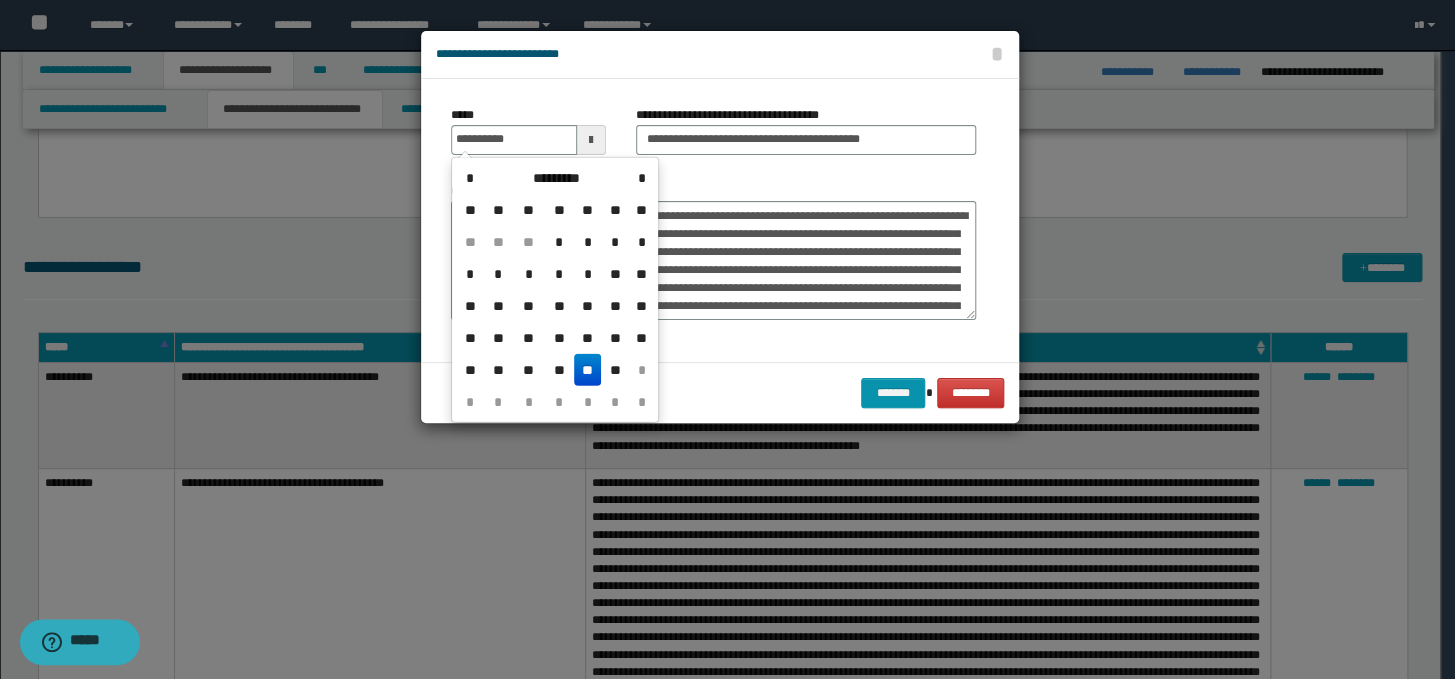 click on "**" at bounding box center [588, 370] 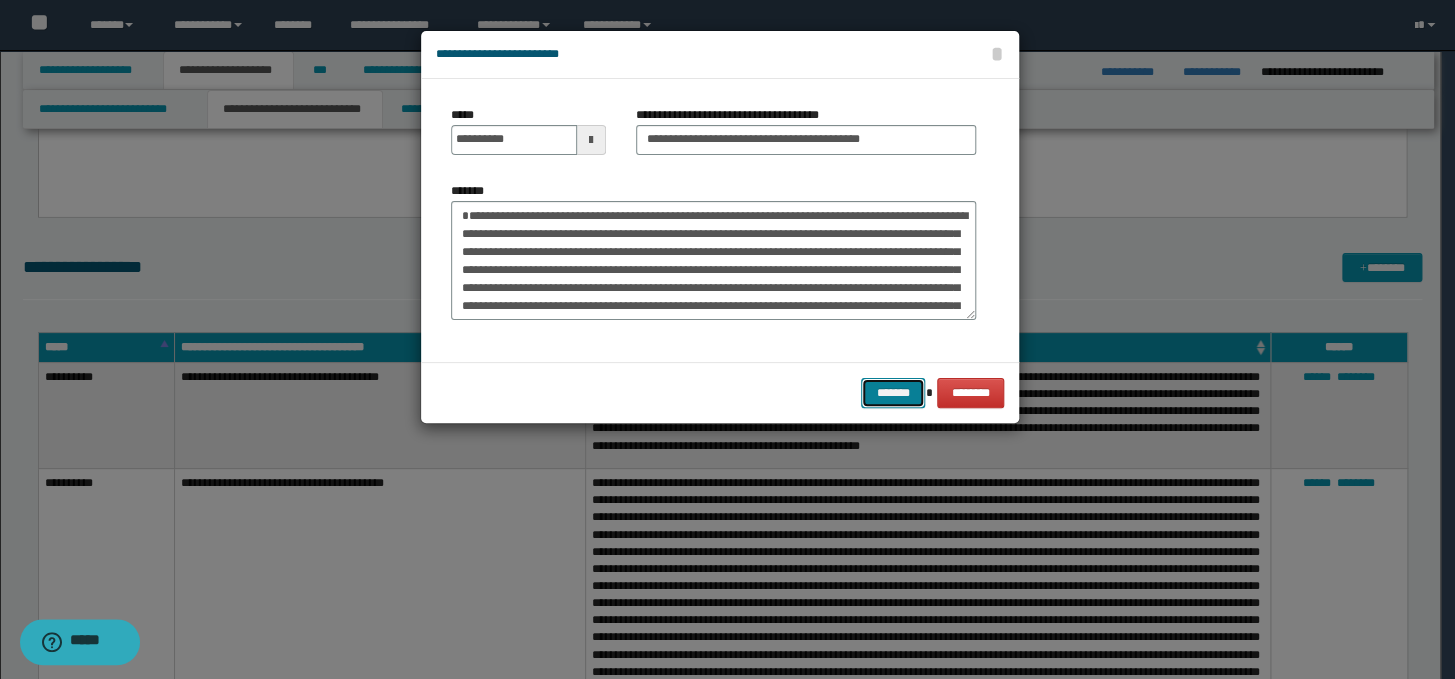click on "*******" at bounding box center (893, 393) 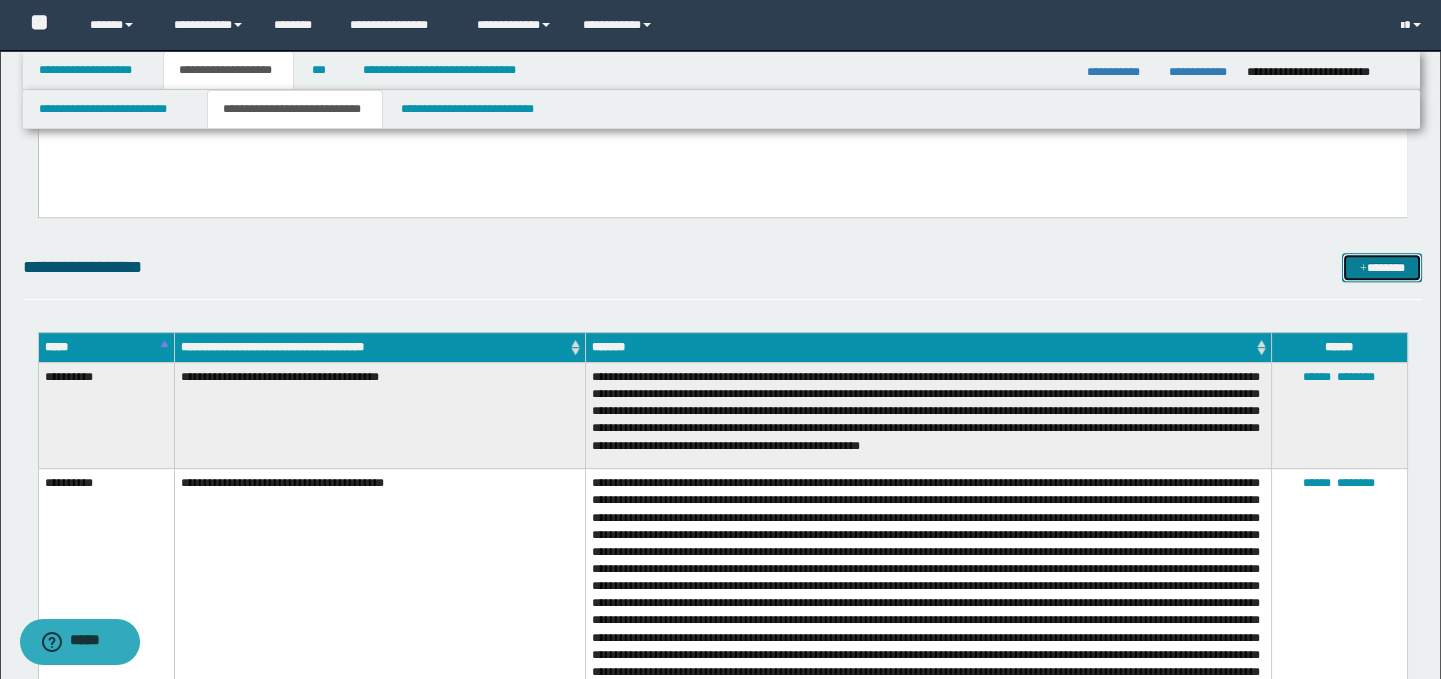 click on "*******" at bounding box center [1382, 268] 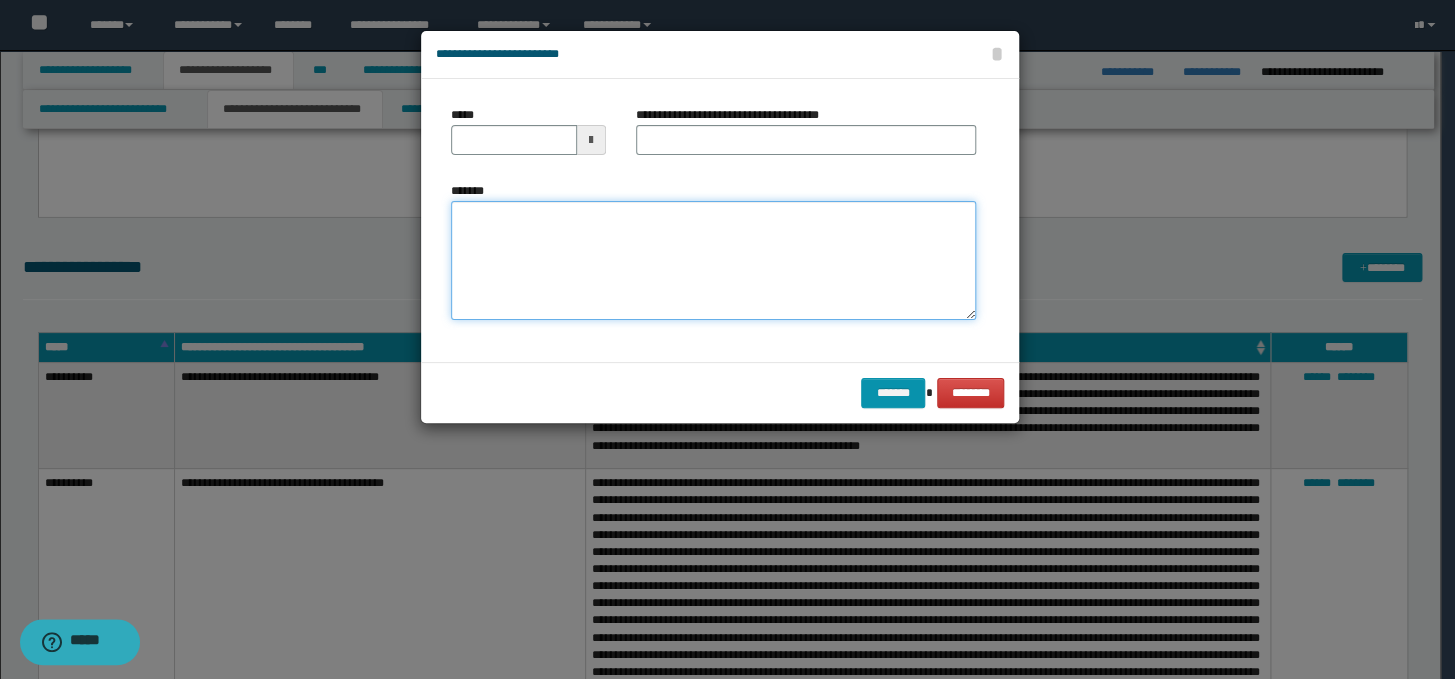 paste on "**********" 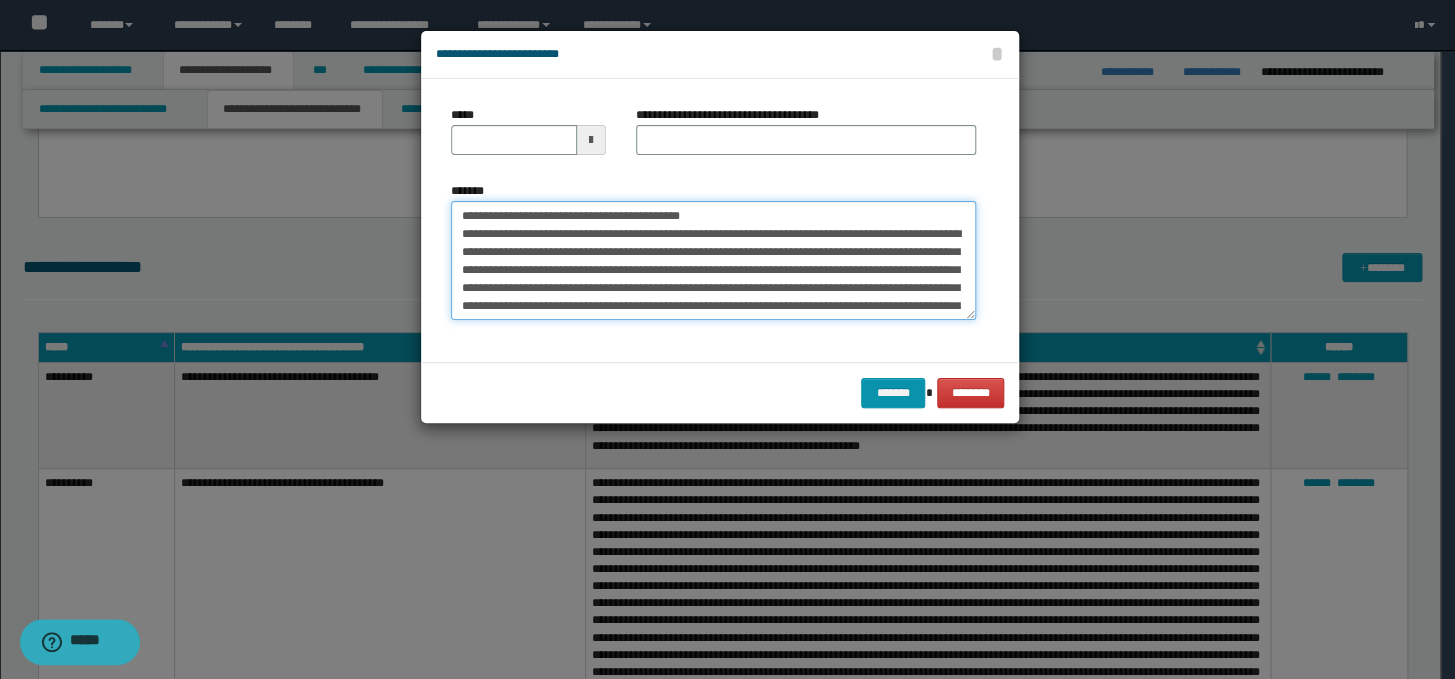 click on "**********" at bounding box center [713, 261] 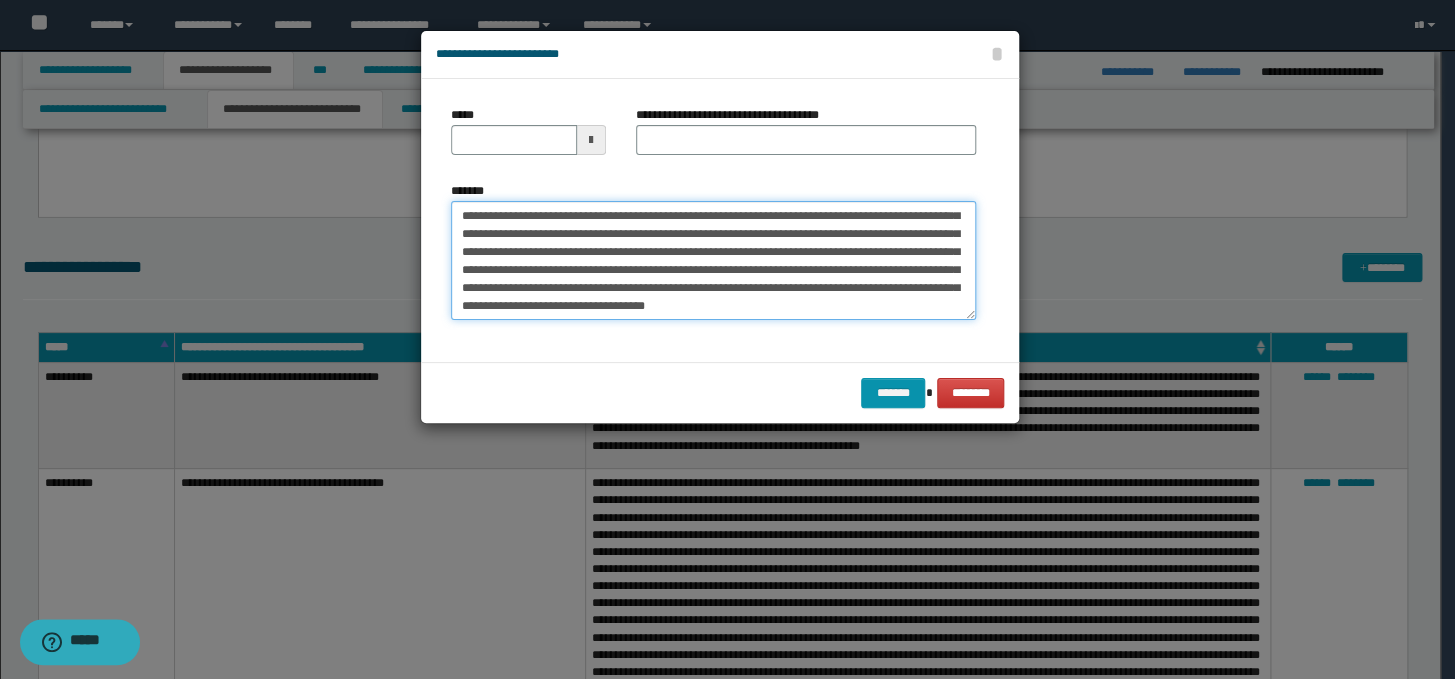 scroll, scrollTop: 0, scrollLeft: 0, axis: both 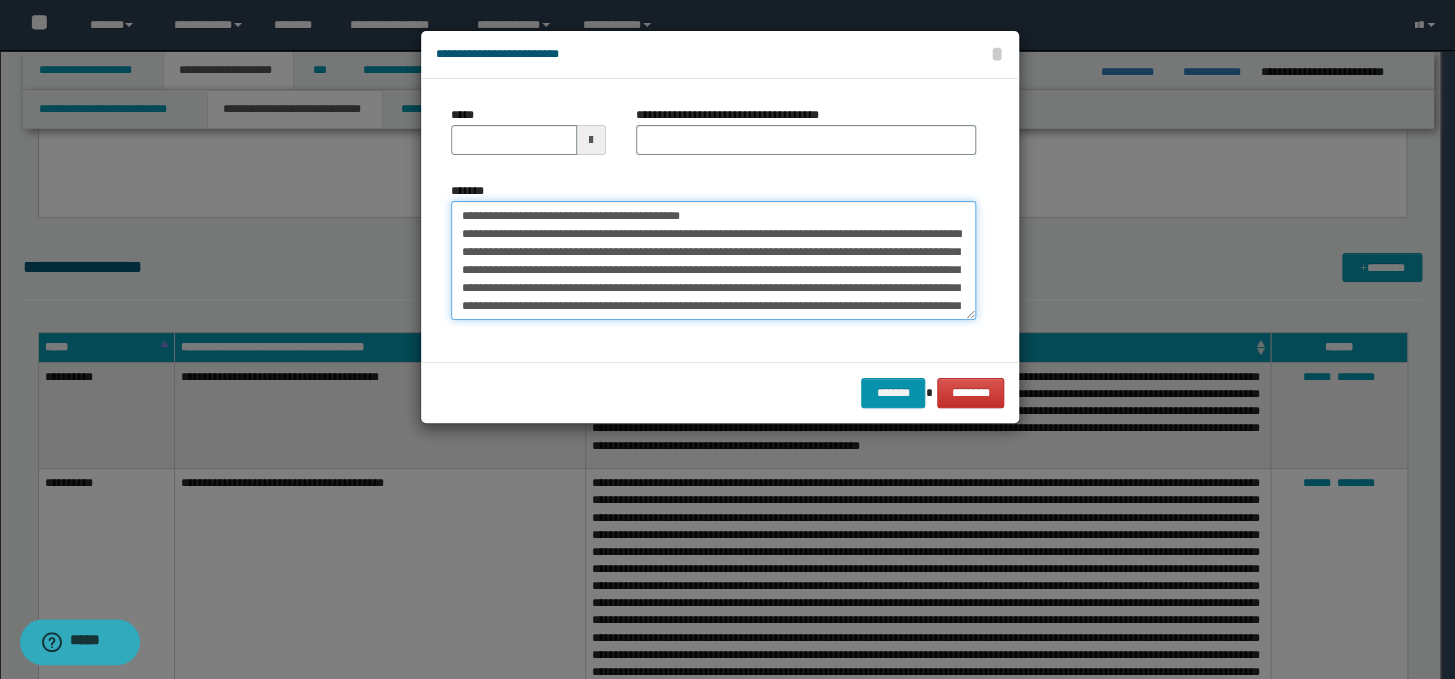 drag, startPoint x: 736, startPoint y: 211, endPoint x: 461, endPoint y: 218, distance: 275.08908 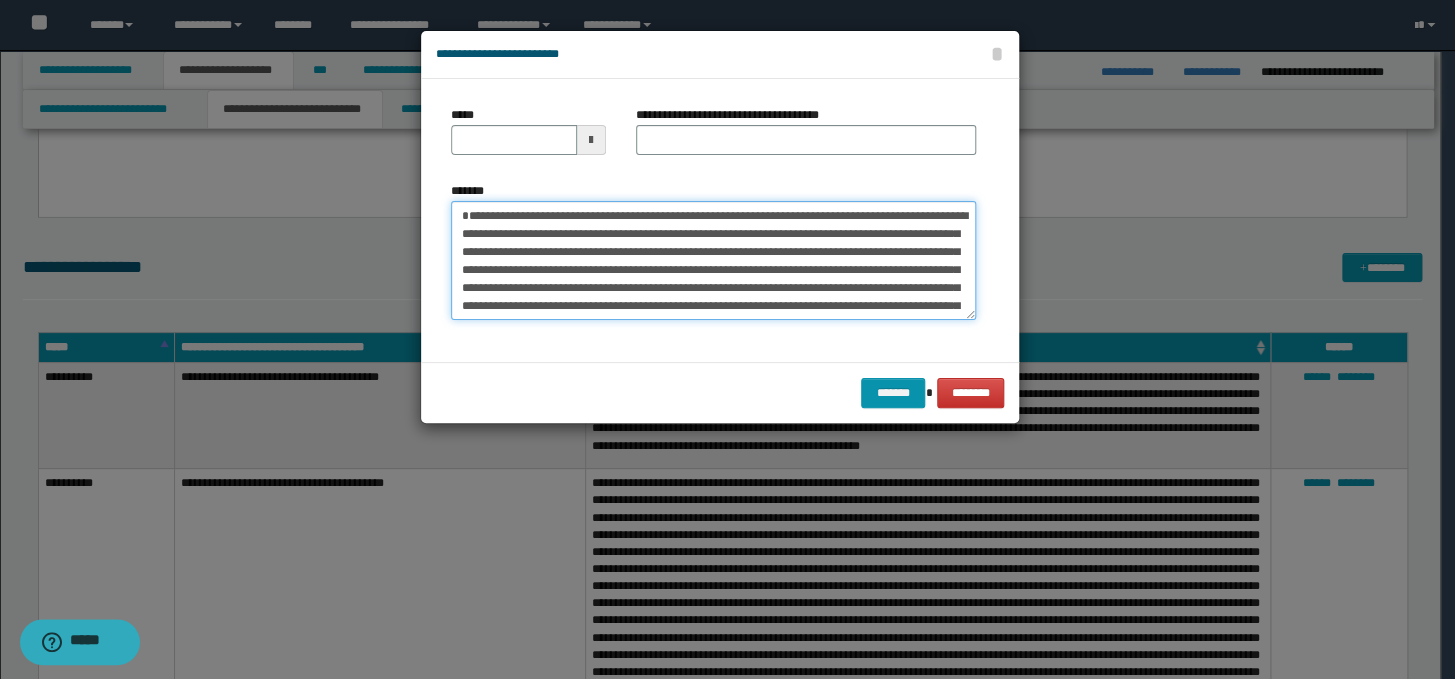 type on "**********" 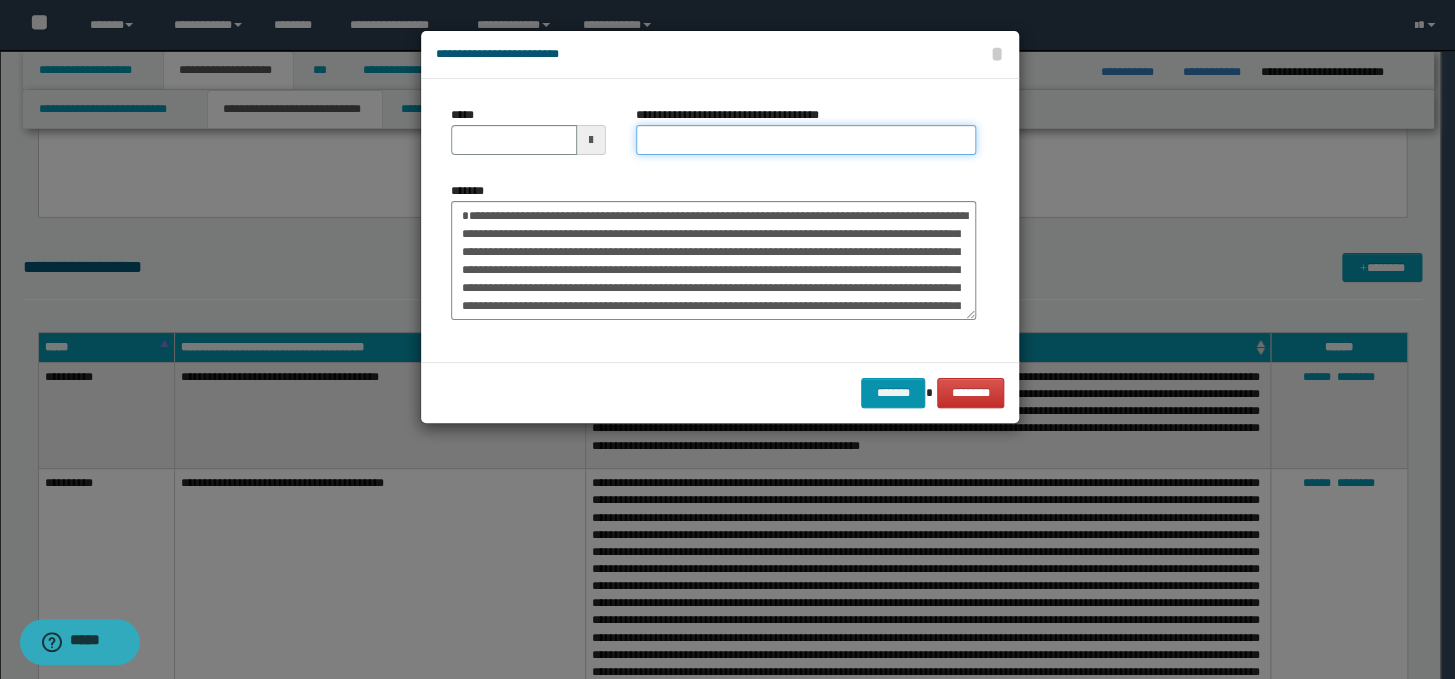 paste on "**********" 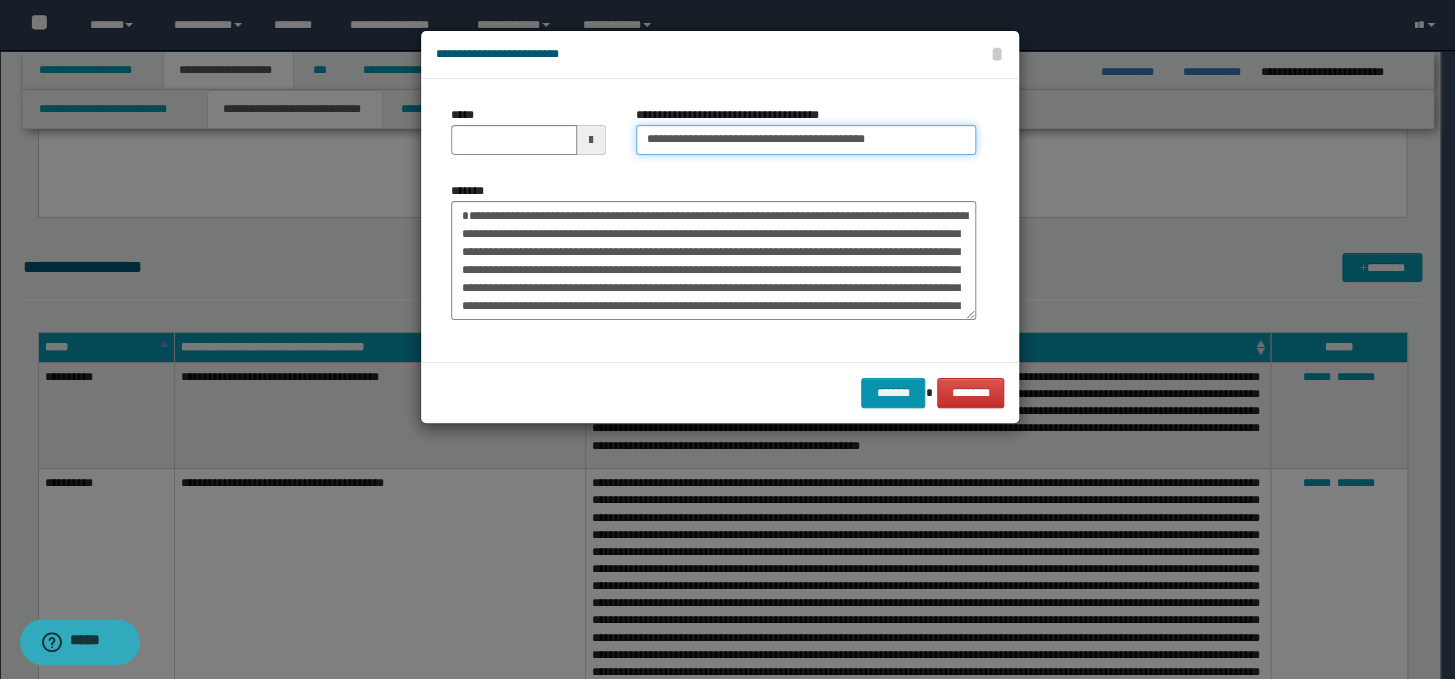 click on "**********" at bounding box center (806, 140) 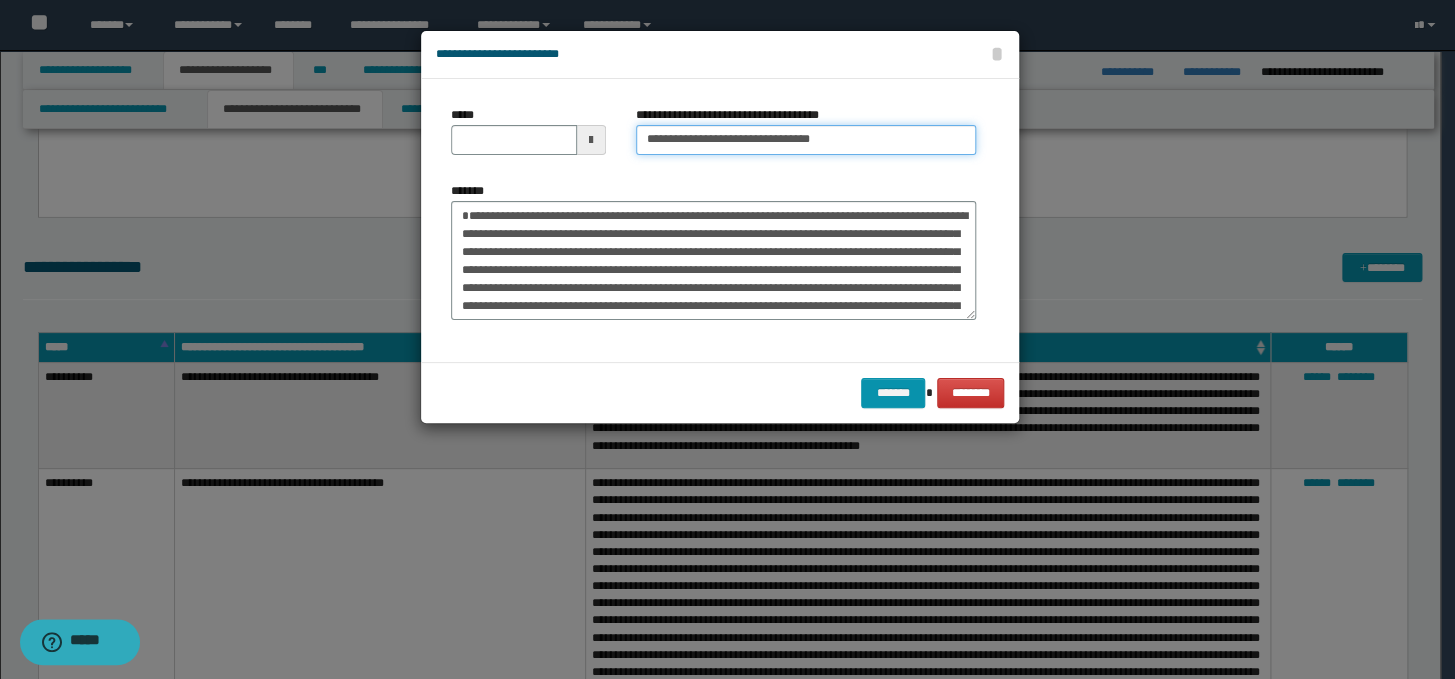 type 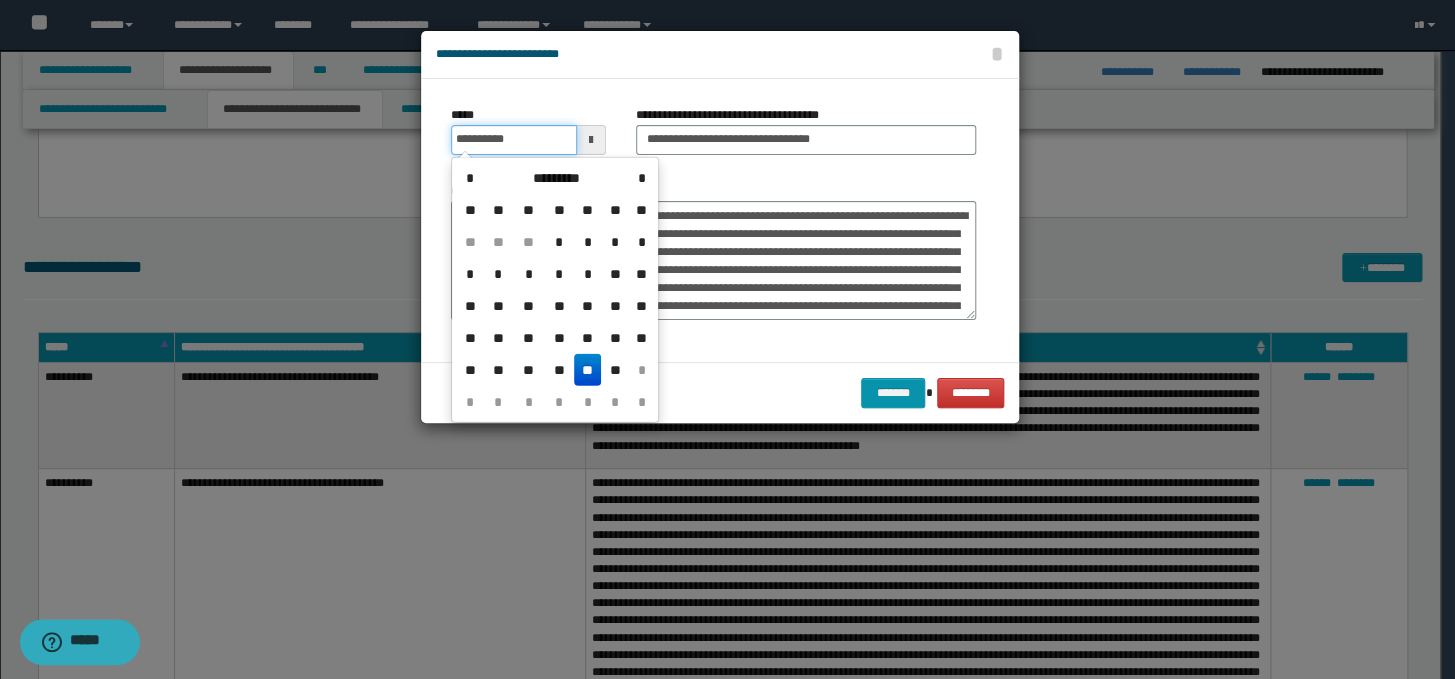 click on "**********" at bounding box center [514, 140] 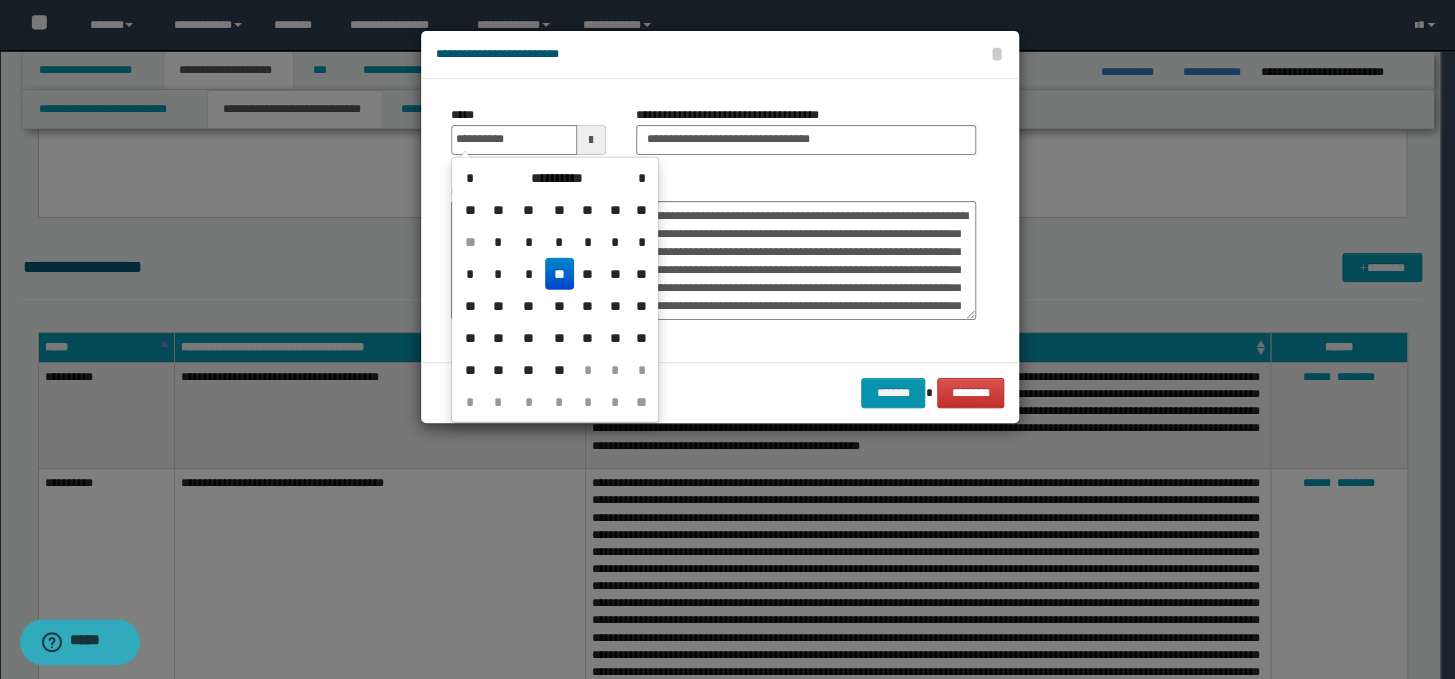 click on "**" at bounding box center [559, 274] 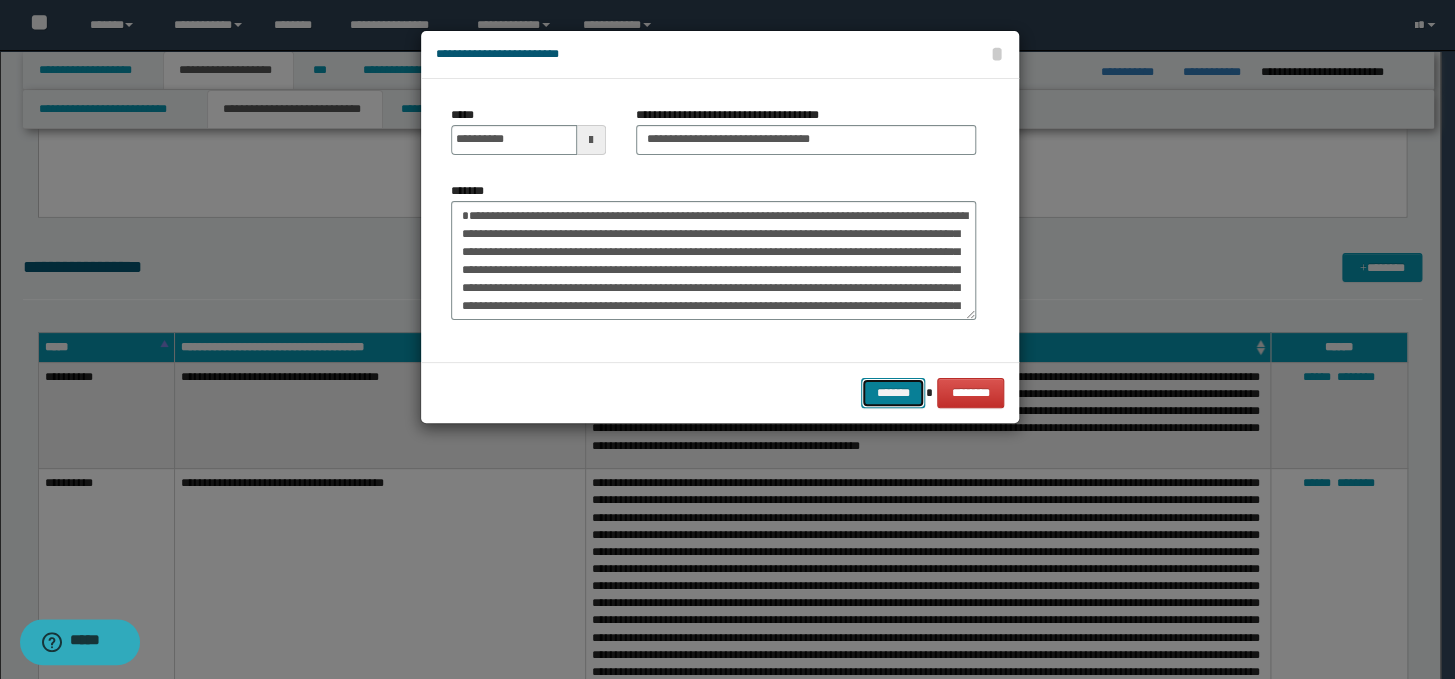 click on "*******" at bounding box center [893, 393] 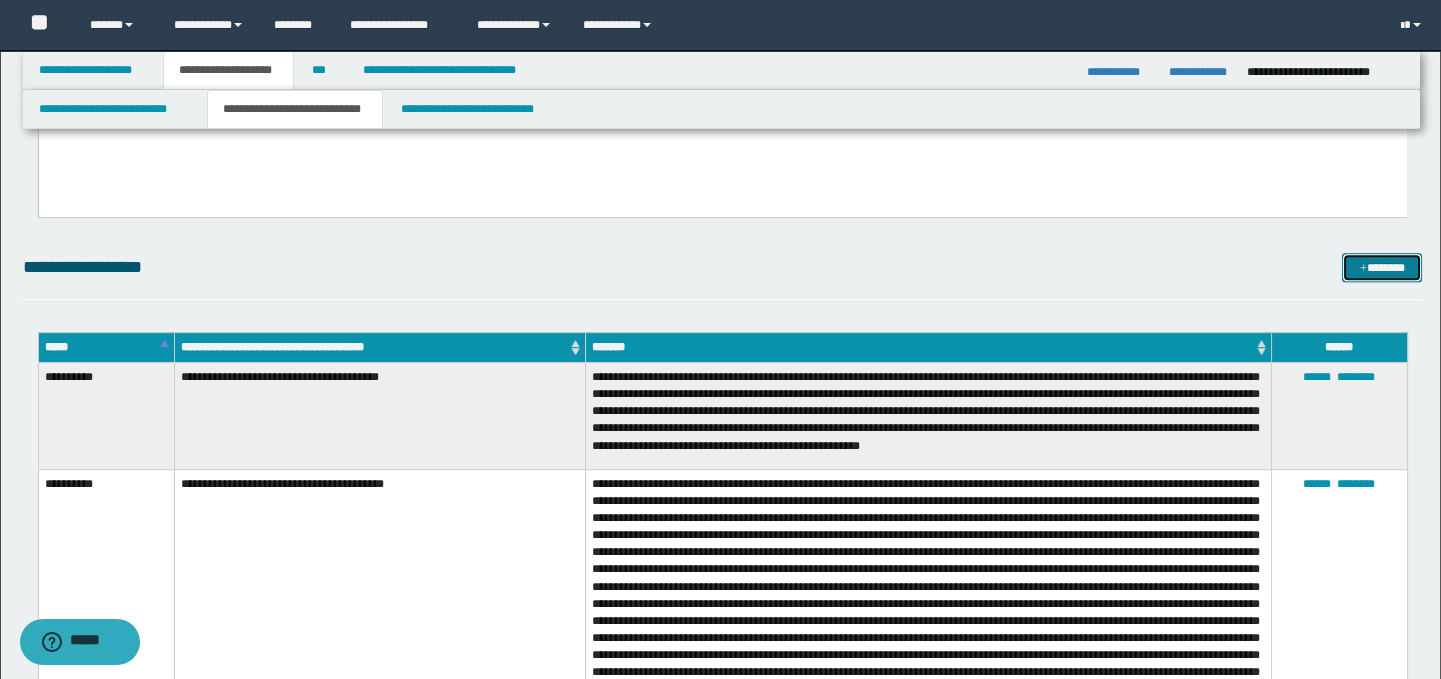 click on "*******" at bounding box center (1382, 268) 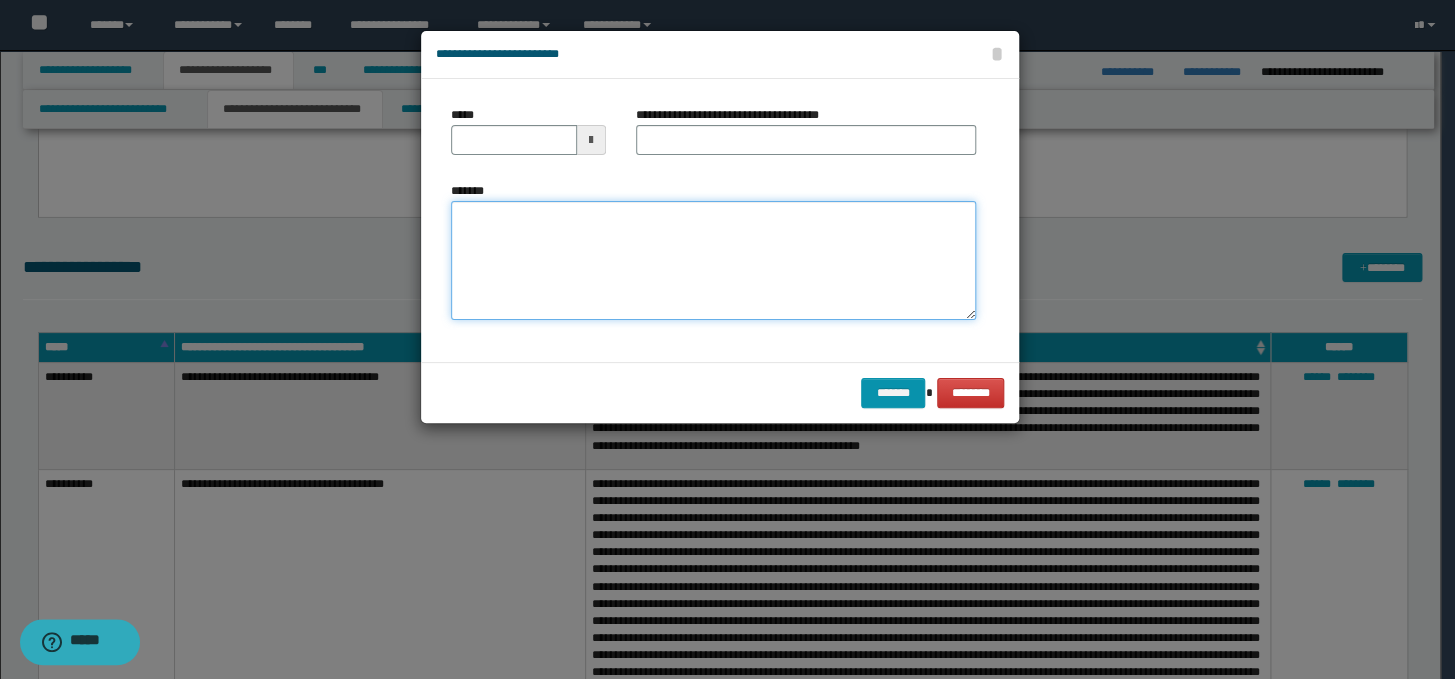 click on "*******" at bounding box center (713, 261) 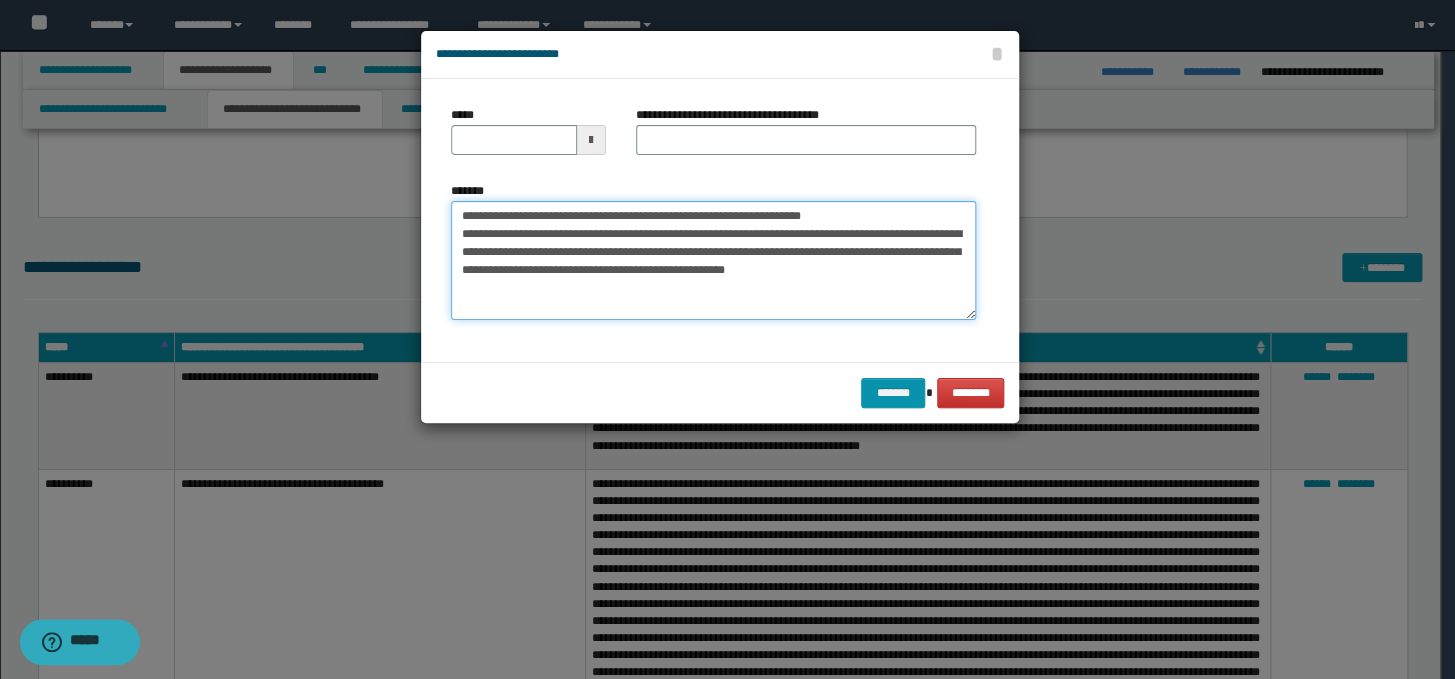 drag, startPoint x: 899, startPoint y: 215, endPoint x: 352, endPoint y: 212, distance: 547.00824 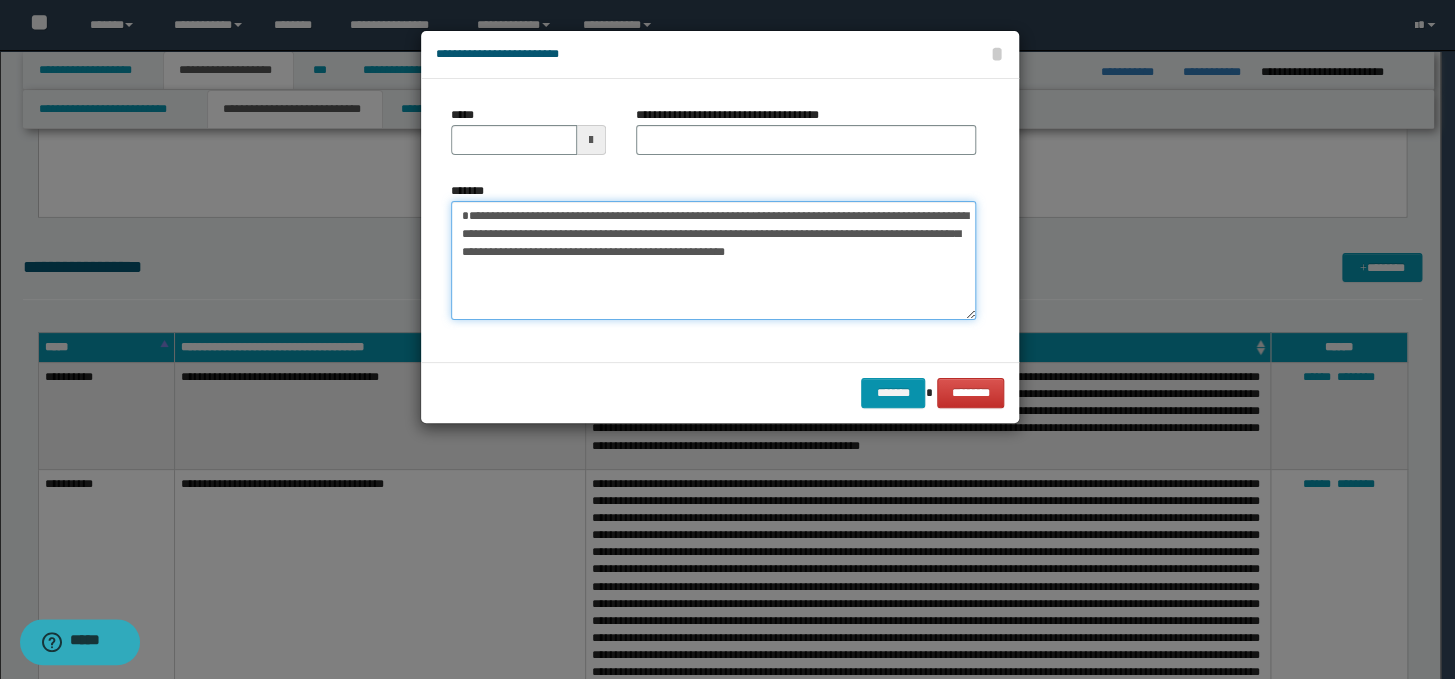 type on "**********" 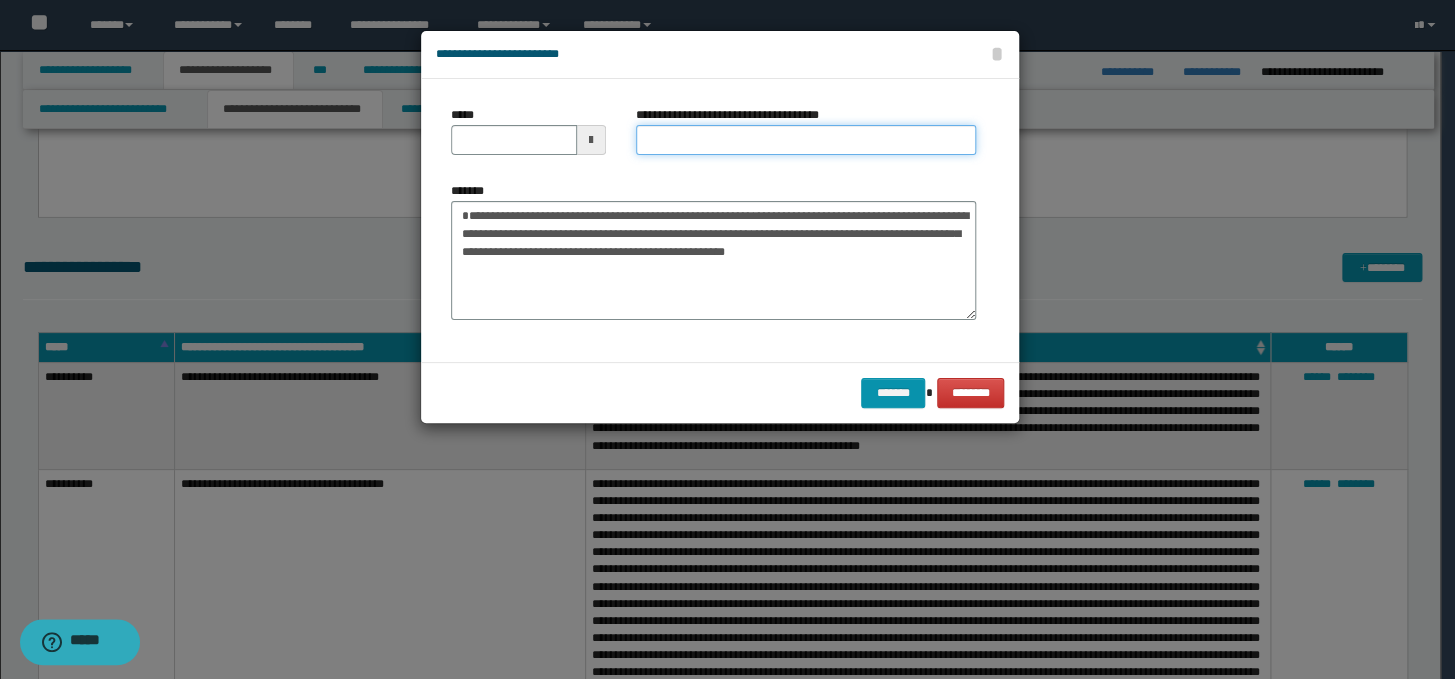 click on "**********" at bounding box center (806, 140) 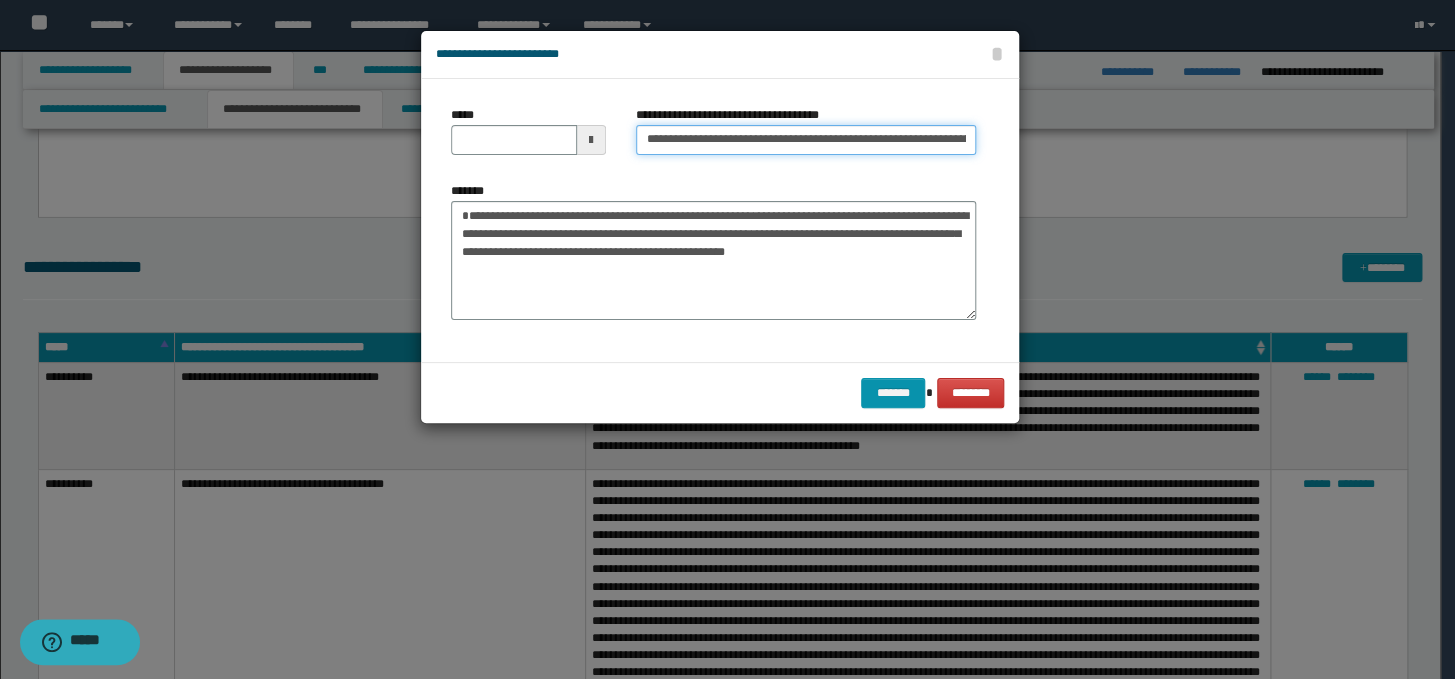 scroll, scrollTop: 0, scrollLeft: 119, axis: horizontal 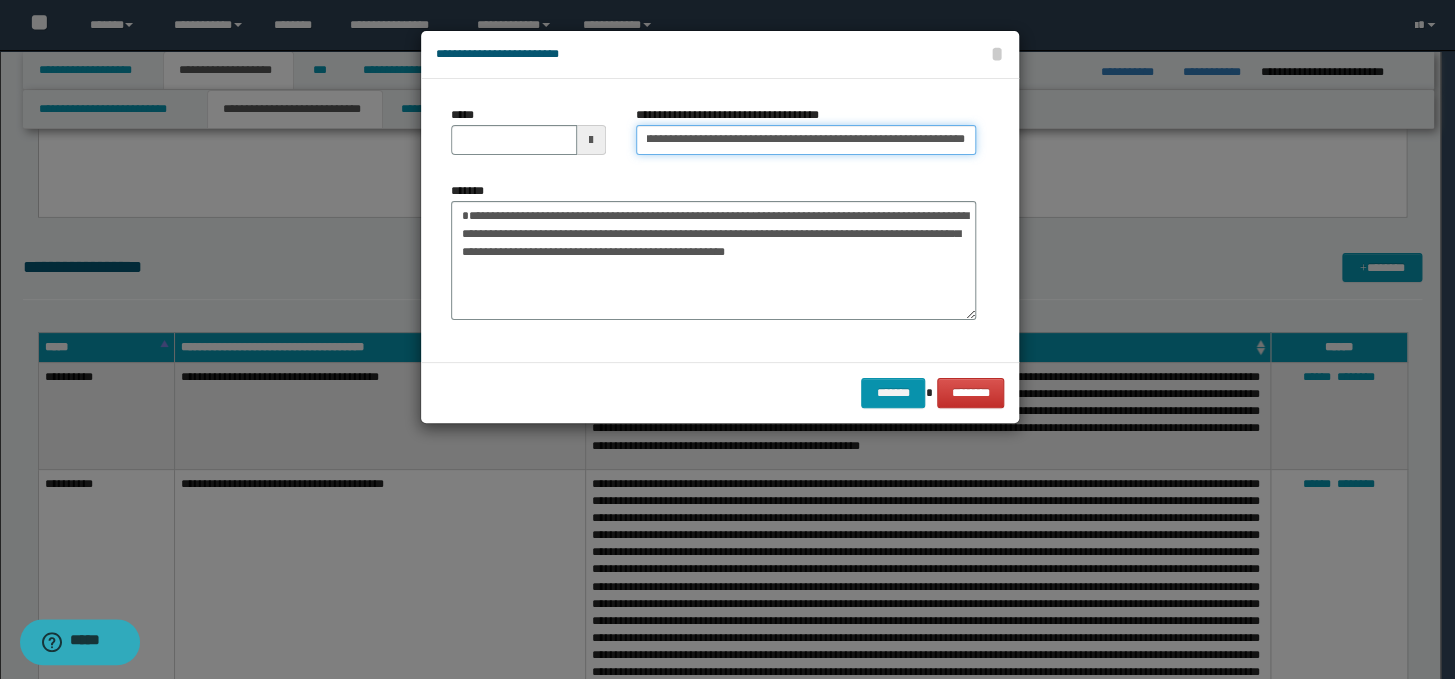 click on "**********" at bounding box center (806, 140) 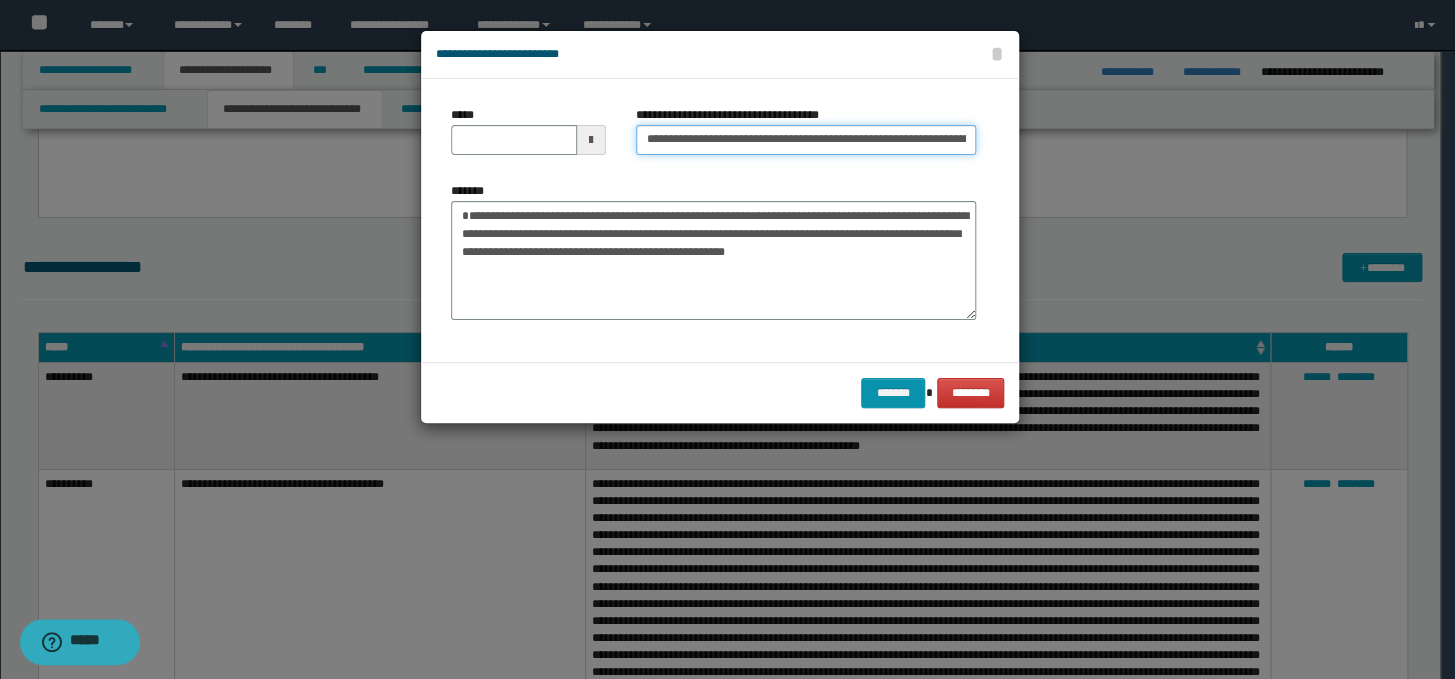 drag, startPoint x: 711, startPoint y: 141, endPoint x: 639, endPoint y: 140, distance: 72.00694 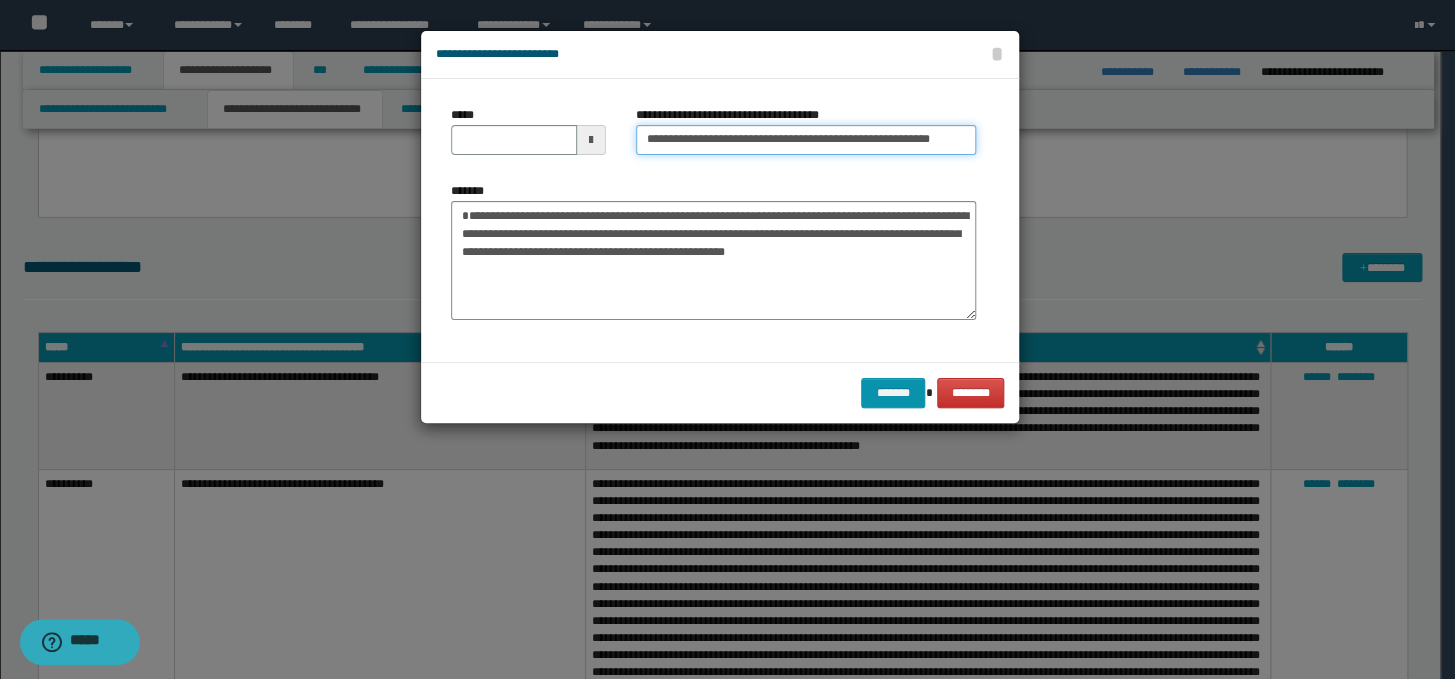 type 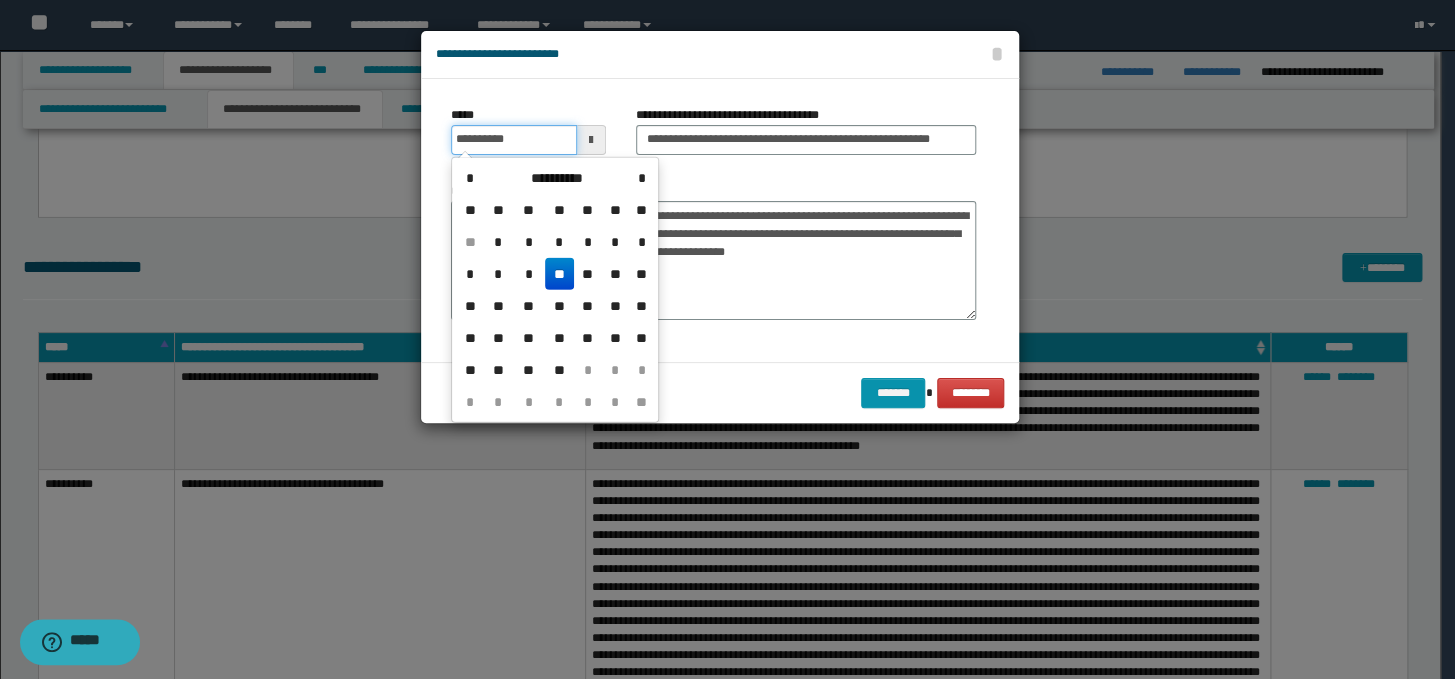click on "**********" at bounding box center [514, 140] 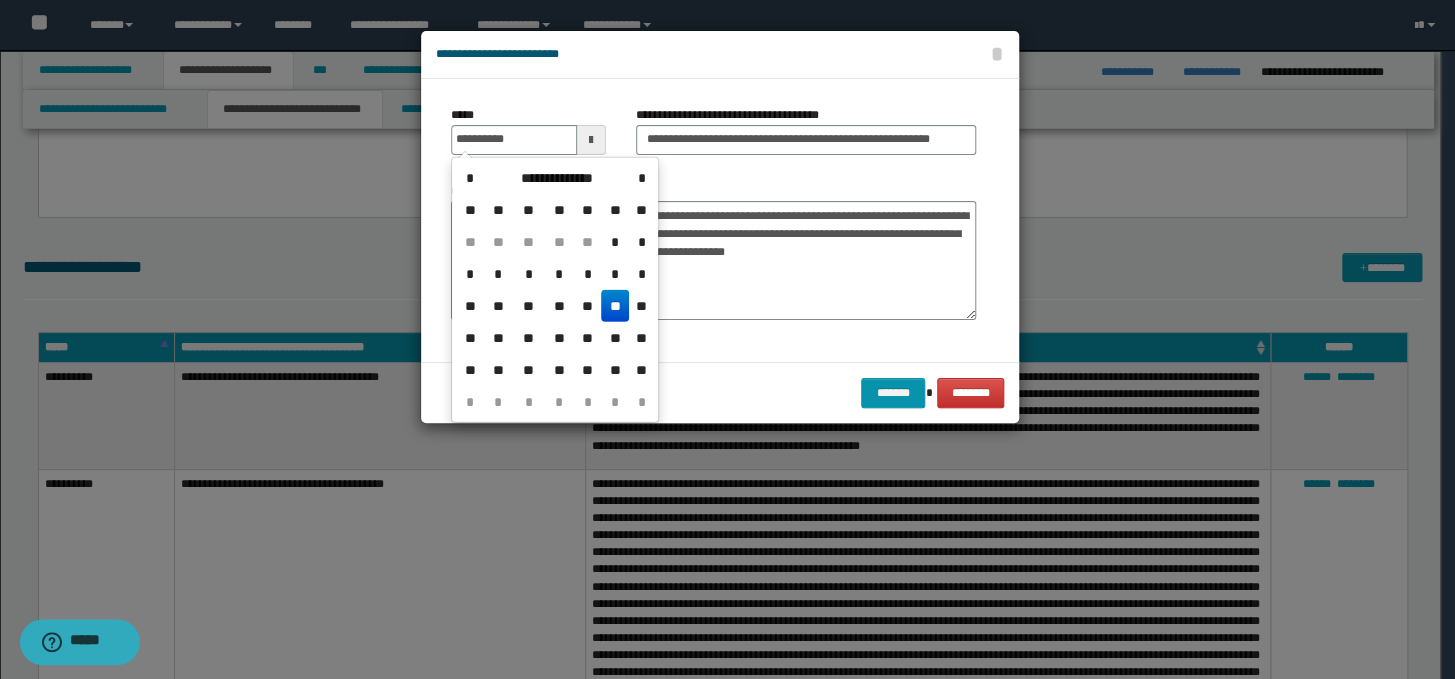 click on "**" at bounding box center (615, 306) 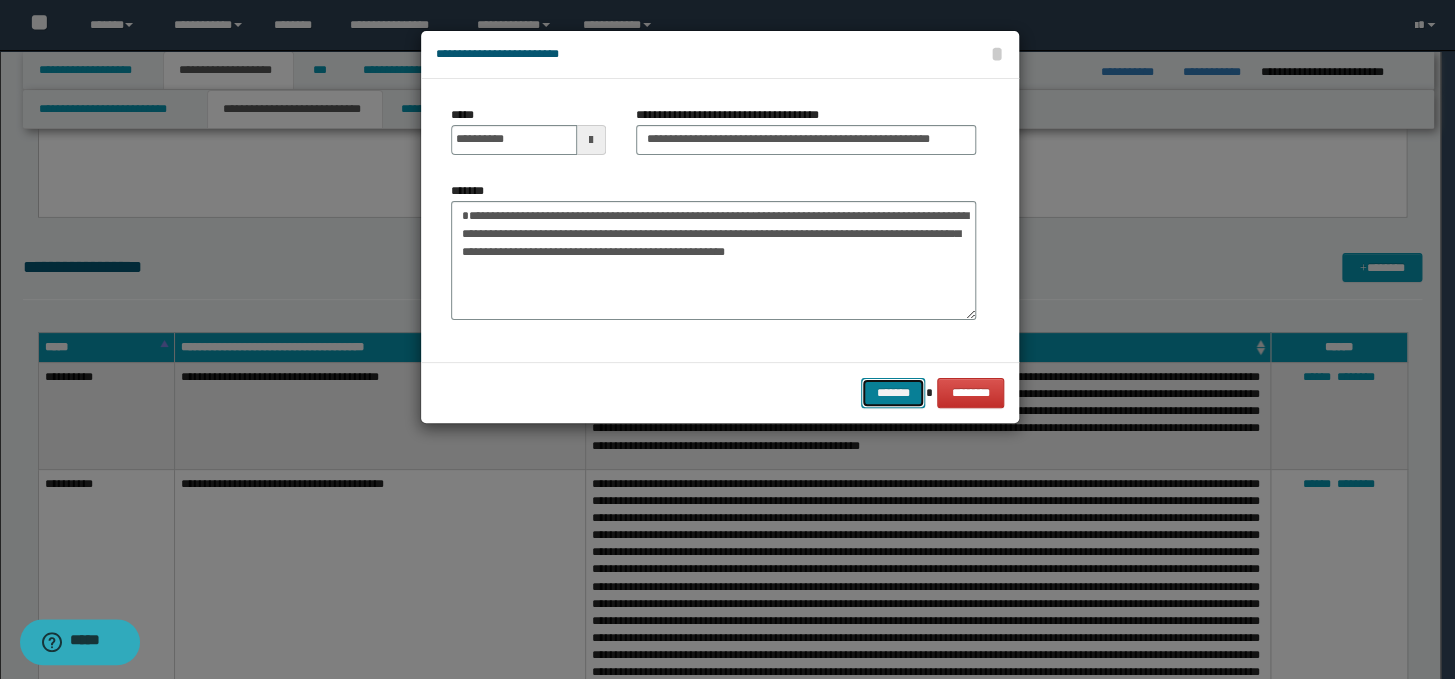 click on "*******" at bounding box center [893, 393] 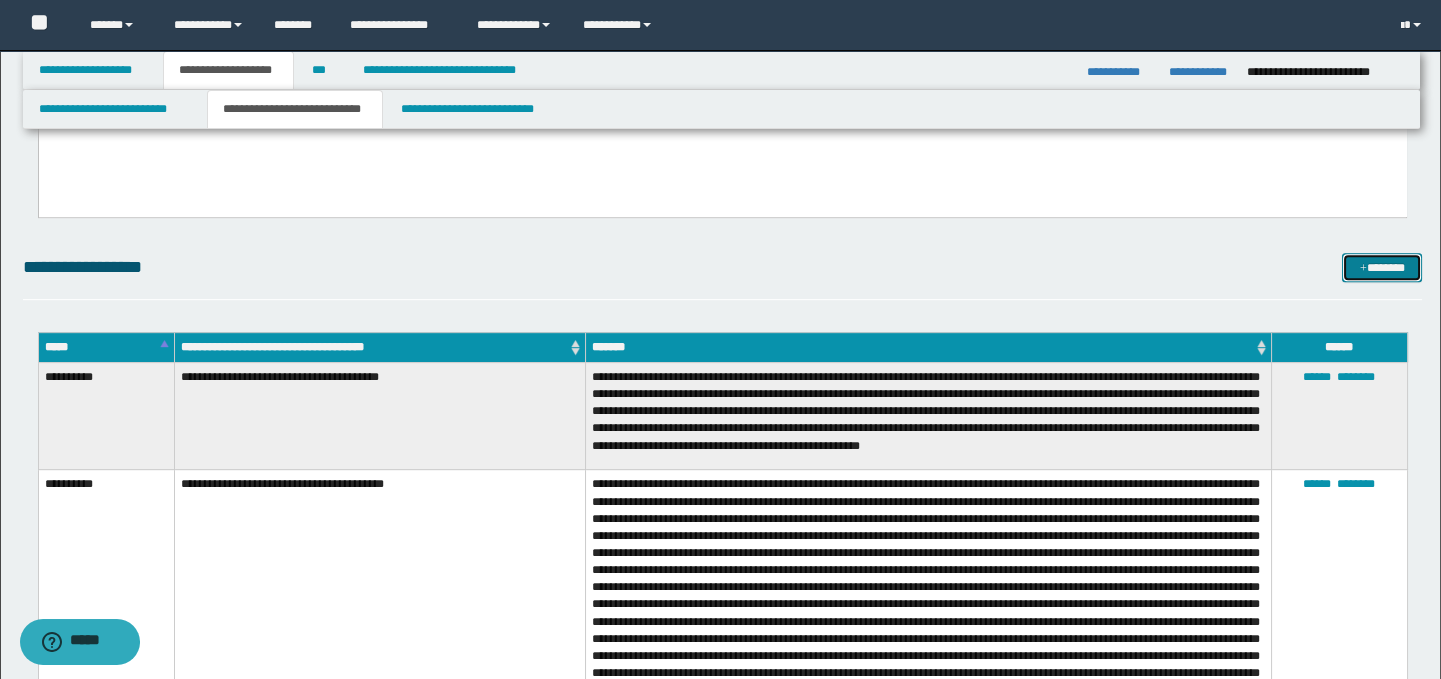 click on "*******" at bounding box center (1382, 268) 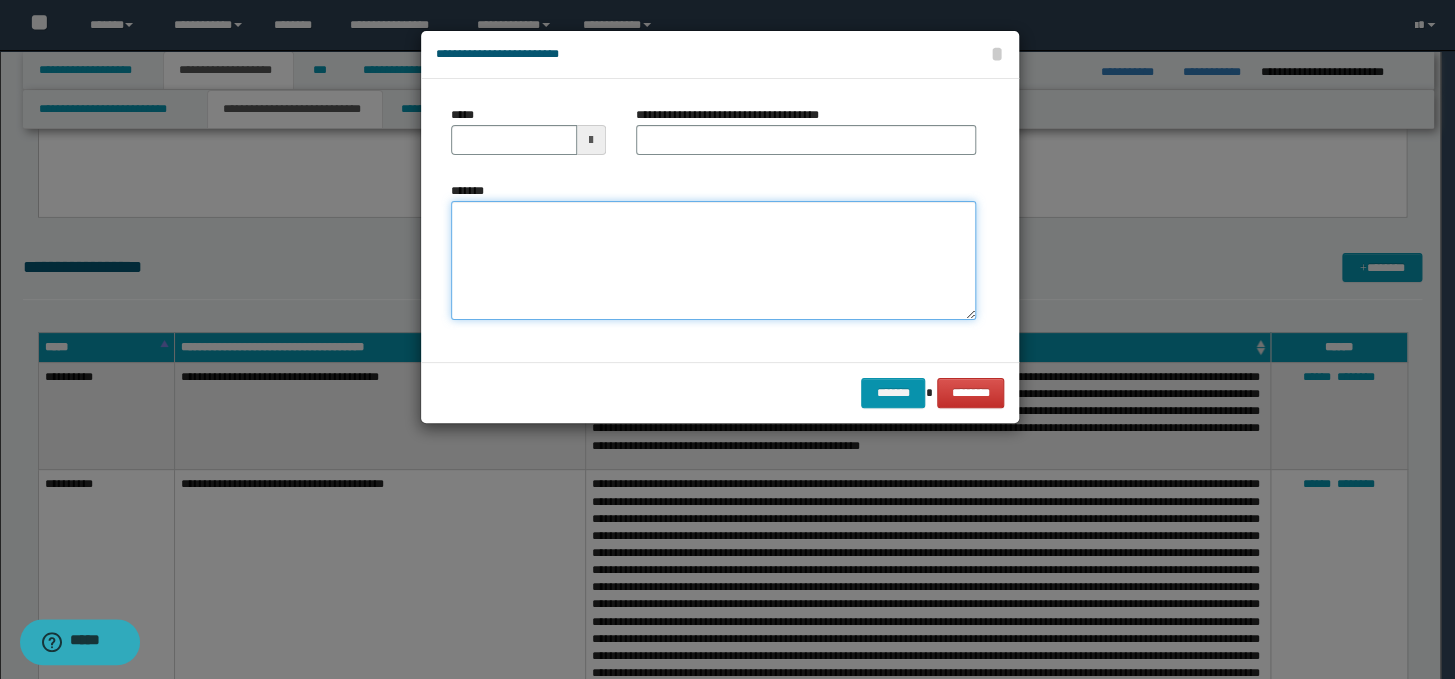 click on "*******" at bounding box center (713, 261) 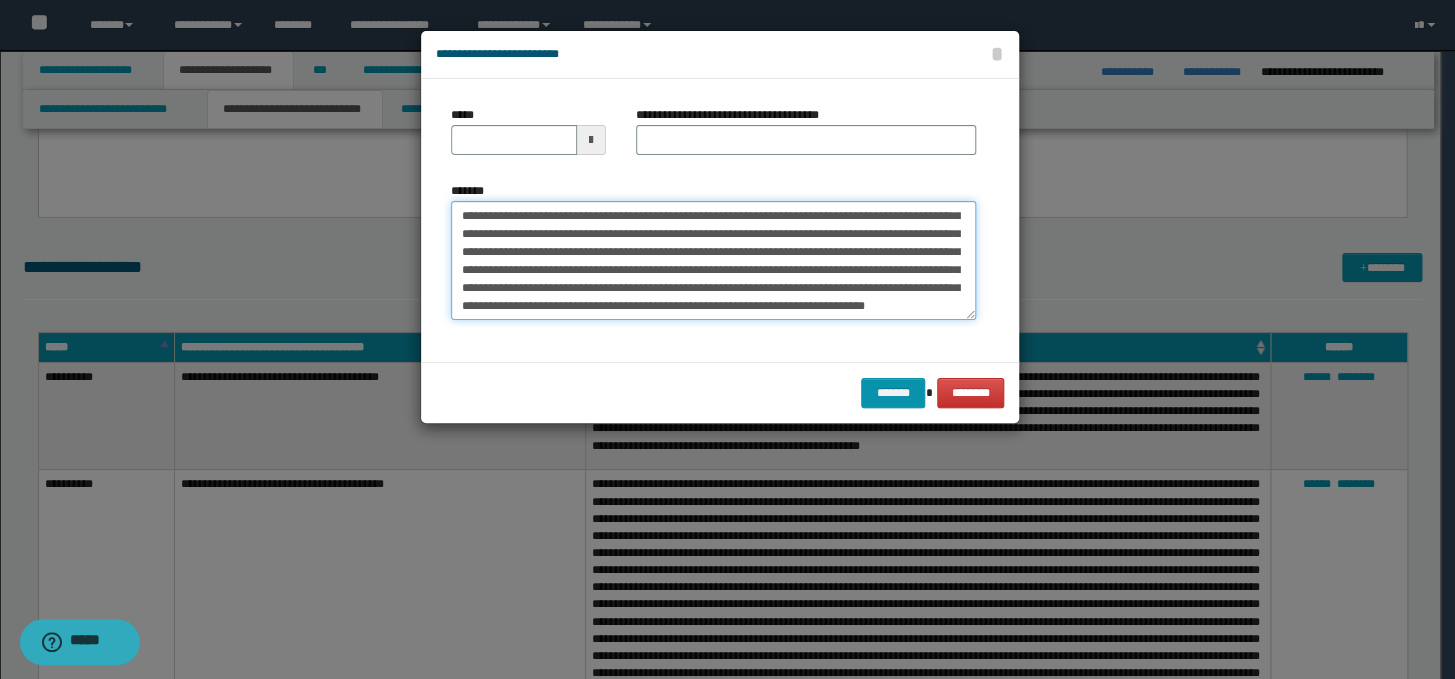 scroll, scrollTop: 0, scrollLeft: 0, axis: both 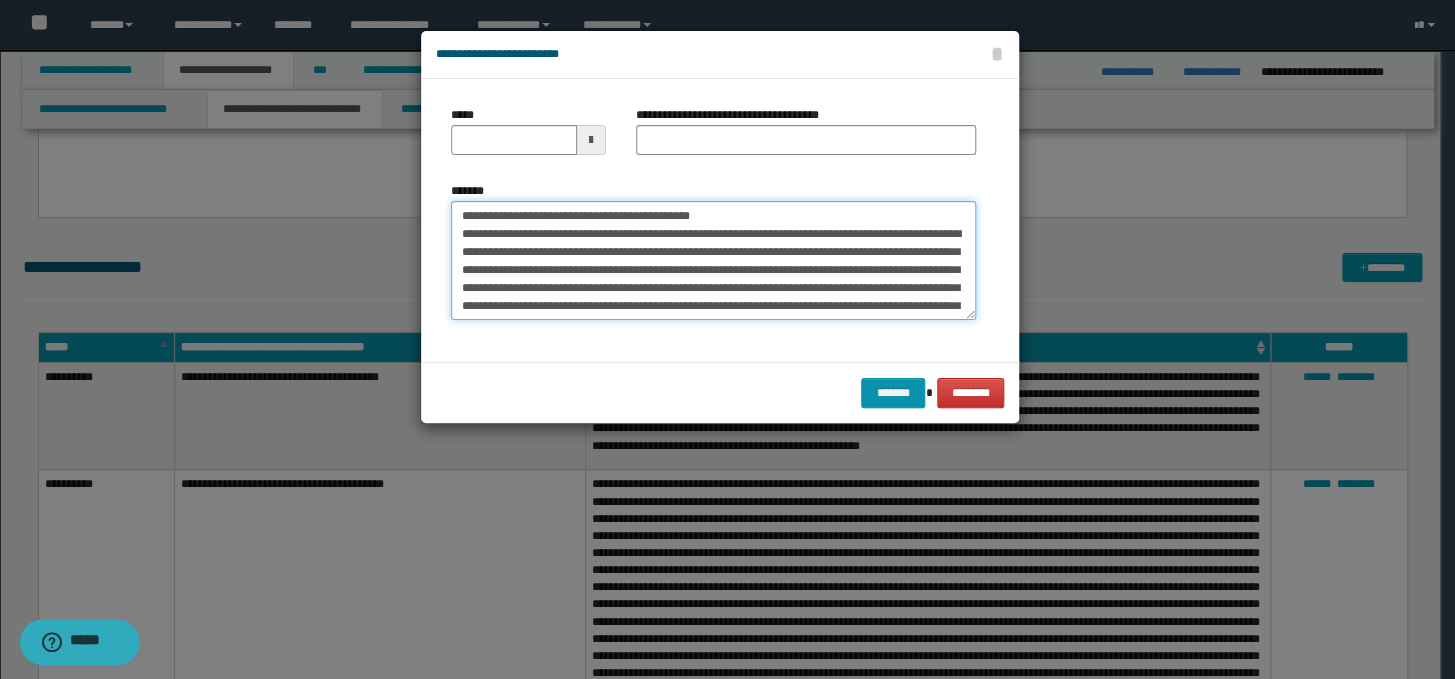 drag, startPoint x: 752, startPoint y: 214, endPoint x: 465, endPoint y: 210, distance: 287.02786 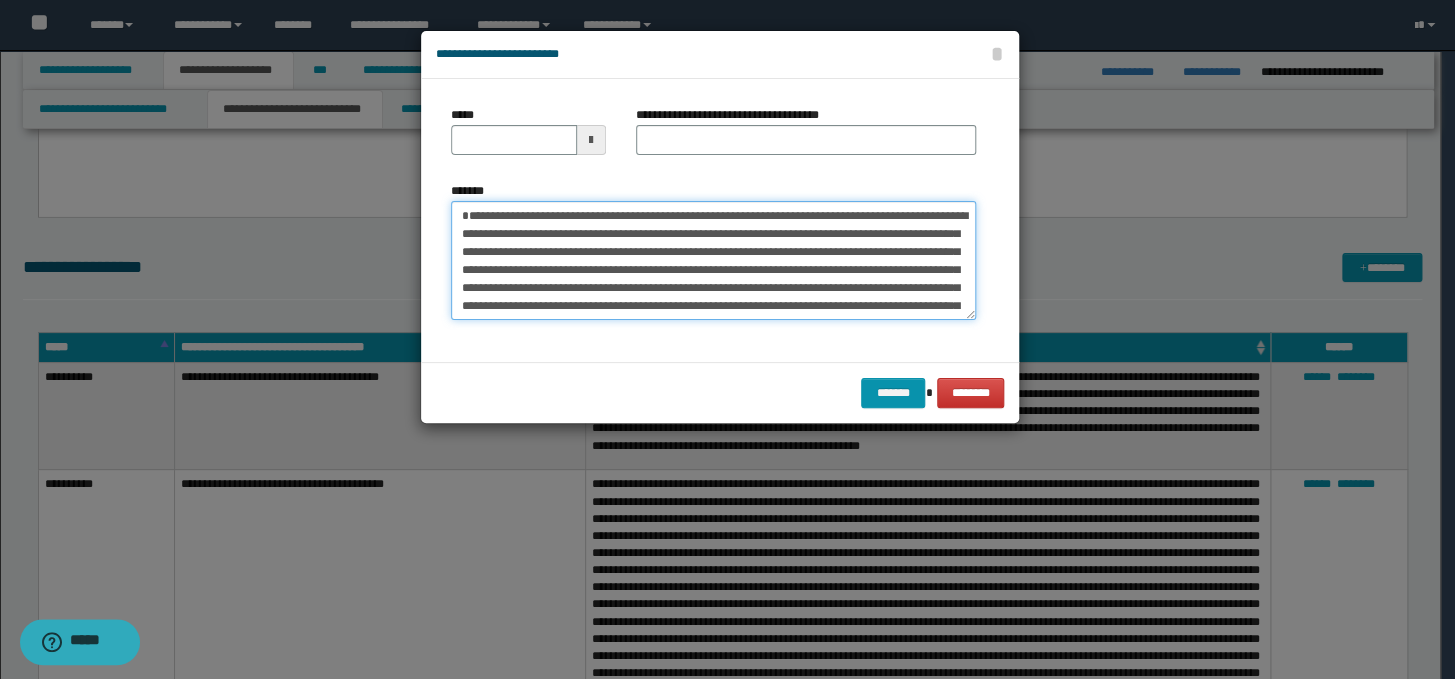 type on "**********" 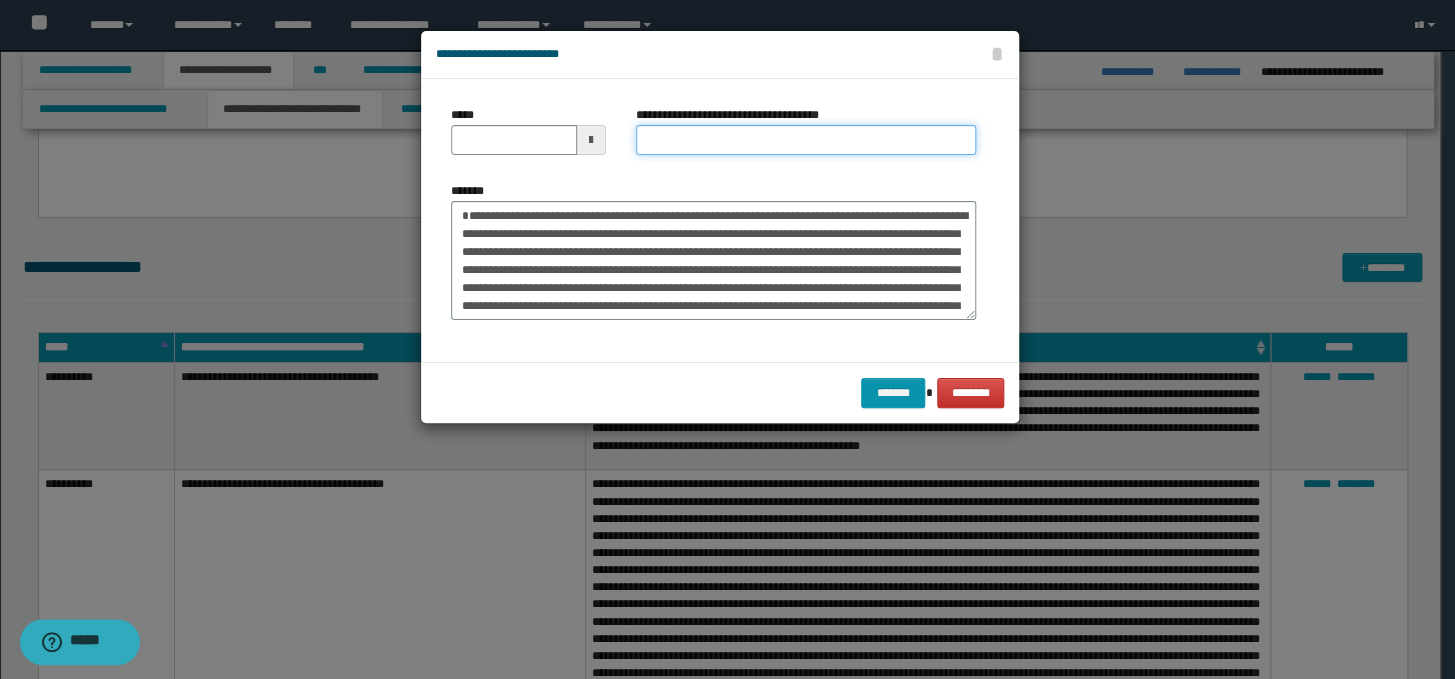 click on "**********" at bounding box center (806, 140) 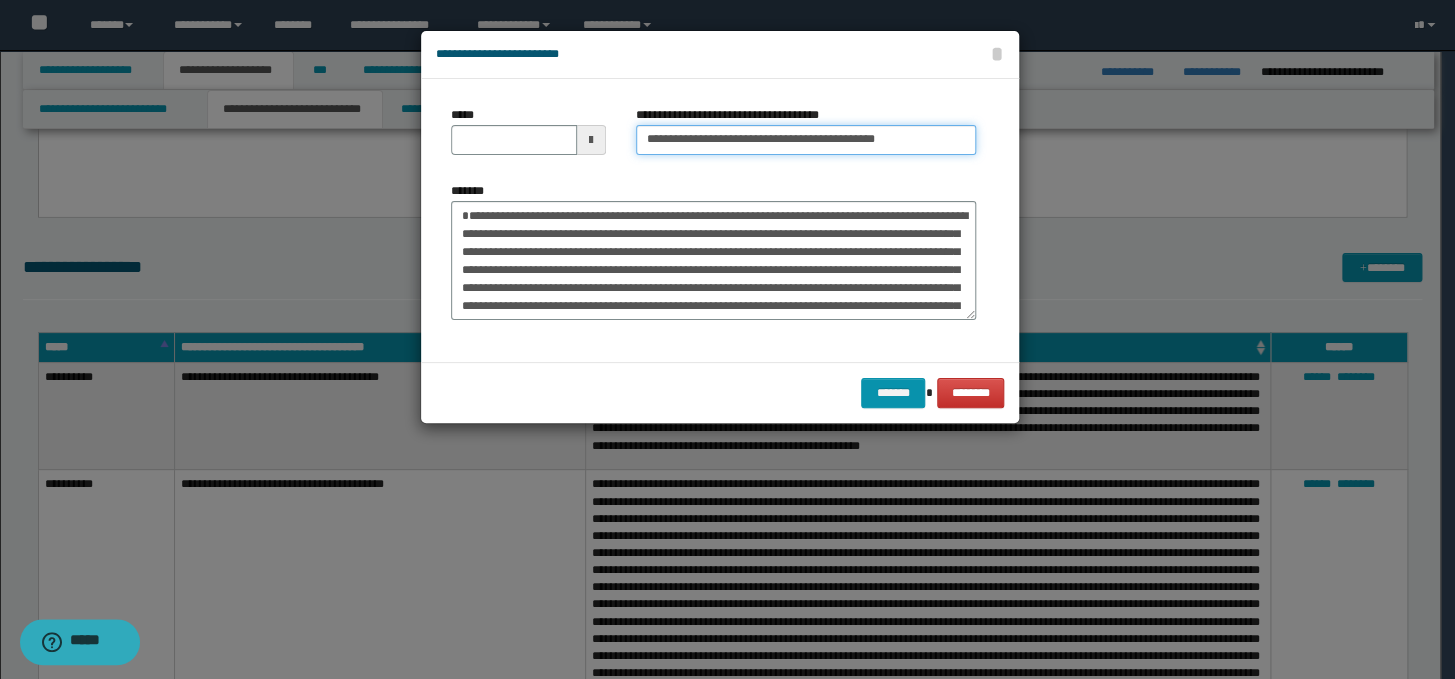 drag, startPoint x: 708, startPoint y: 143, endPoint x: 638, endPoint y: 145, distance: 70.028564 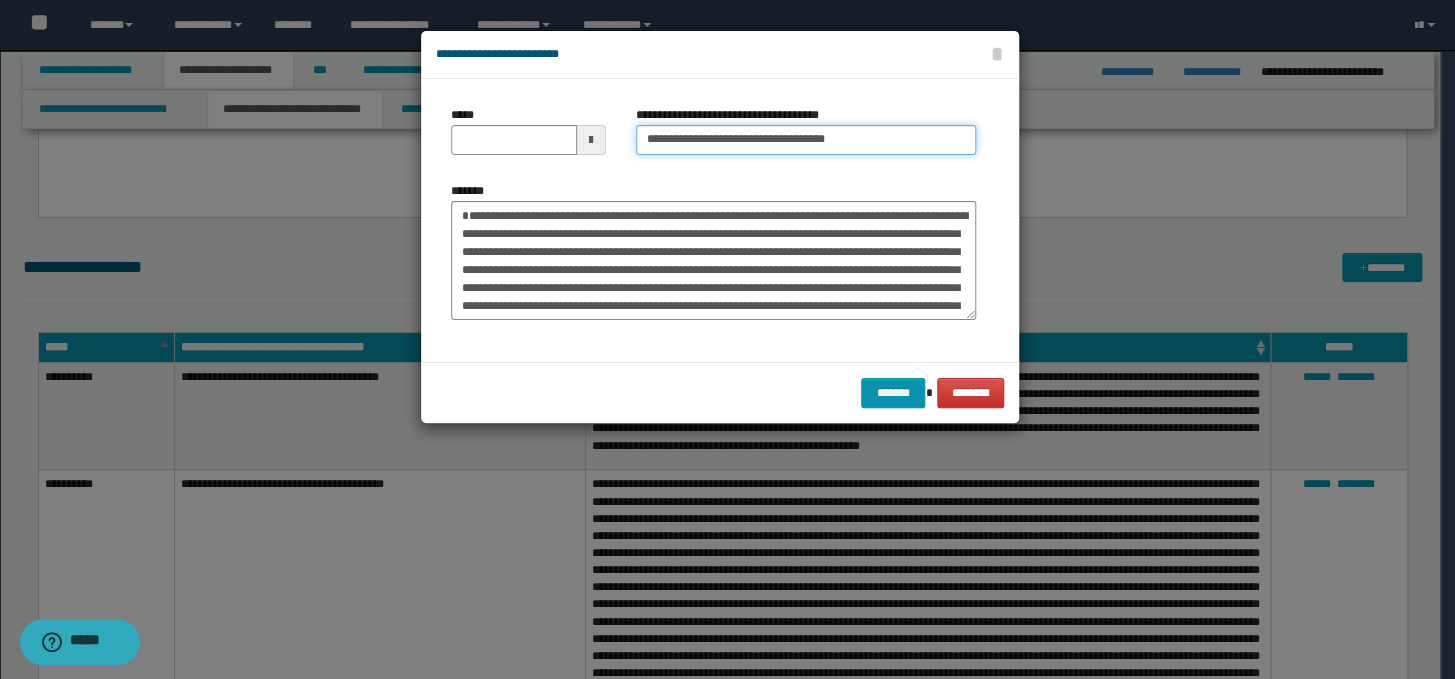 type 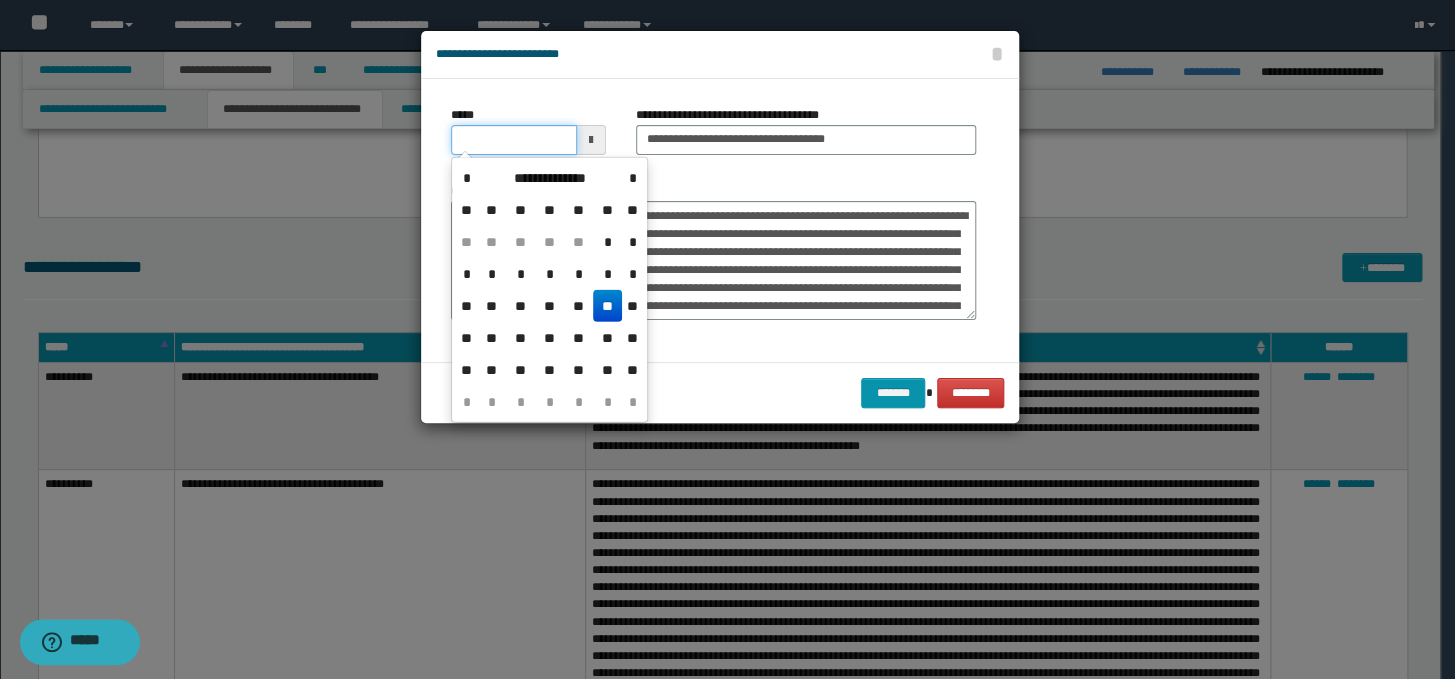 click on "*****" at bounding box center (514, 140) 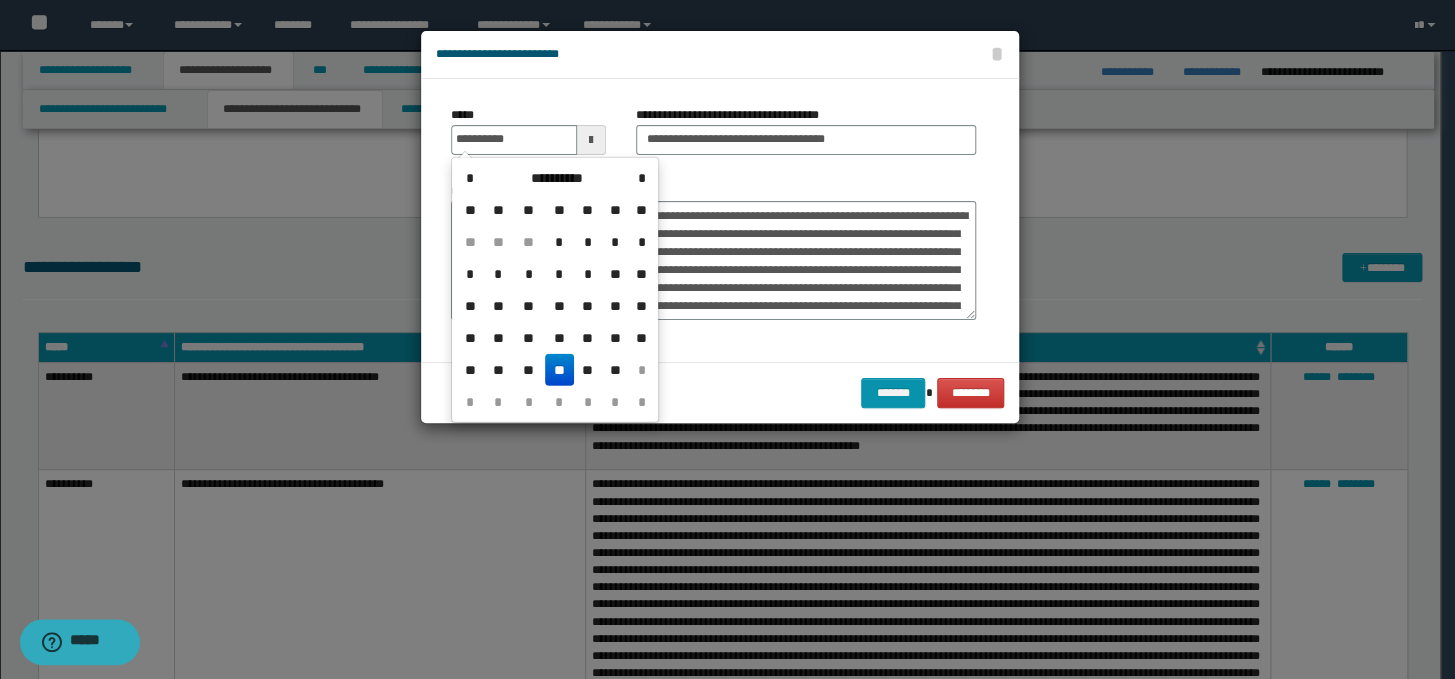 click on "**" at bounding box center (559, 370) 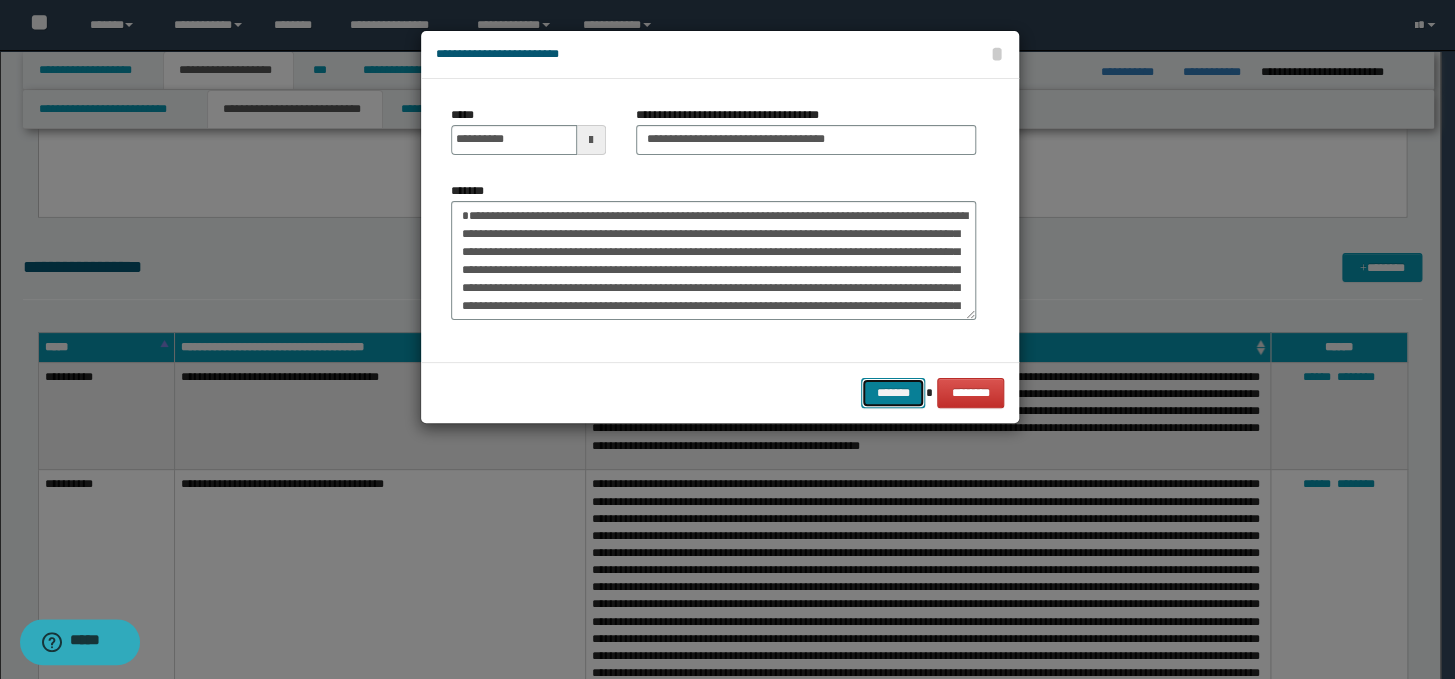 click on "*******" at bounding box center (893, 393) 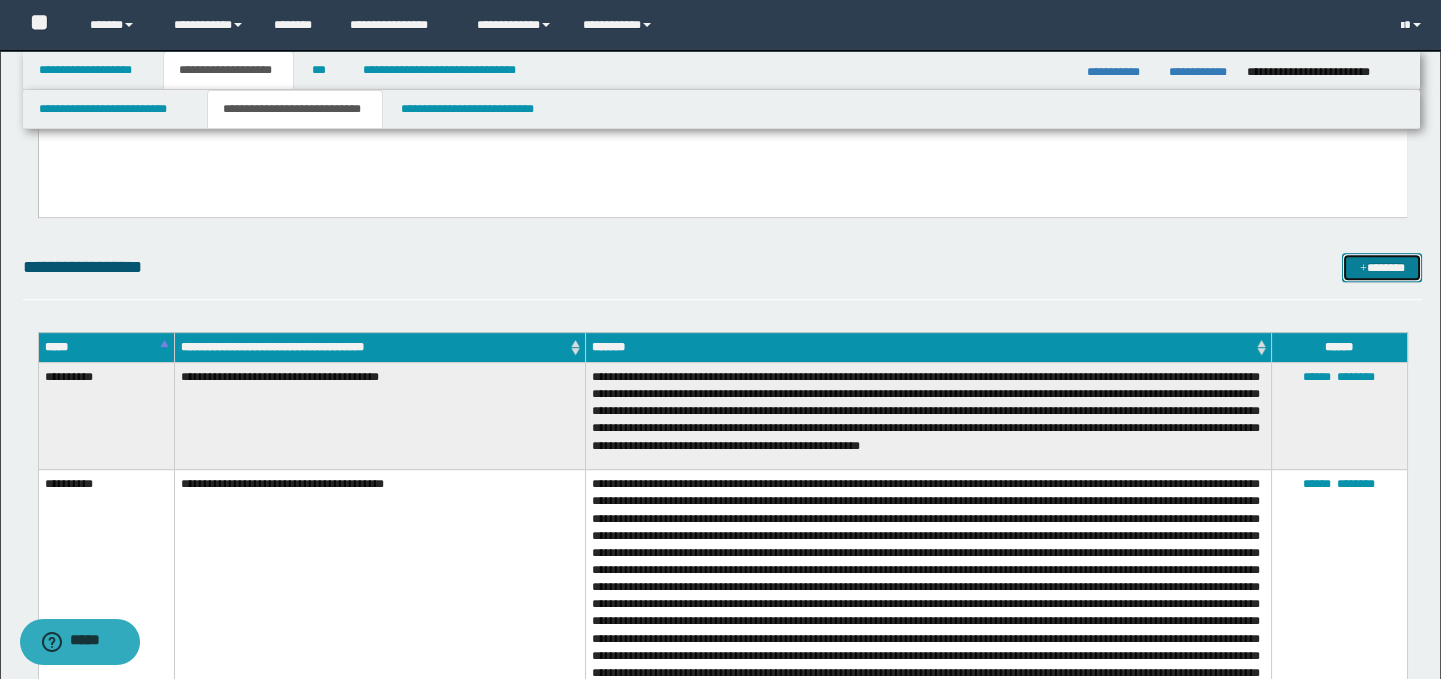 click on "*******" at bounding box center [1382, 268] 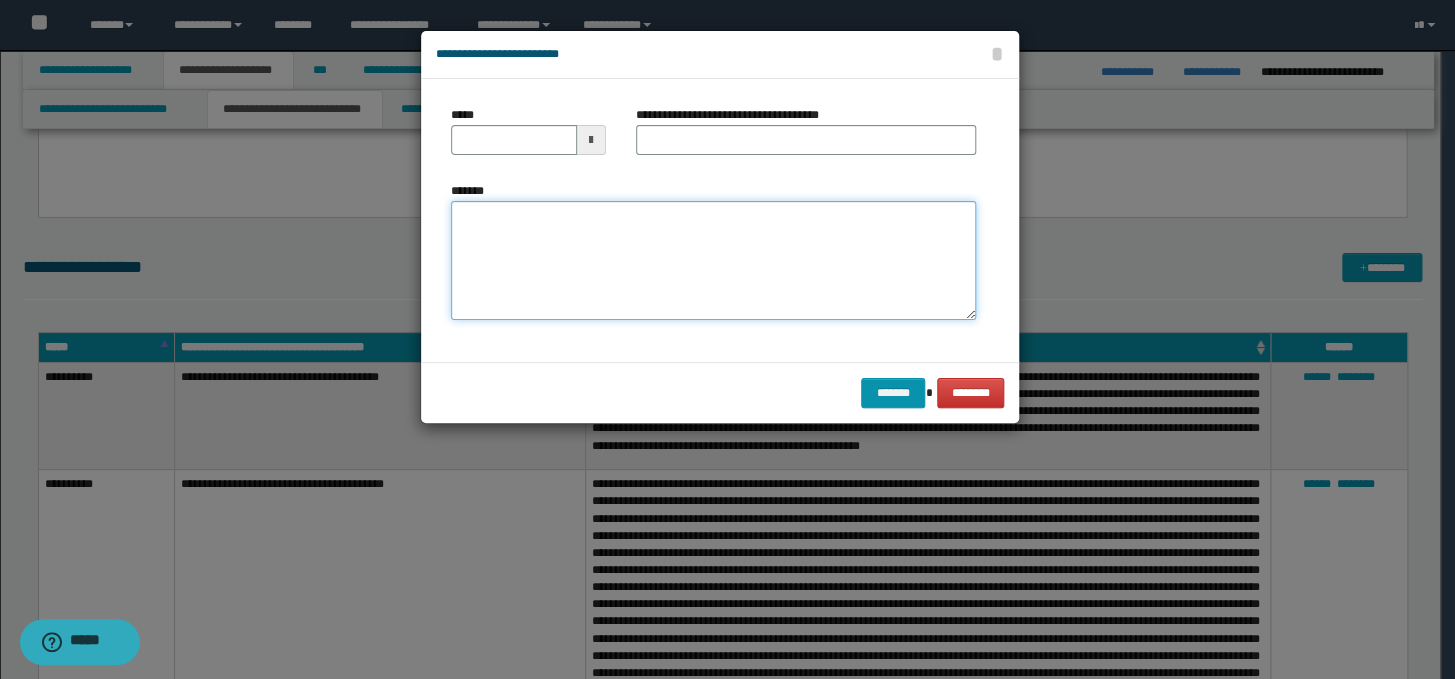 paste on "**********" 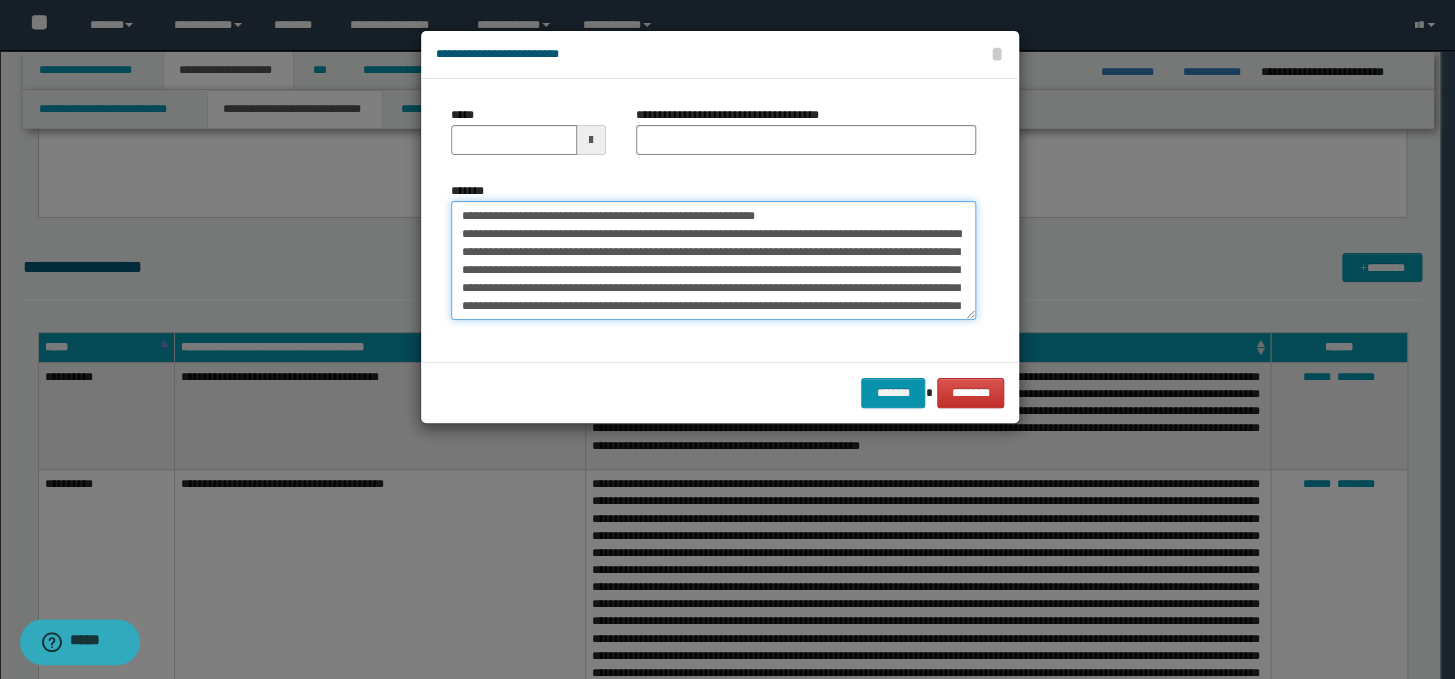 click on "**********" at bounding box center [713, 261] 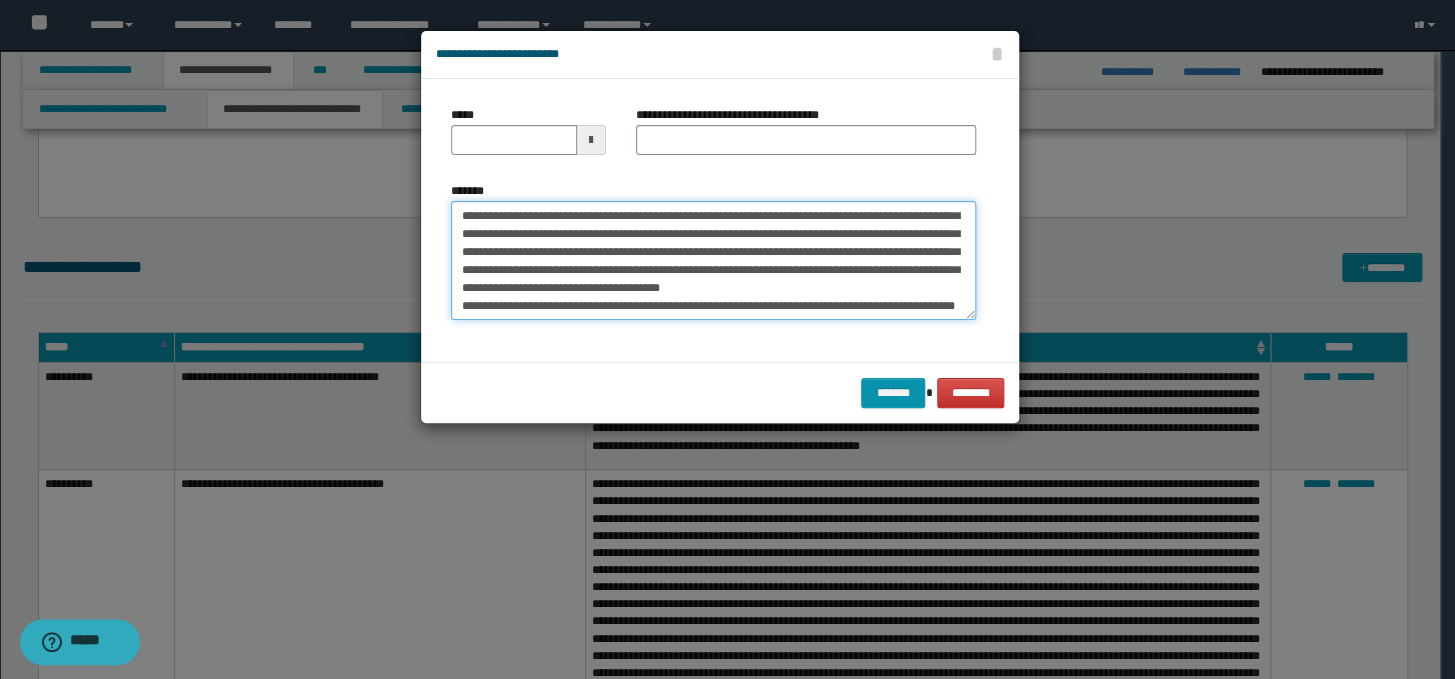 scroll, scrollTop: 0, scrollLeft: 0, axis: both 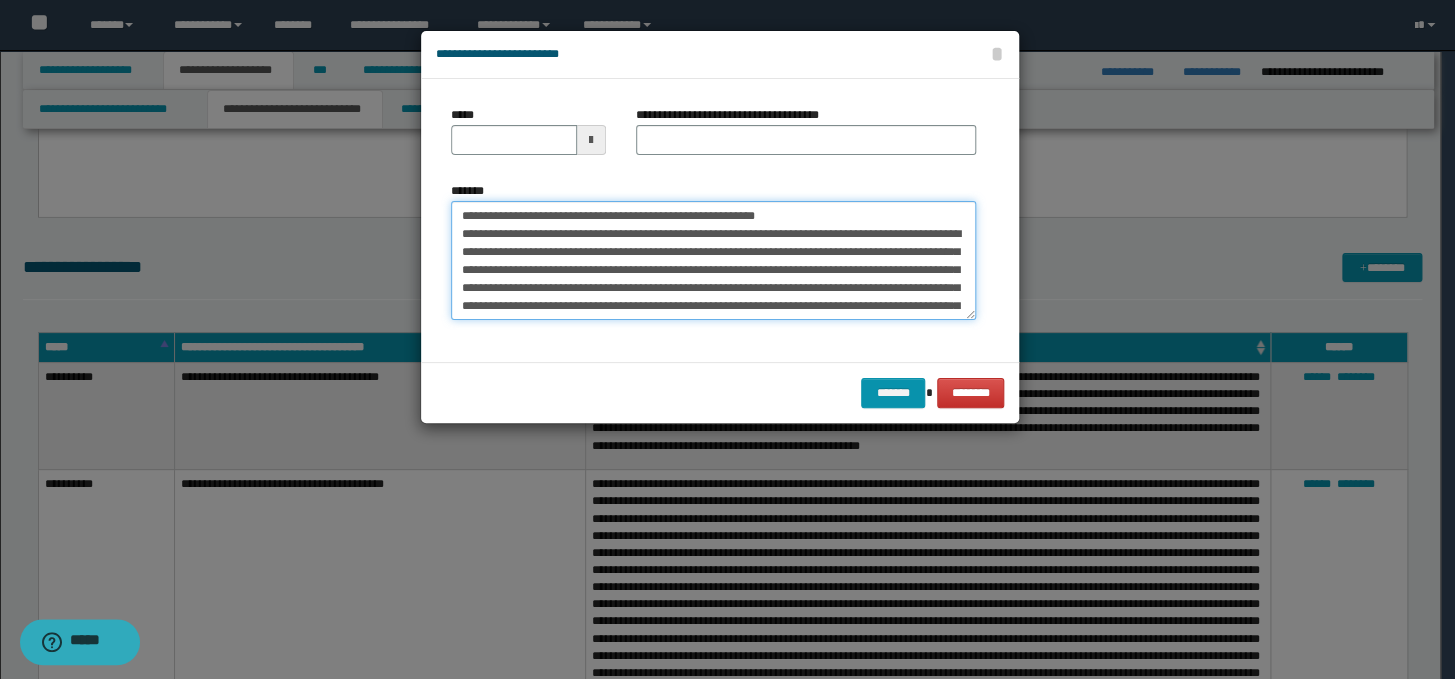 drag, startPoint x: 852, startPoint y: 209, endPoint x: 455, endPoint y: 216, distance: 397.0617 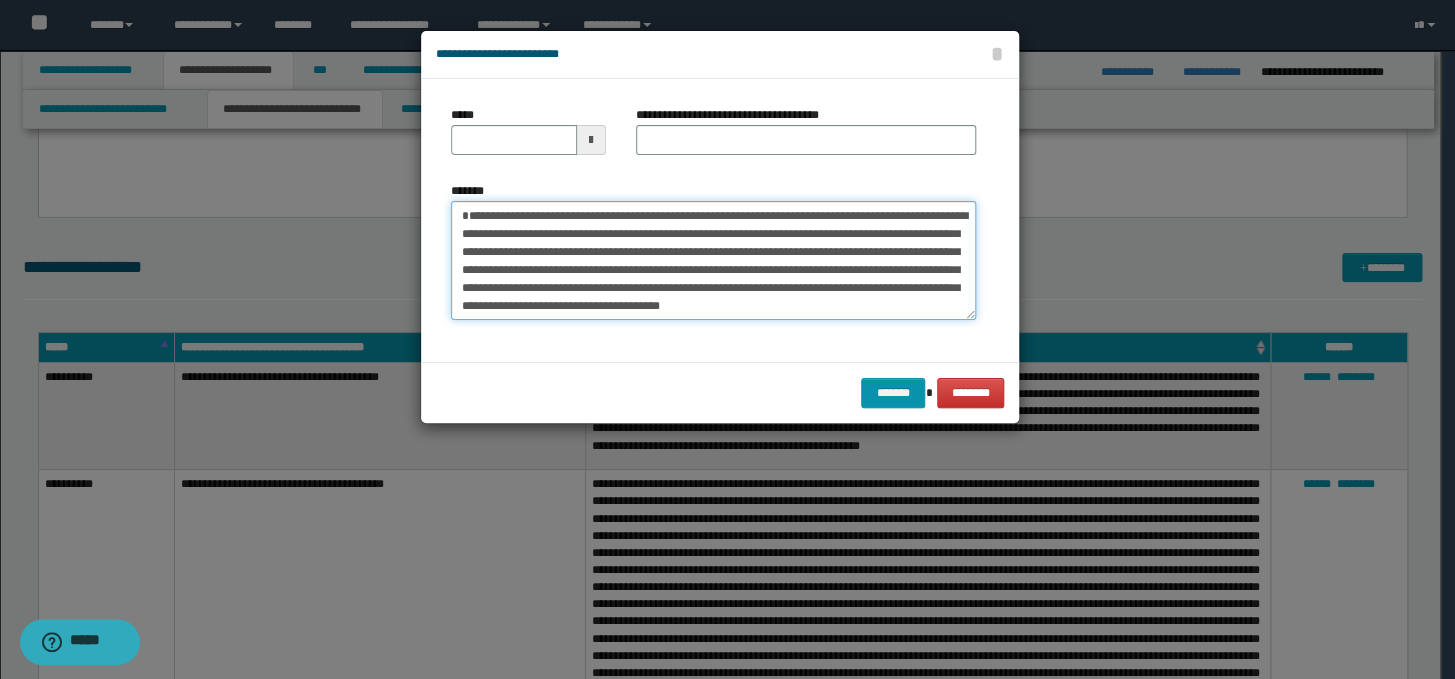type on "**********" 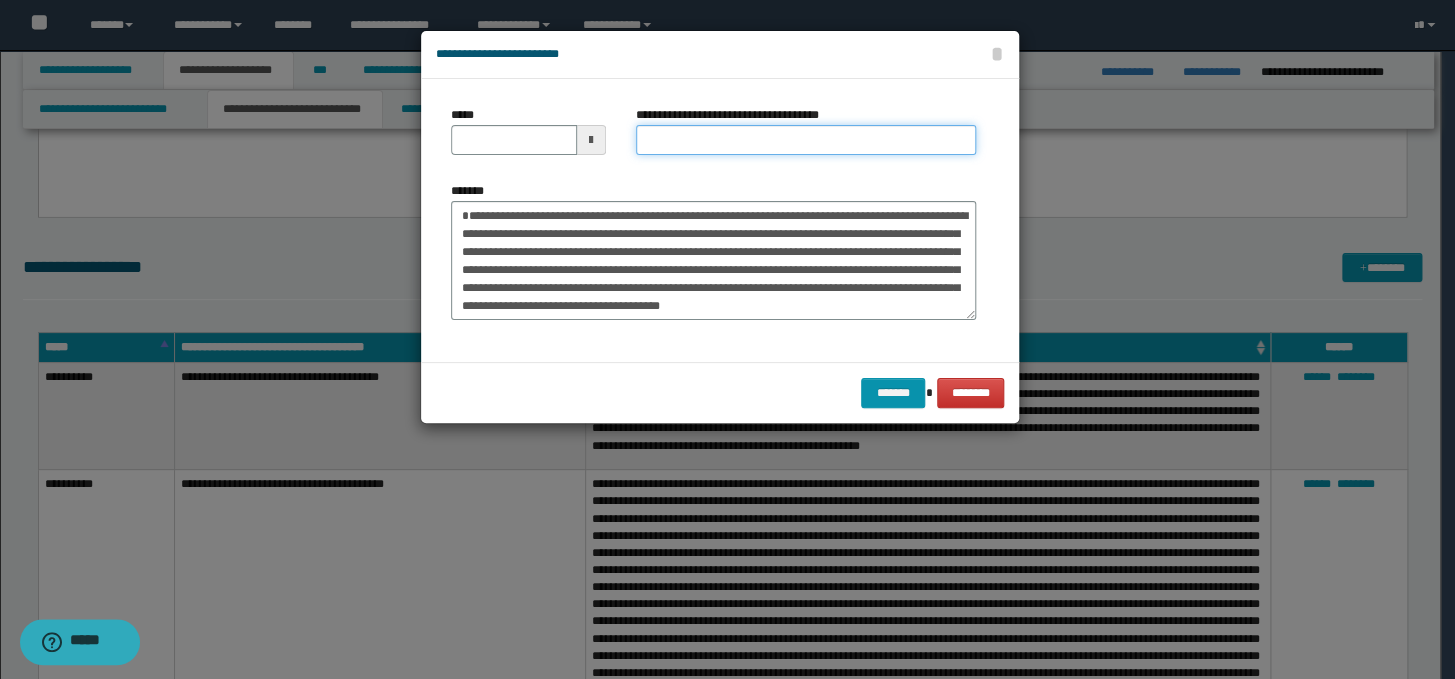 paste on "**********" 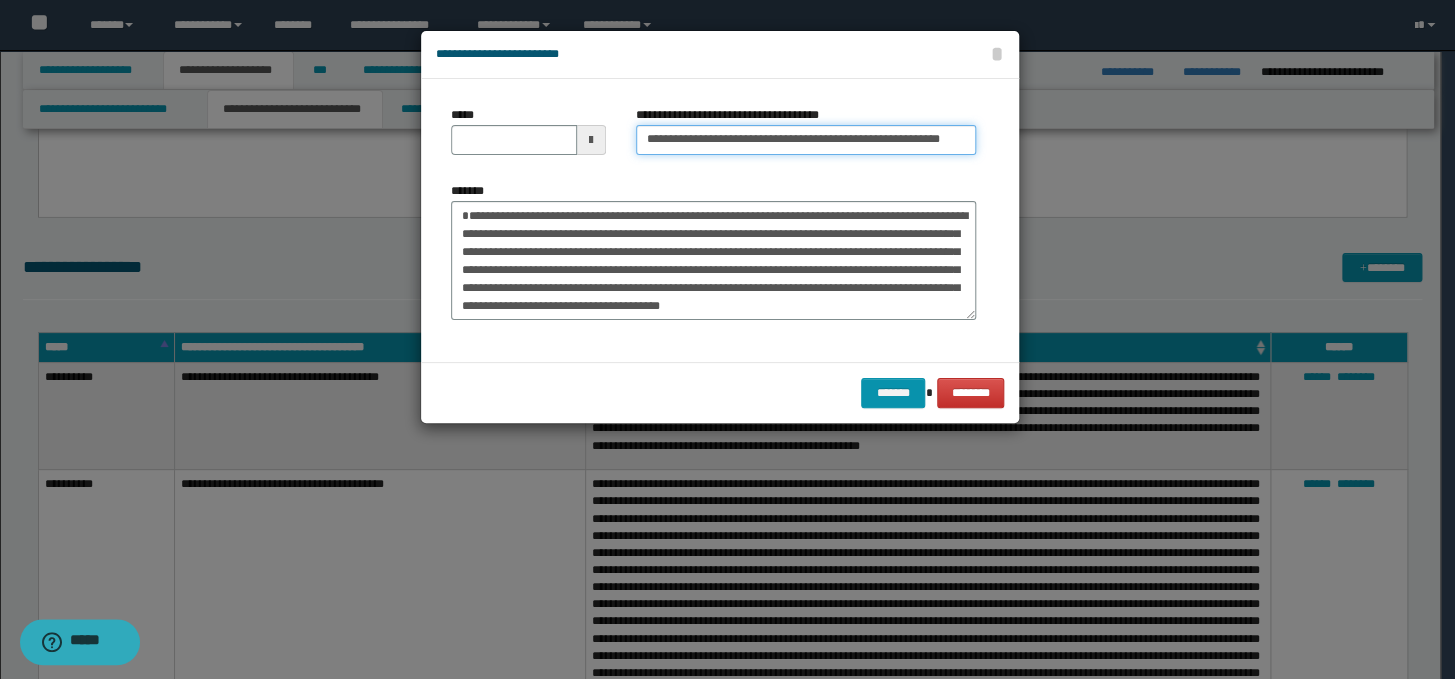 click on "**********" at bounding box center (806, 140) 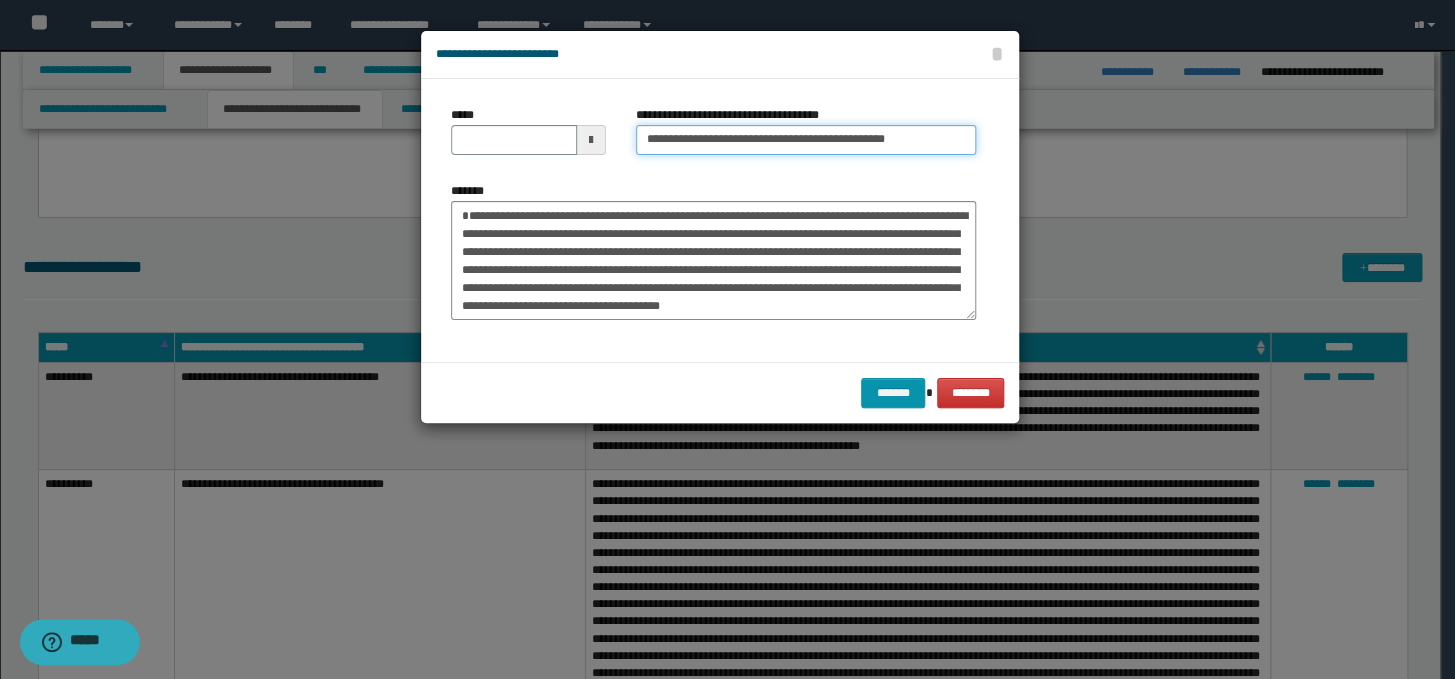 type 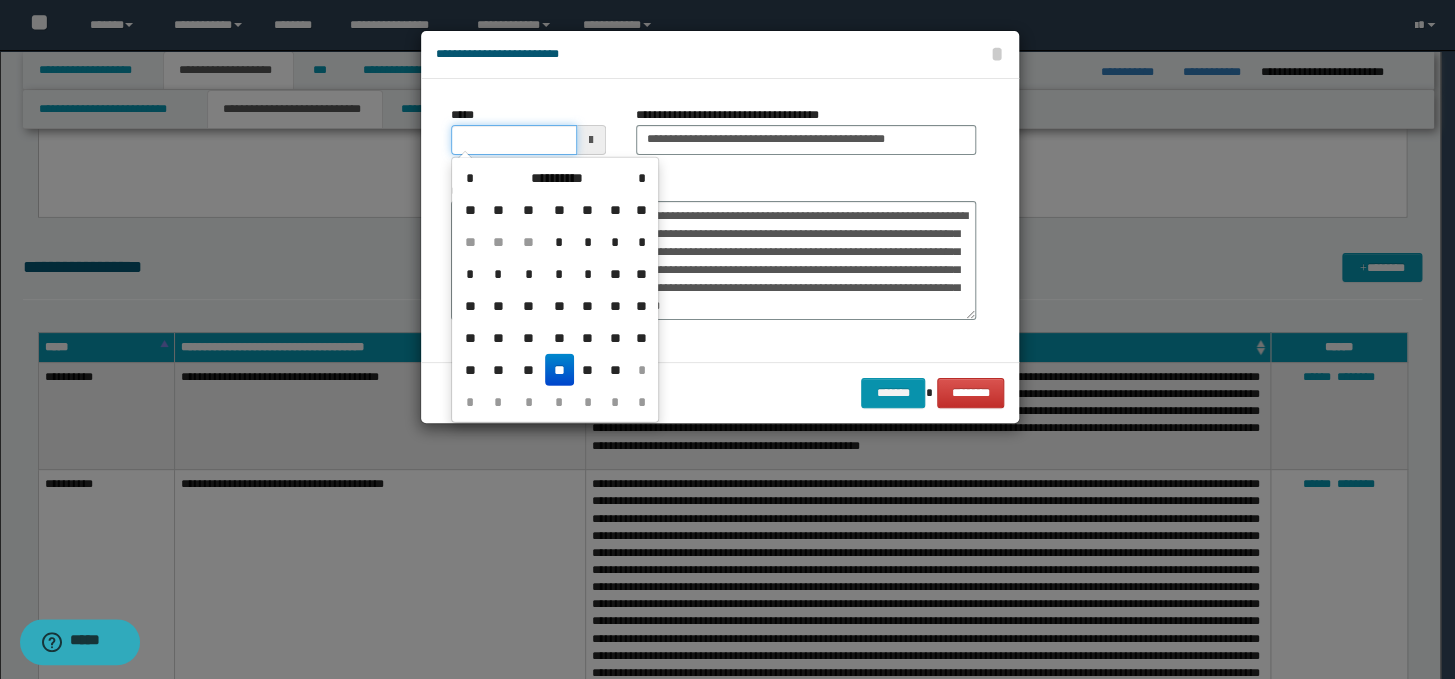 click on "*****" at bounding box center (514, 140) 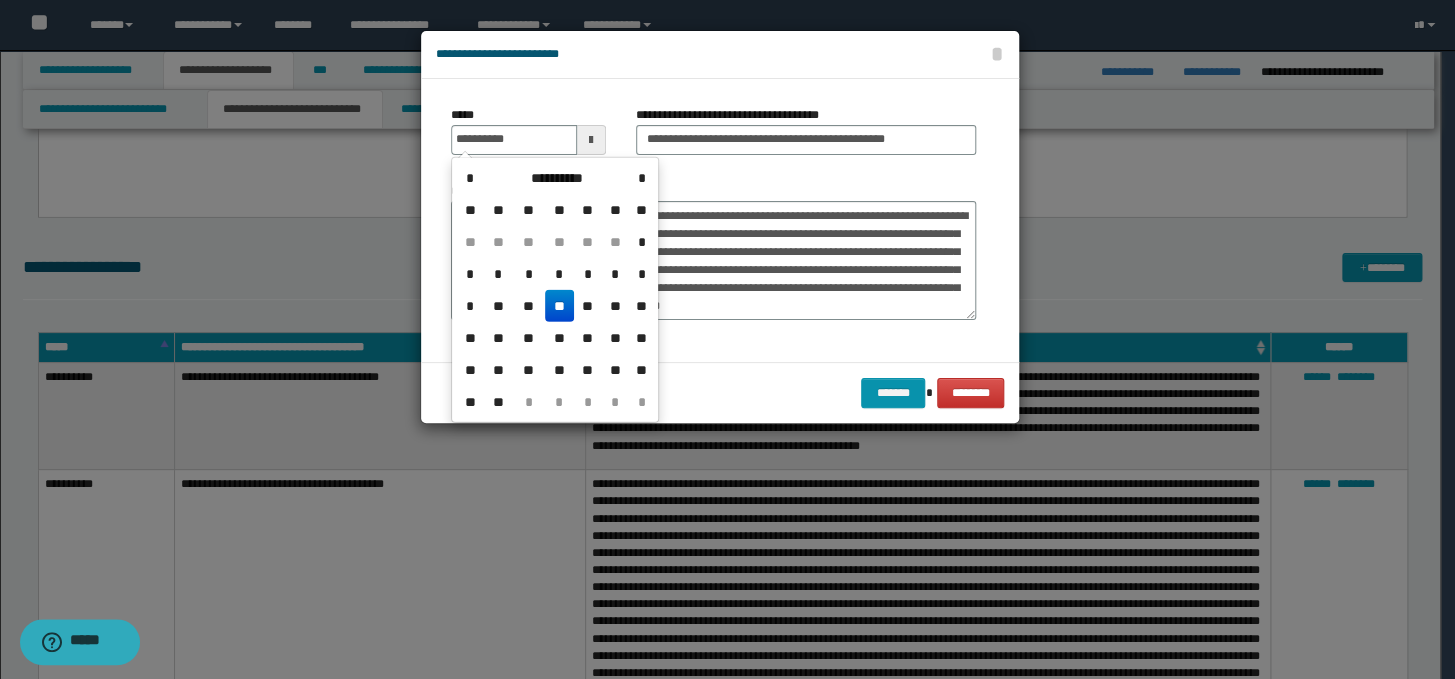 click on "**" at bounding box center (559, 306) 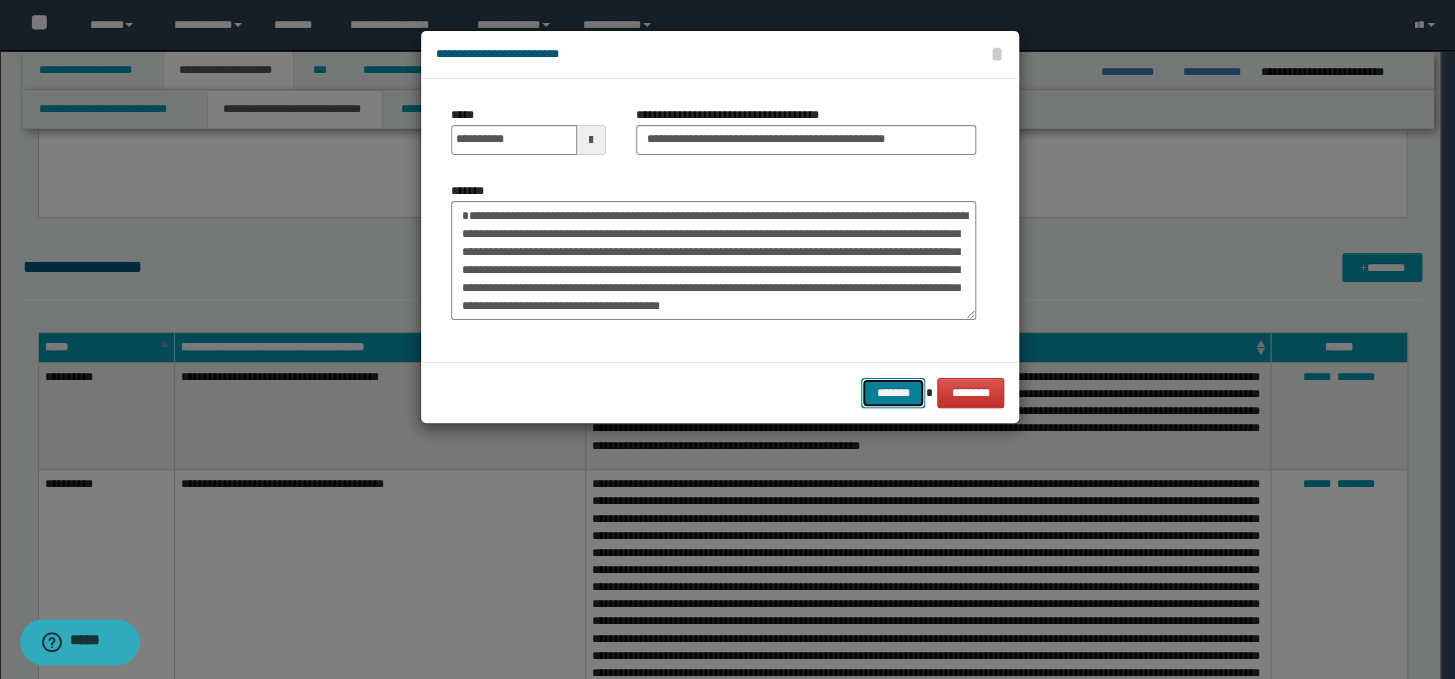 click on "*******" at bounding box center [893, 393] 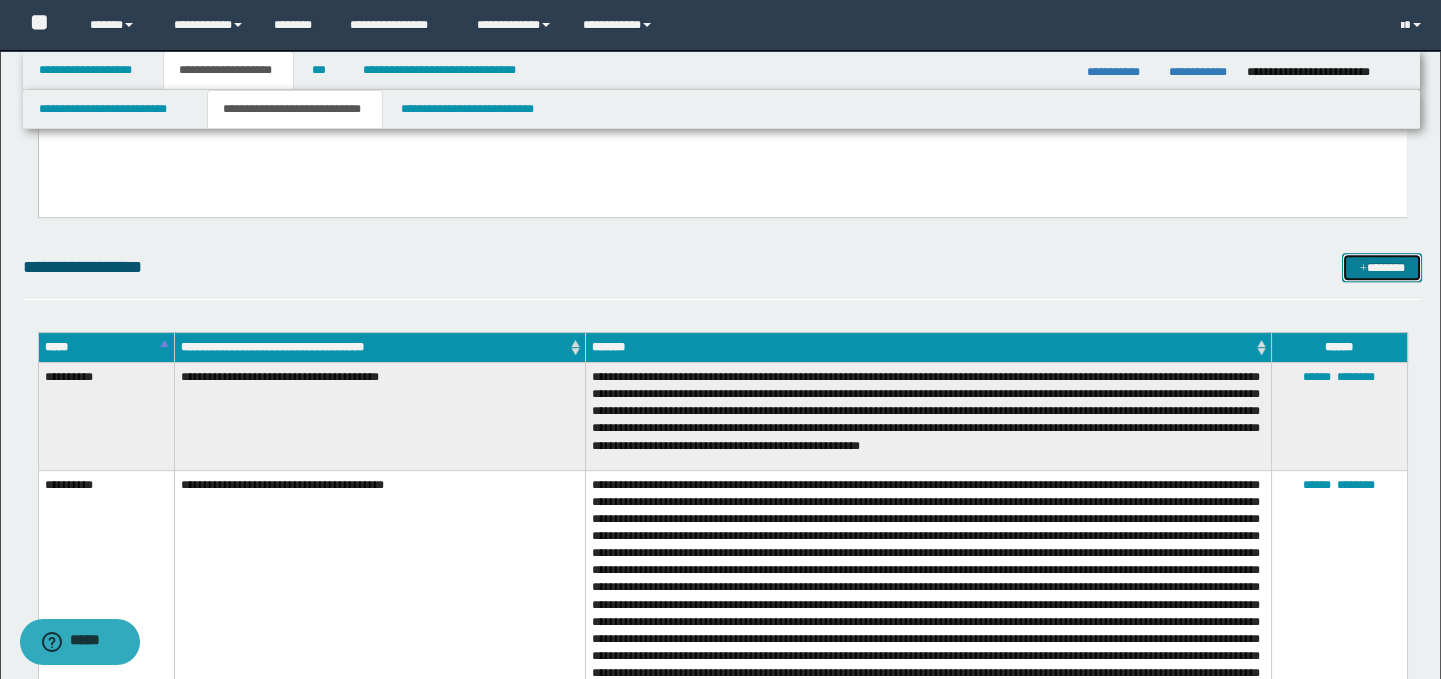 click on "*******" at bounding box center (1382, 268) 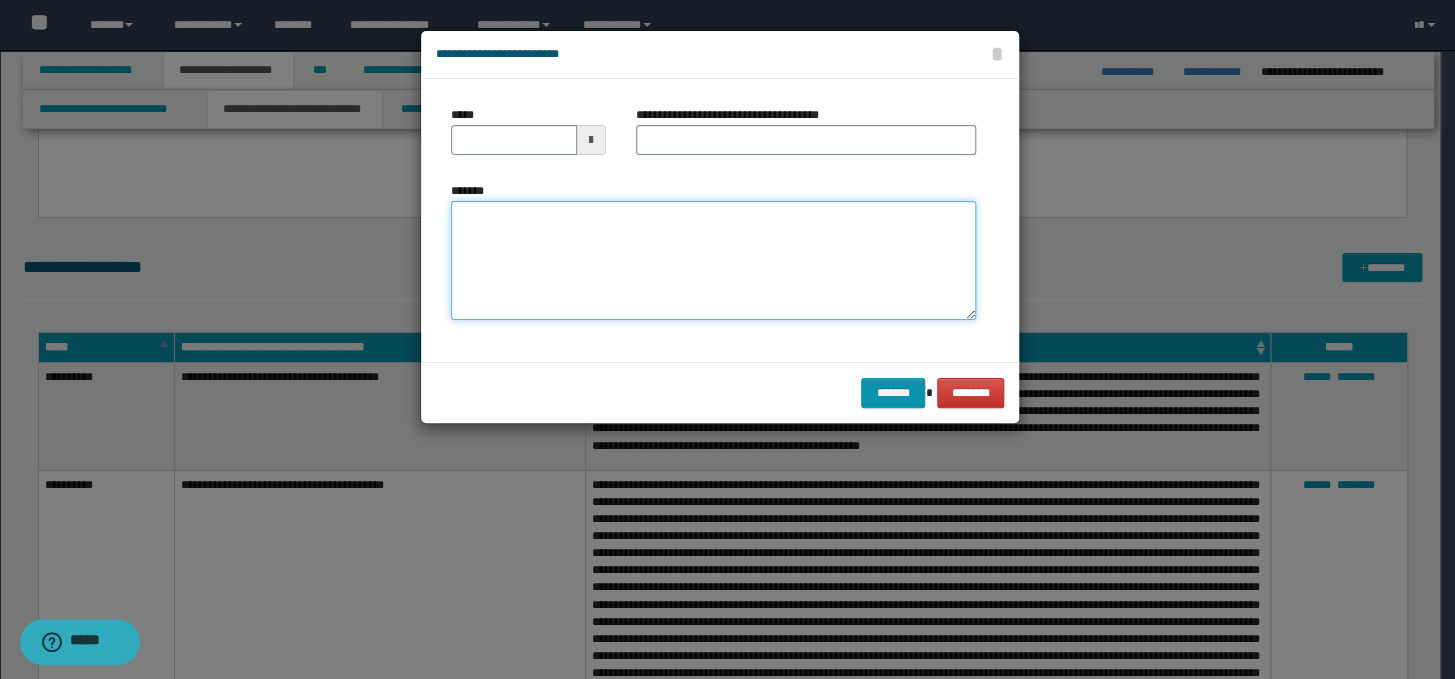 paste on "**********" 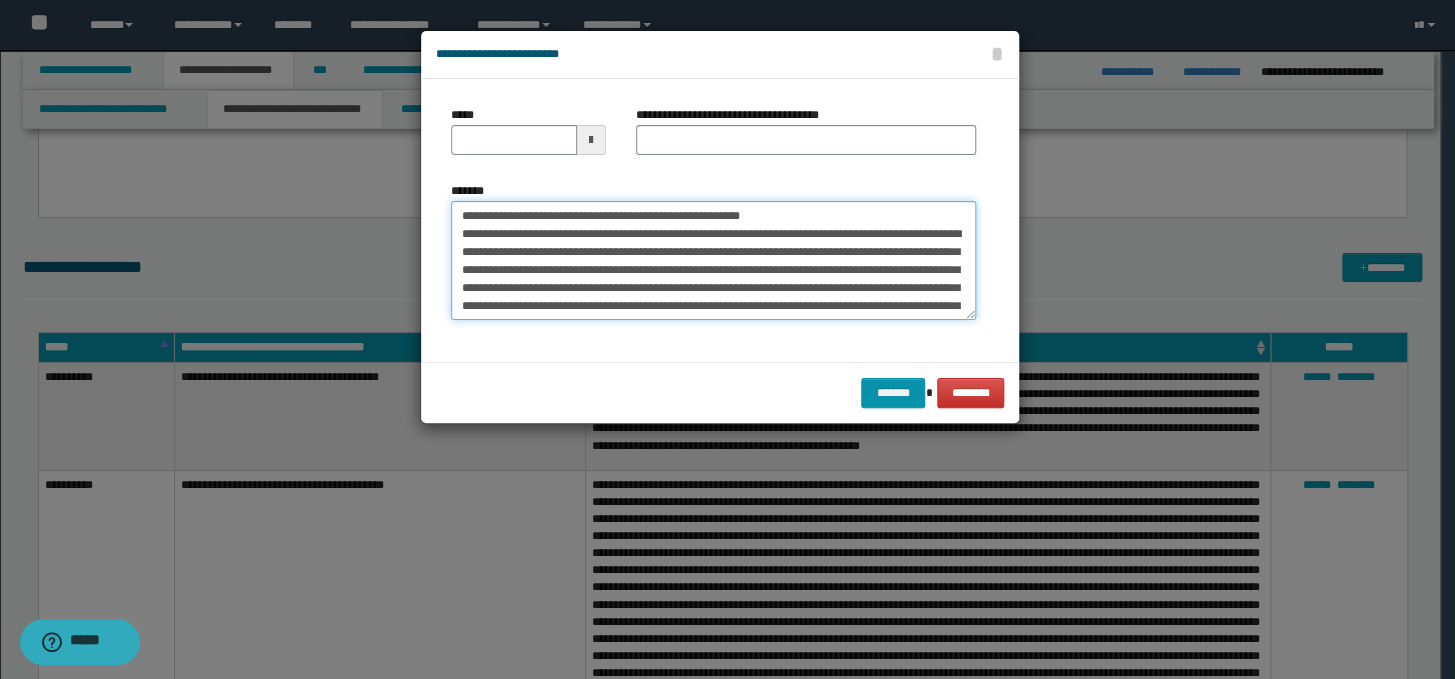 click on "*******" at bounding box center (713, 261) 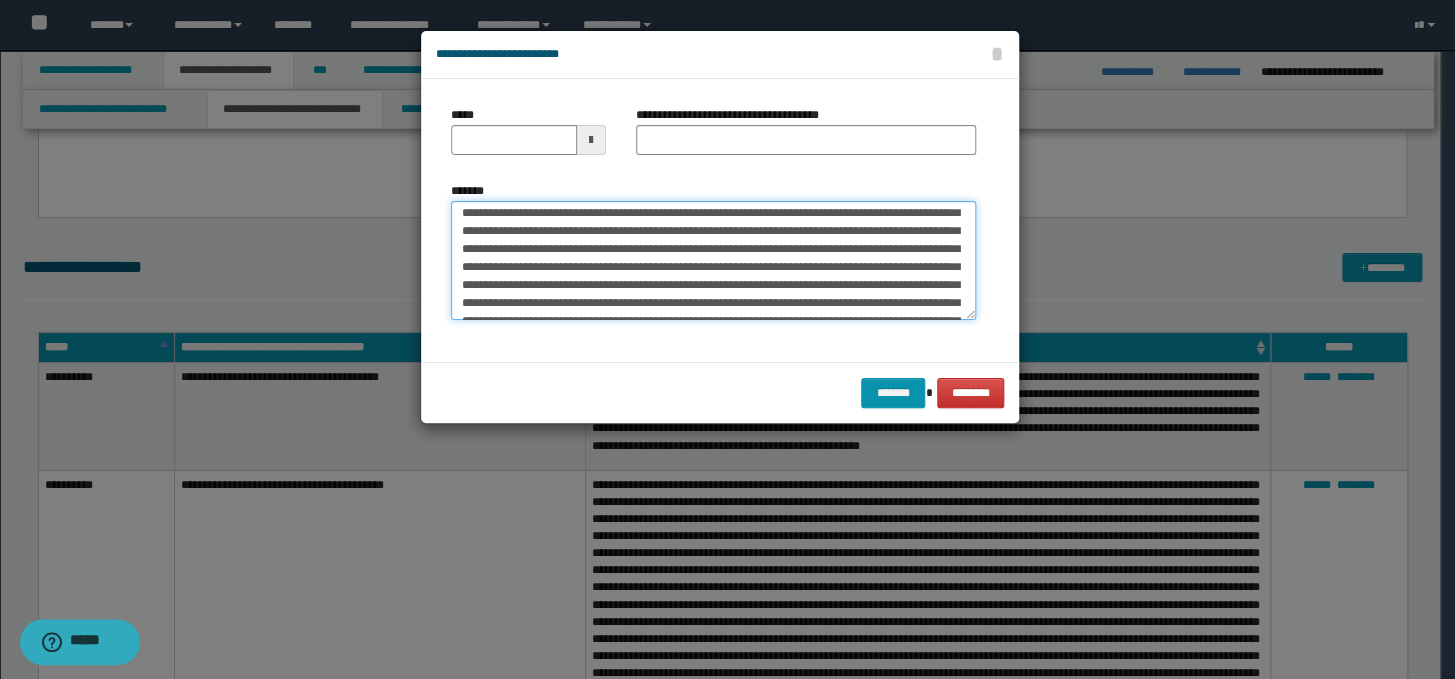 scroll, scrollTop: 0, scrollLeft: 0, axis: both 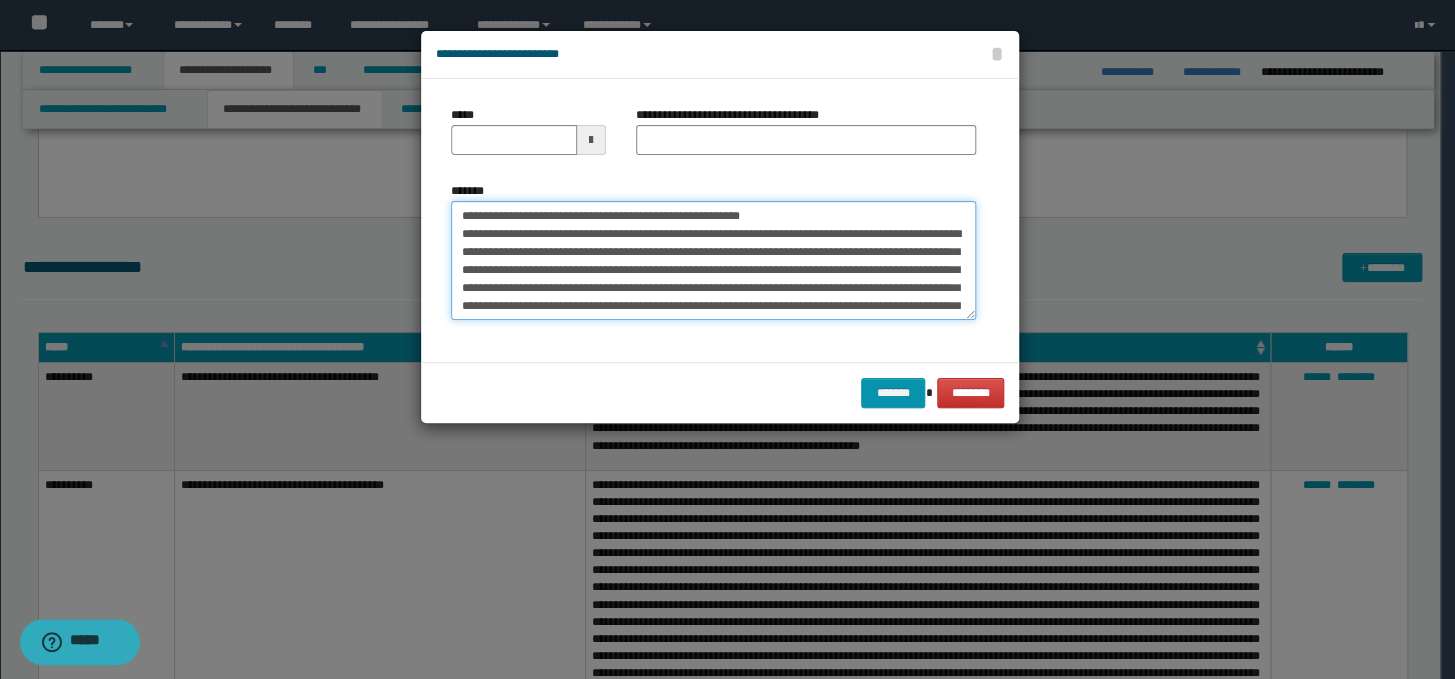 drag, startPoint x: 815, startPoint y: 219, endPoint x: 468, endPoint y: 211, distance: 347.0922 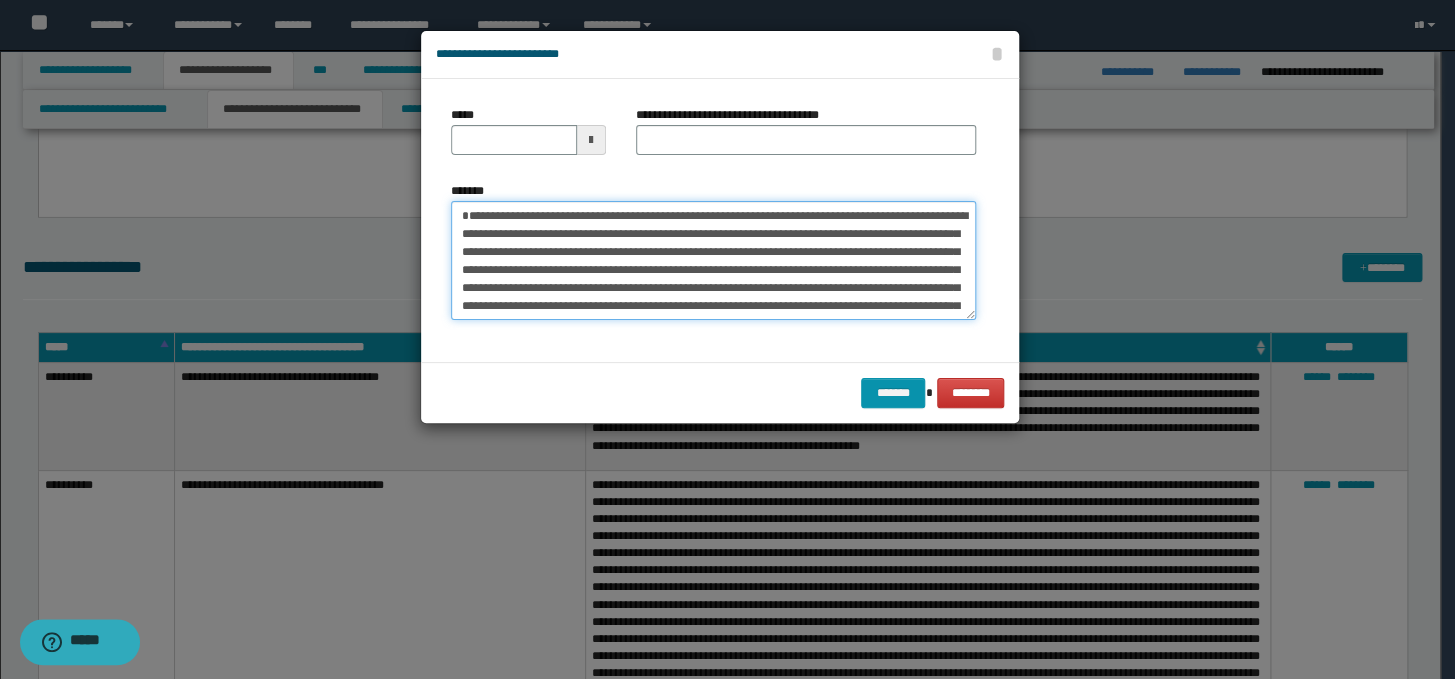 type on "**********" 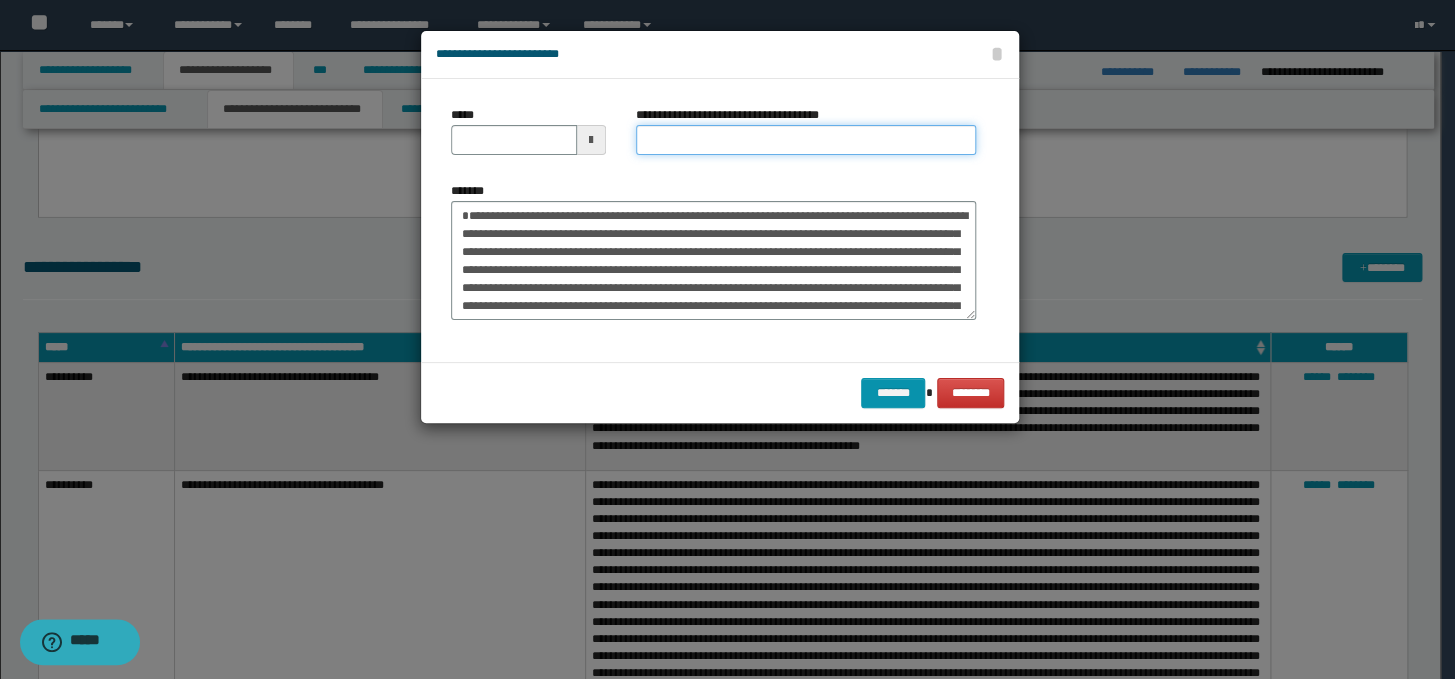 paste on "**********" 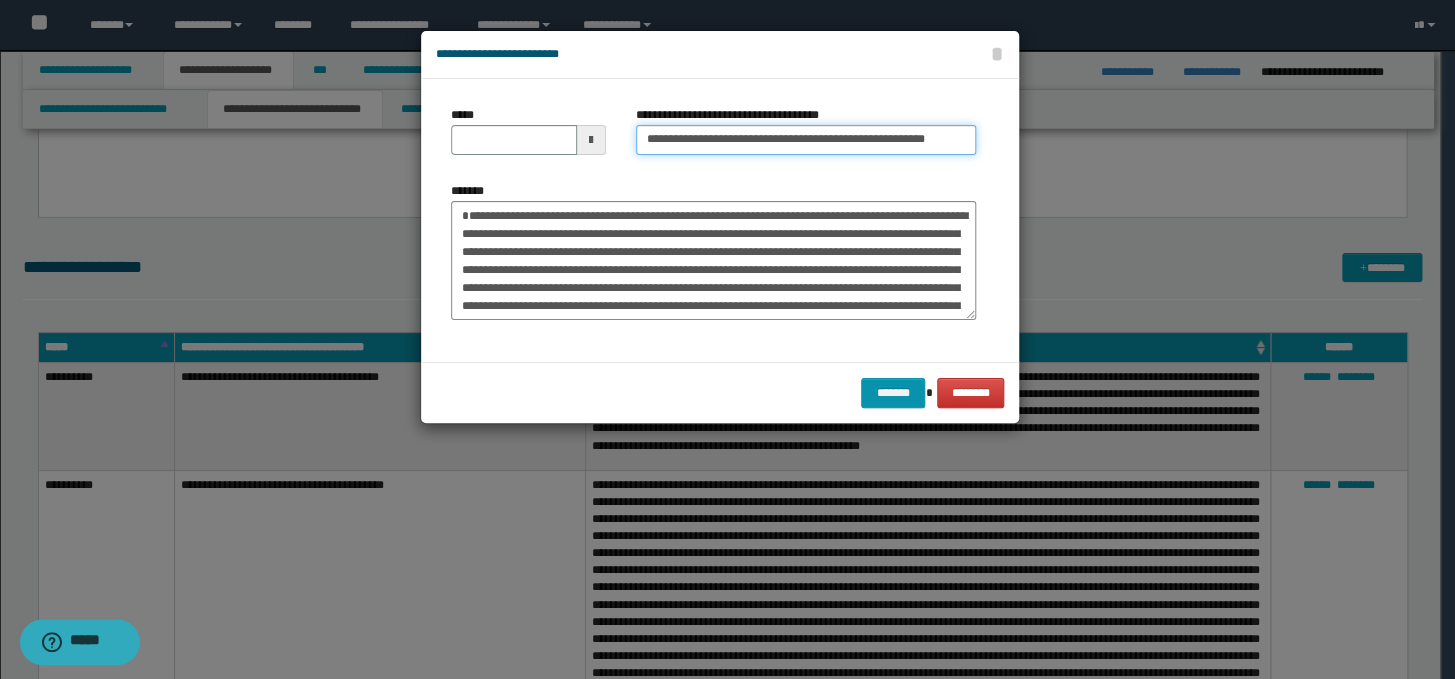 click on "**********" at bounding box center [806, 140] 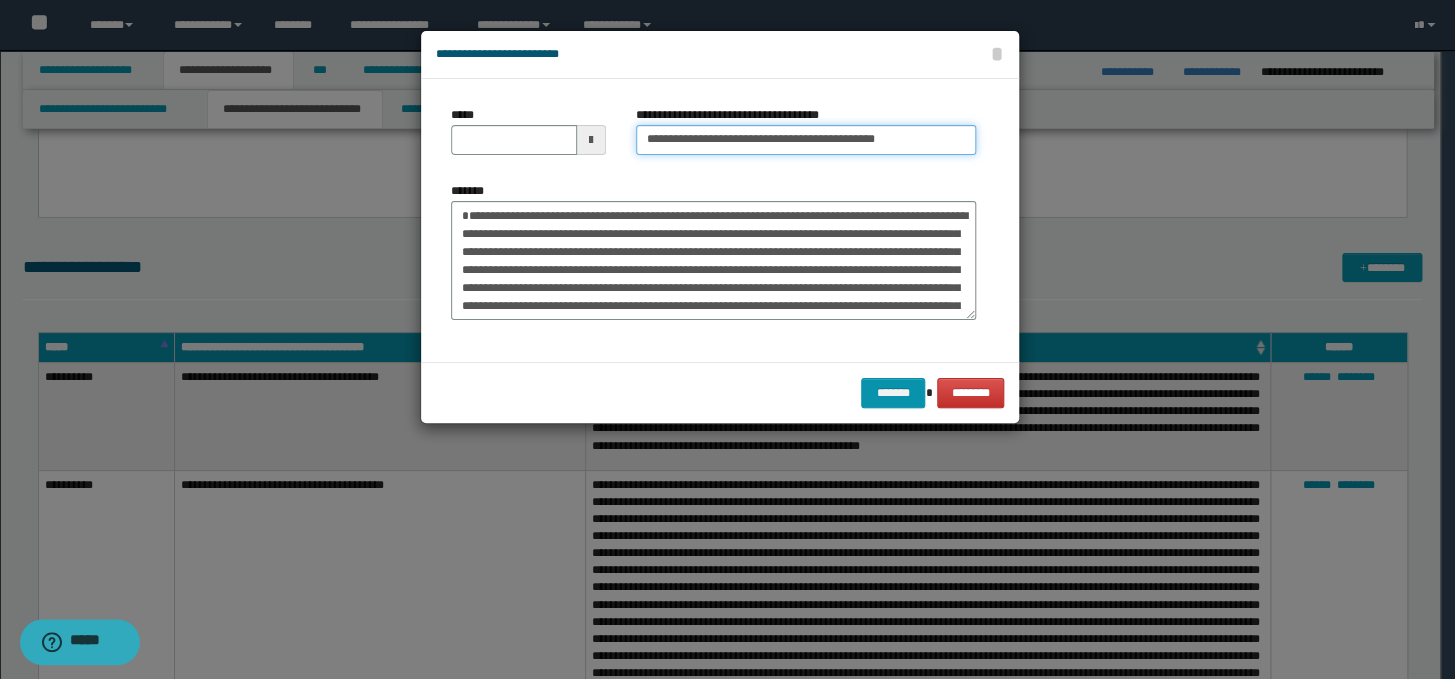 type 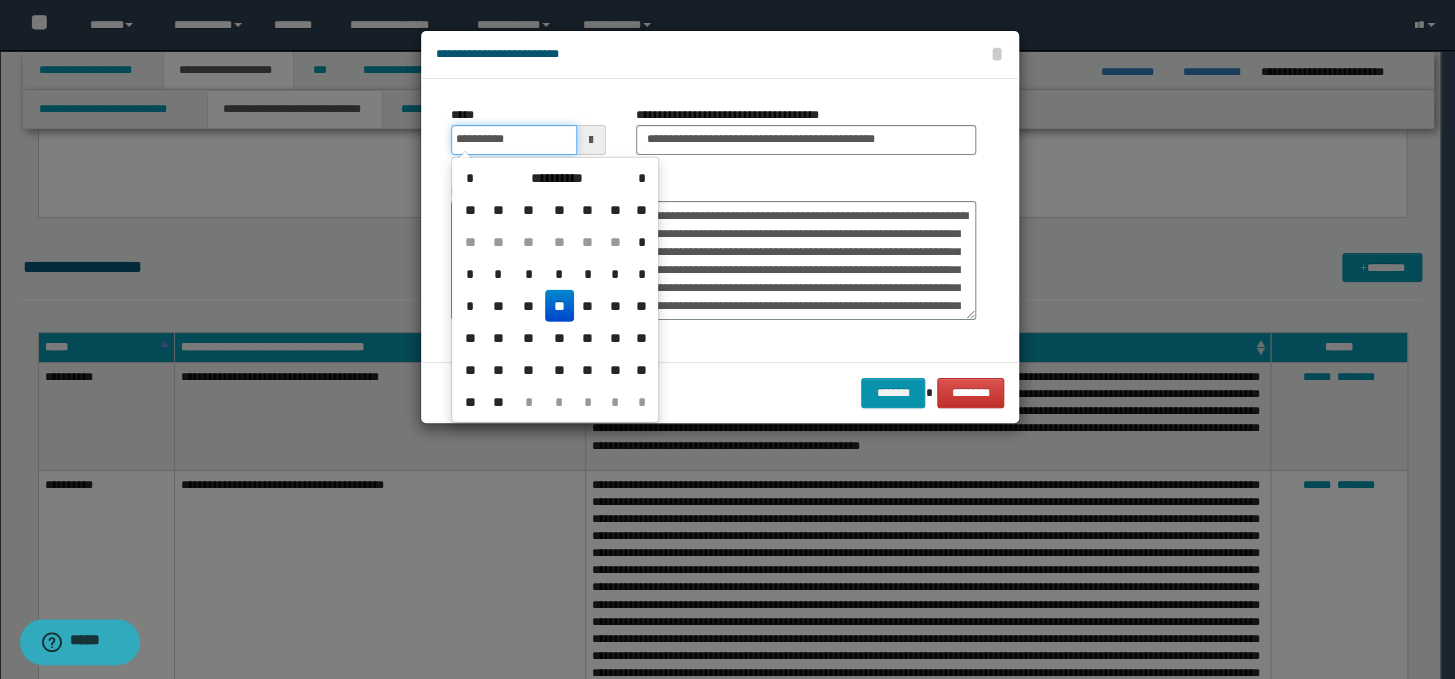 click on "**********" at bounding box center [514, 140] 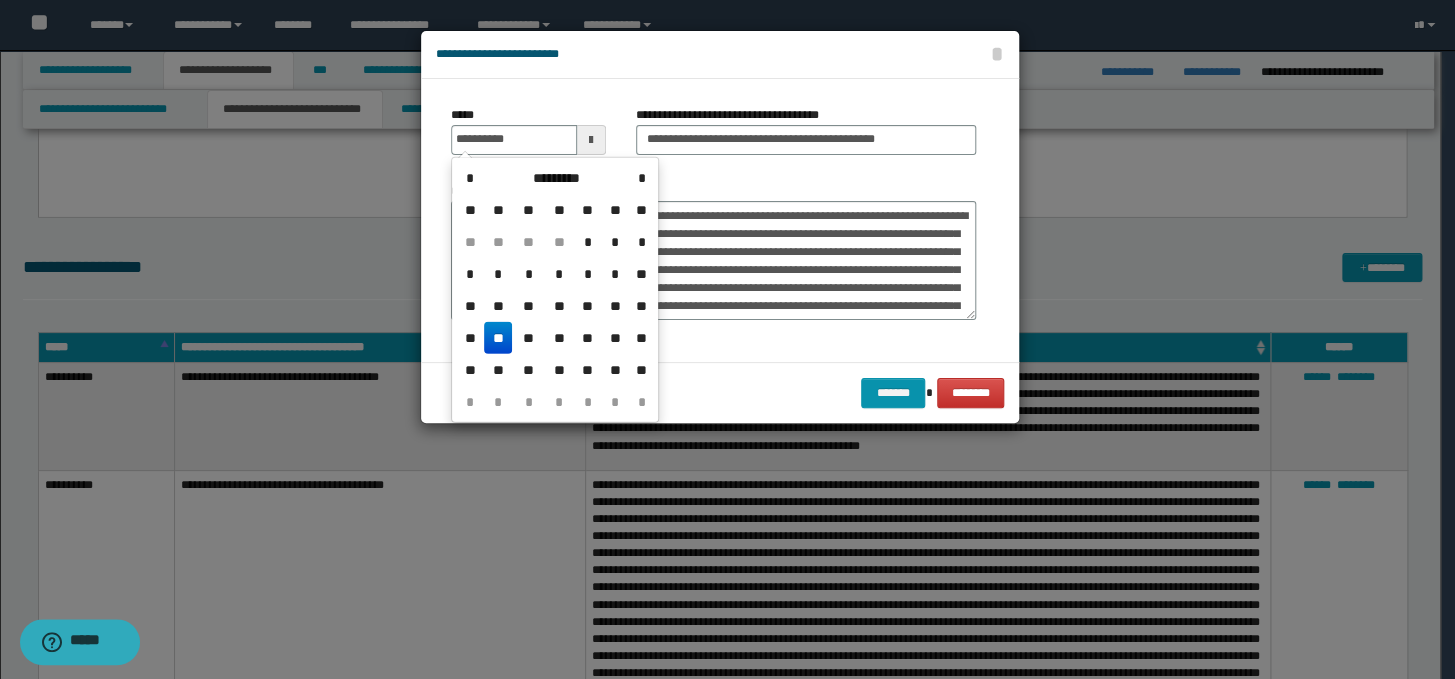 click on "**" at bounding box center [498, 338] 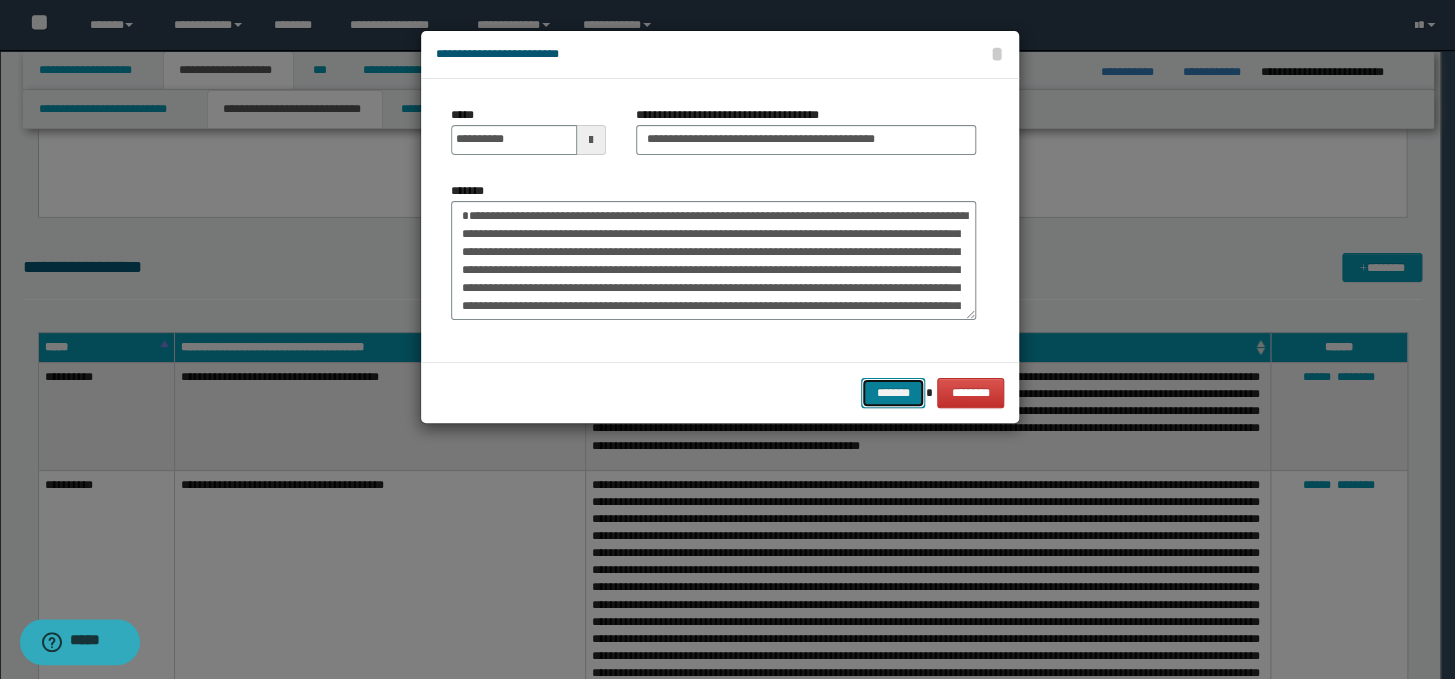 click on "*******" at bounding box center [893, 393] 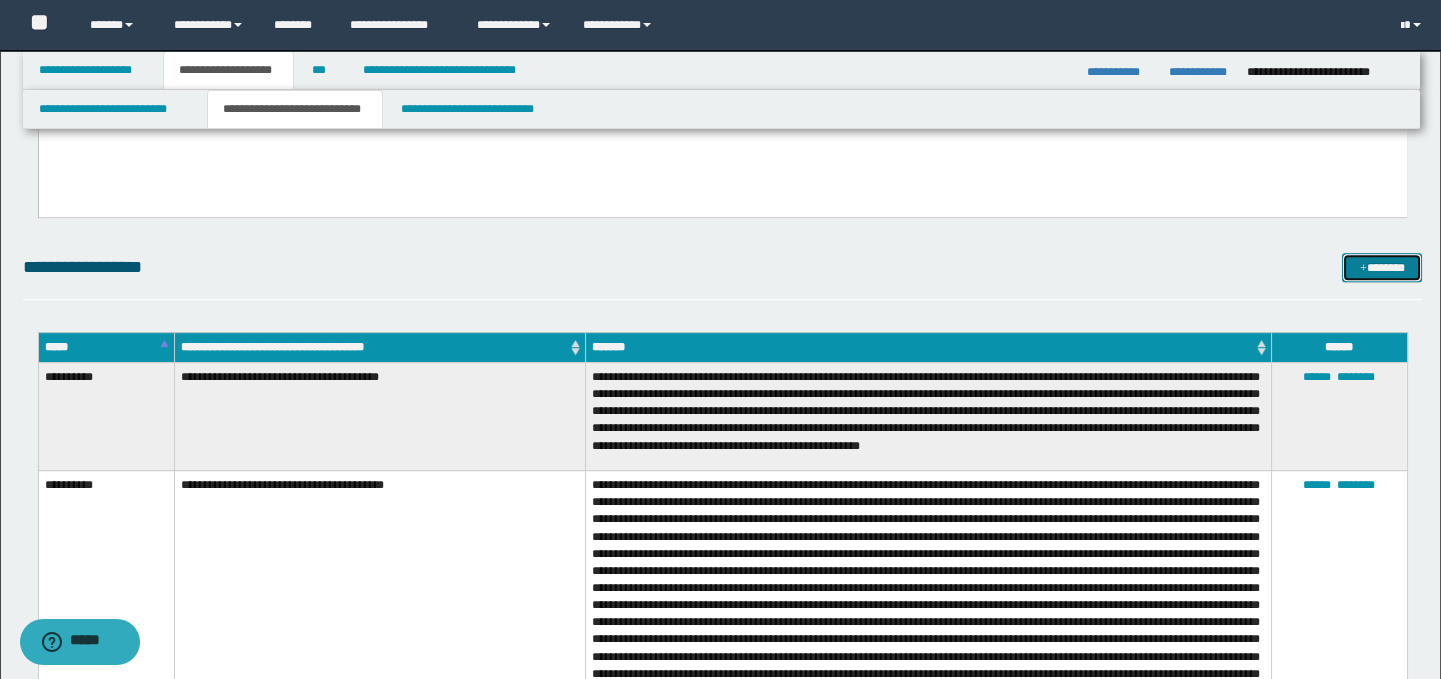 click on "*******" at bounding box center [1382, 268] 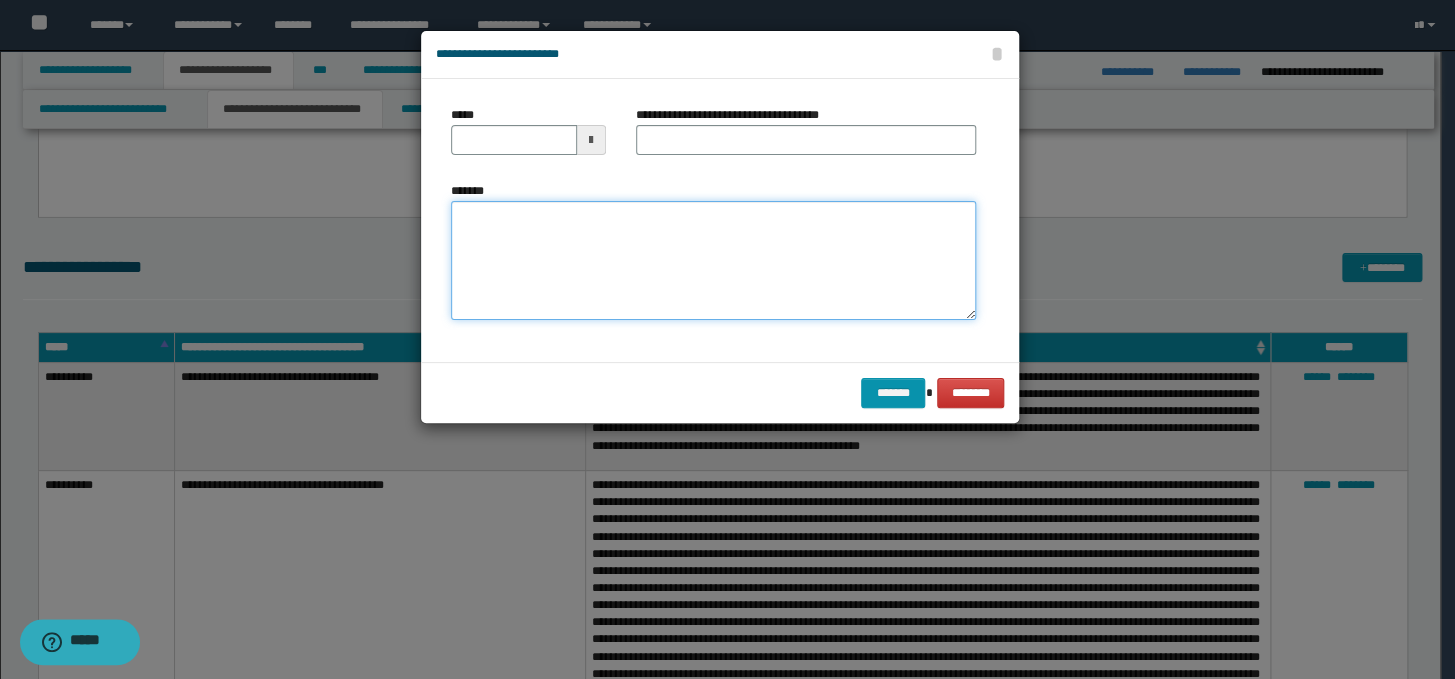 paste on "**********" 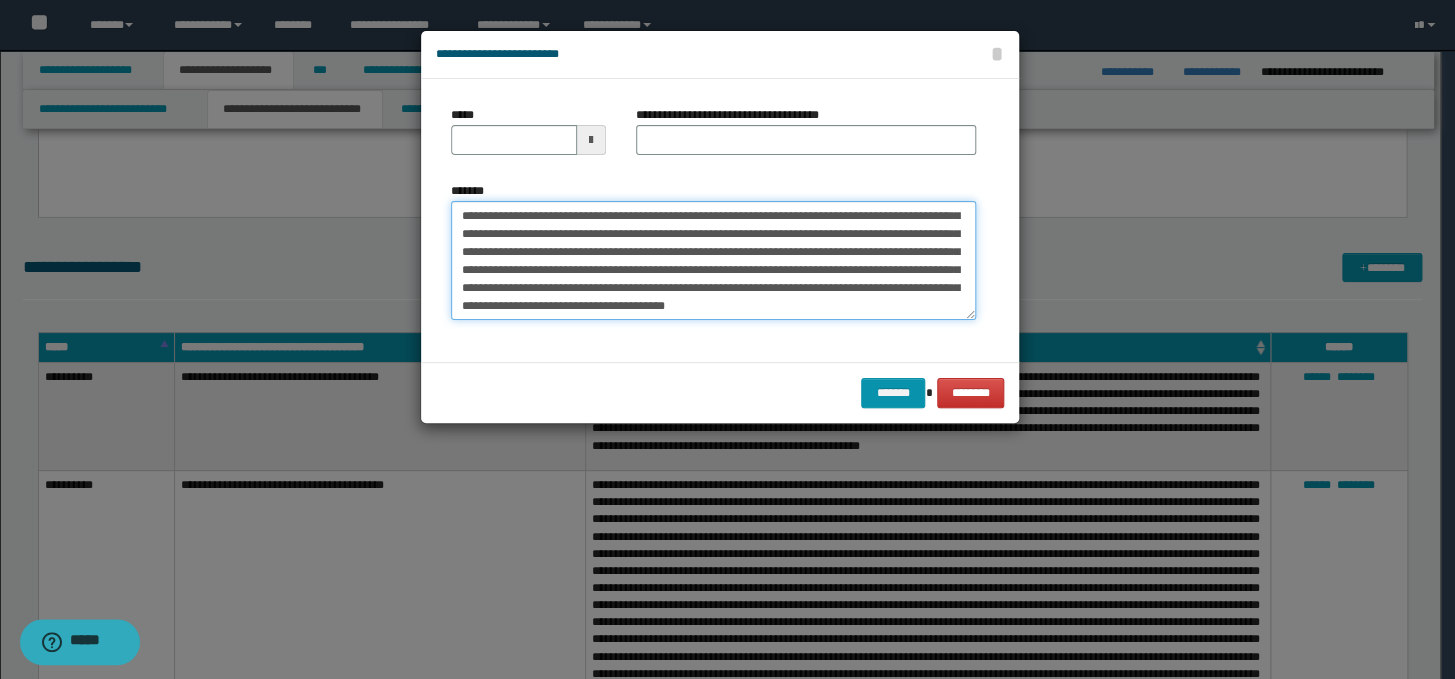 scroll, scrollTop: 0, scrollLeft: 0, axis: both 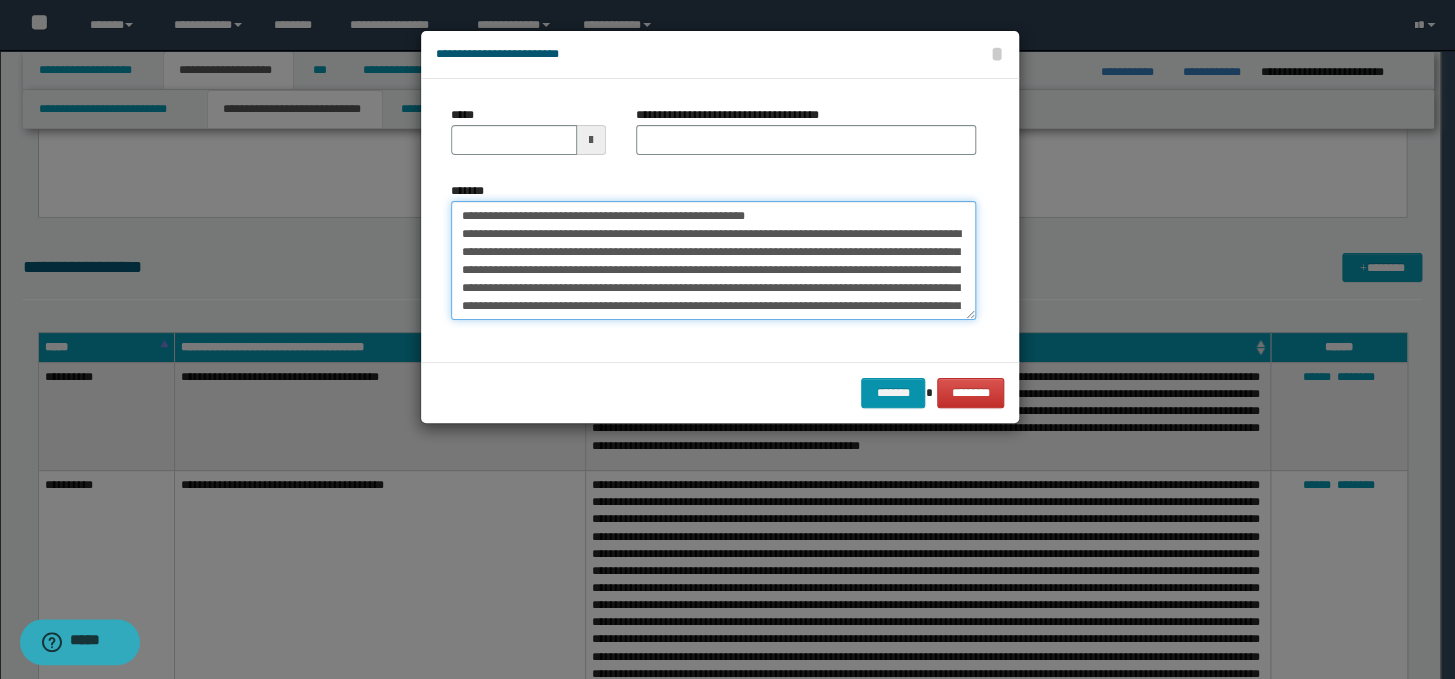 drag, startPoint x: 904, startPoint y: 215, endPoint x: 449, endPoint y: 211, distance: 455.01758 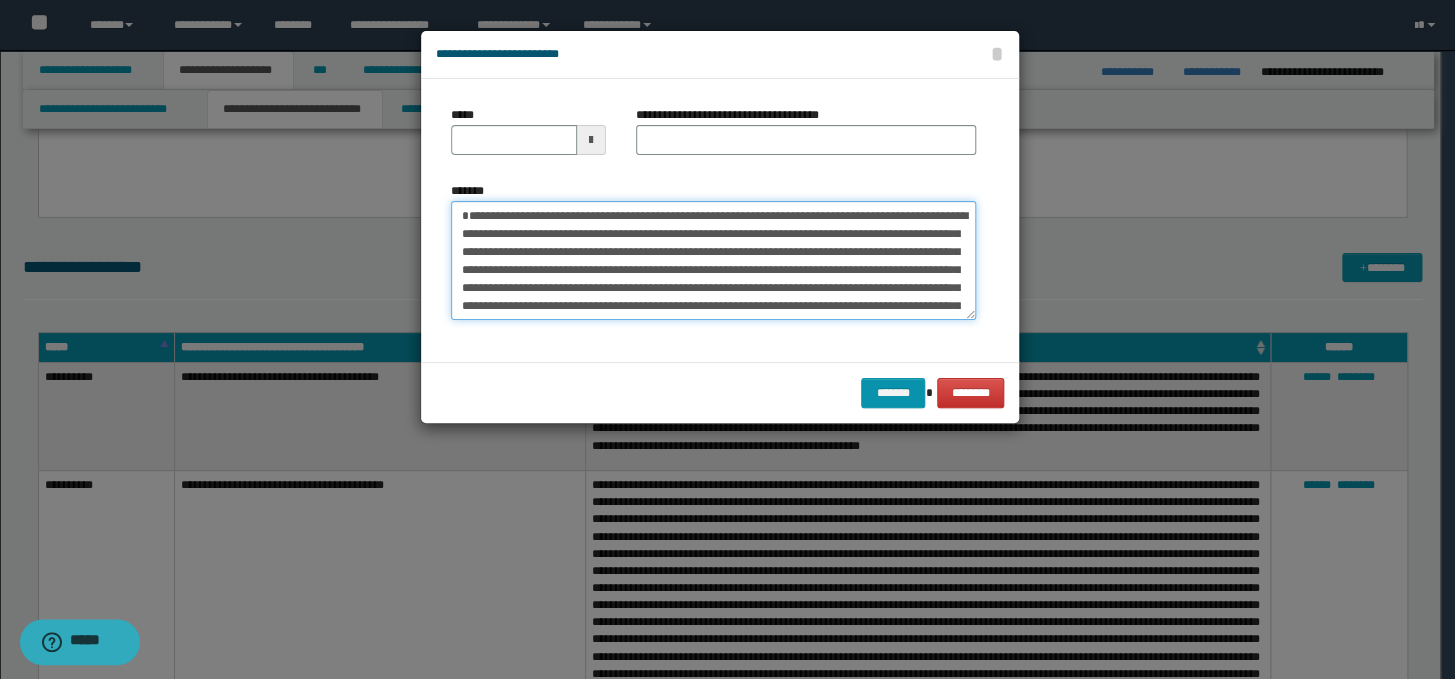type on "**********" 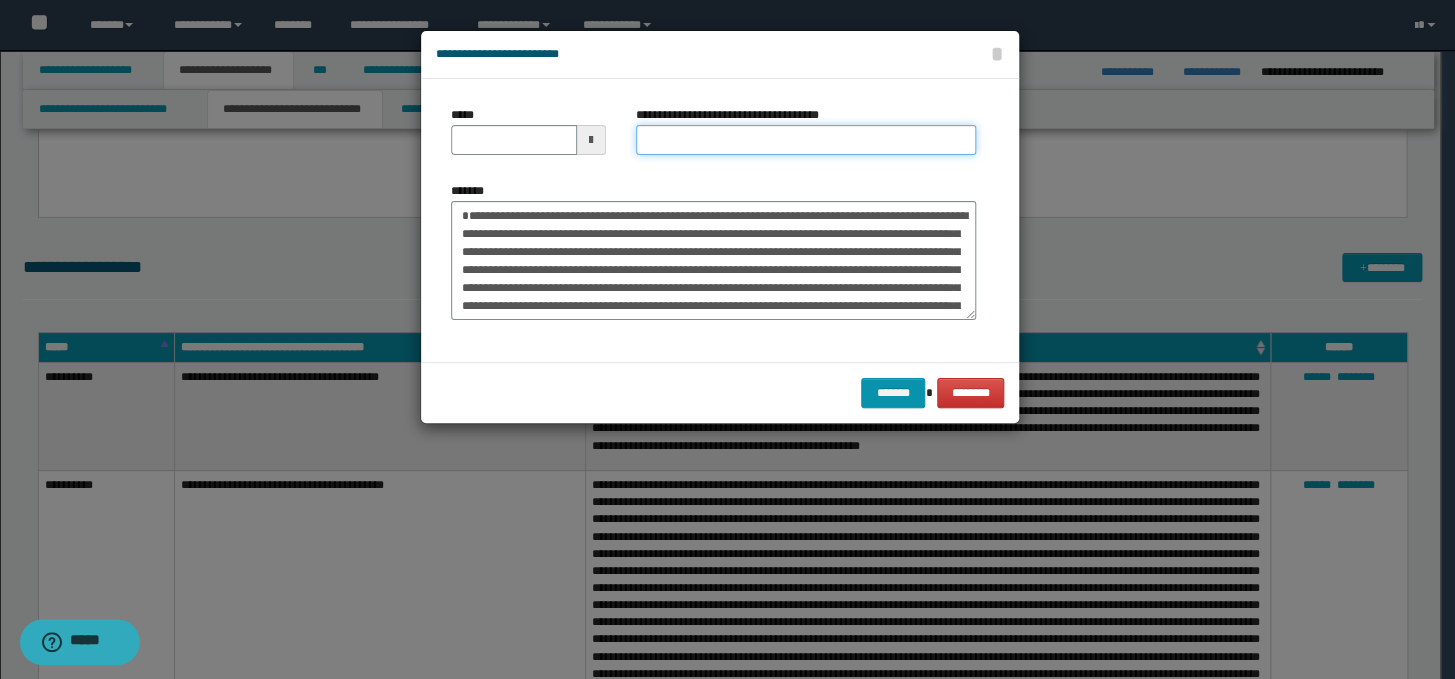 click on "**********" at bounding box center [806, 140] 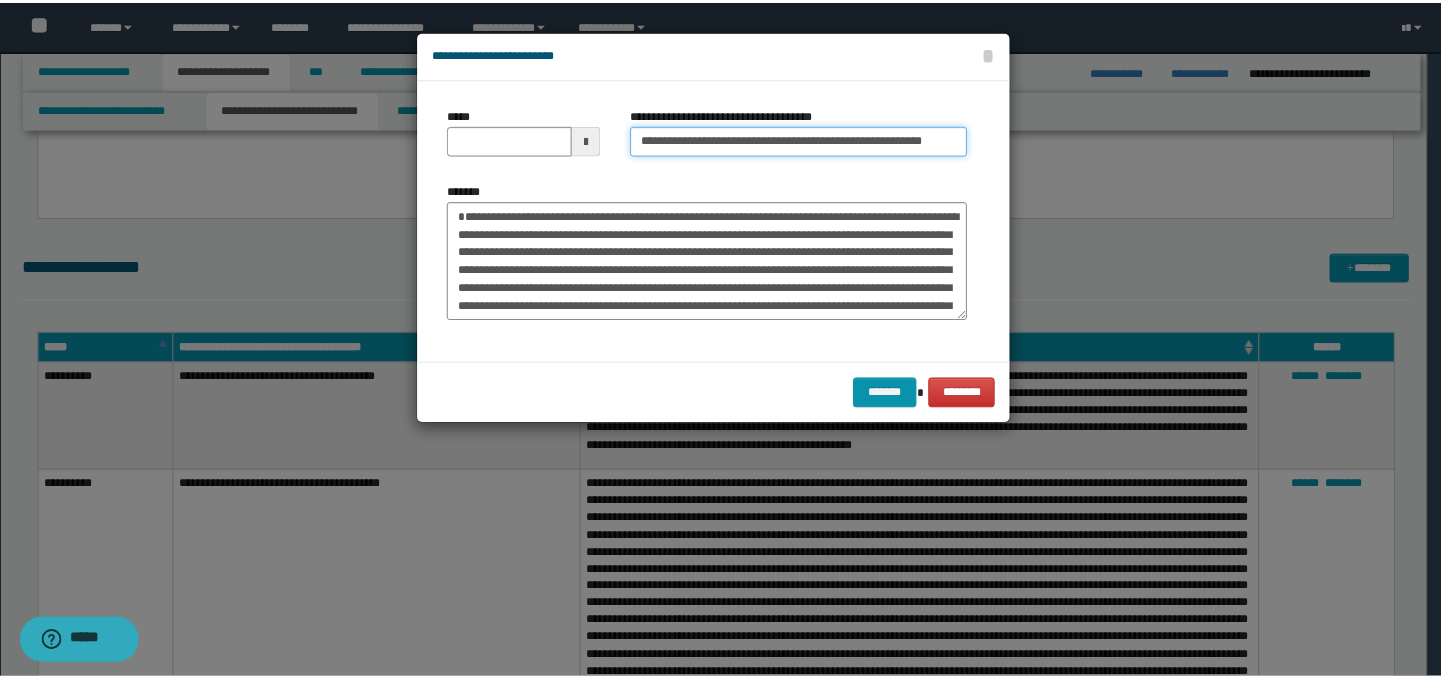 scroll, scrollTop: 0, scrollLeft: 0, axis: both 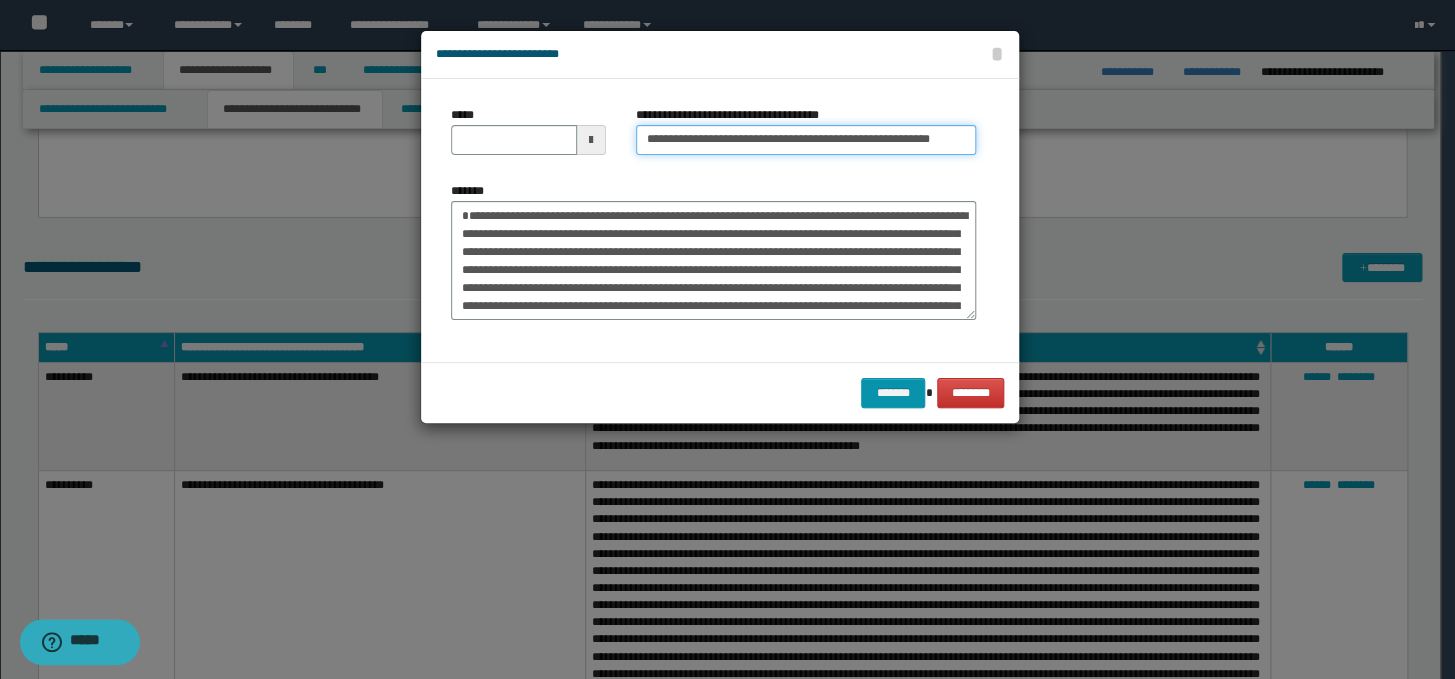 drag, startPoint x: 696, startPoint y: 142, endPoint x: 617, endPoint y: 137, distance: 79.15807 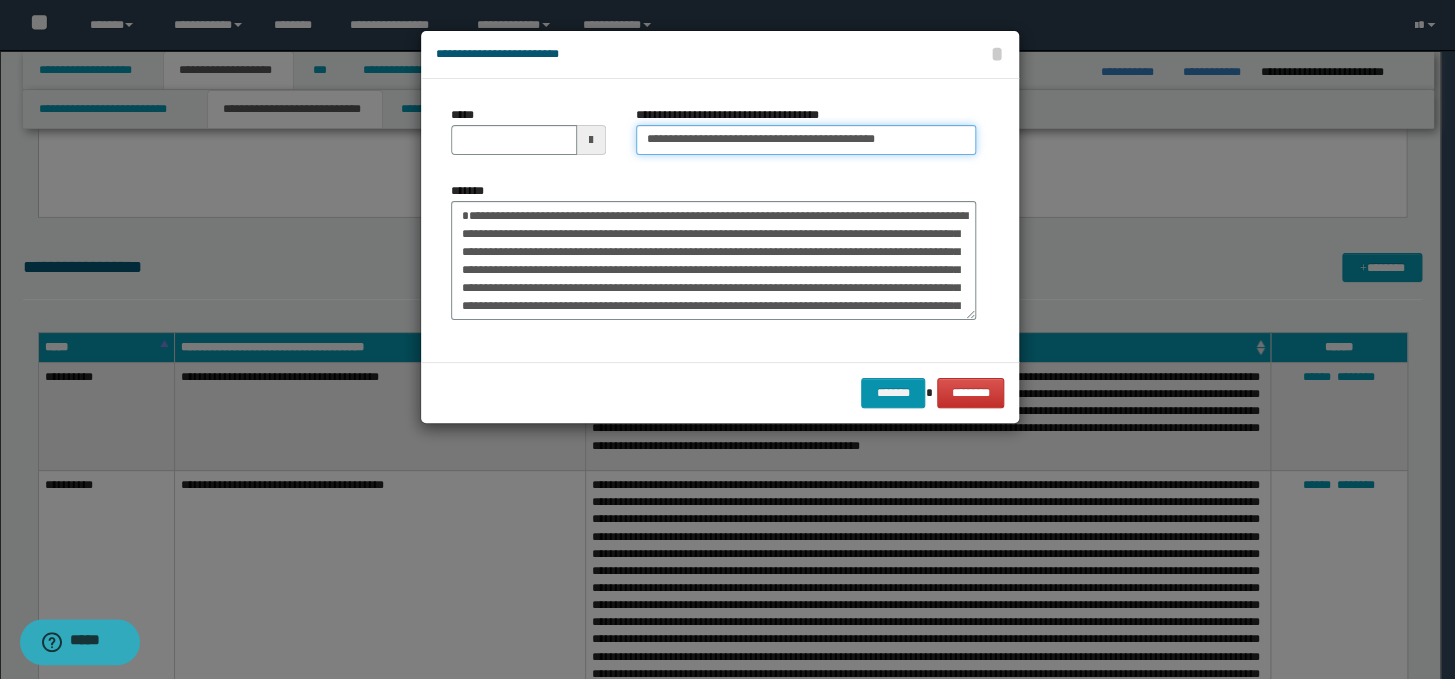 type 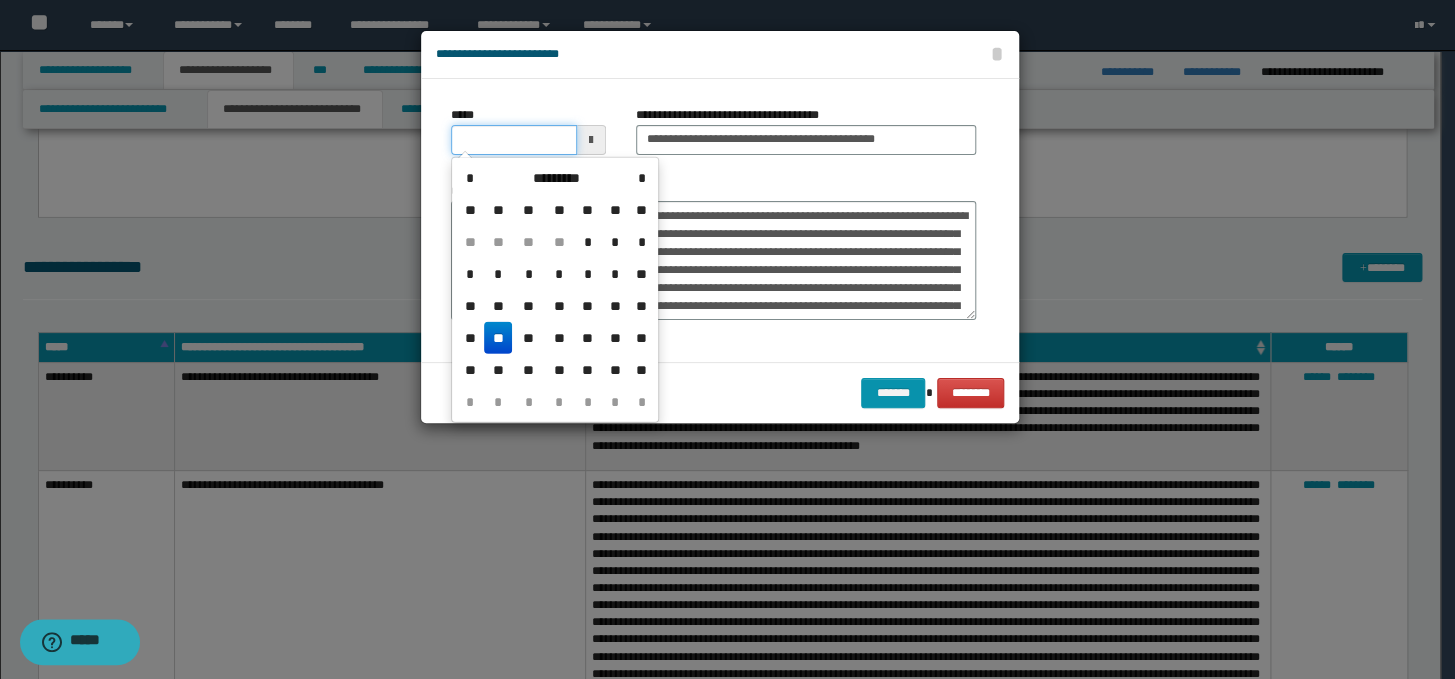 click on "*****" at bounding box center [514, 140] 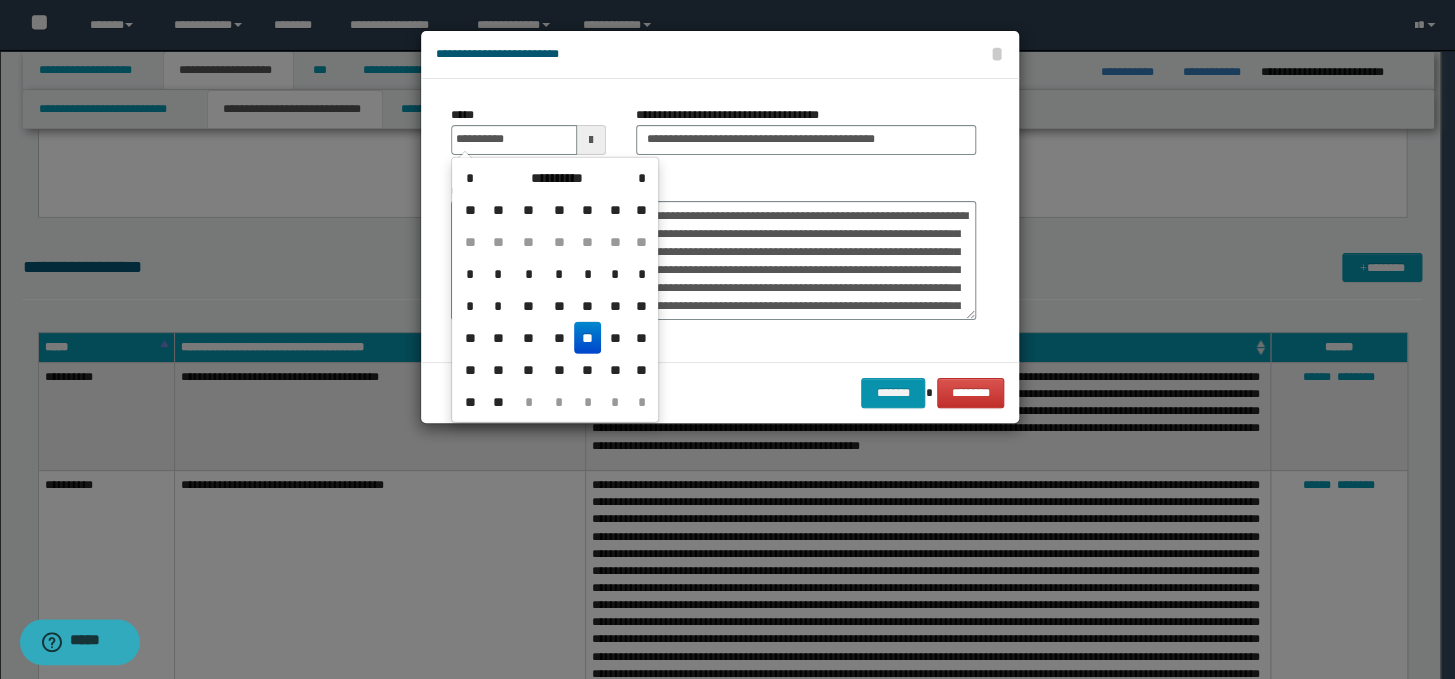 click on "**" at bounding box center (588, 338) 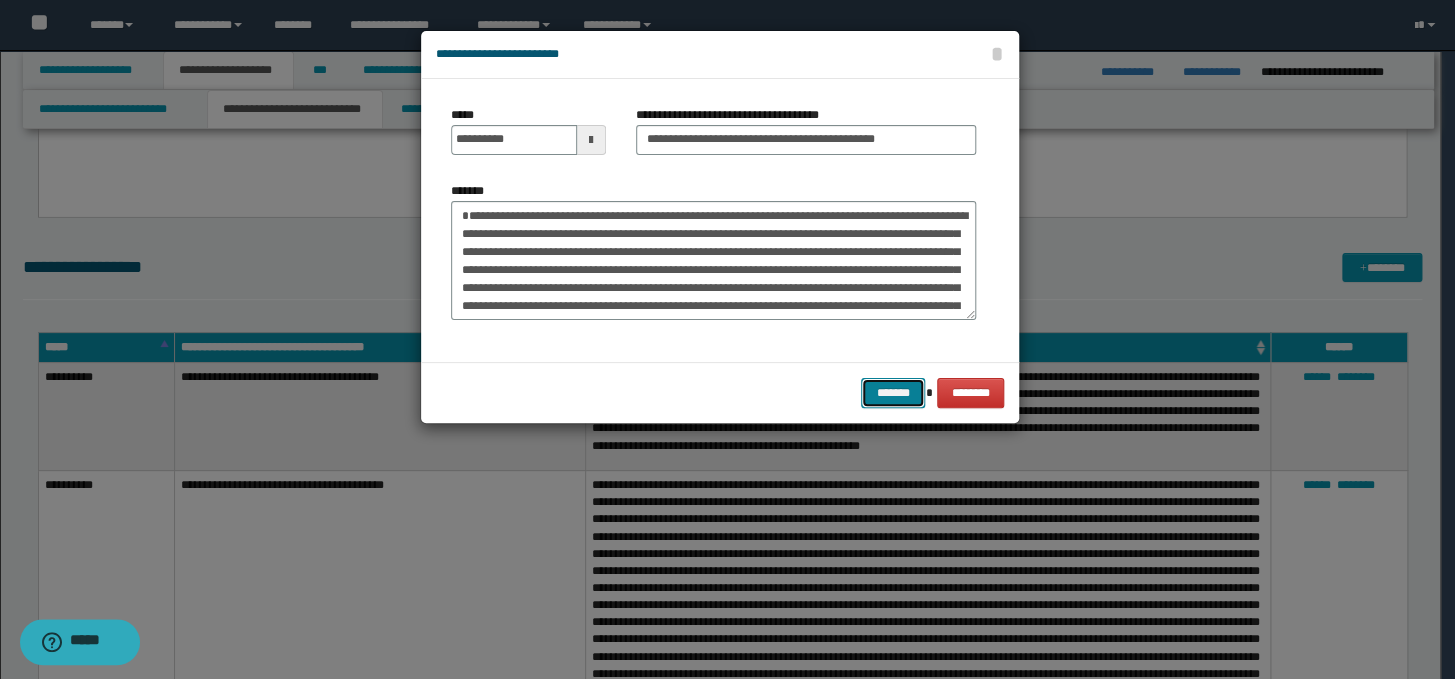click on "*******" at bounding box center [893, 393] 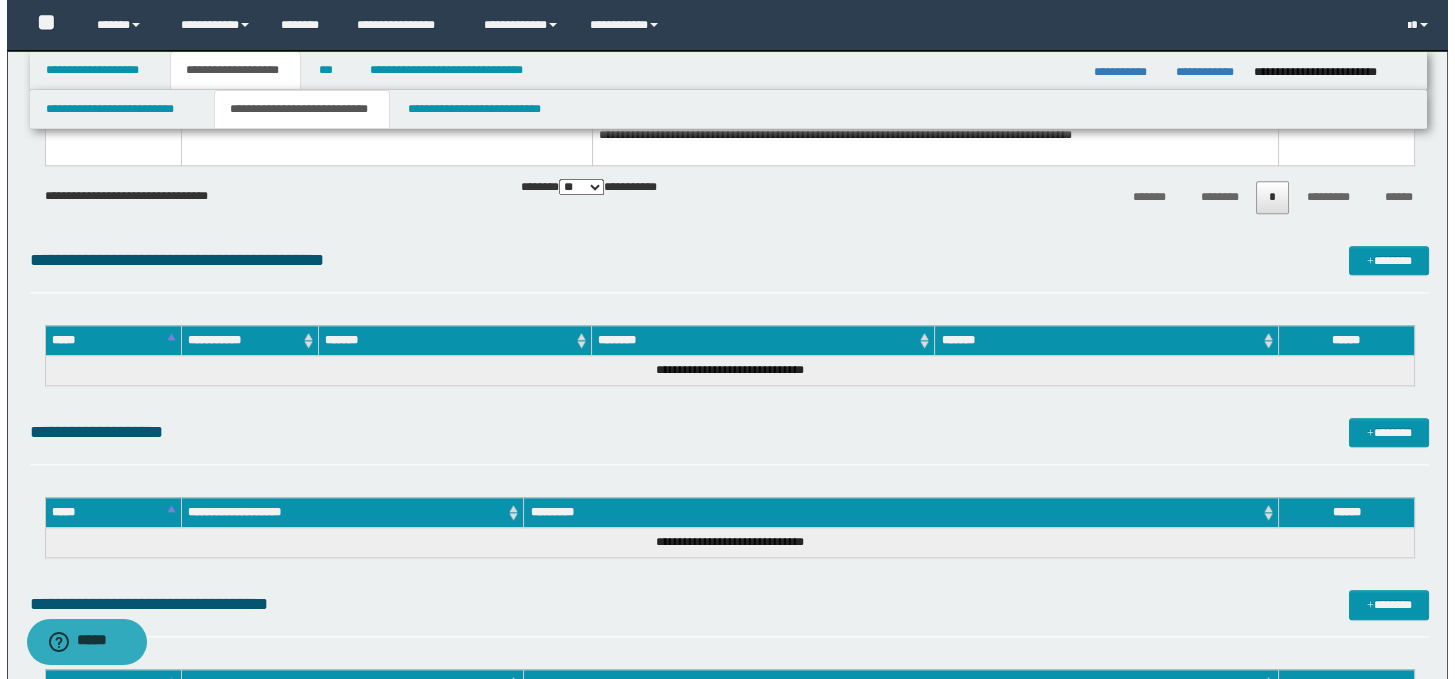 scroll, scrollTop: 5083, scrollLeft: 0, axis: vertical 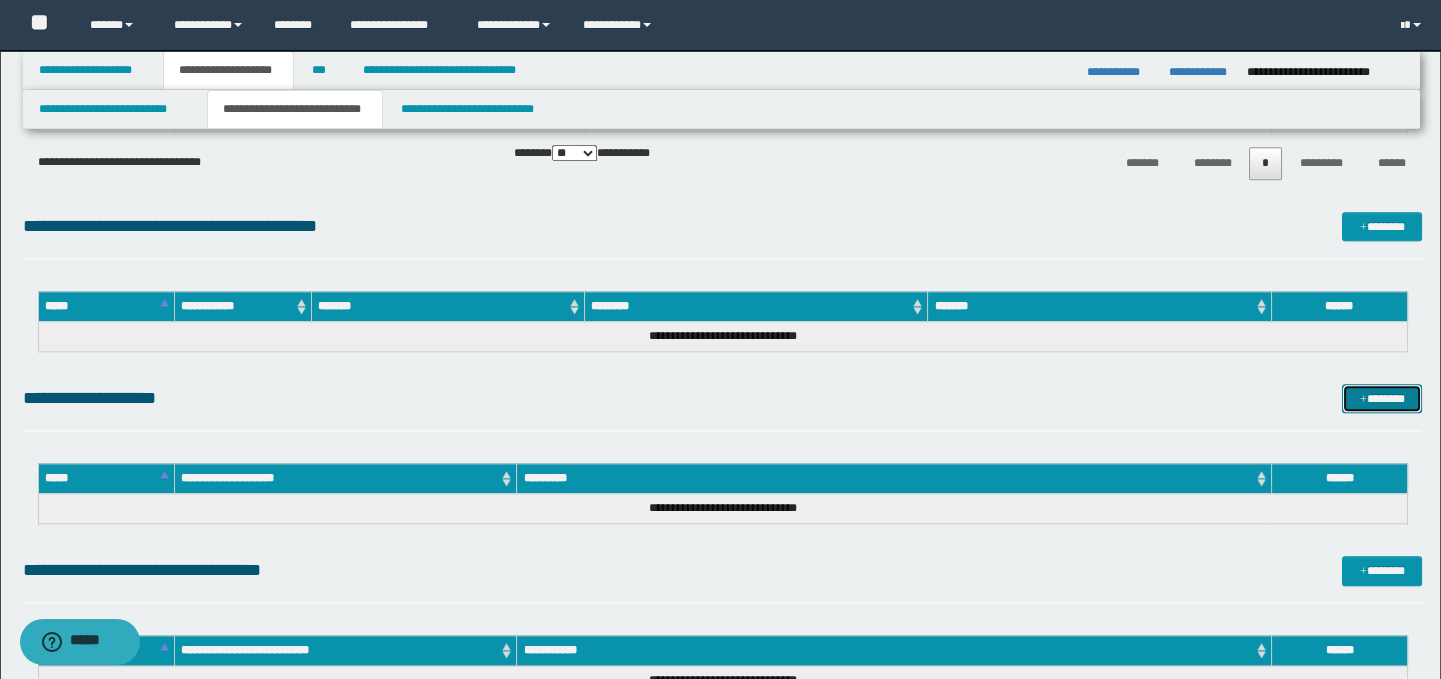 click on "*******" at bounding box center (1382, 399) 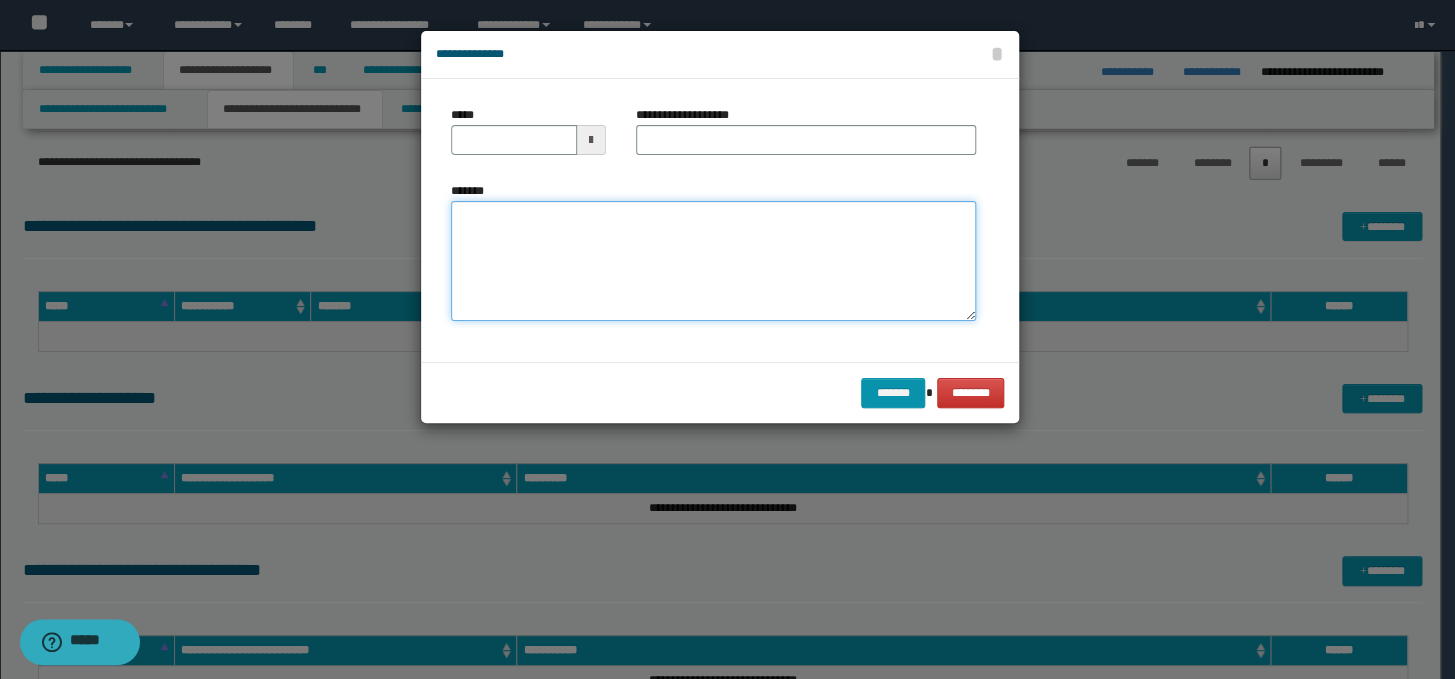 click on "*******" at bounding box center [713, 261] 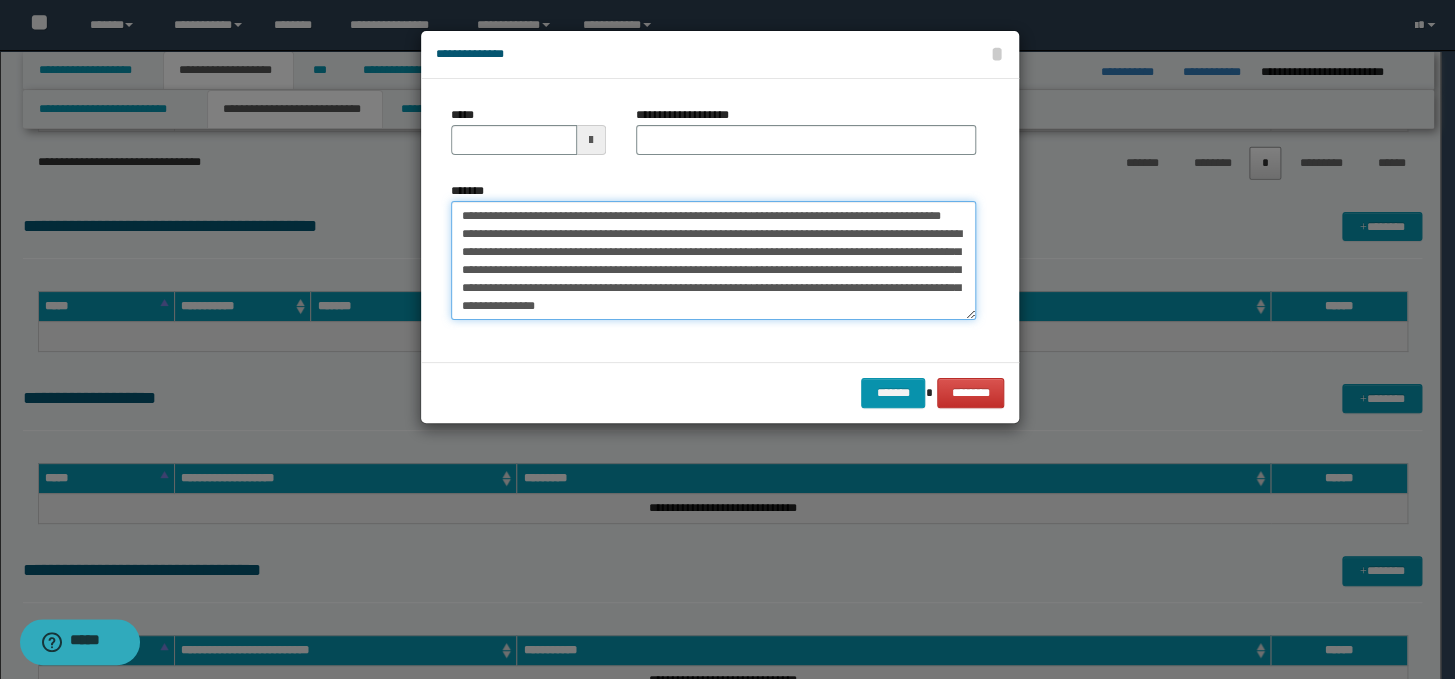 scroll, scrollTop: 0, scrollLeft: 0, axis: both 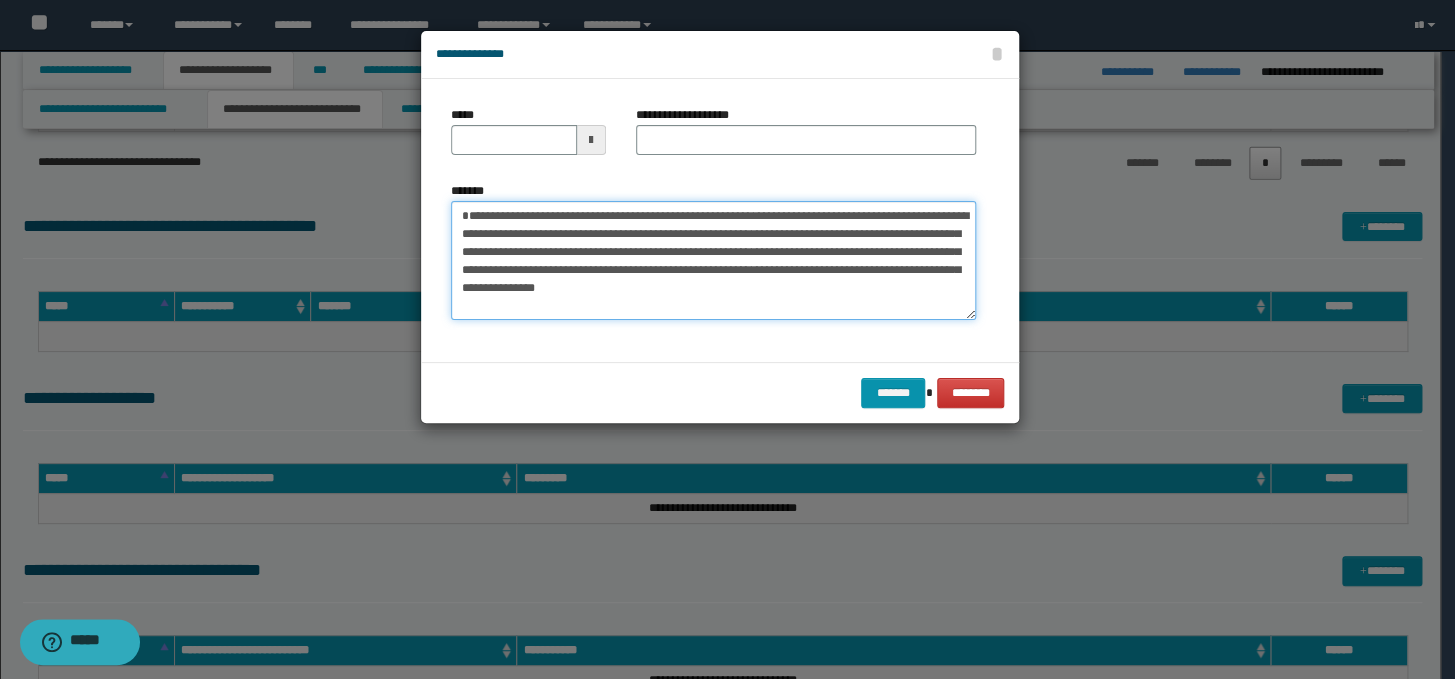 type on "**********" 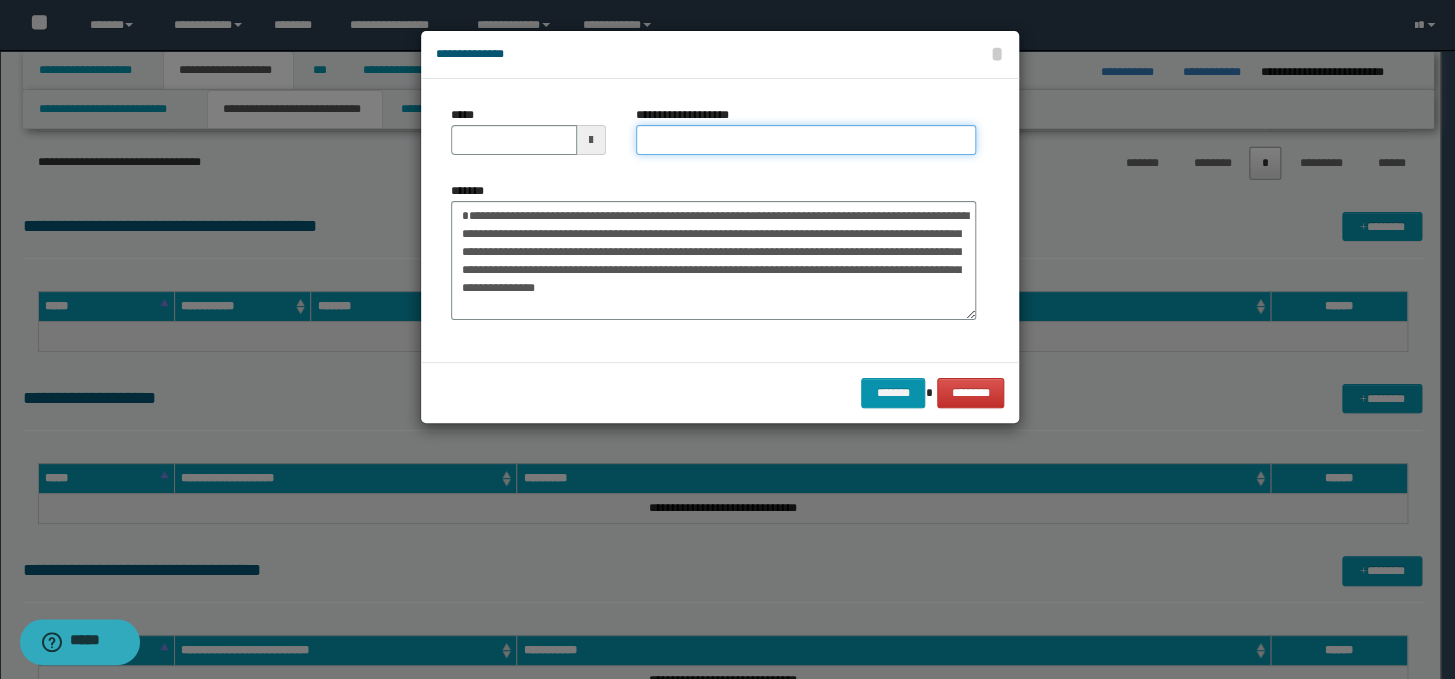 paste on "**********" 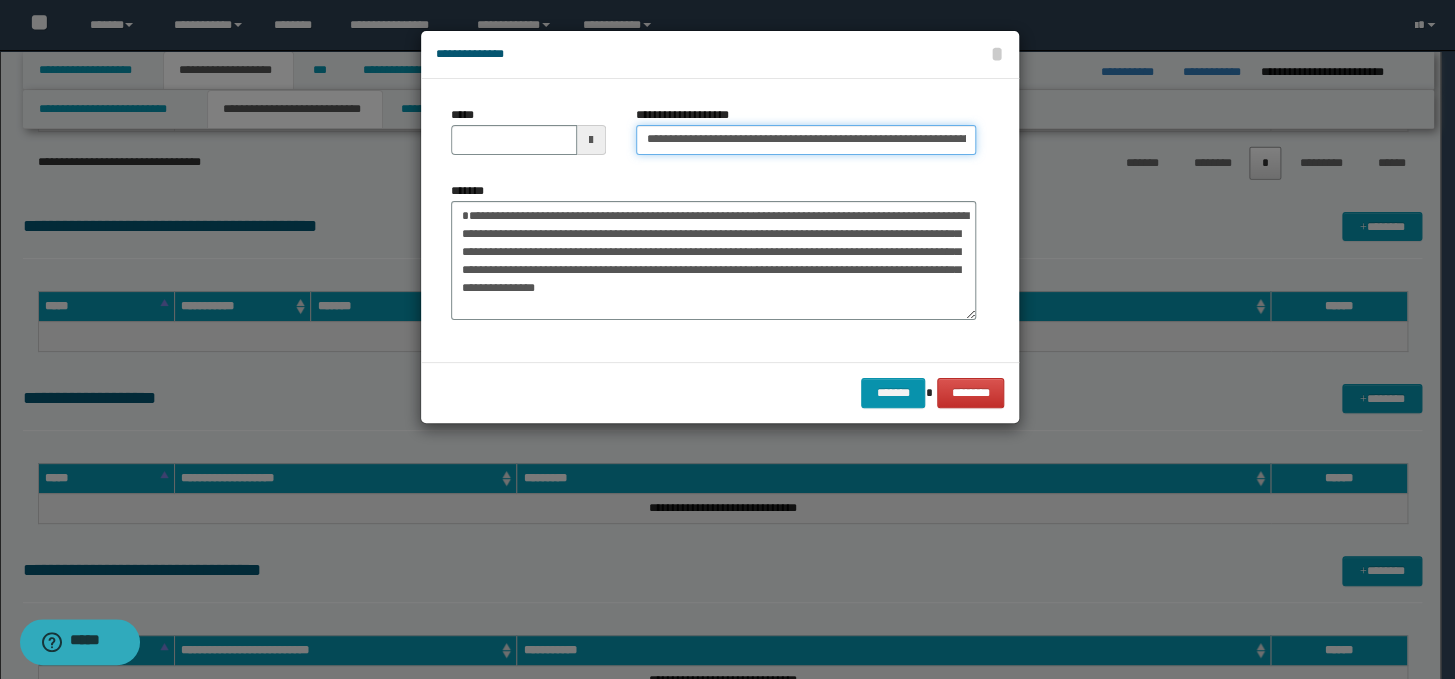 click on "**********" at bounding box center [806, 140] 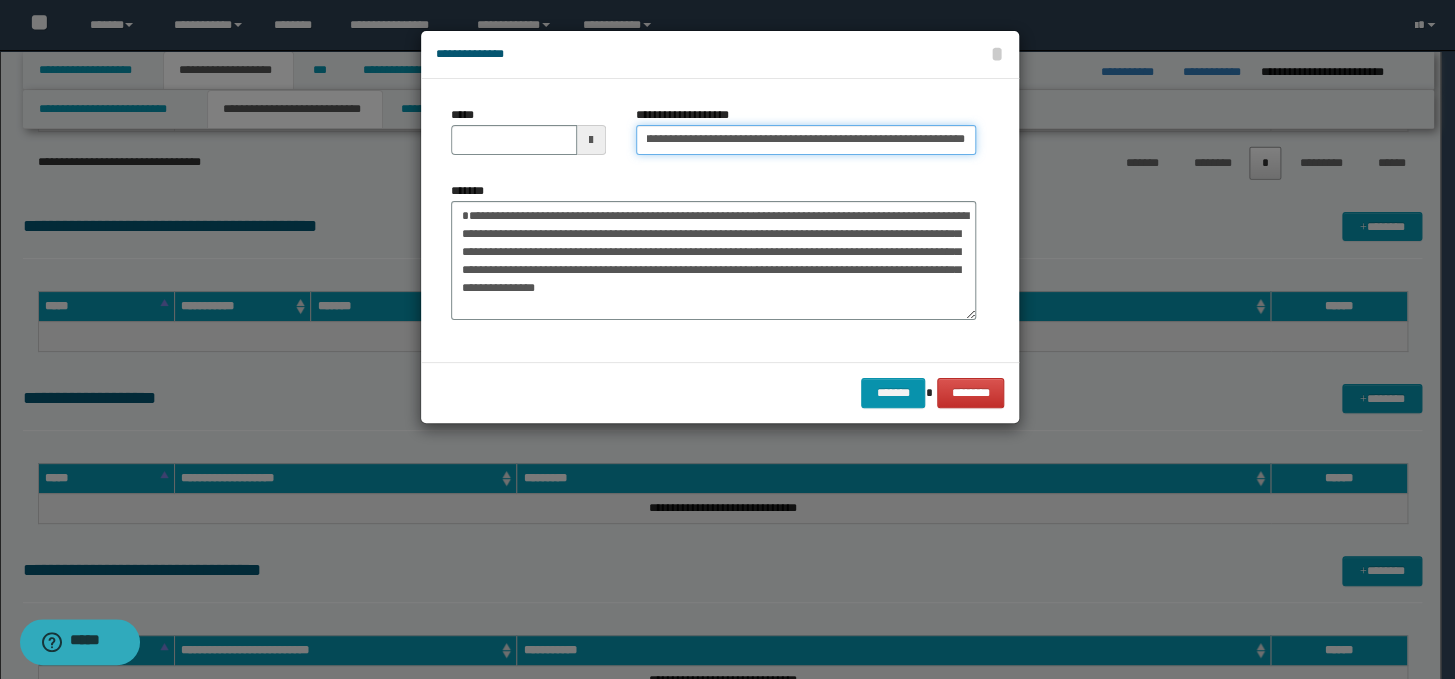 click on "**********" at bounding box center (806, 140) 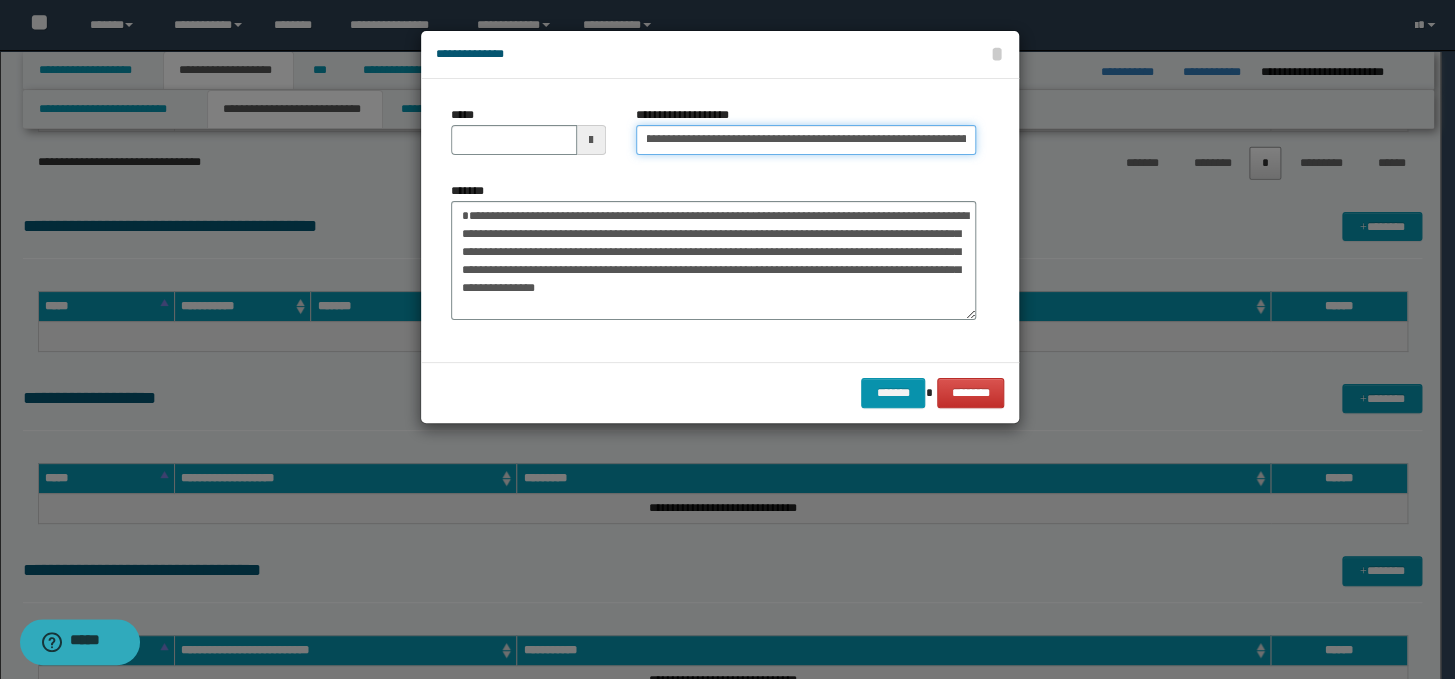 scroll, scrollTop: 0, scrollLeft: 0, axis: both 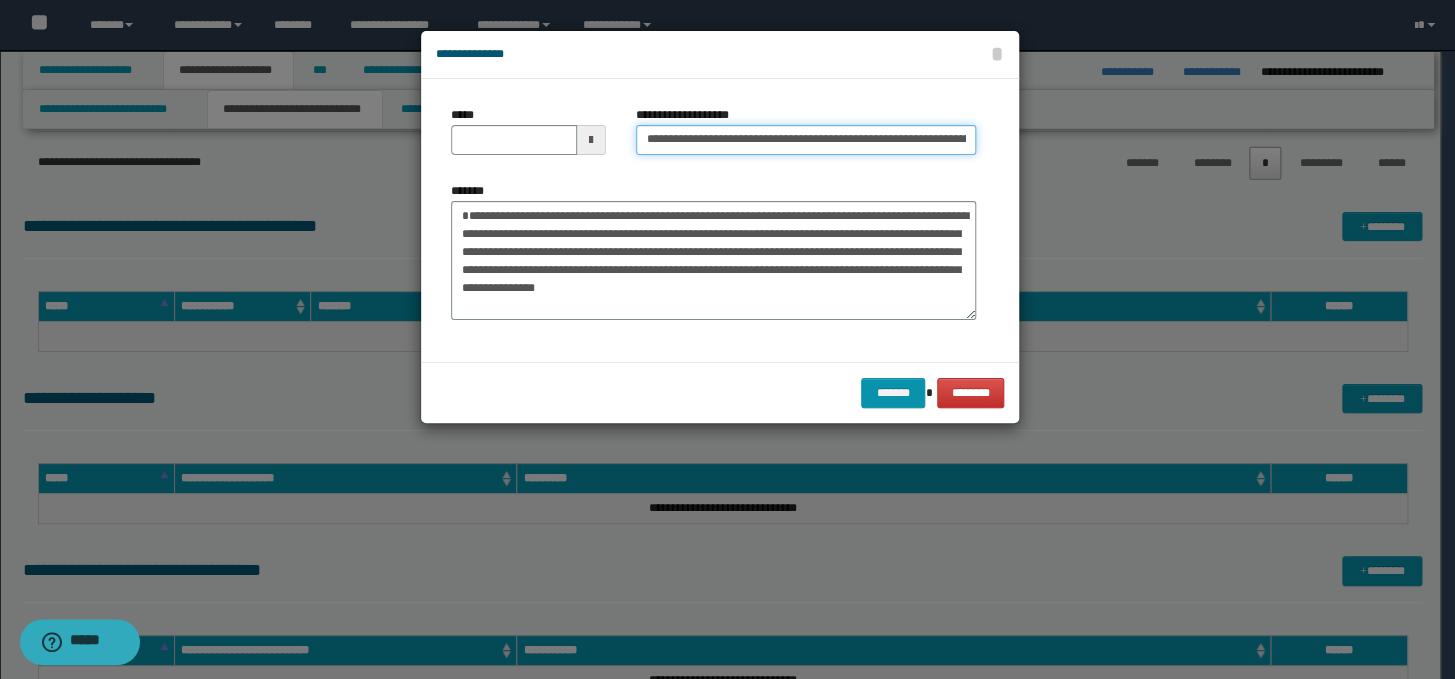 drag, startPoint x: 707, startPoint y: 144, endPoint x: 644, endPoint y: 139, distance: 63.1981 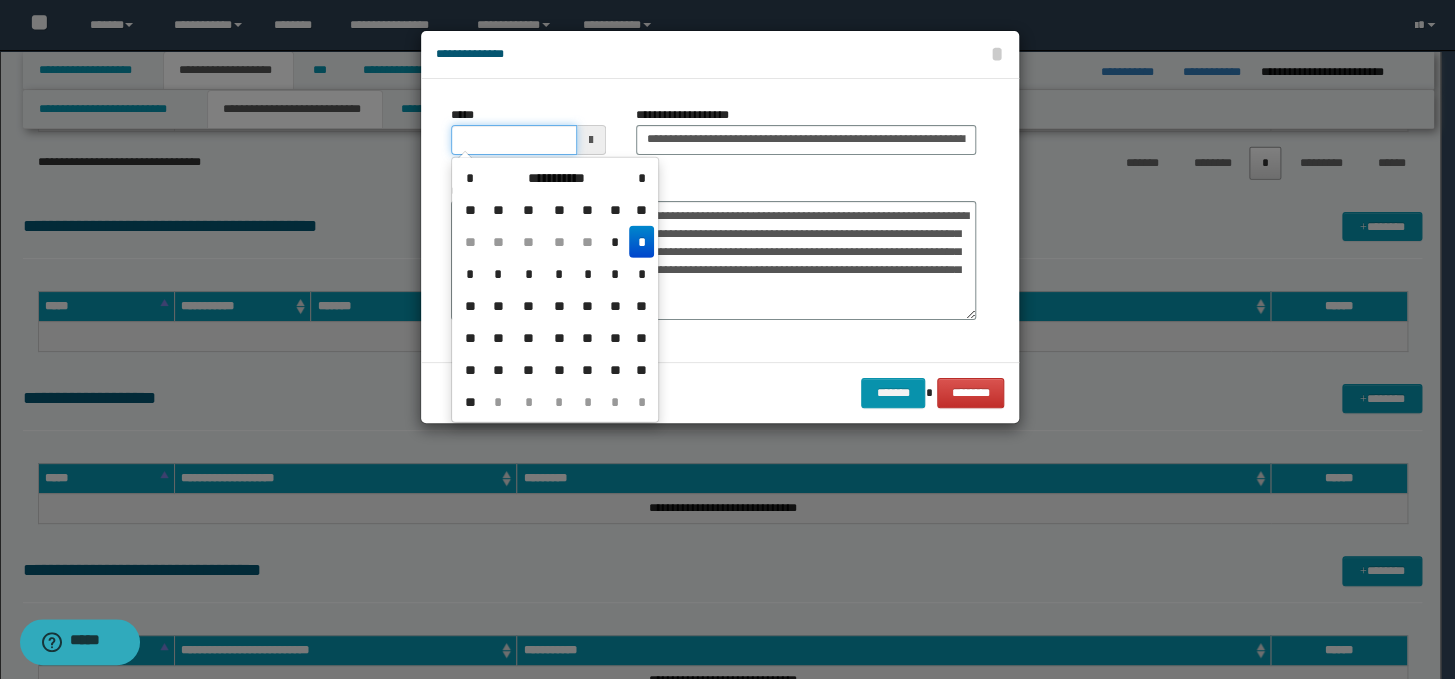 click on "*****" at bounding box center [514, 140] 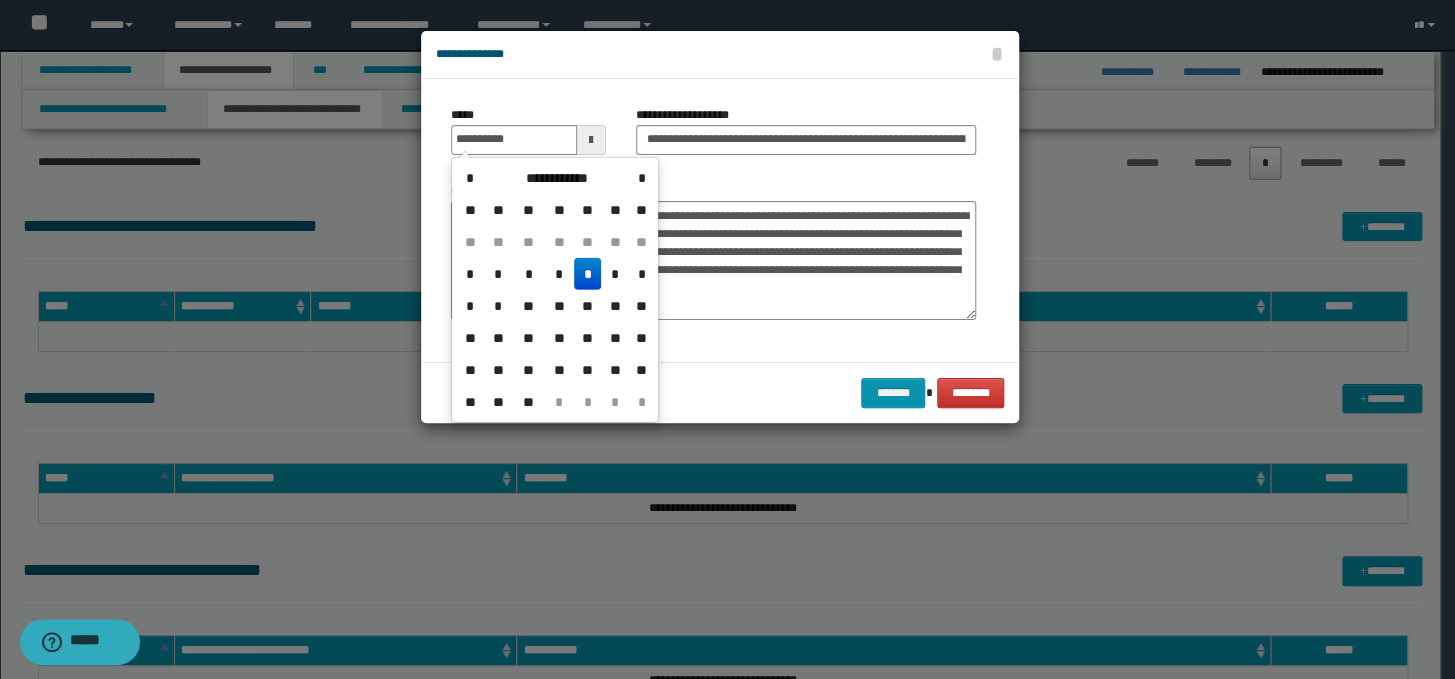 click on "*" at bounding box center (588, 274) 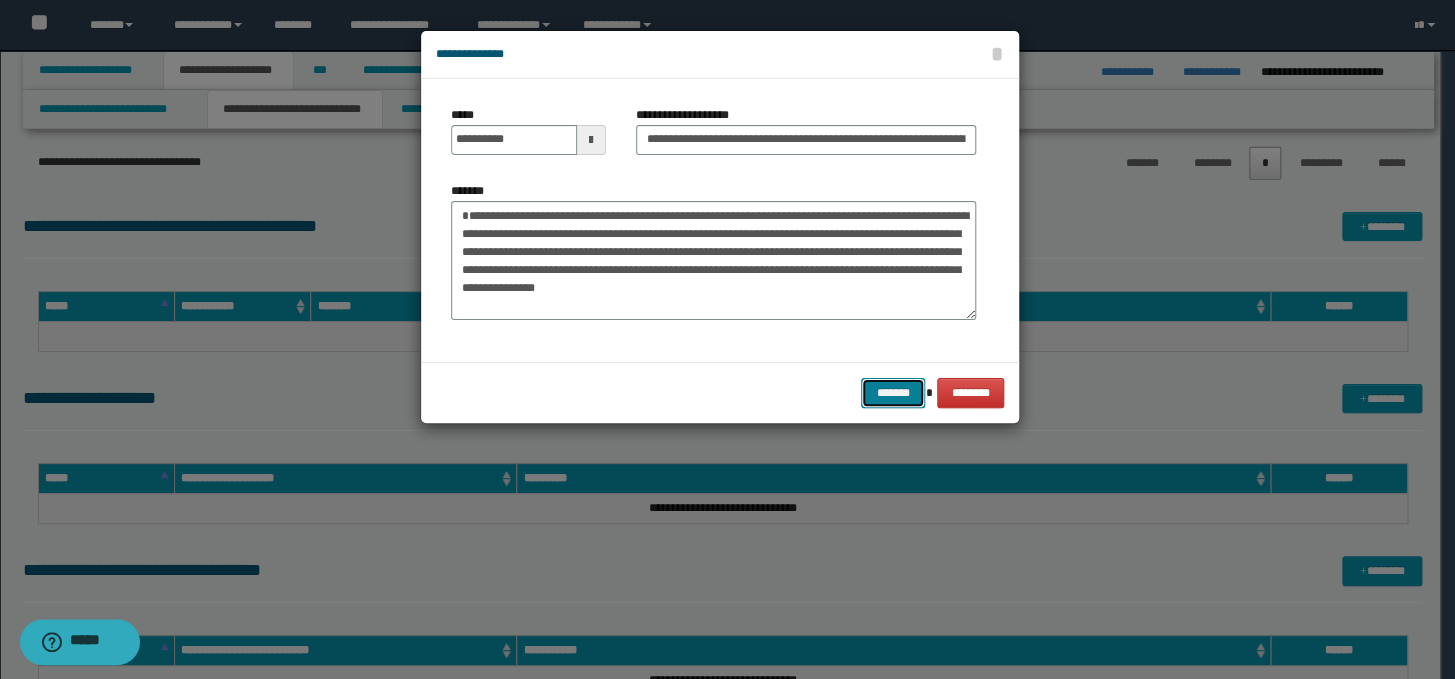 click on "*******" at bounding box center [893, 393] 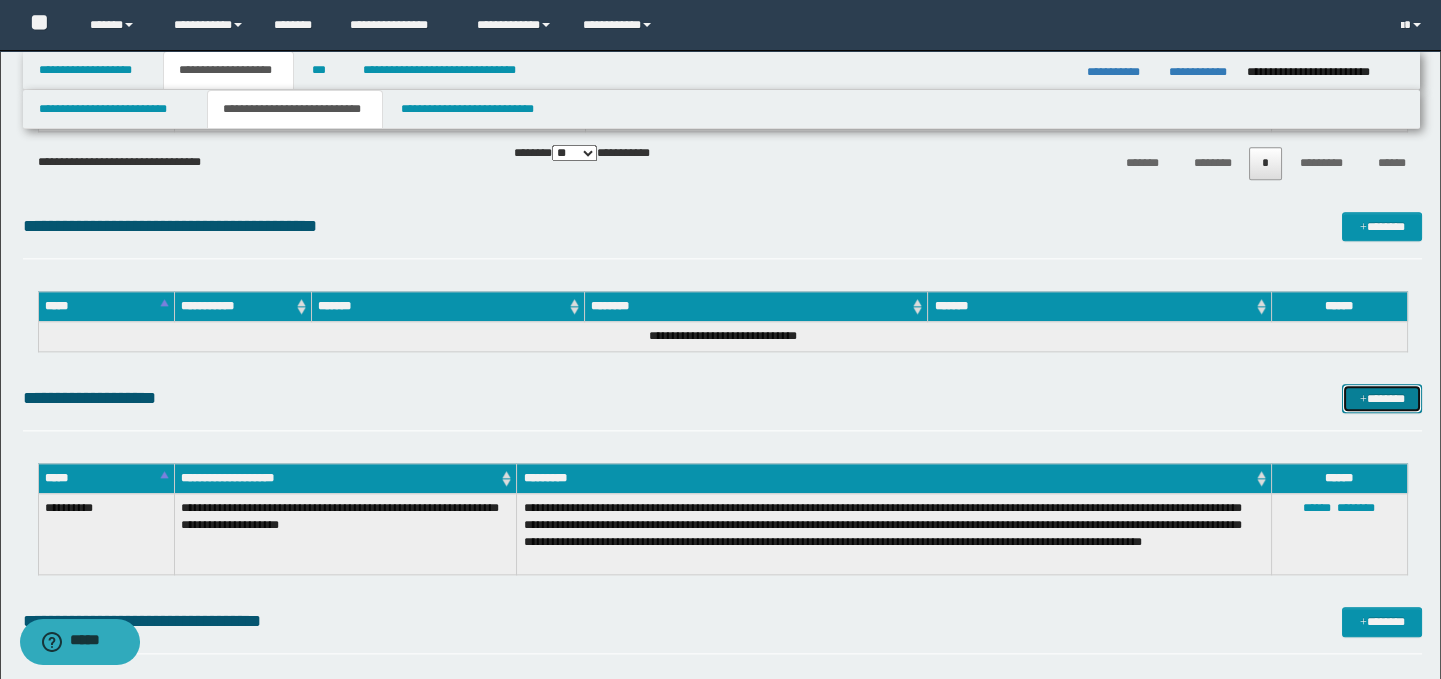 click on "*******" at bounding box center [1382, 399] 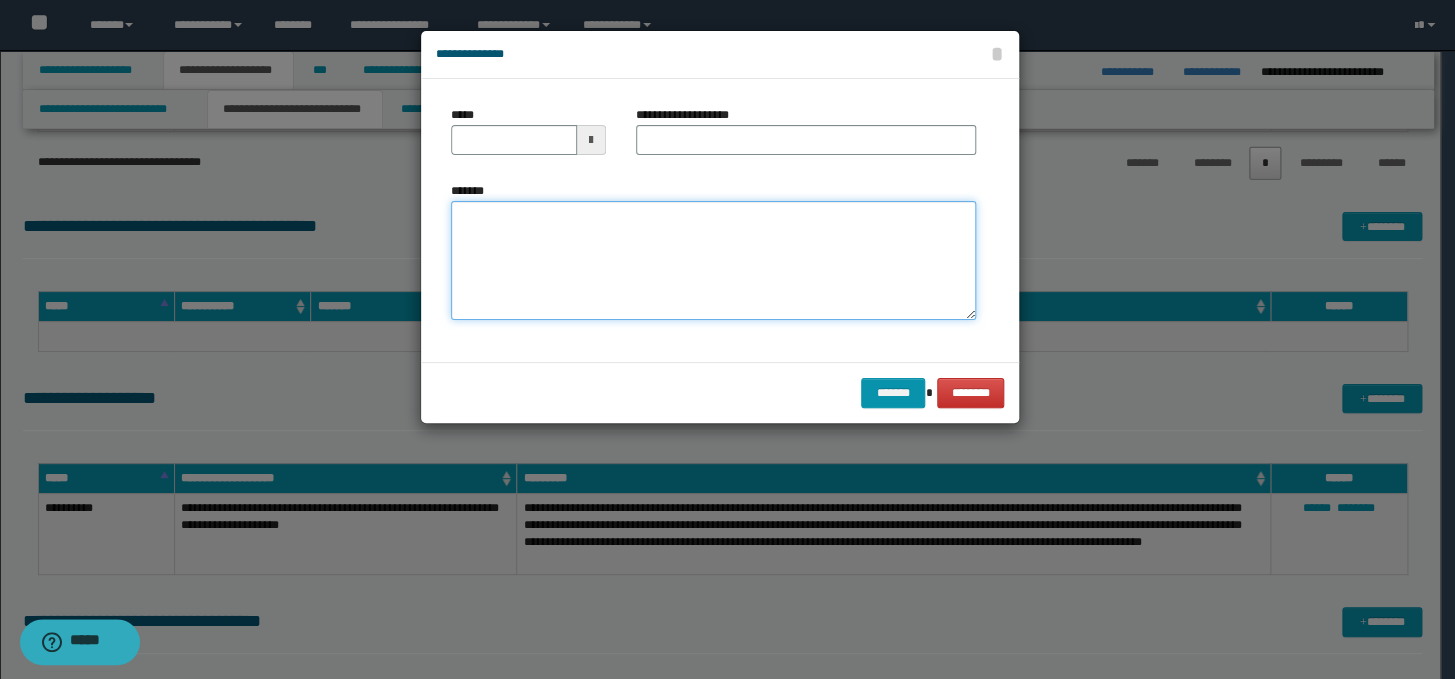 click on "*******" at bounding box center (713, 261) 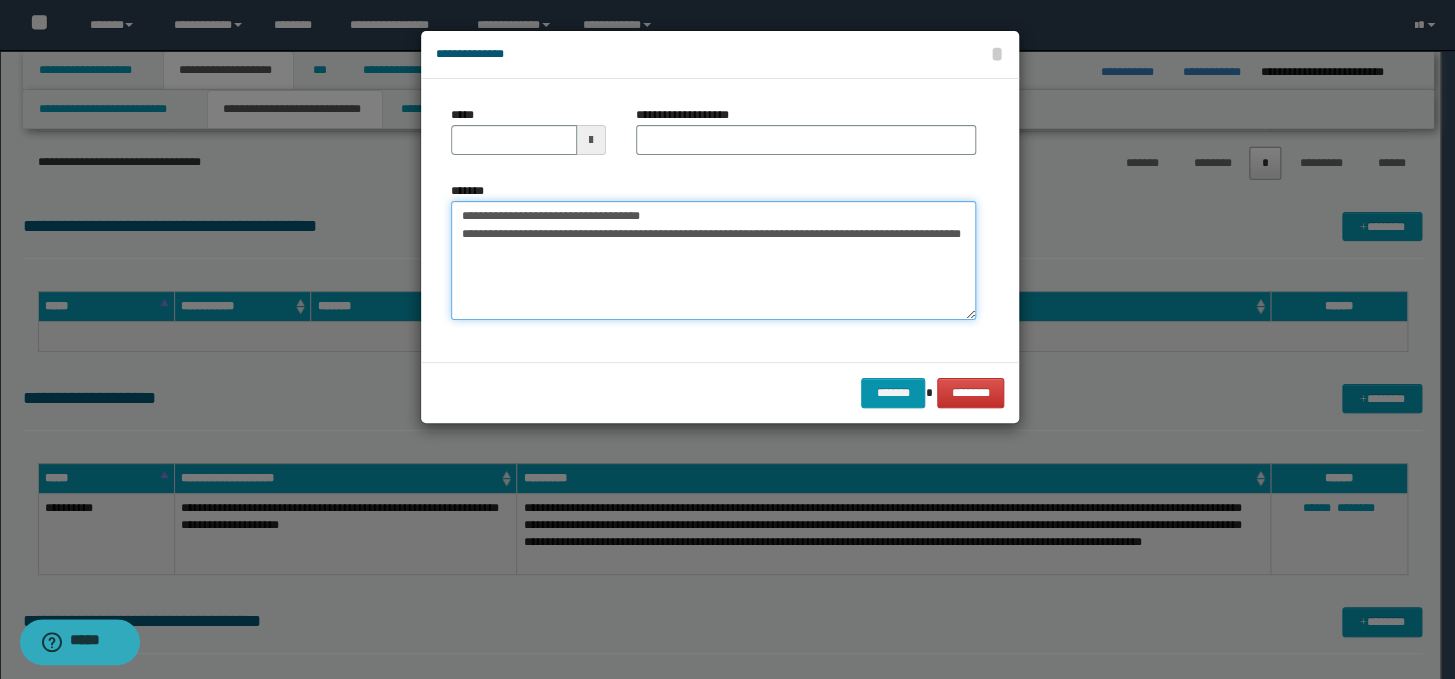 drag, startPoint x: 722, startPoint y: 214, endPoint x: 449, endPoint y: 212, distance: 273.00732 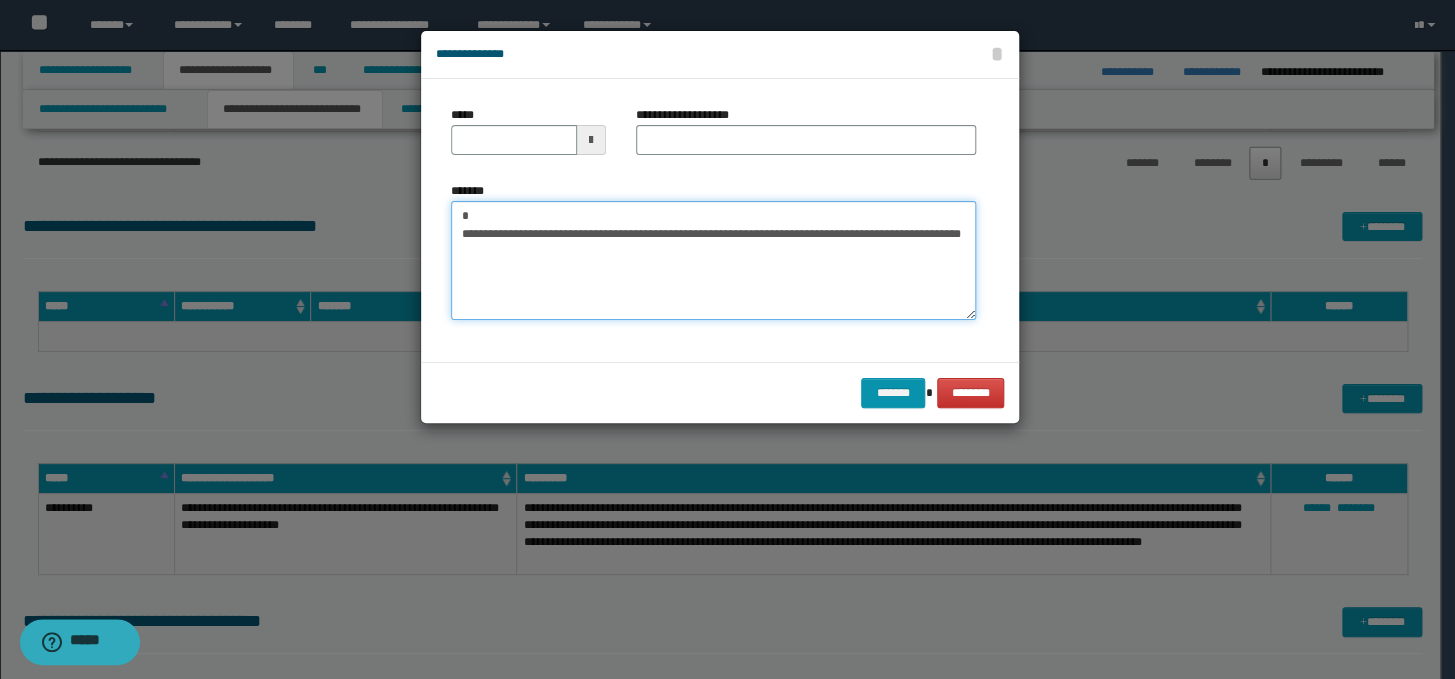 type on "**********" 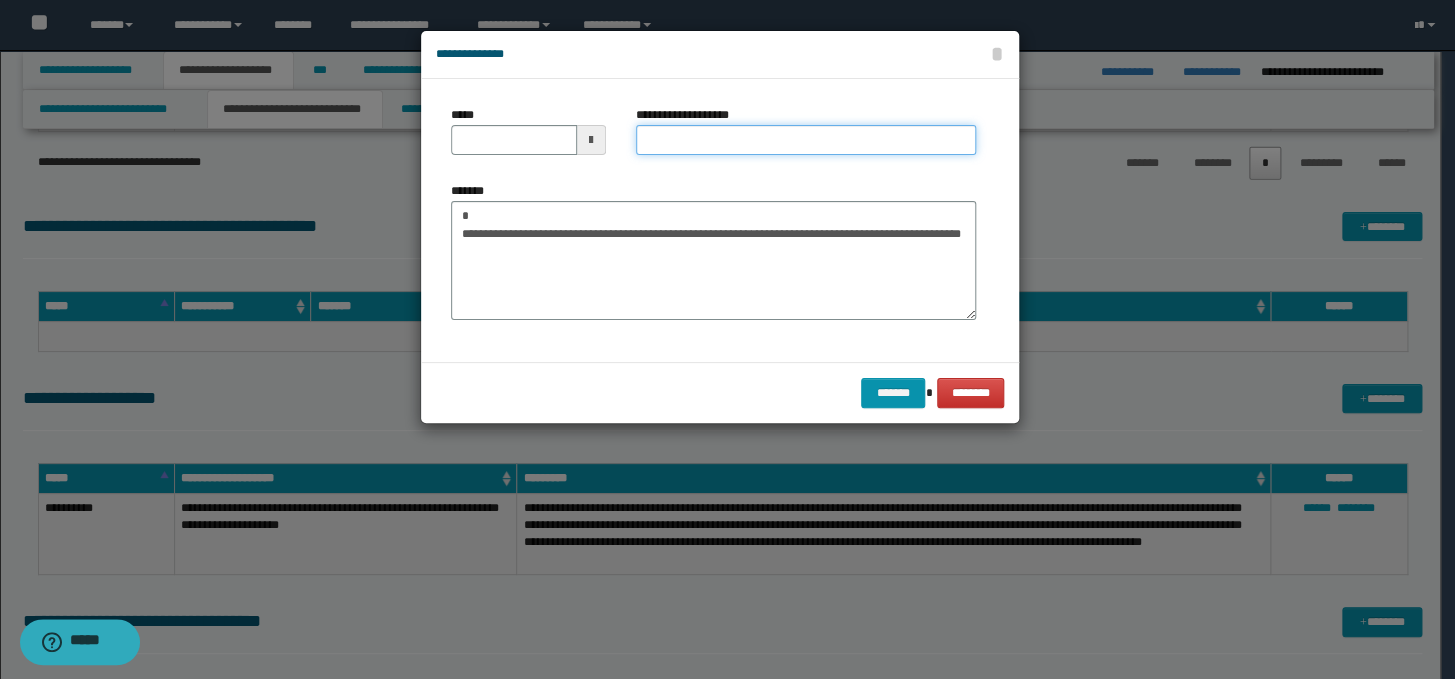 click on "**********" at bounding box center [806, 140] 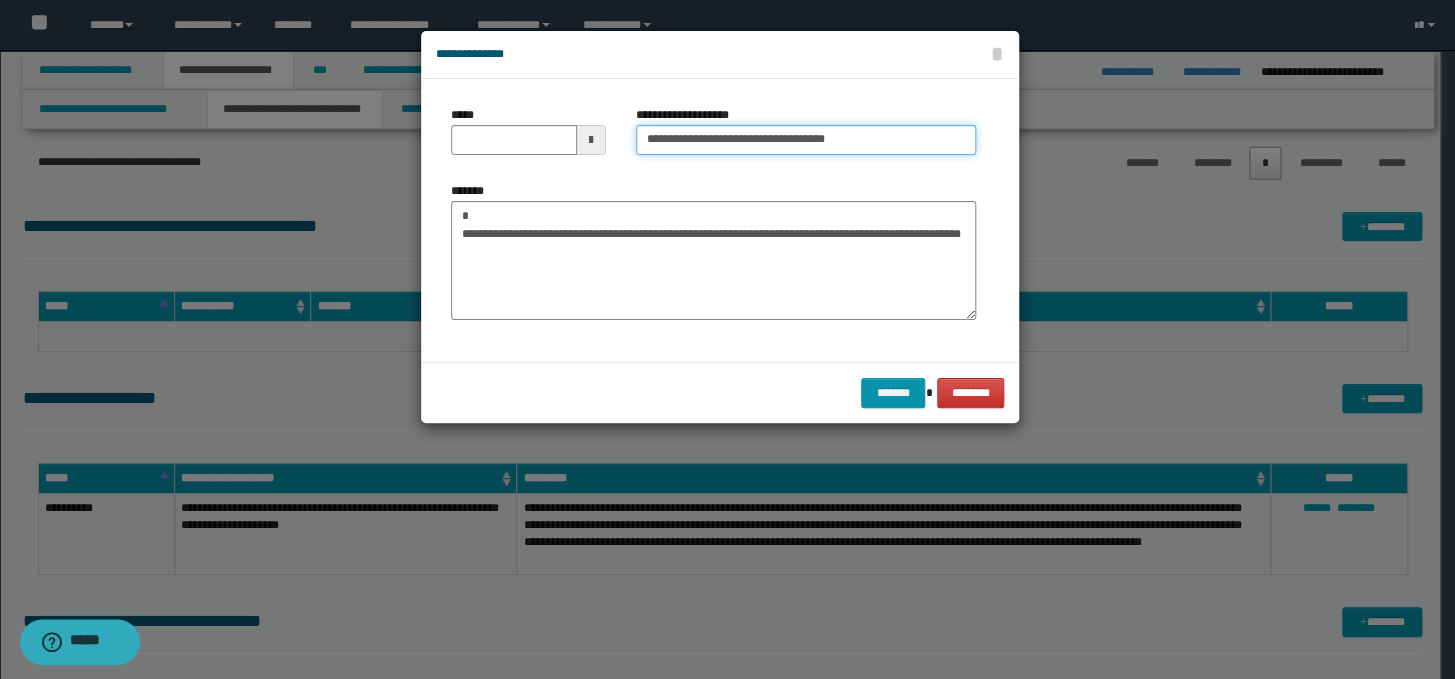 drag, startPoint x: 710, startPoint y: 140, endPoint x: 632, endPoint y: 141, distance: 78.00641 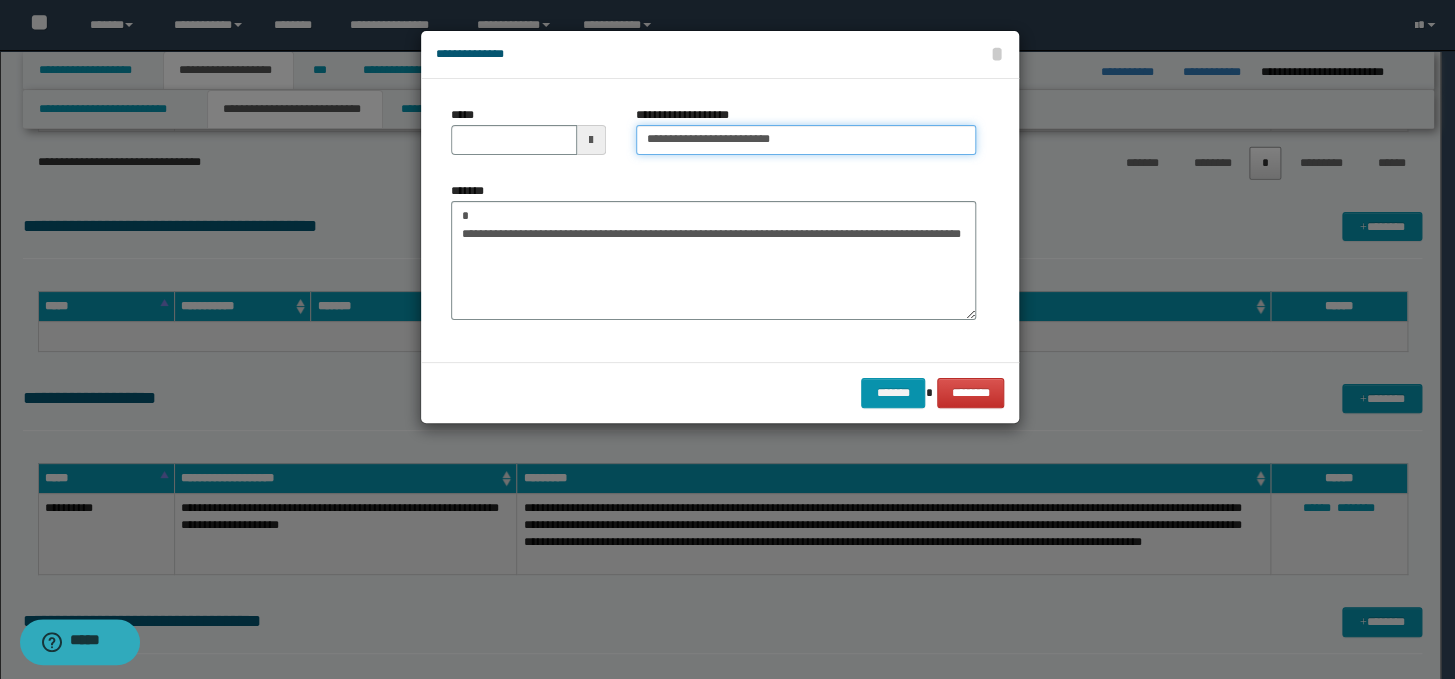 type 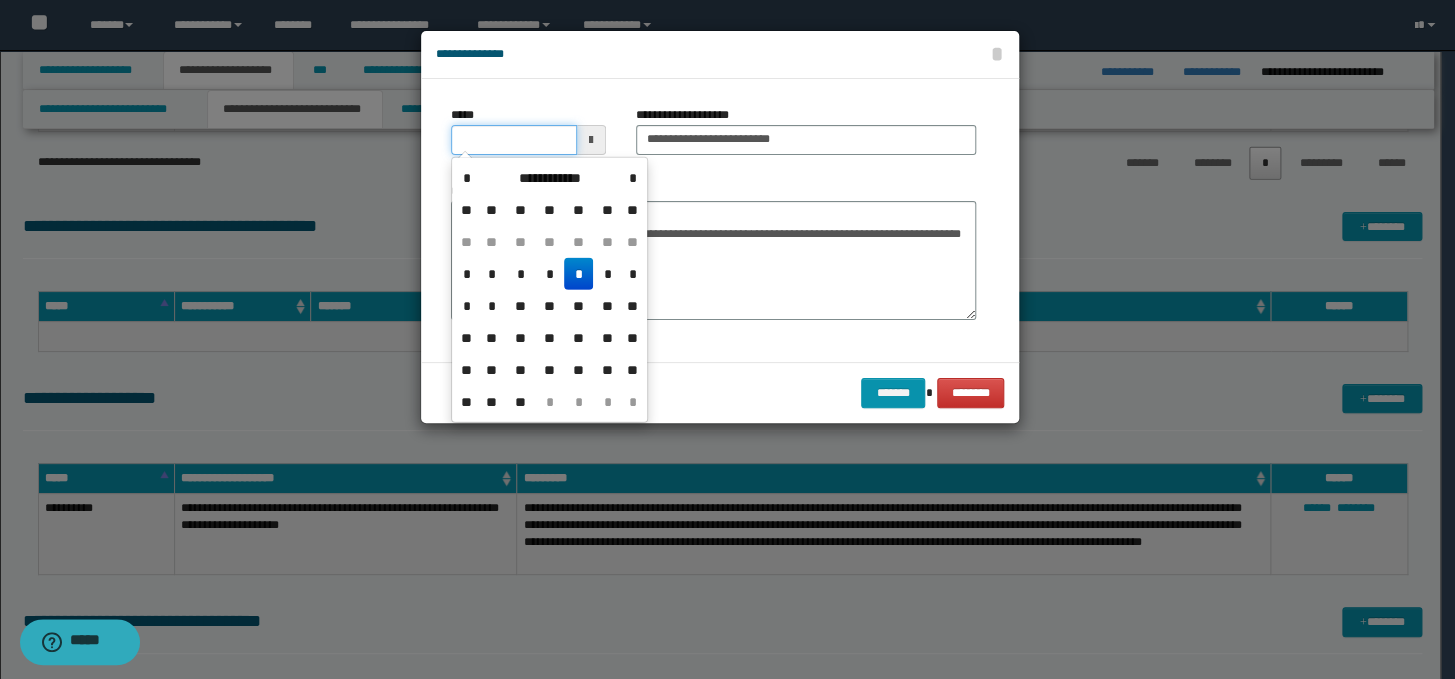 click on "*****" at bounding box center [514, 140] 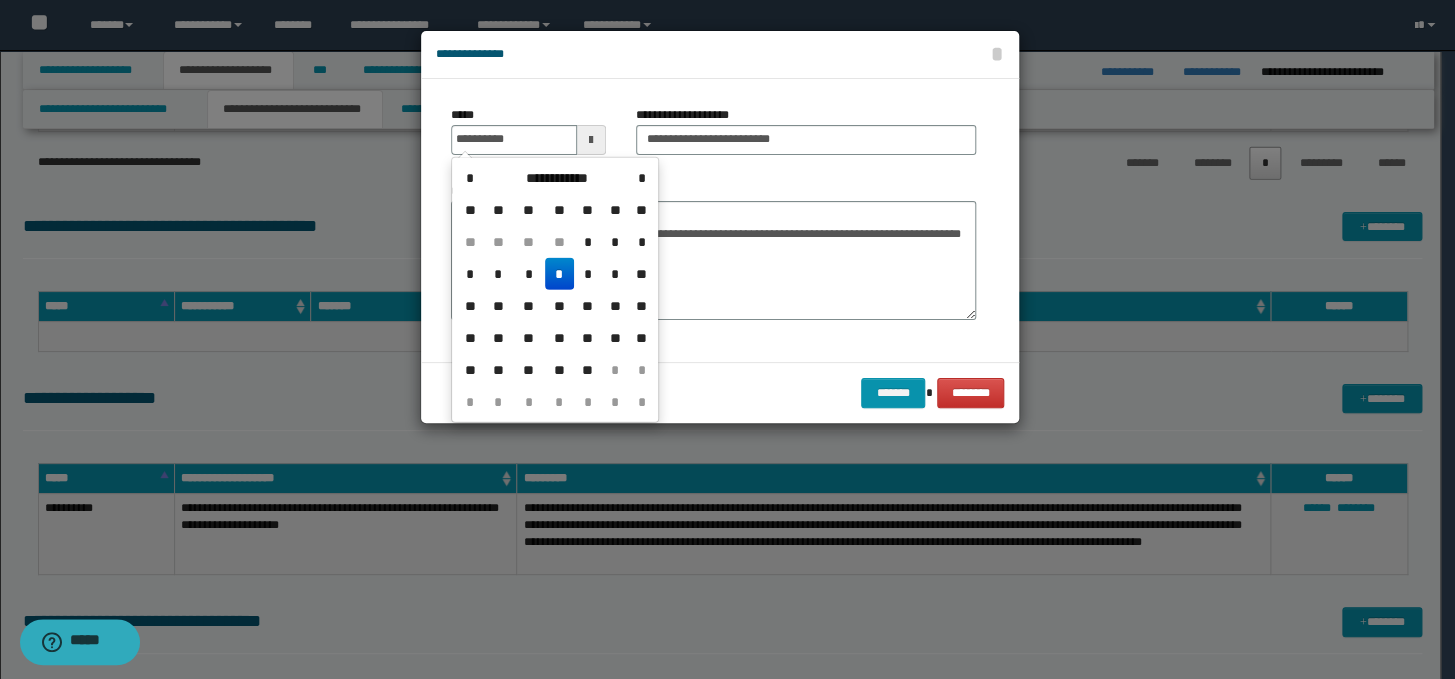 click on "*" at bounding box center (559, 274) 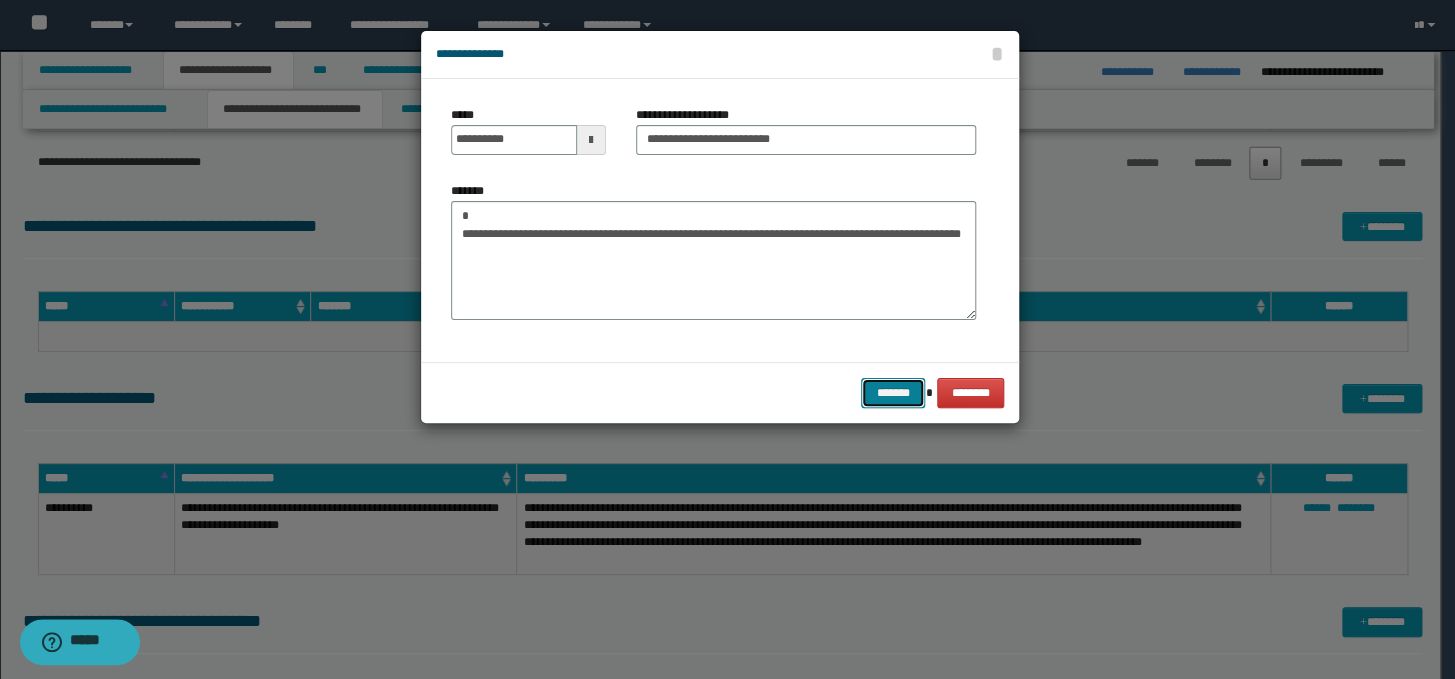 click on "*******" at bounding box center [893, 393] 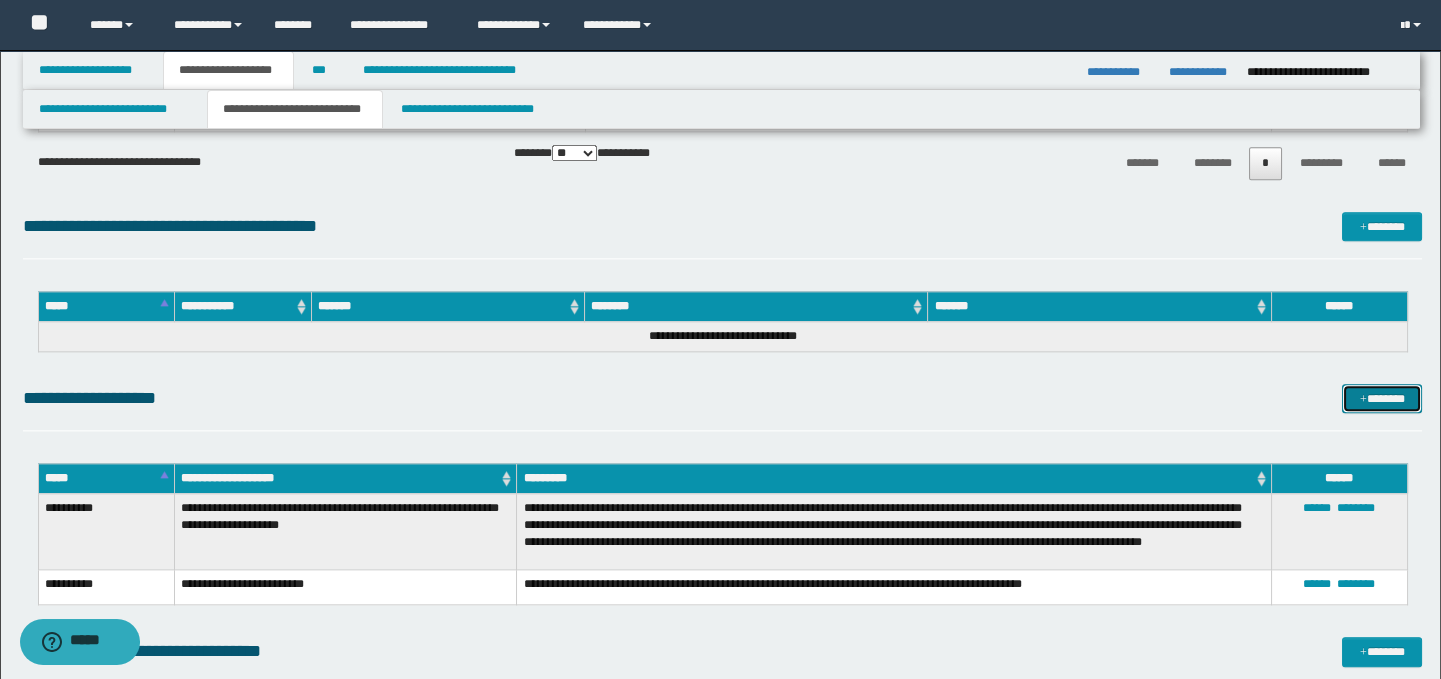 click on "*******" at bounding box center [1382, 399] 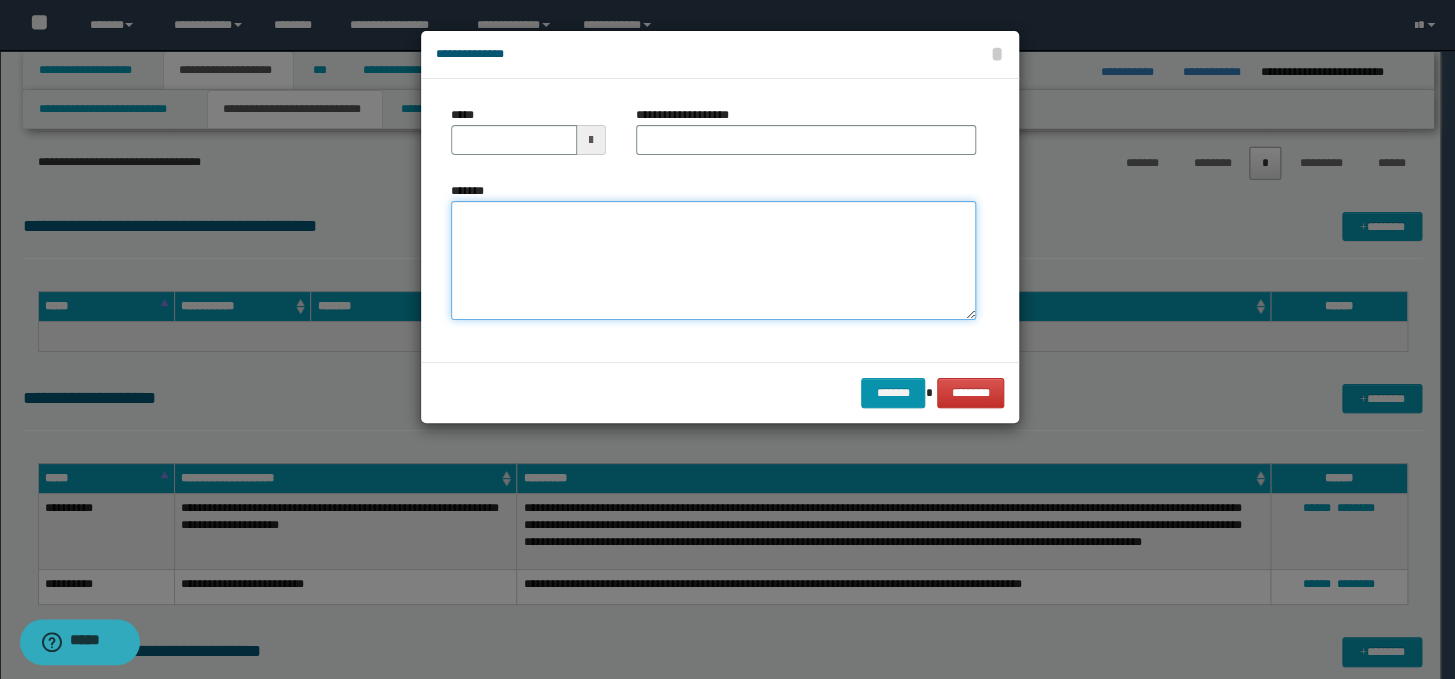 click on "*******" at bounding box center [713, 261] 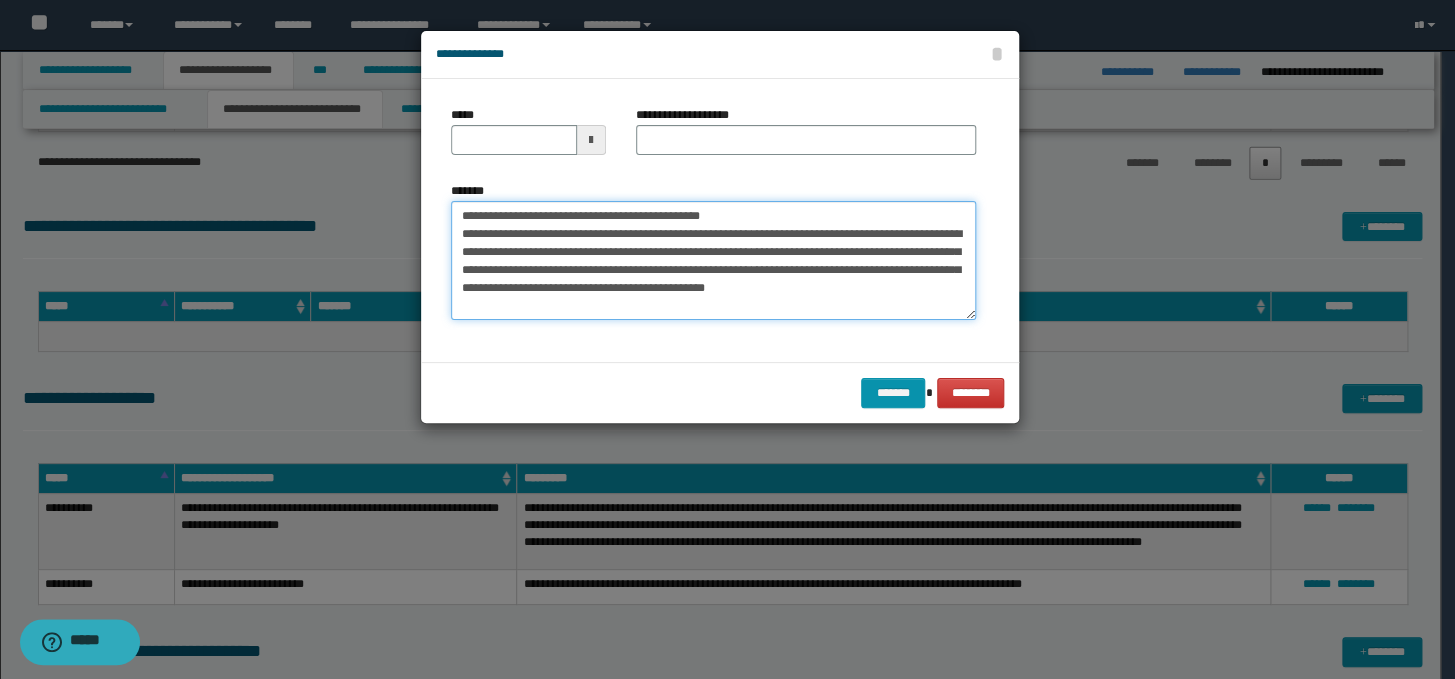 drag, startPoint x: 774, startPoint y: 206, endPoint x: 448, endPoint y: 213, distance: 326.07513 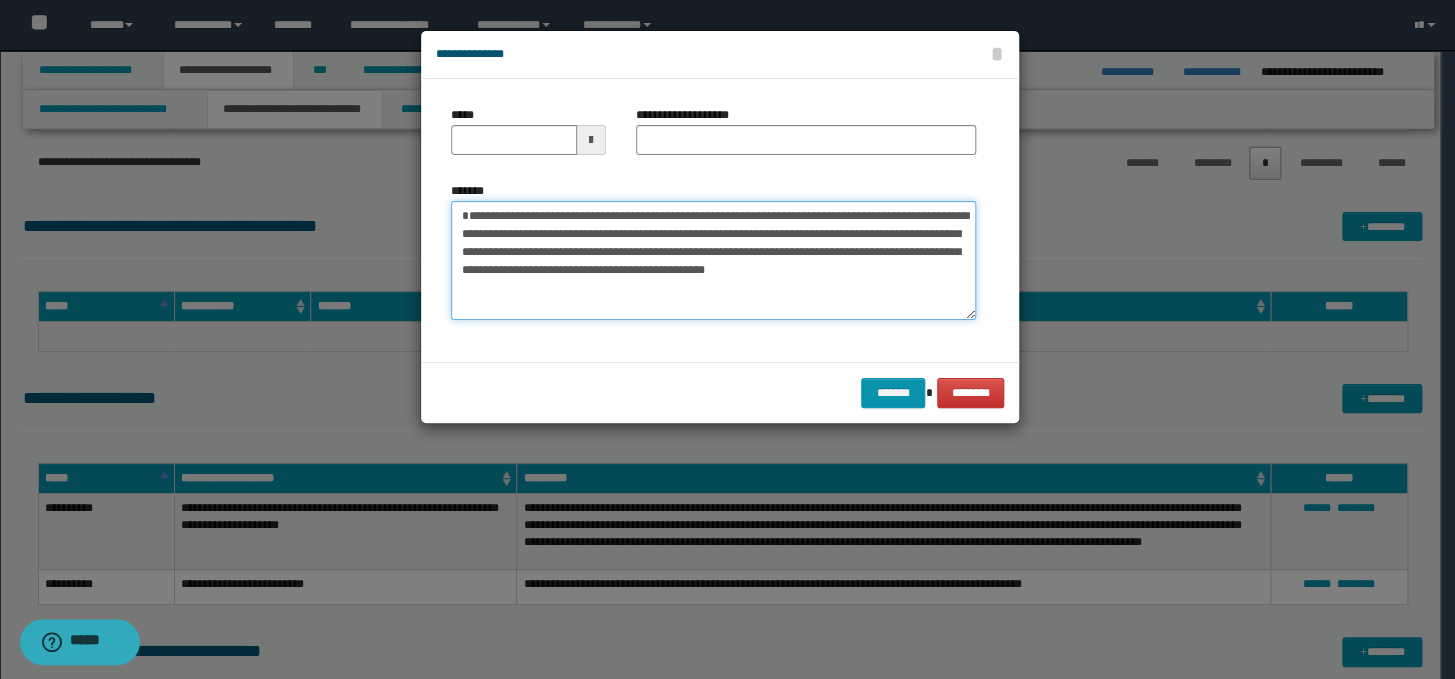 type on "**********" 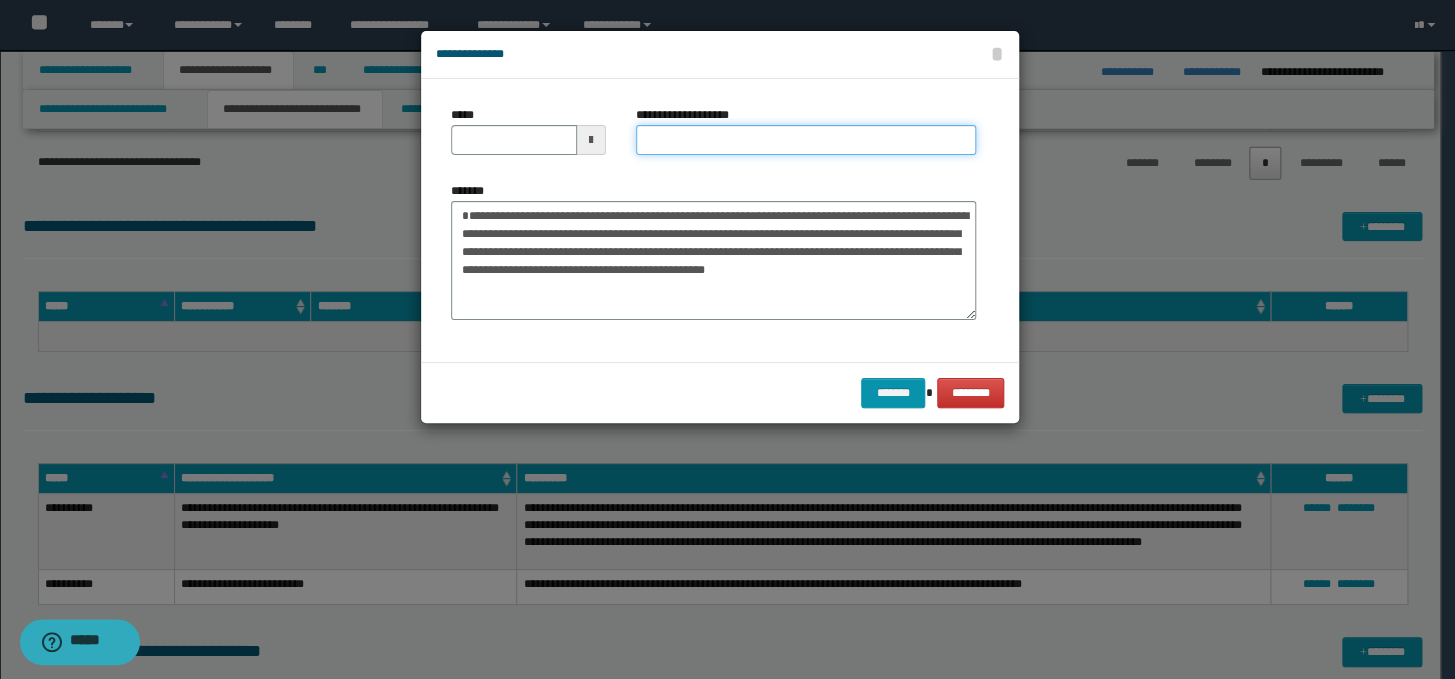 click on "**********" at bounding box center [806, 140] 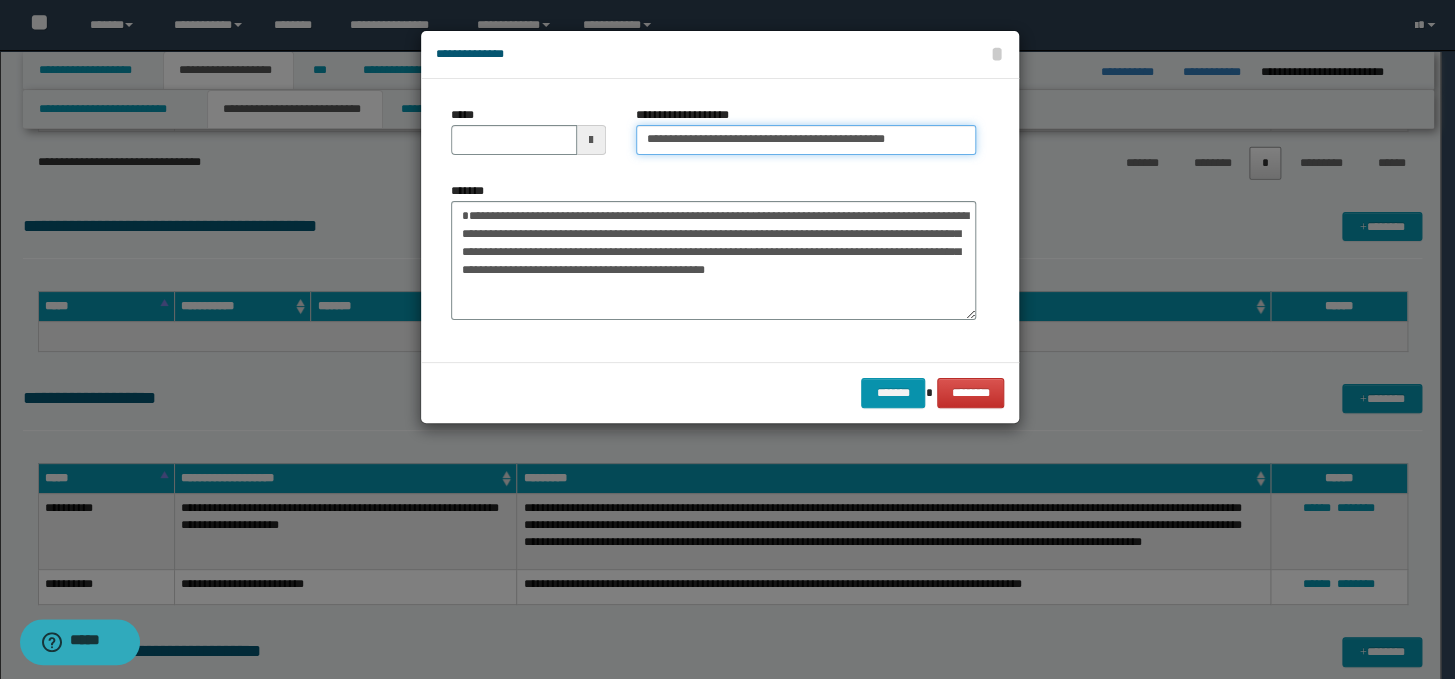 drag, startPoint x: 706, startPoint y: 142, endPoint x: 630, endPoint y: 144, distance: 76.02631 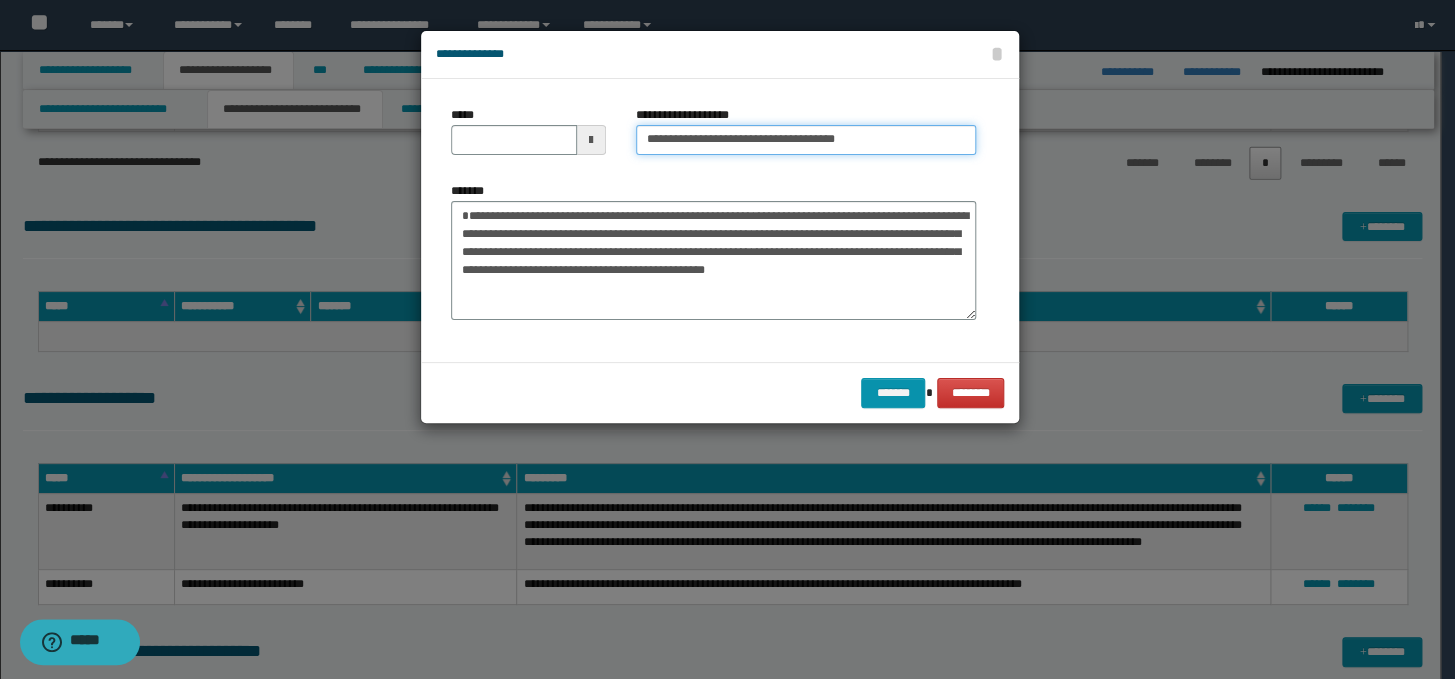 type 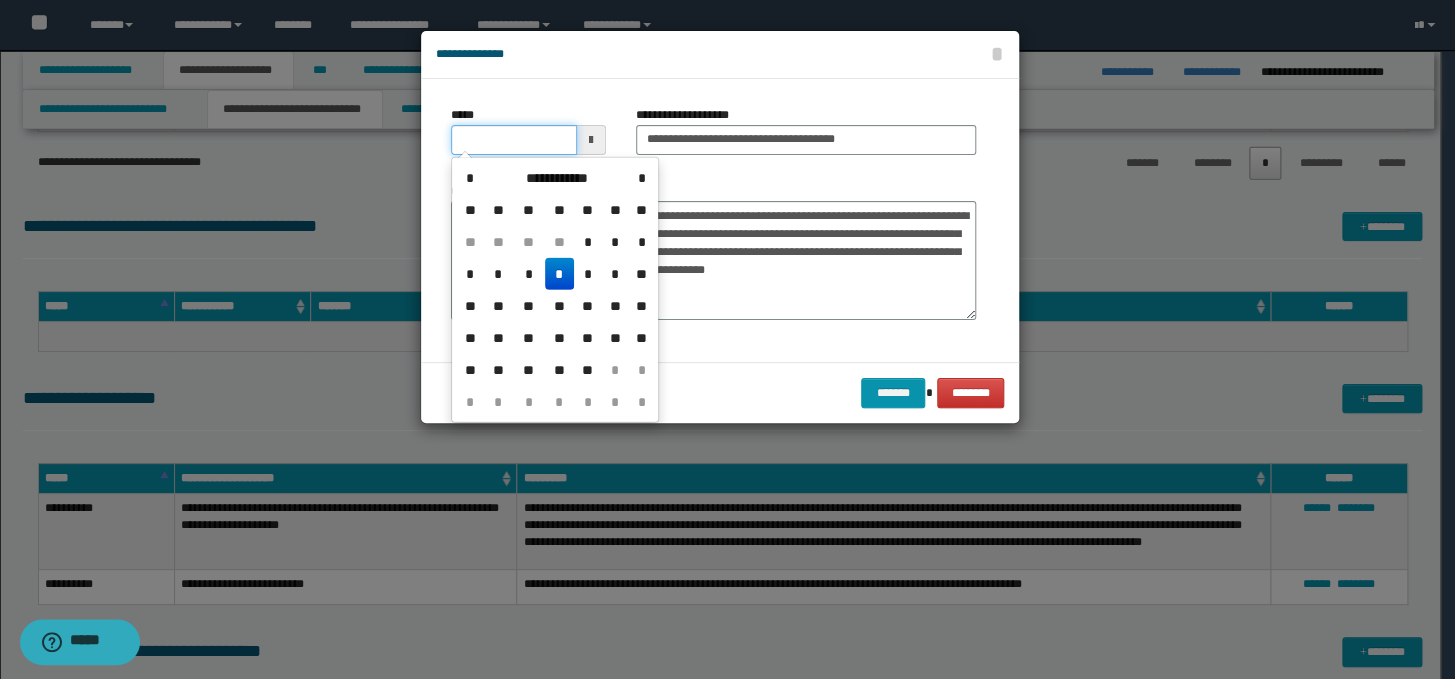 click on "*****" at bounding box center (514, 140) 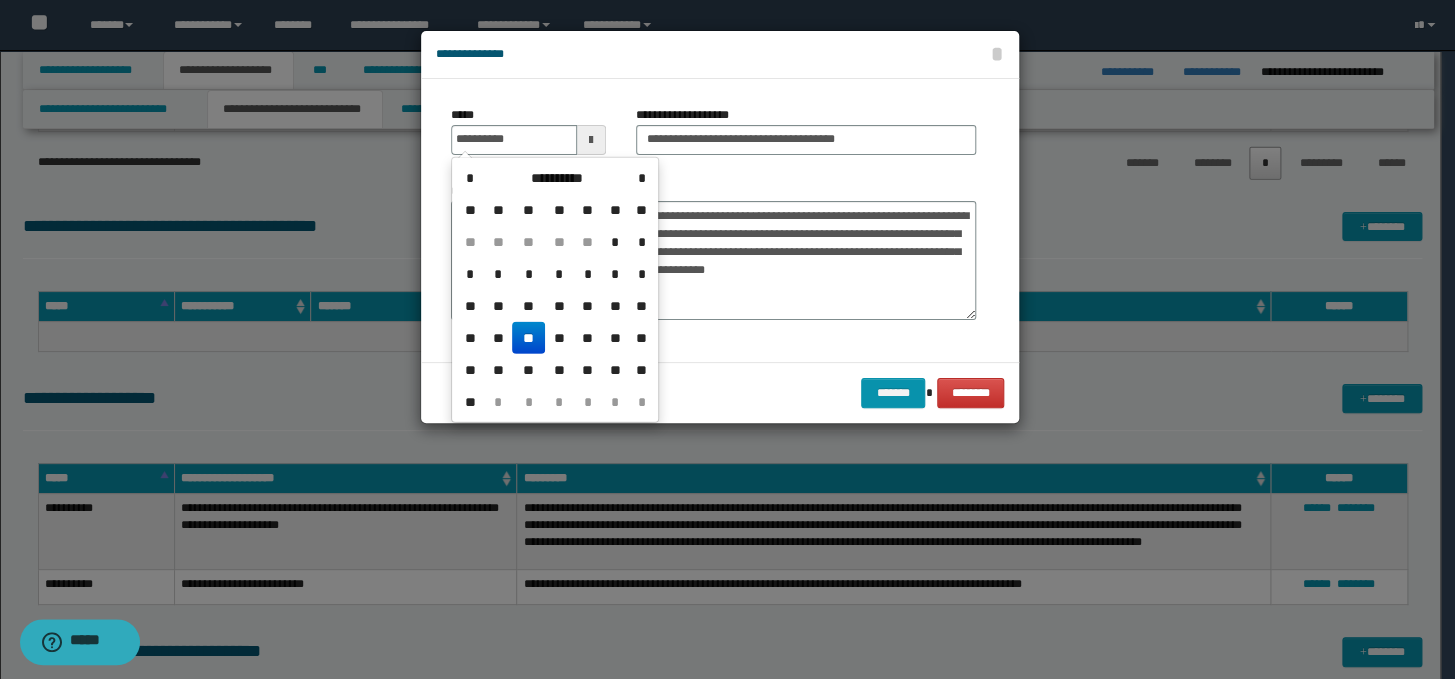 click on "**" at bounding box center (528, 338) 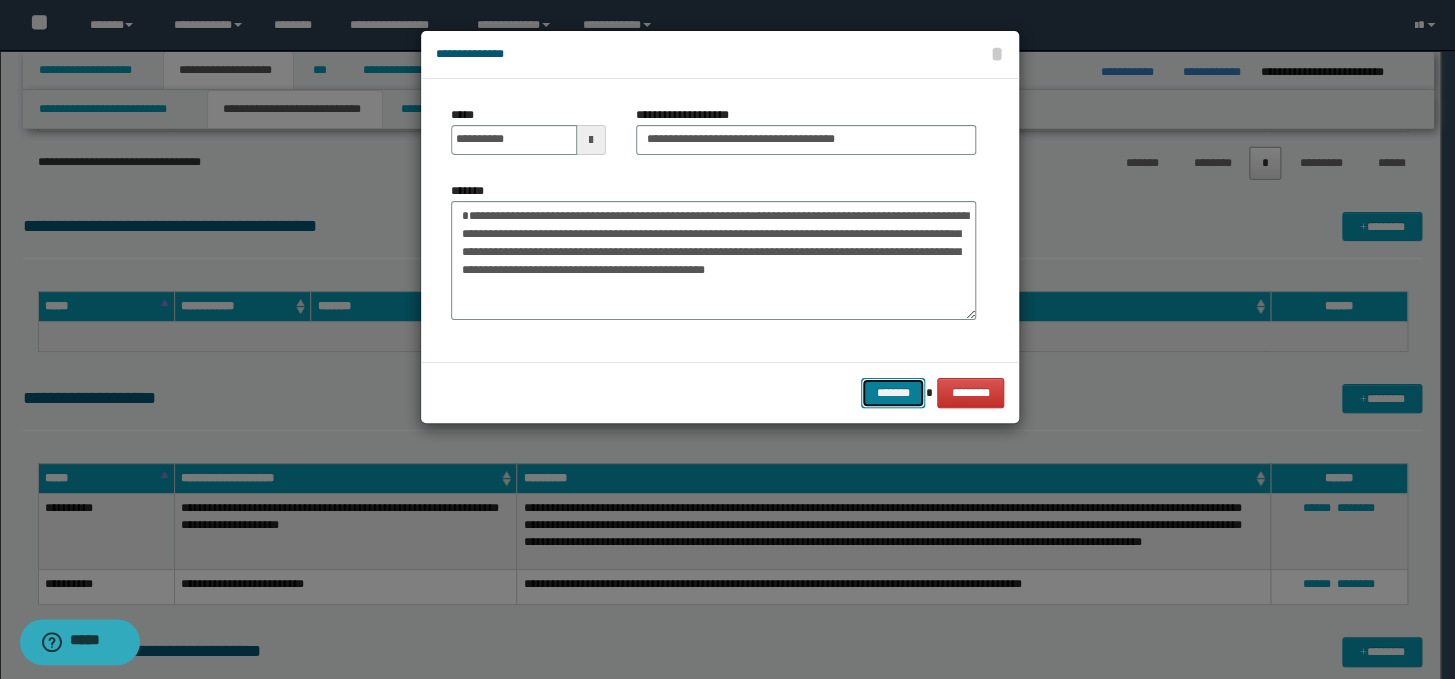 click on "*******" at bounding box center (893, 393) 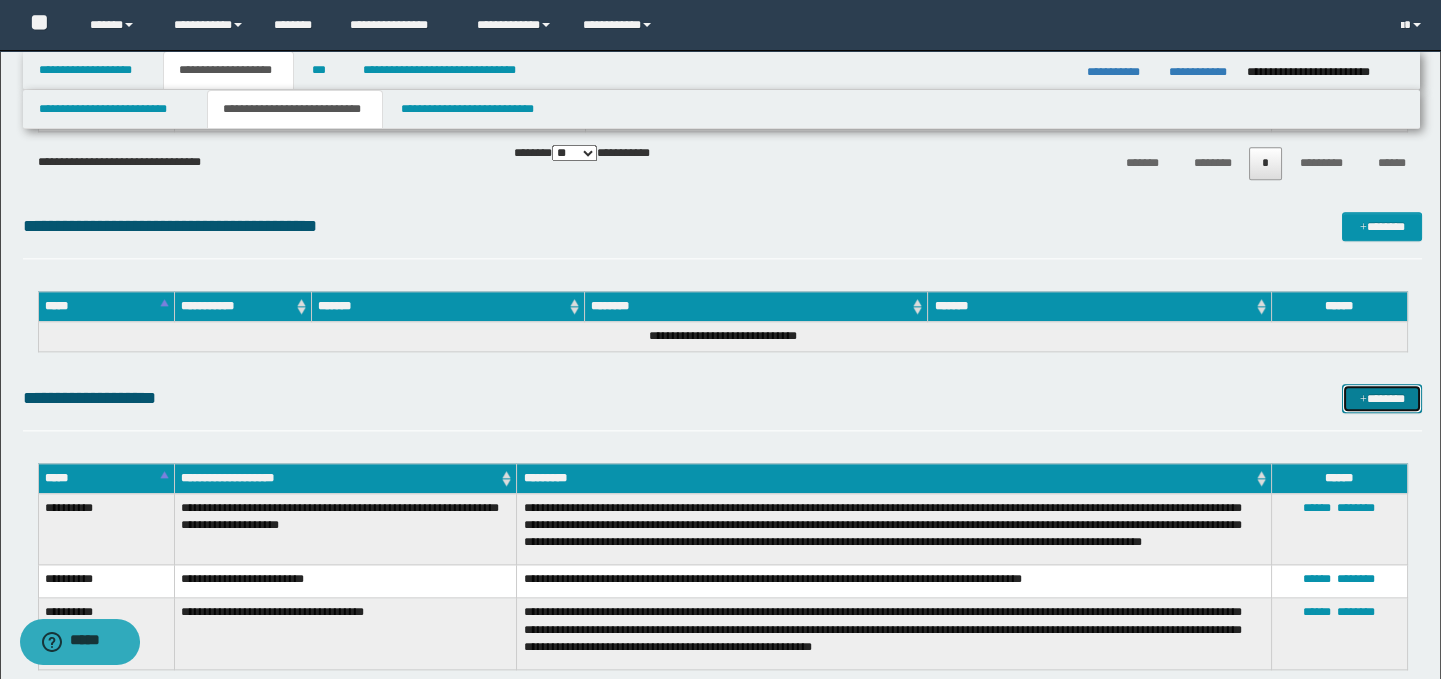 click on "*******" at bounding box center (1382, 399) 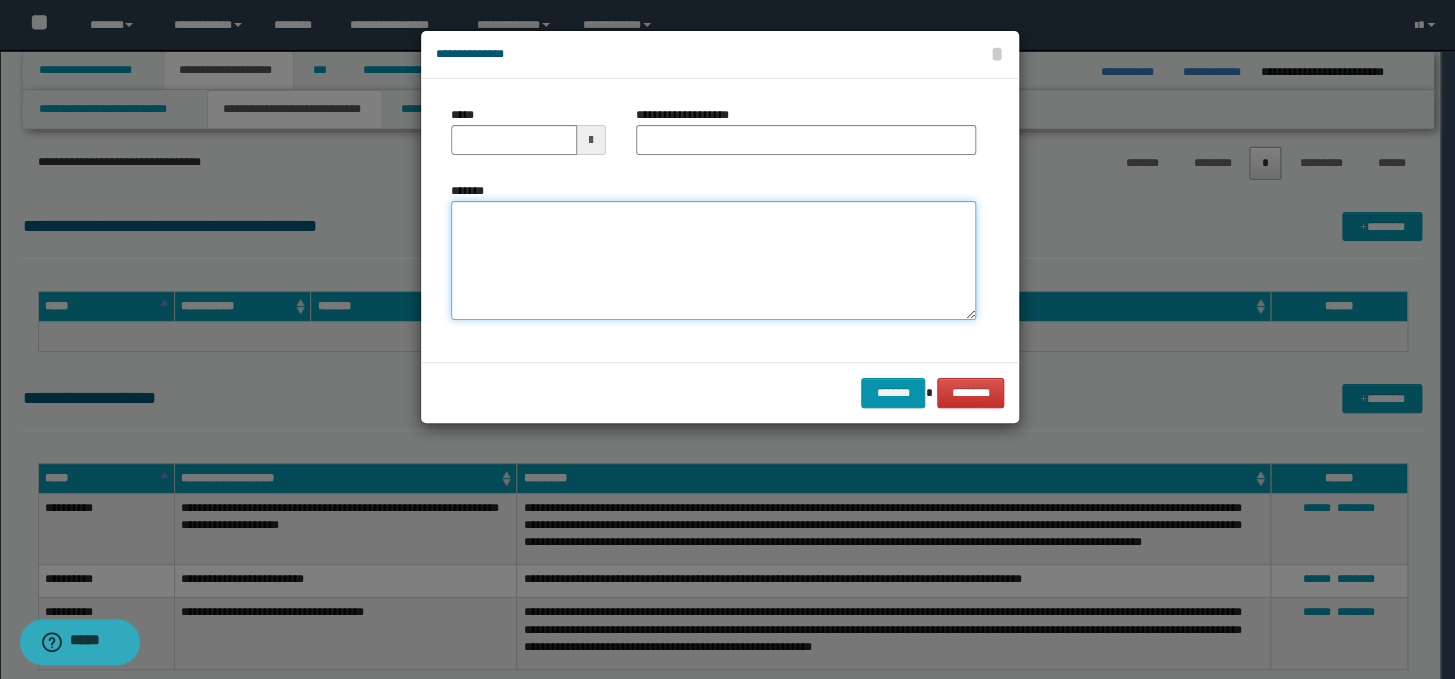 paste on "**********" 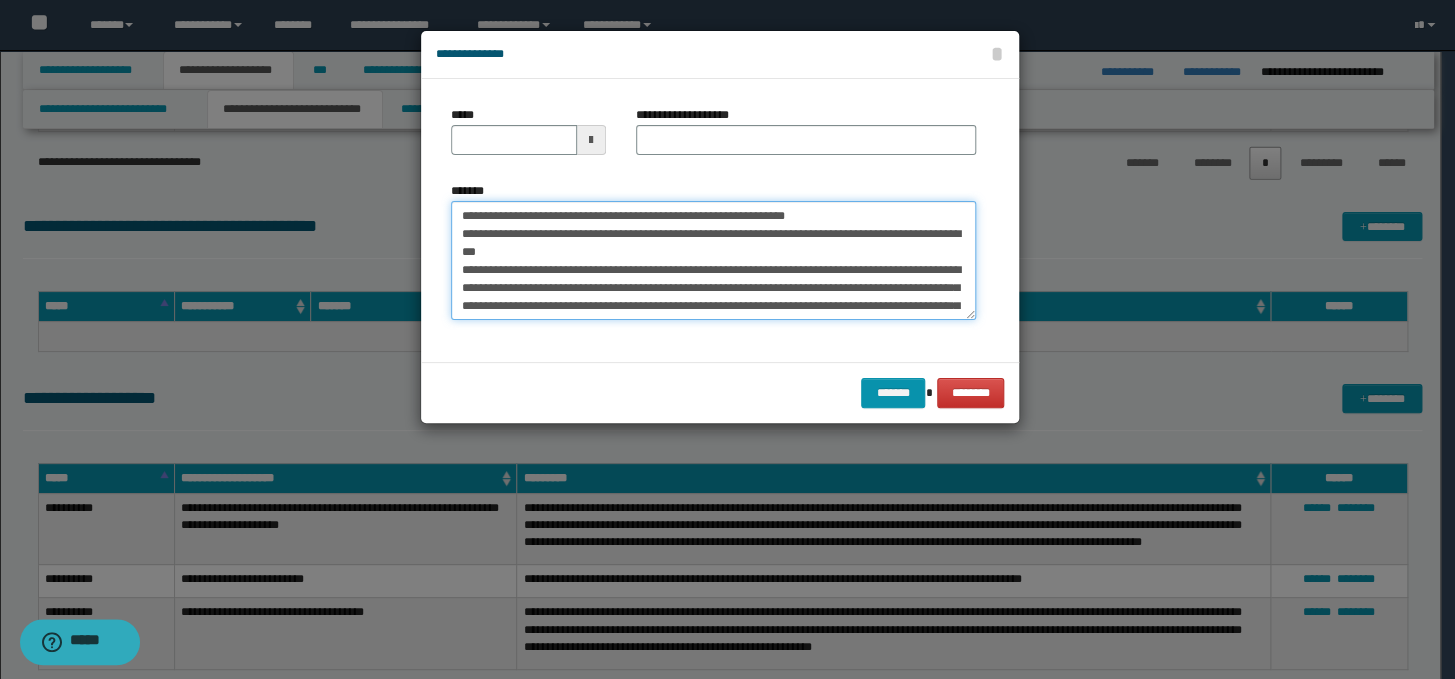 click on "*******" at bounding box center [713, 261] 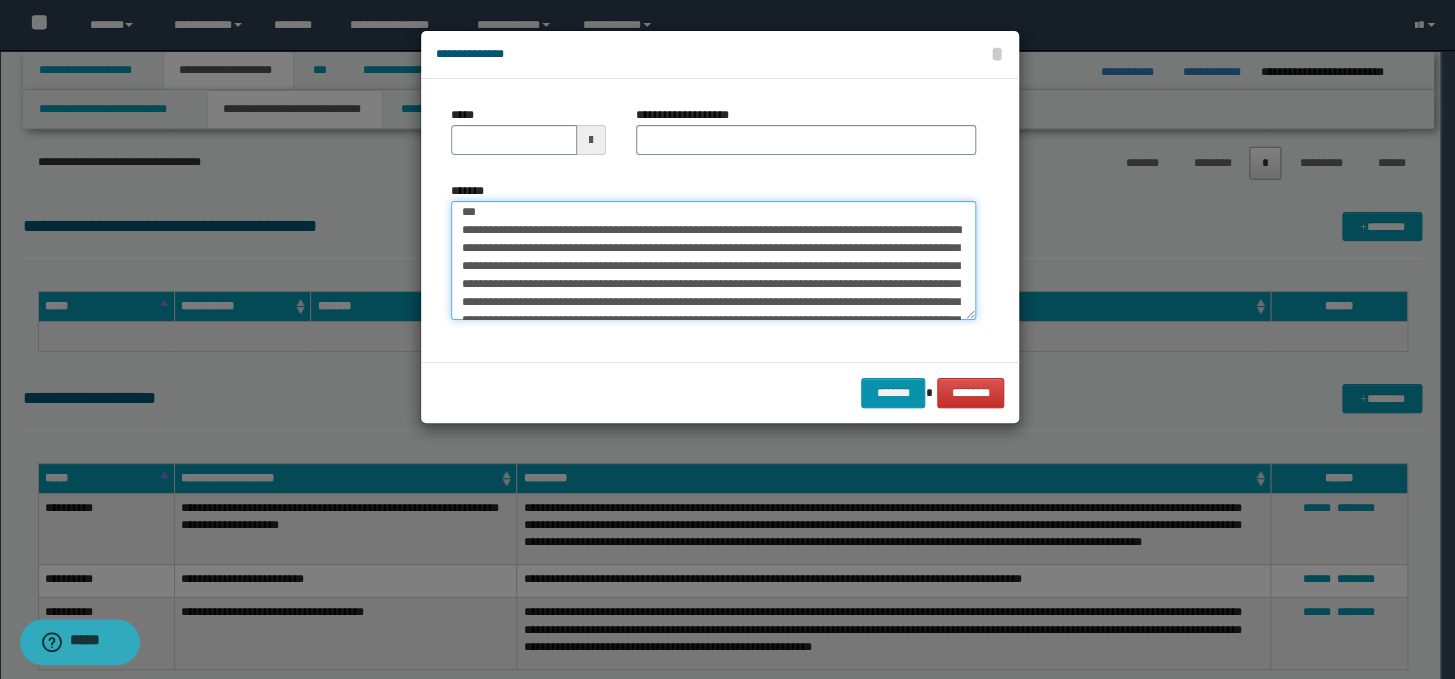 scroll, scrollTop: 0, scrollLeft: 0, axis: both 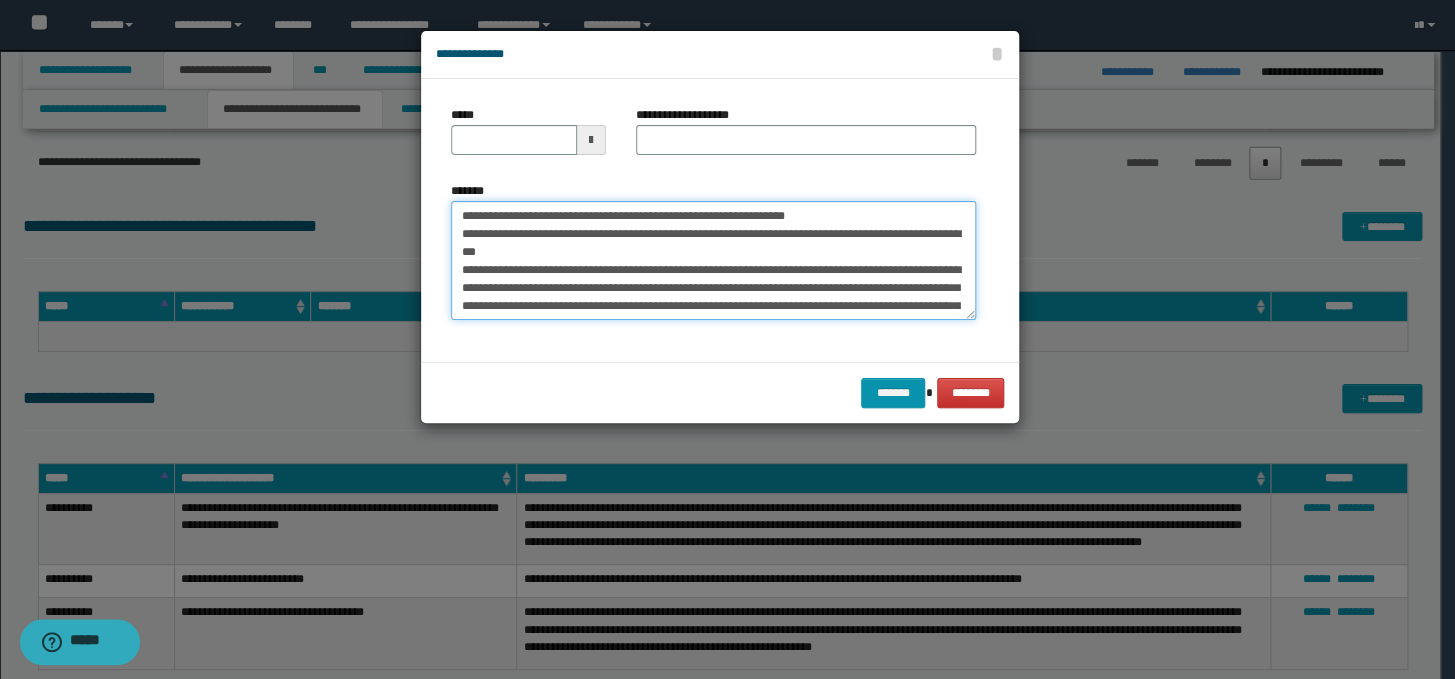 drag, startPoint x: 838, startPoint y: 210, endPoint x: 453, endPoint y: 212, distance: 385.0052 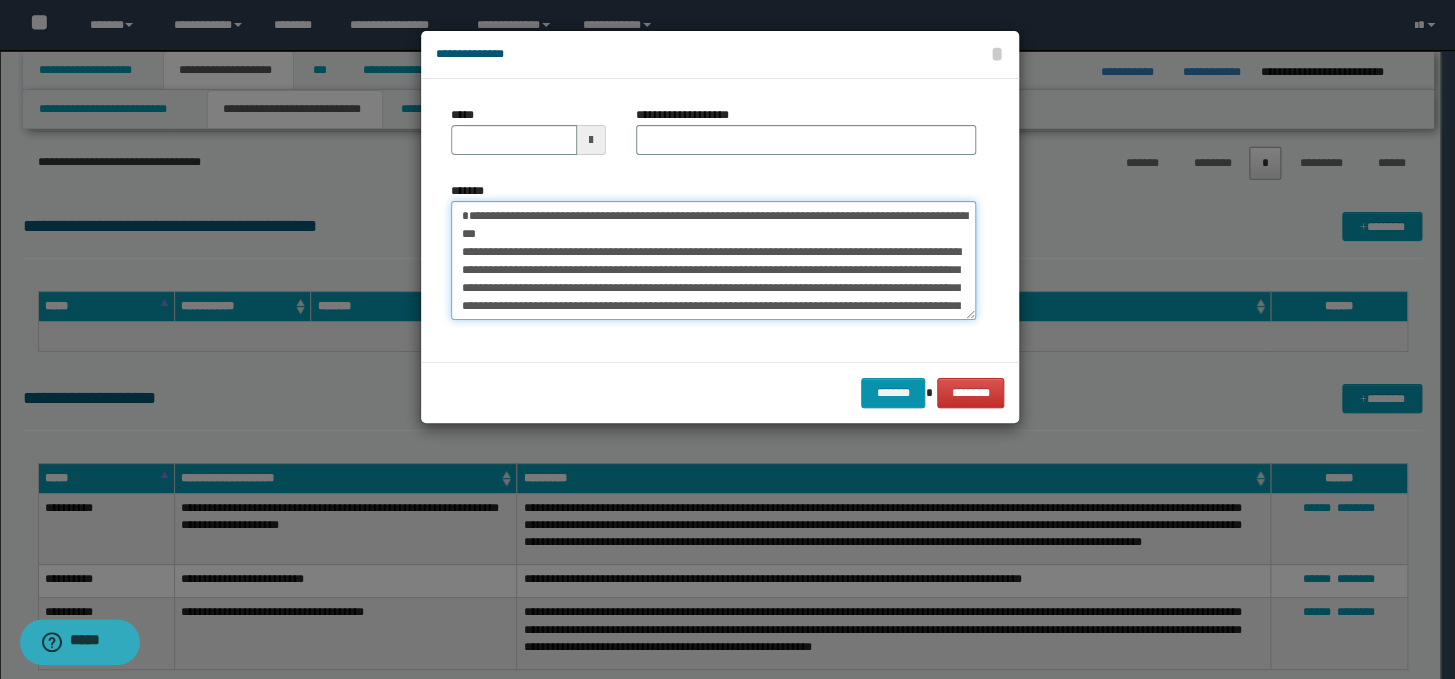 type on "**********" 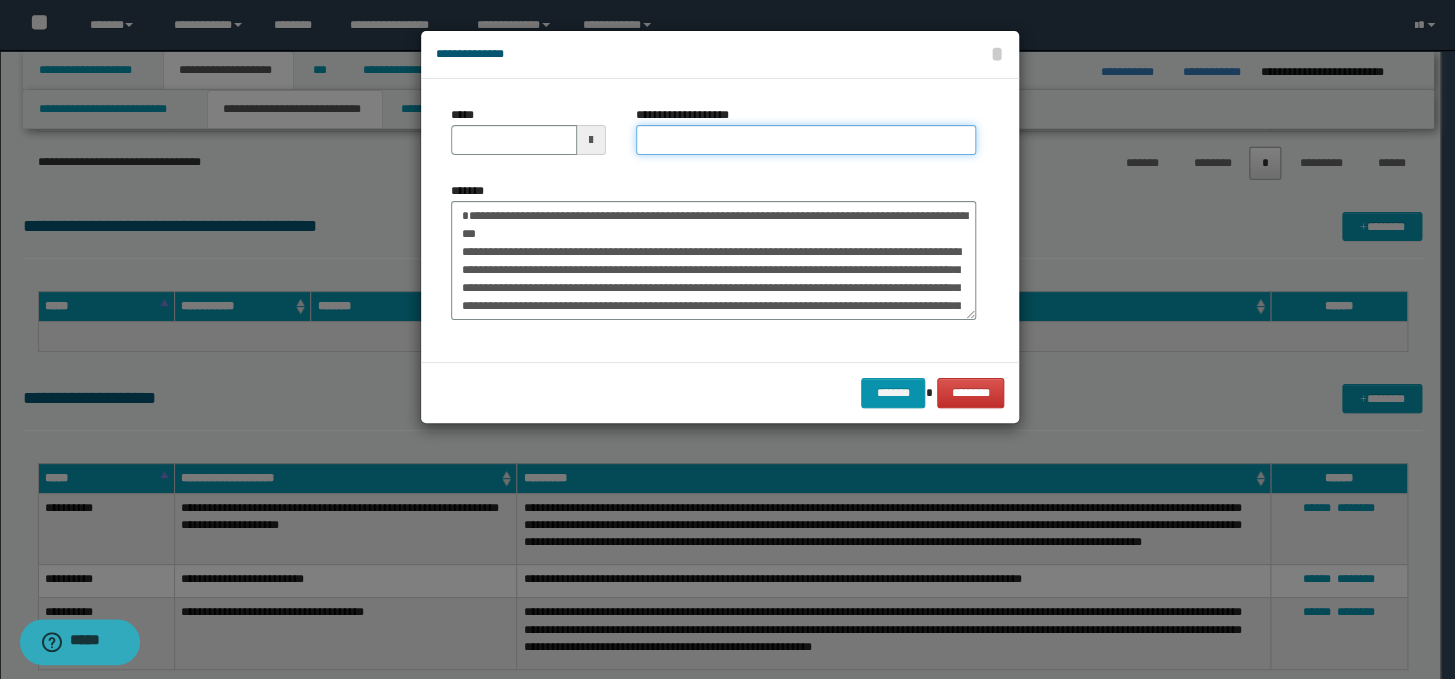 paste on "**********" 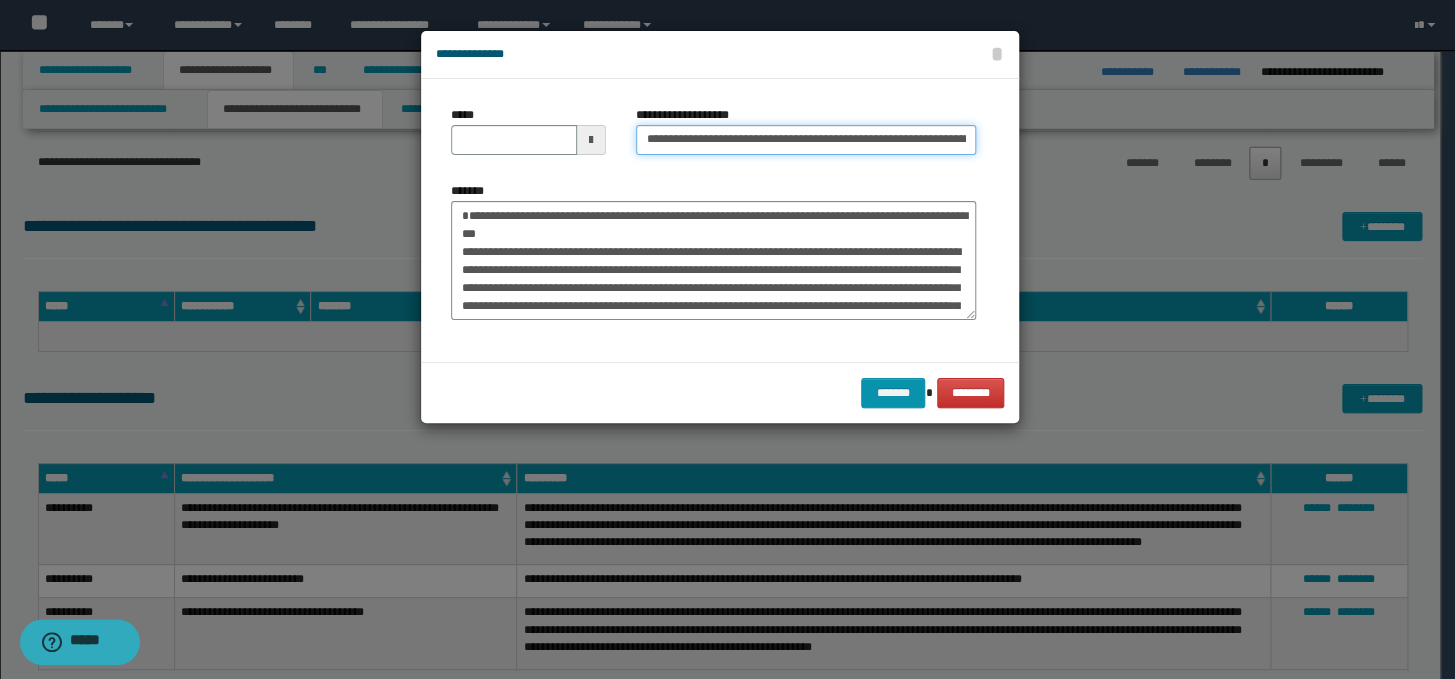 scroll, scrollTop: 0, scrollLeft: 108, axis: horizontal 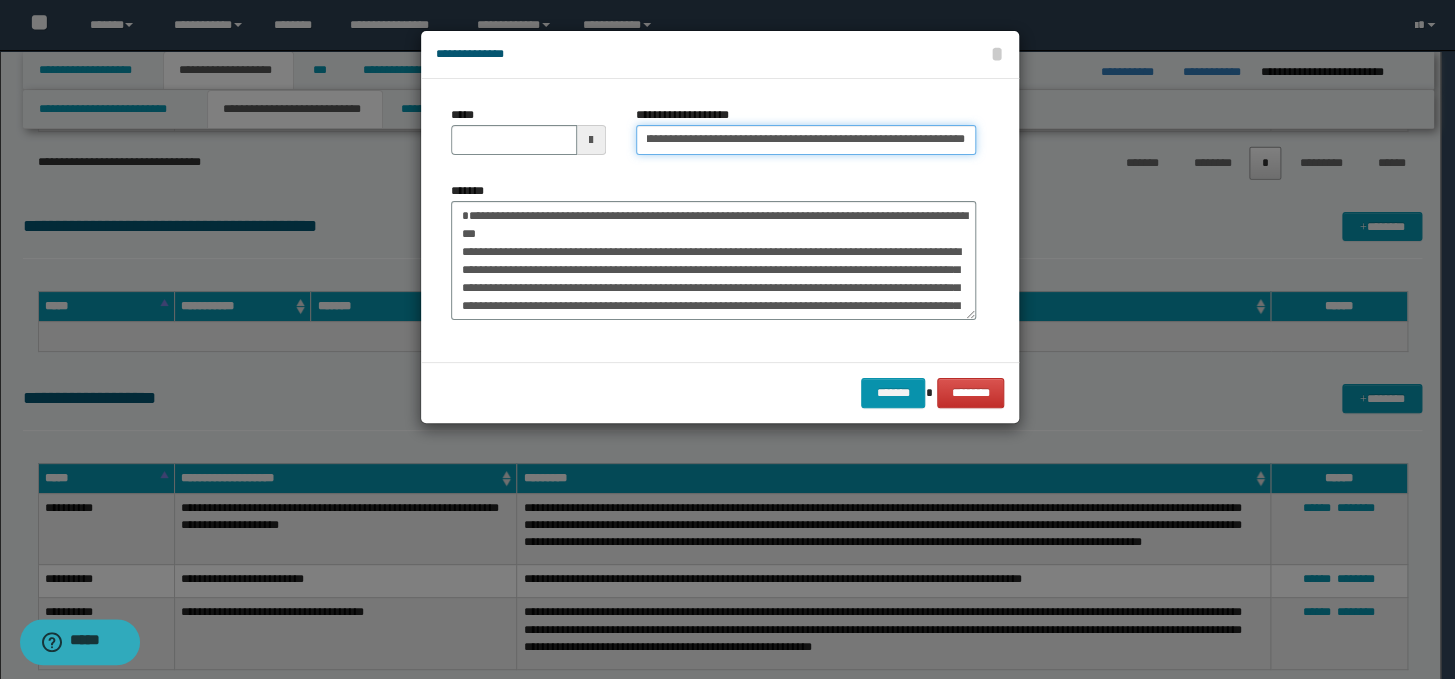 click on "**********" at bounding box center [806, 140] 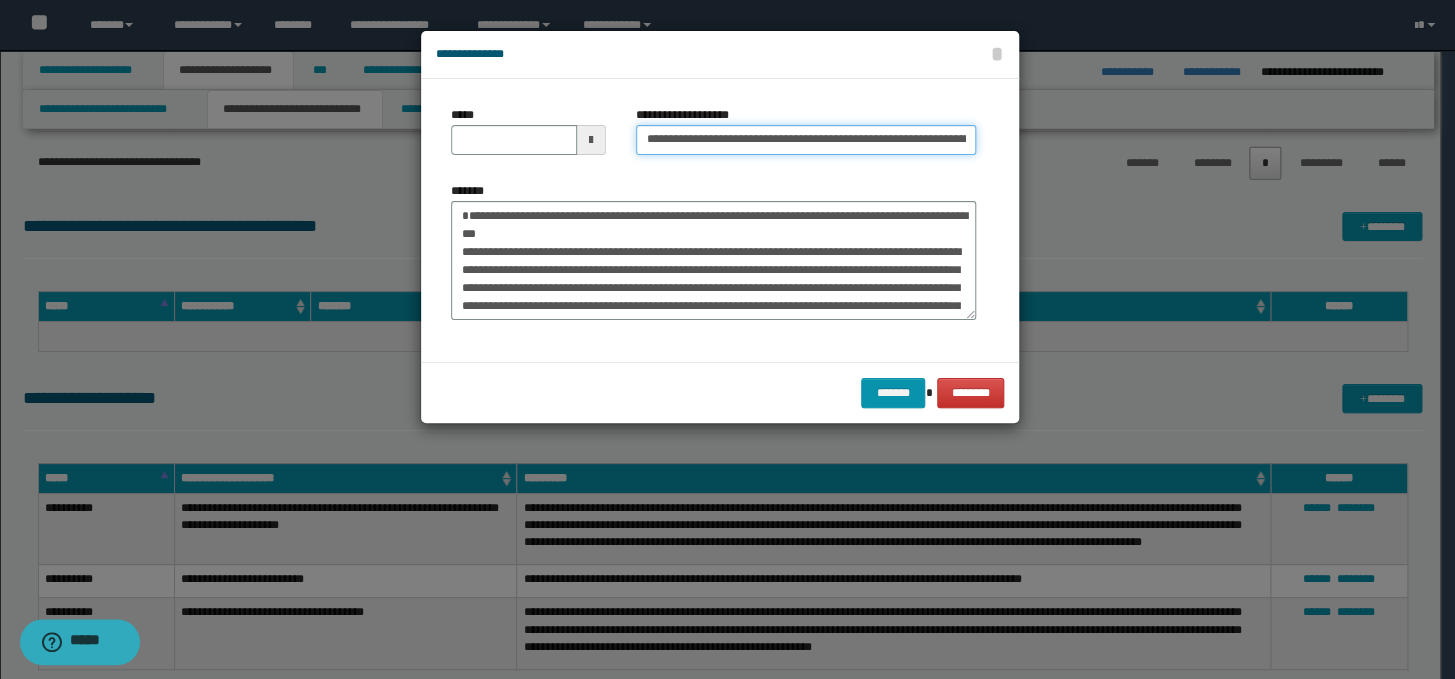 drag, startPoint x: 707, startPoint y: 141, endPoint x: 637, endPoint y: 137, distance: 70.11419 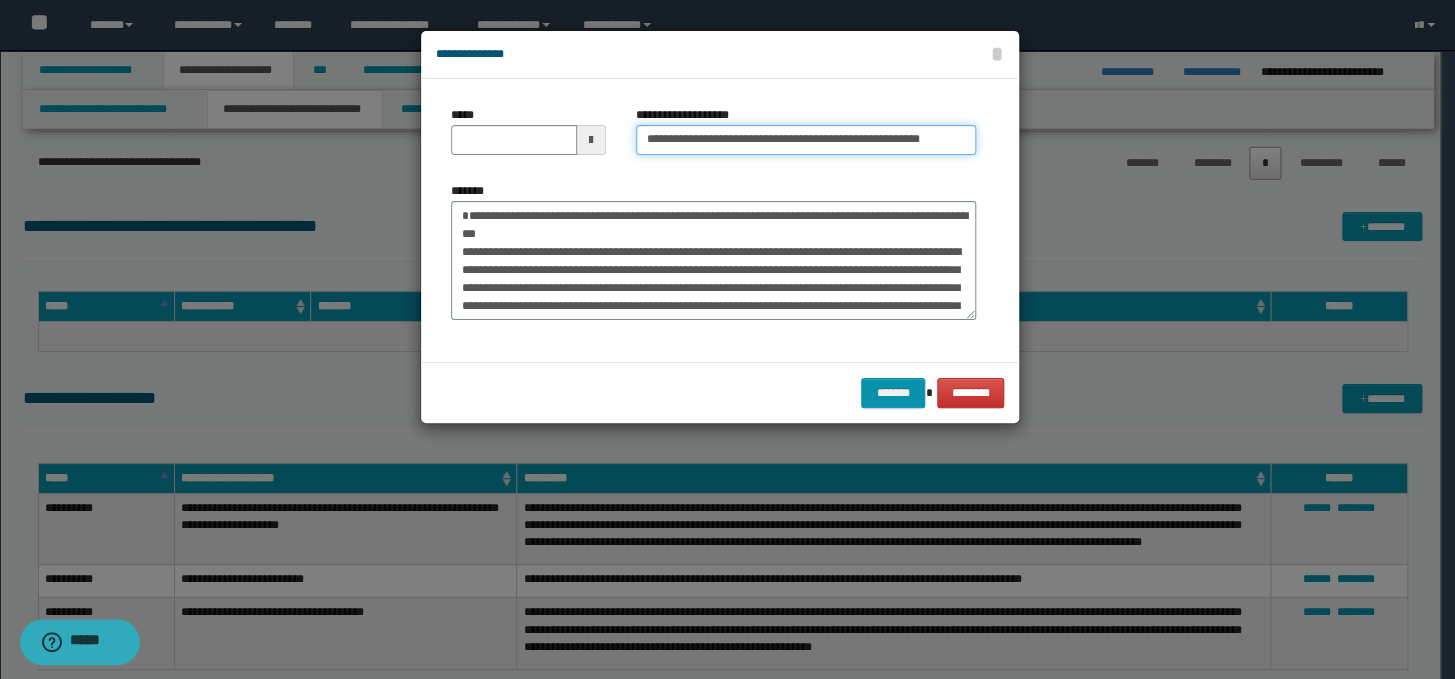 type 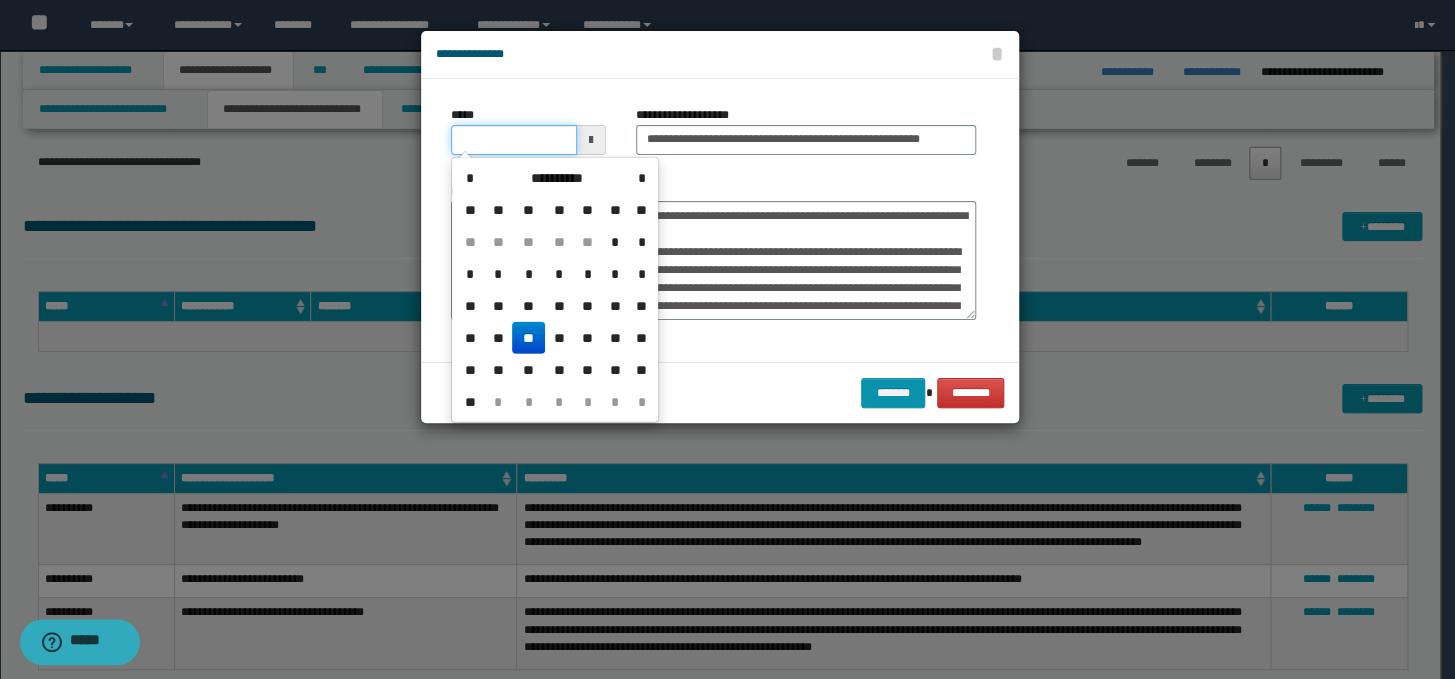 click on "*****" at bounding box center [514, 140] 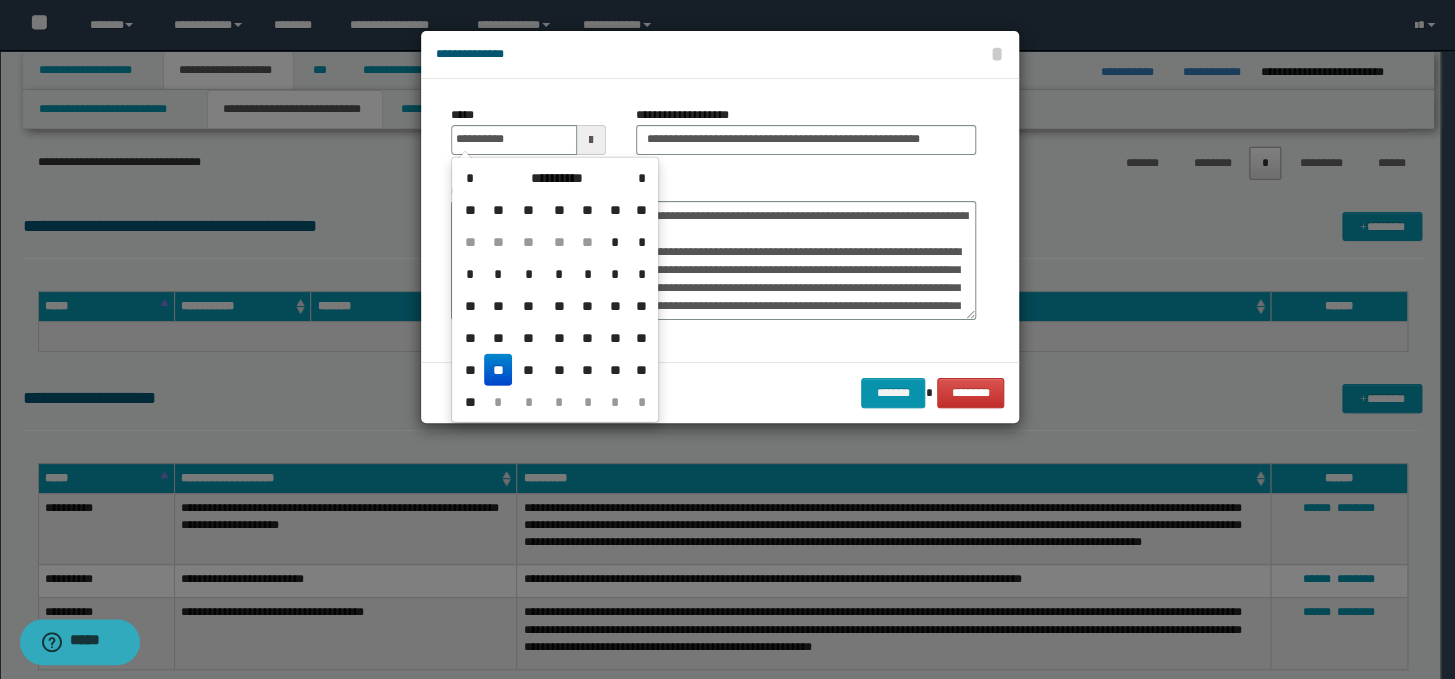 click on "**" at bounding box center [498, 370] 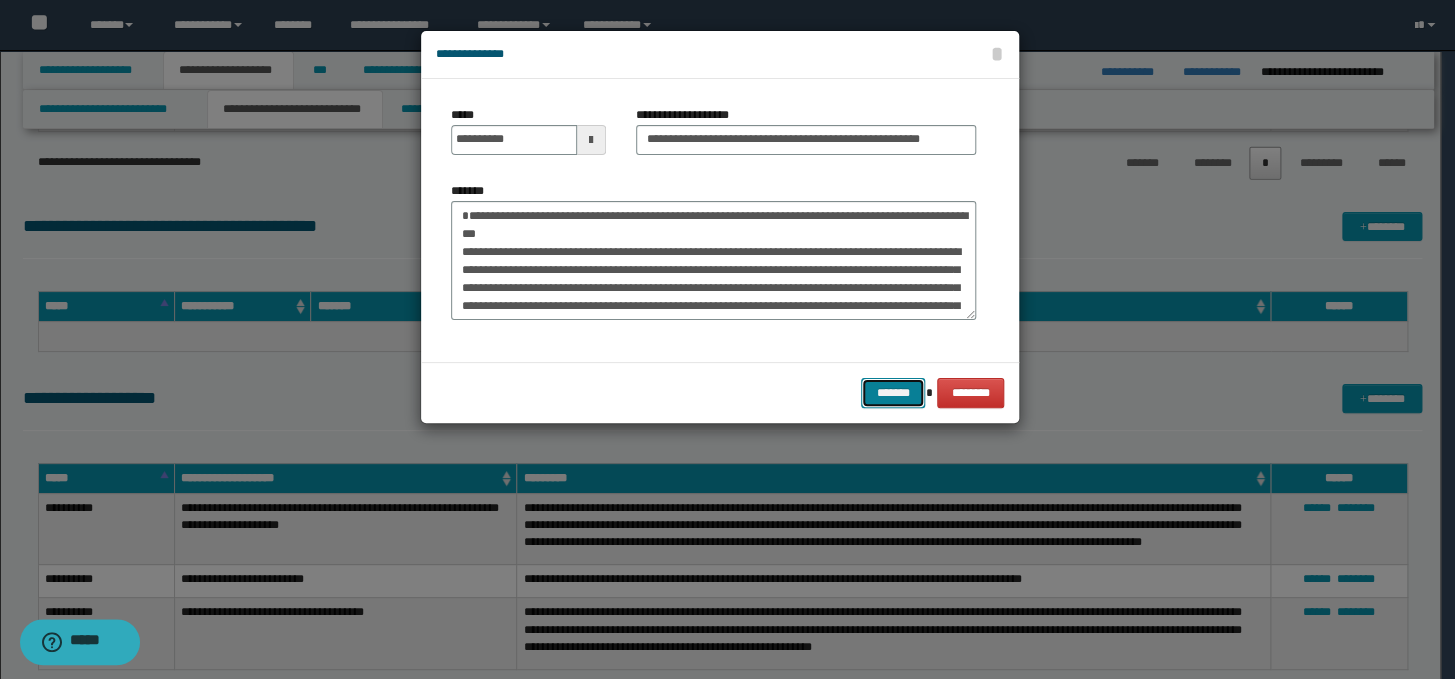 click on "*******" at bounding box center (893, 393) 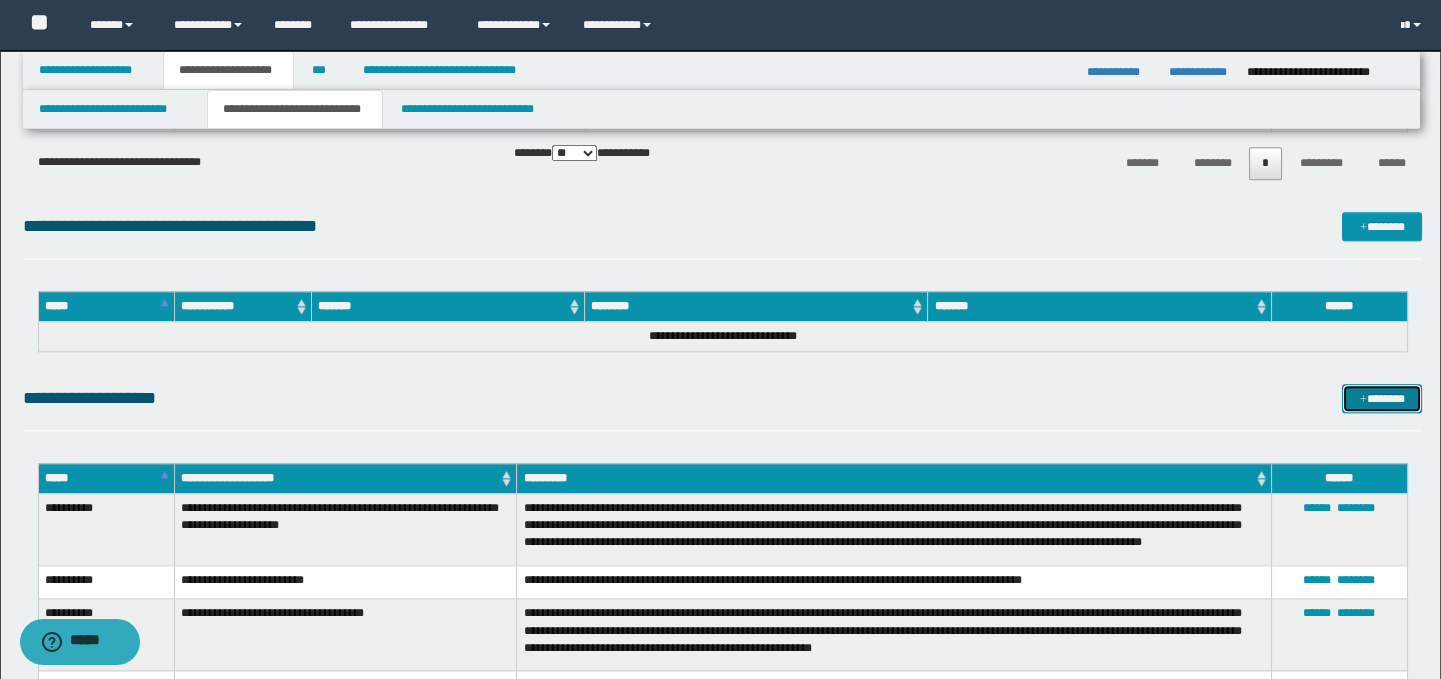 click on "*******" at bounding box center [1382, 399] 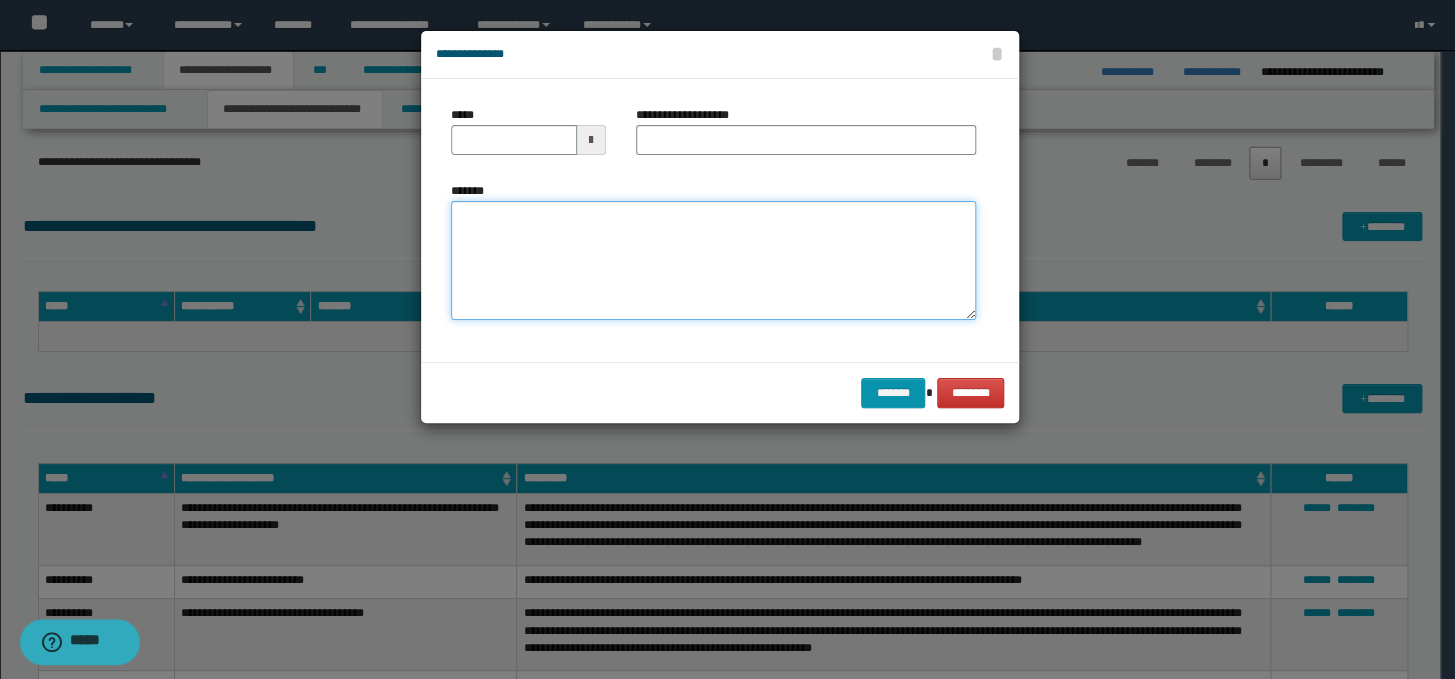click on "*******" at bounding box center (713, 261) 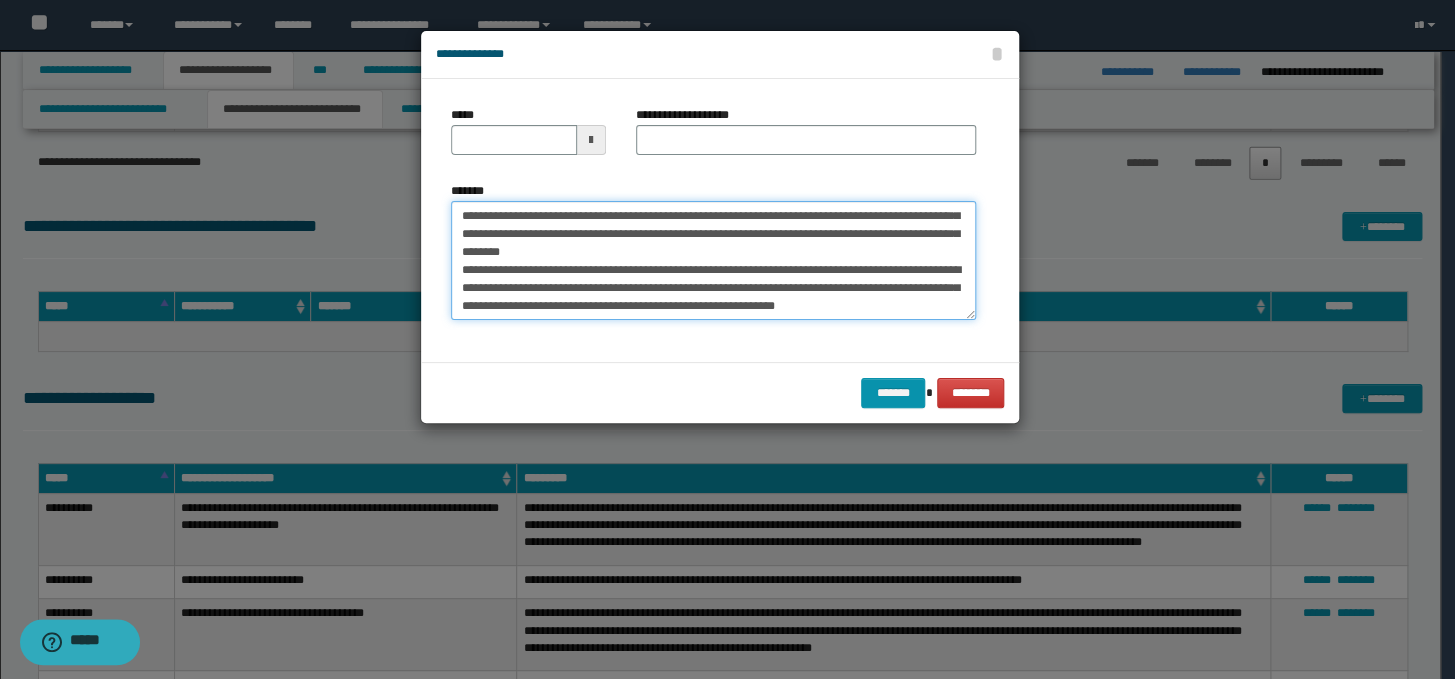 scroll, scrollTop: 0, scrollLeft: 0, axis: both 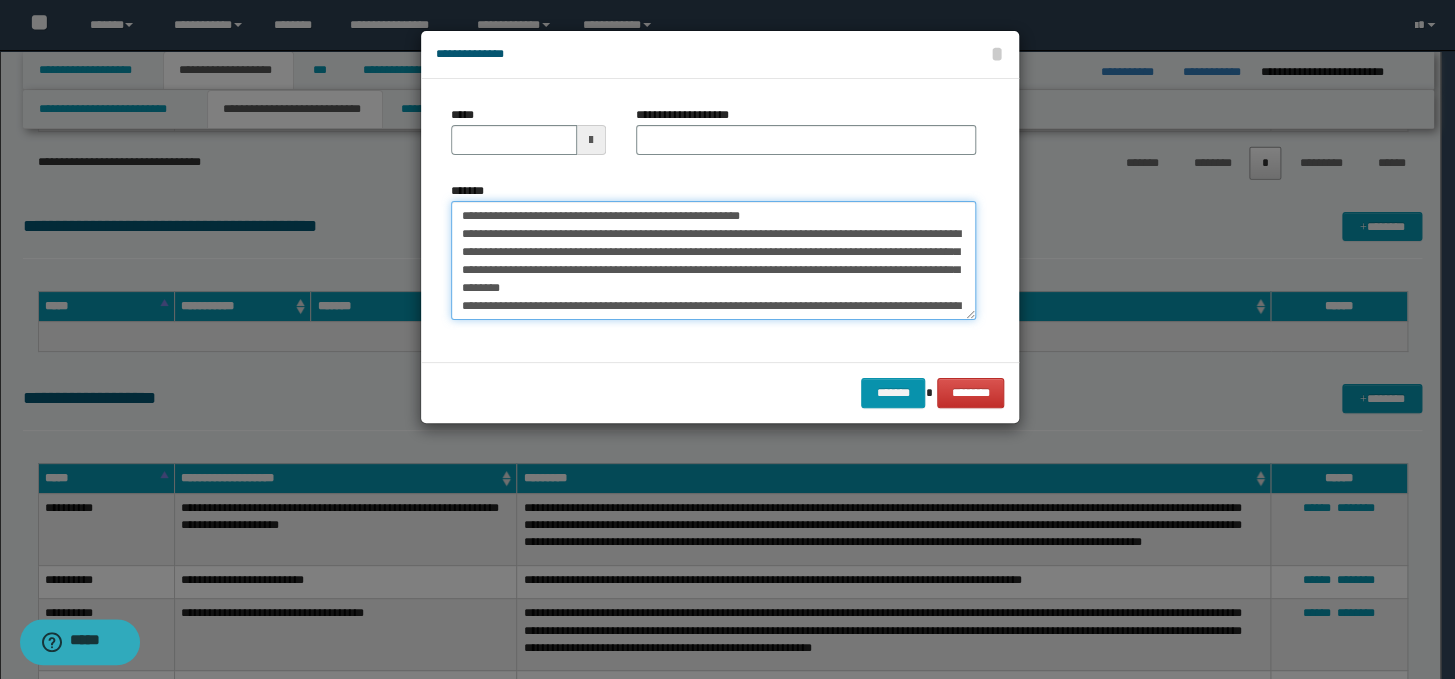 drag, startPoint x: 850, startPoint y: 214, endPoint x: 455, endPoint y: 212, distance: 395.00507 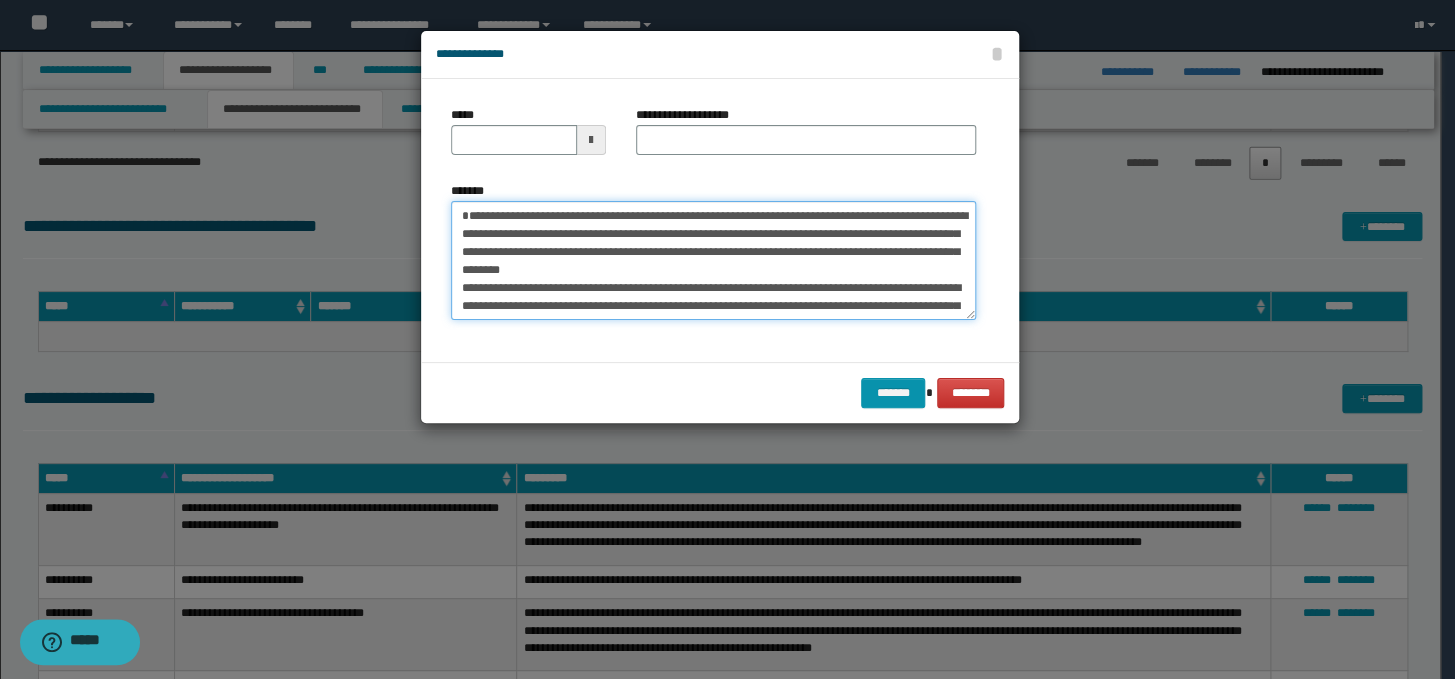 type on "**********" 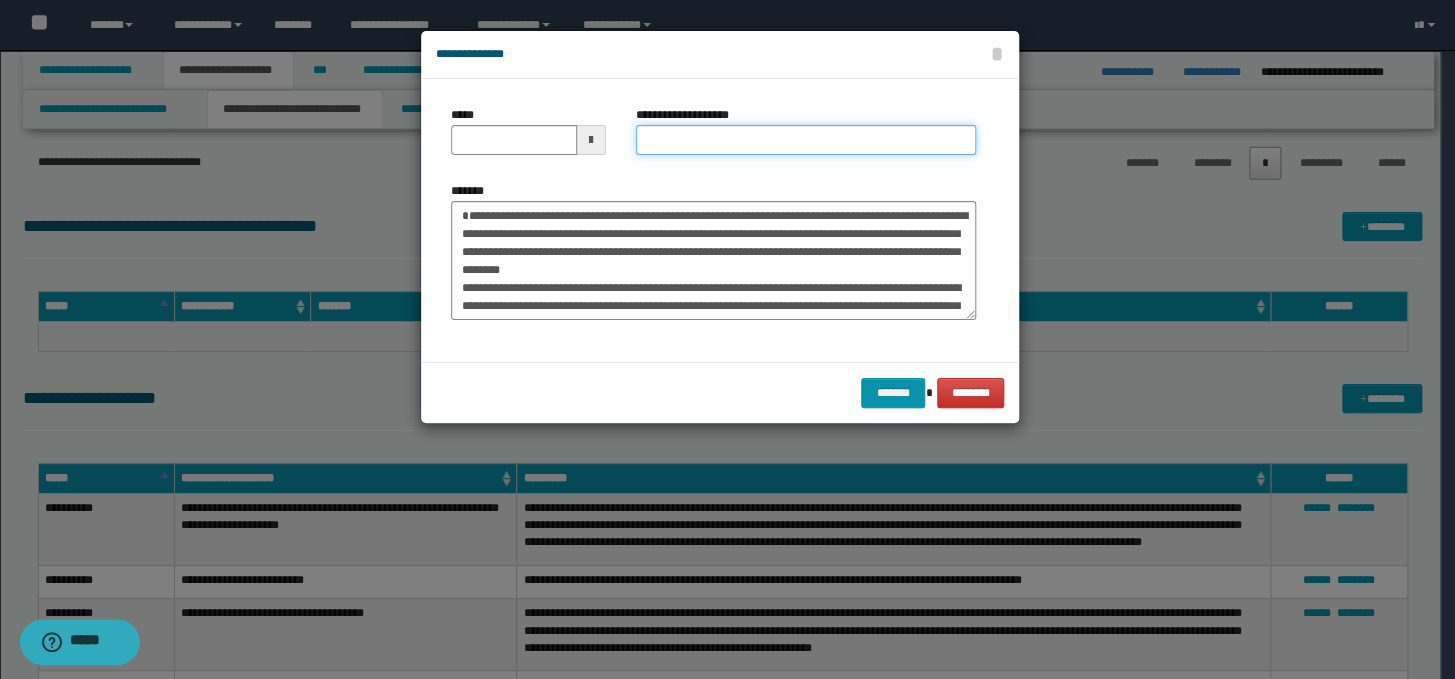 click on "**********" at bounding box center (806, 140) 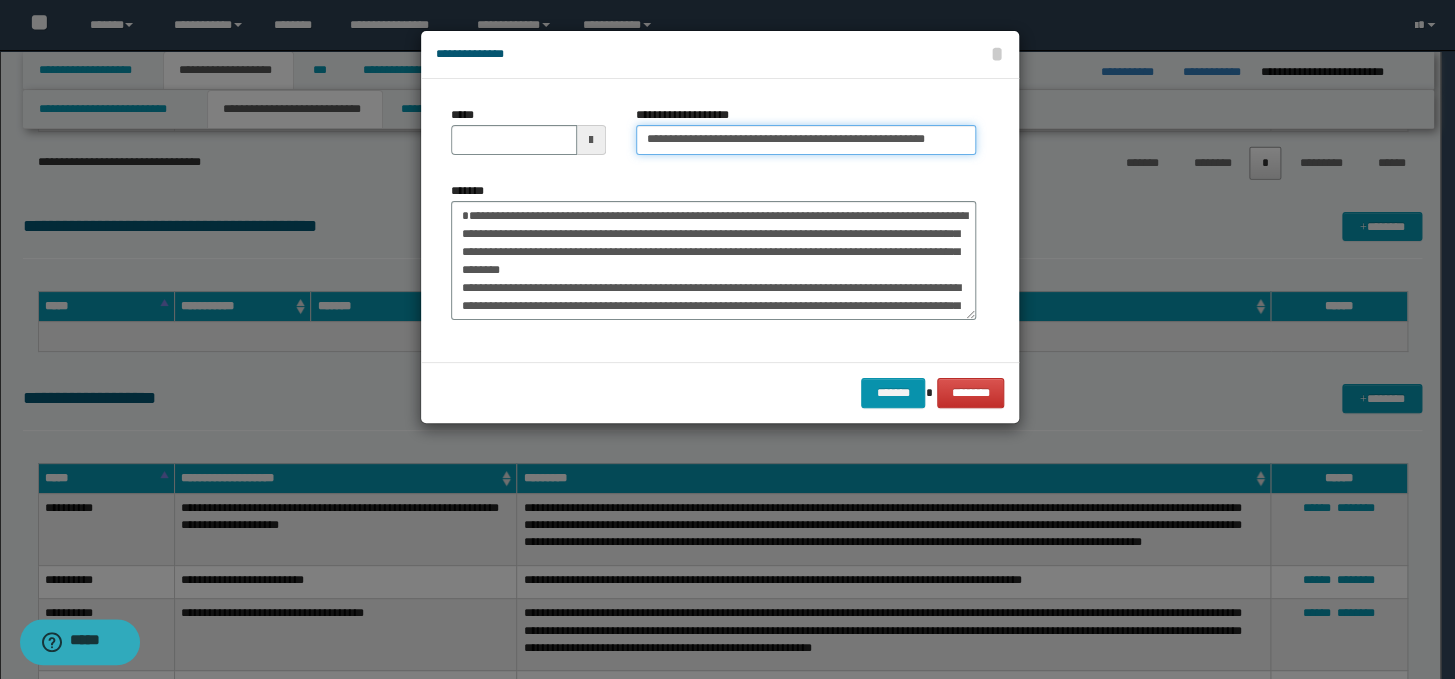 scroll, scrollTop: 0, scrollLeft: 0, axis: both 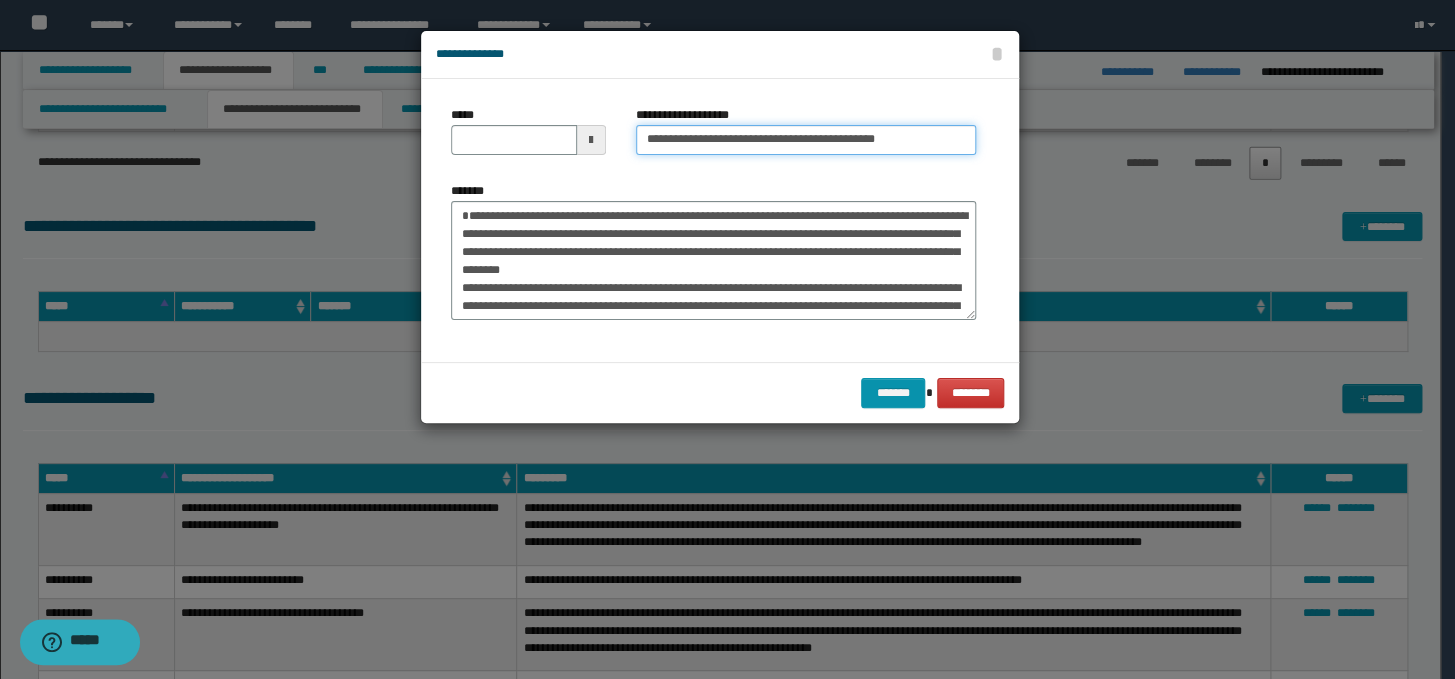 type 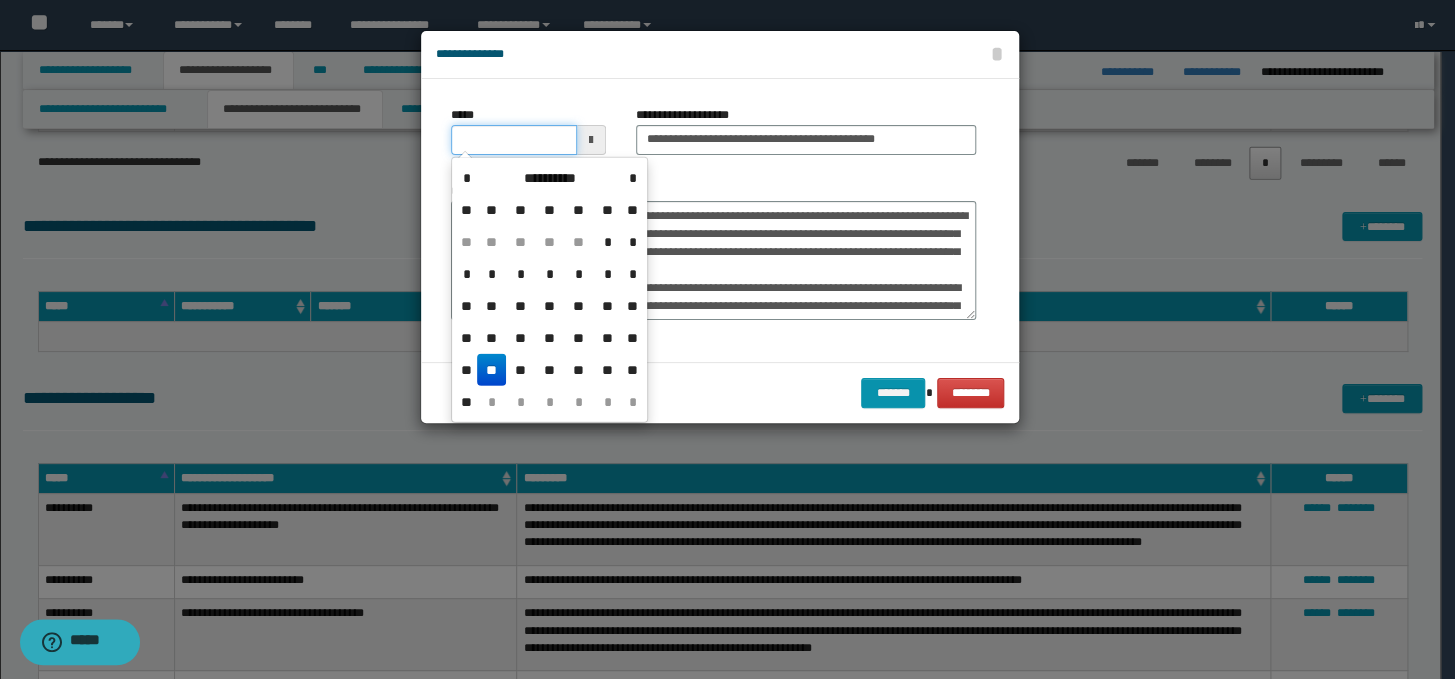 click on "*****" at bounding box center (514, 140) 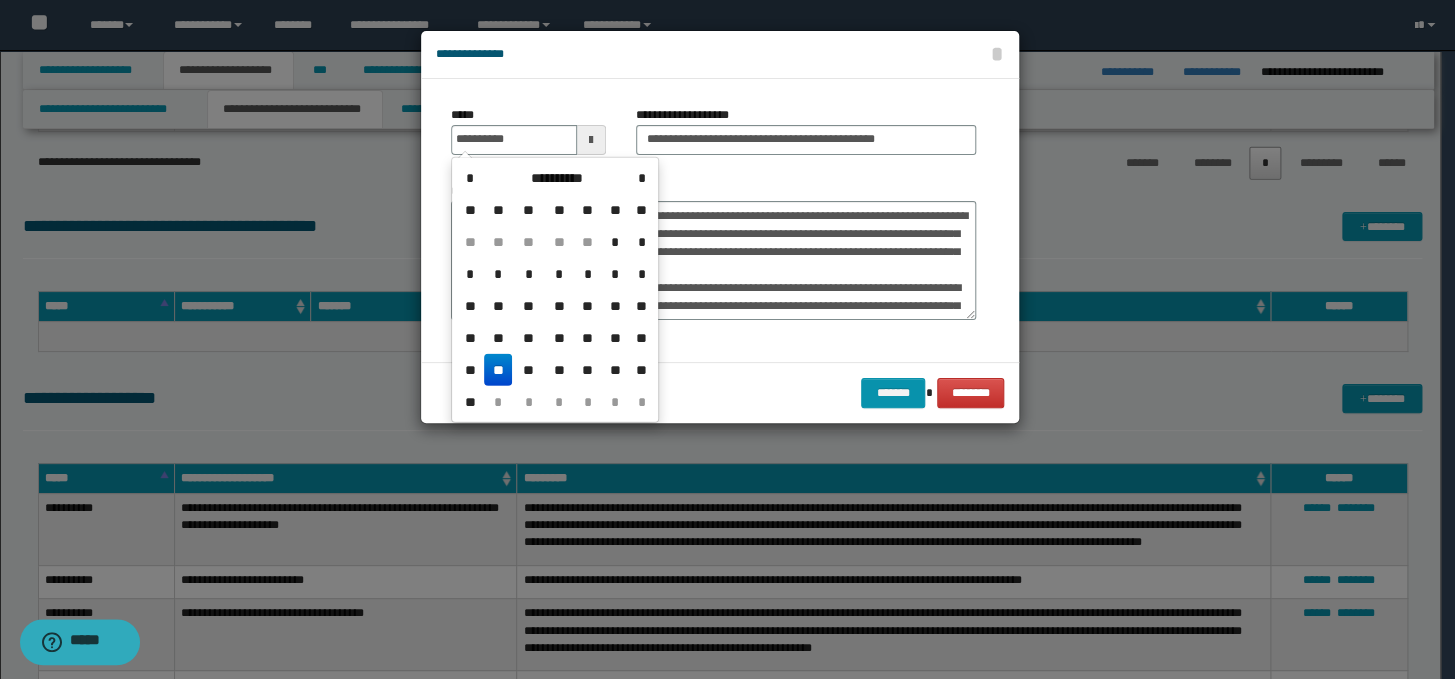 click on "**" at bounding box center [498, 370] 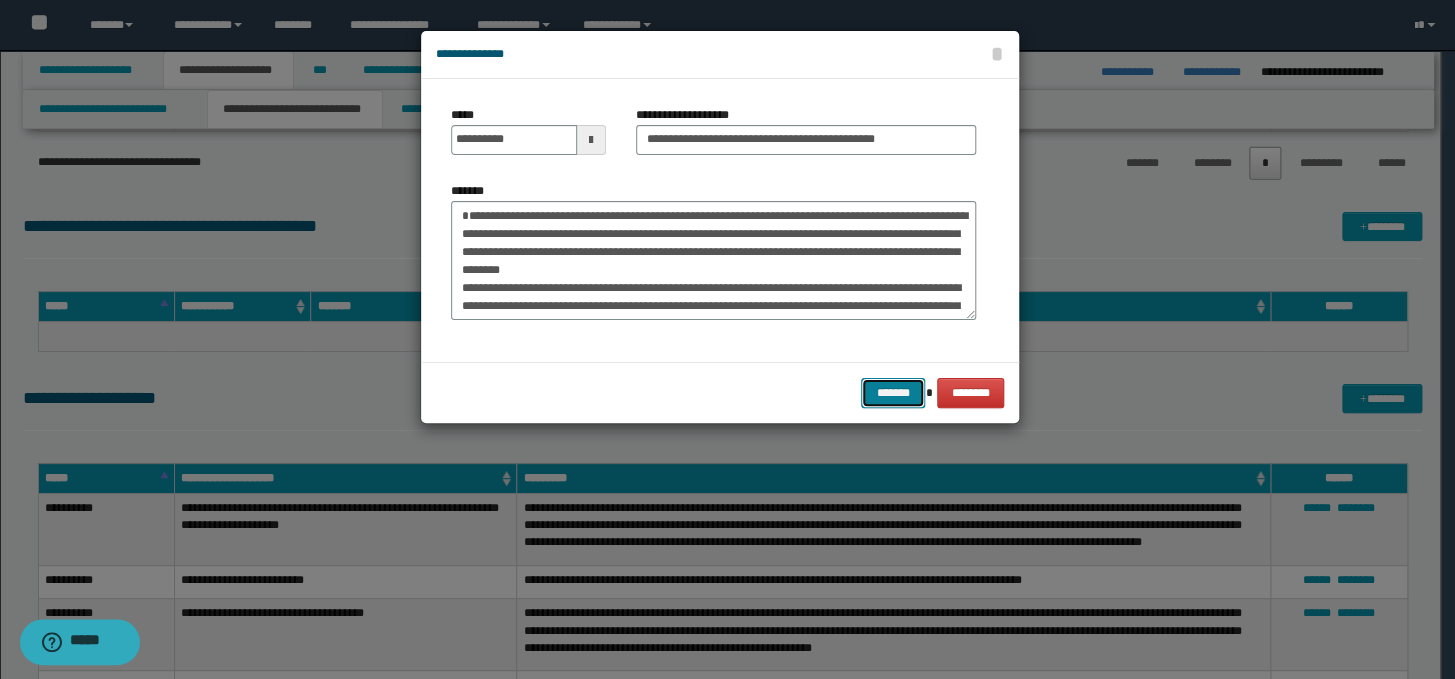 click on "*******" at bounding box center [893, 393] 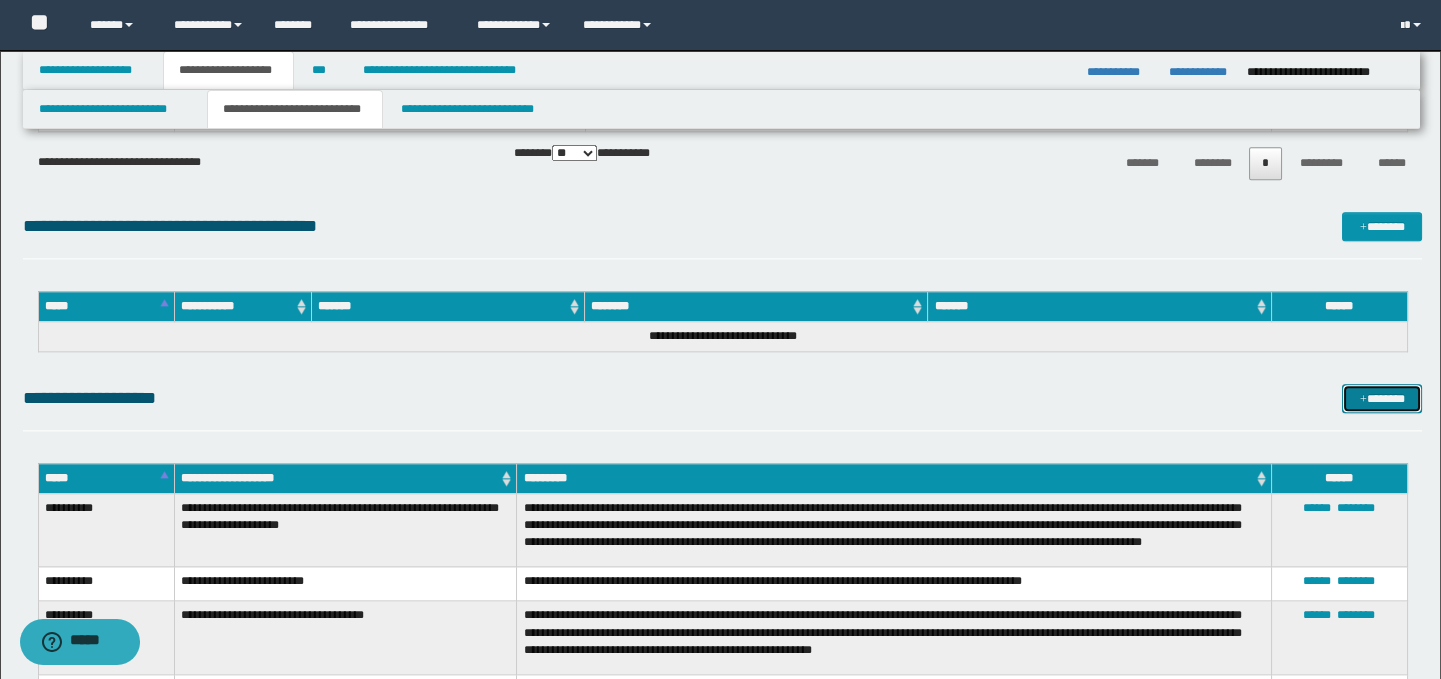 click on "*******" at bounding box center (1382, 399) 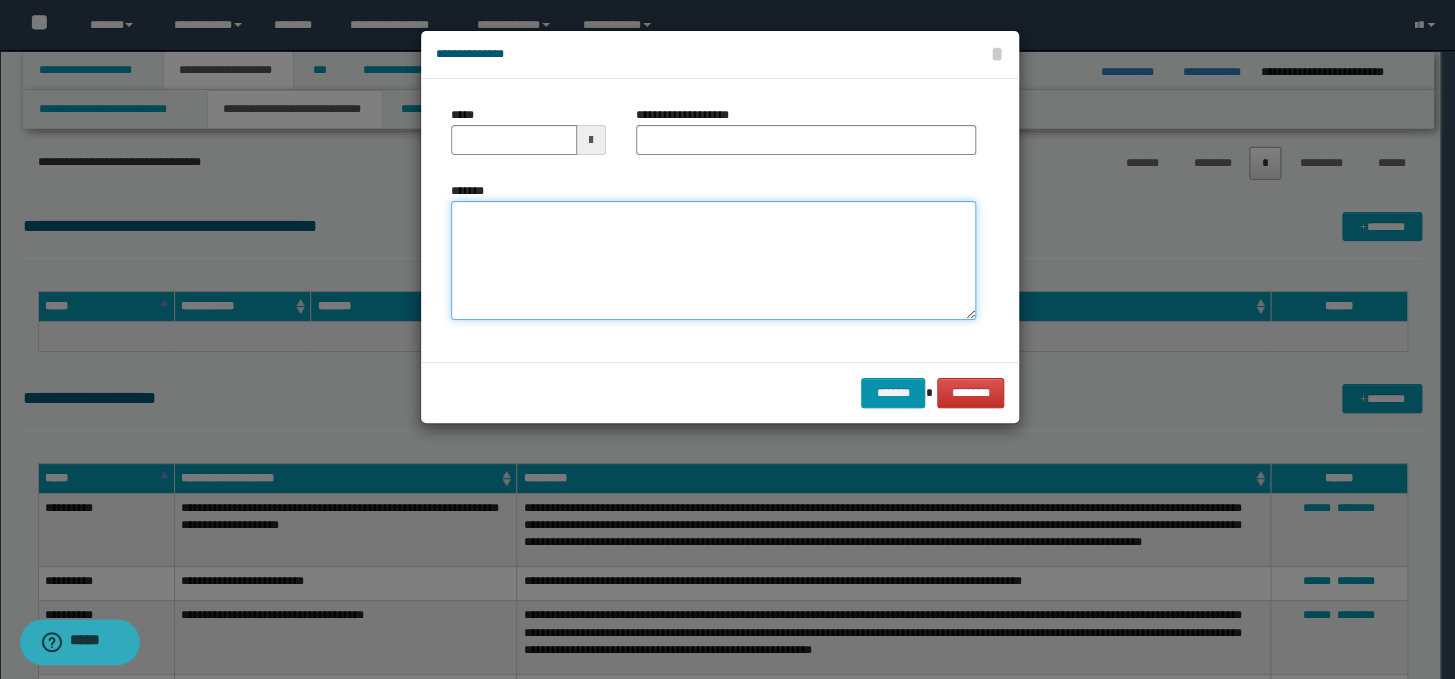 click on "*******" at bounding box center (713, 261) 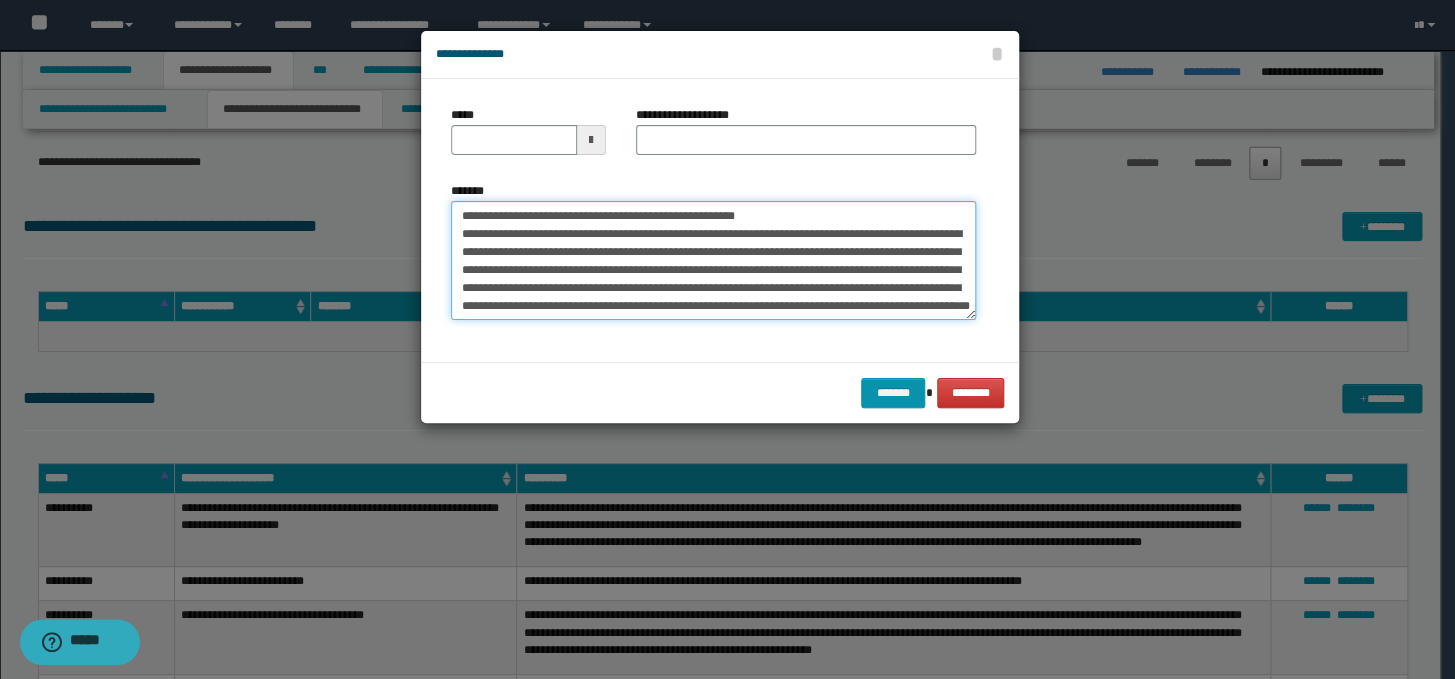 scroll, scrollTop: 0, scrollLeft: 0, axis: both 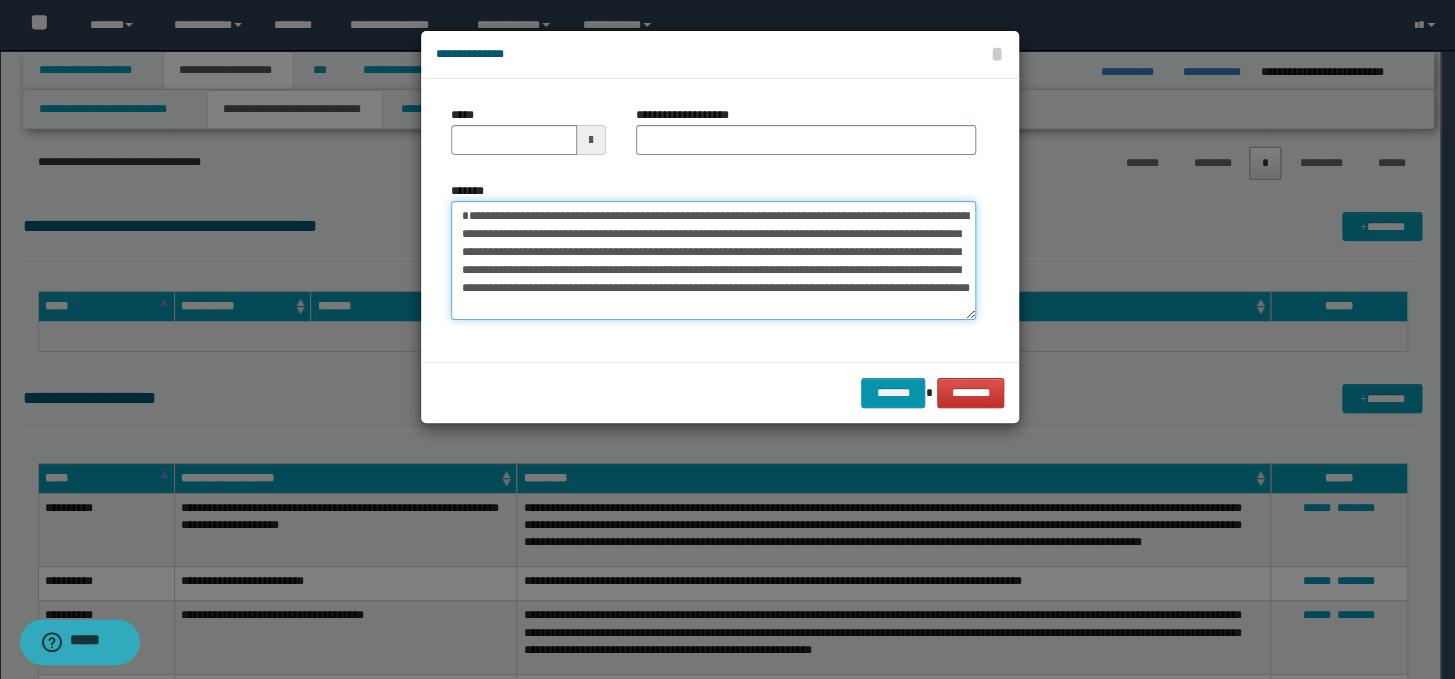 type on "**********" 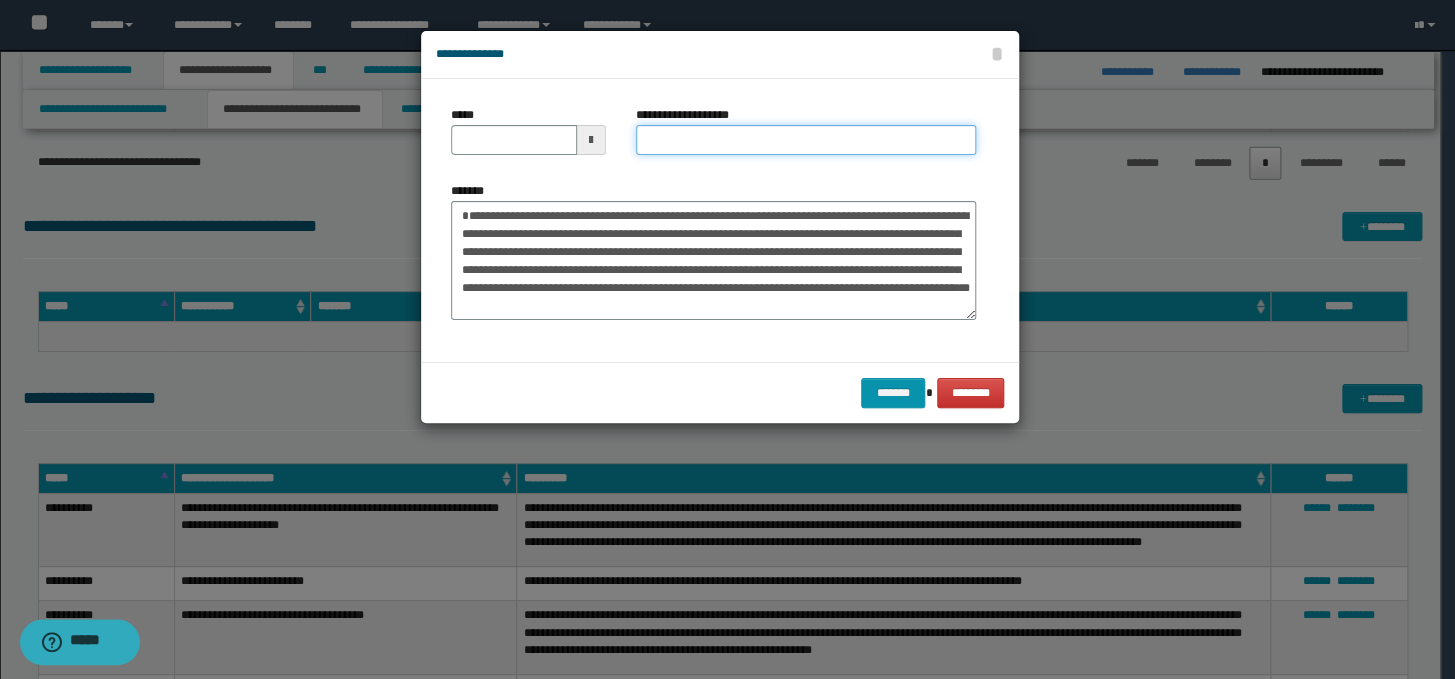 paste on "**********" 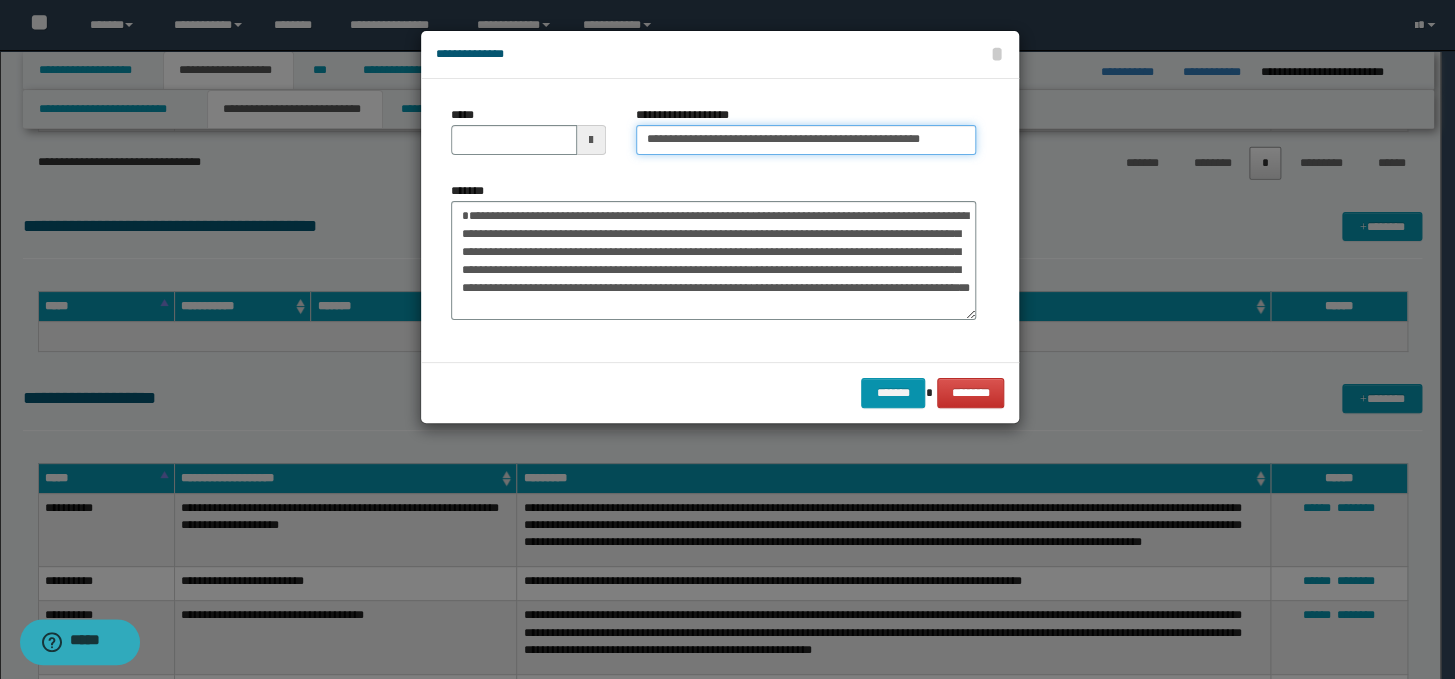 click on "**********" at bounding box center [806, 140] 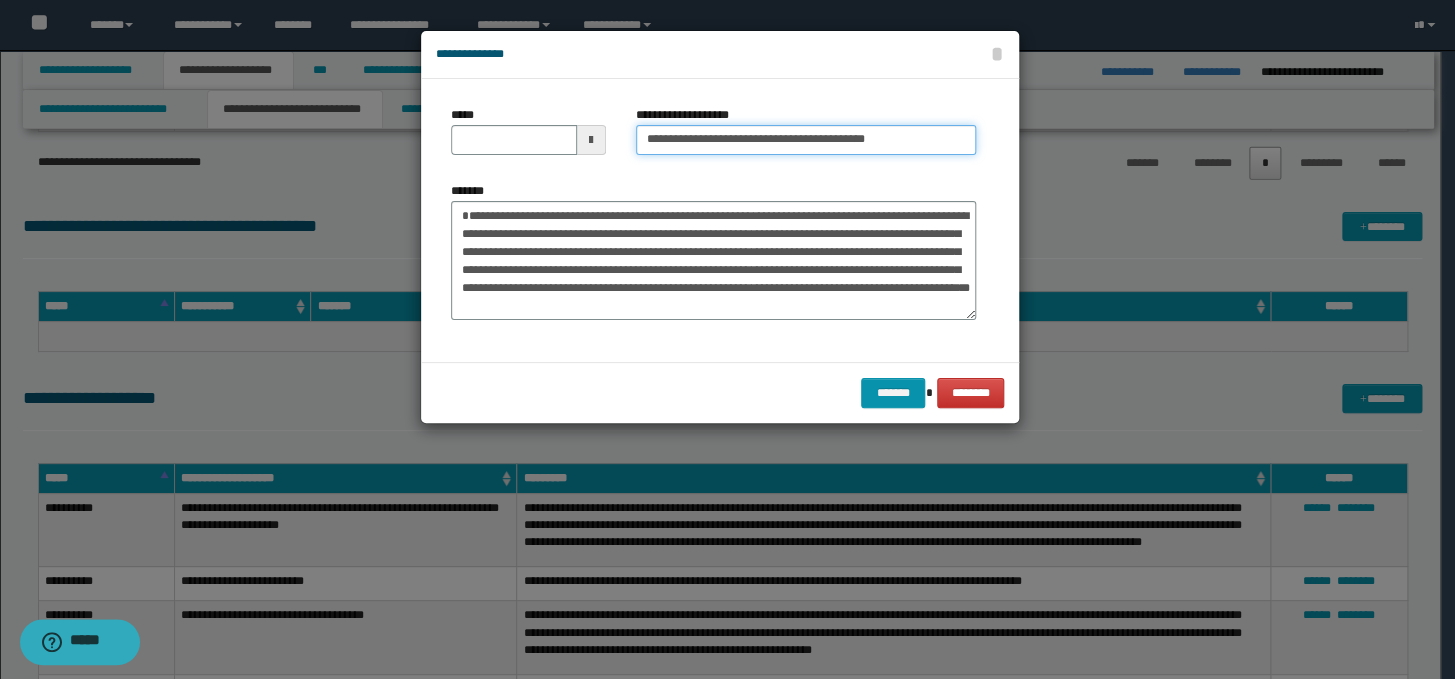 type 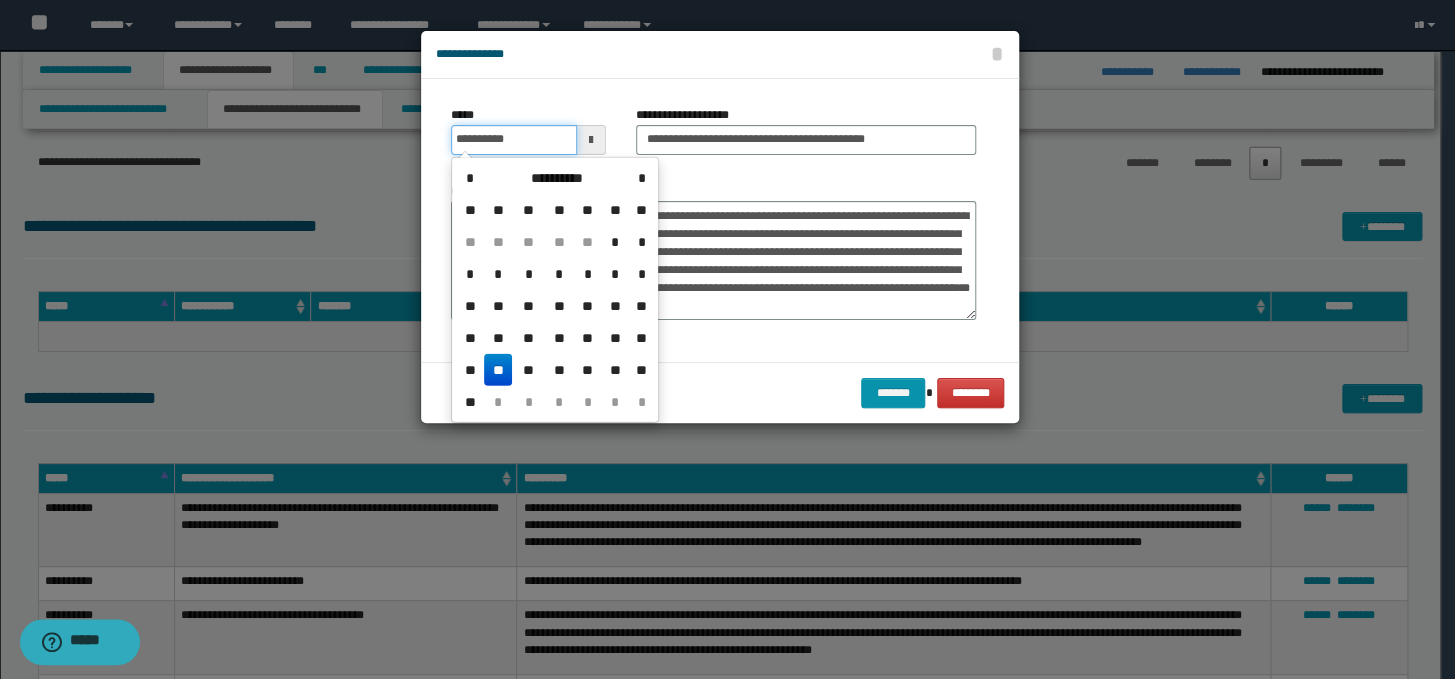 click on "**********" at bounding box center [514, 140] 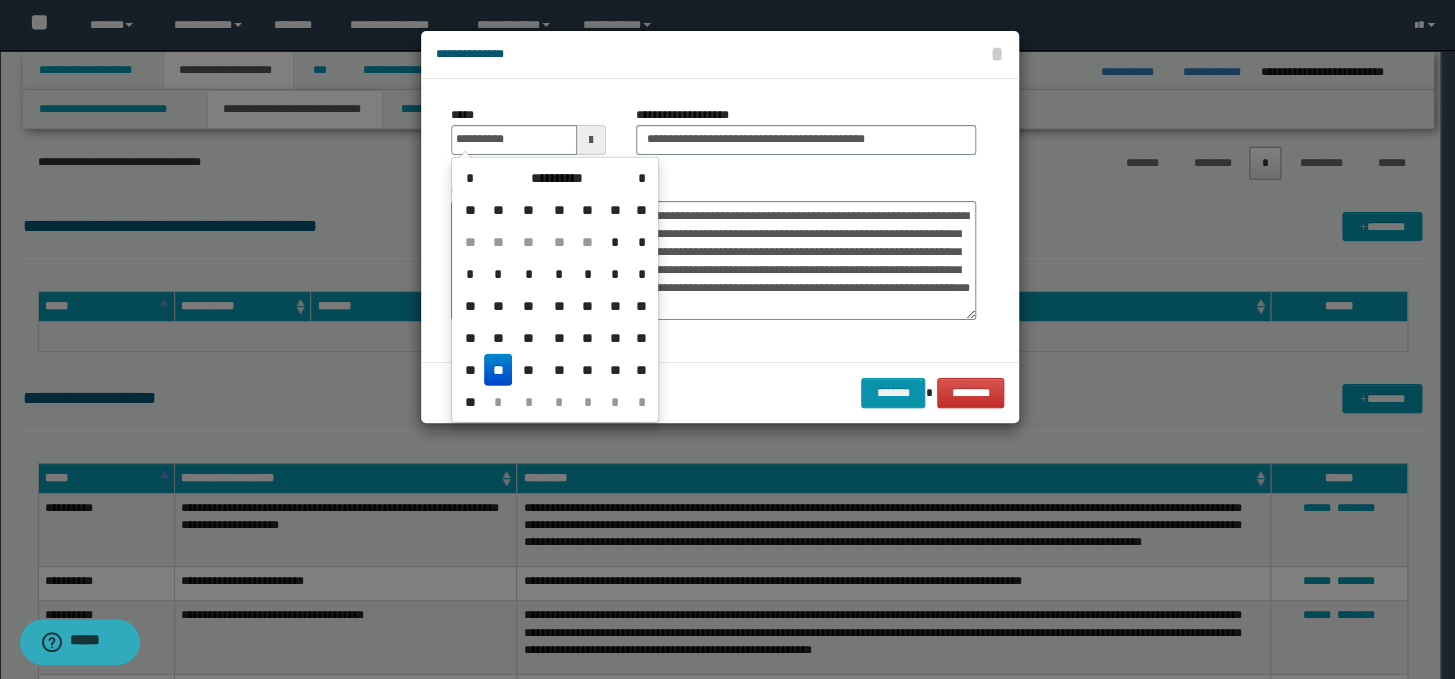 click on "**" at bounding box center (498, 370) 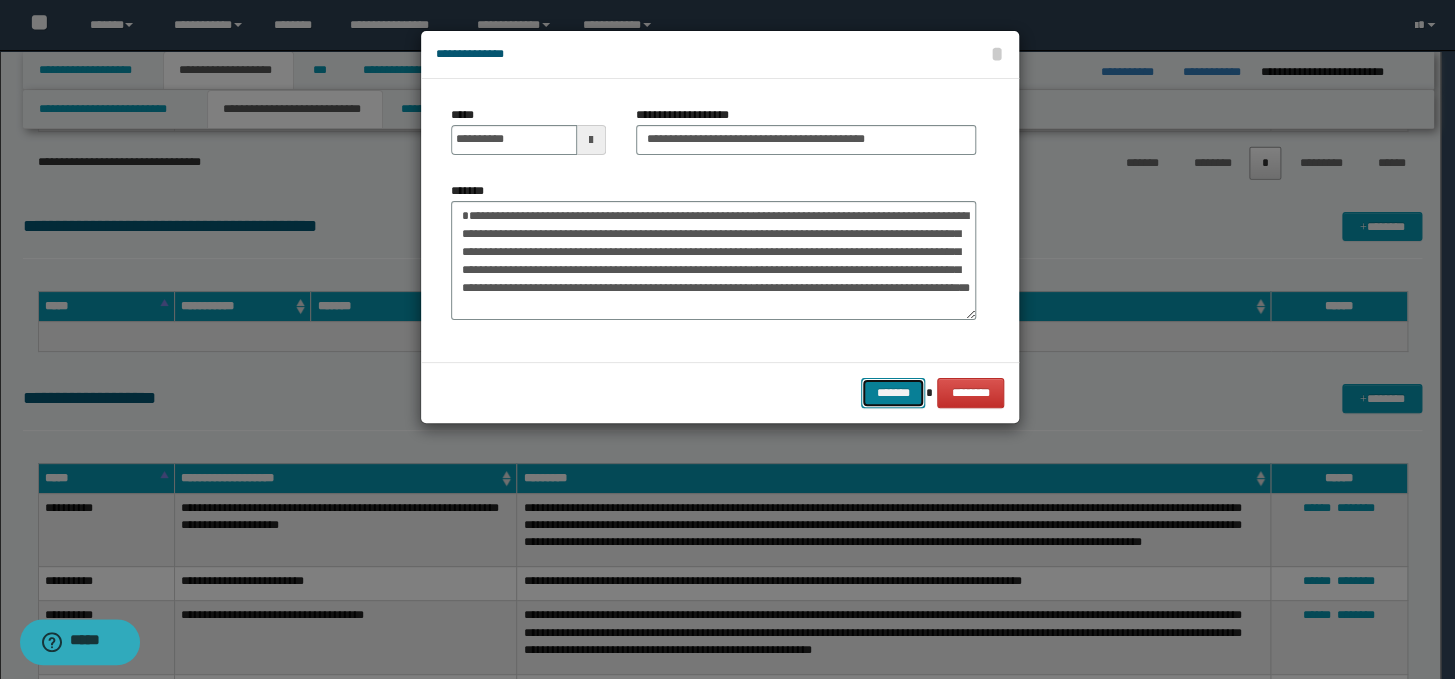 click on "*******" at bounding box center (893, 393) 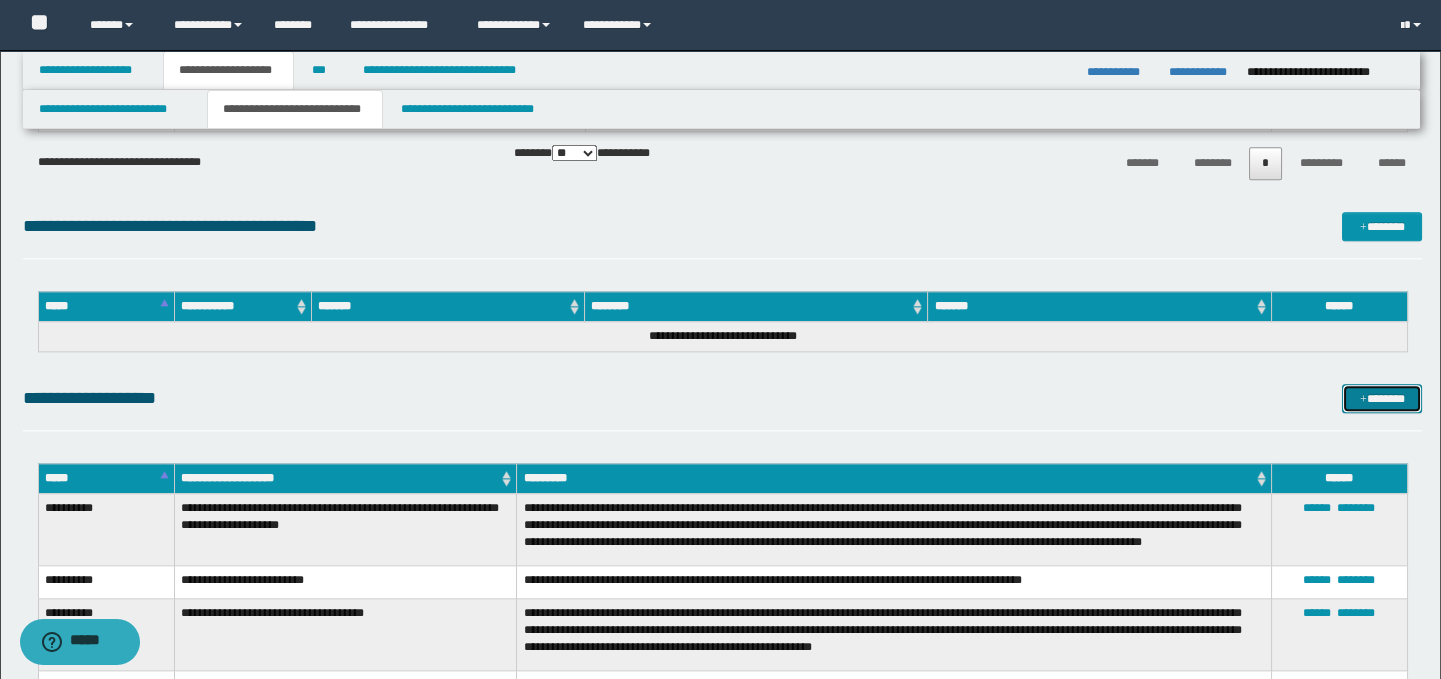 click on "*******" at bounding box center (1382, 399) 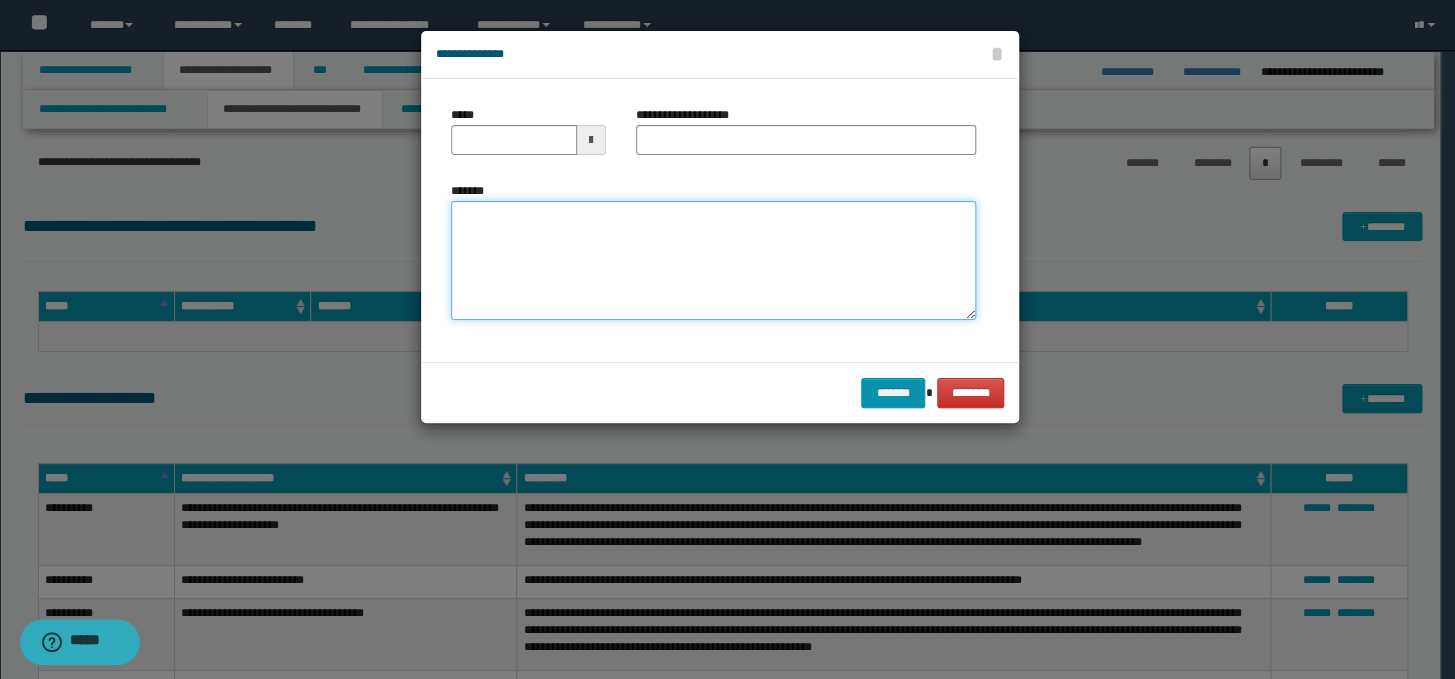 paste on "**********" 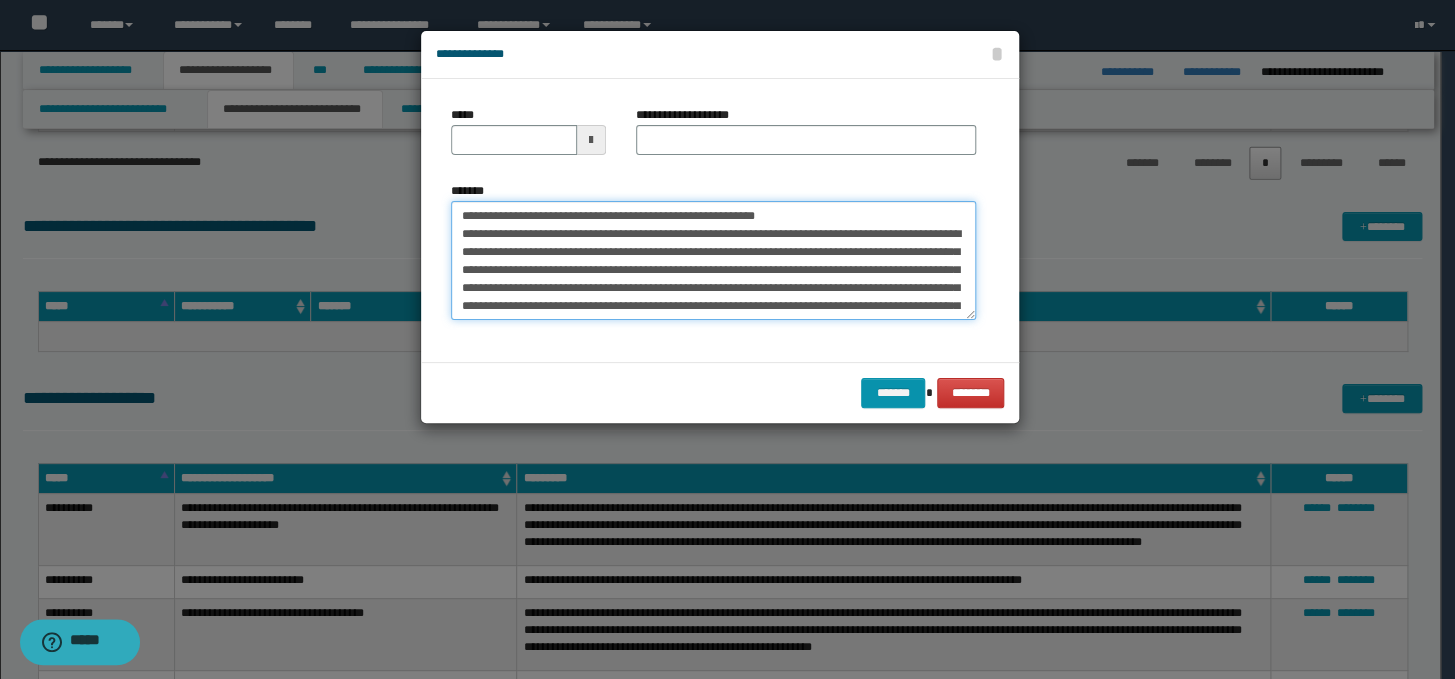 click on "**********" at bounding box center (713, 261) 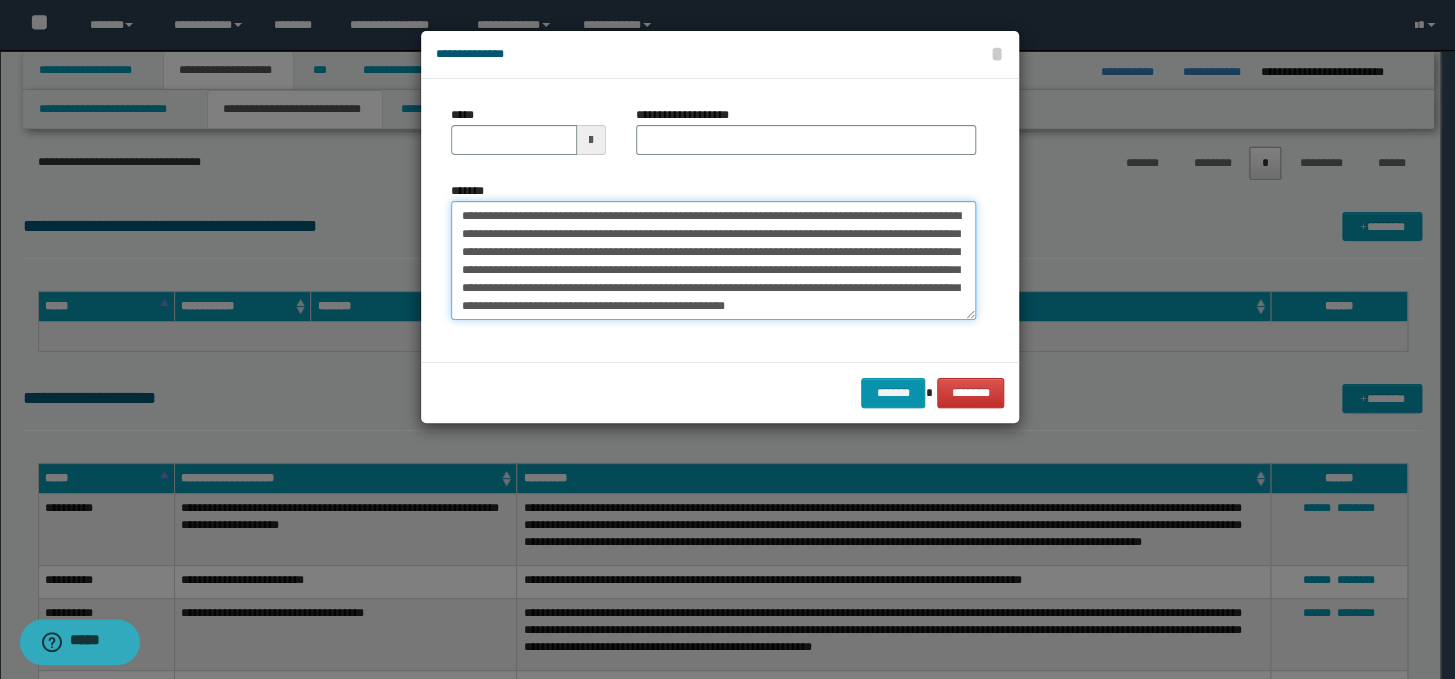 scroll, scrollTop: 0, scrollLeft: 0, axis: both 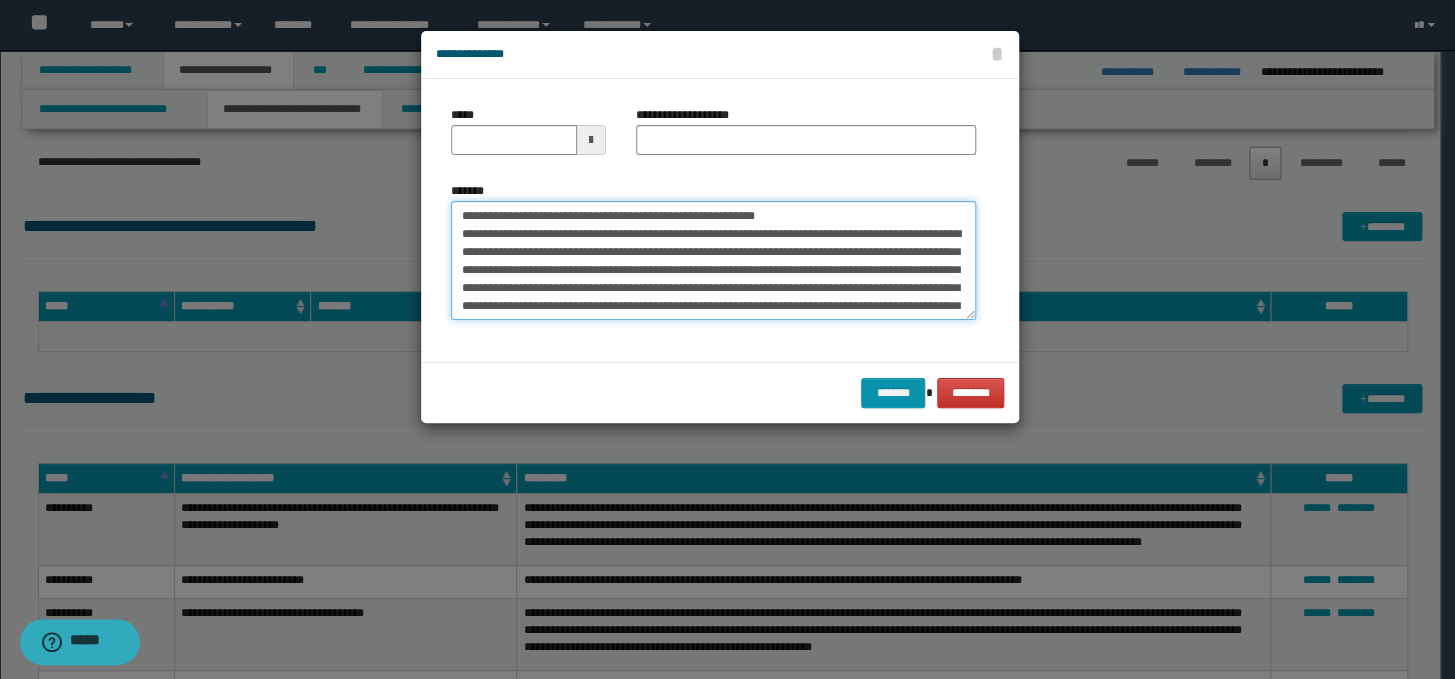drag, startPoint x: 871, startPoint y: 212, endPoint x: 446, endPoint y: 214, distance: 425.0047 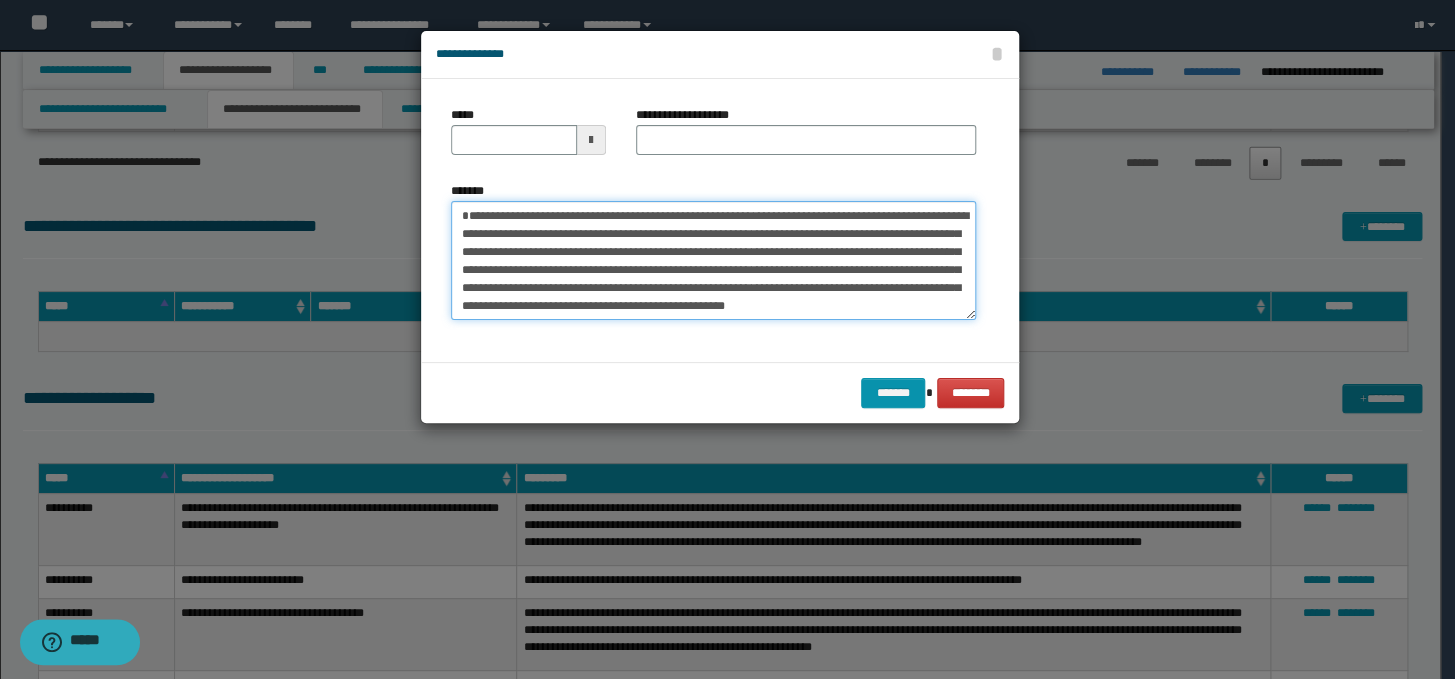 type on "**********" 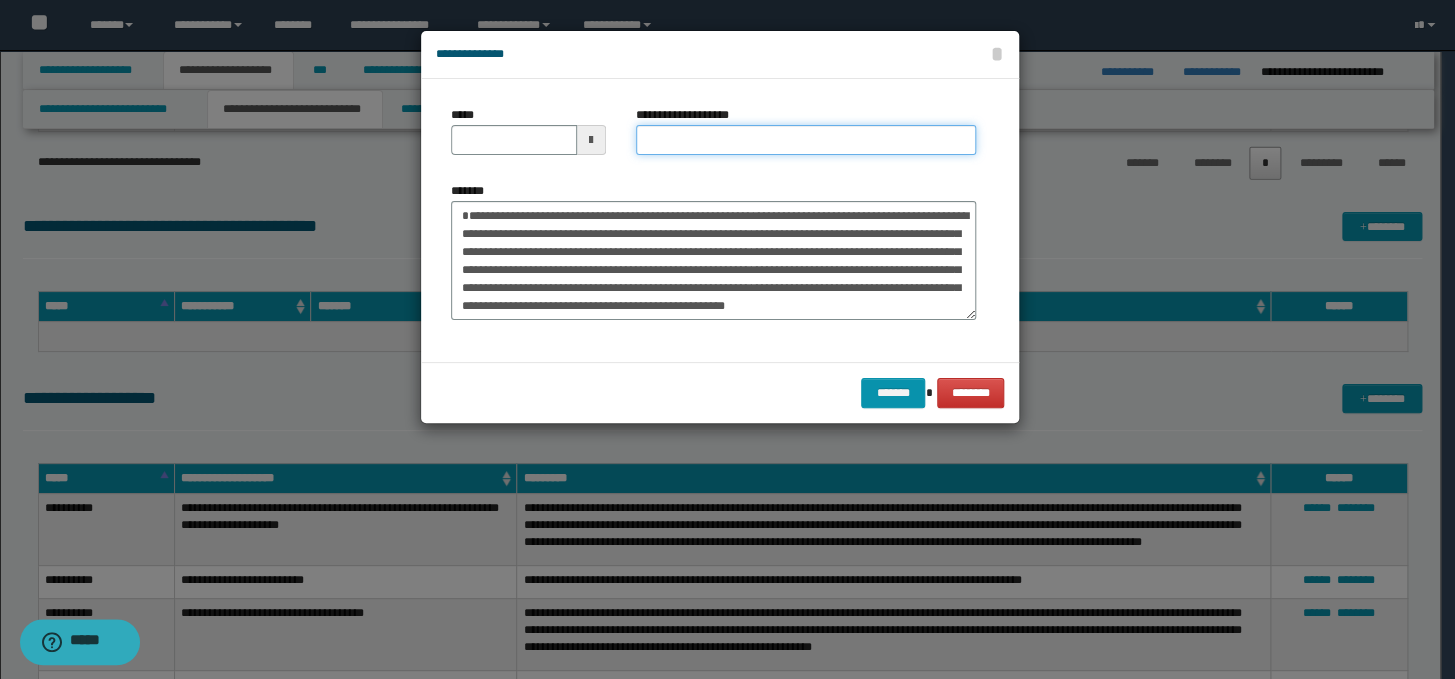 click on "**********" at bounding box center (806, 140) 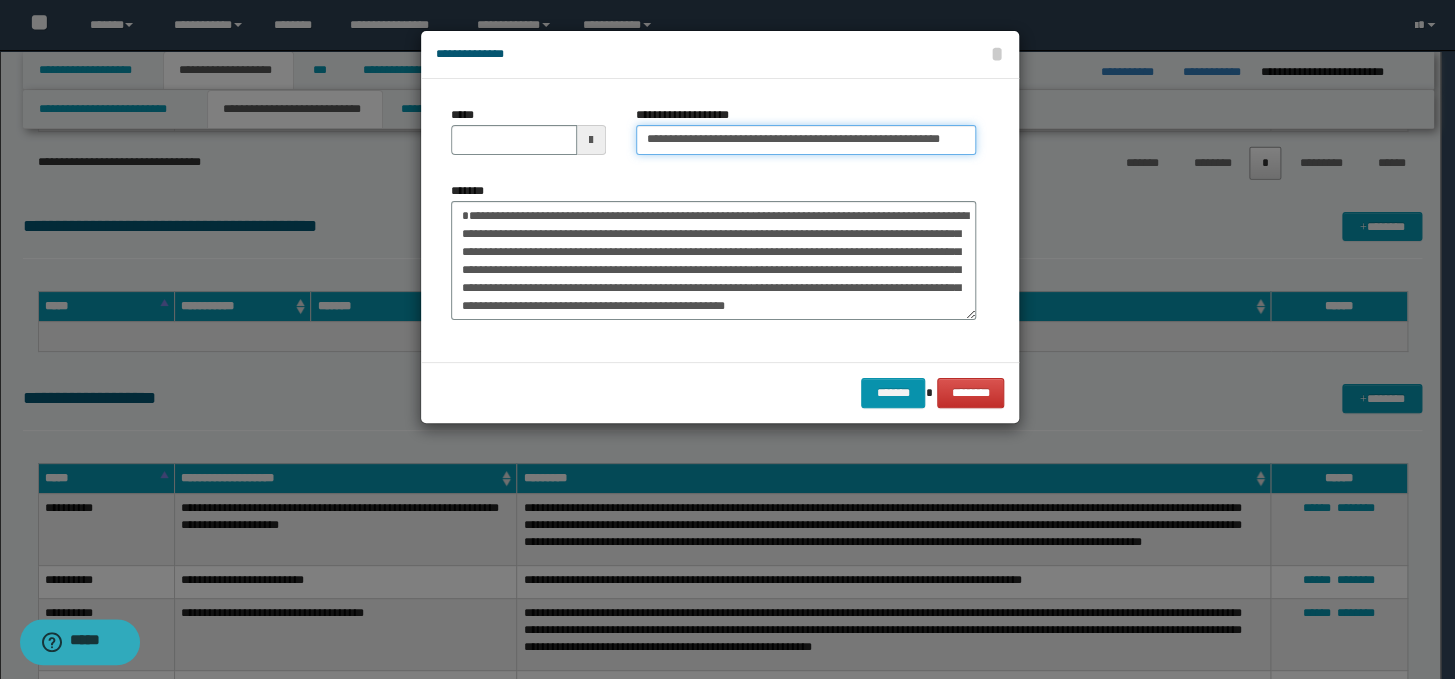 scroll, scrollTop: 0, scrollLeft: 72, axis: horizontal 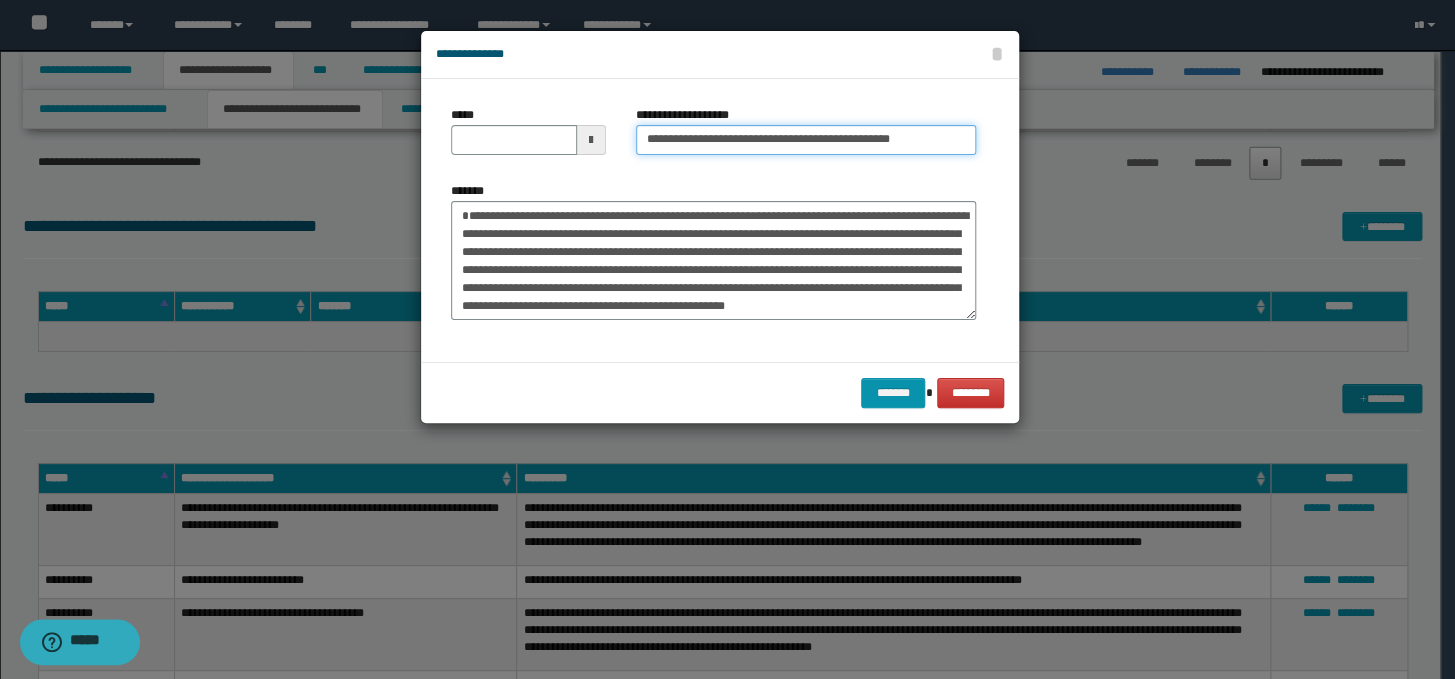 type 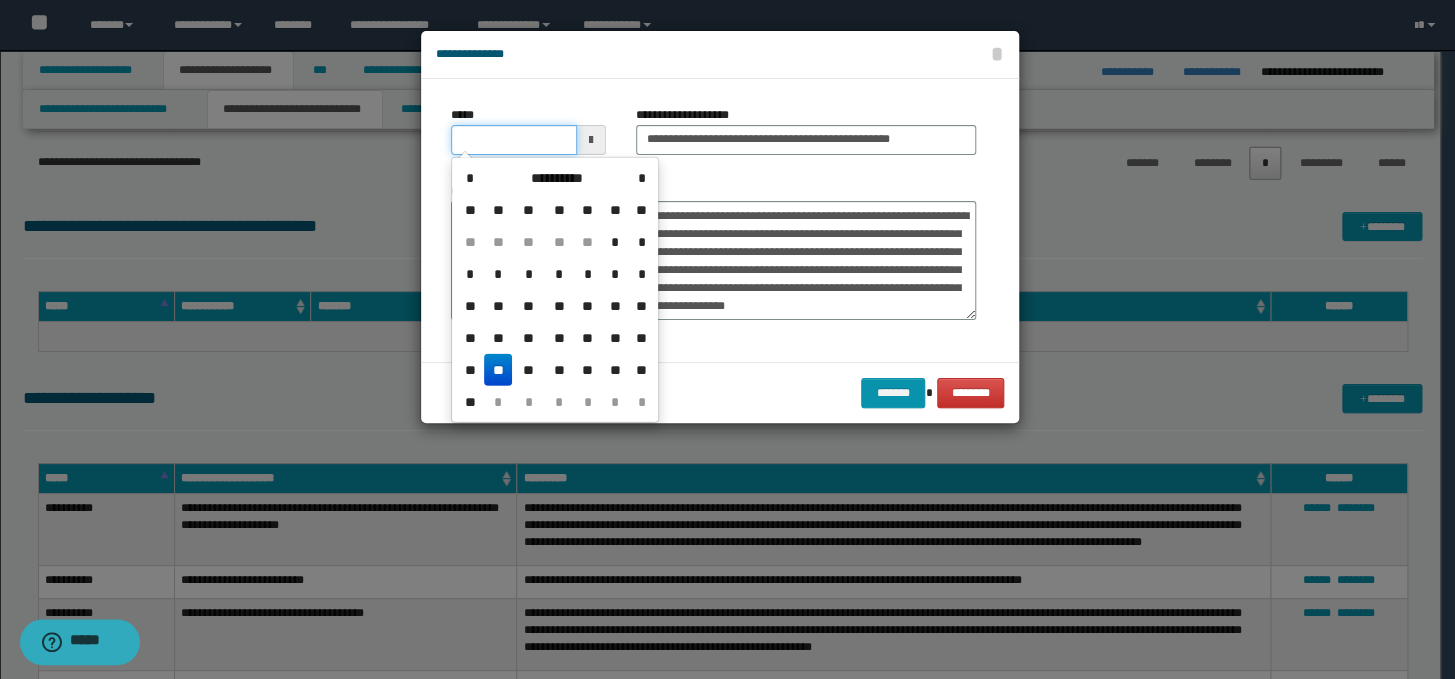 click on "*****" at bounding box center [514, 140] 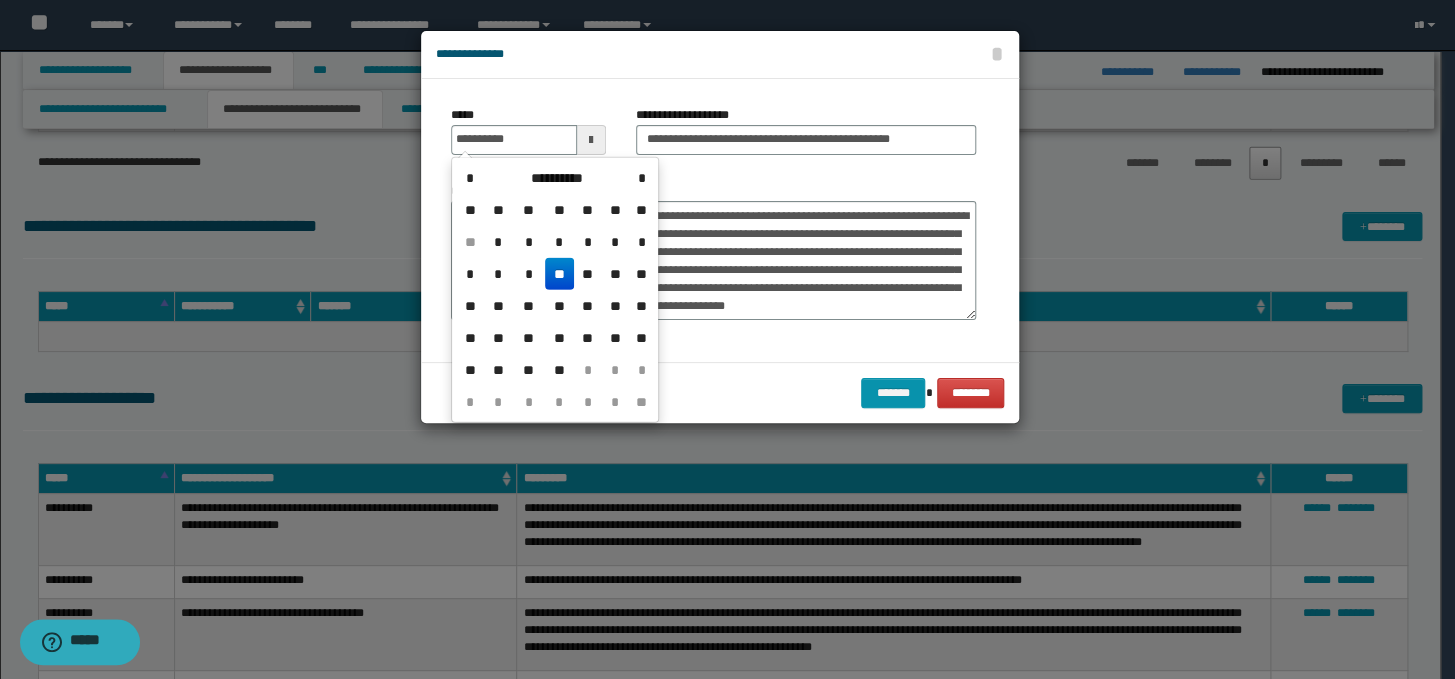 click on "**" at bounding box center [559, 274] 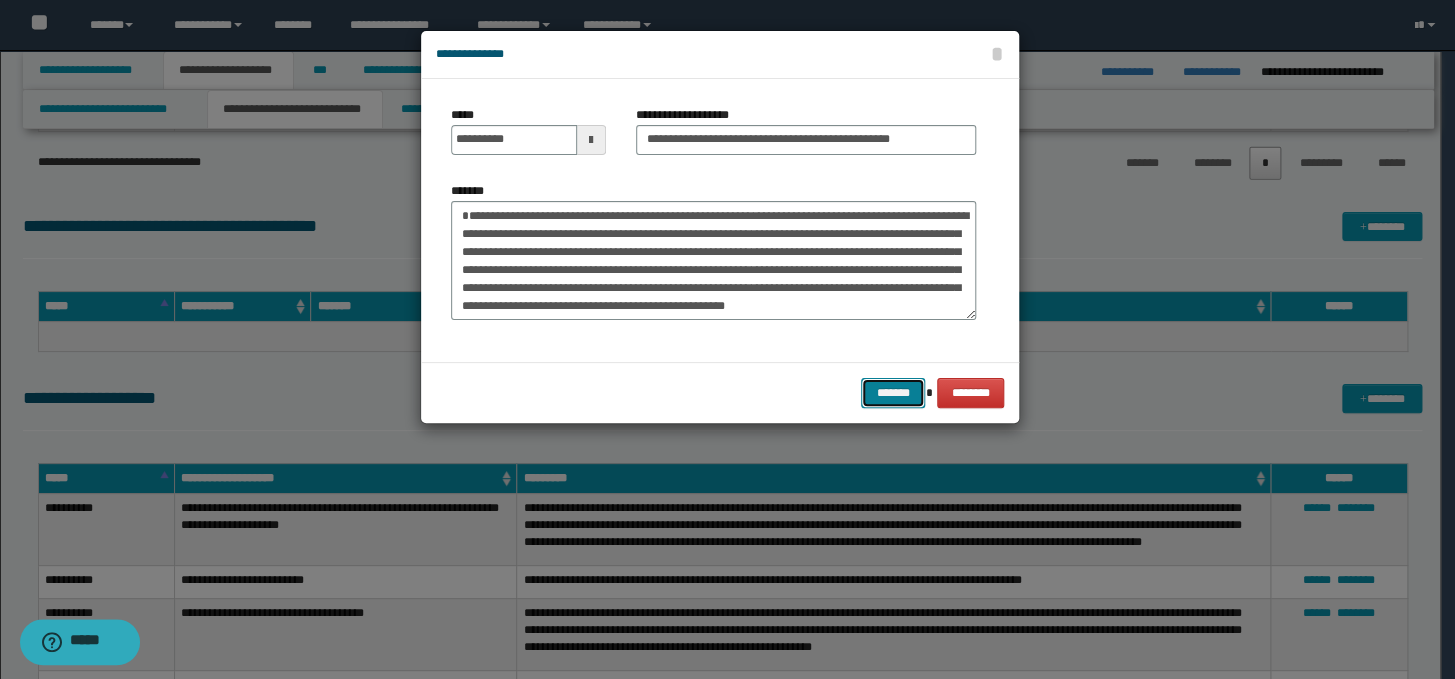 click on "*******" at bounding box center (893, 393) 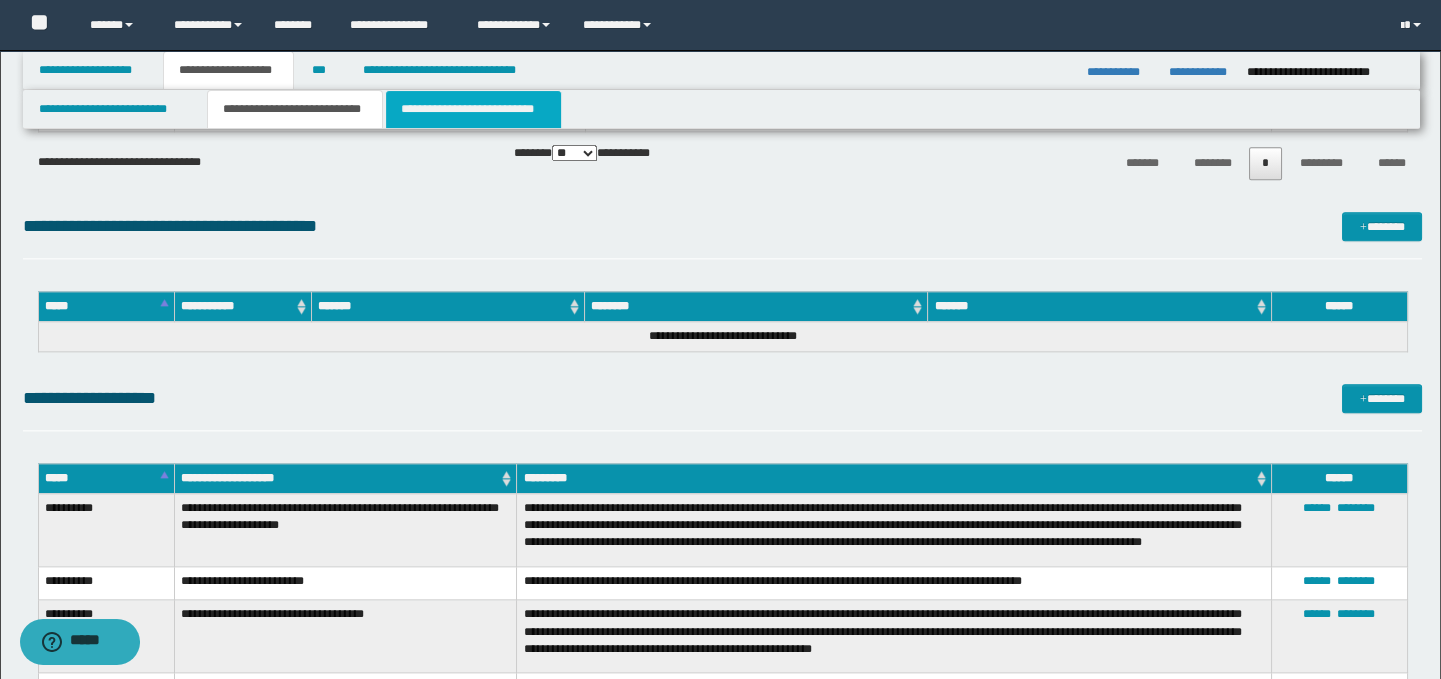 click on "**********" at bounding box center [473, 109] 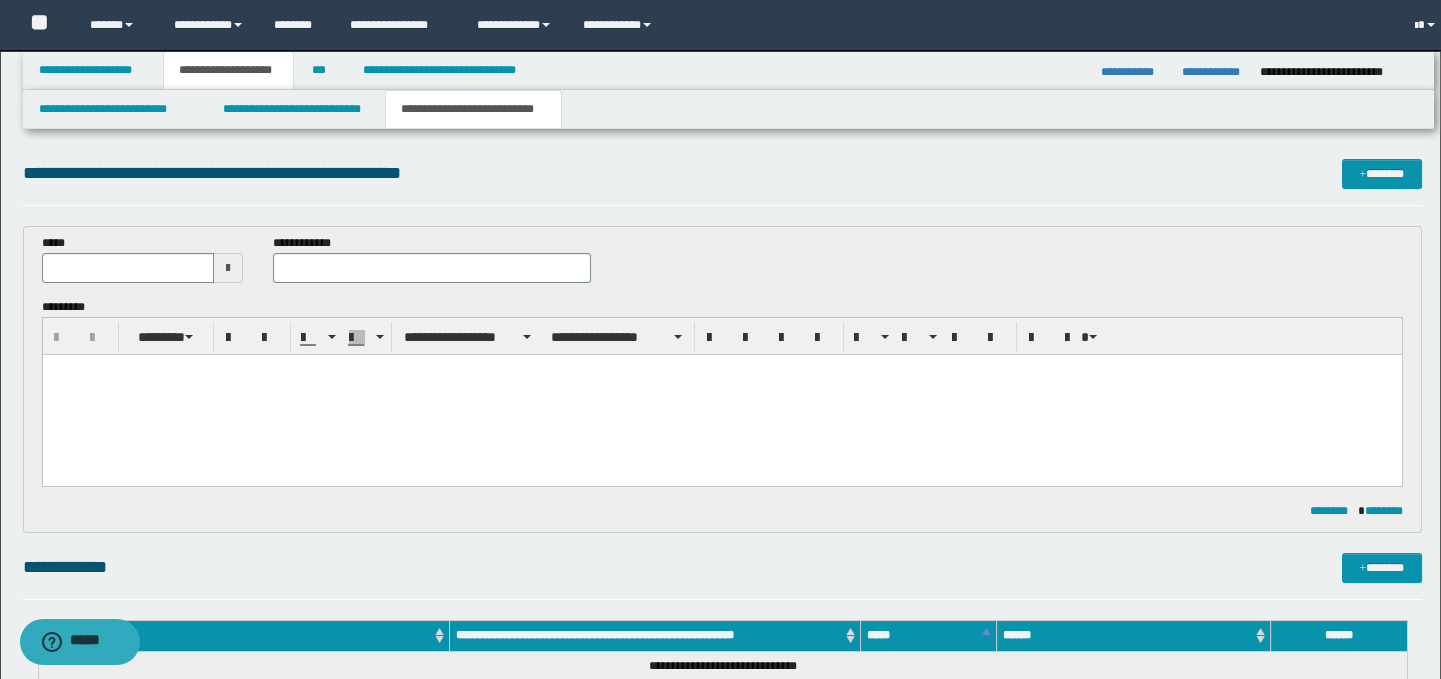 scroll, scrollTop: 0, scrollLeft: 0, axis: both 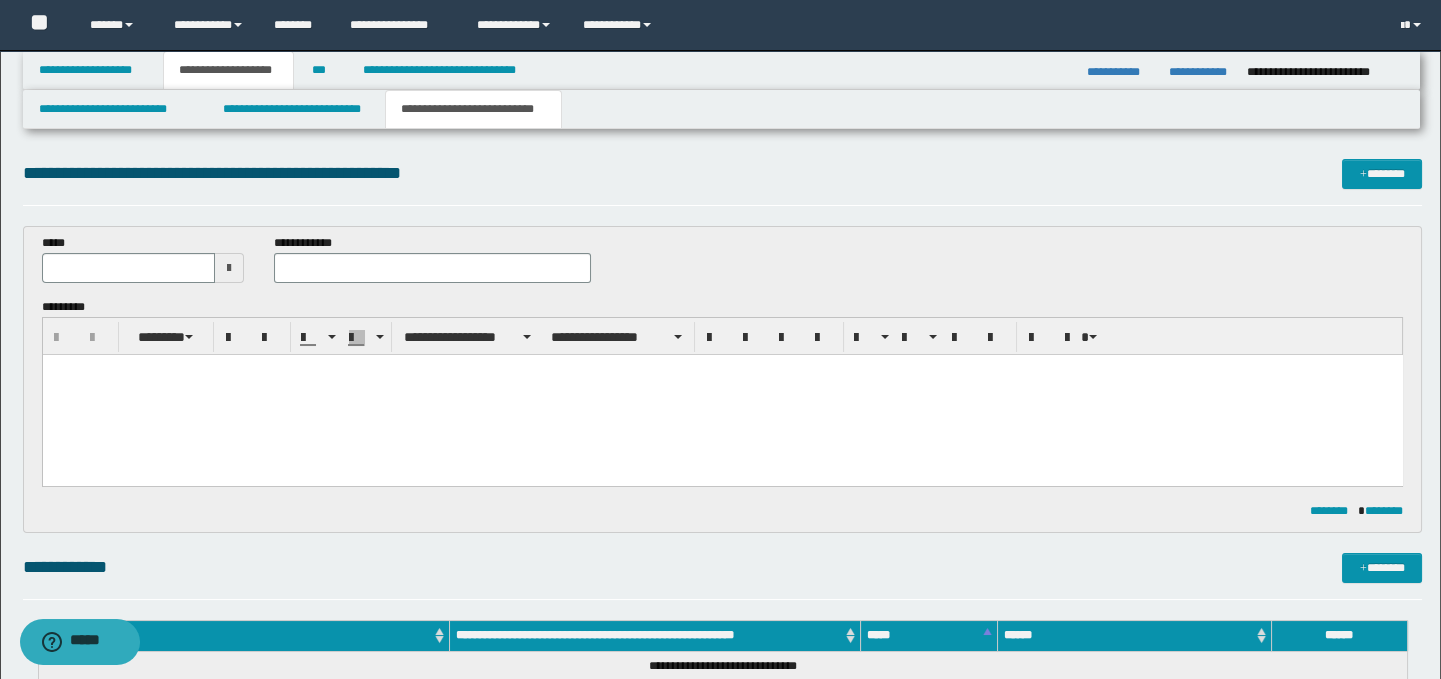 click at bounding box center [722, 395] 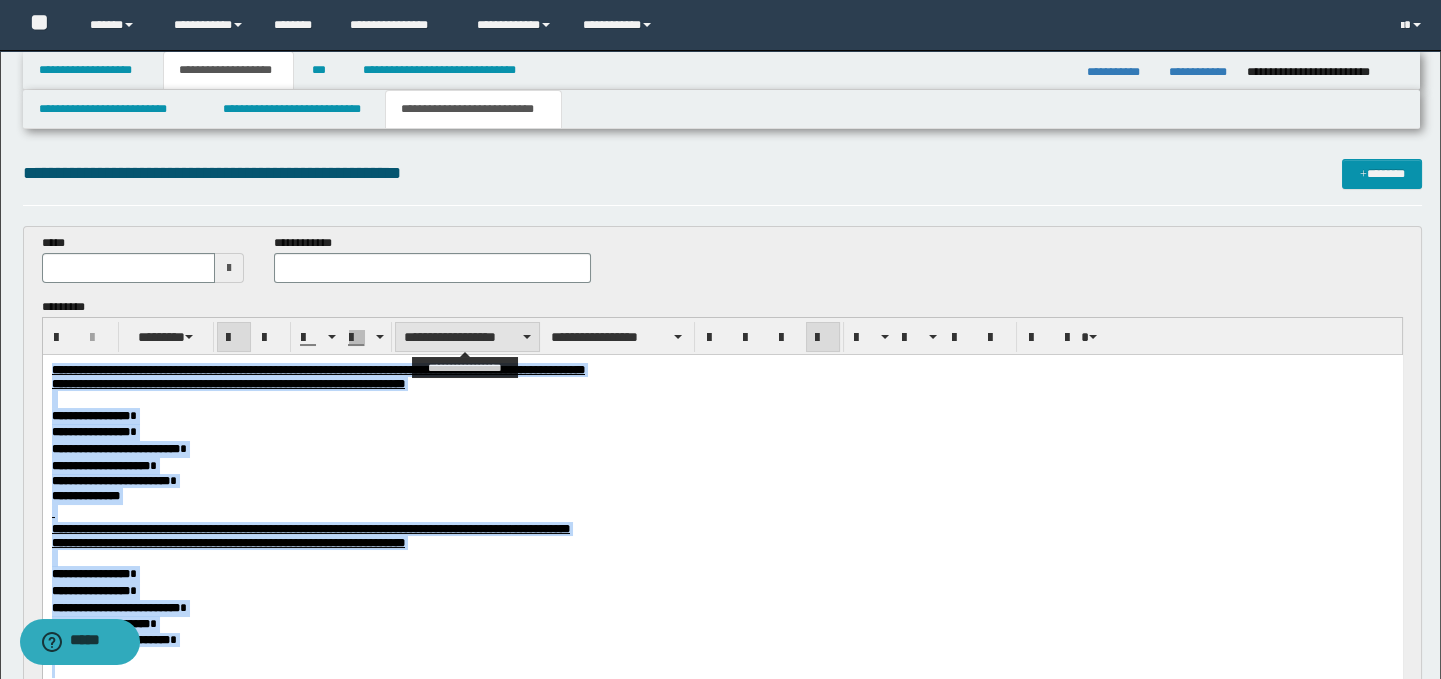 click on "**********" at bounding box center (467, 337) 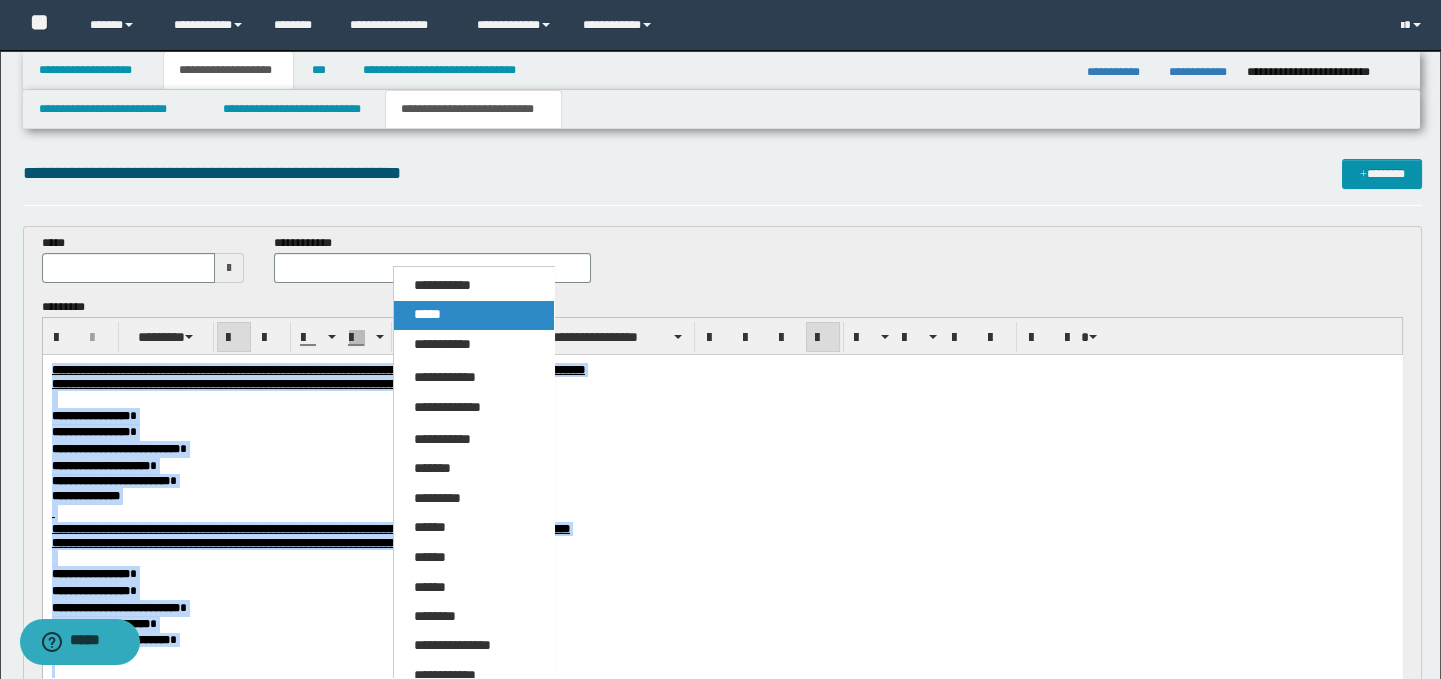 click on "*****" at bounding box center (427, 314) 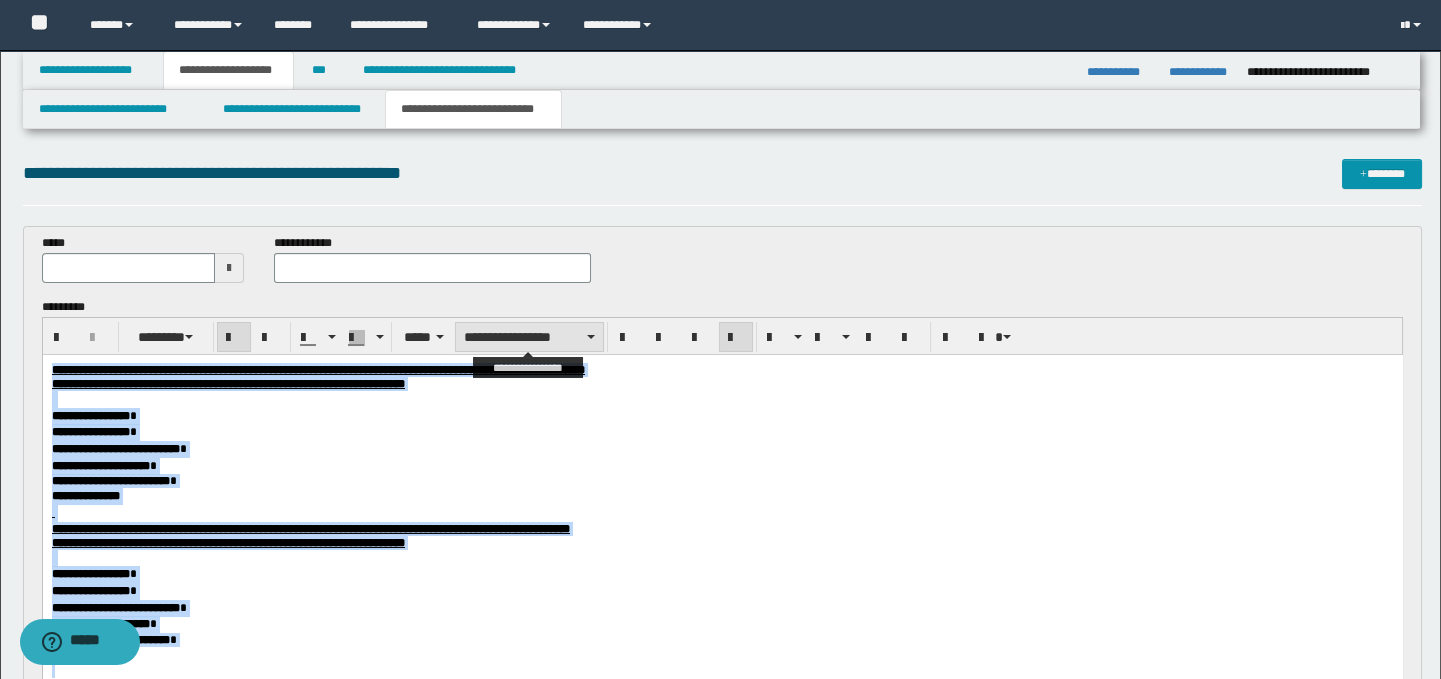 click on "**********" at bounding box center [529, 337] 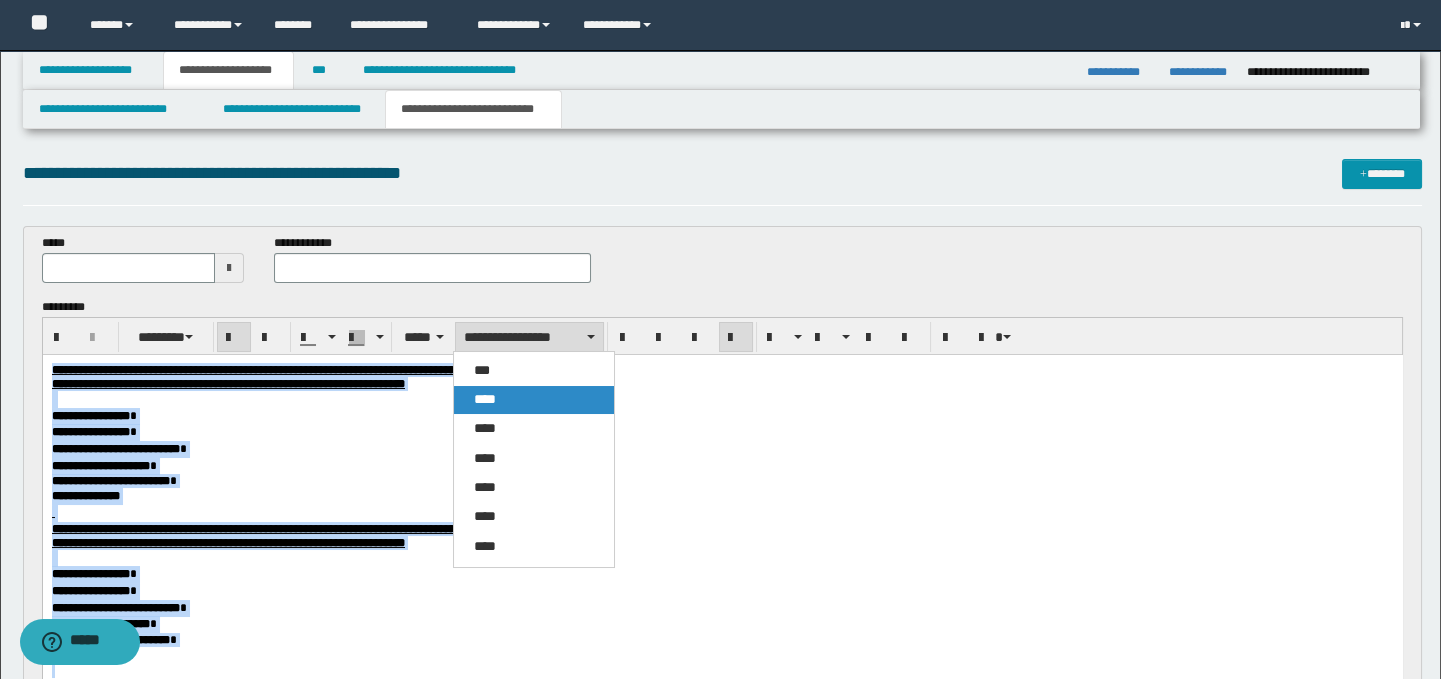 click on "****" at bounding box center [534, 400] 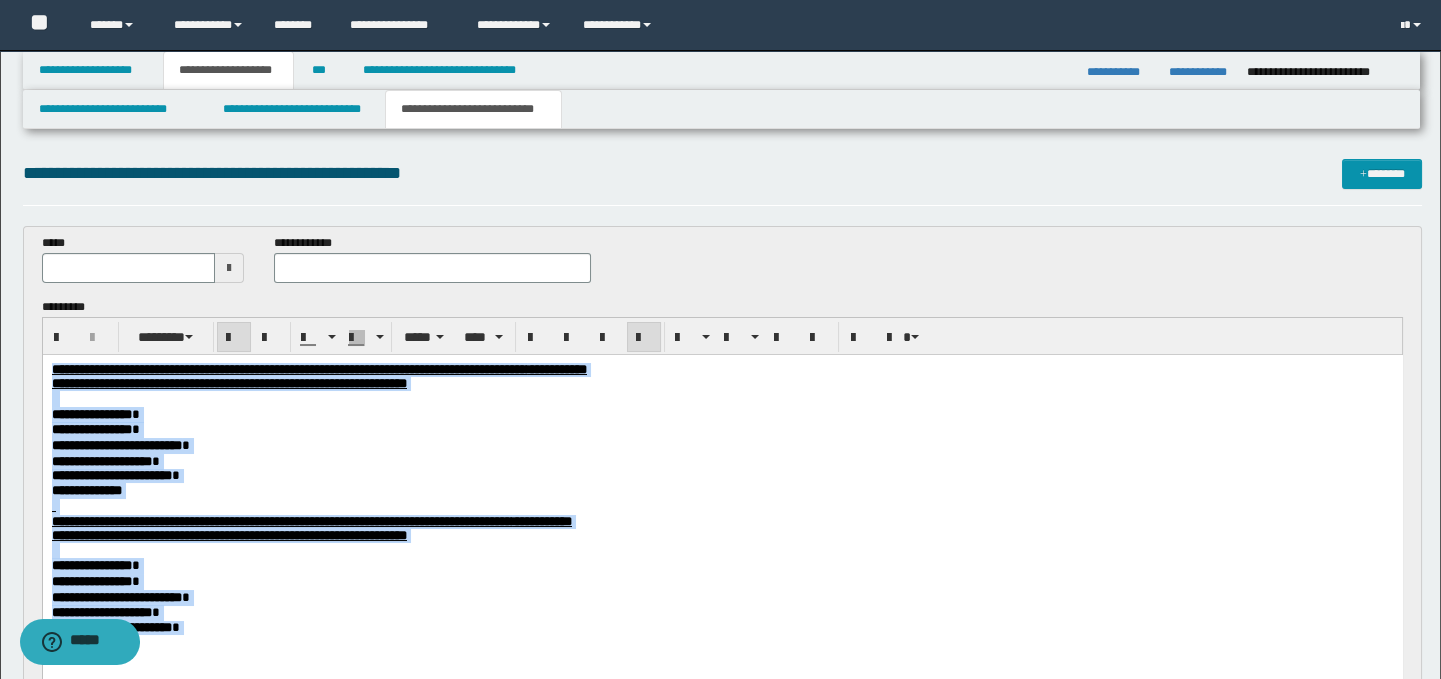 click at bounding box center [644, 337] 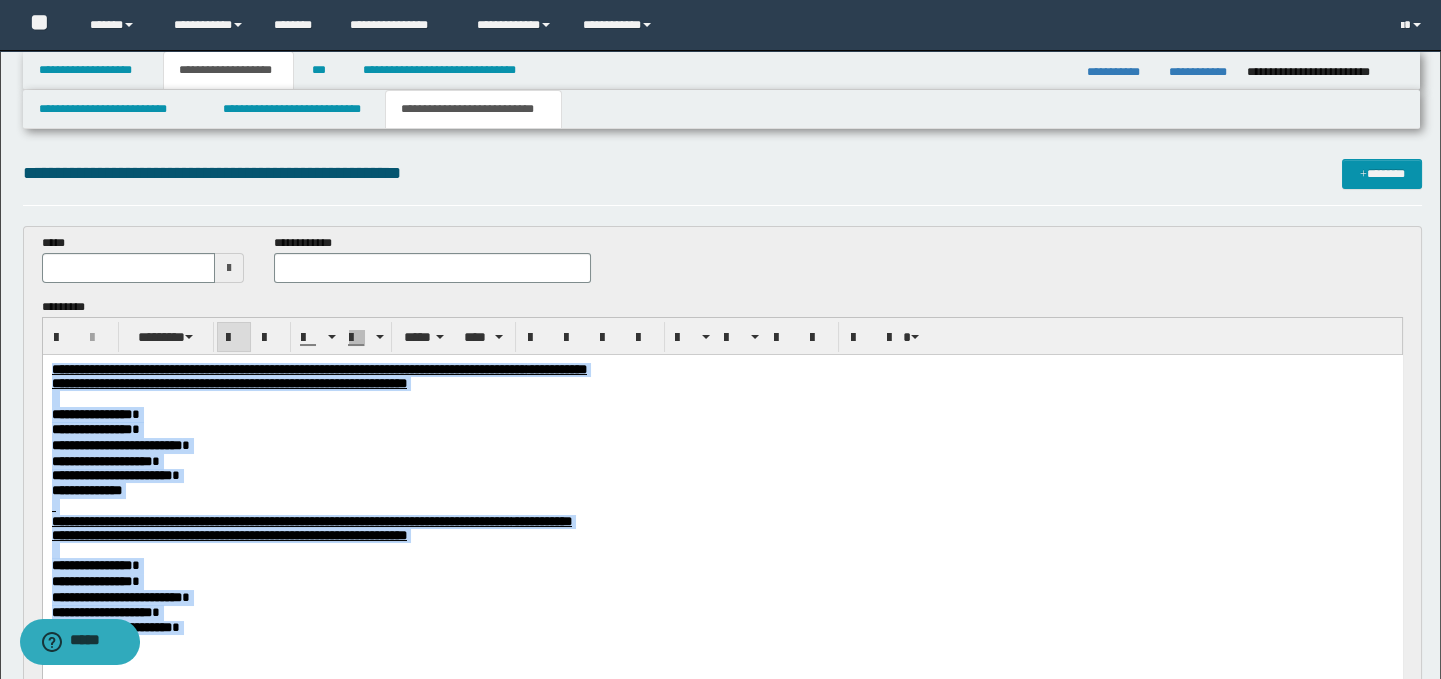 click on "**********" at bounding box center [722, 462] 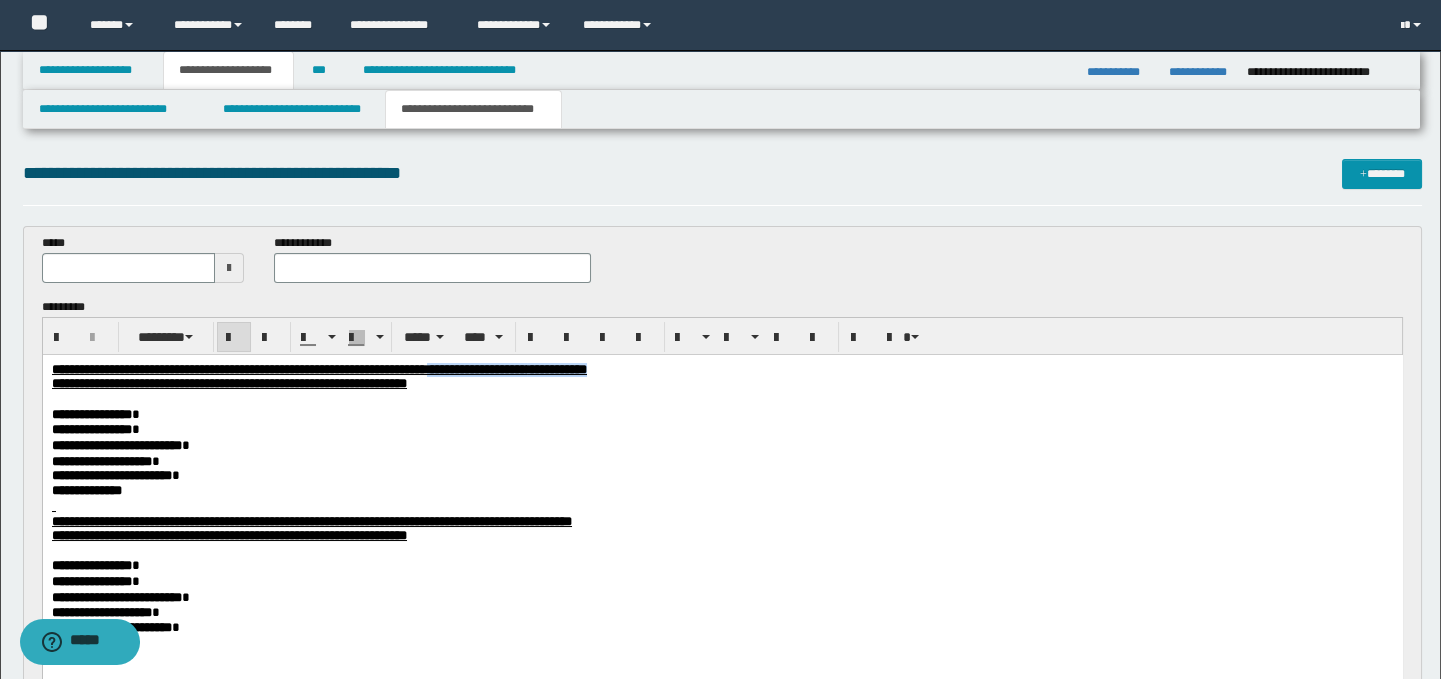 drag, startPoint x: 839, startPoint y: 375, endPoint x: 624, endPoint y: 370, distance: 215.05814 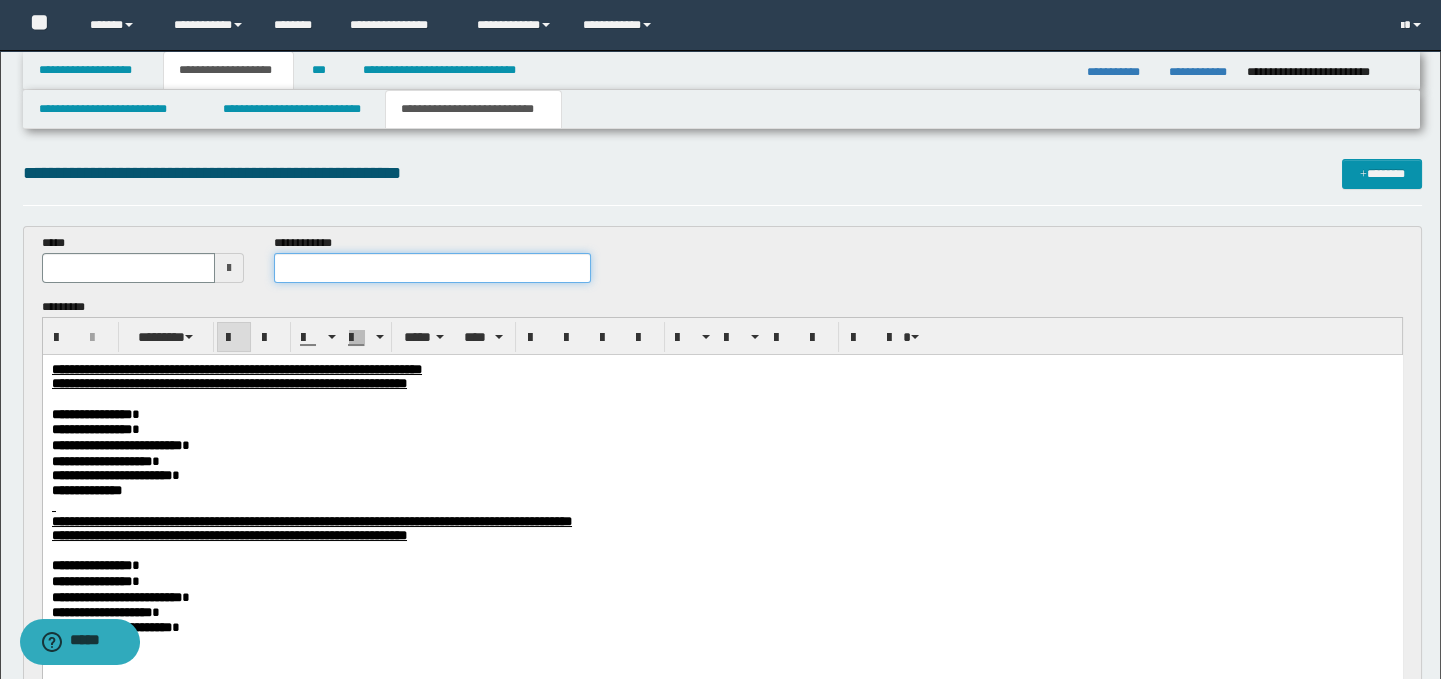 click at bounding box center (433, 268) 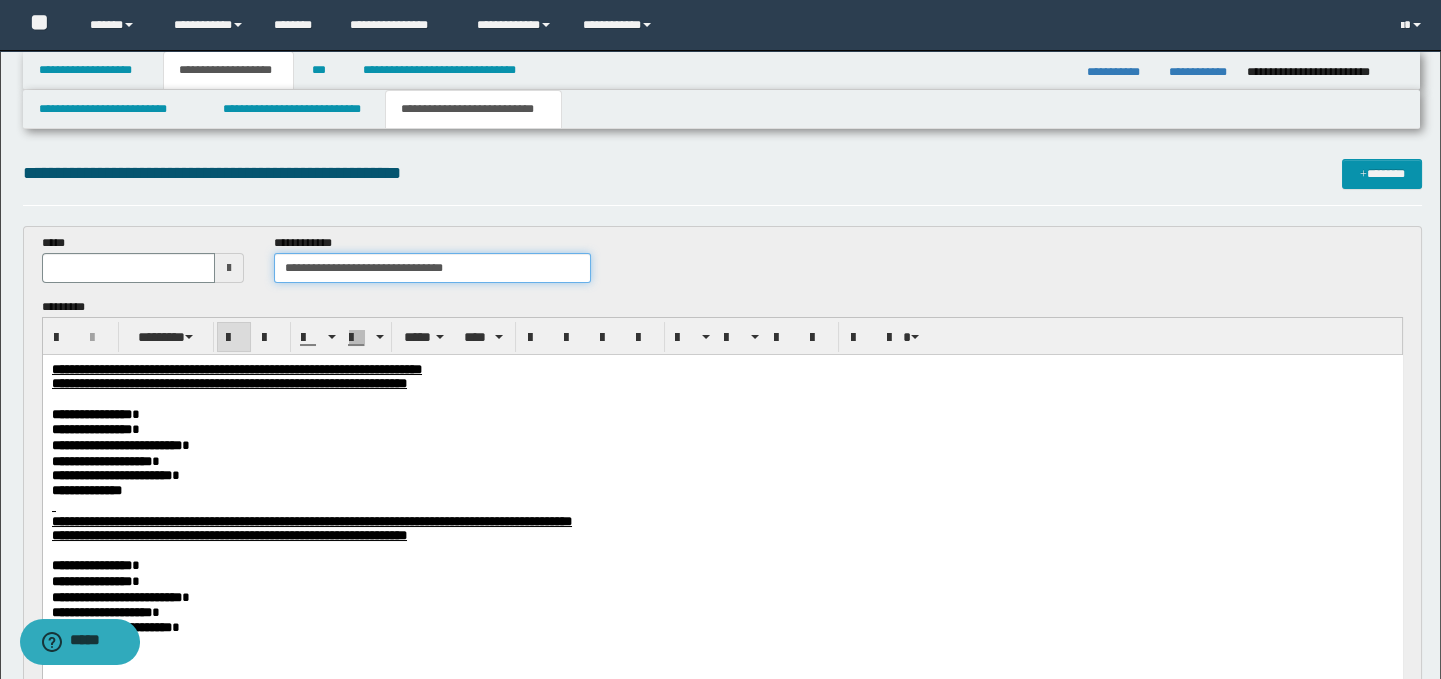 drag, startPoint x: 477, startPoint y: 268, endPoint x: 392, endPoint y: 265, distance: 85.052925 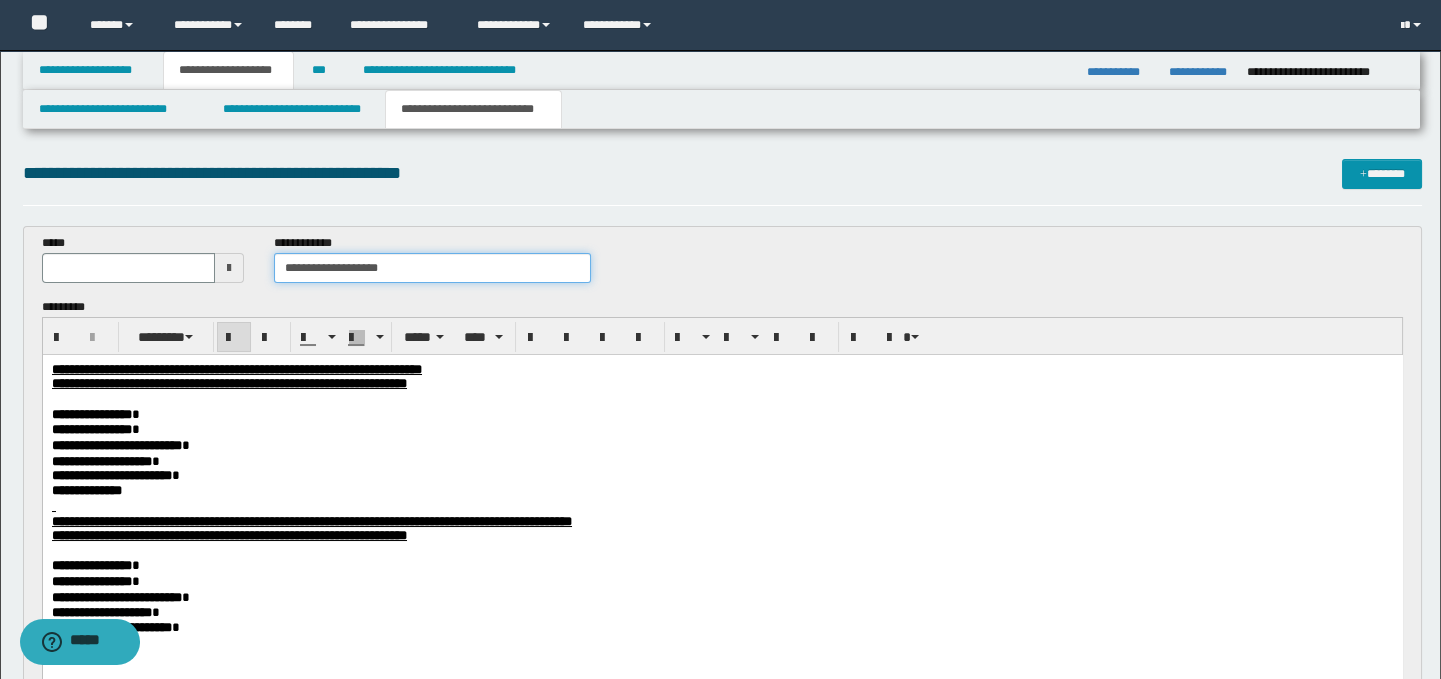 type 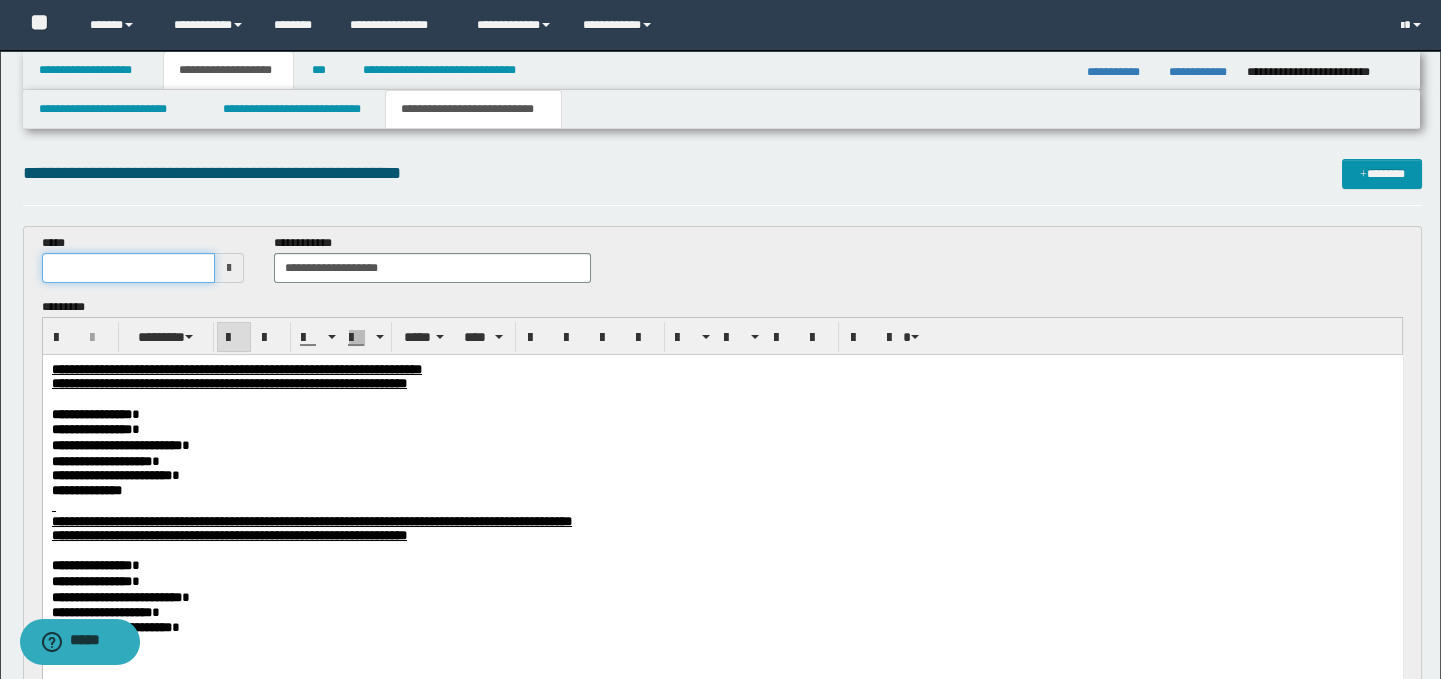 click at bounding box center (128, 268) 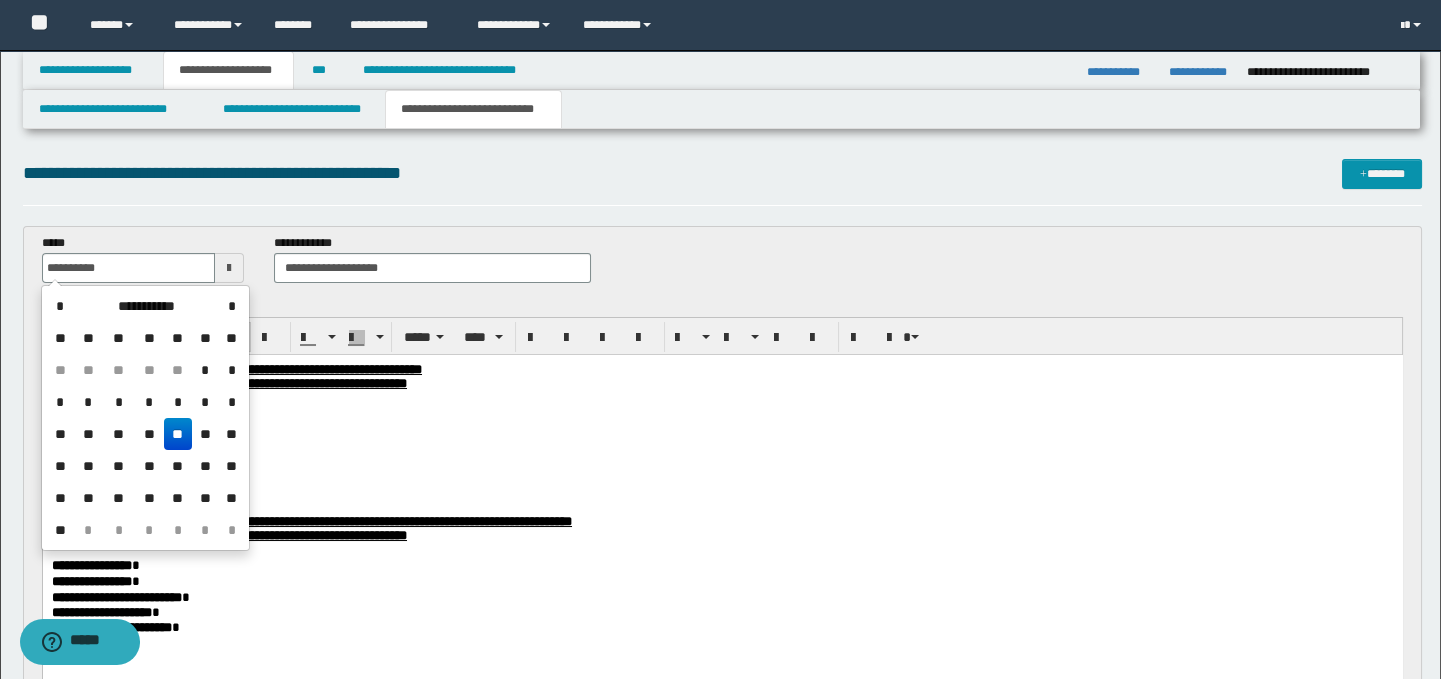 click on "**" at bounding box center (178, 434) 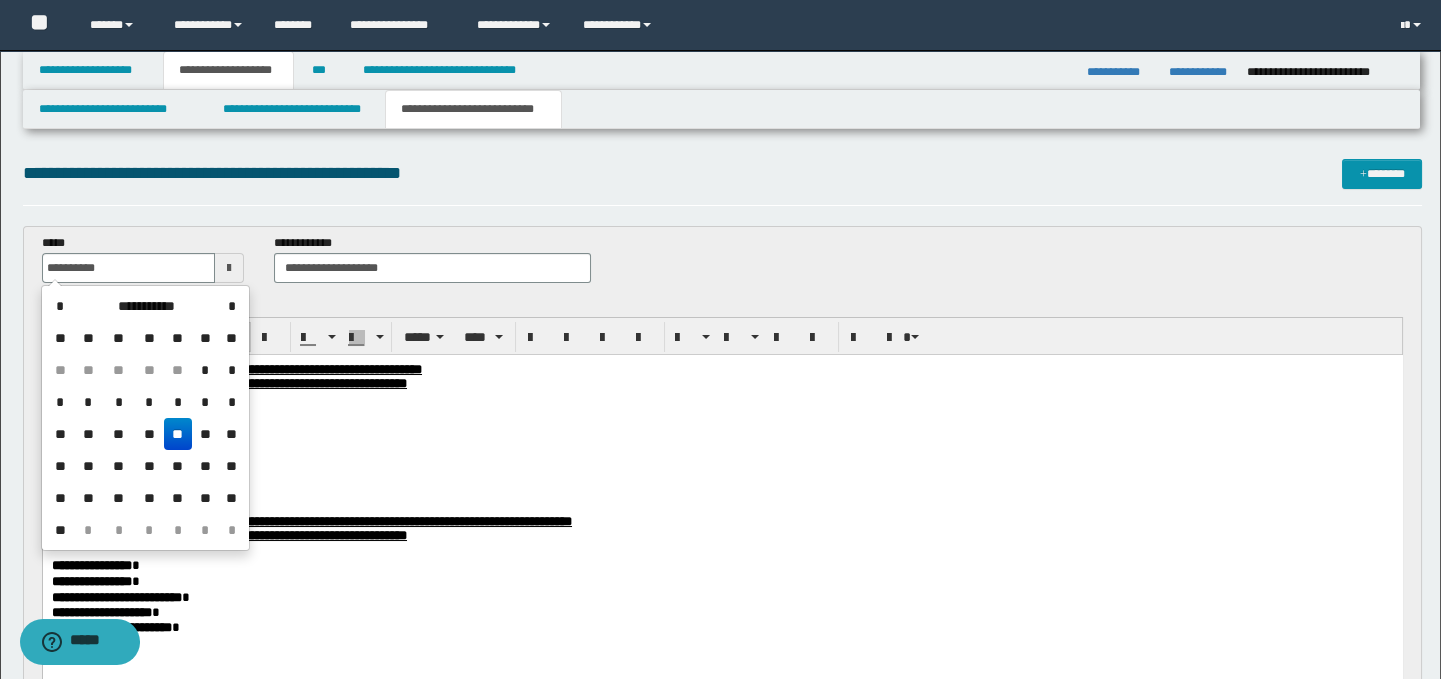 type on "**********" 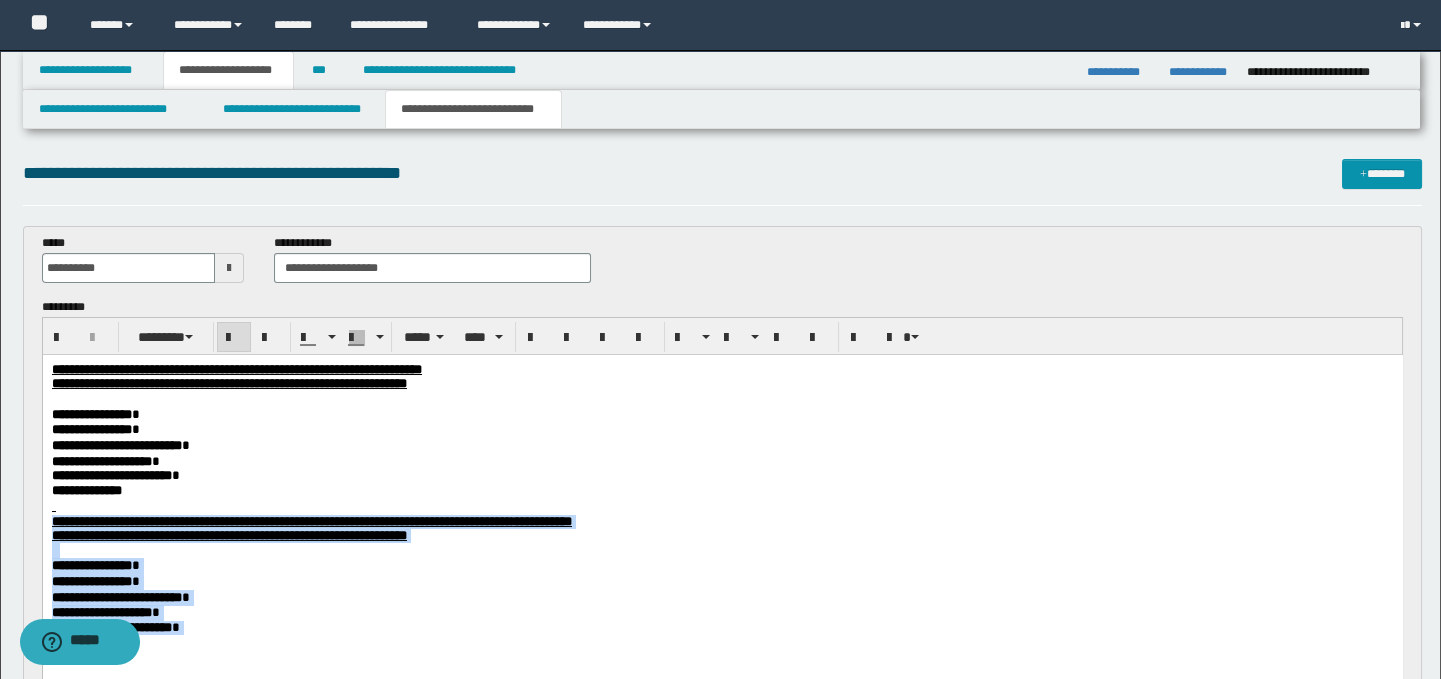 drag, startPoint x: 49, startPoint y: 526, endPoint x: 158, endPoint y: 659, distance: 171.9593 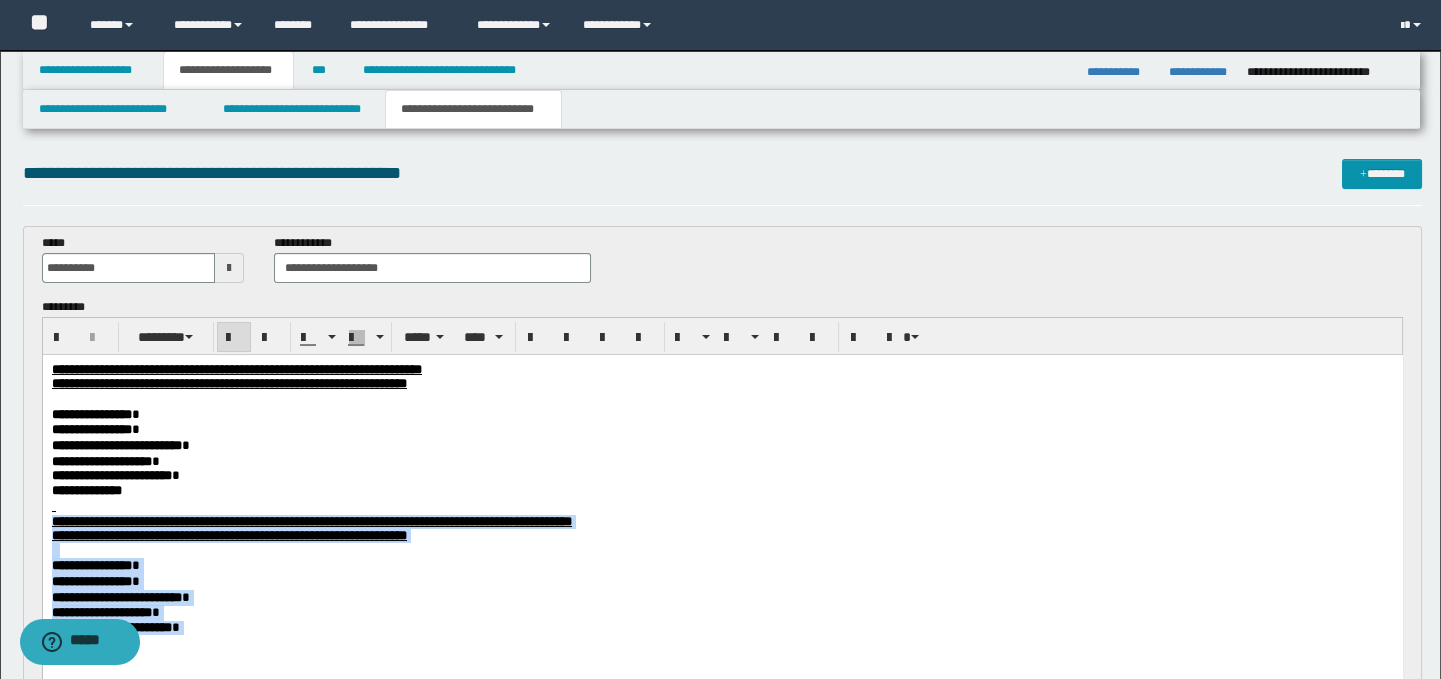 click on "**********" at bounding box center [722, 539] 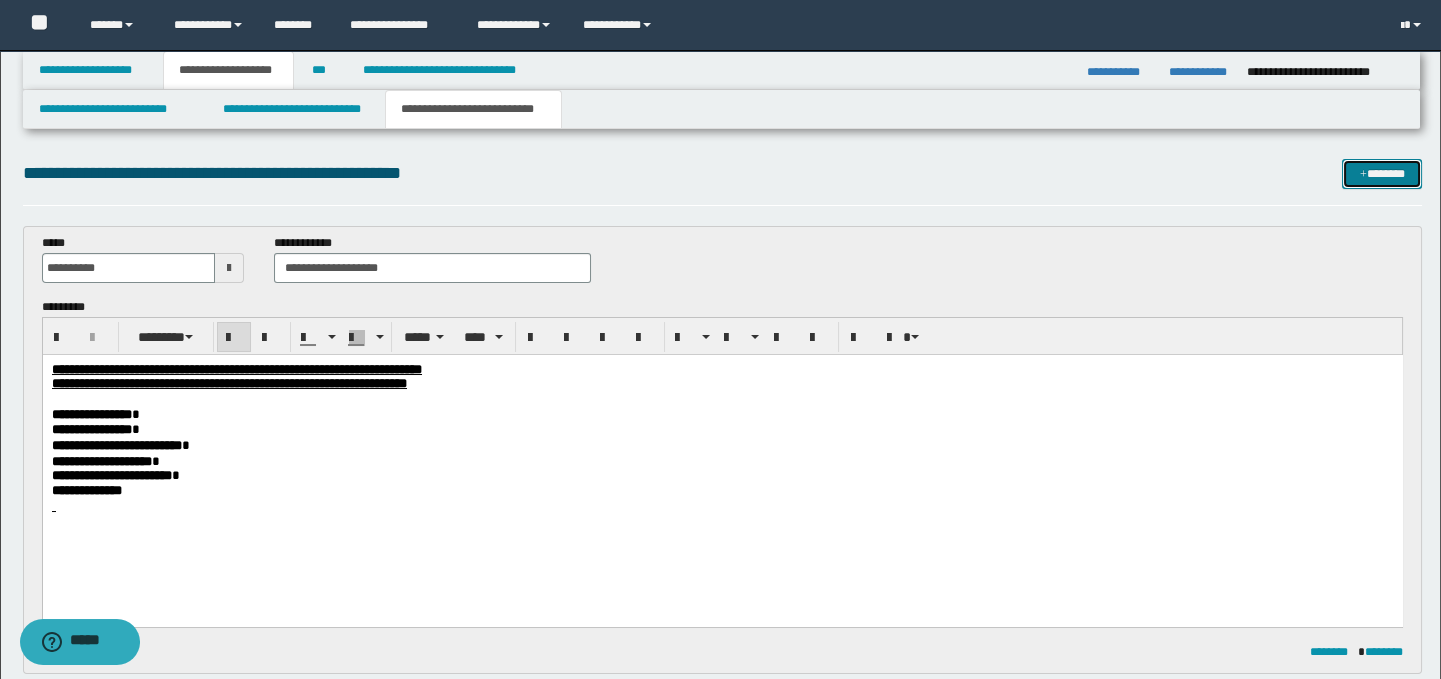 click on "*******" at bounding box center [1382, 174] 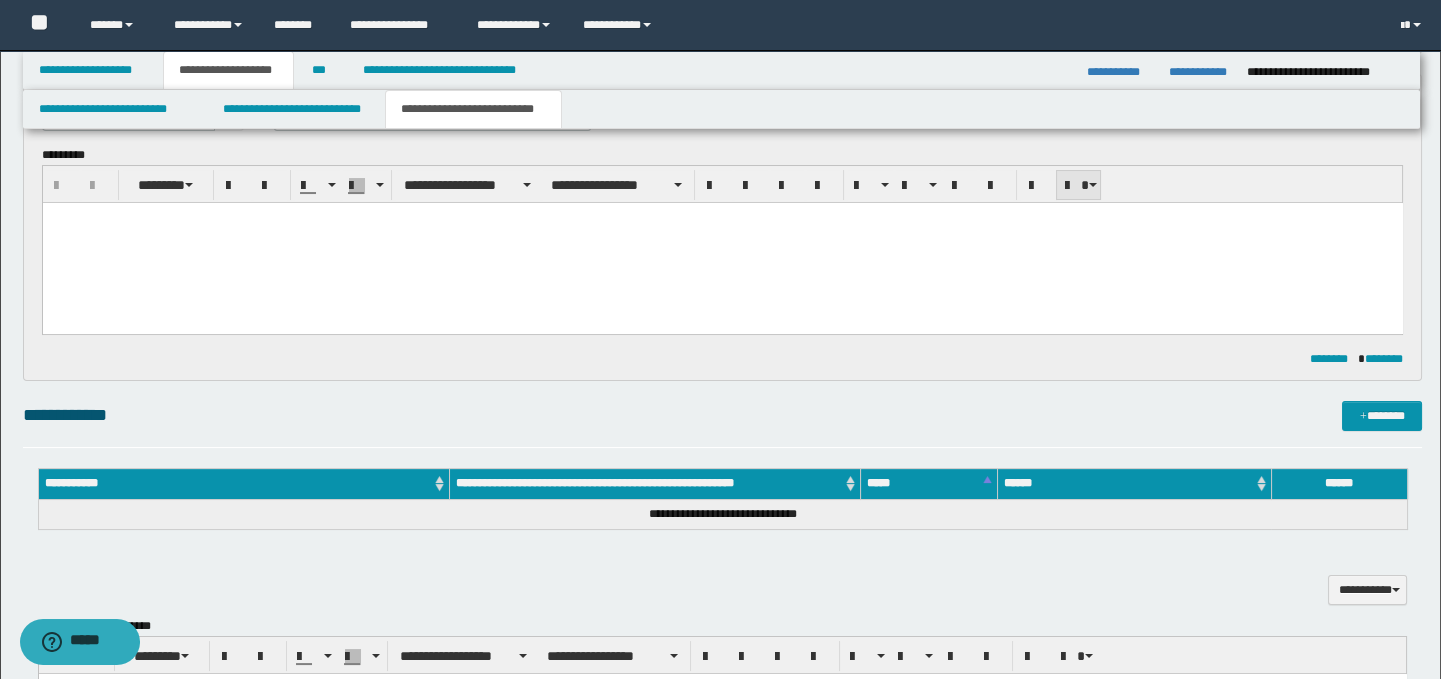 scroll, scrollTop: 0, scrollLeft: 0, axis: both 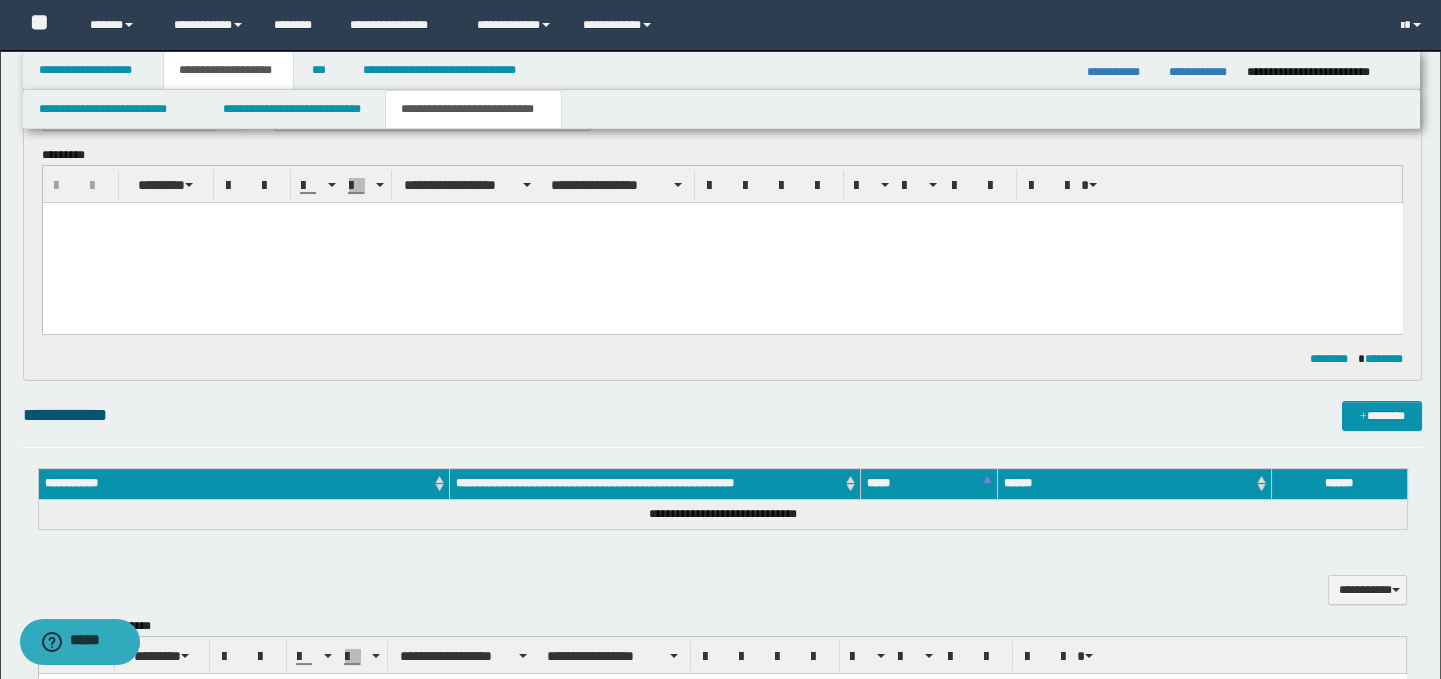 paste 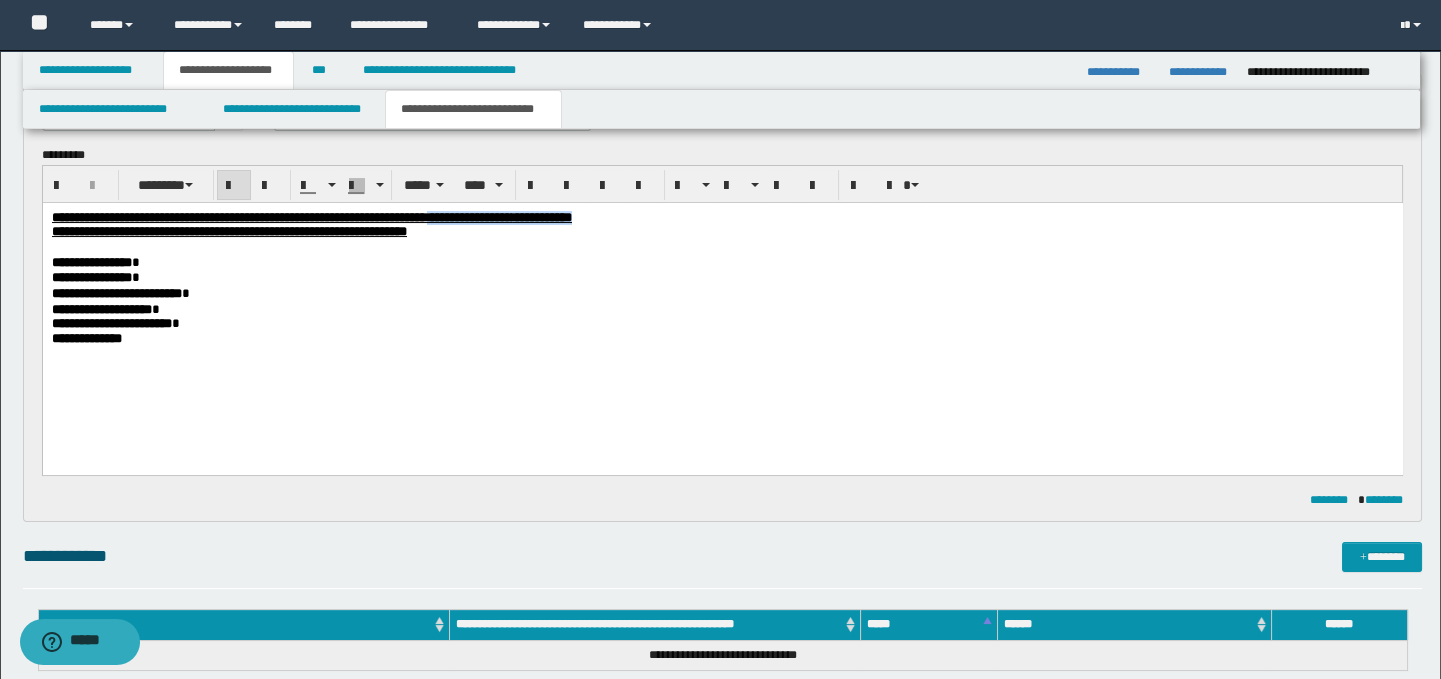 drag, startPoint x: 820, startPoint y: 217, endPoint x: 625, endPoint y: 216, distance: 195.00256 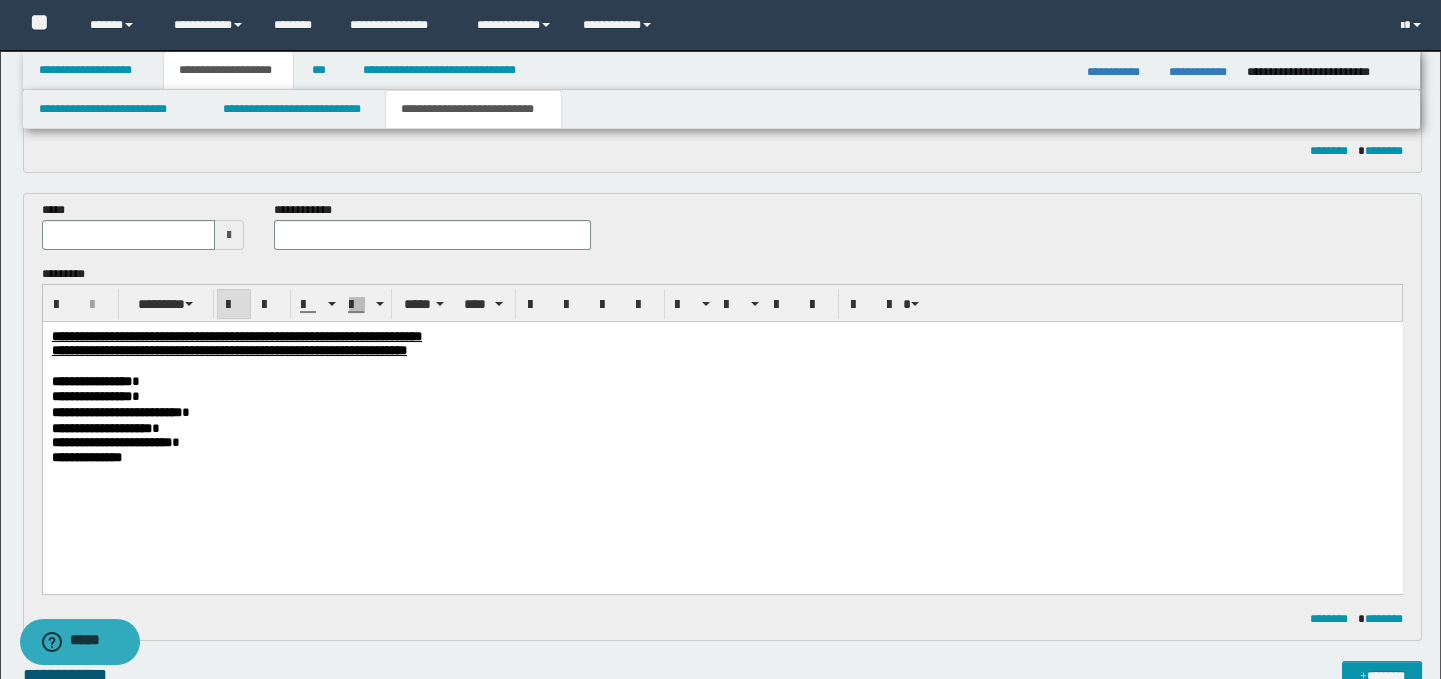 scroll, scrollTop: 420, scrollLeft: 0, axis: vertical 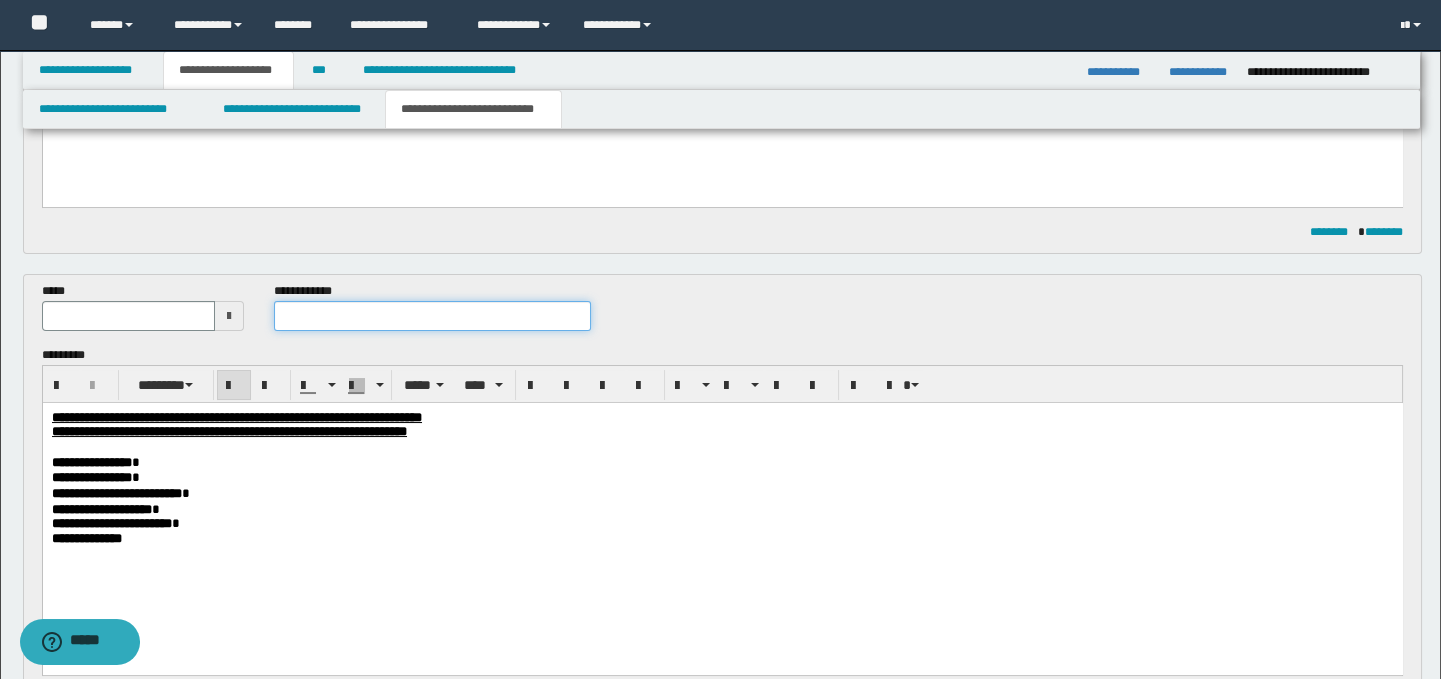 click at bounding box center (433, 316) 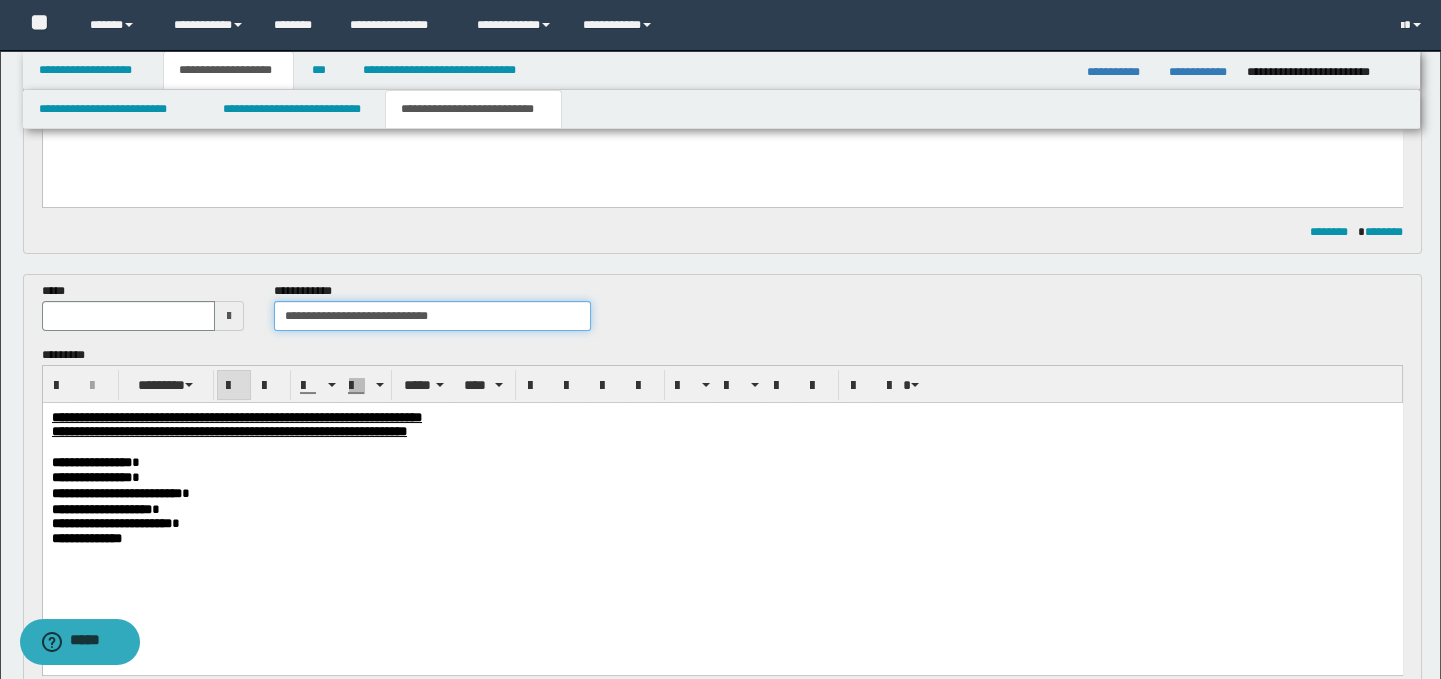 drag, startPoint x: 465, startPoint y: 316, endPoint x: 377, endPoint y: 315, distance: 88.005684 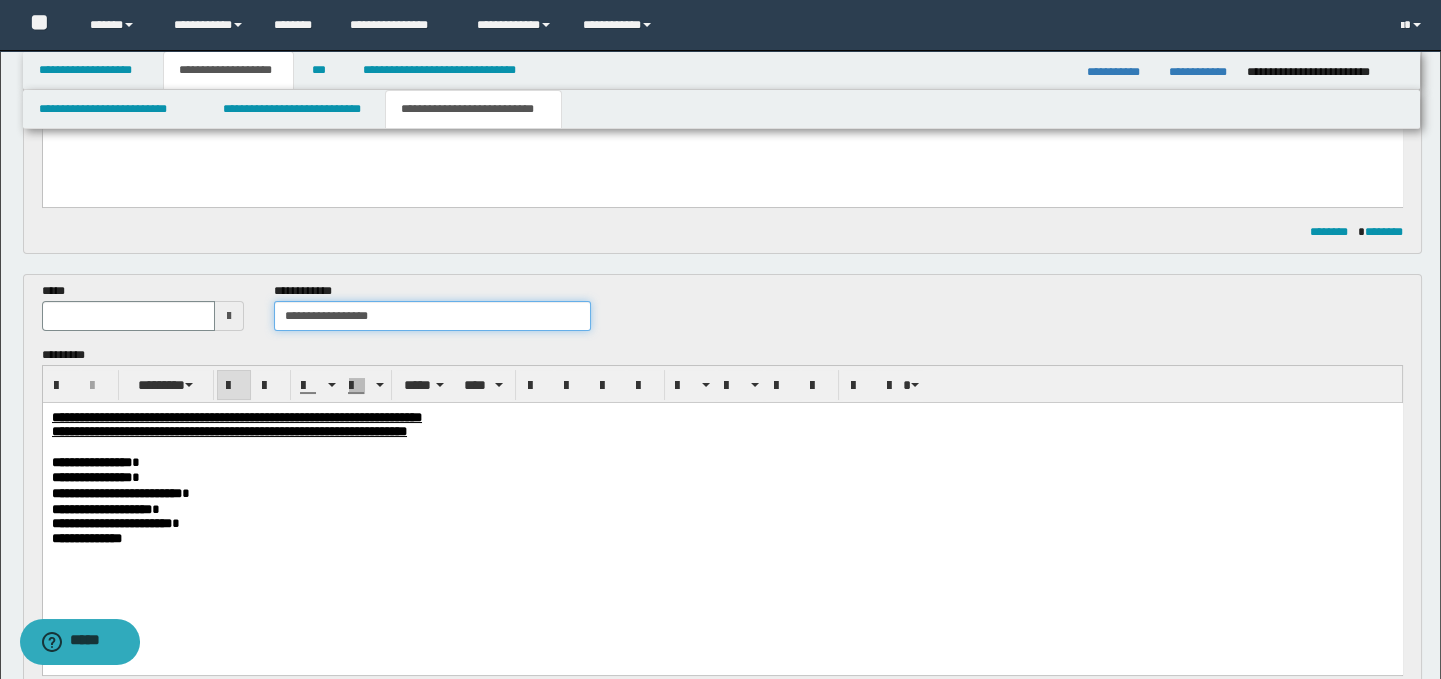type 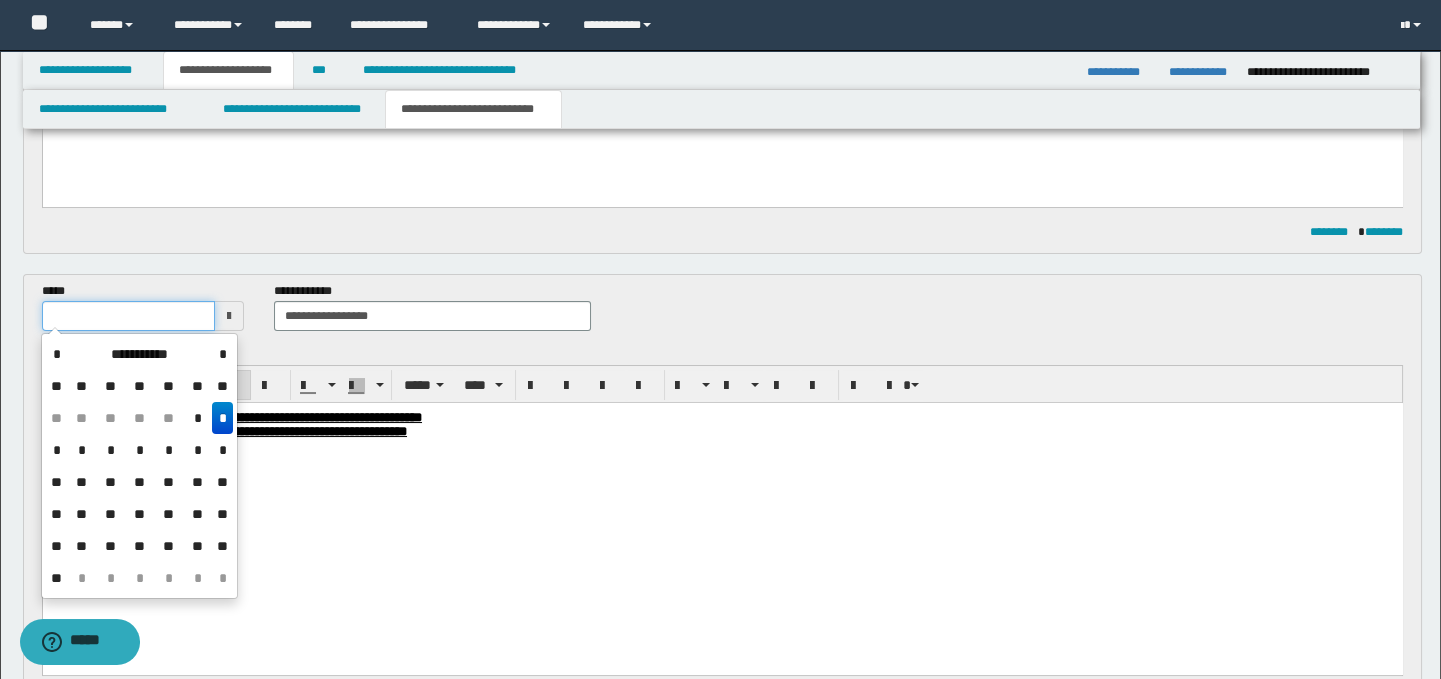 click at bounding box center [128, 316] 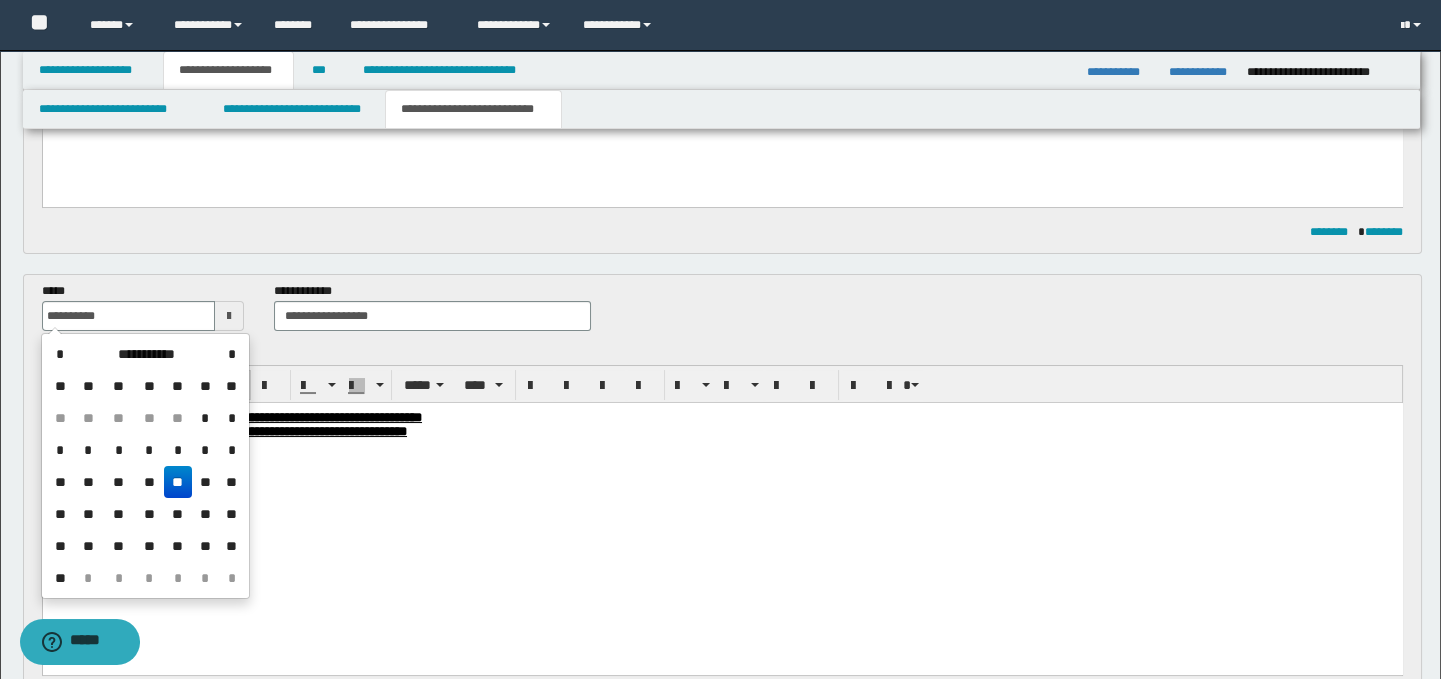 click on "**" at bounding box center (178, 482) 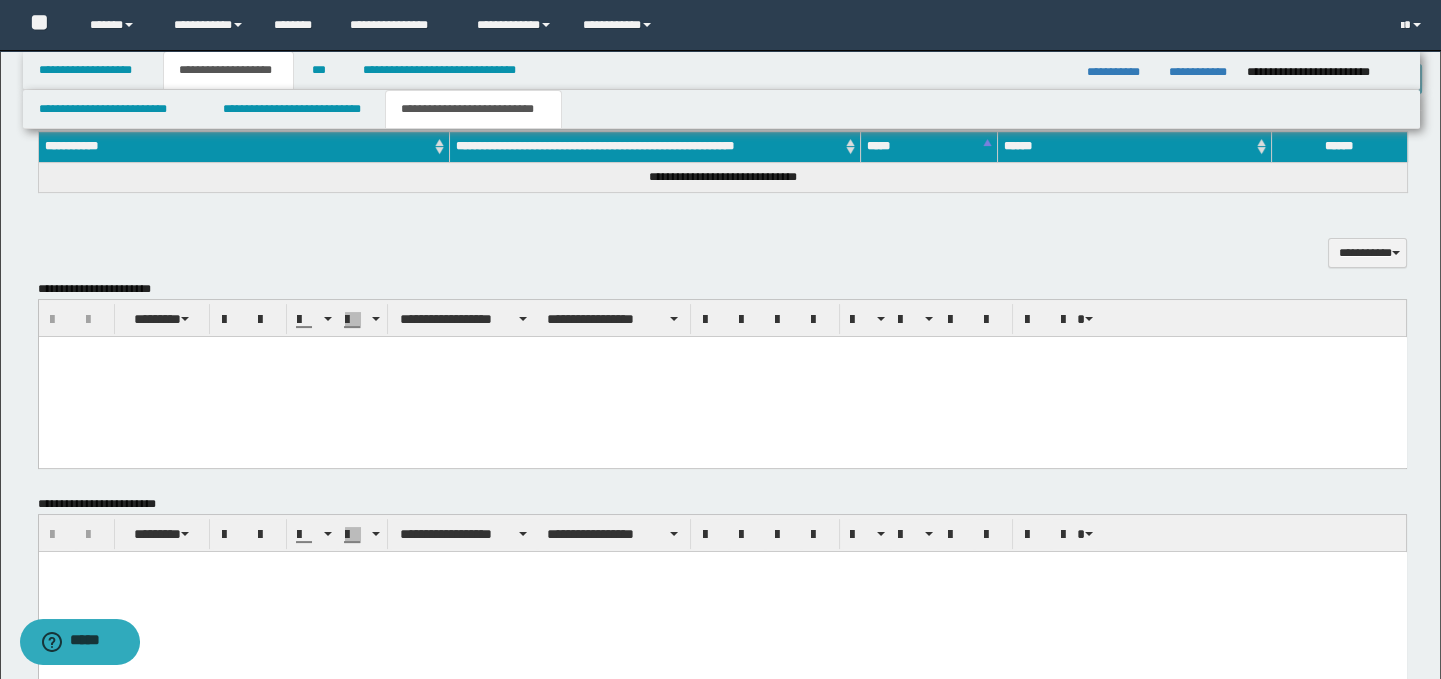scroll, scrollTop: 1440, scrollLeft: 0, axis: vertical 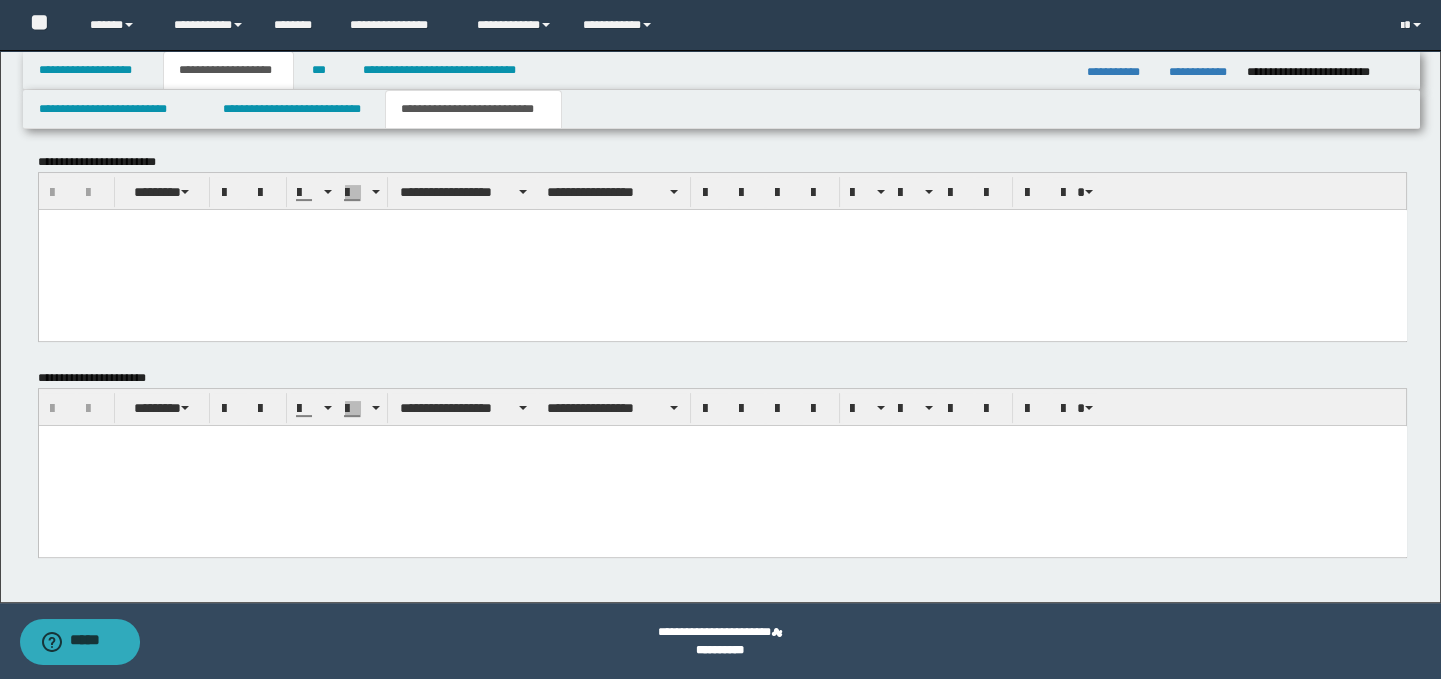 click at bounding box center [722, 465] 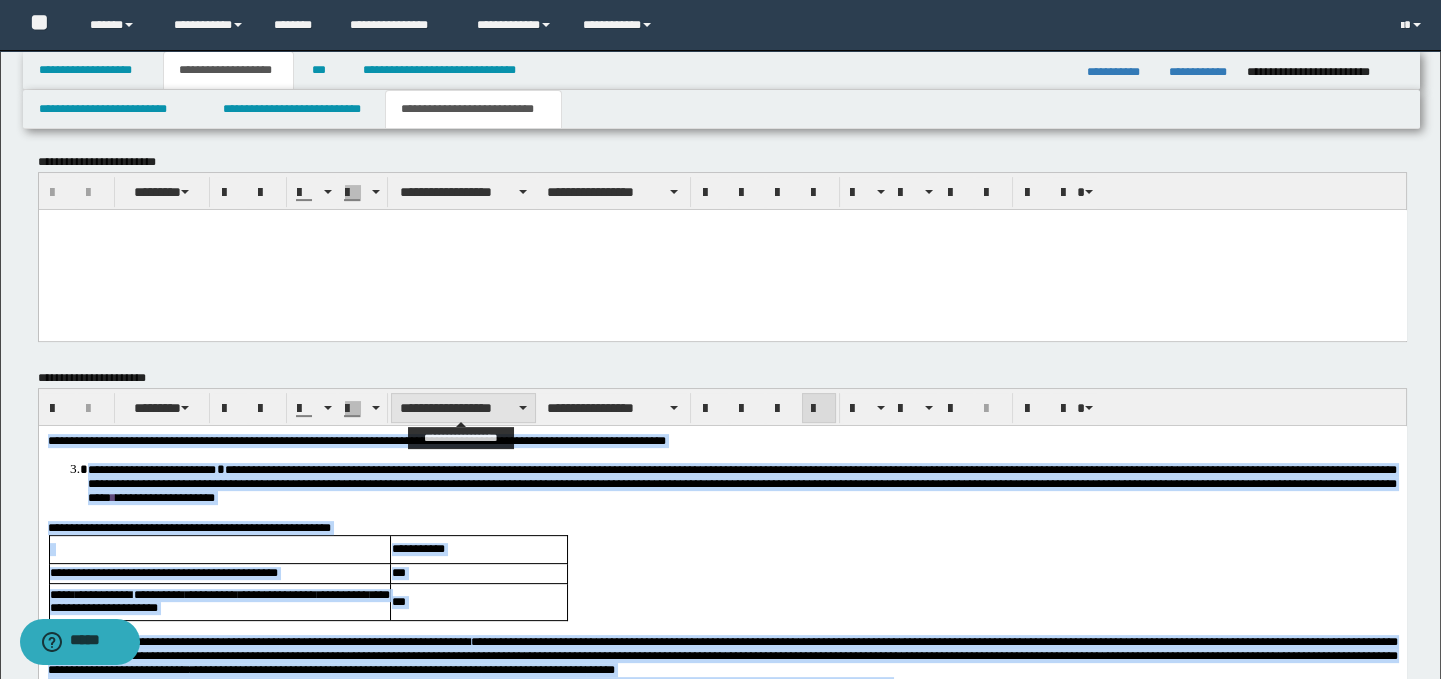 click on "**********" at bounding box center [463, 408] 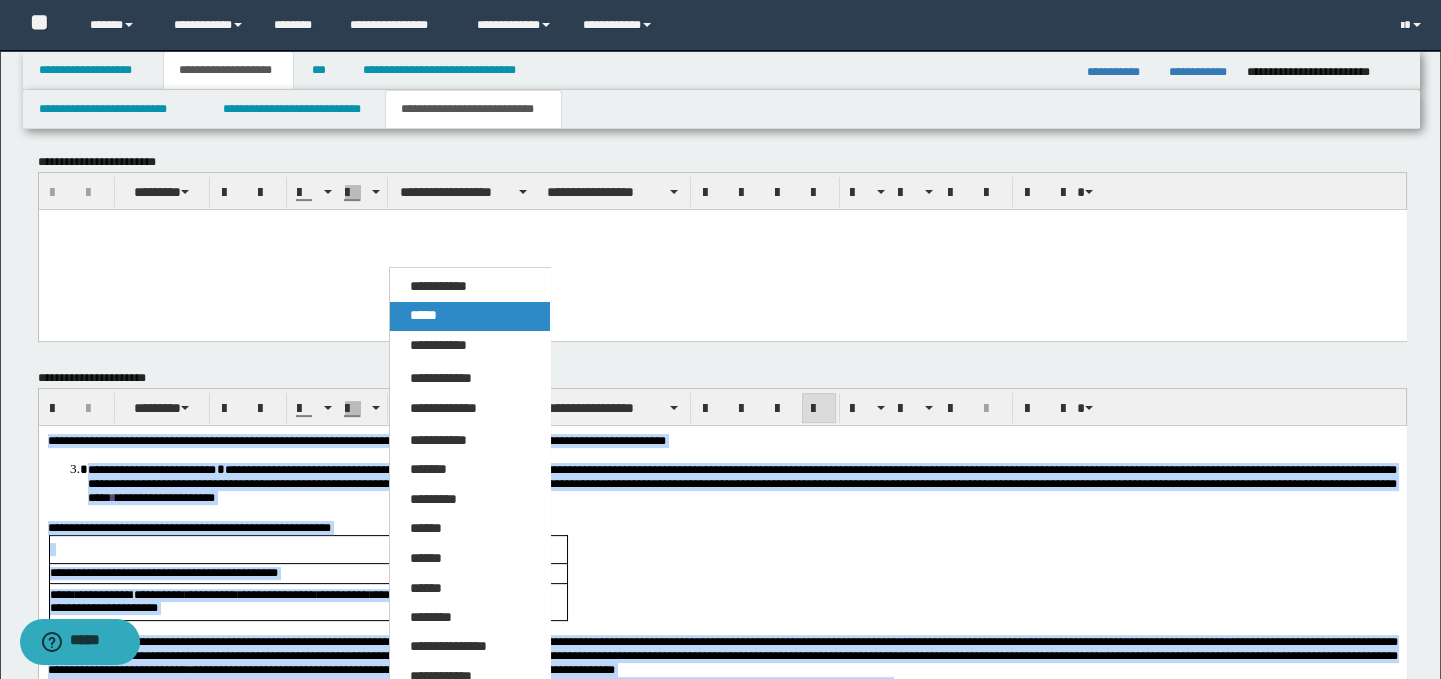 click on "*****" at bounding box center (470, 316) 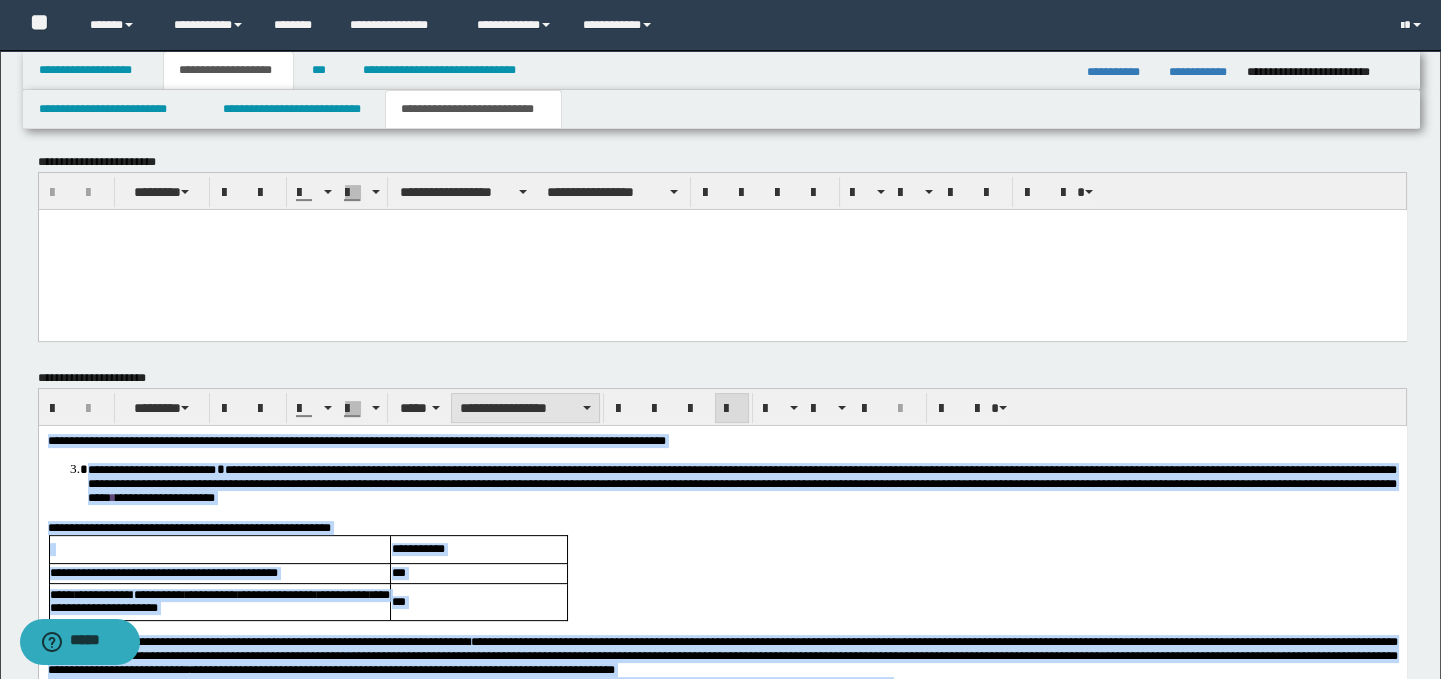 click on "**********" at bounding box center [525, 408] 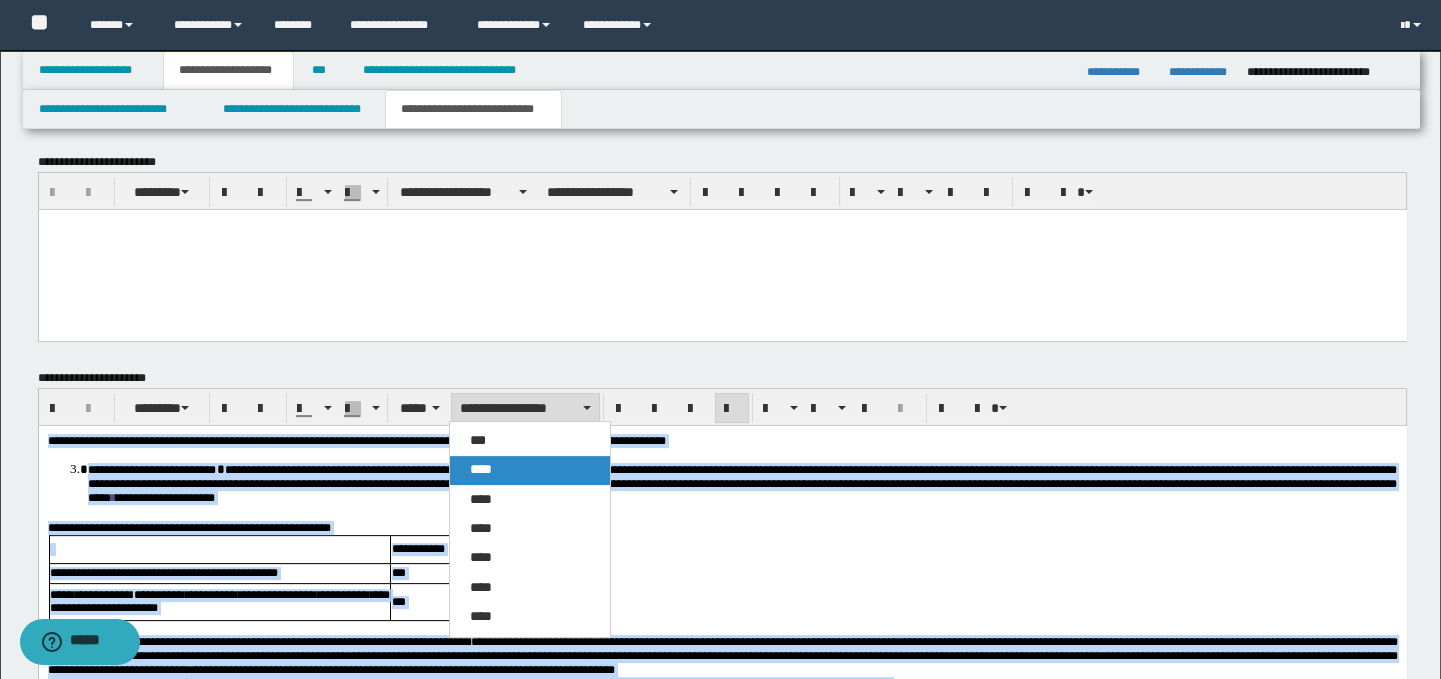 click on "****" at bounding box center [530, 470] 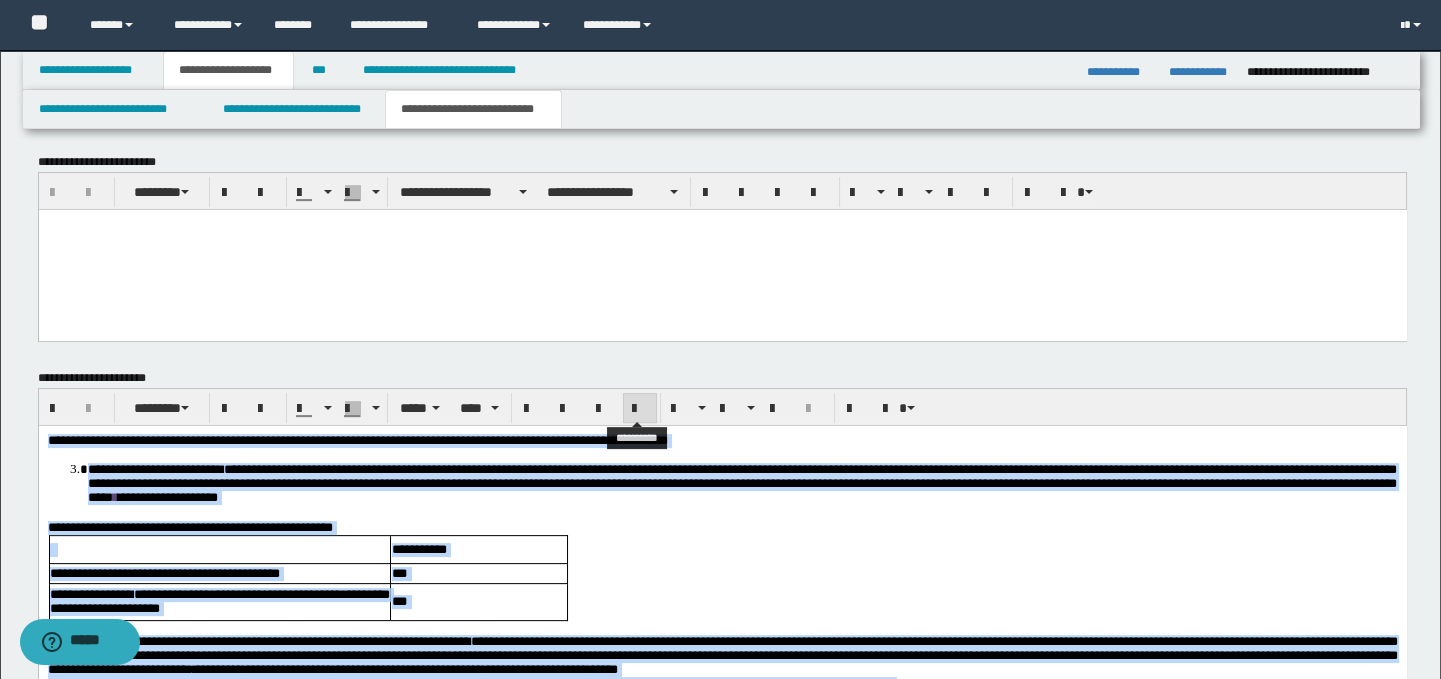 click at bounding box center [640, 409] 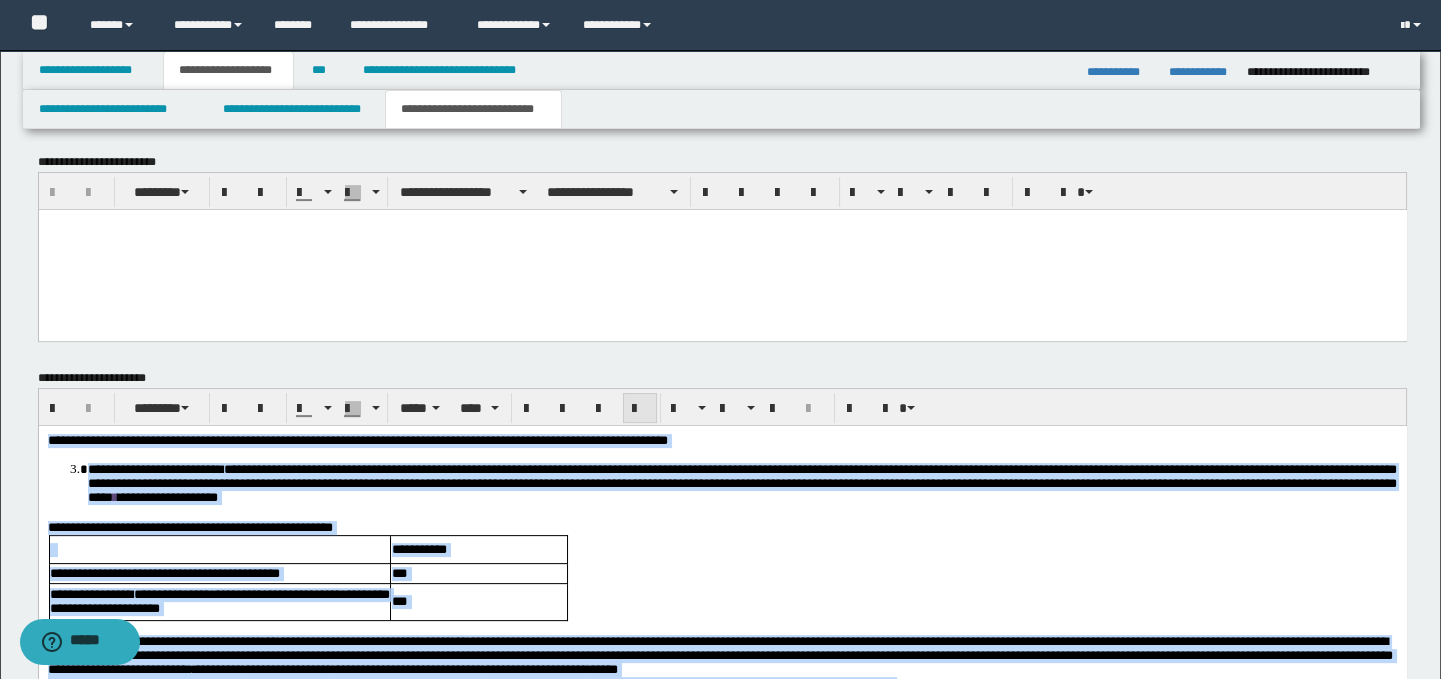 click at bounding box center (640, 409) 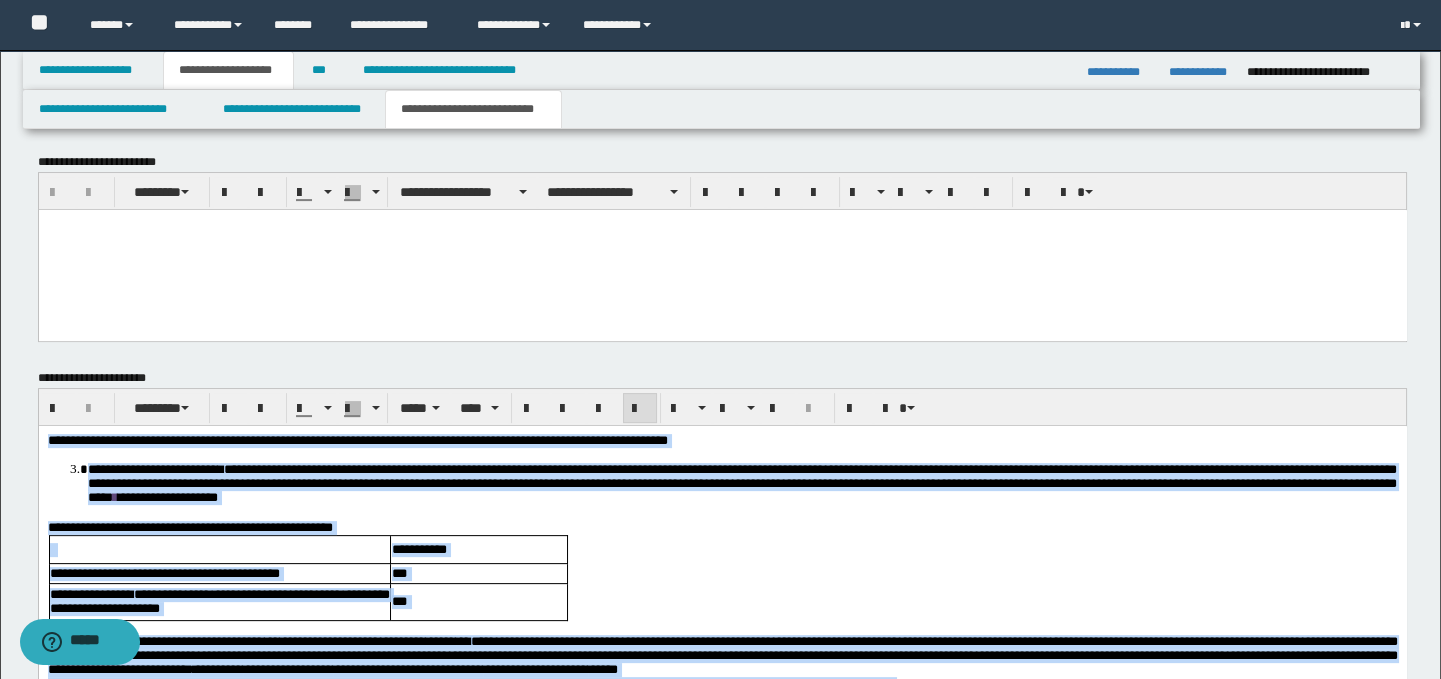 click on "**********" at bounding box center (722, 722) 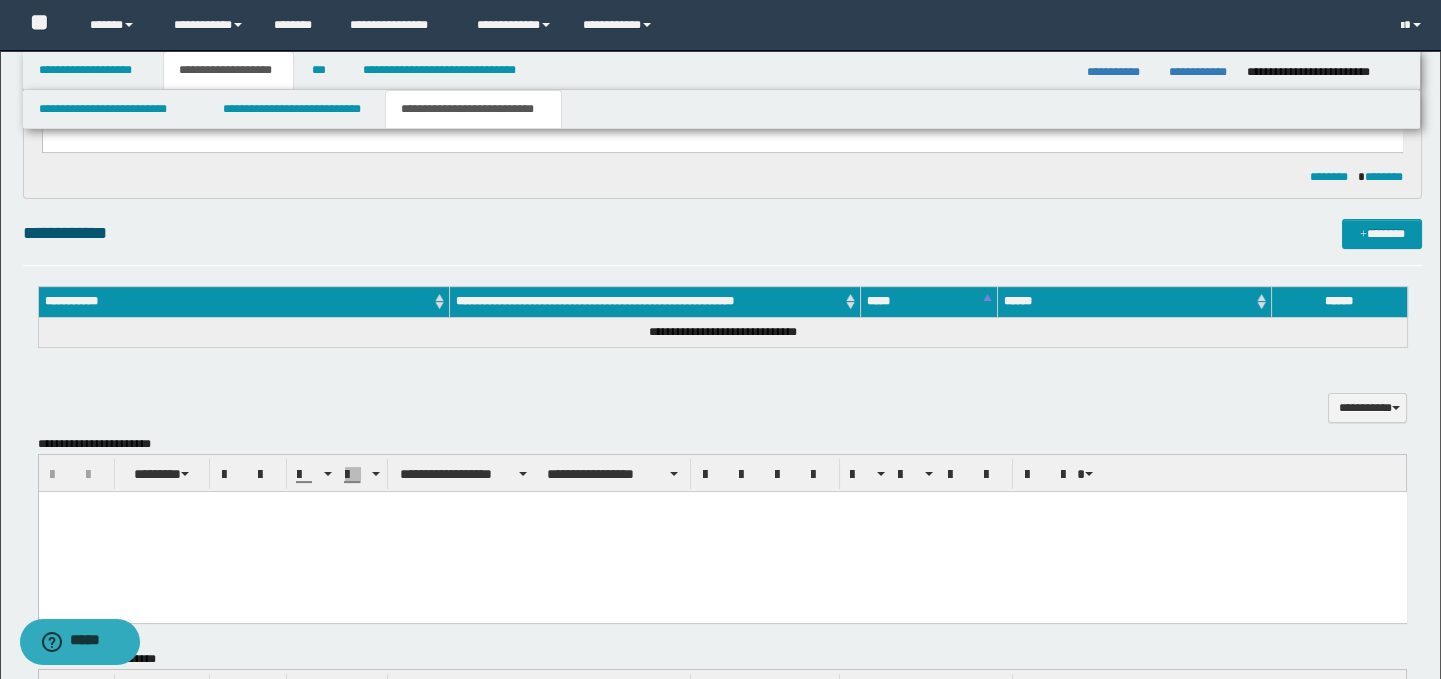 scroll, scrollTop: 920, scrollLeft: 0, axis: vertical 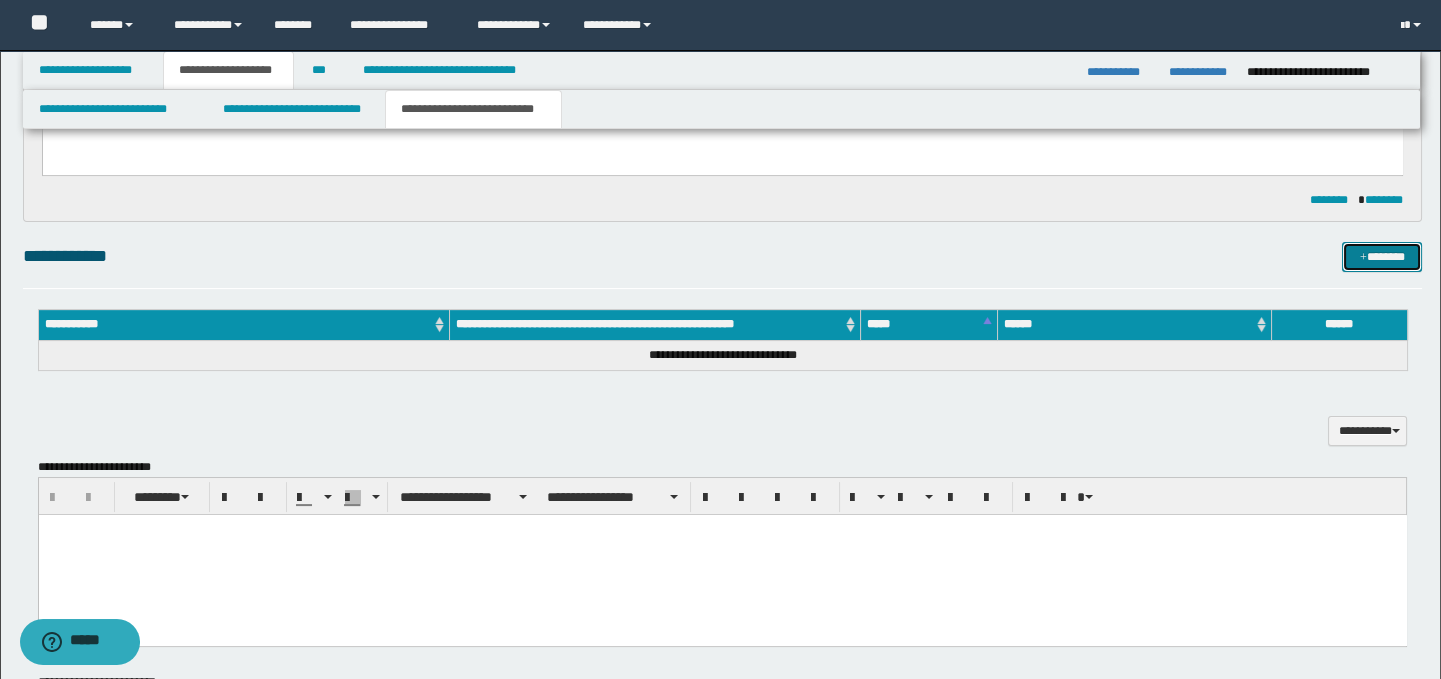 click on "*******" at bounding box center [1382, 257] 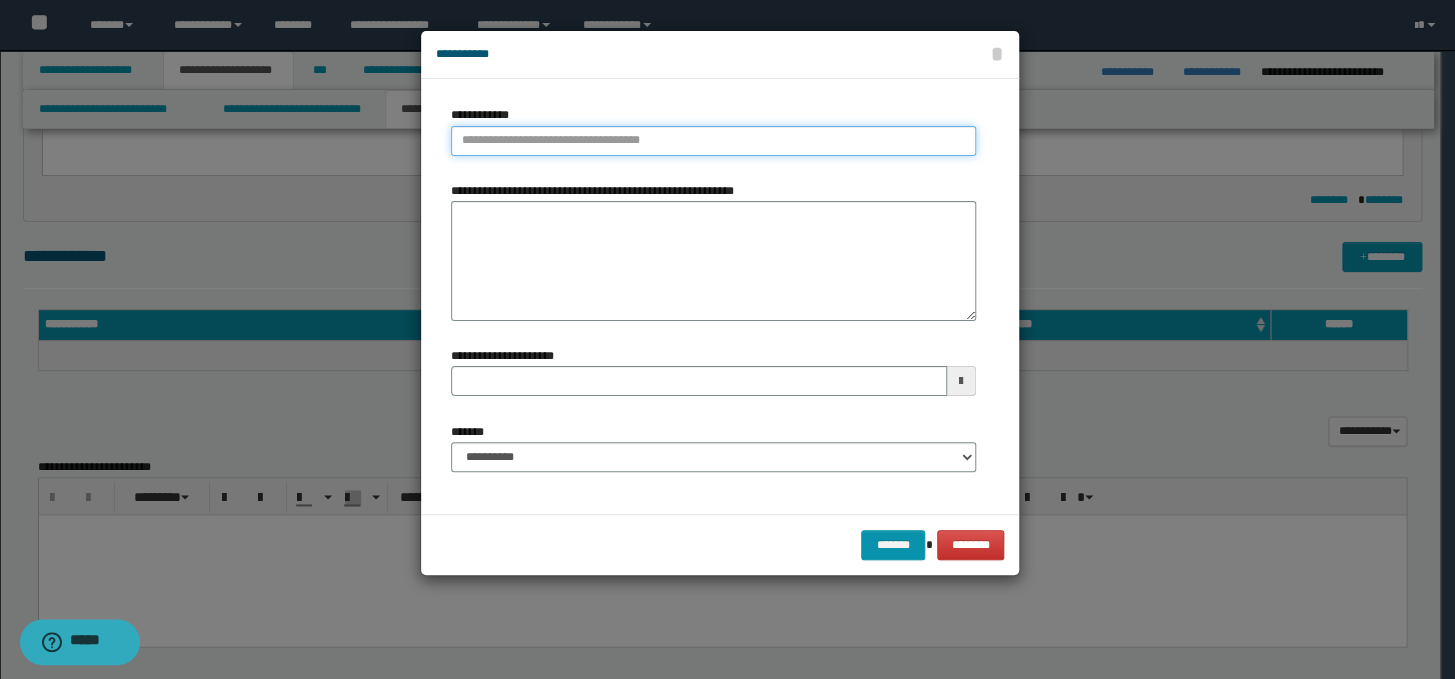 click on "**********" at bounding box center (713, 141) 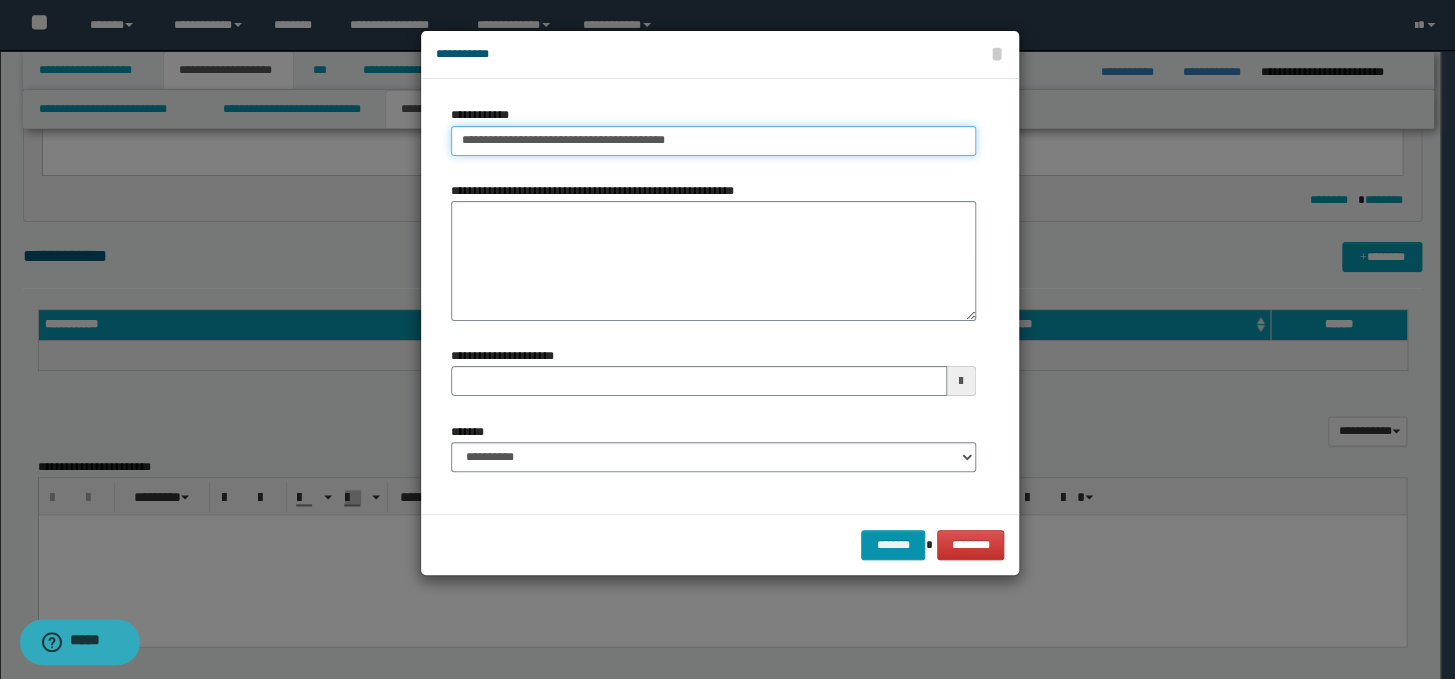 click on "**********" at bounding box center (713, 141) 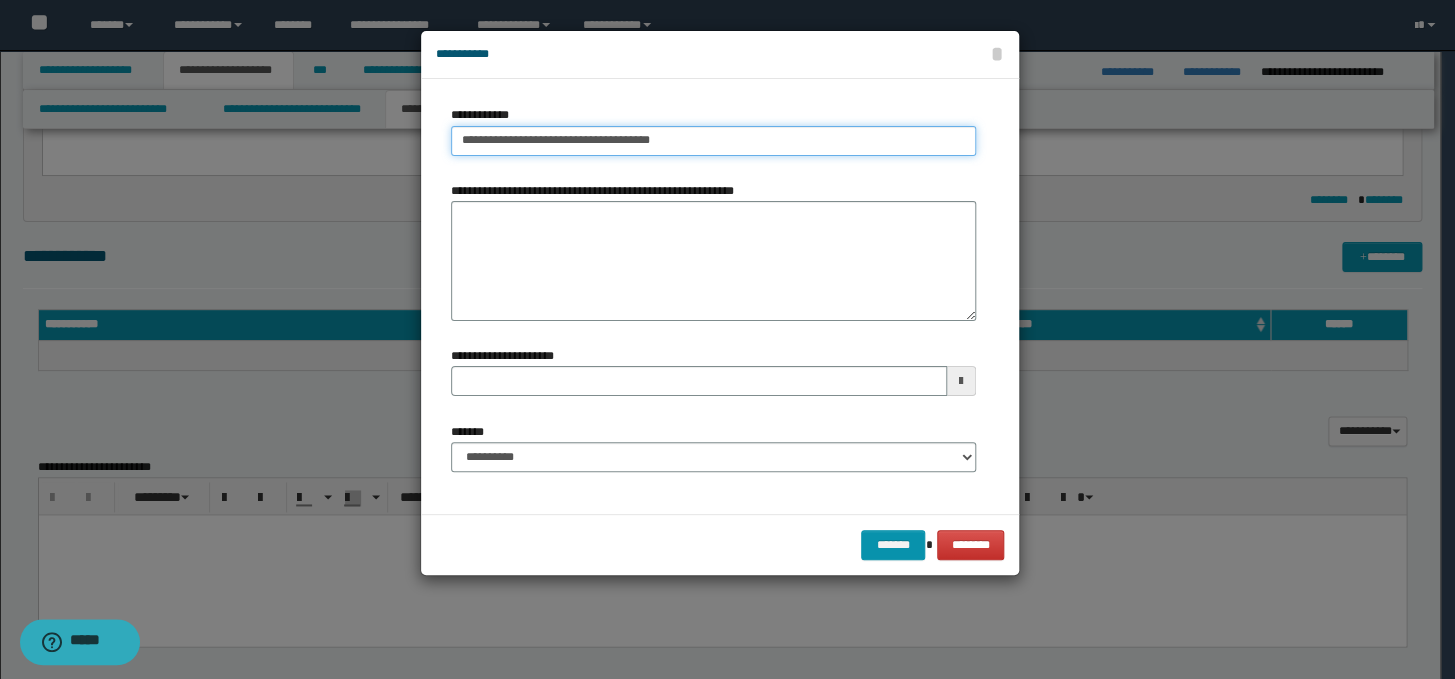 drag, startPoint x: 493, startPoint y: 140, endPoint x: 454, endPoint y: 140, distance: 39 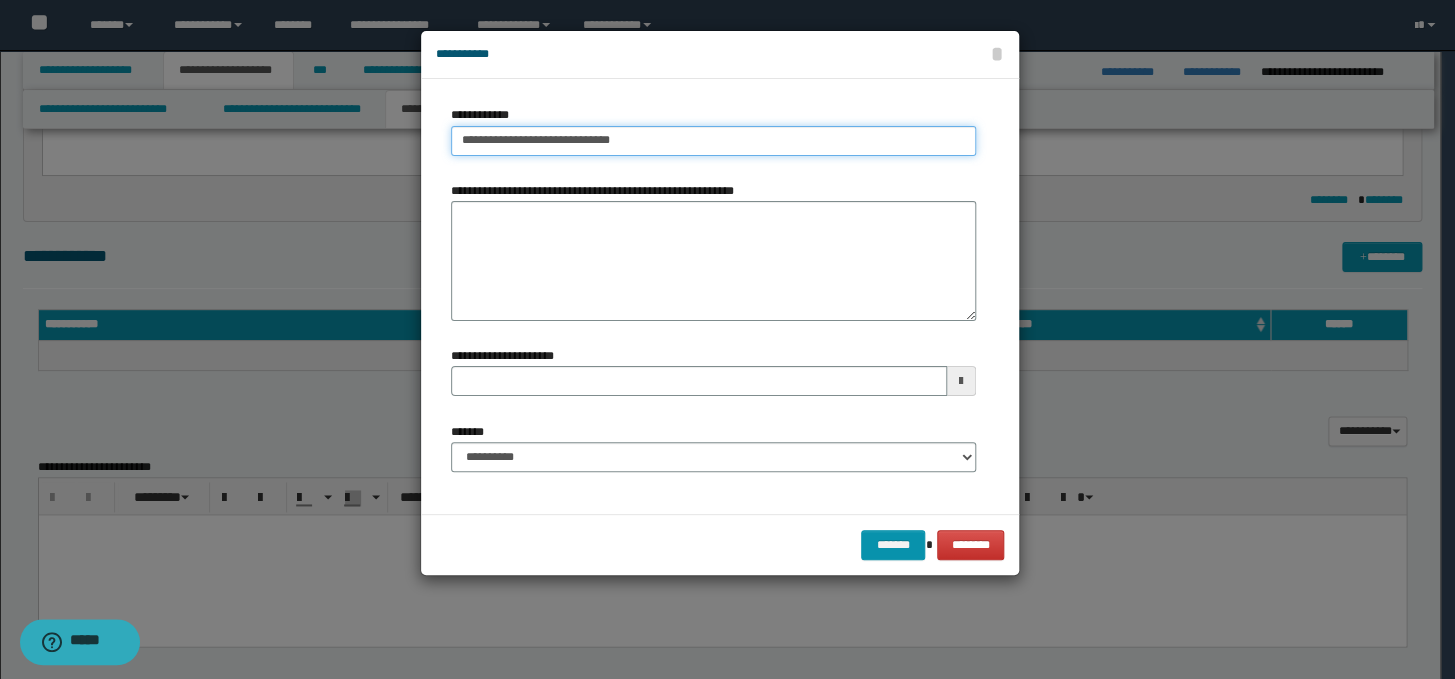 type on "**********" 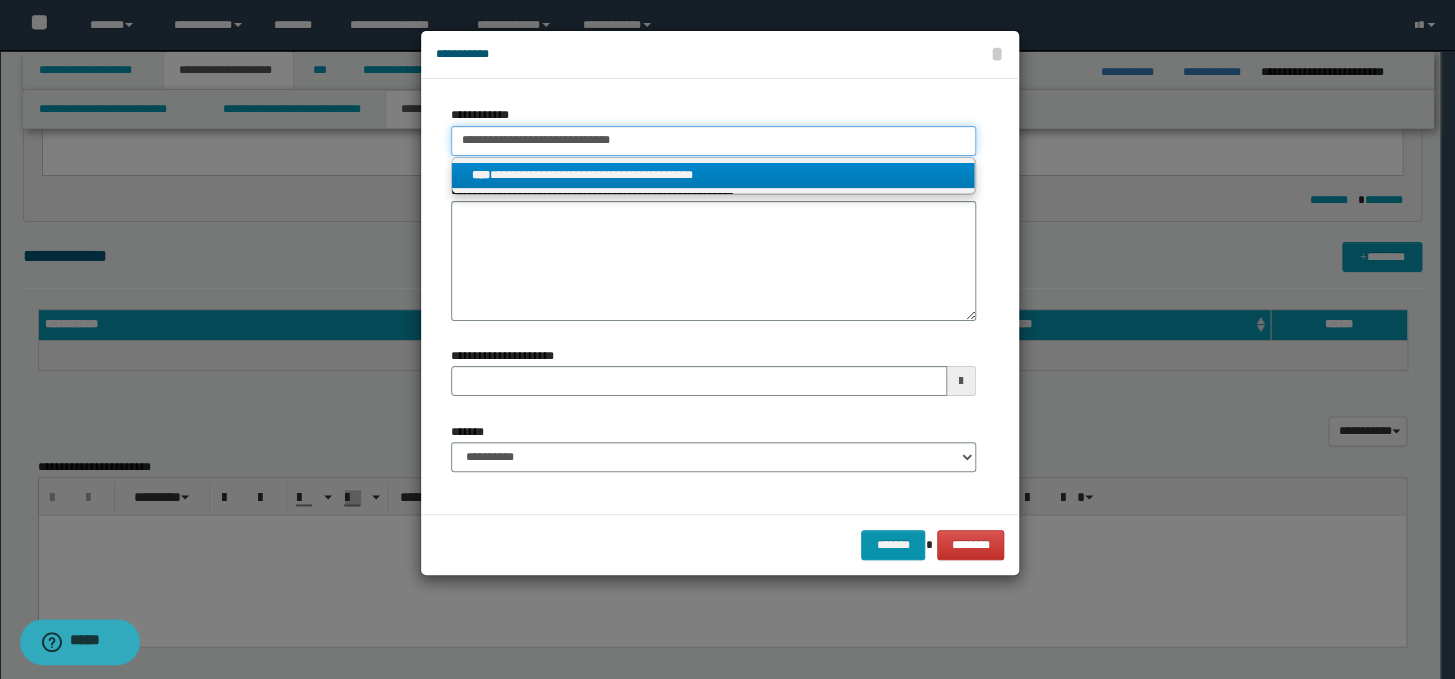 type on "**********" 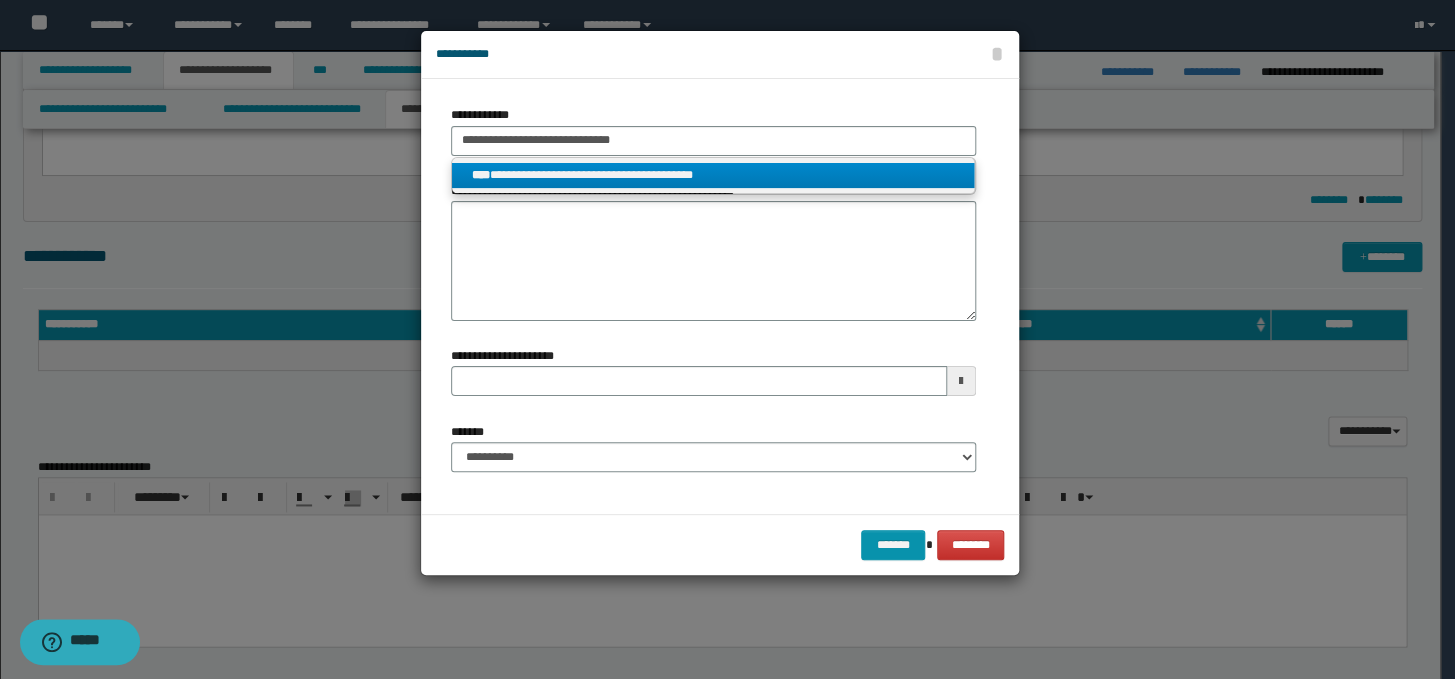 click on "**********" at bounding box center [713, 175] 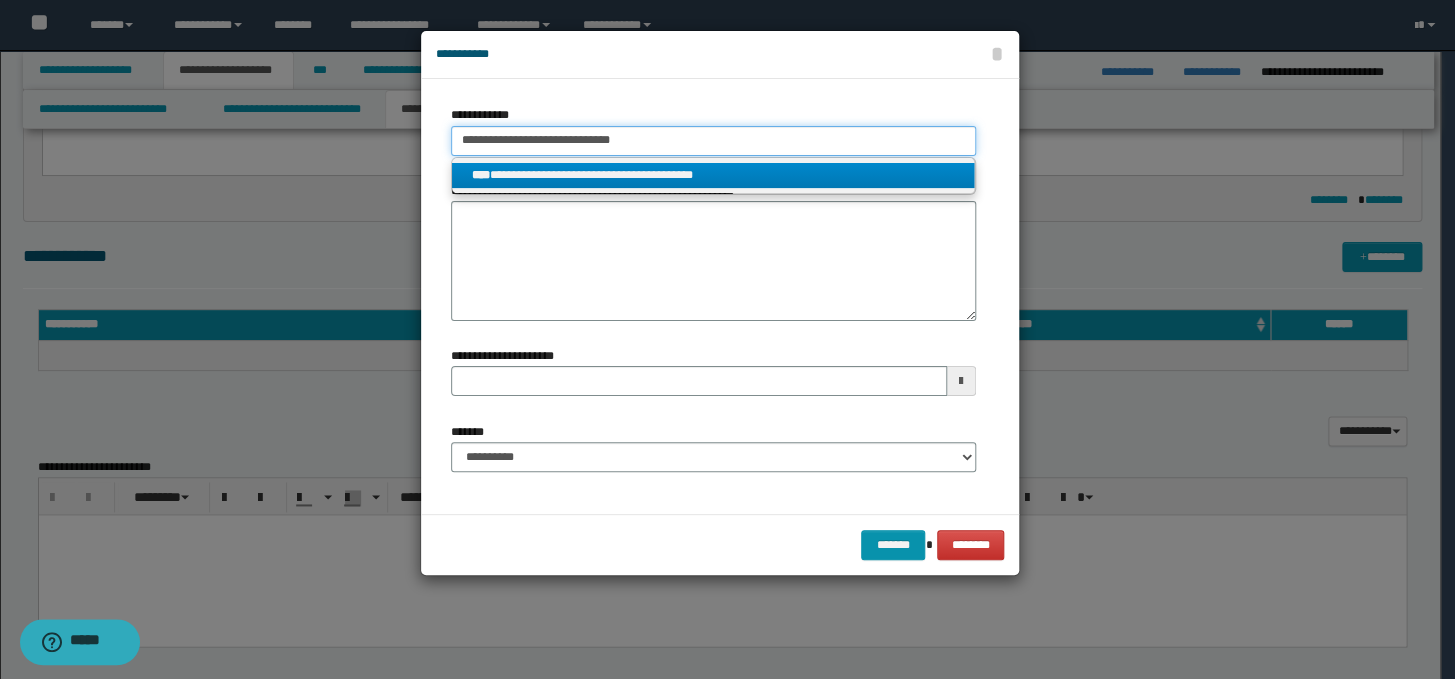 type 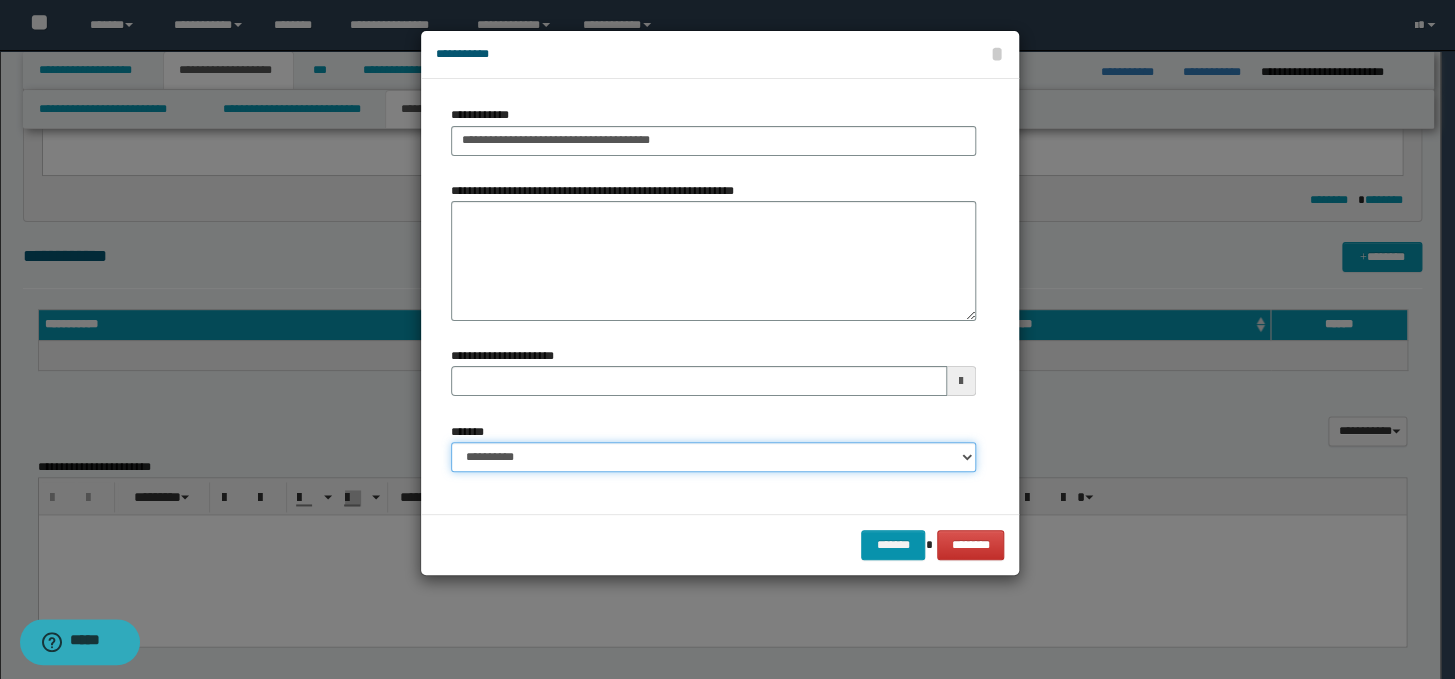 click on "**********" at bounding box center [713, 457] 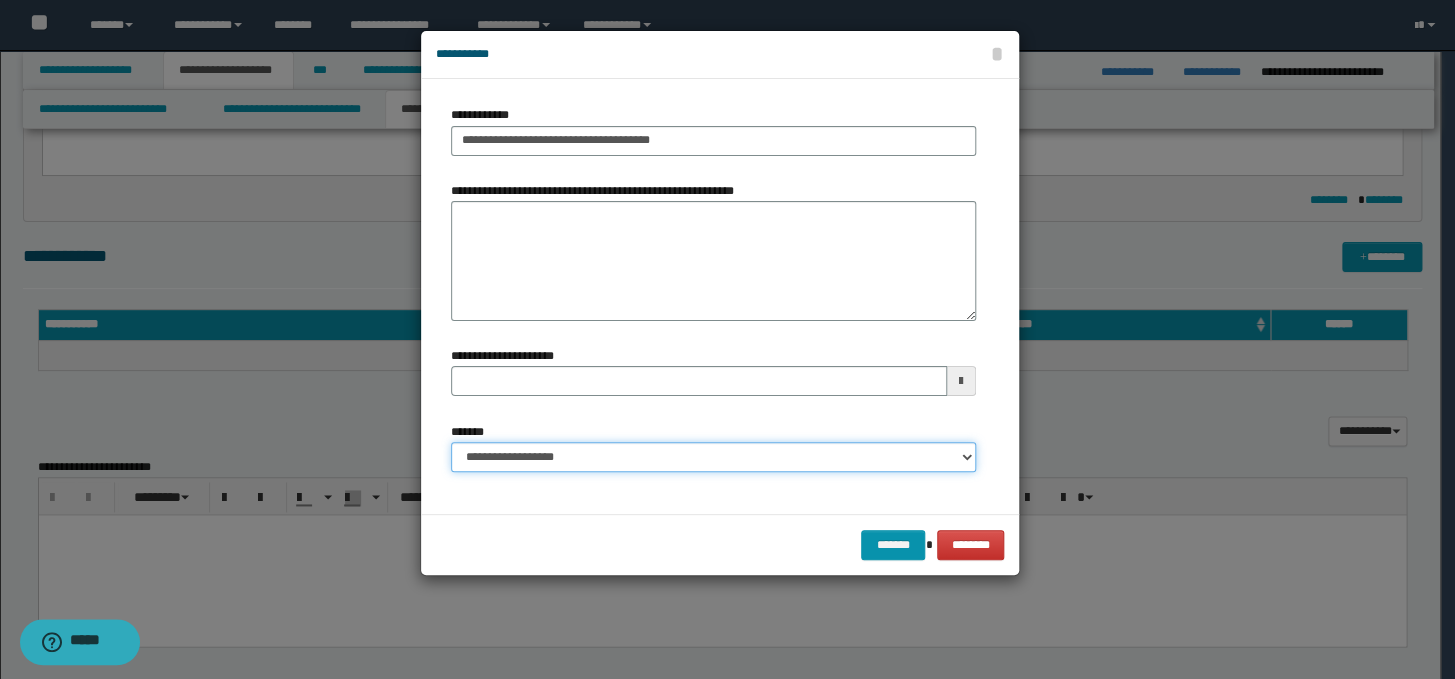 click on "**********" at bounding box center (713, 457) 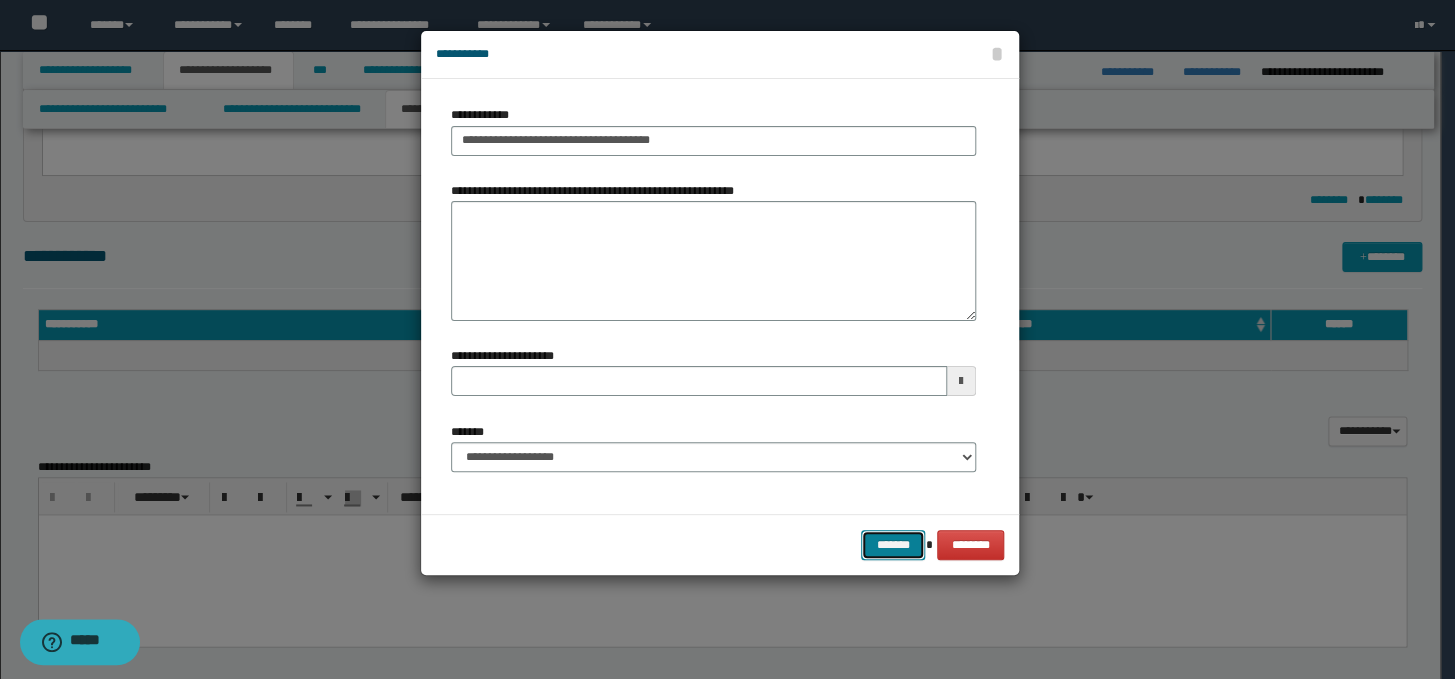 click on "*******" at bounding box center [893, 545] 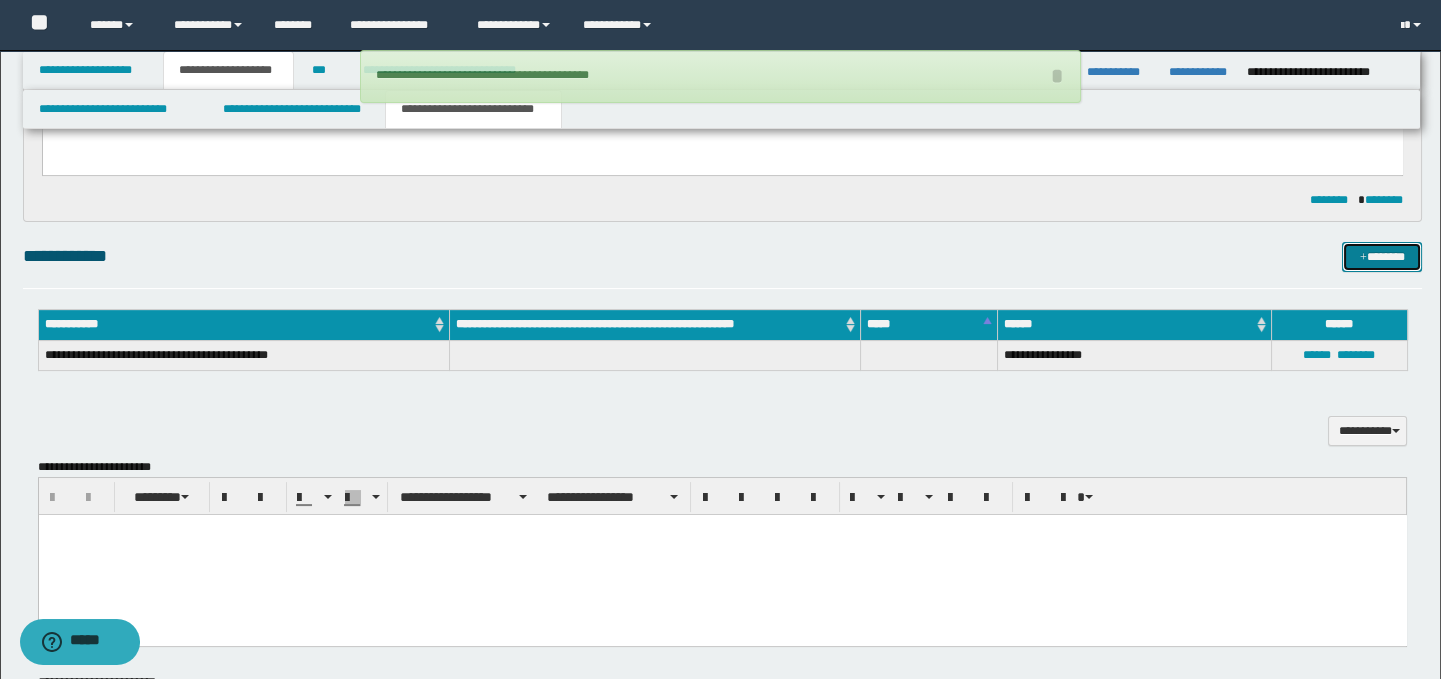 type 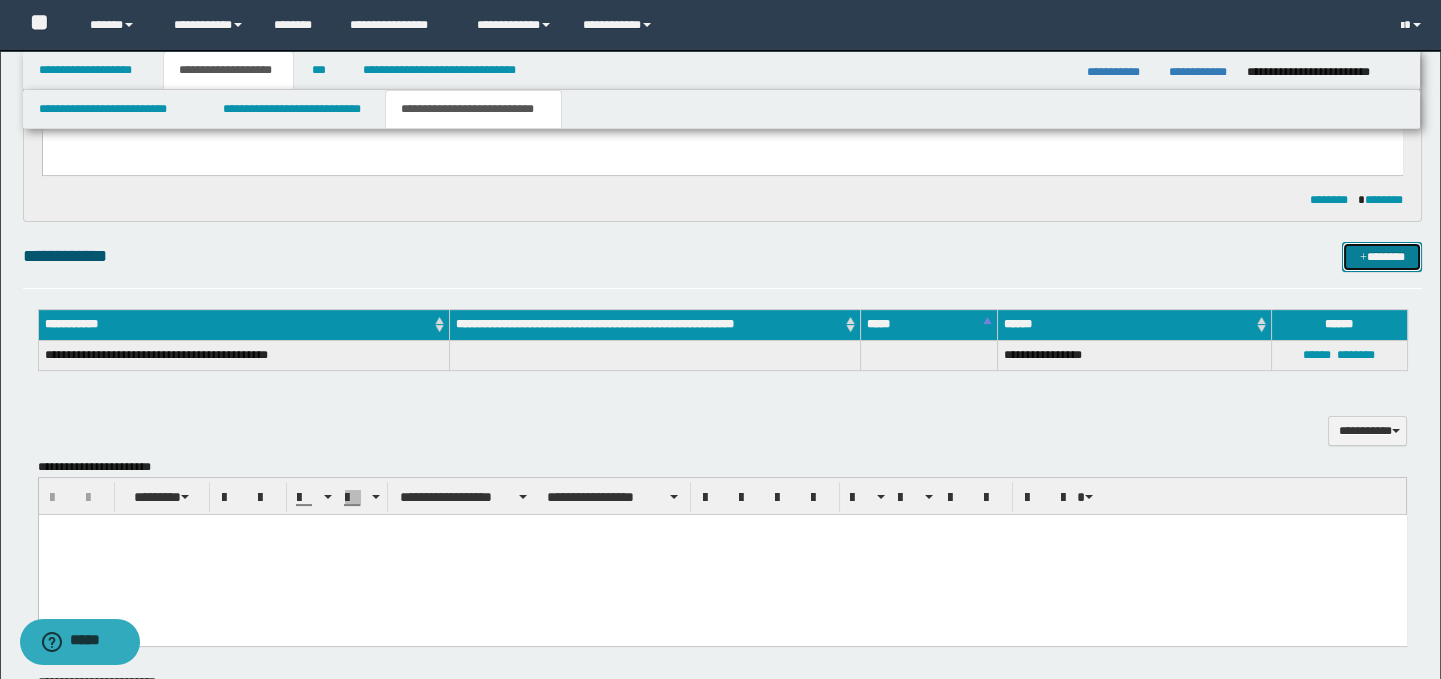 click on "*******" at bounding box center (1382, 257) 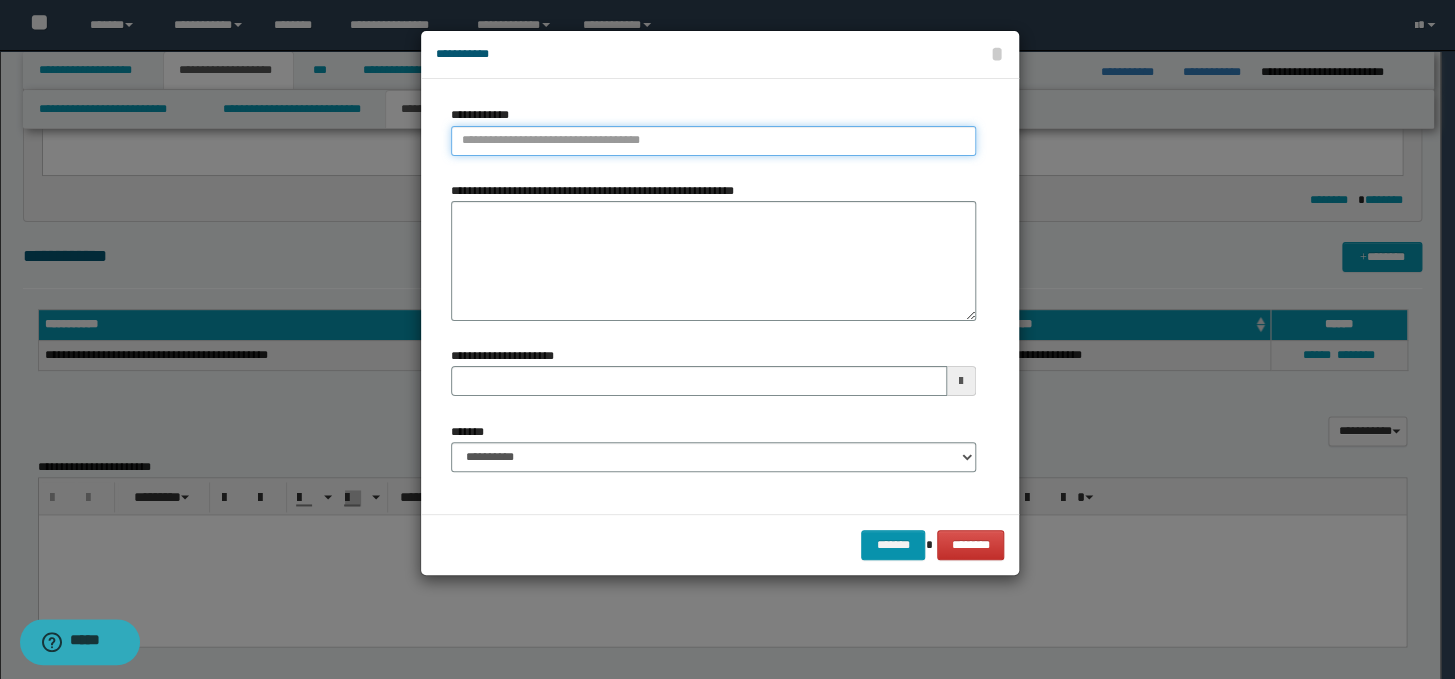 type on "**********" 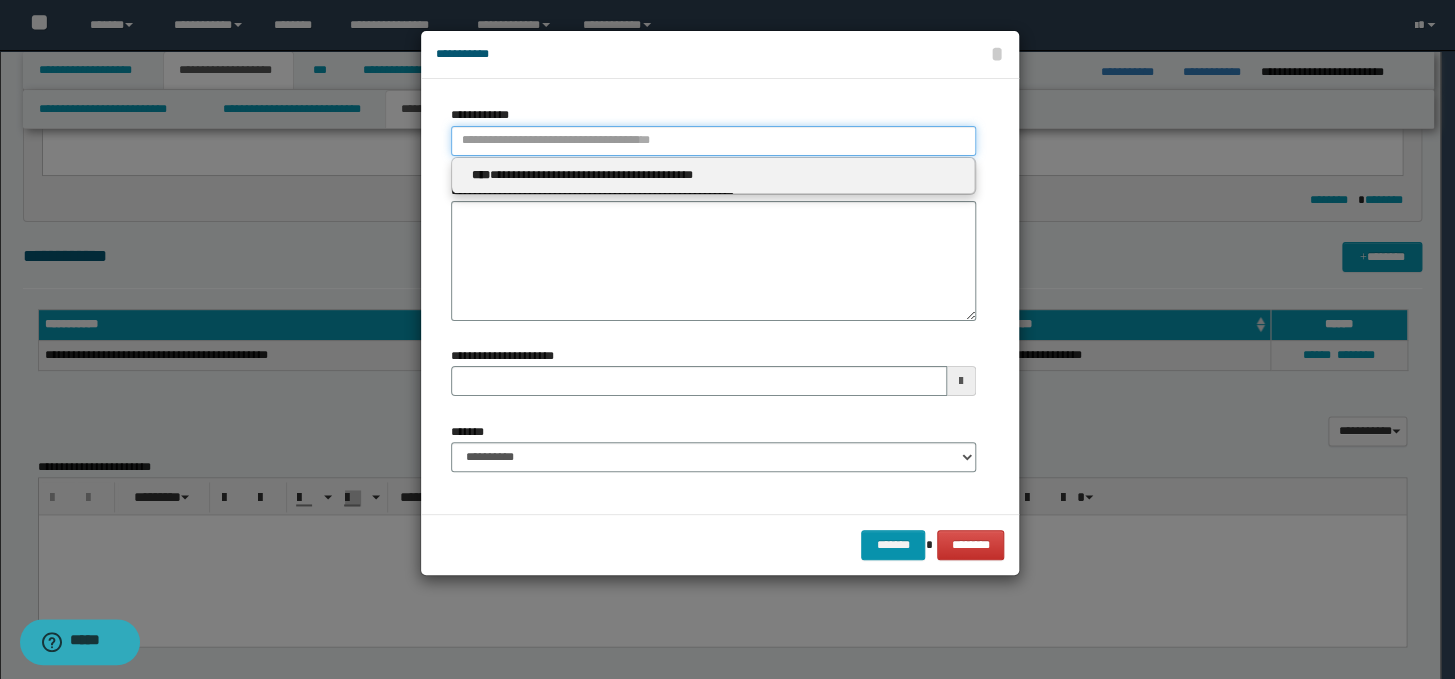 click on "**********" at bounding box center (713, 141) 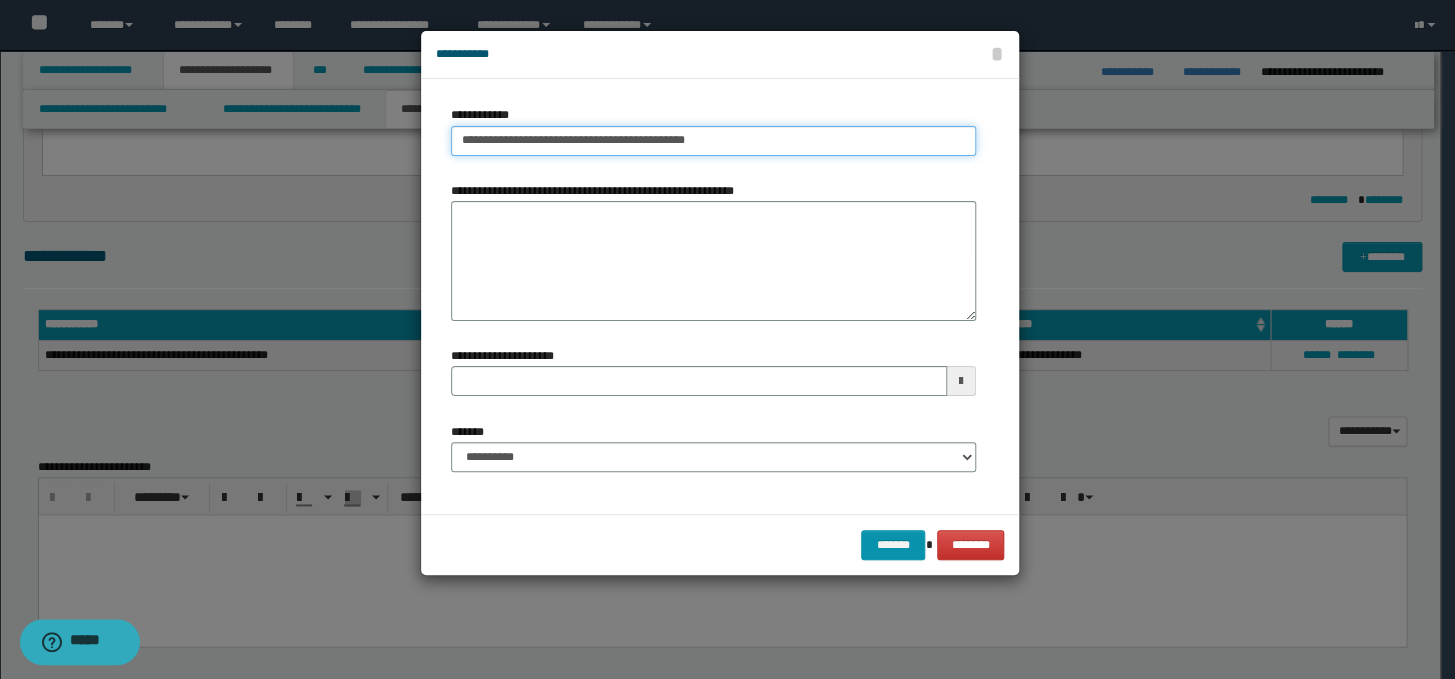 drag, startPoint x: 735, startPoint y: 143, endPoint x: 660, endPoint y: 139, distance: 75.10659 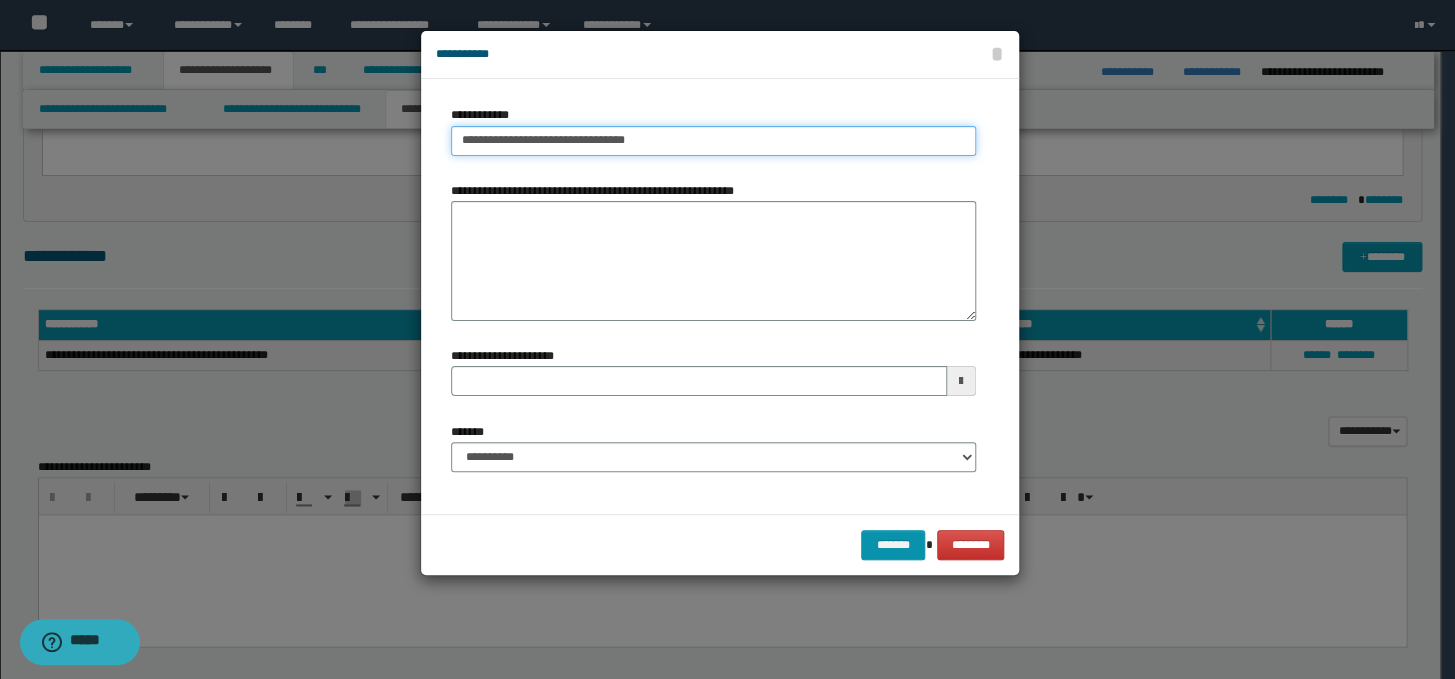 type on "**********" 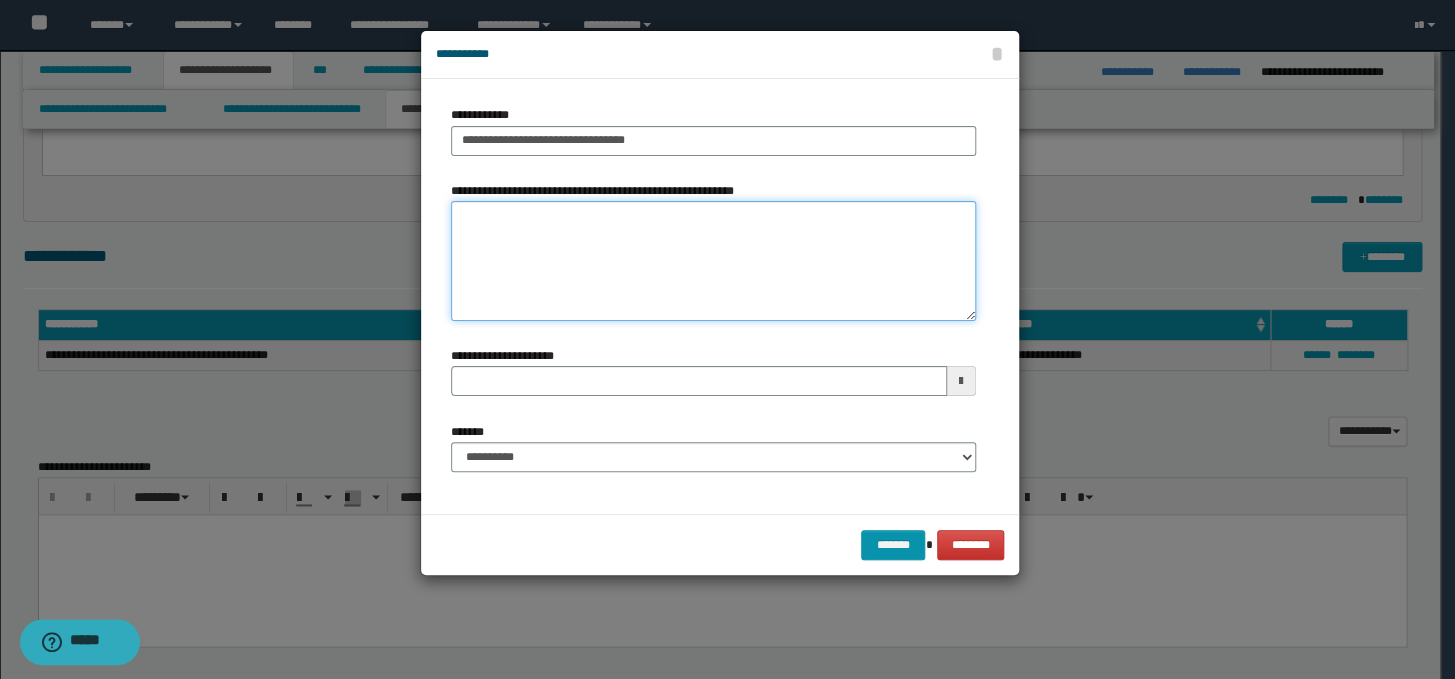 paste on "**********" 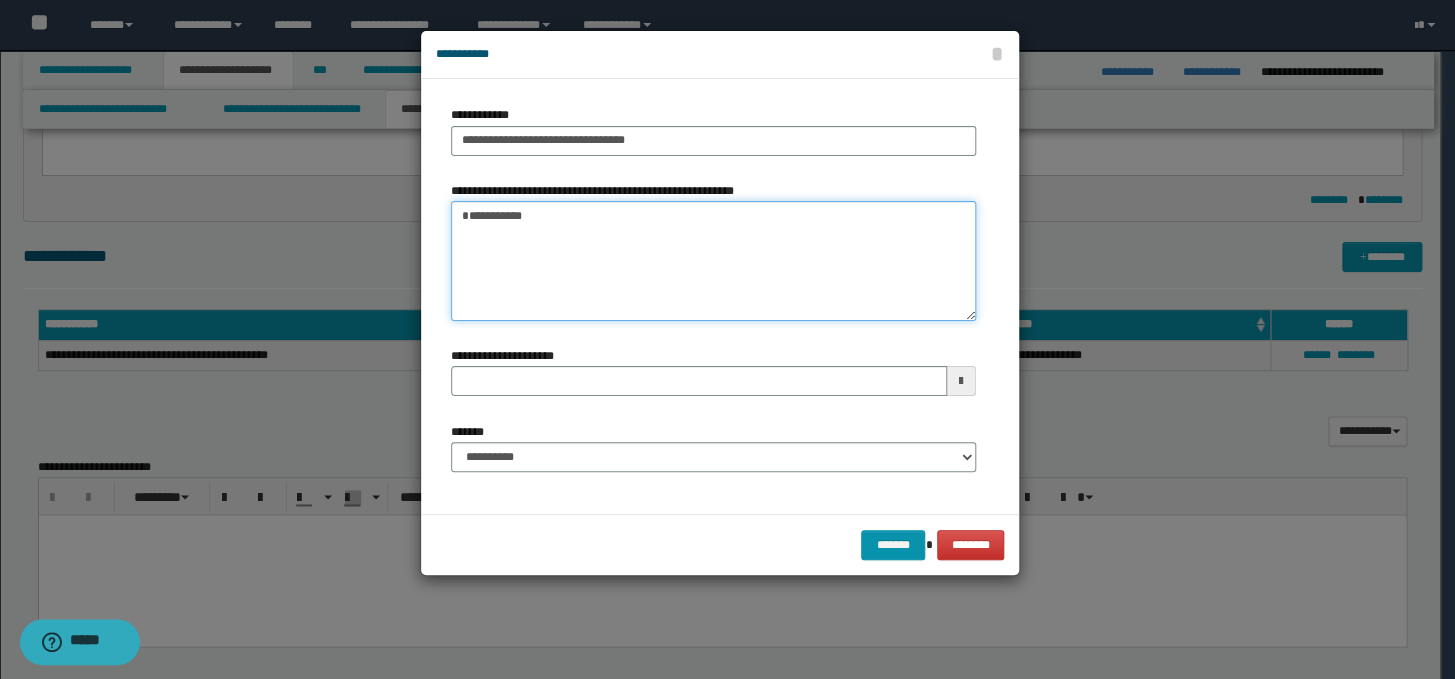 click on "**********" at bounding box center [713, 261] 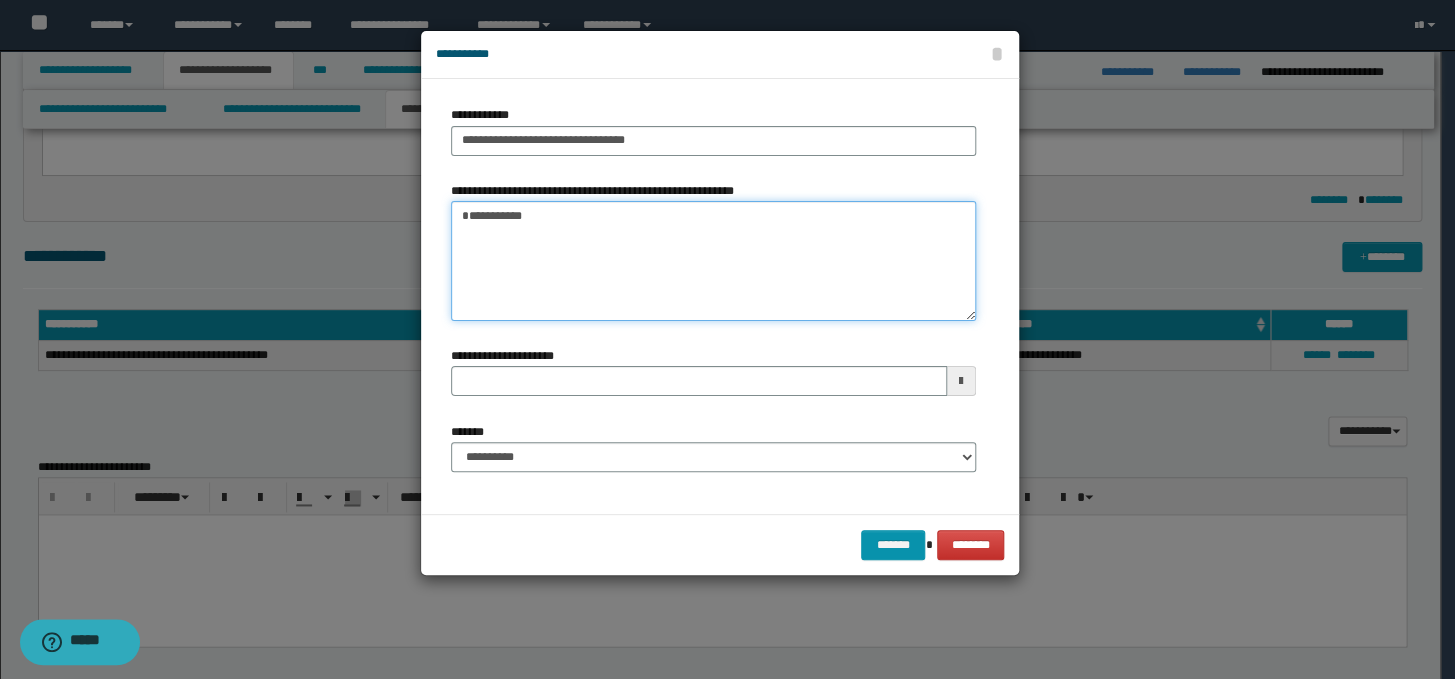 type on "**********" 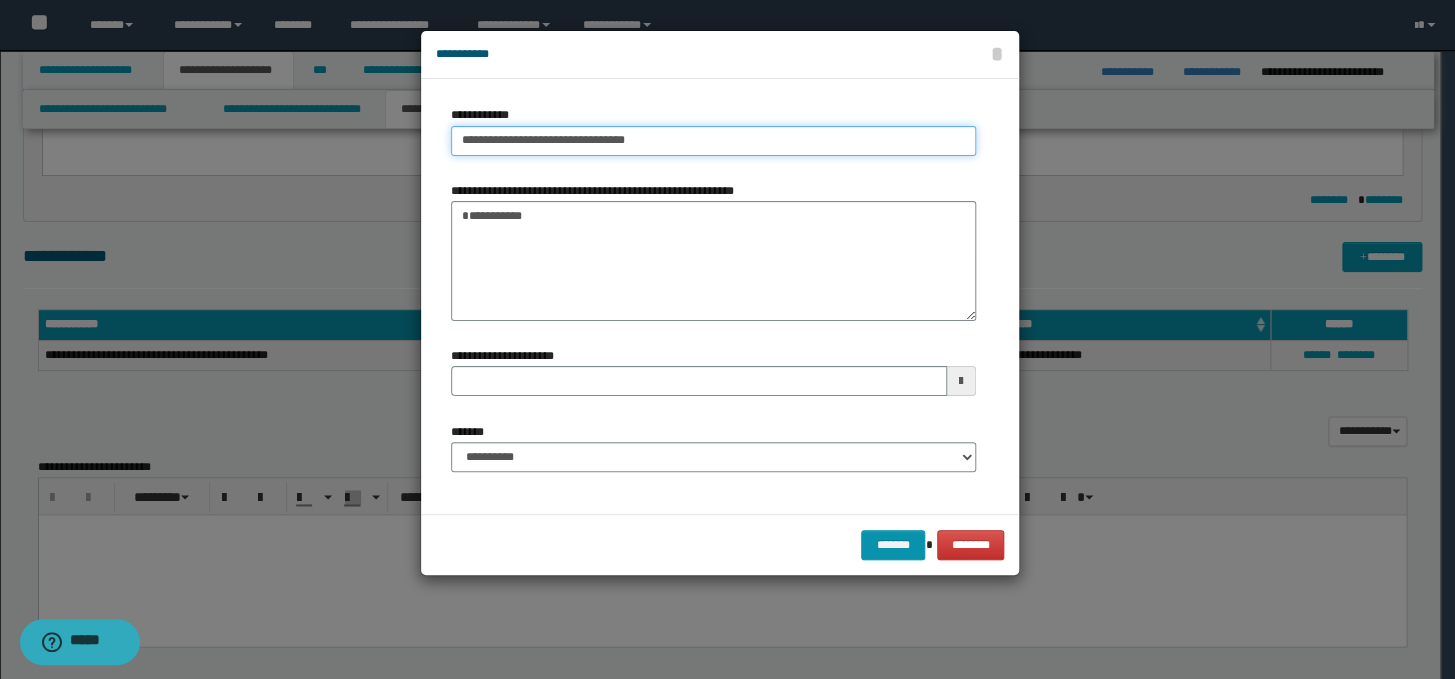 click on "**********" at bounding box center [713, 141] 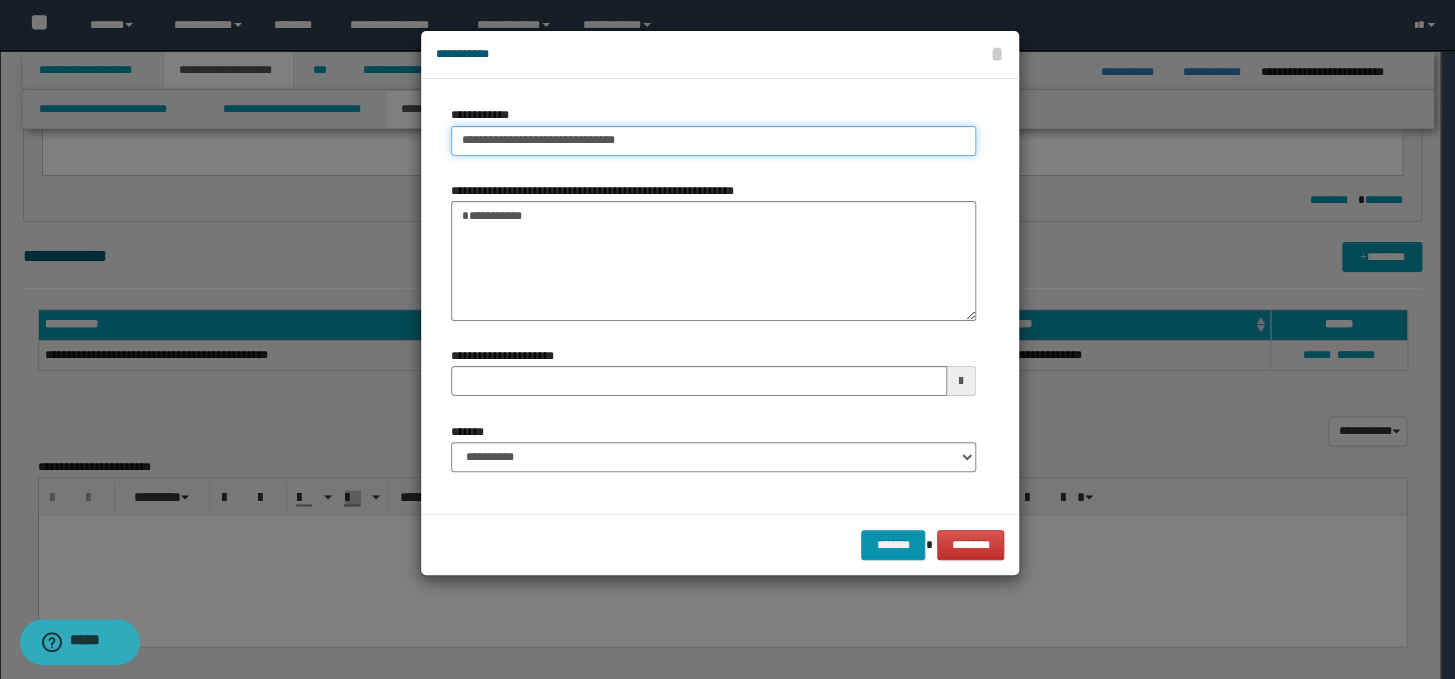 type on "**********" 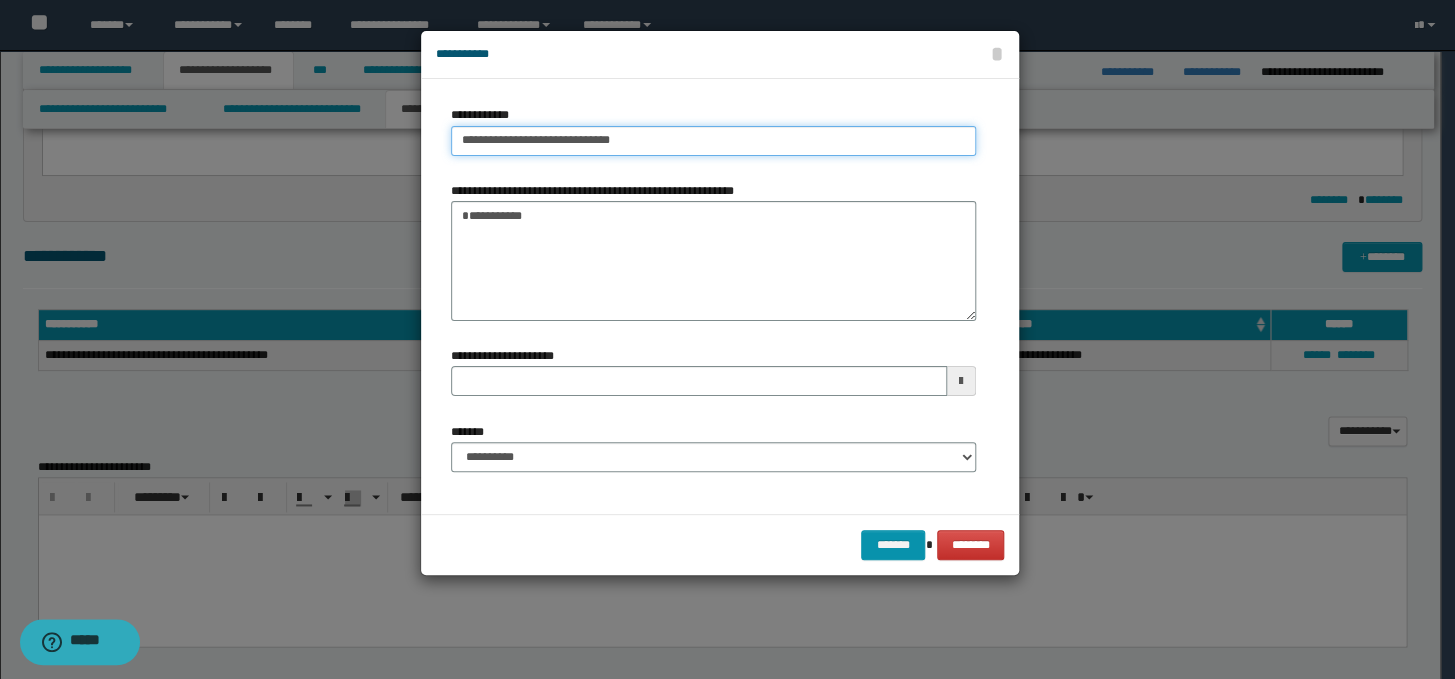 type on "**********" 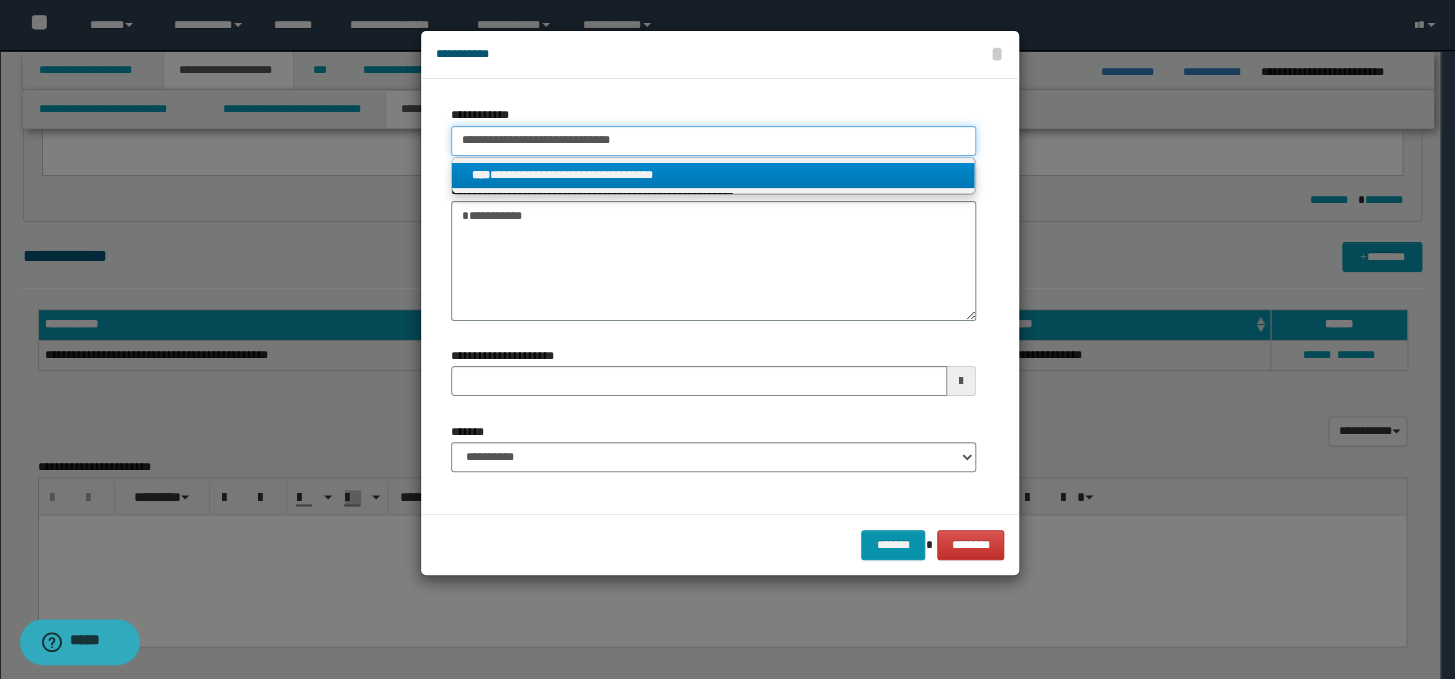 type on "**********" 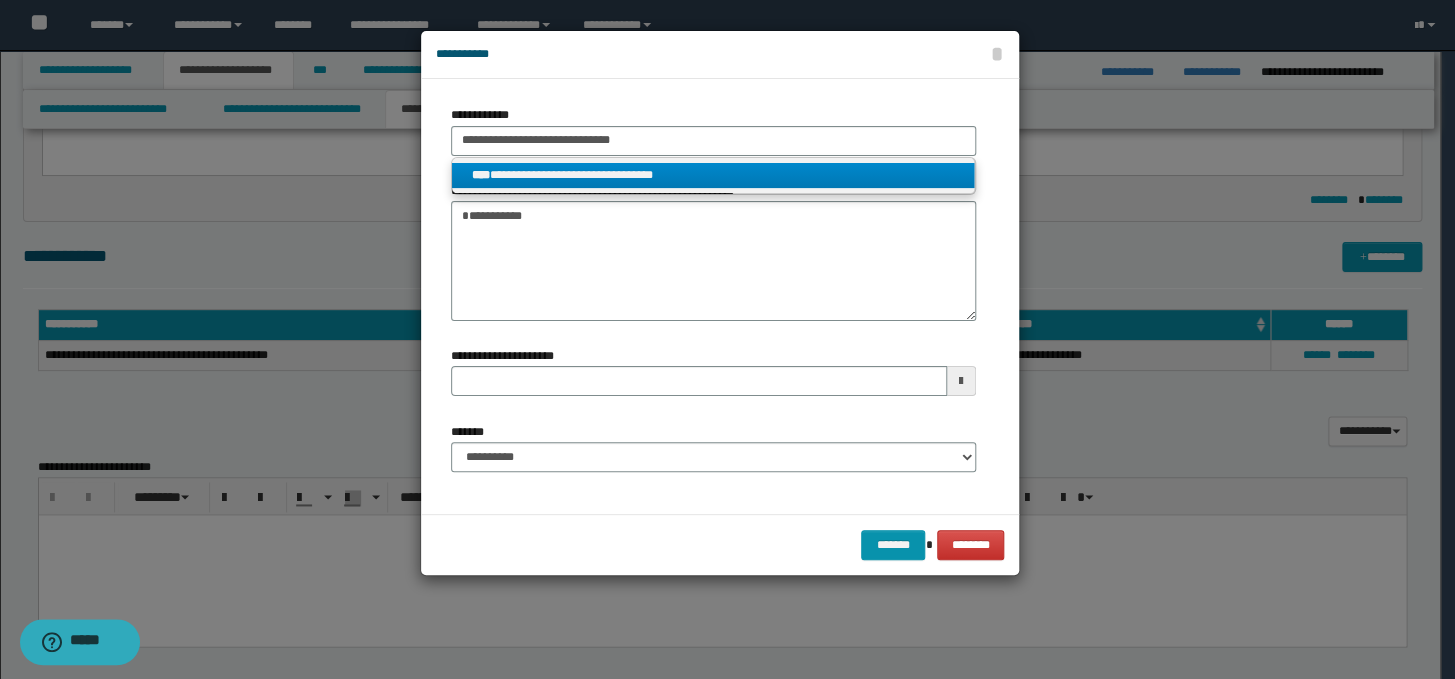 click on "**********" at bounding box center [713, 175] 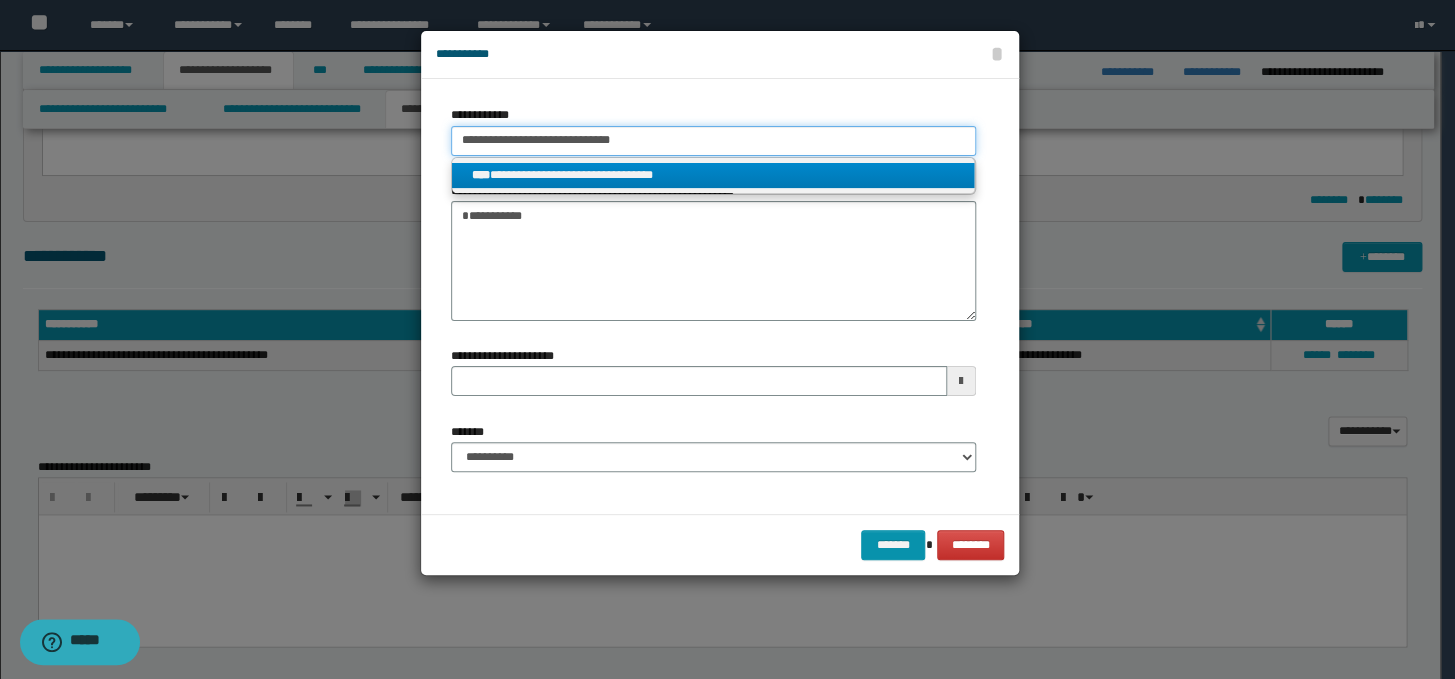 type 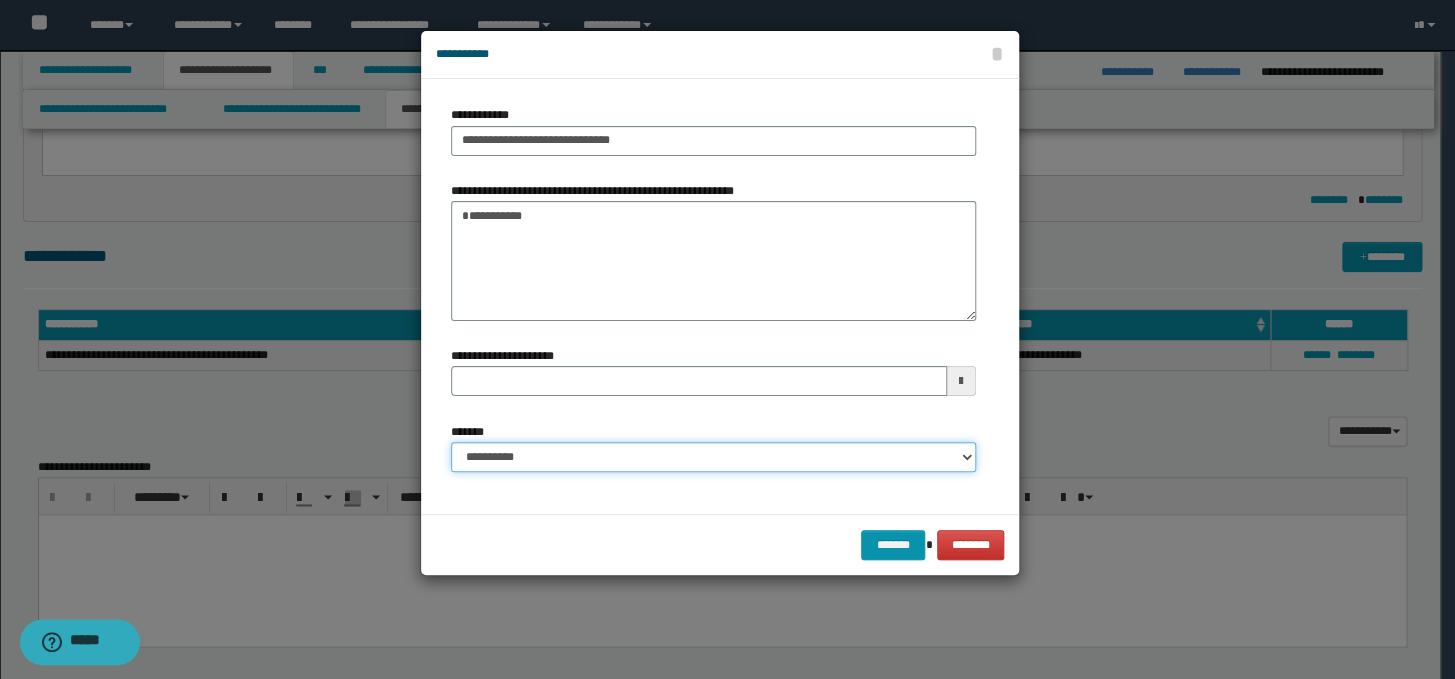 click on "**********" at bounding box center (713, 457) 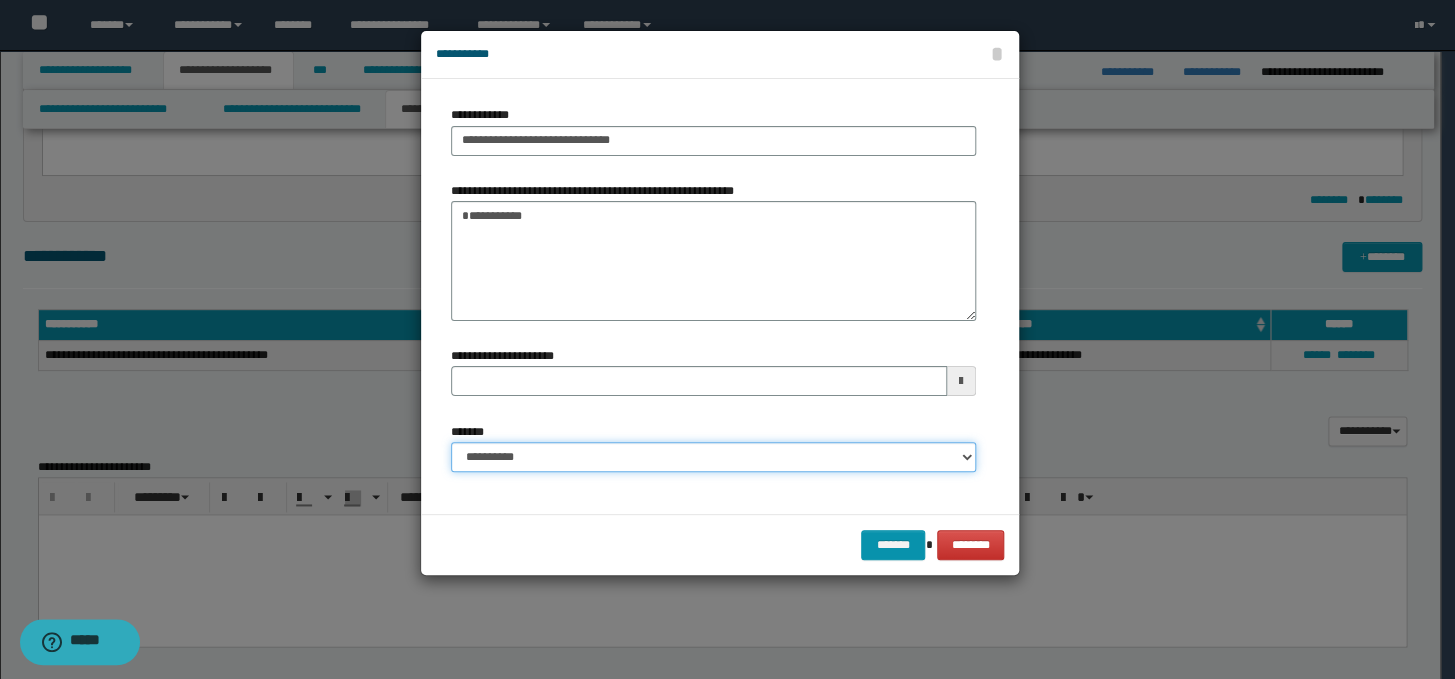 select on "*" 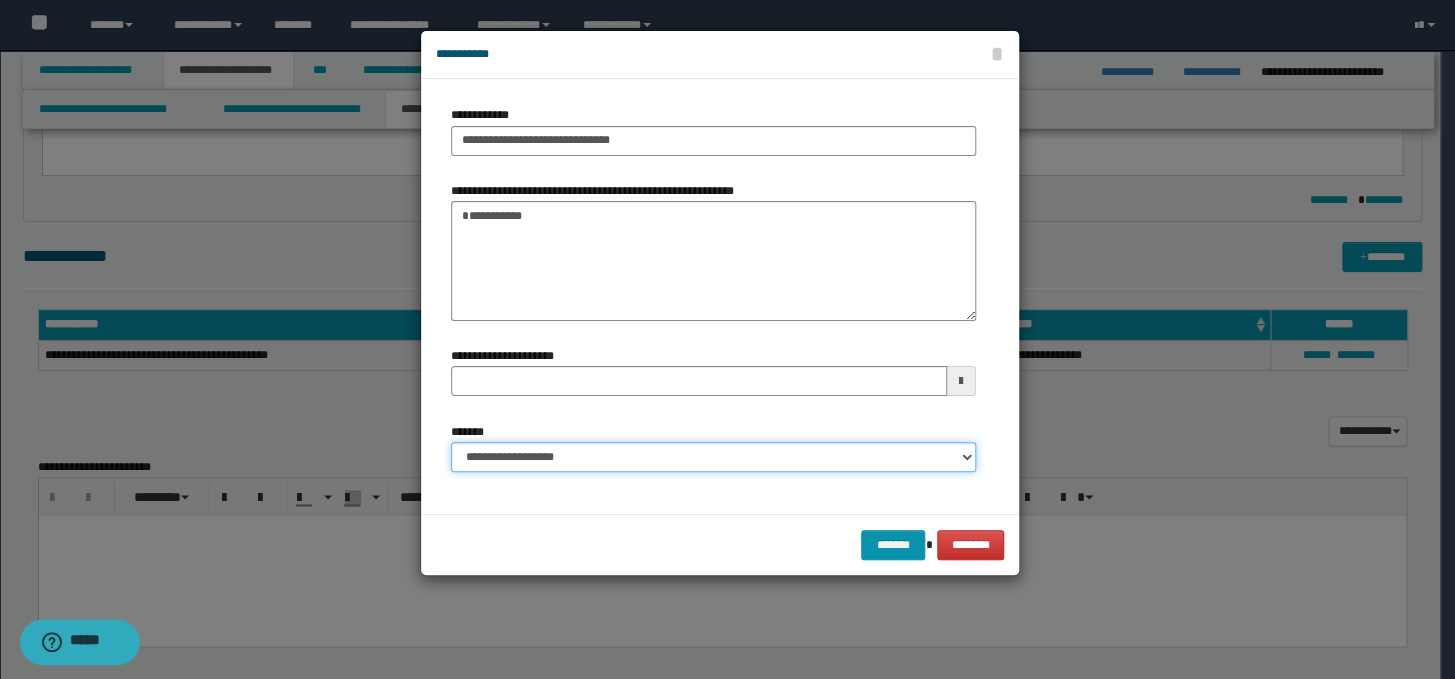 click on "**********" at bounding box center [713, 457] 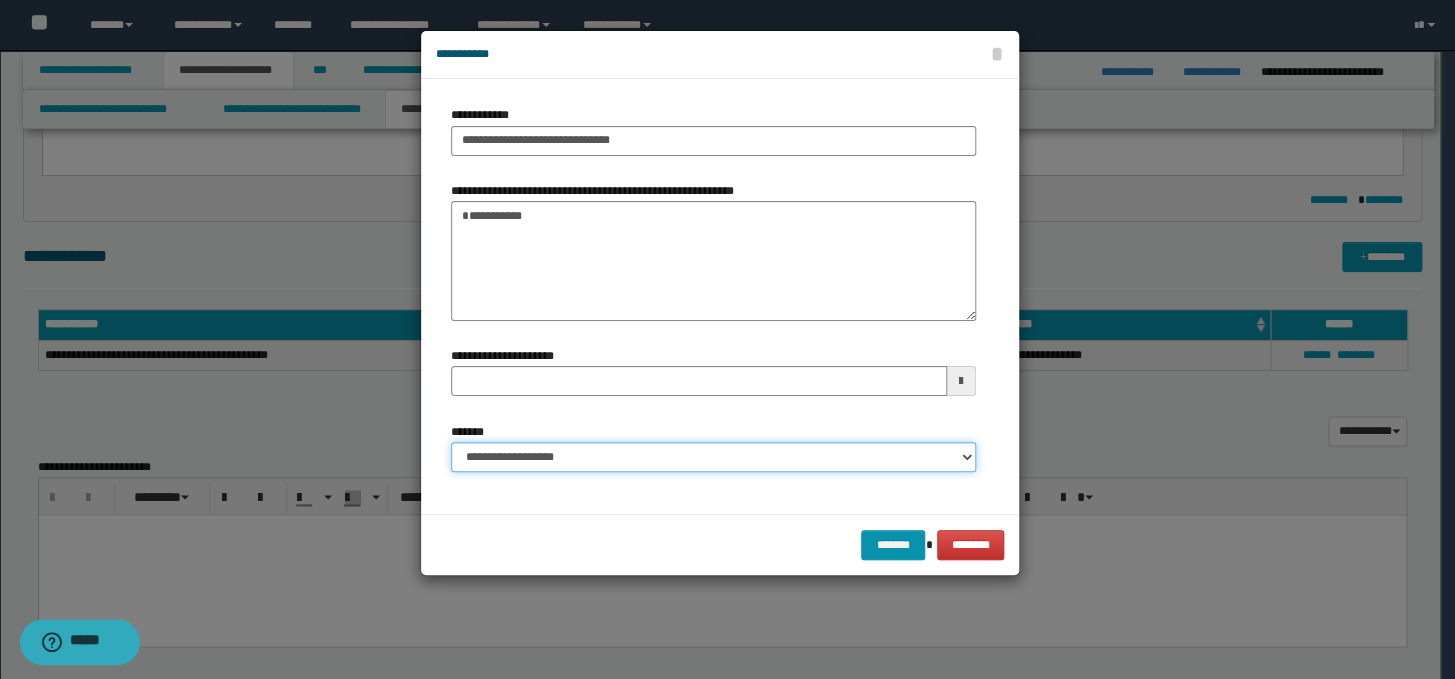 type 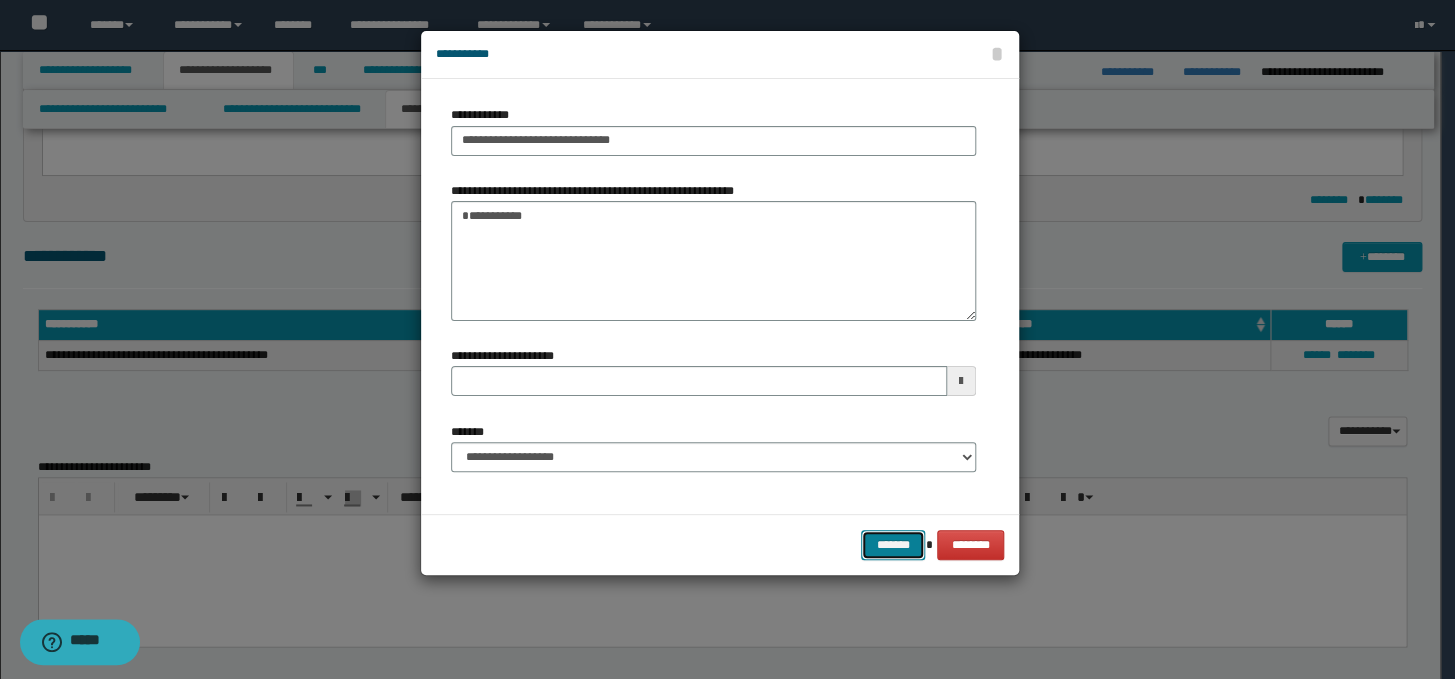 click on "*******" at bounding box center [893, 545] 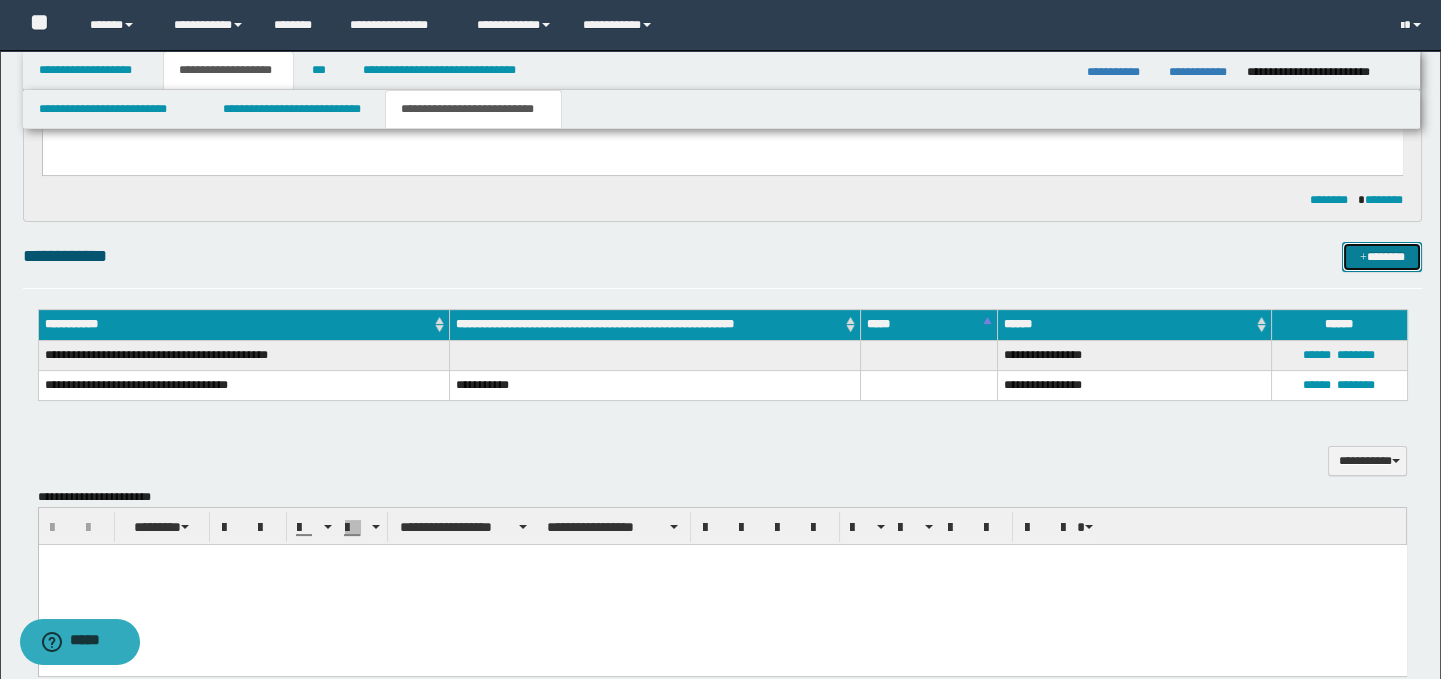 click on "*******" at bounding box center [1382, 257] 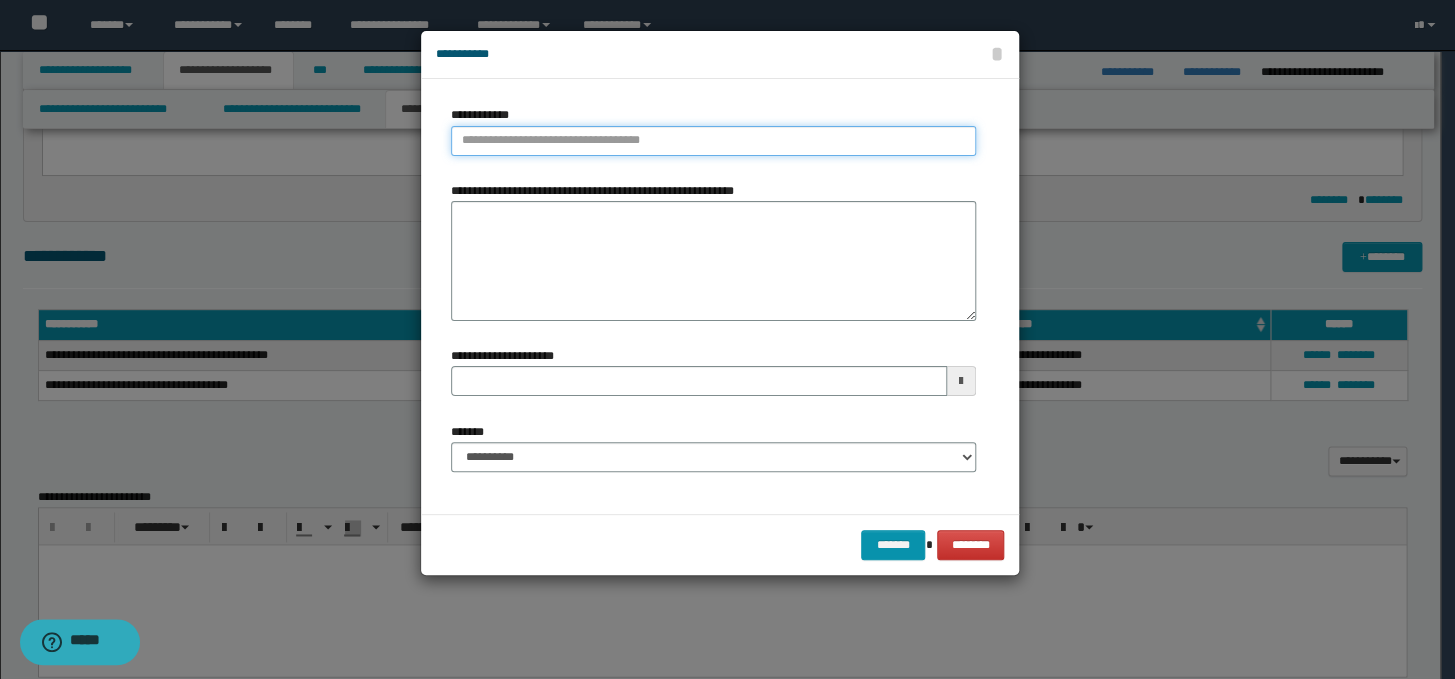 click on "**********" at bounding box center [713, 141] 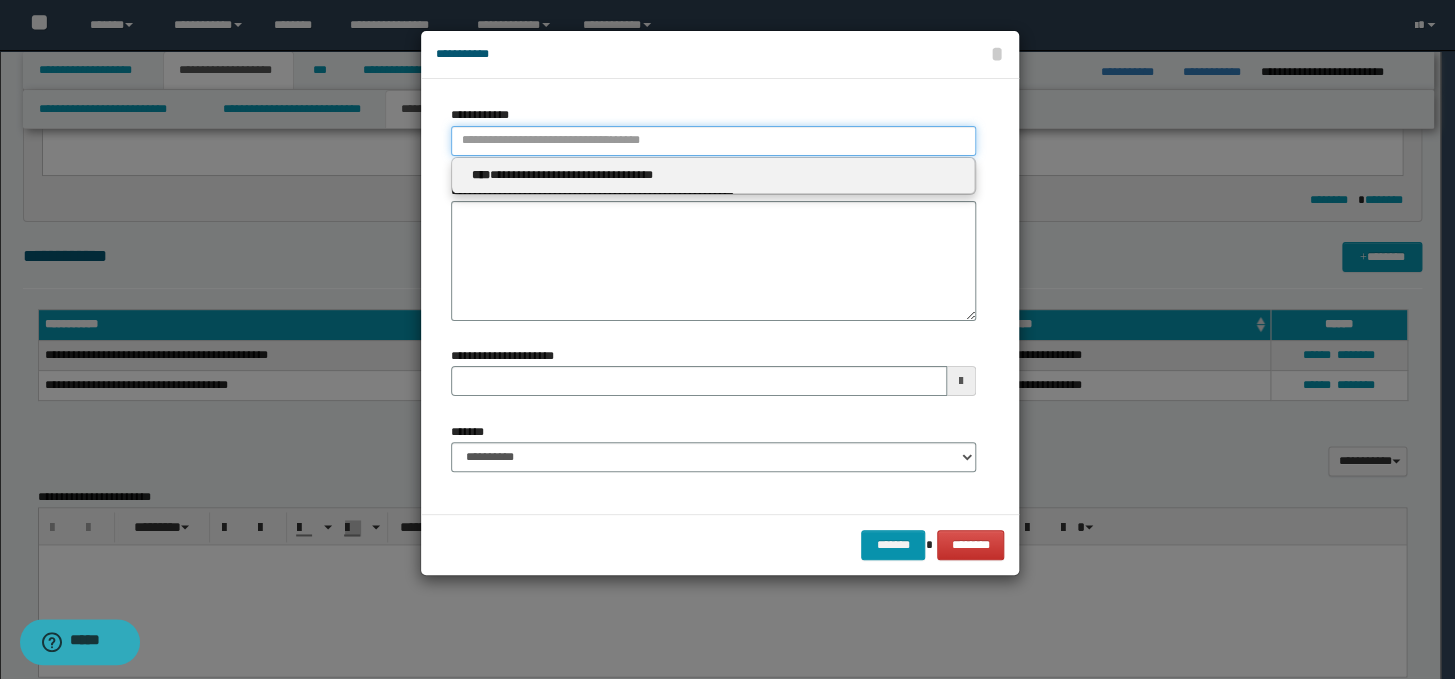 paste on "**********" 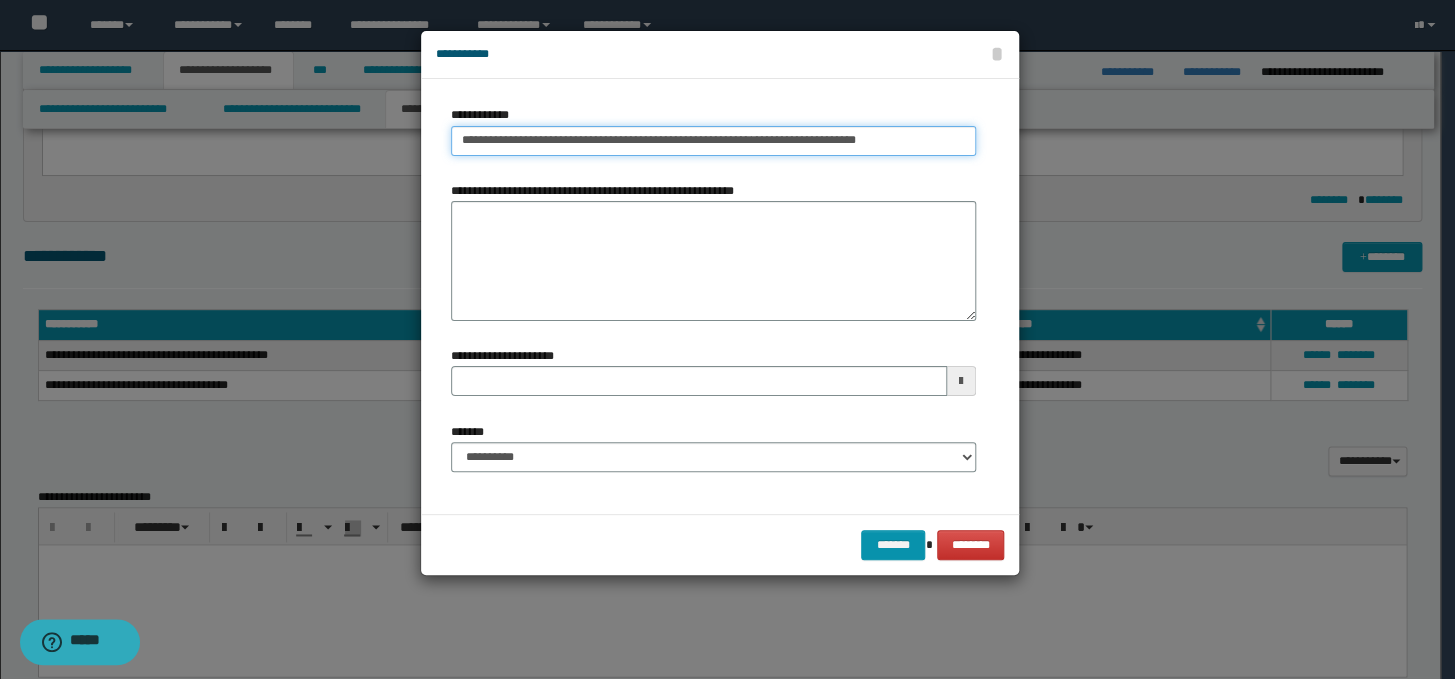 drag, startPoint x: 637, startPoint y: 142, endPoint x: 954, endPoint y: 158, distance: 317.40353 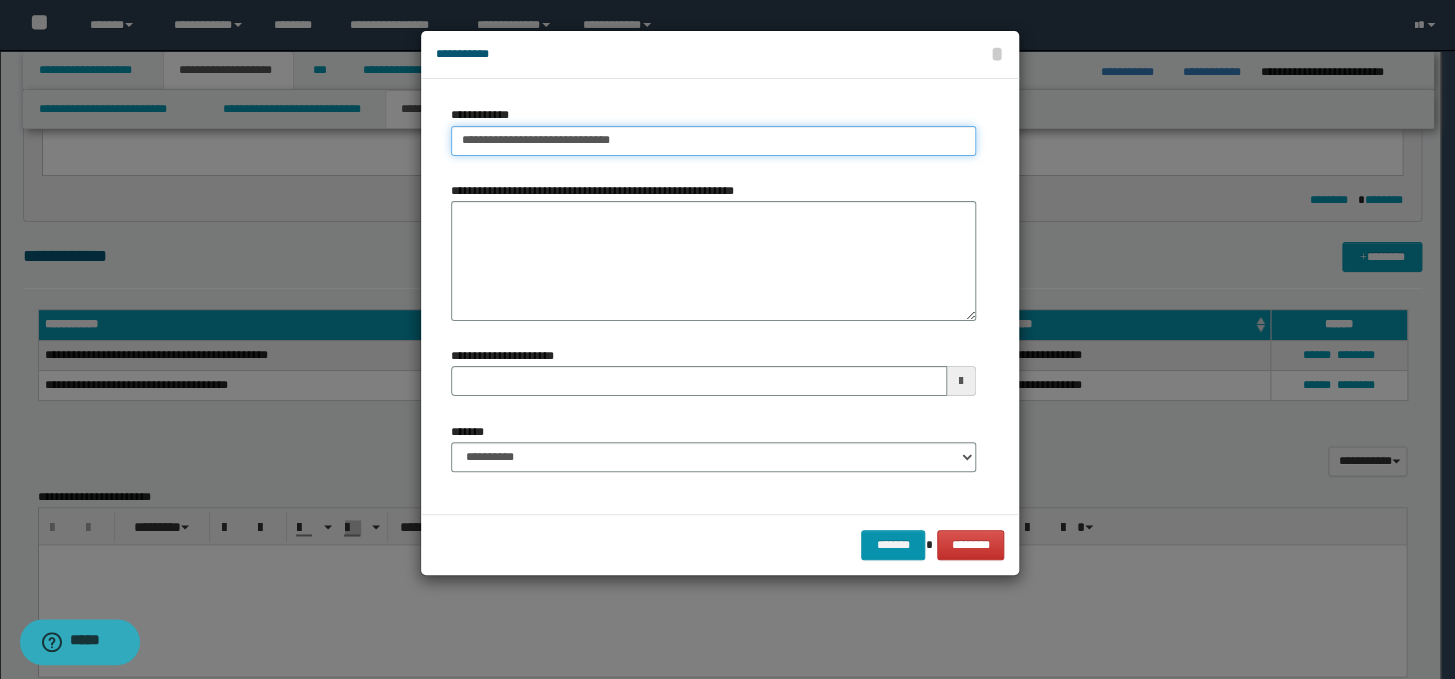 type on "**********" 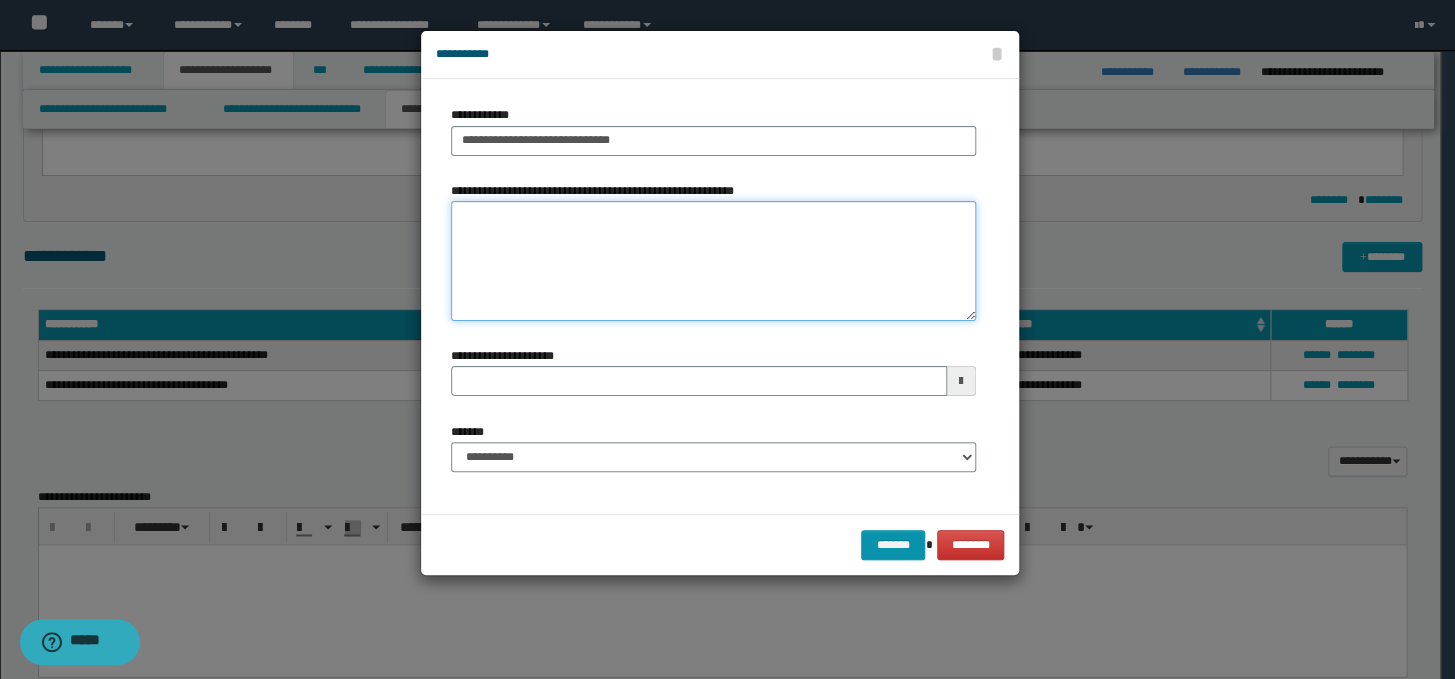 click on "**********" at bounding box center [713, 261] 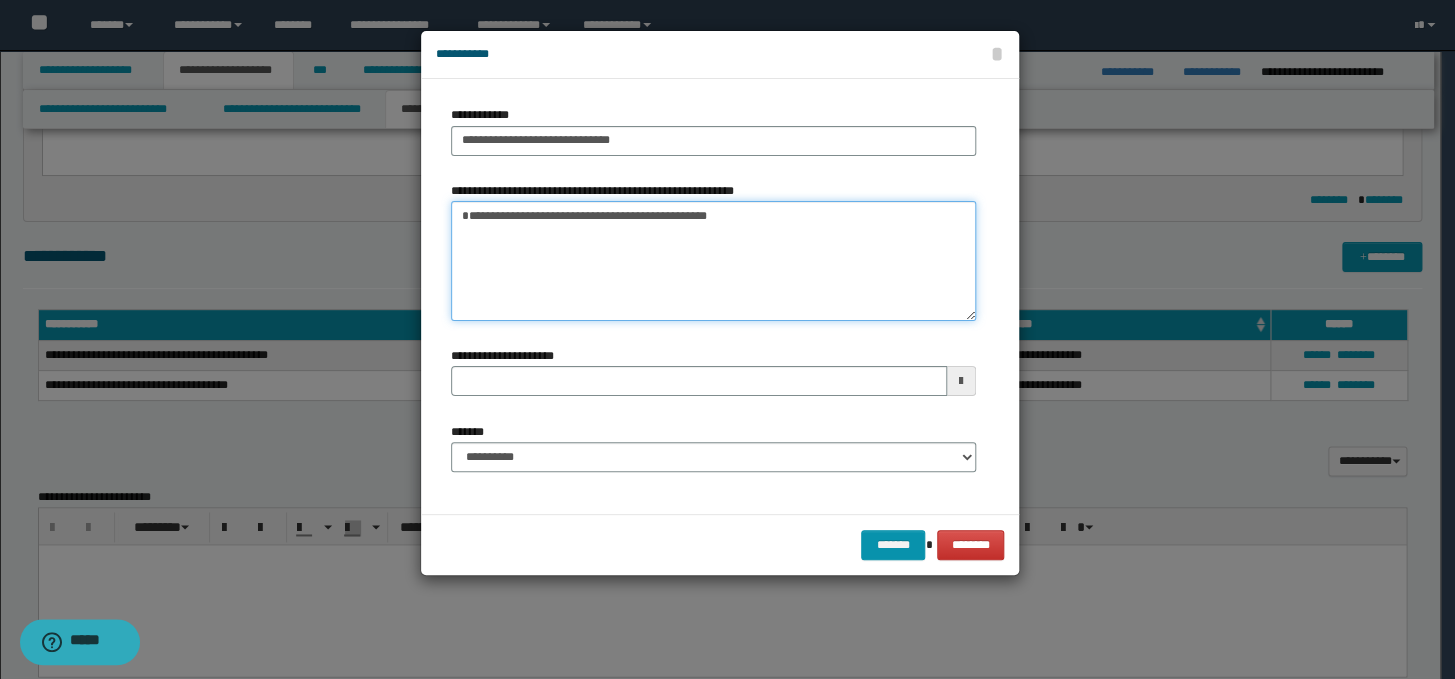 type on "**********" 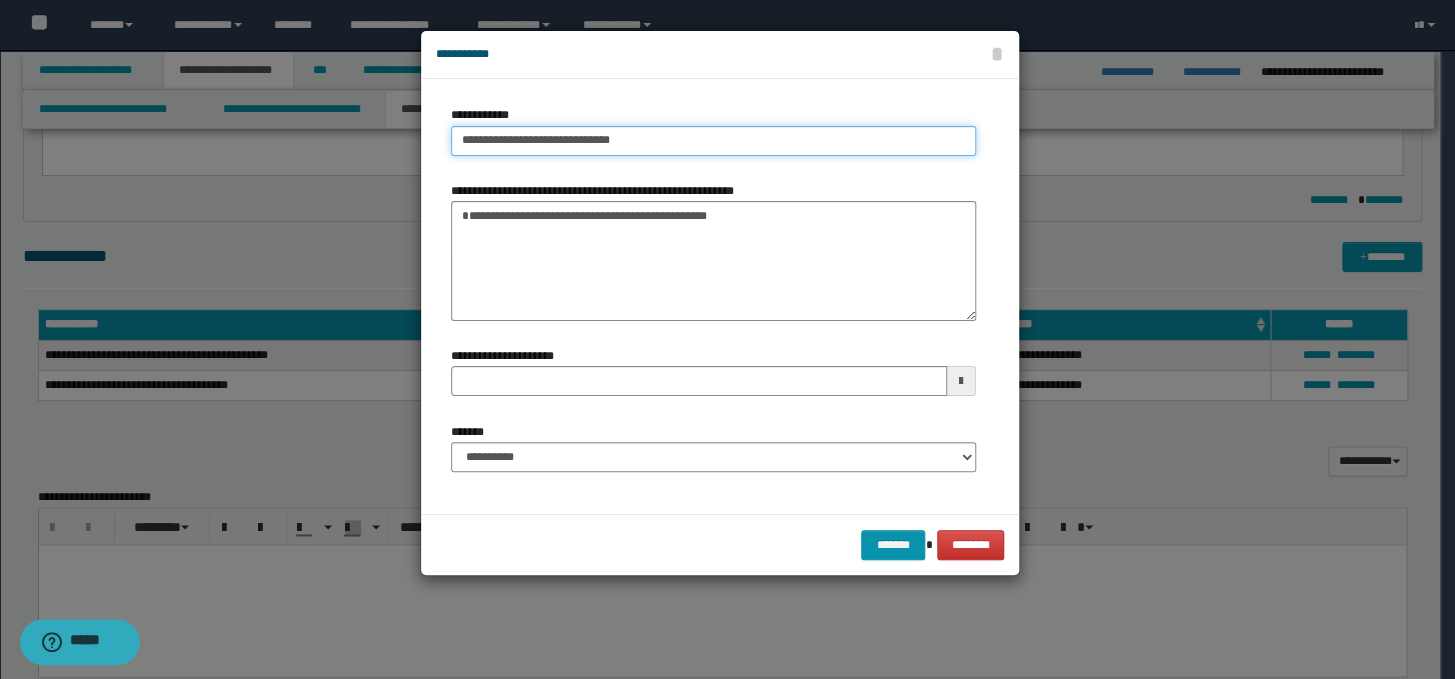 click on "**********" at bounding box center [713, 141] 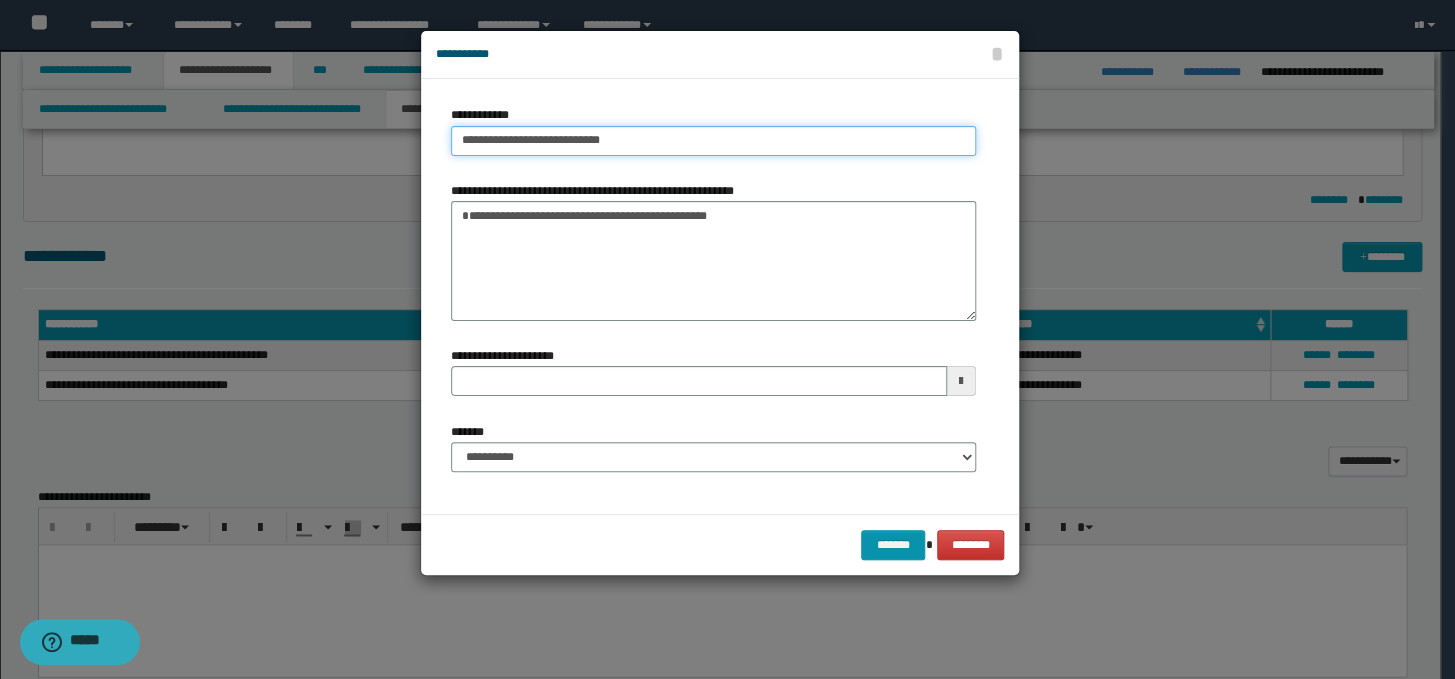 type on "**********" 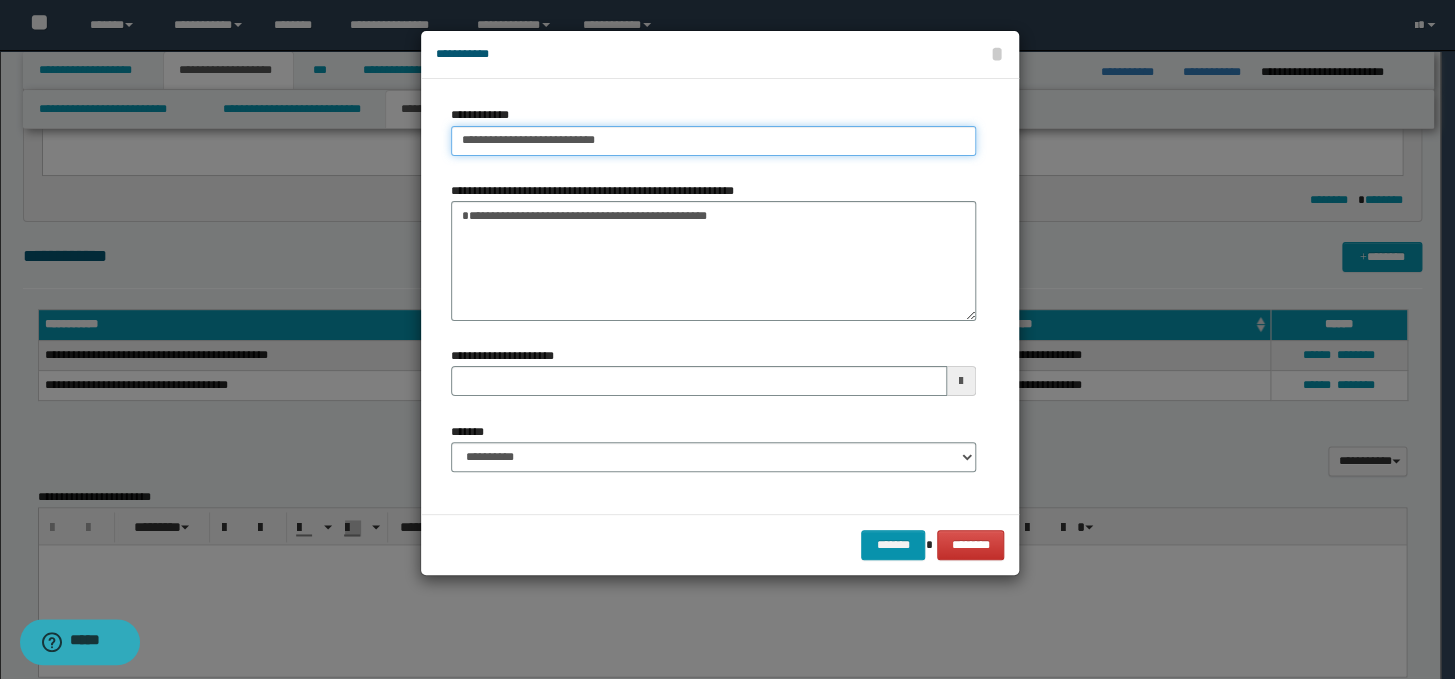 type on "**********" 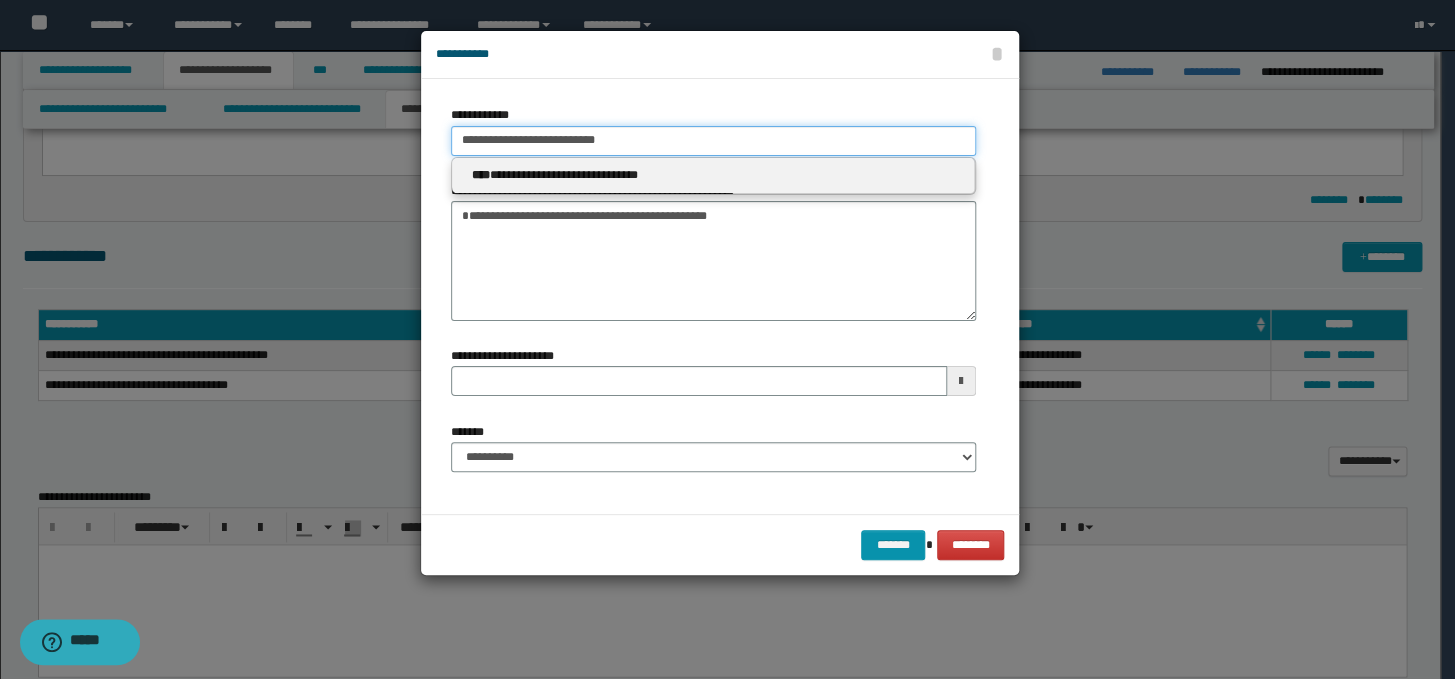 type on "**********" 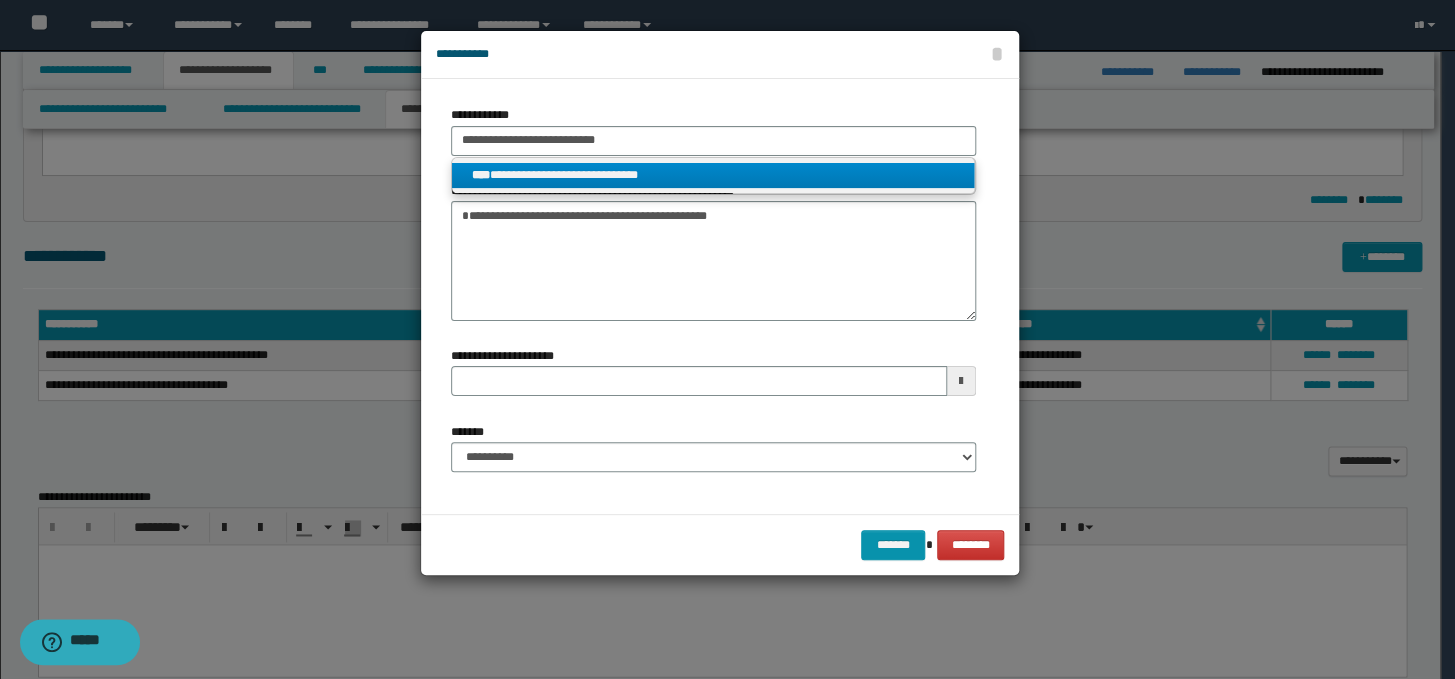 click on "**********" at bounding box center [713, 175] 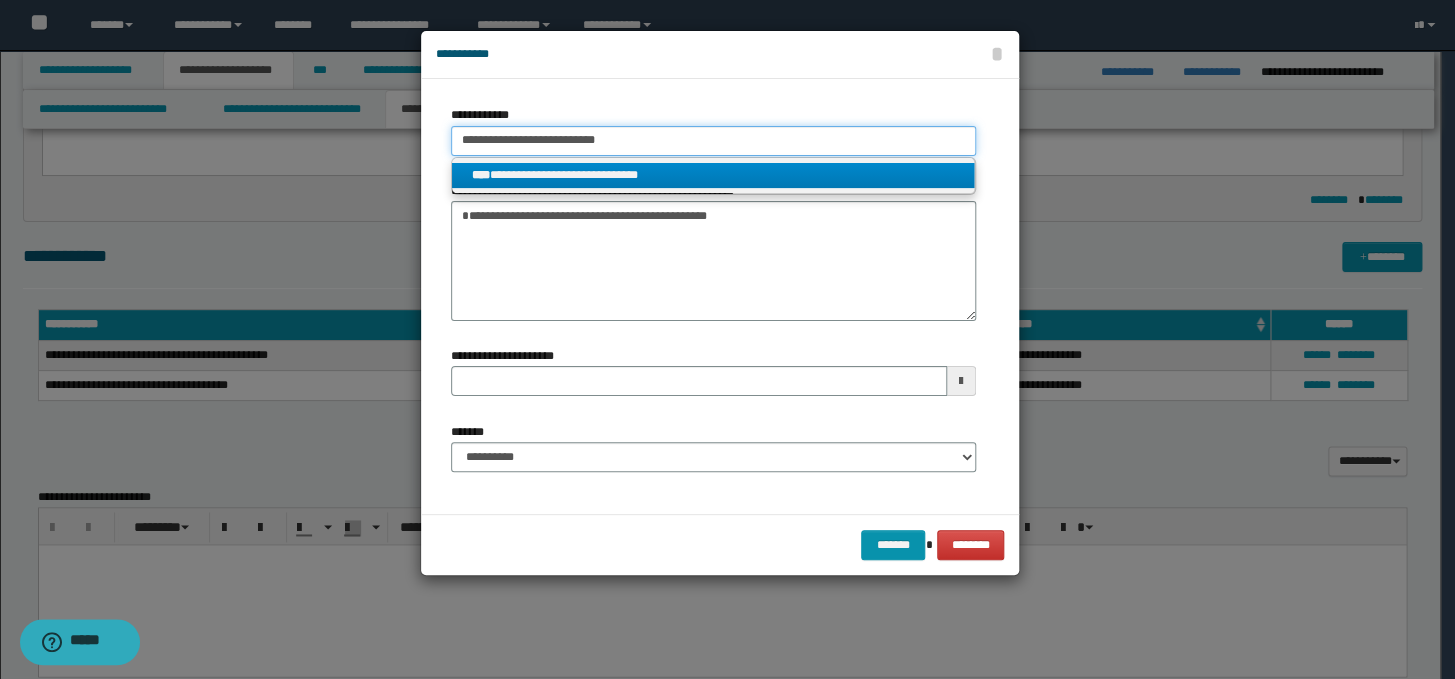 type 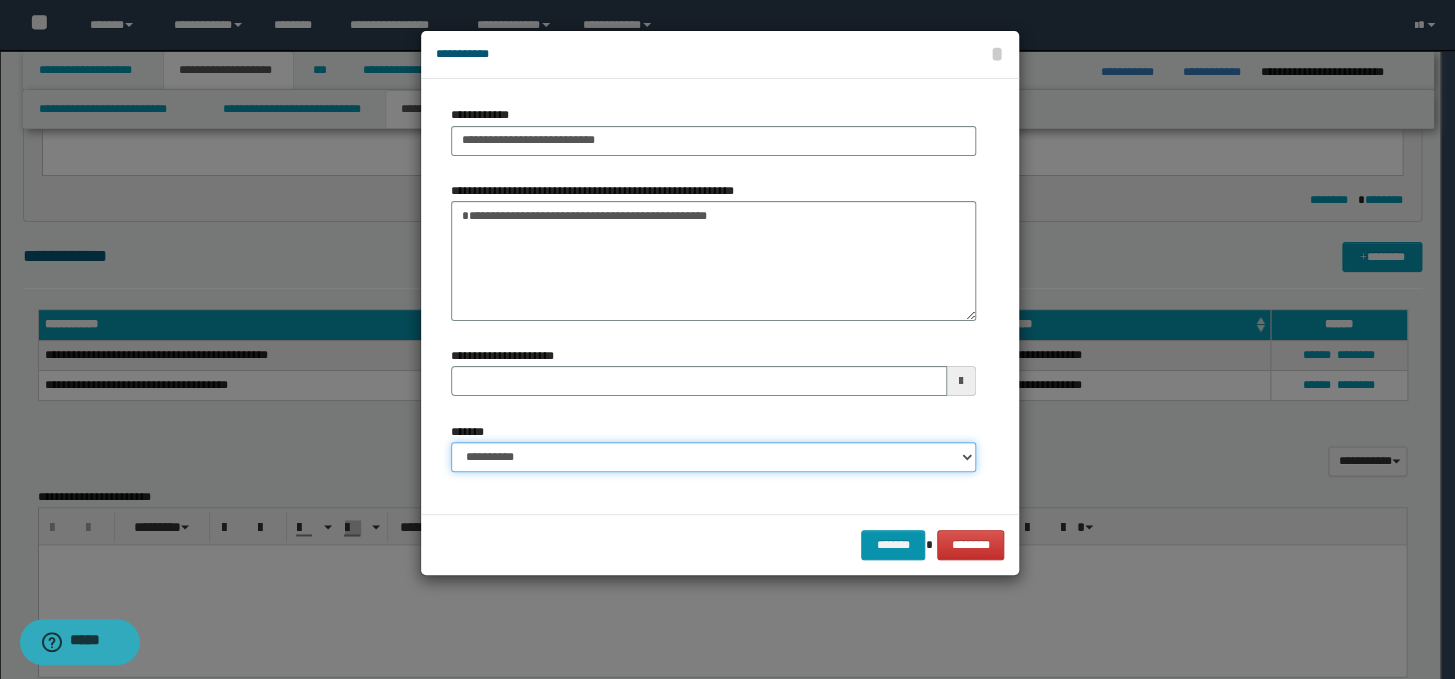 click on "**********" at bounding box center [713, 457] 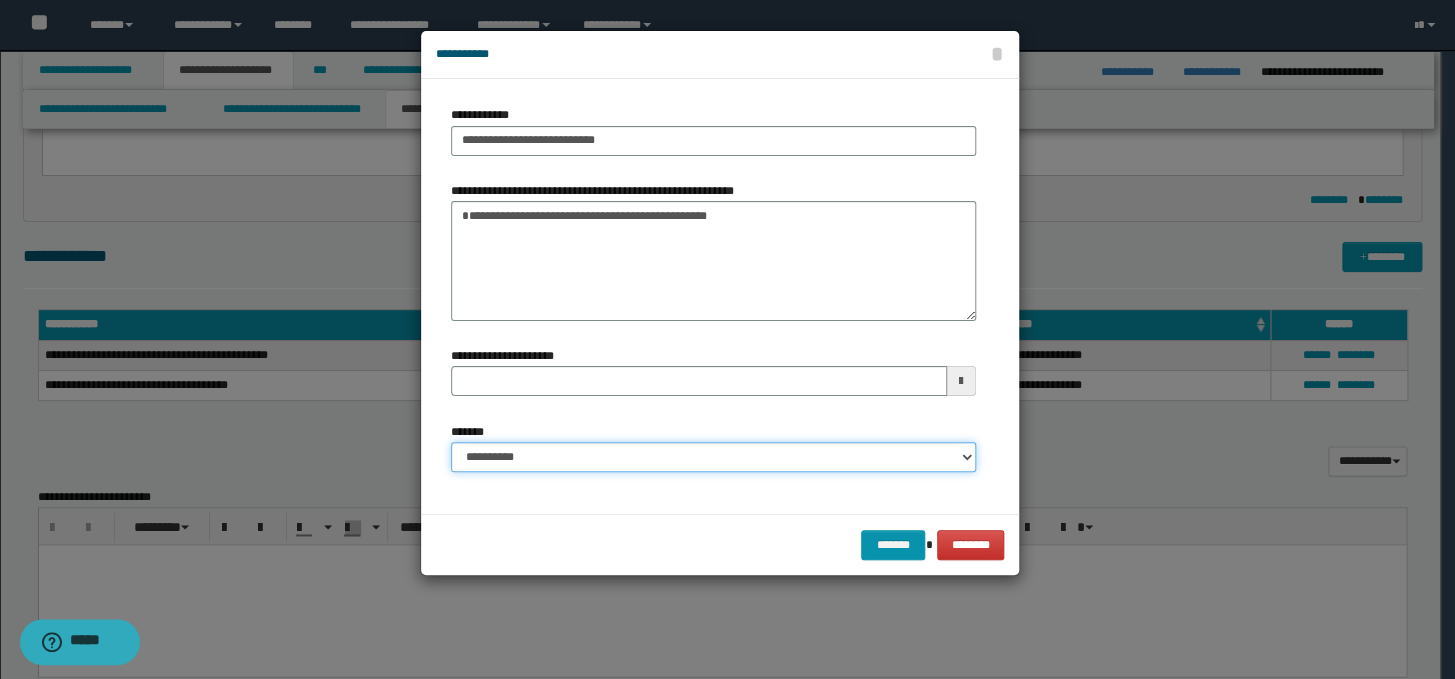 select on "*" 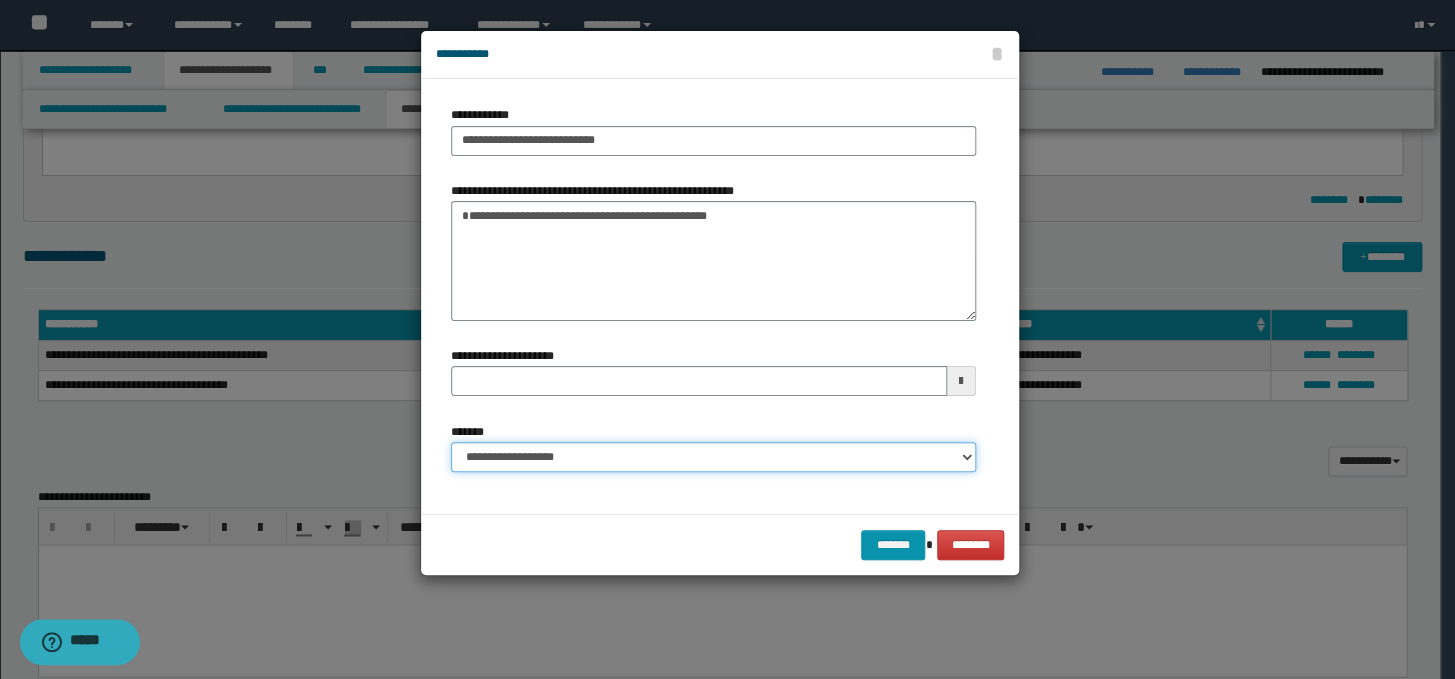 click on "**********" at bounding box center [713, 457] 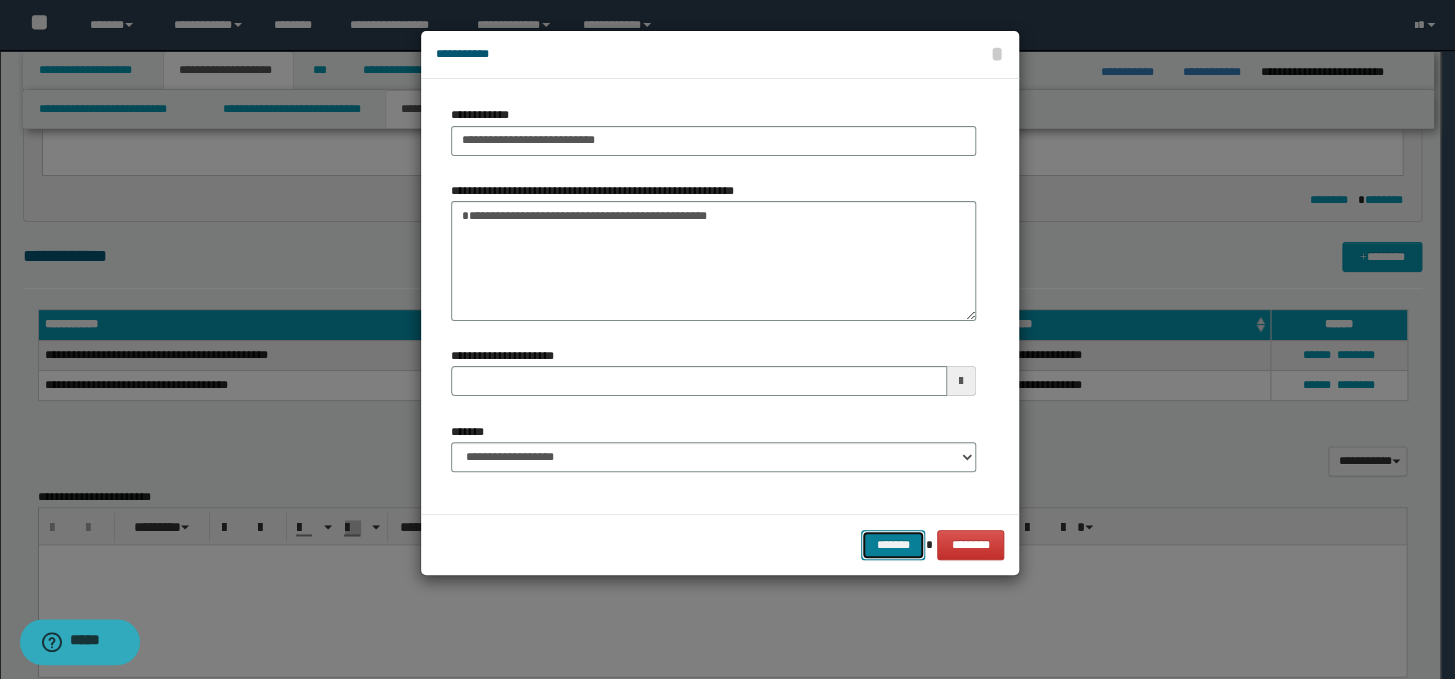 click on "*******" at bounding box center [893, 545] 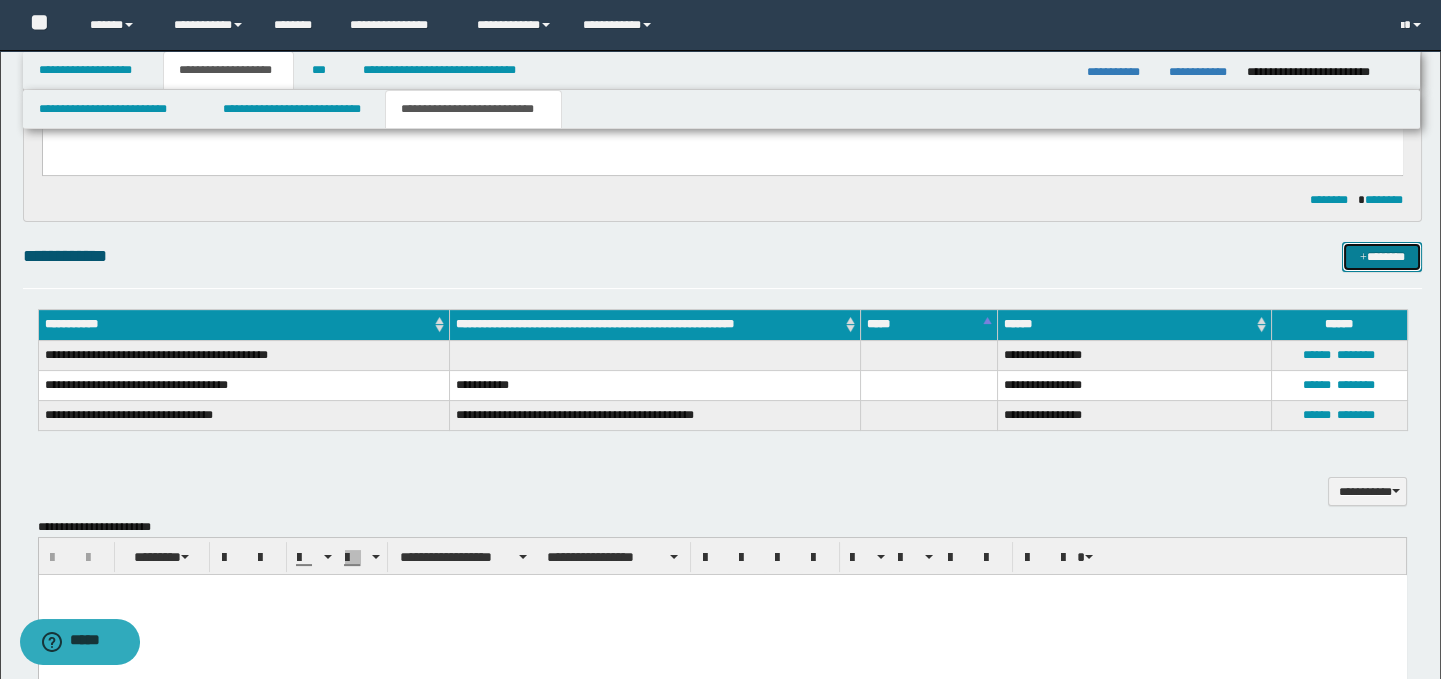 click on "*******" at bounding box center [1382, 257] 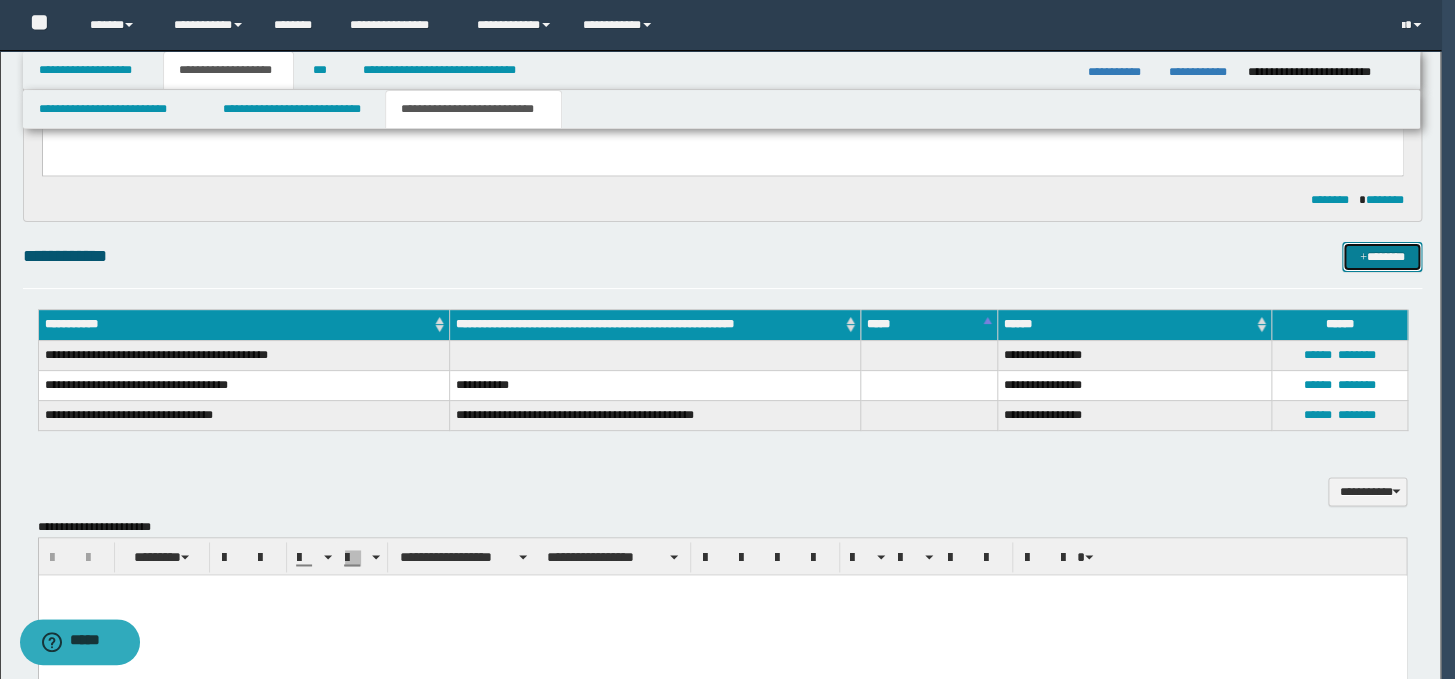 type 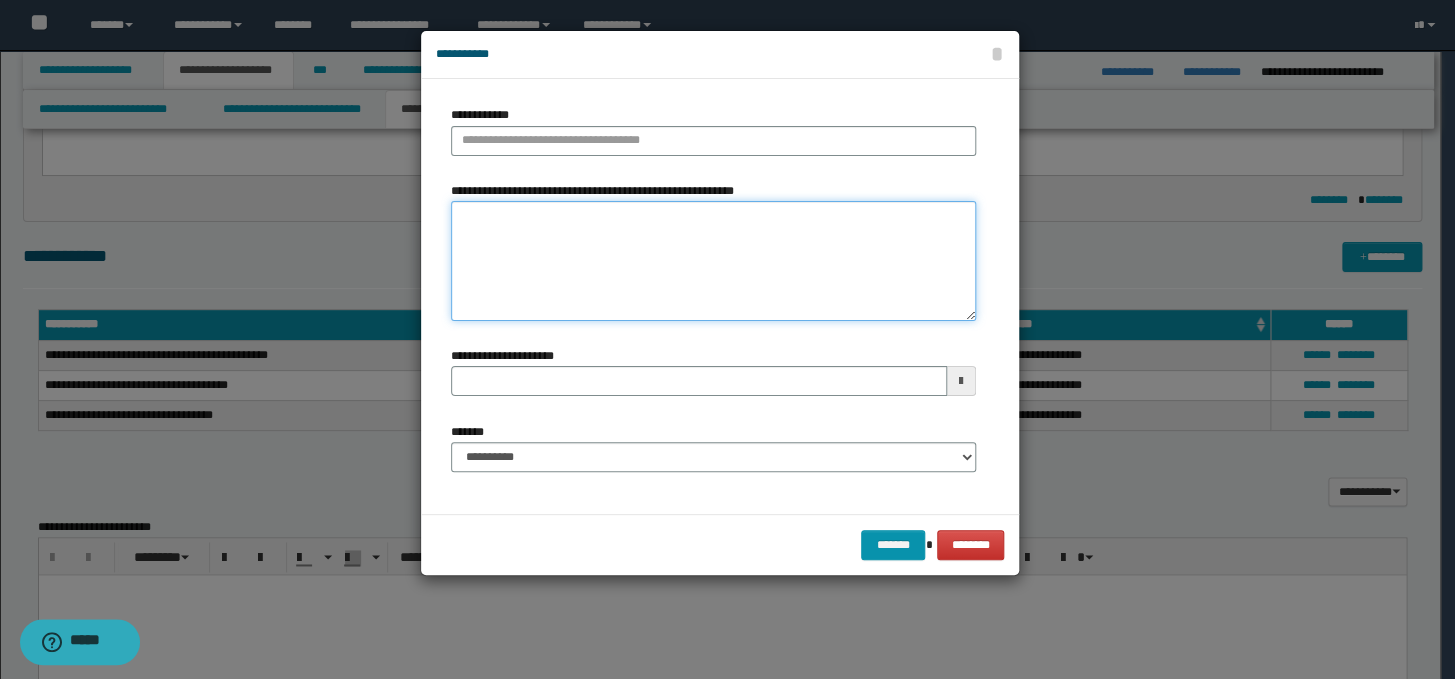 click on "**********" at bounding box center [713, 261] 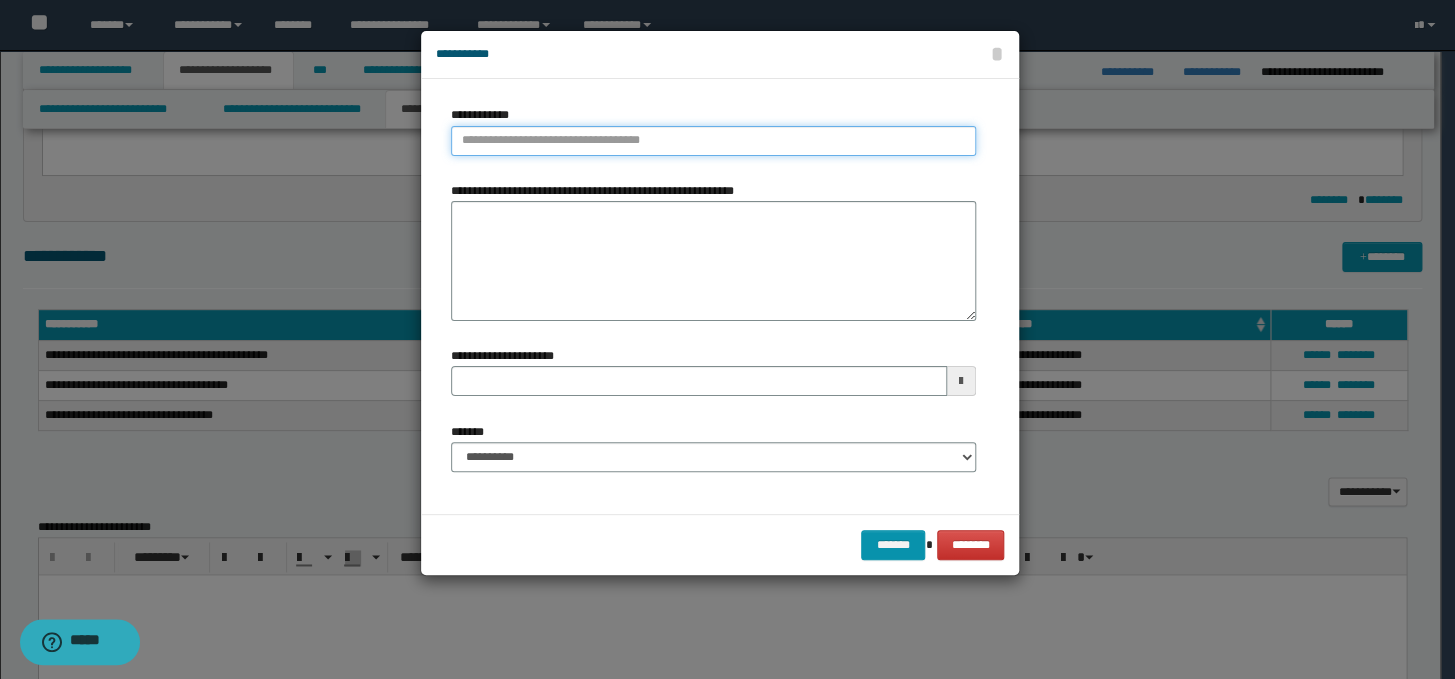 type on "**********" 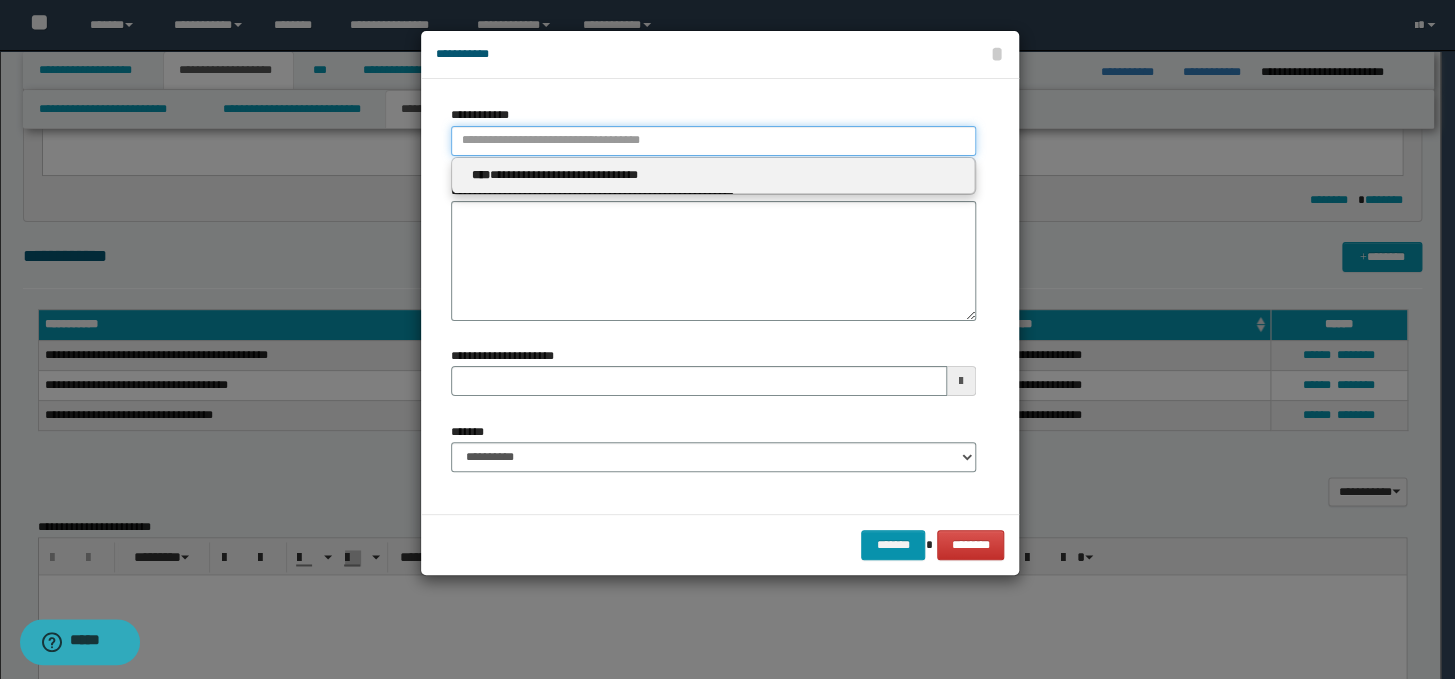 click on "**********" at bounding box center (713, 141) 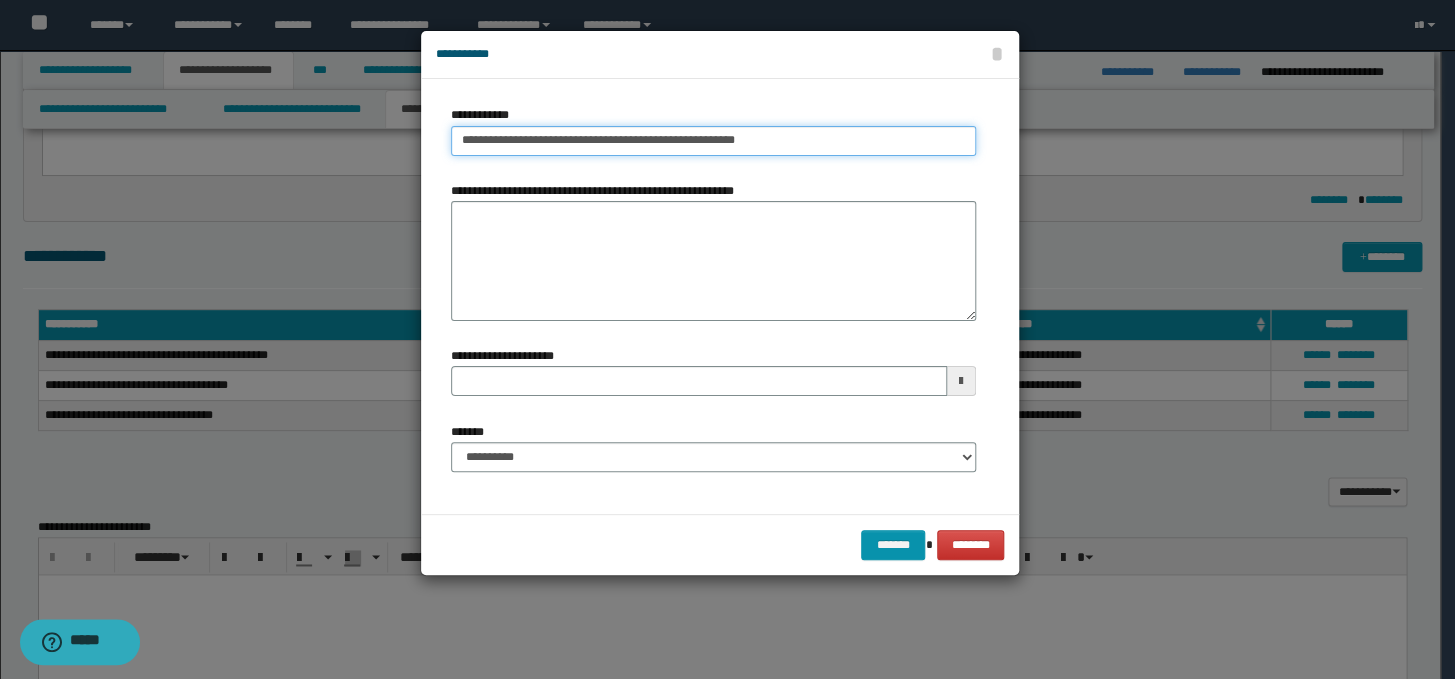 click on "**********" at bounding box center [713, 141] 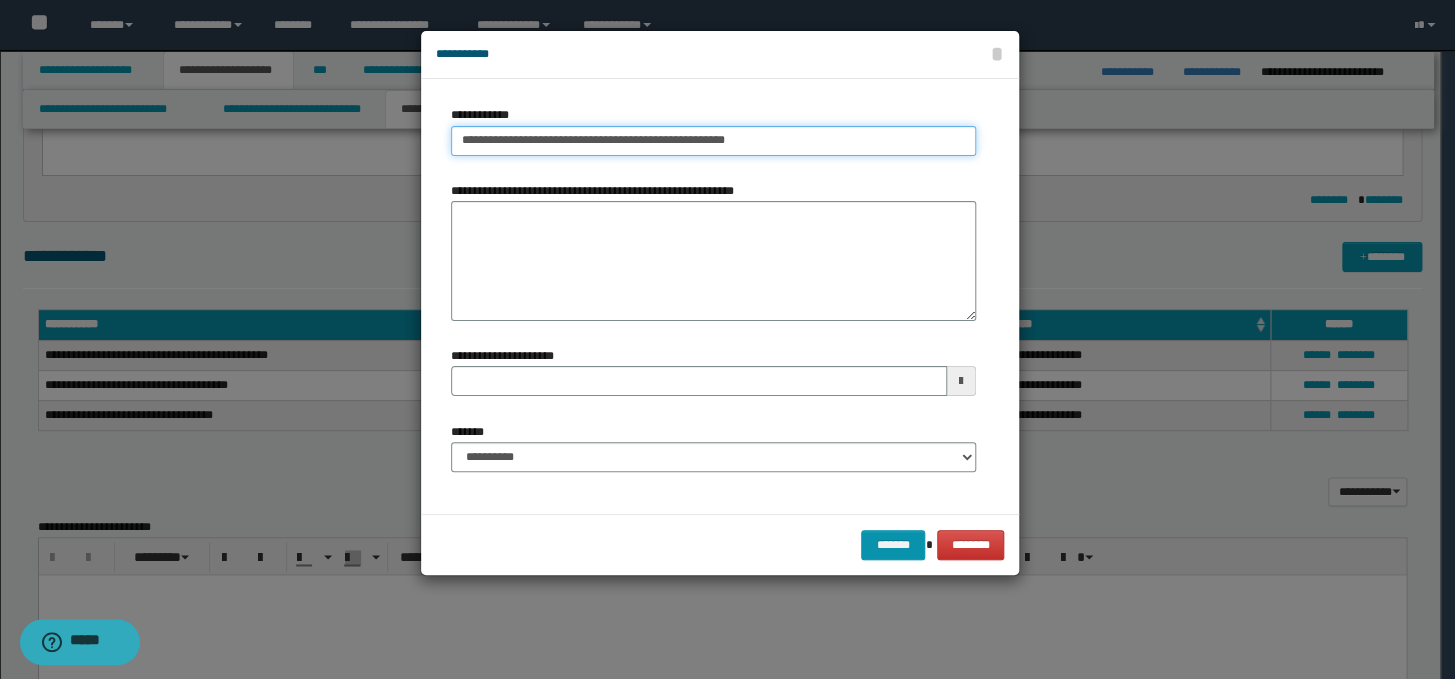 type on "**********" 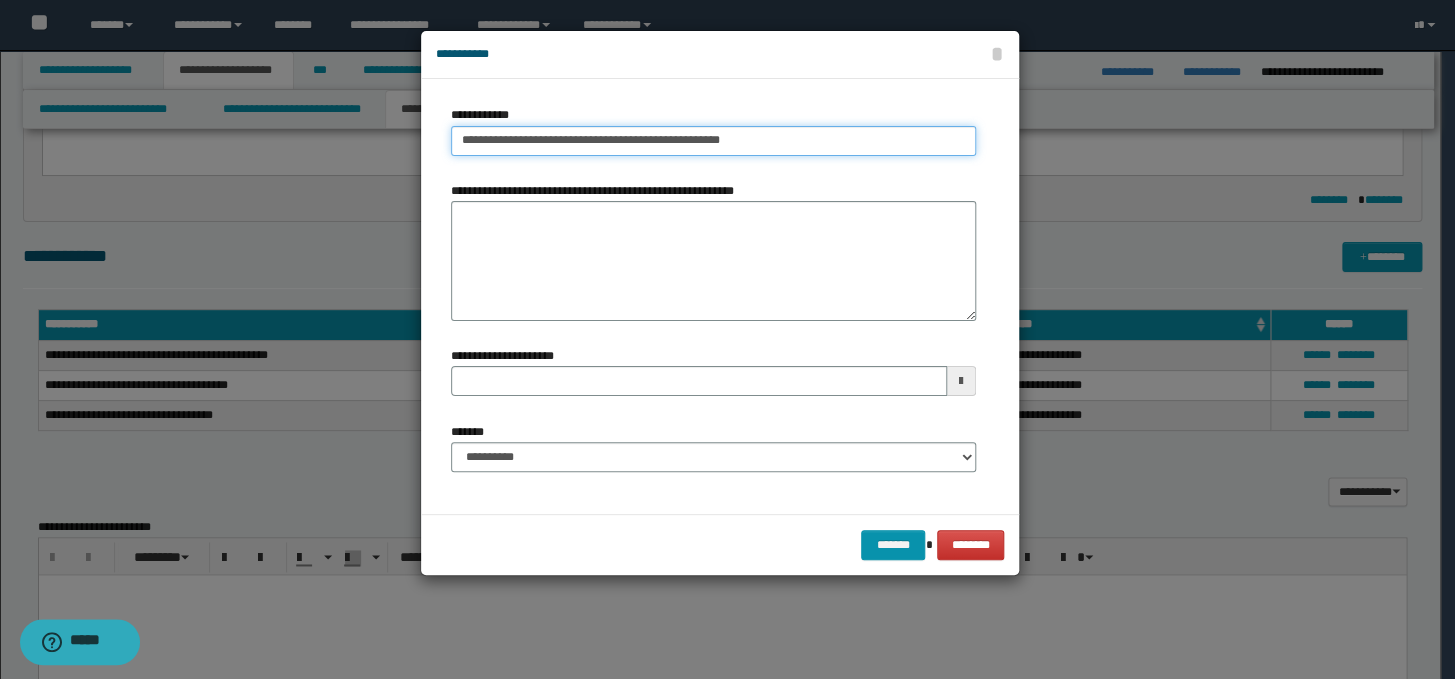 type on "**********" 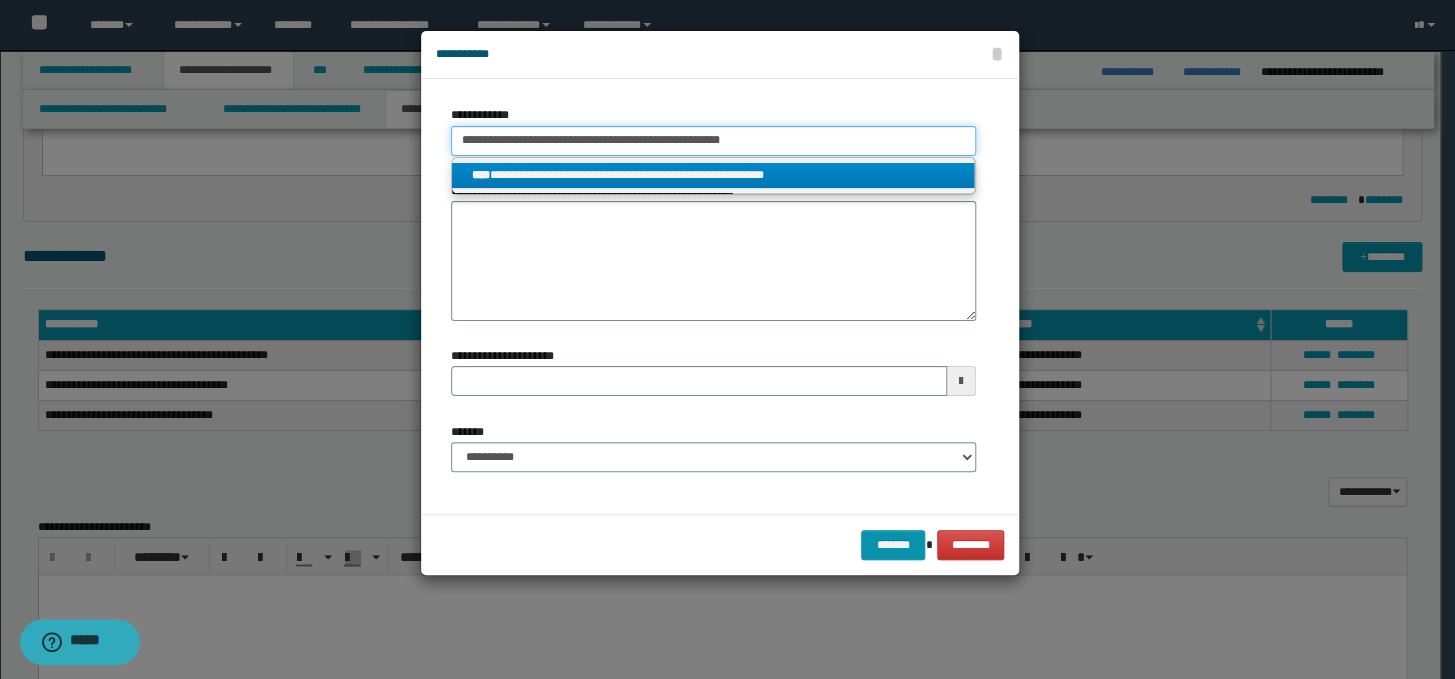 type on "**********" 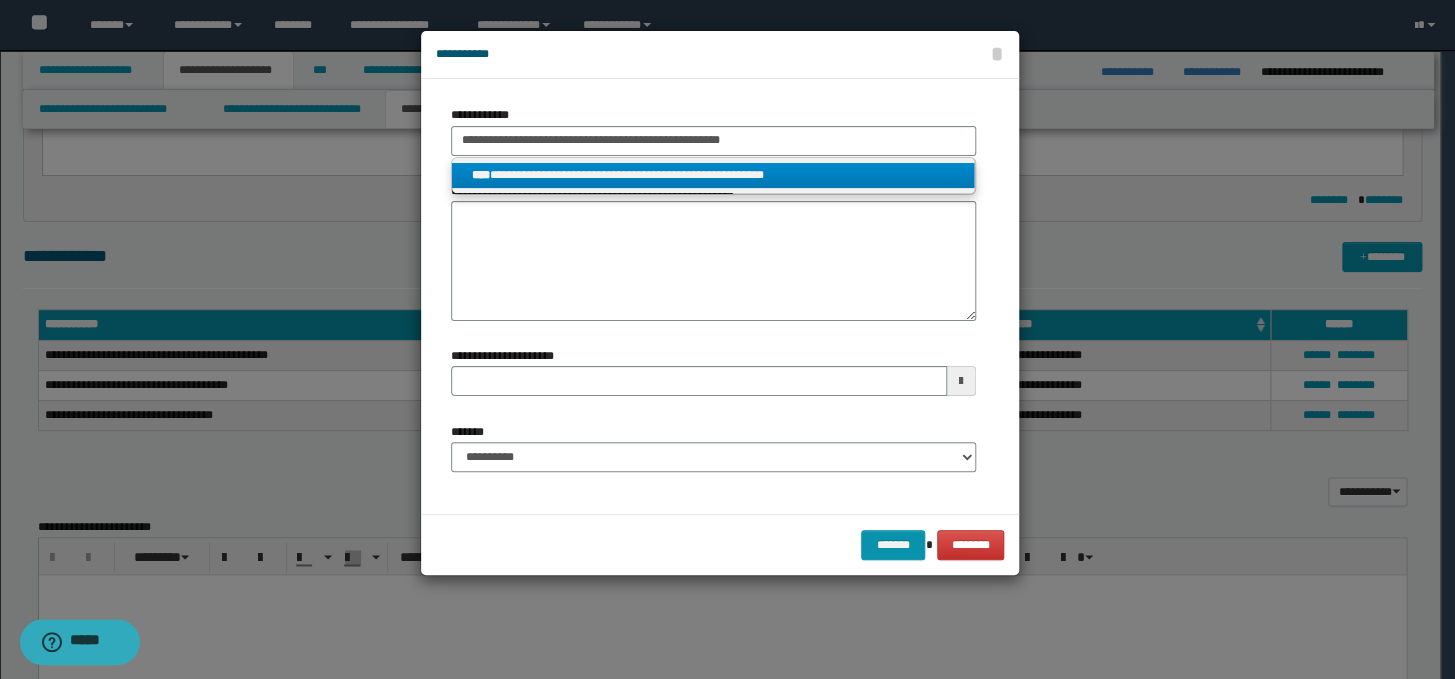 click on "**********" at bounding box center (713, 175) 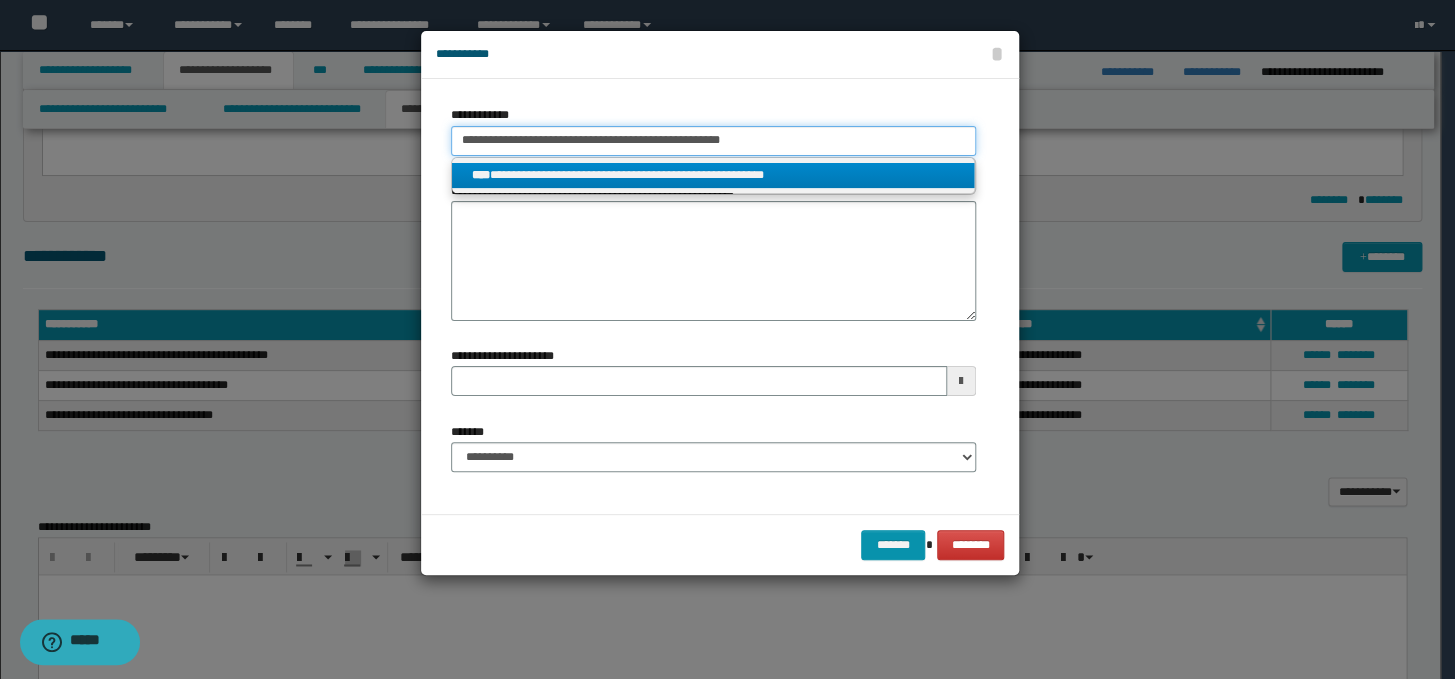 type 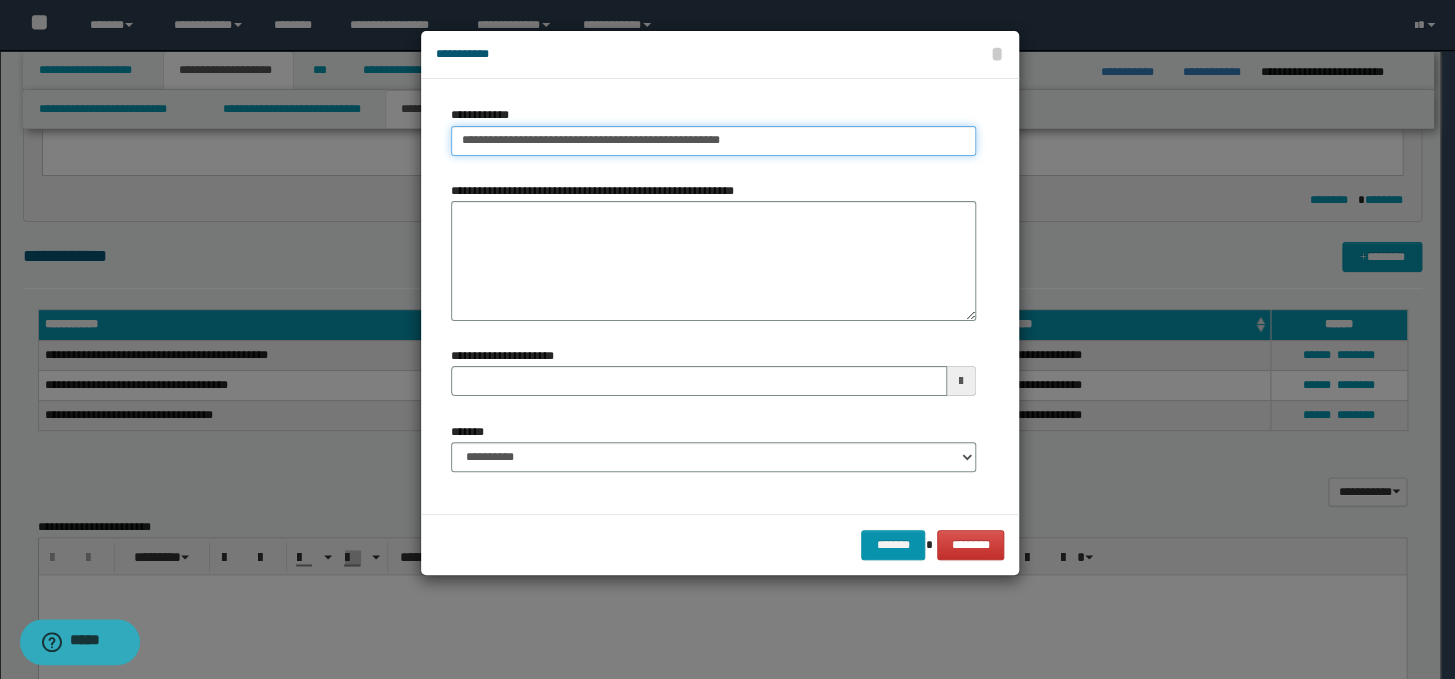 type 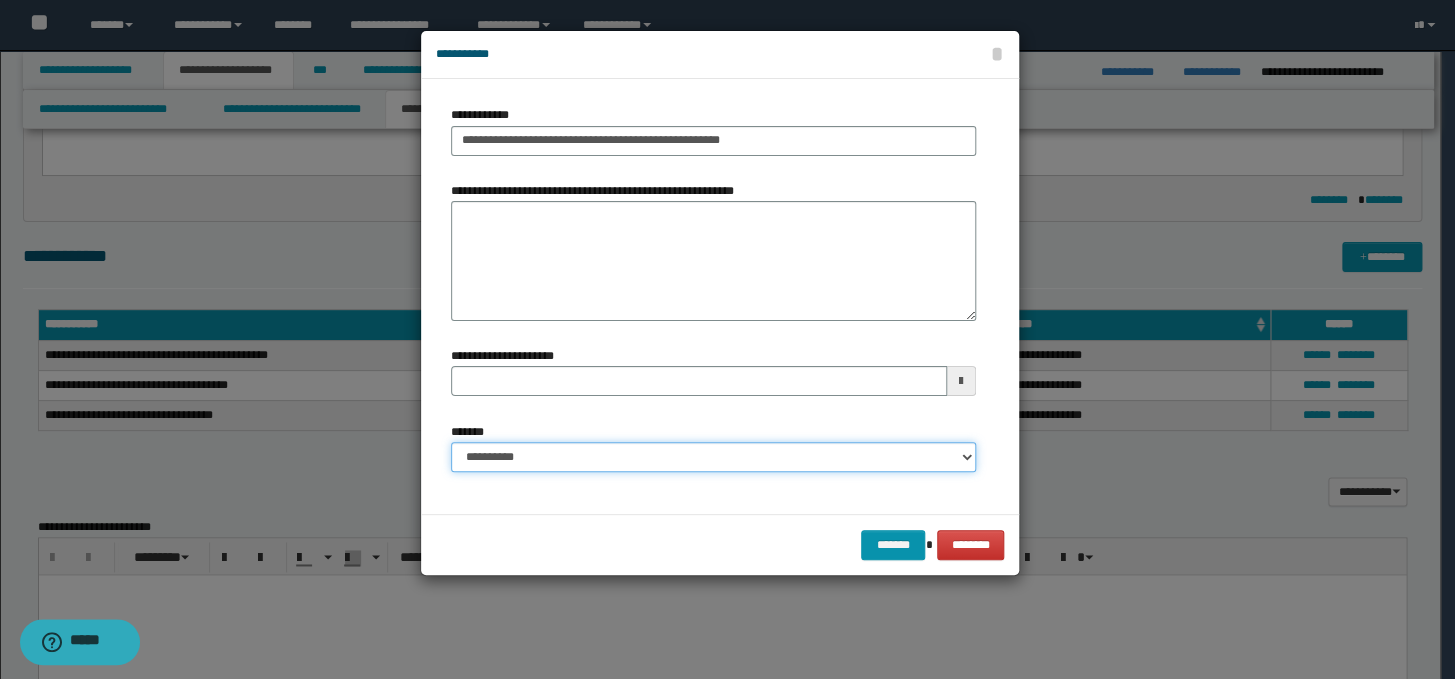 click on "**********" at bounding box center [713, 457] 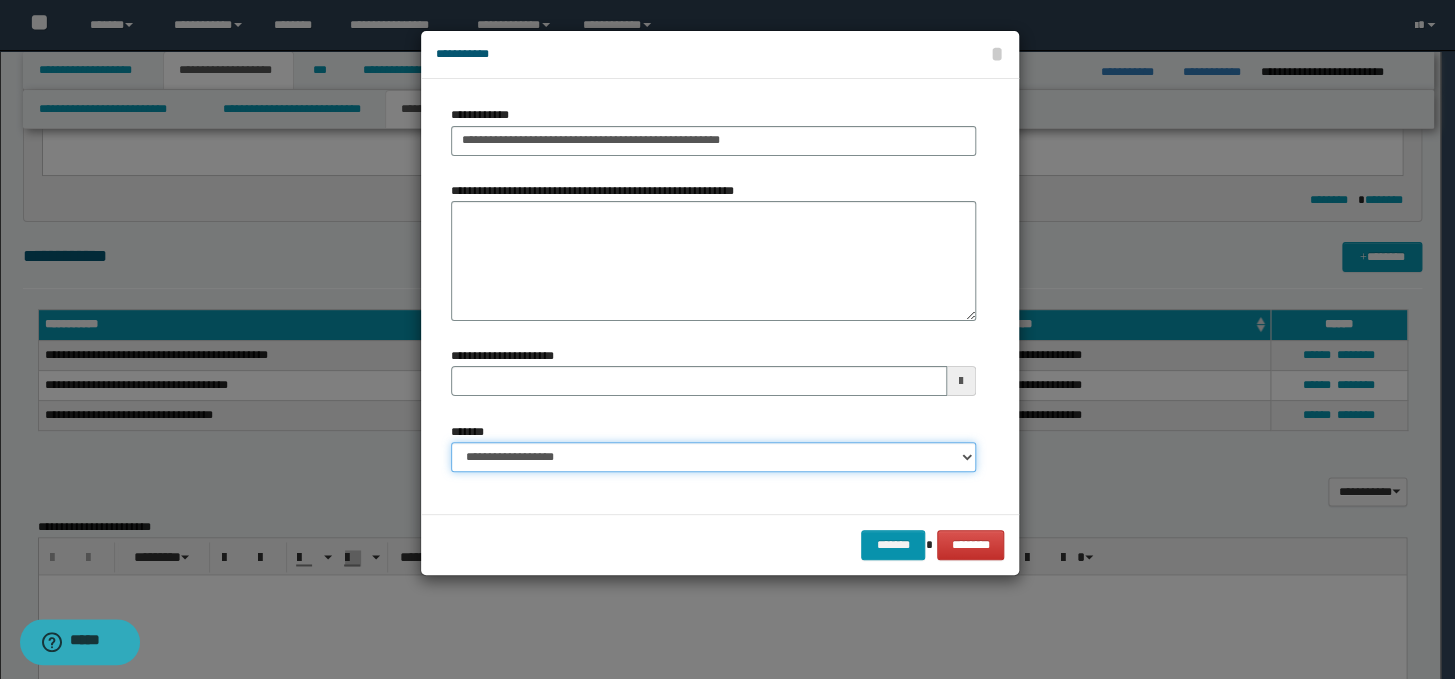 click on "**********" at bounding box center (713, 457) 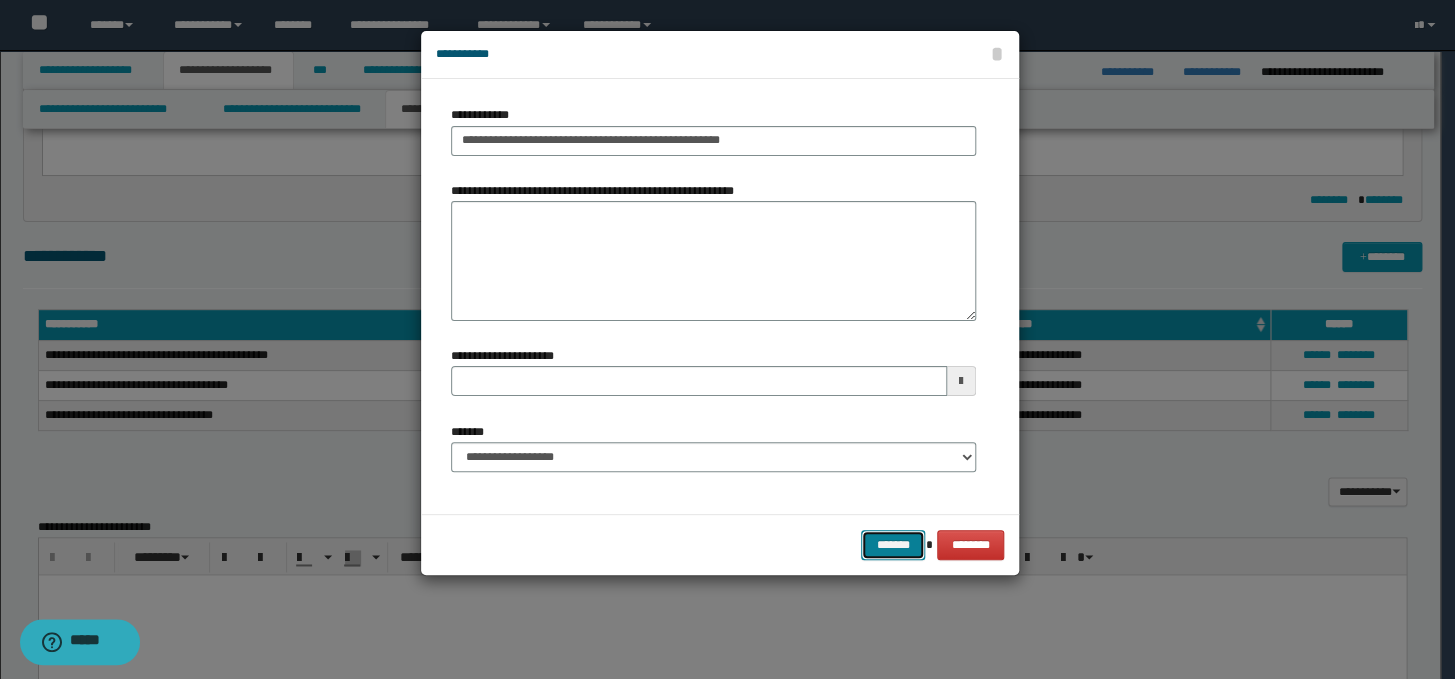 click on "*******" at bounding box center (893, 545) 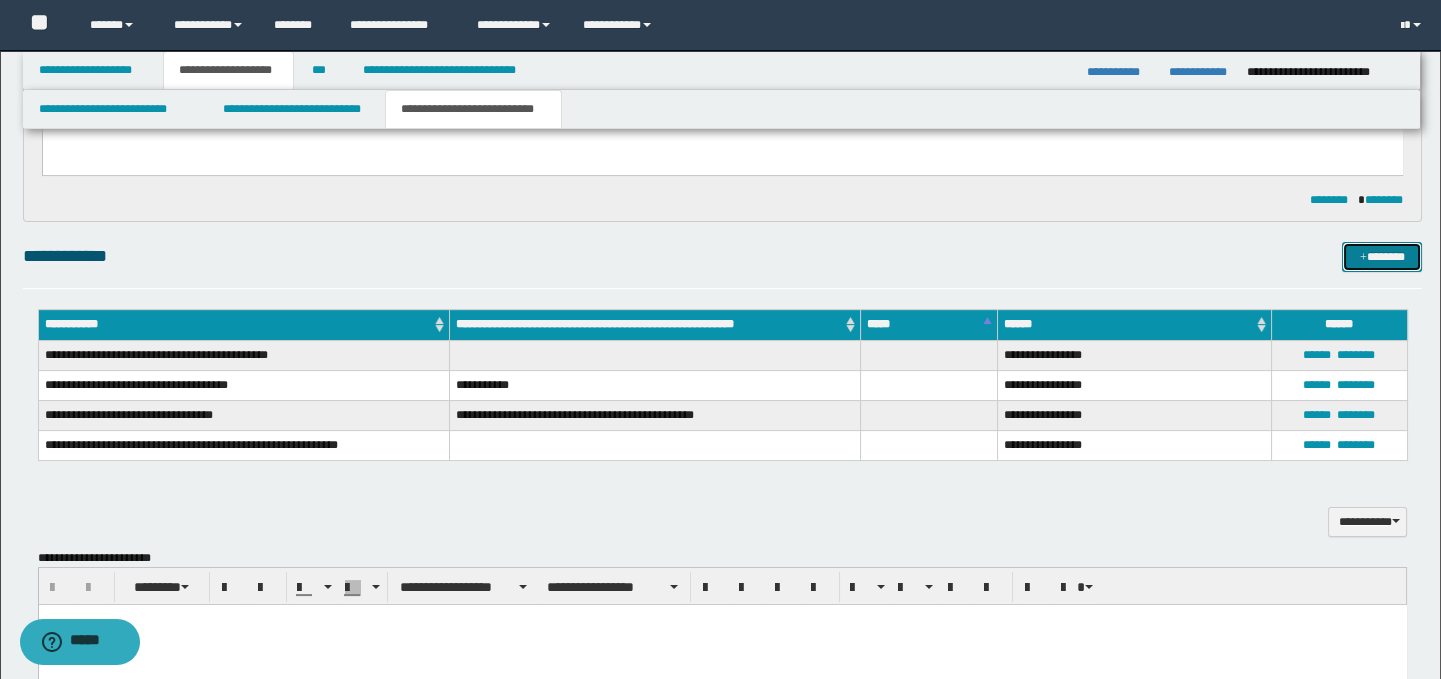 click on "*******" at bounding box center [1382, 257] 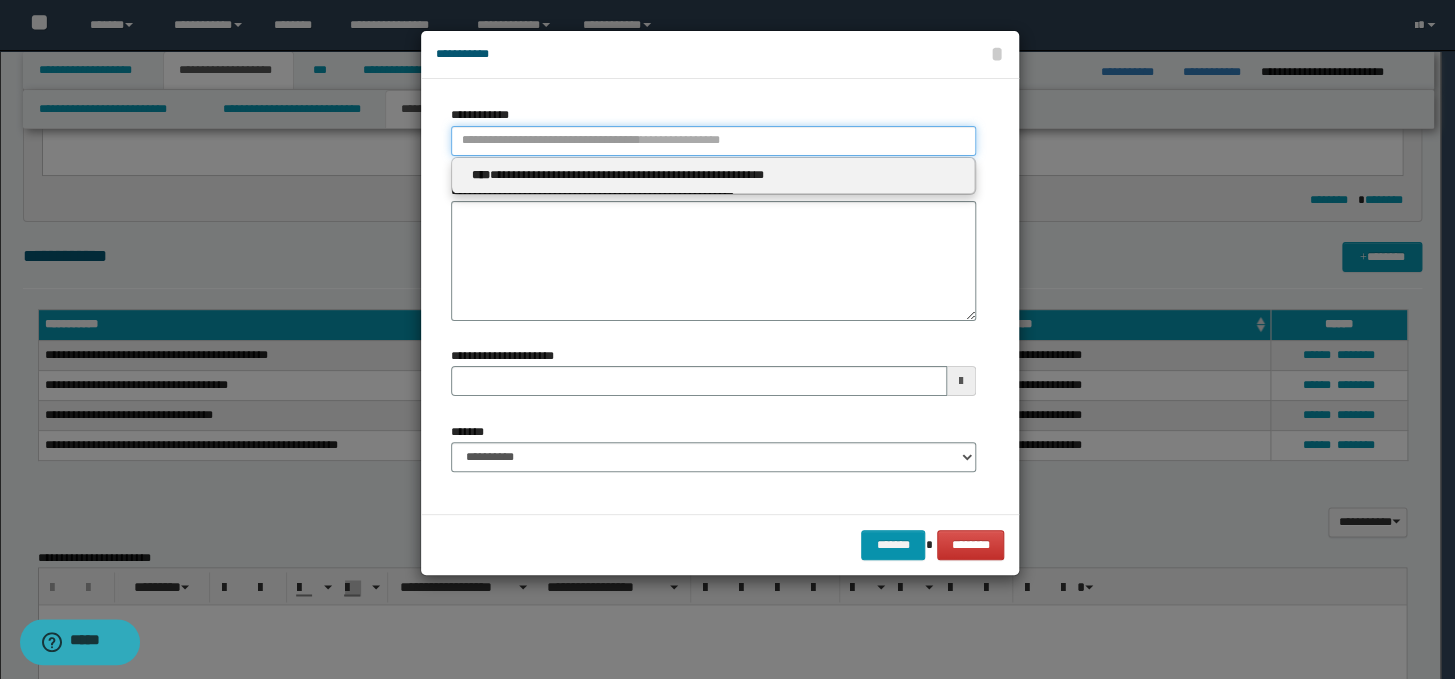 paste on "**********" 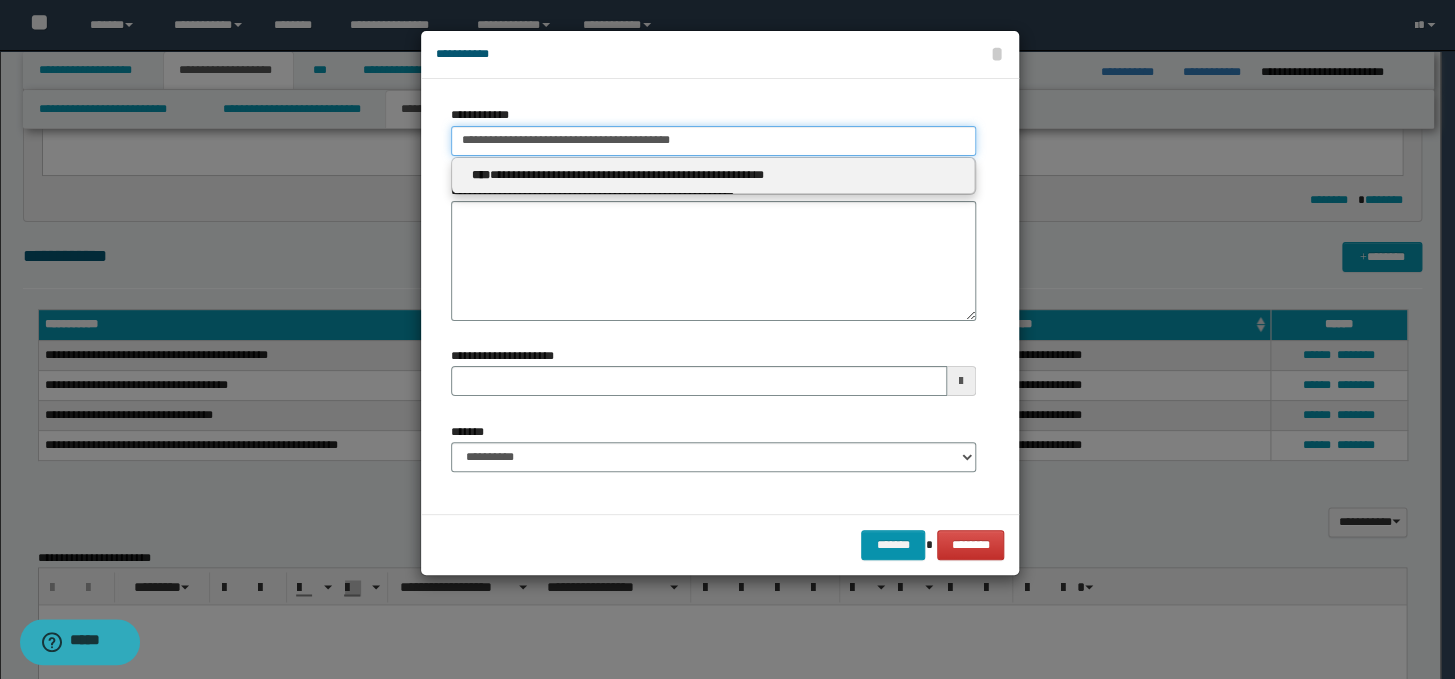 click on "**********" at bounding box center (713, 141) 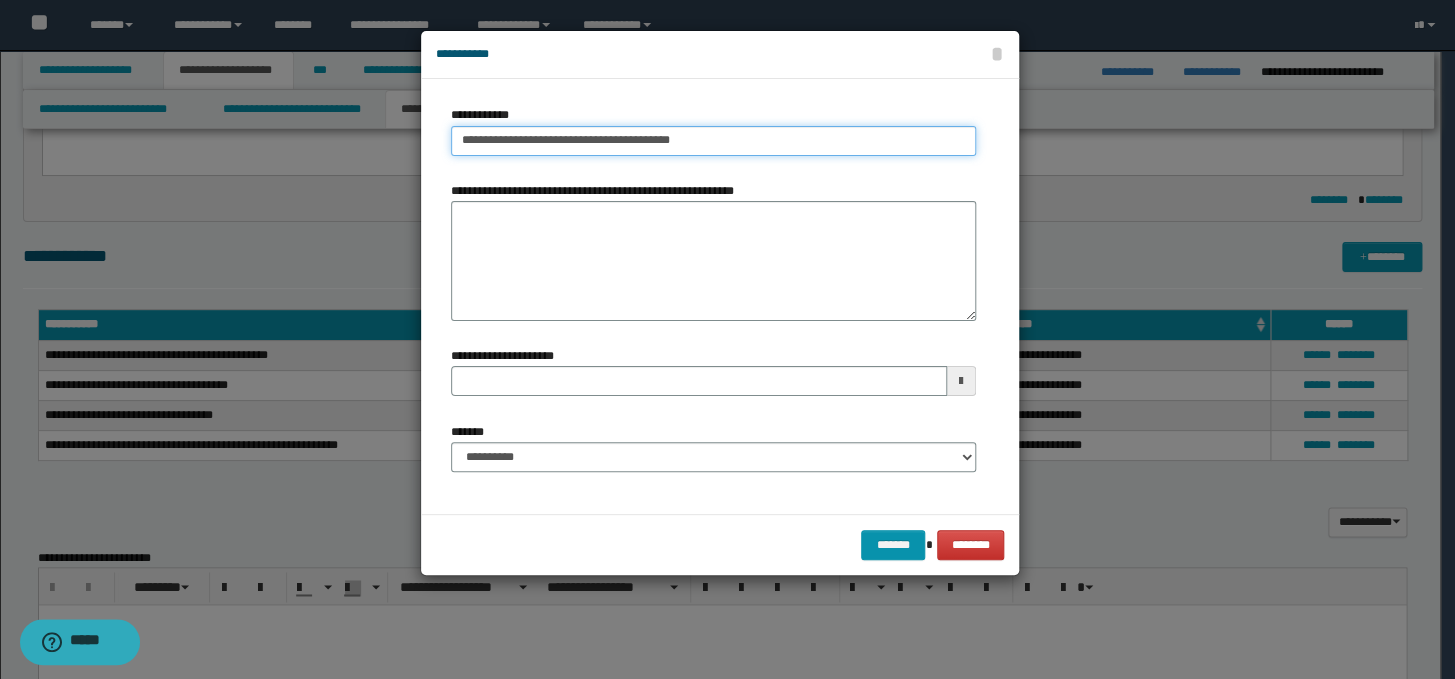 click on "**********" at bounding box center [713, 141] 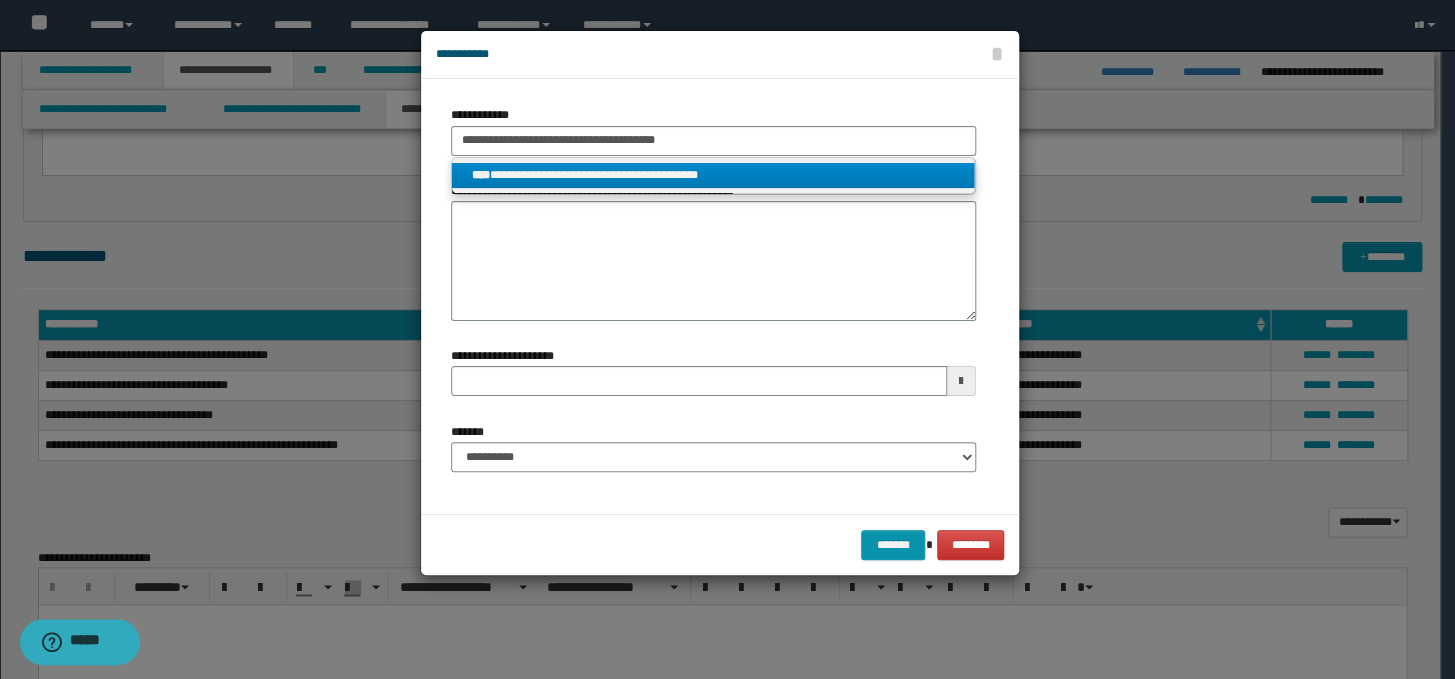 click on "**********" at bounding box center (713, 175) 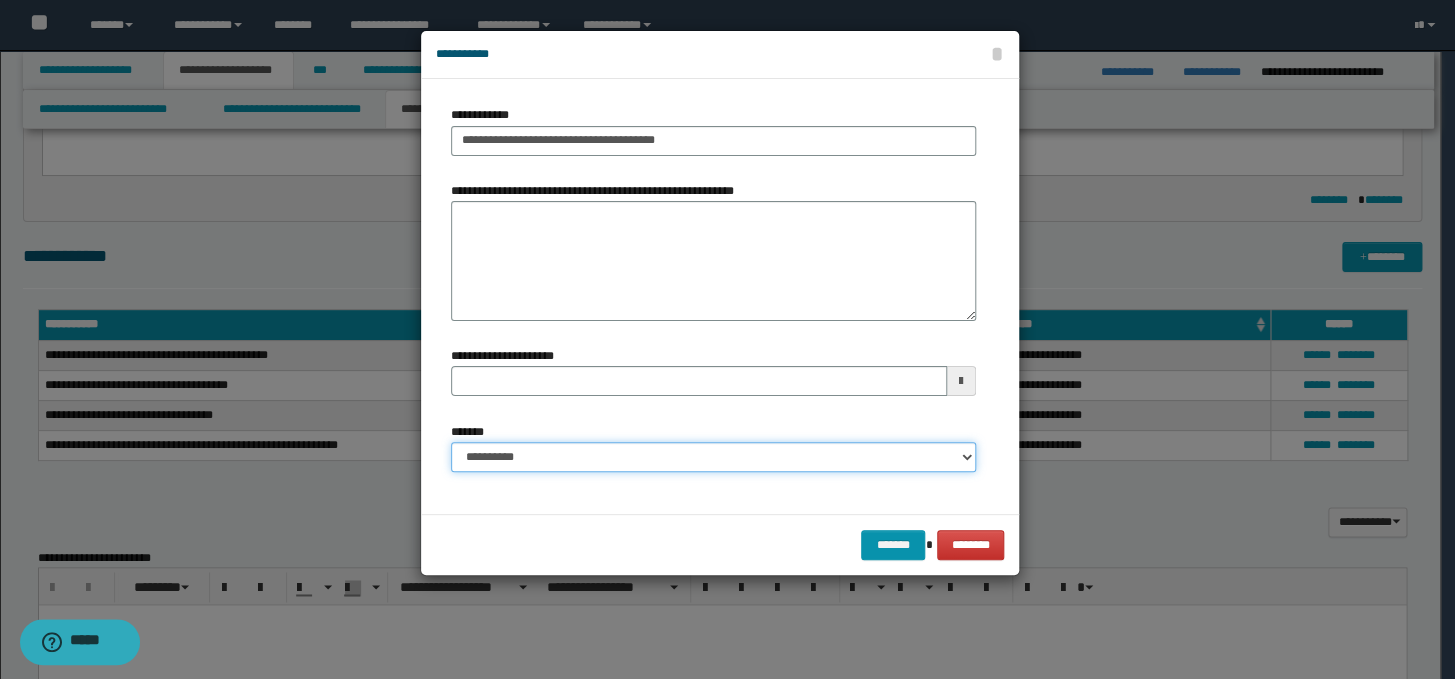 click on "**********" at bounding box center (713, 457) 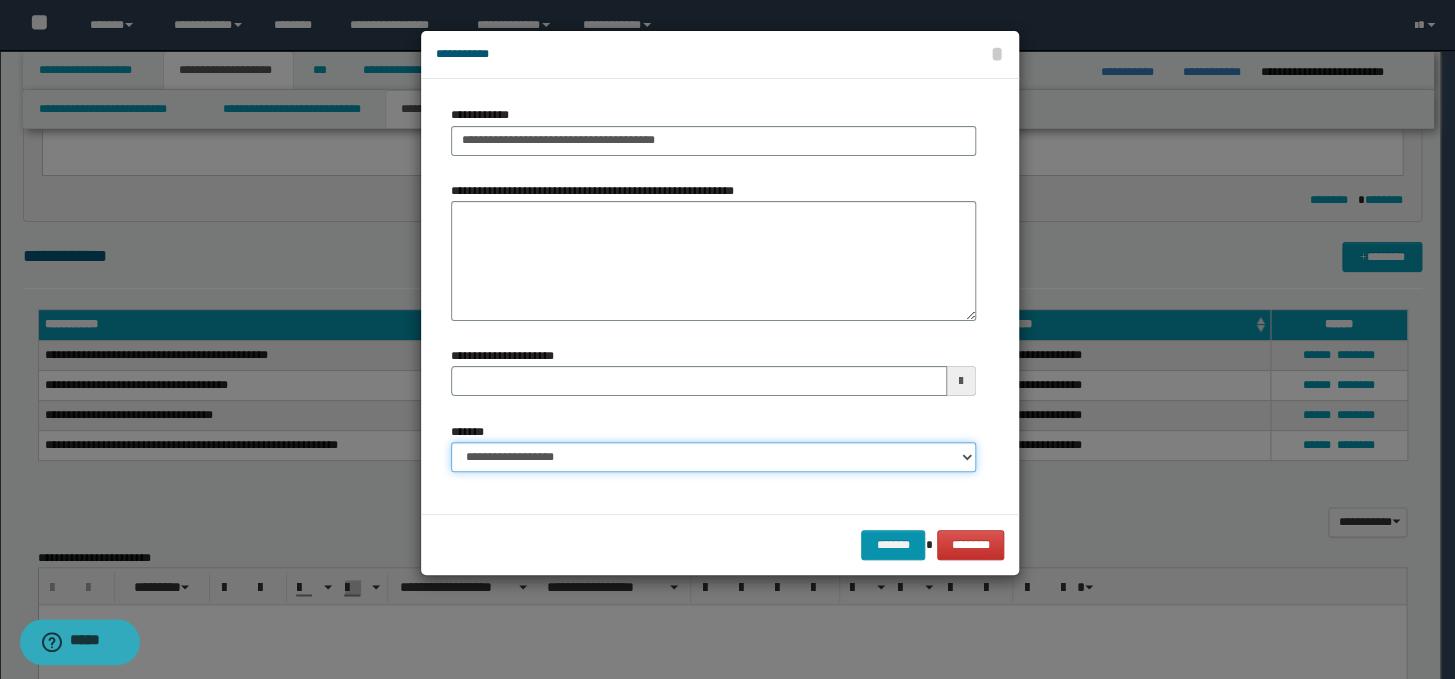 click on "**********" at bounding box center (713, 457) 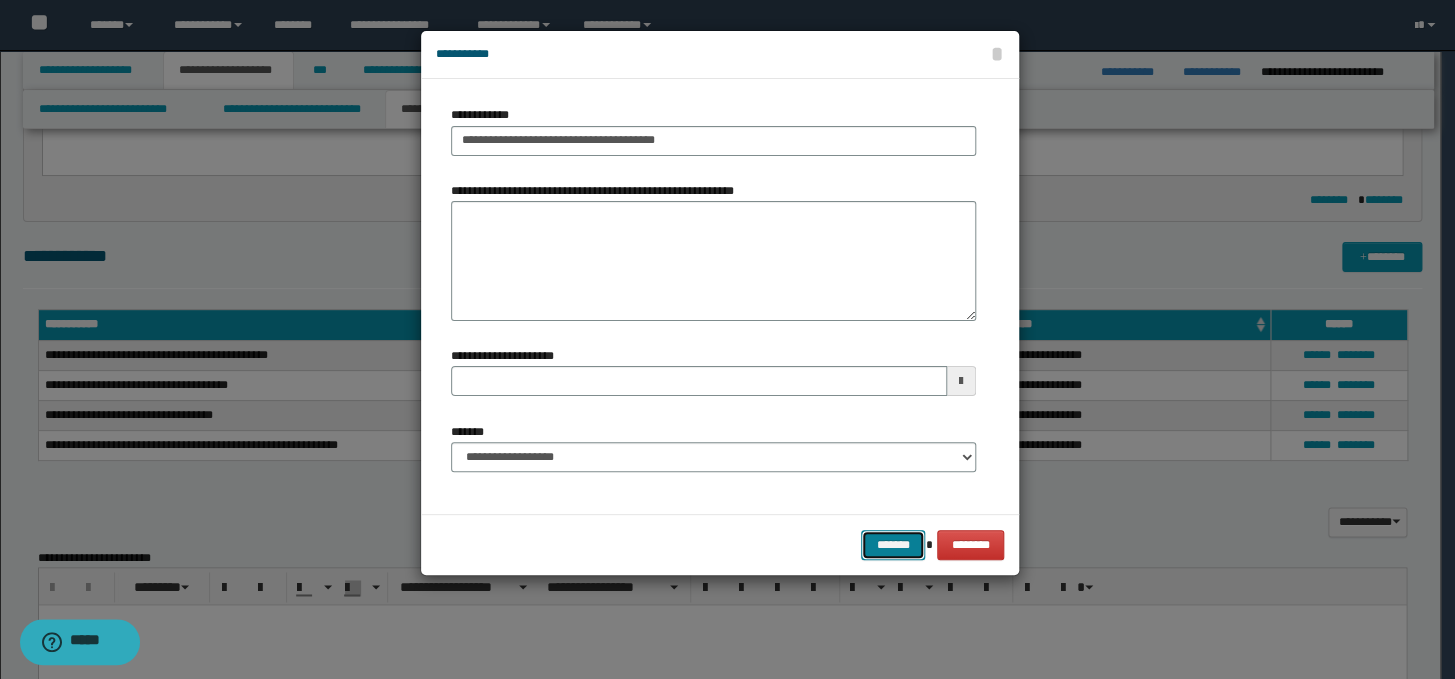 click on "*******" at bounding box center [893, 545] 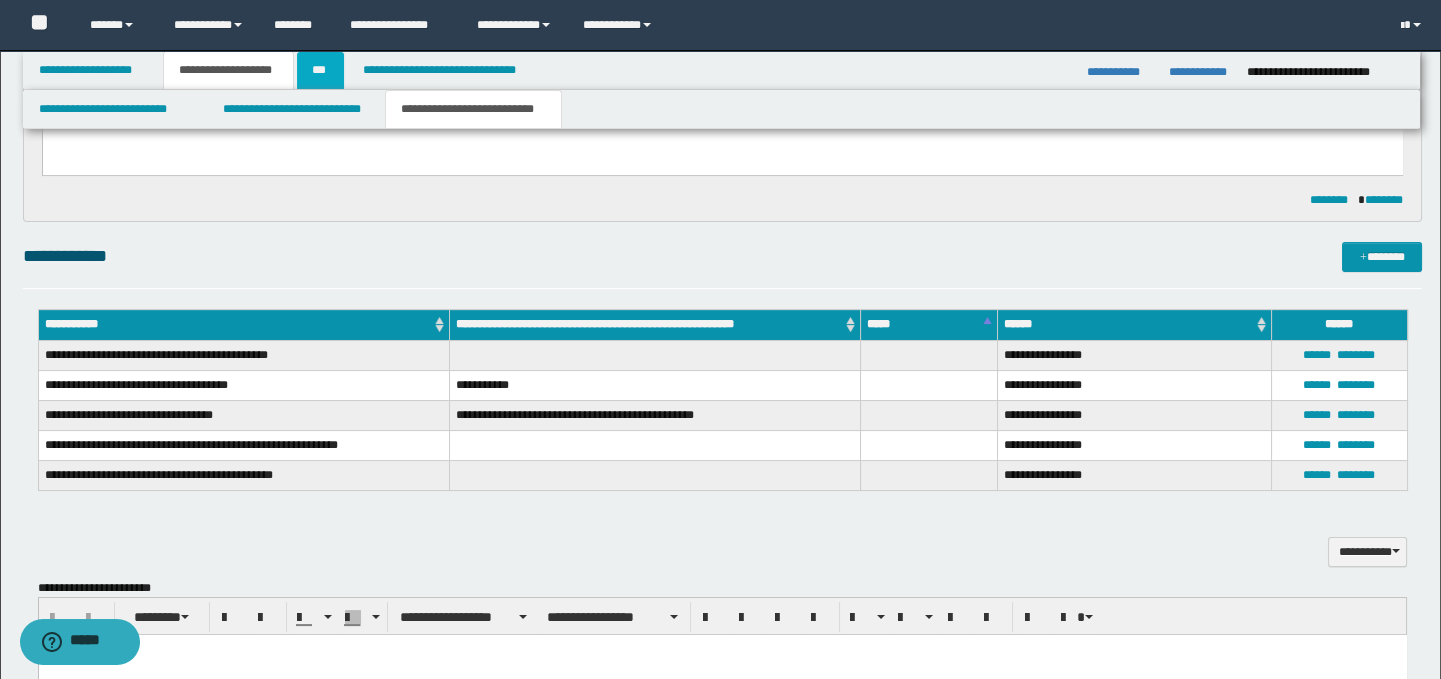 click on "***" at bounding box center (320, 70) 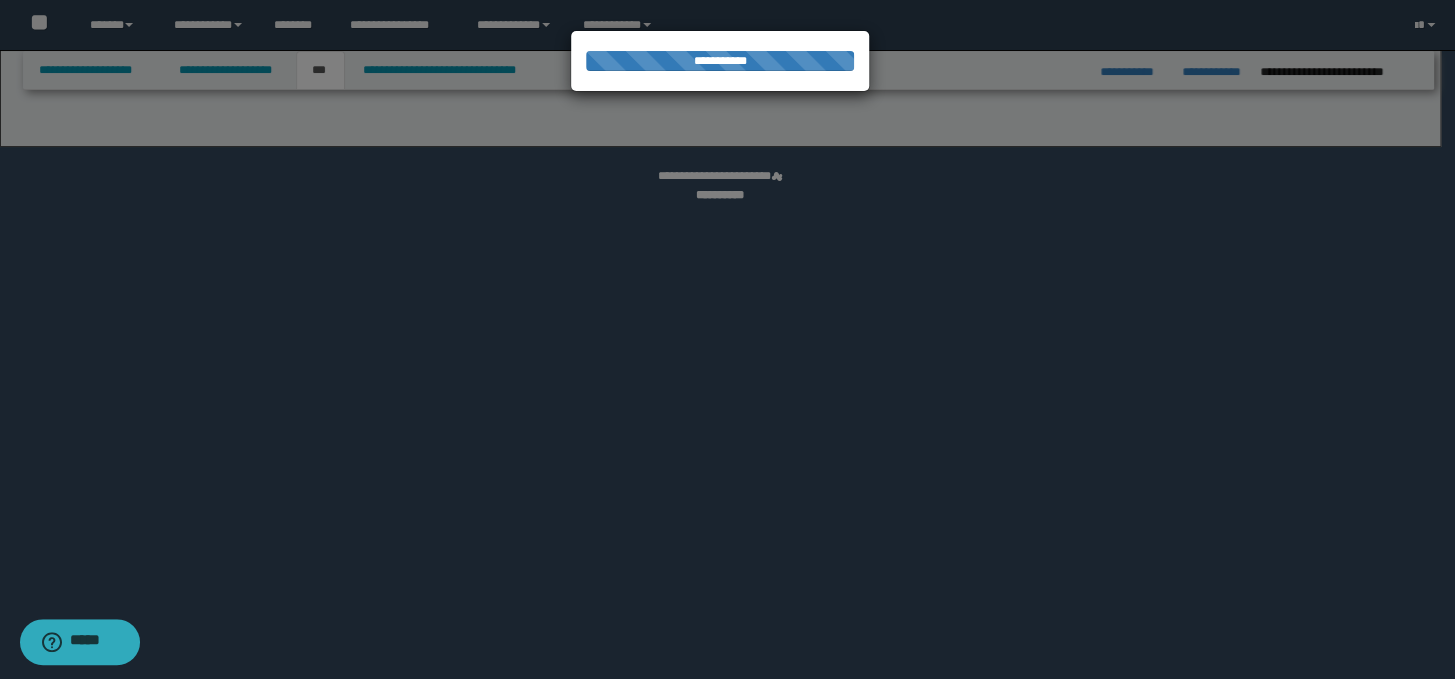 click at bounding box center [727, 339] 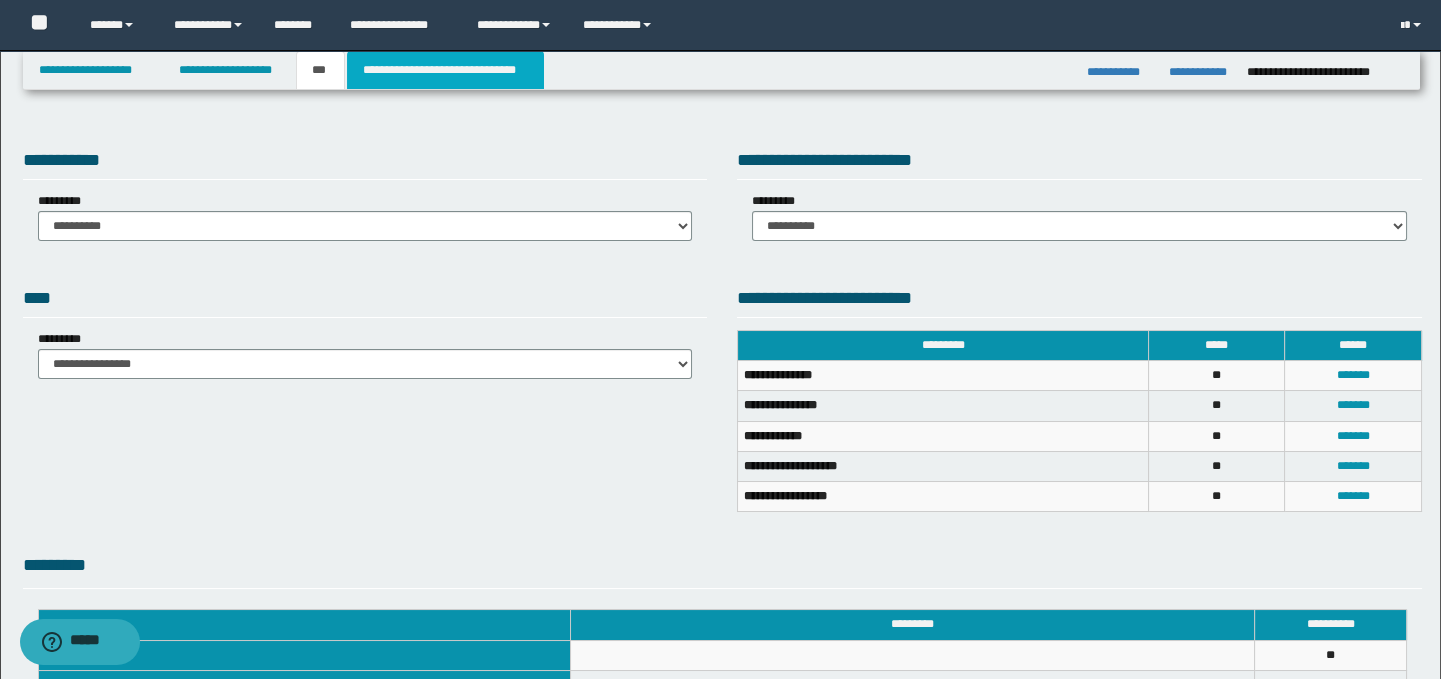 click on "**********" at bounding box center (445, 70) 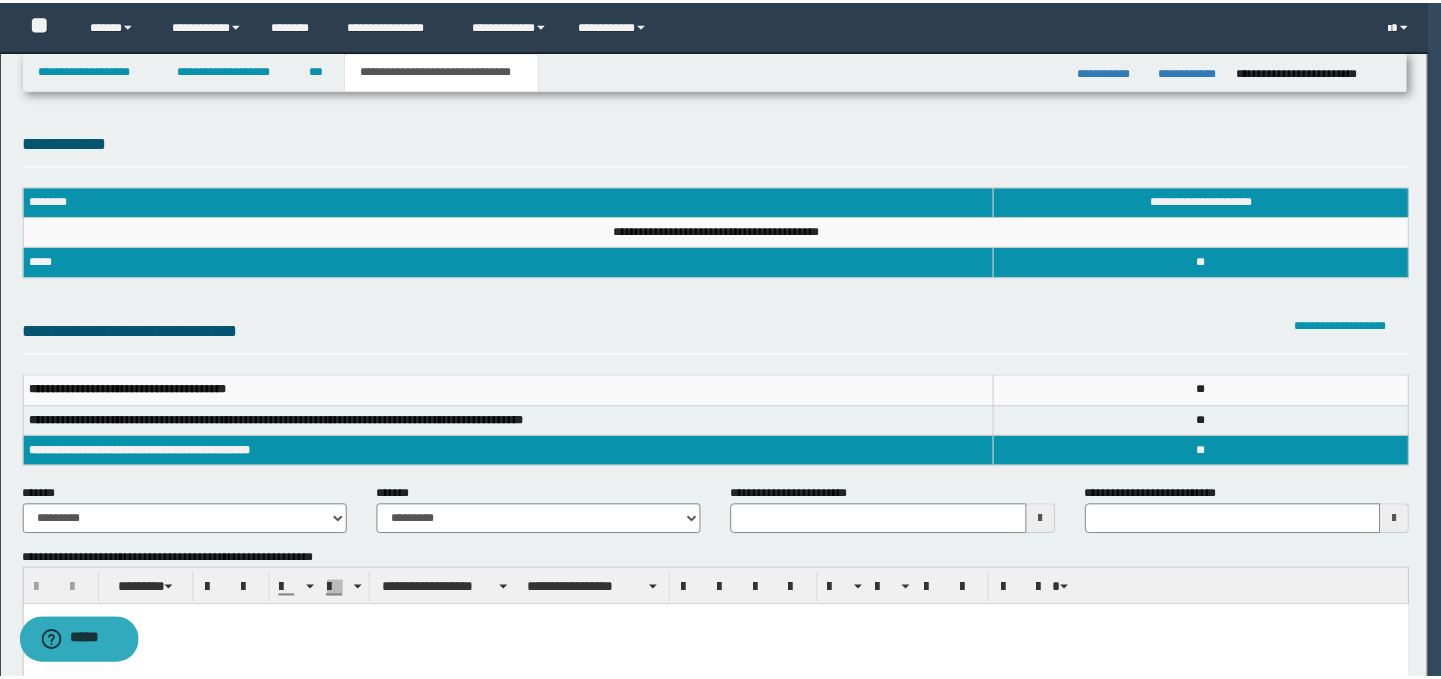 scroll, scrollTop: 0, scrollLeft: 0, axis: both 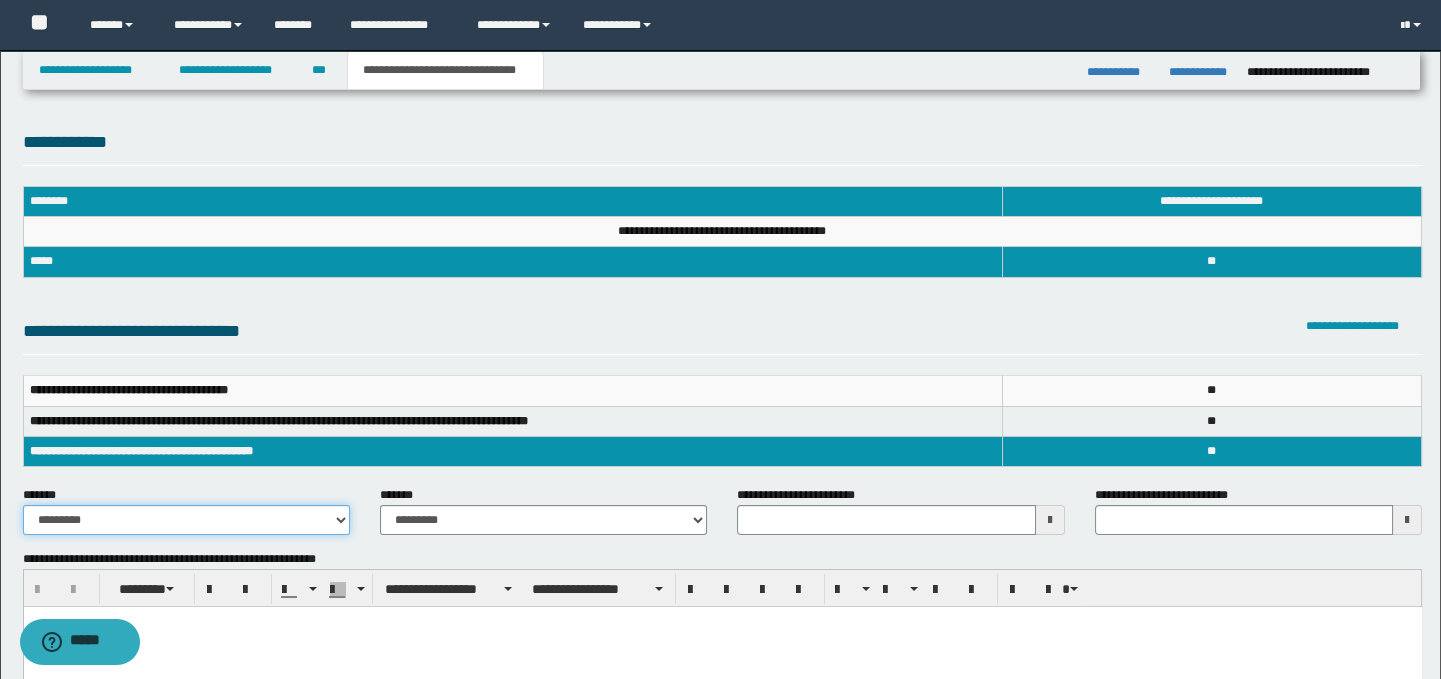 click on "**********" at bounding box center [186, 520] 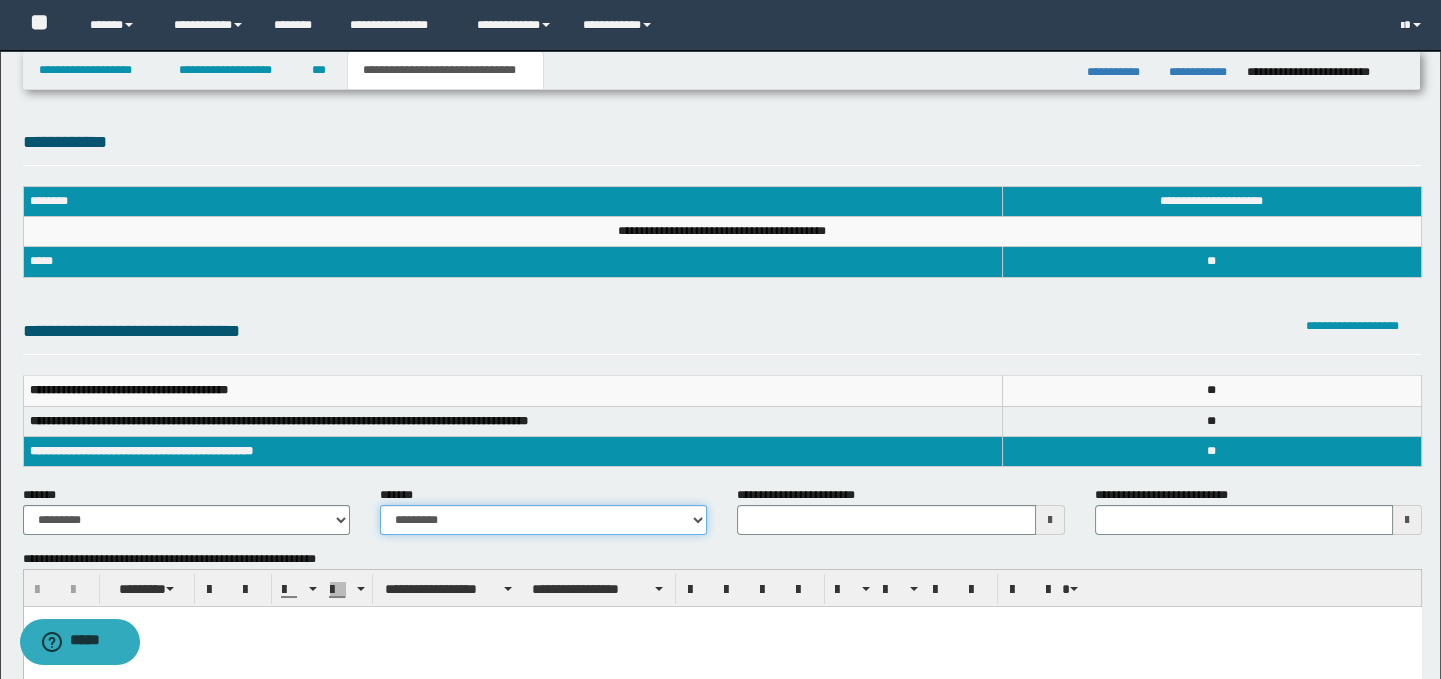 click on "**********" at bounding box center (543, 520) 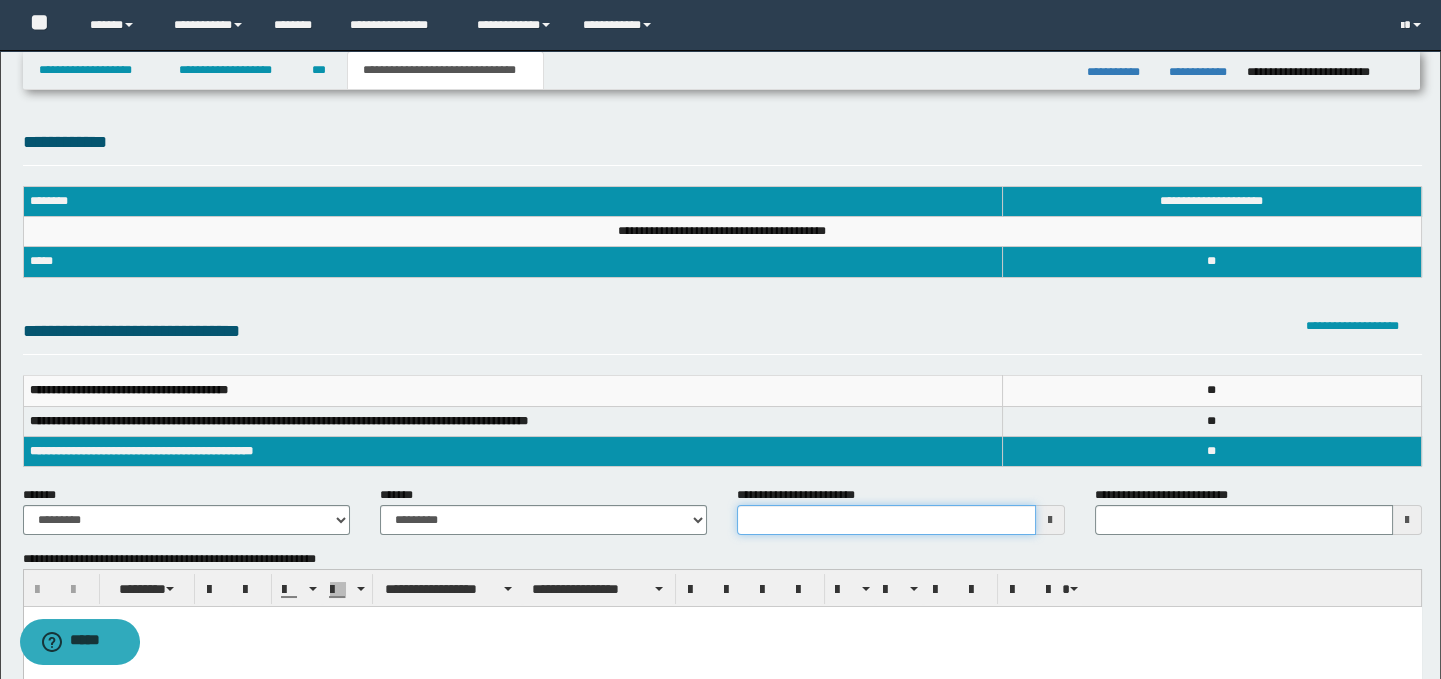 click on "**********" at bounding box center (886, 520) 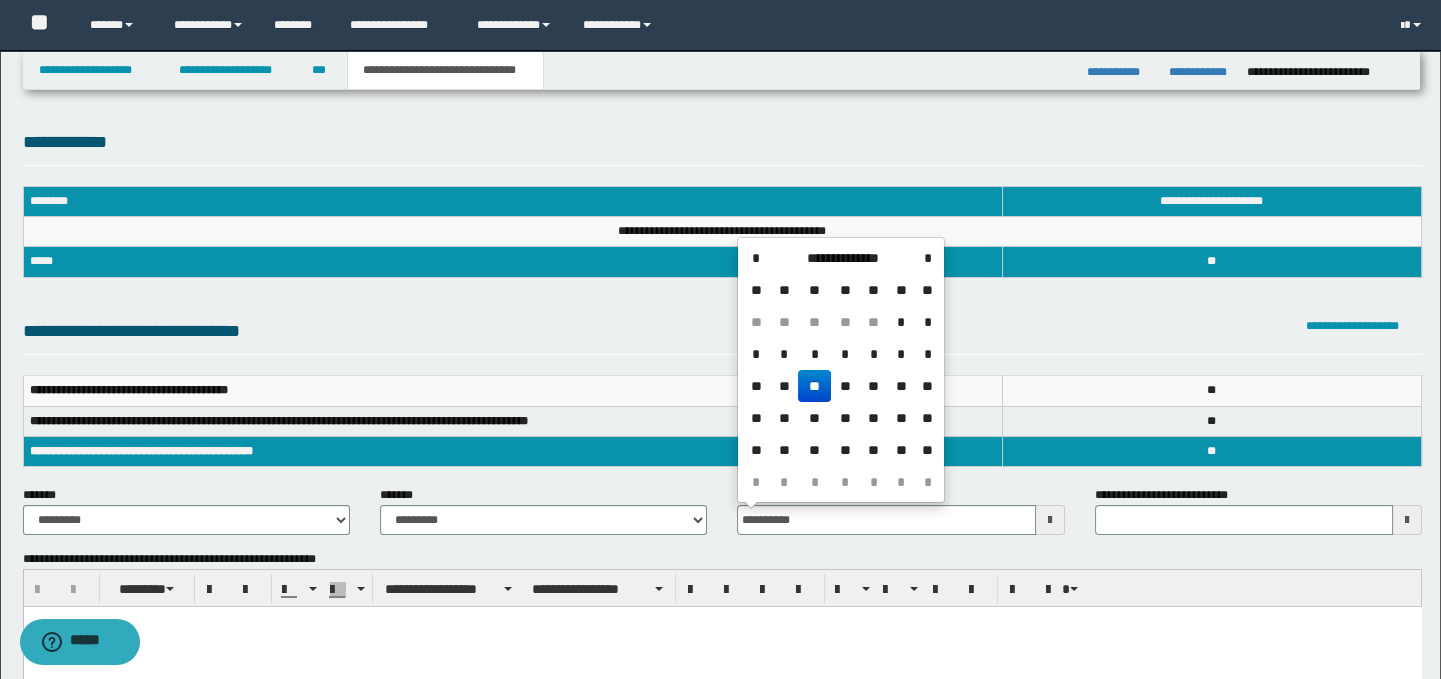 click on "**" at bounding box center [814, 386] 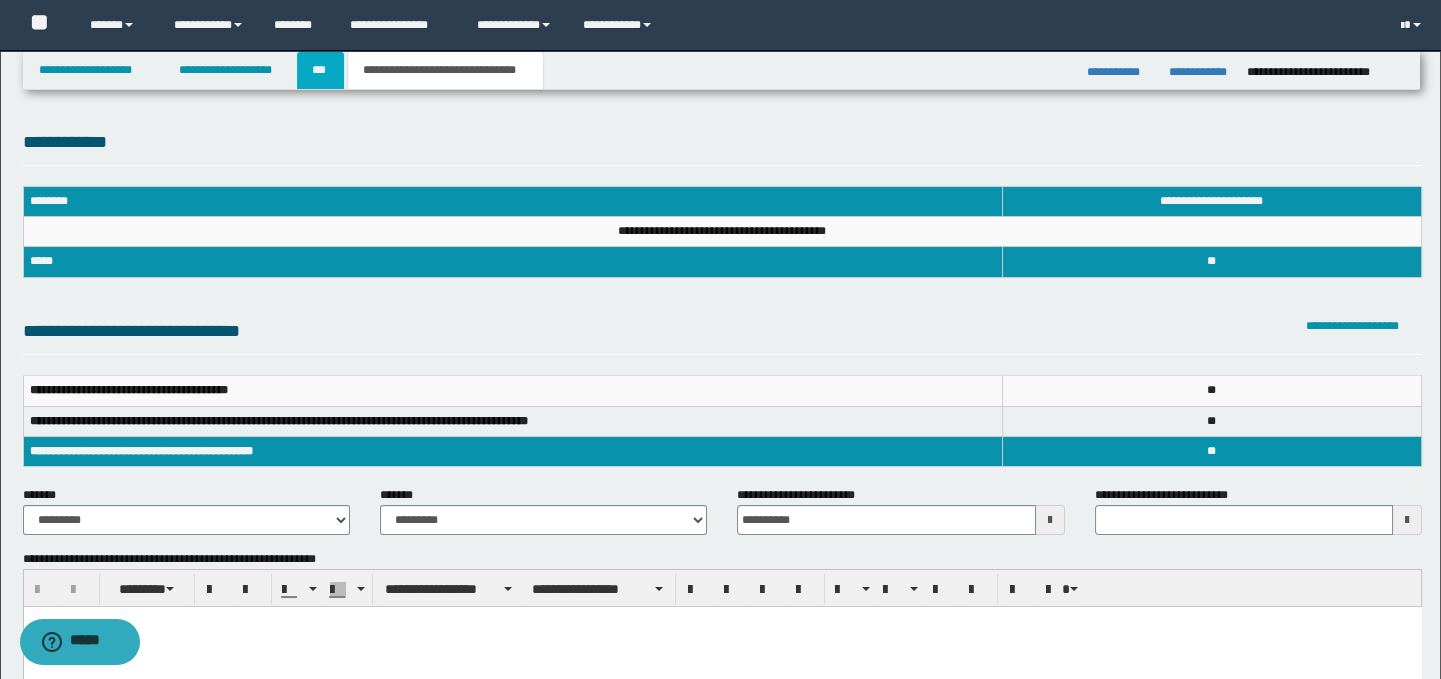 click on "***" at bounding box center (320, 70) 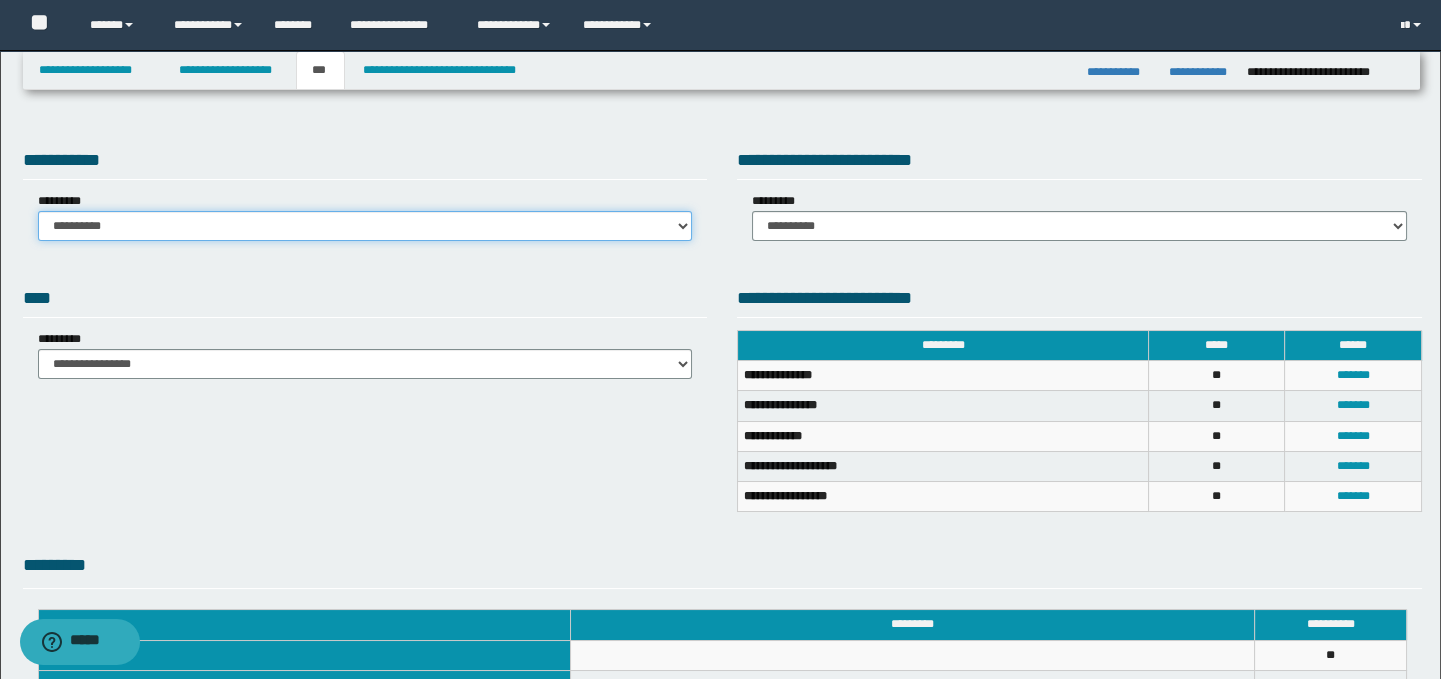 click on "**********" at bounding box center [365, 226] 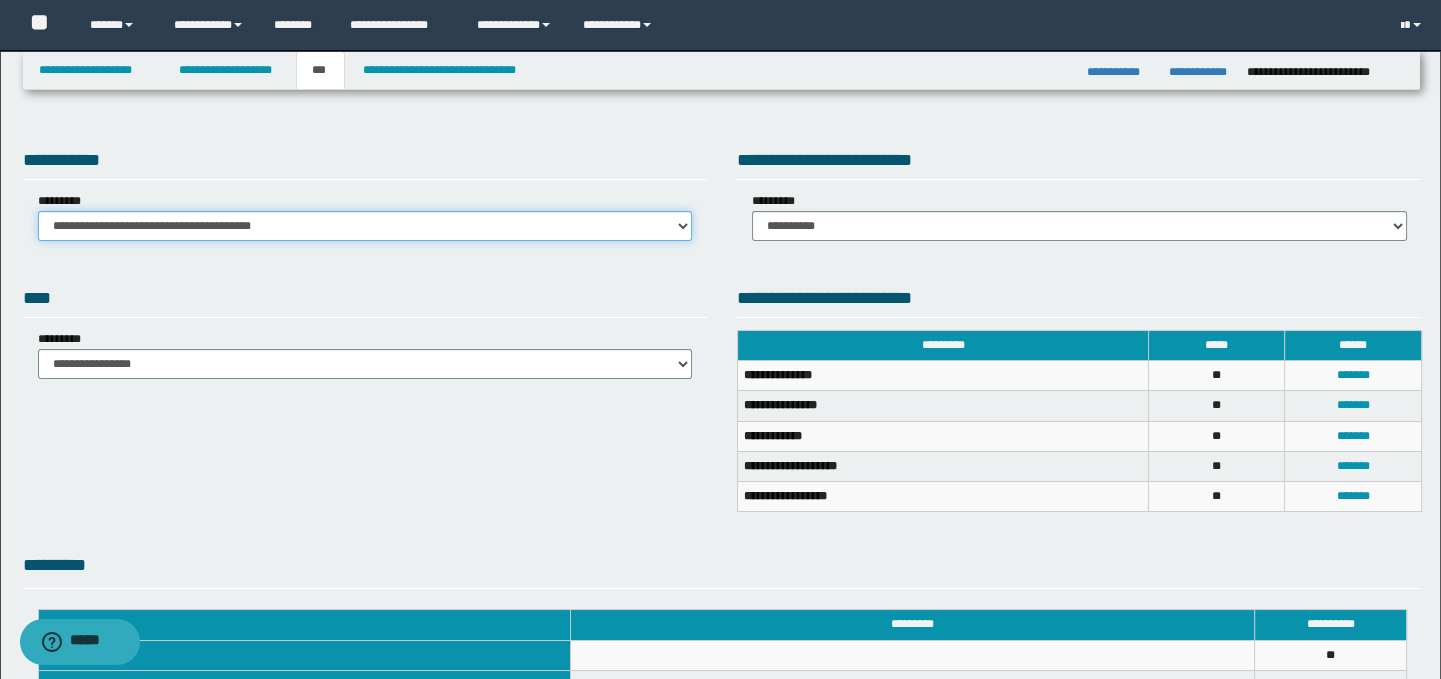 click on "**********" at bounding box center (365, 226) 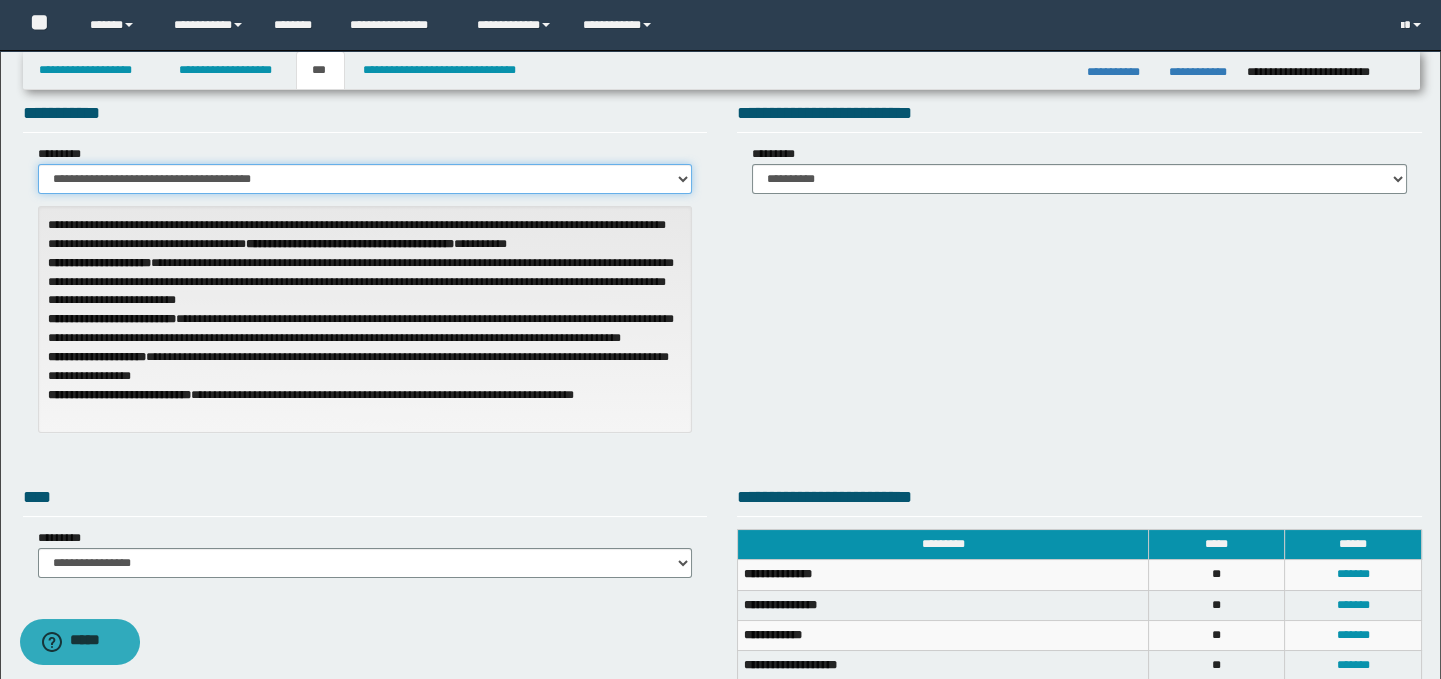 scroll, scrollTop: 0, scrollLeft: 0, axis: both 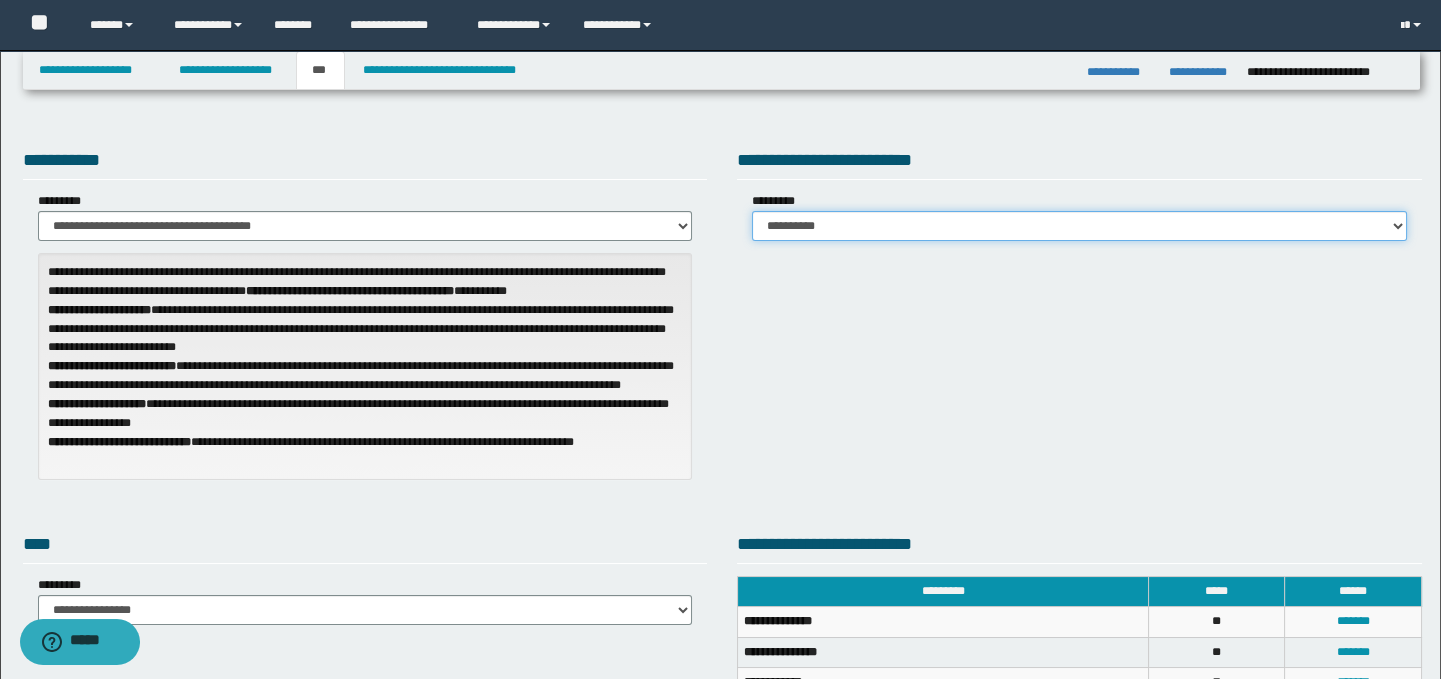 click on "**********" at bounding box center [1079, 226] 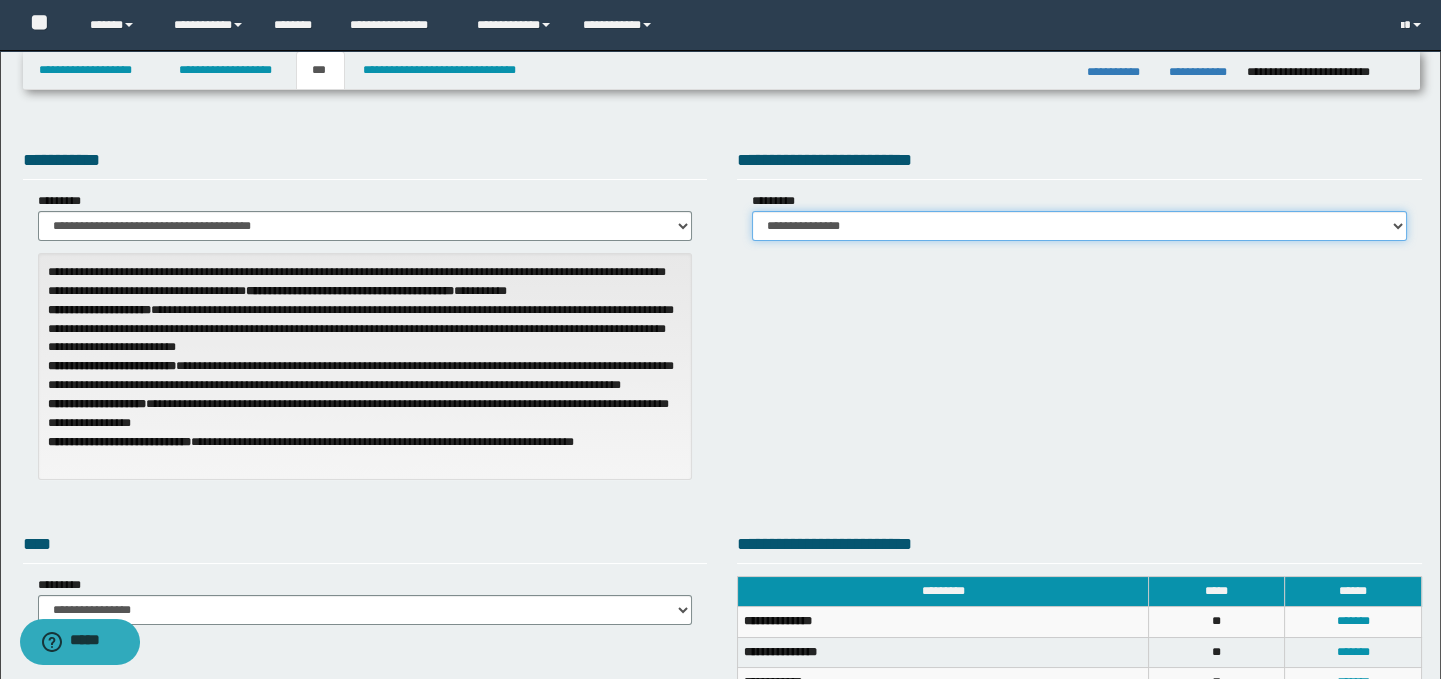 click on "**********" at bounding box center [1079, 226] 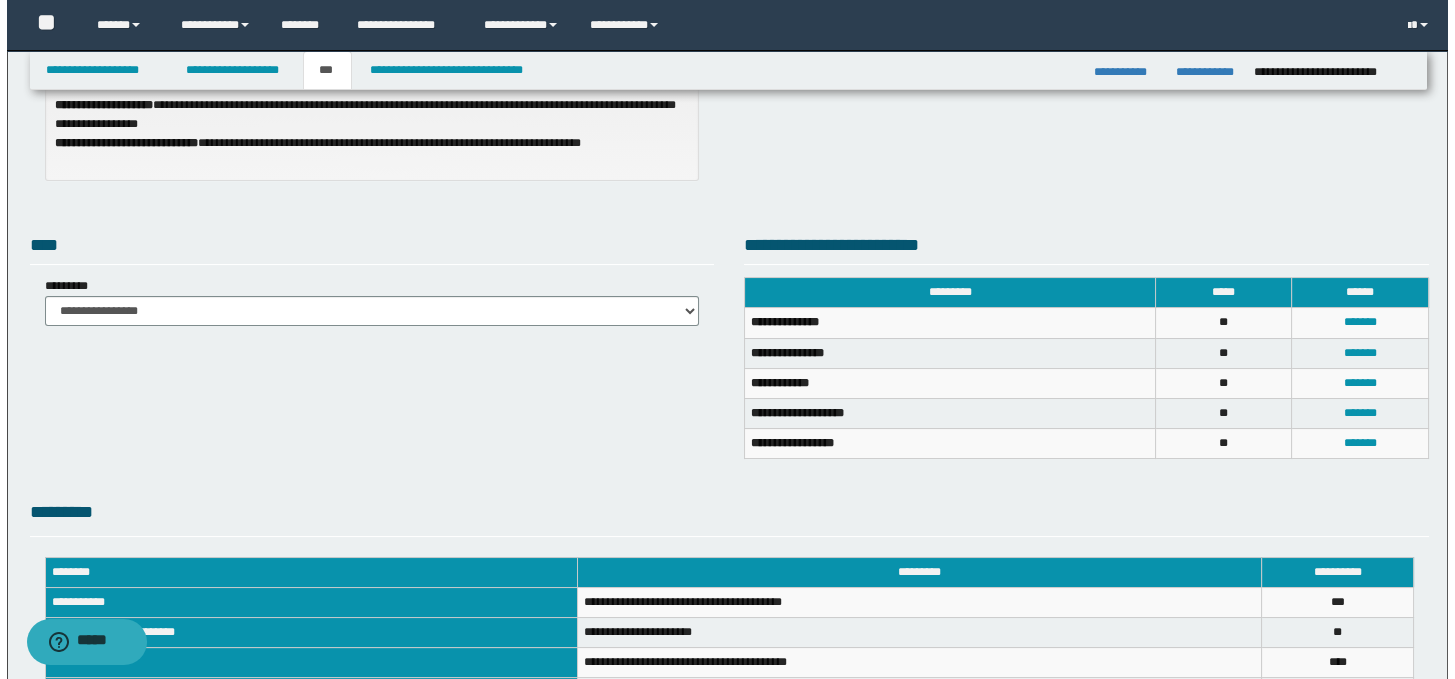 scroll, scrollTop: 291, scrollLeft: 0, axis: vertical 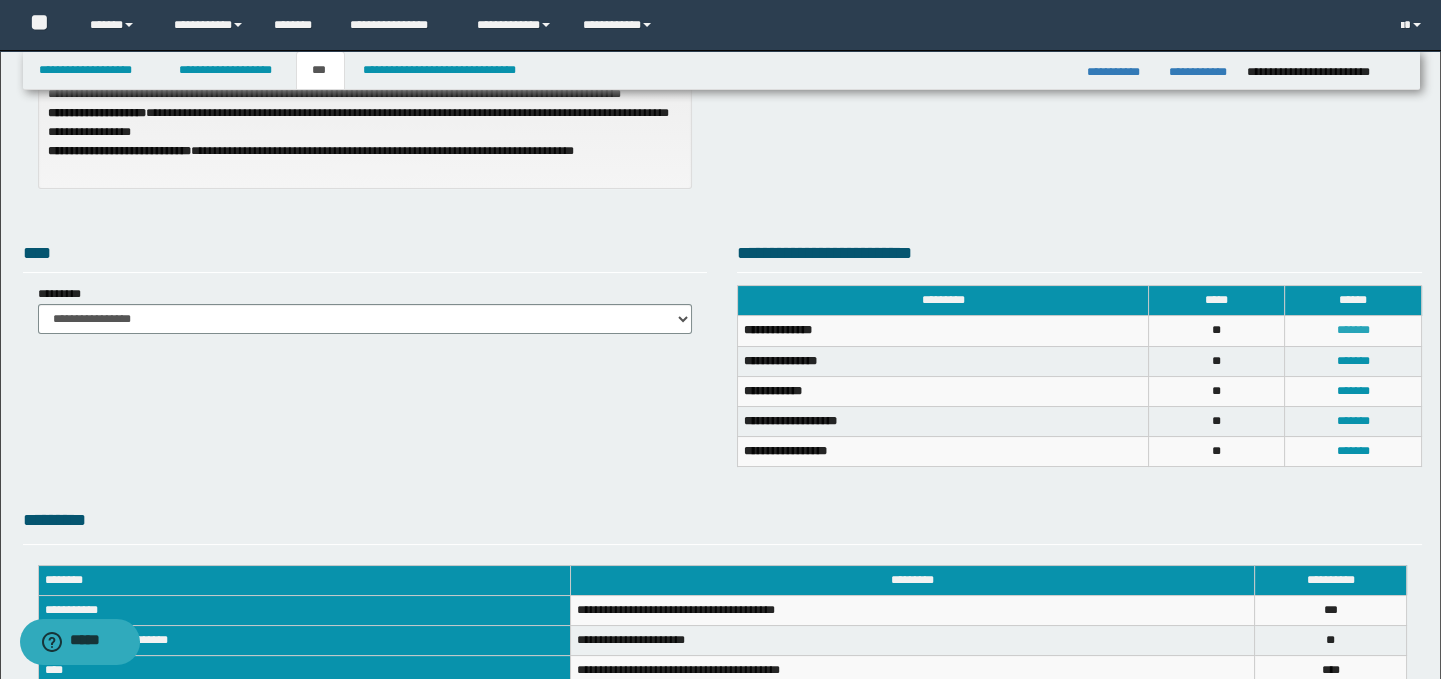 click on "*******" at bounding box center (1353, 330) 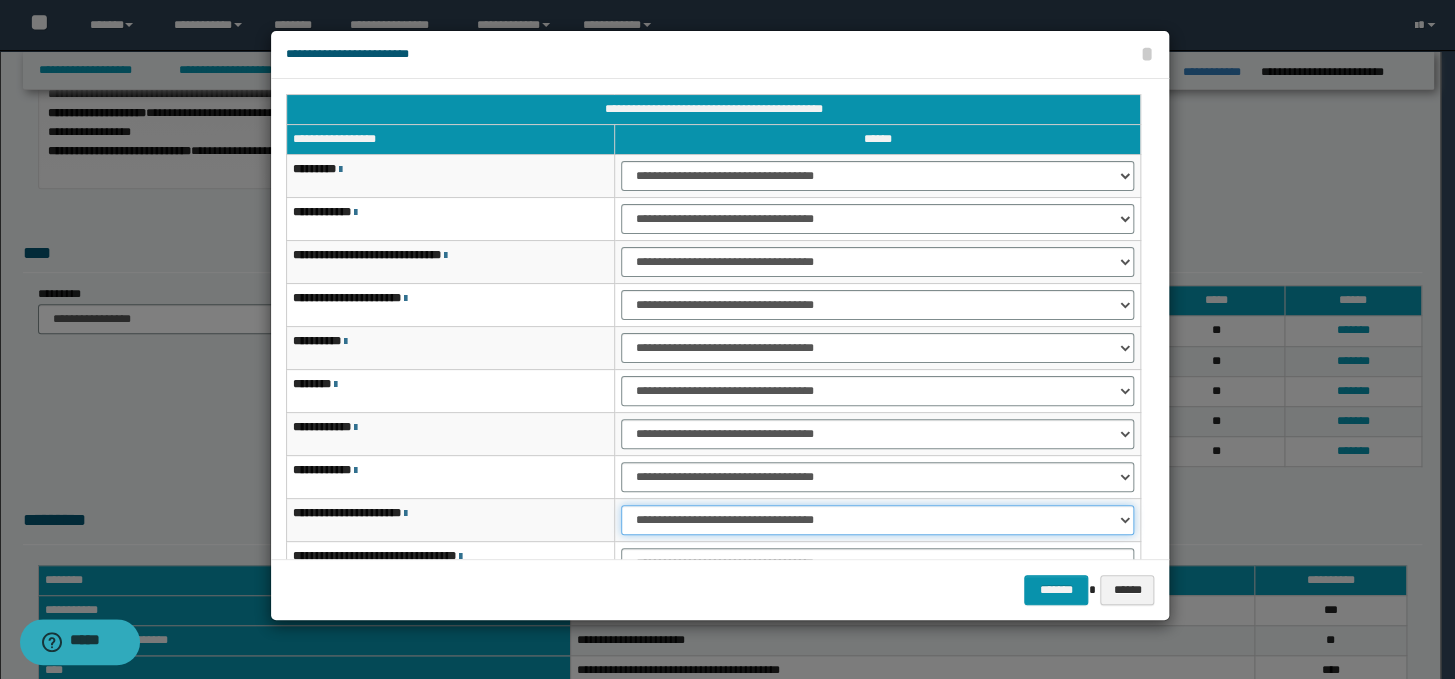 click on "**********" at bounding box center (877, 520) 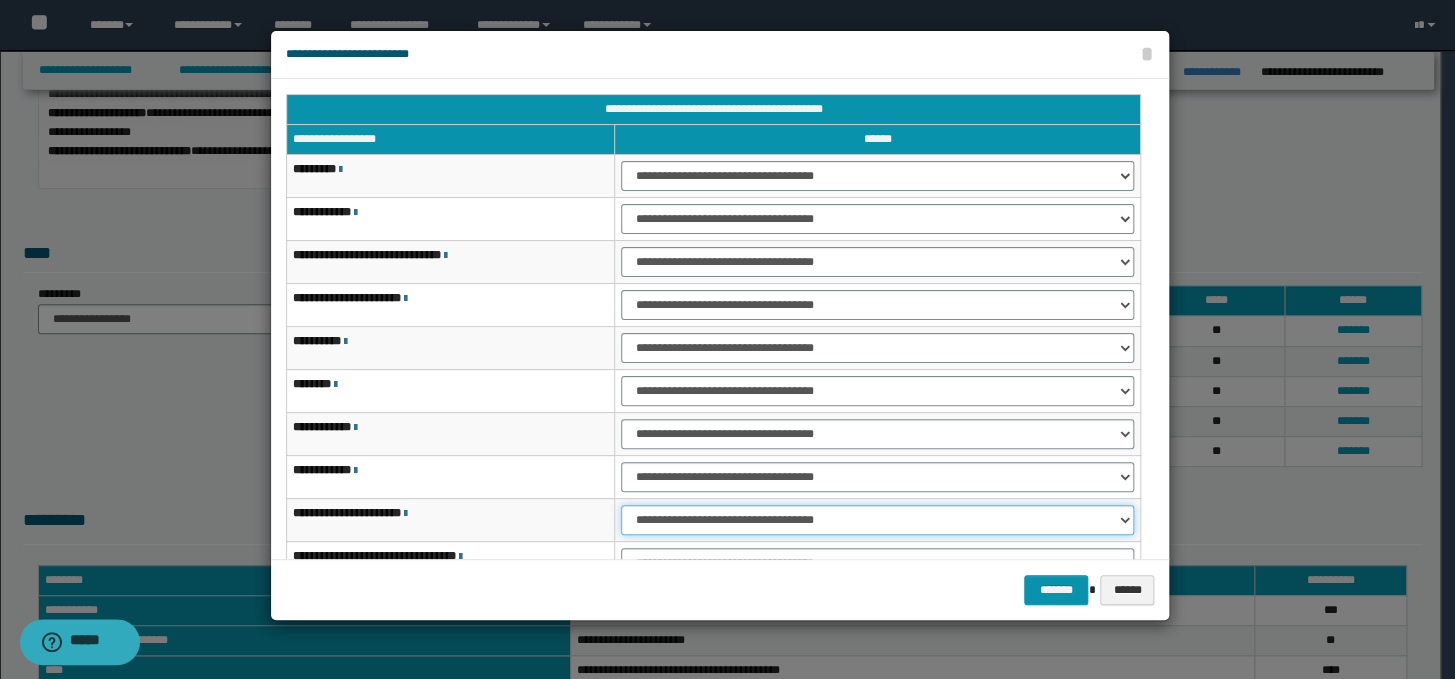 click on "**********" at bounding box center [877, 520] 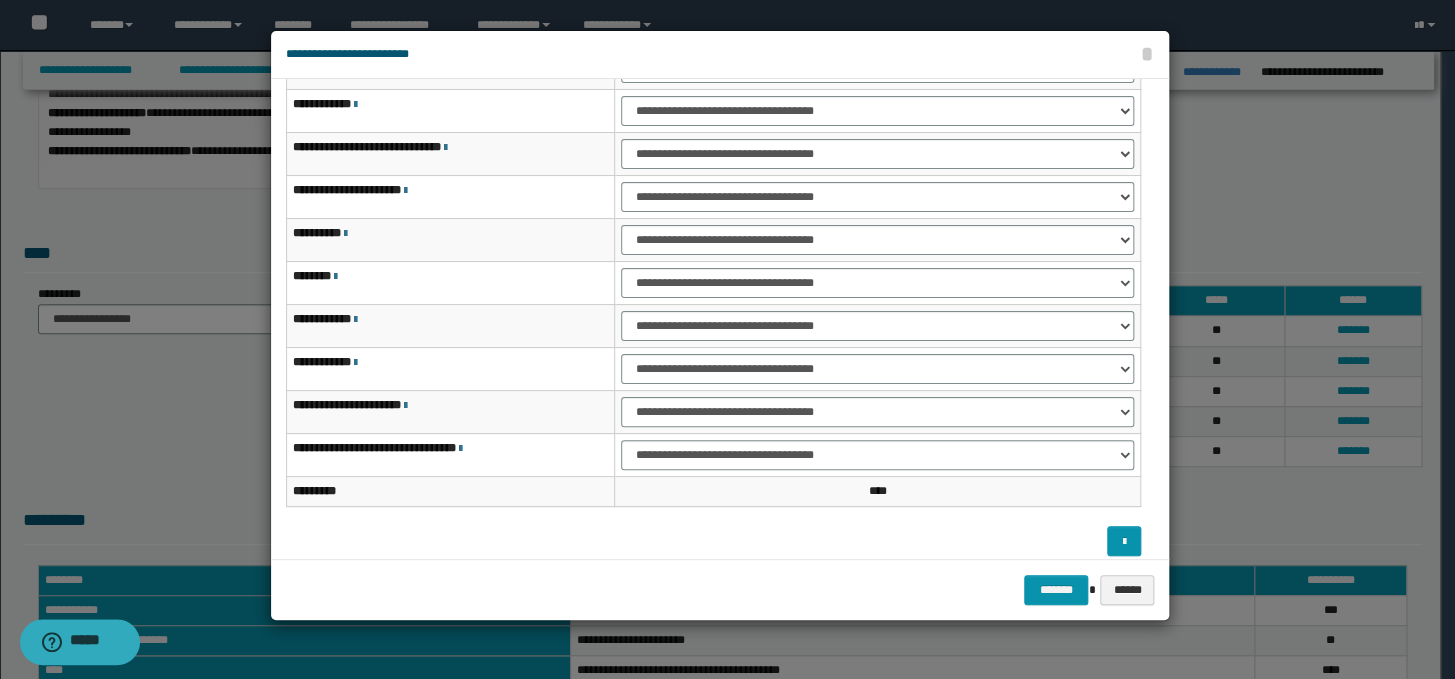 scroll, scrollTop: 120, scrollLeft: 0, axis: vertical 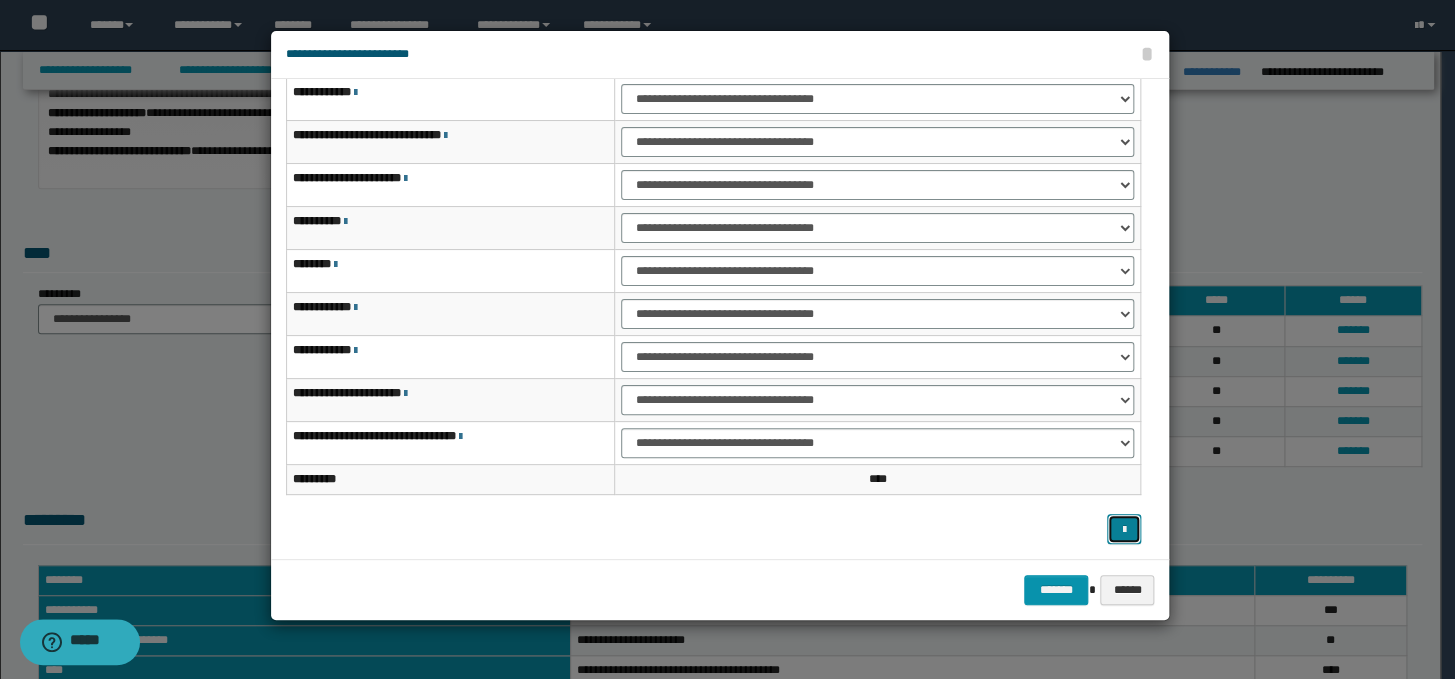 click at bounding box center (1124, 529) 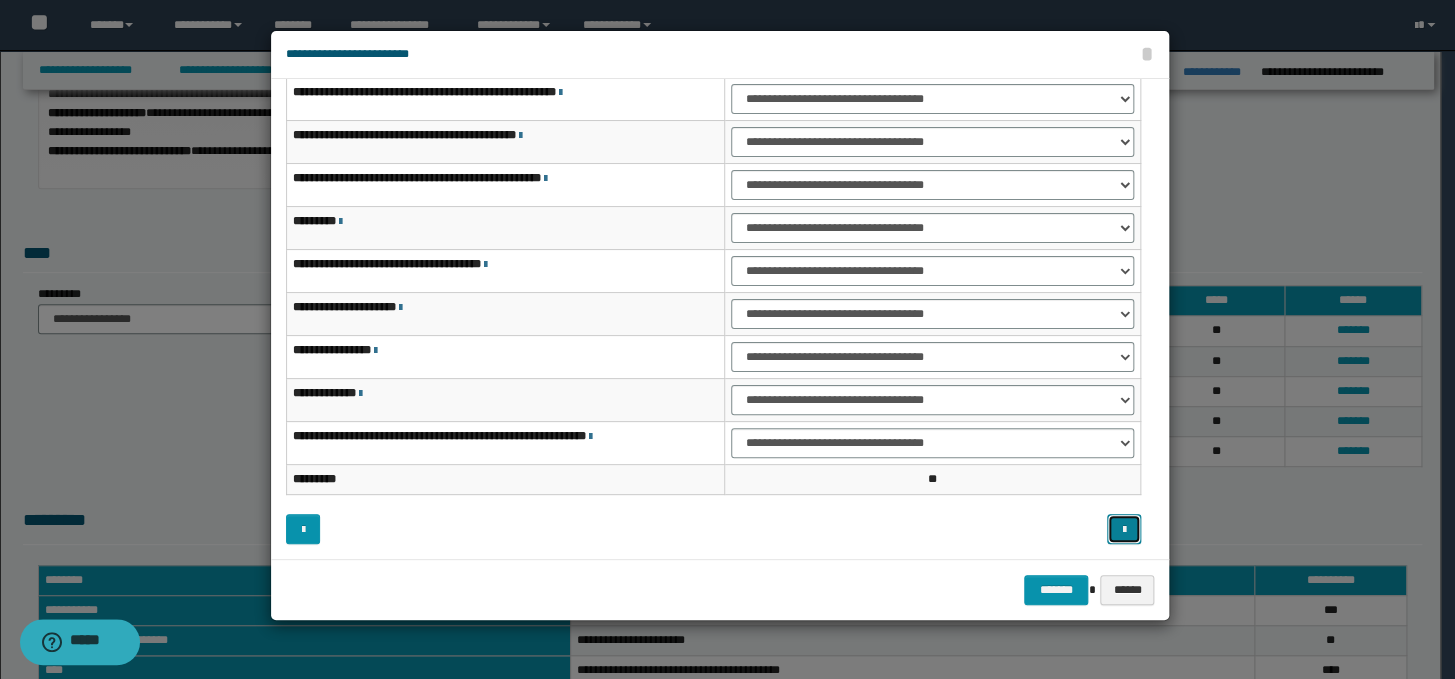 click at bounding box center [1123, 530] 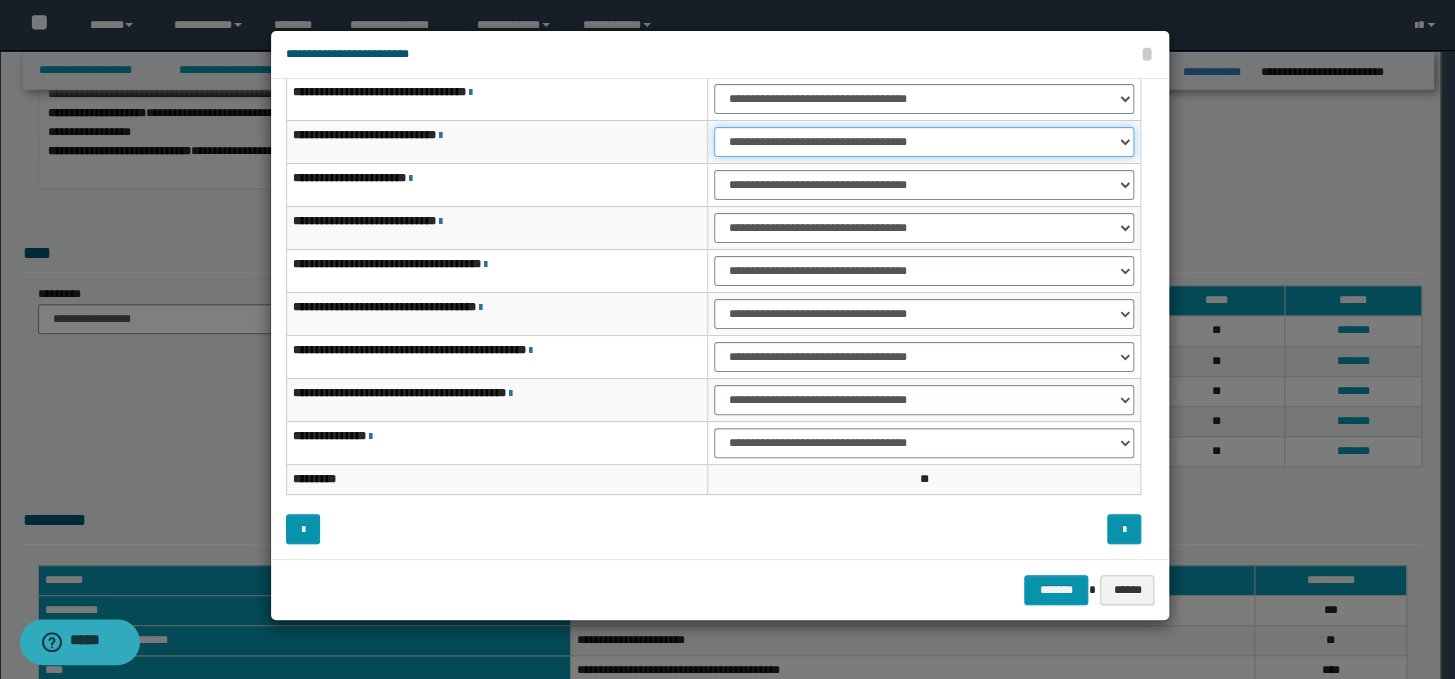 click on "**********" at bounding box center (924, 142) 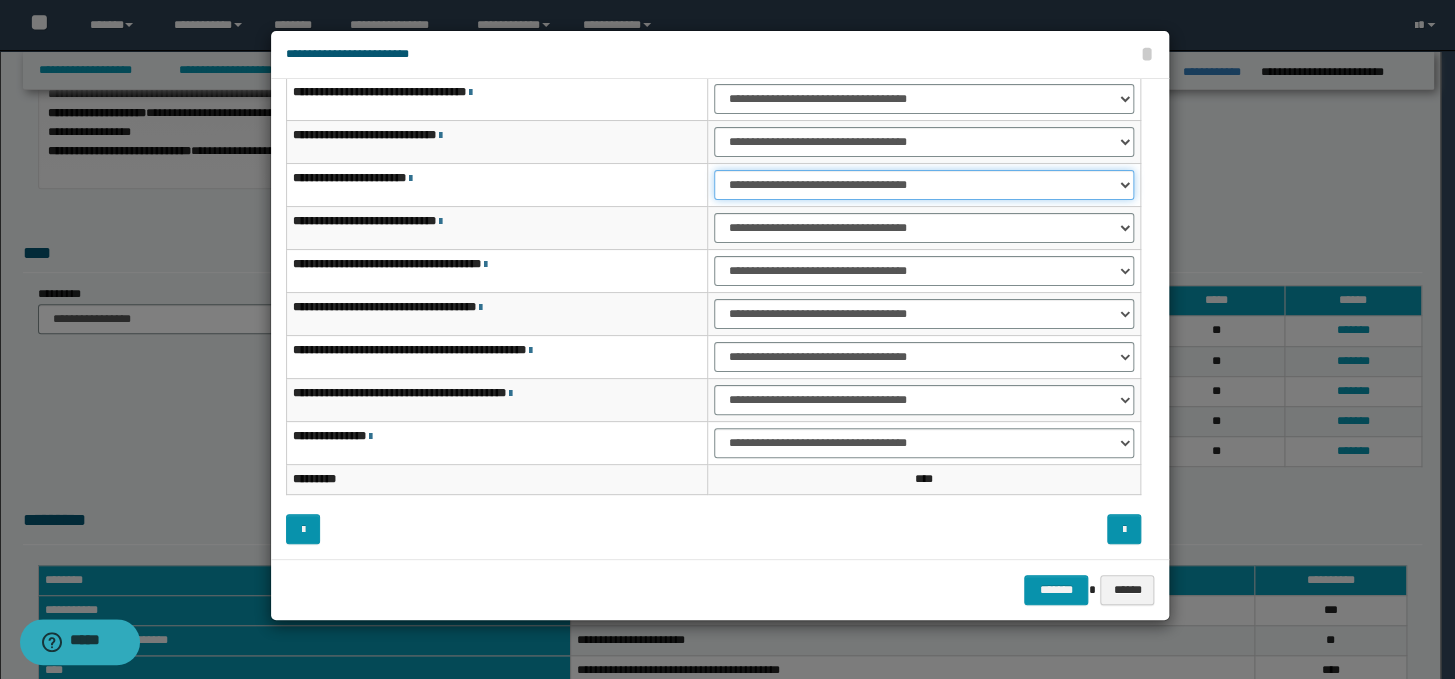 click on "**********" at bounding box center (924, 185) 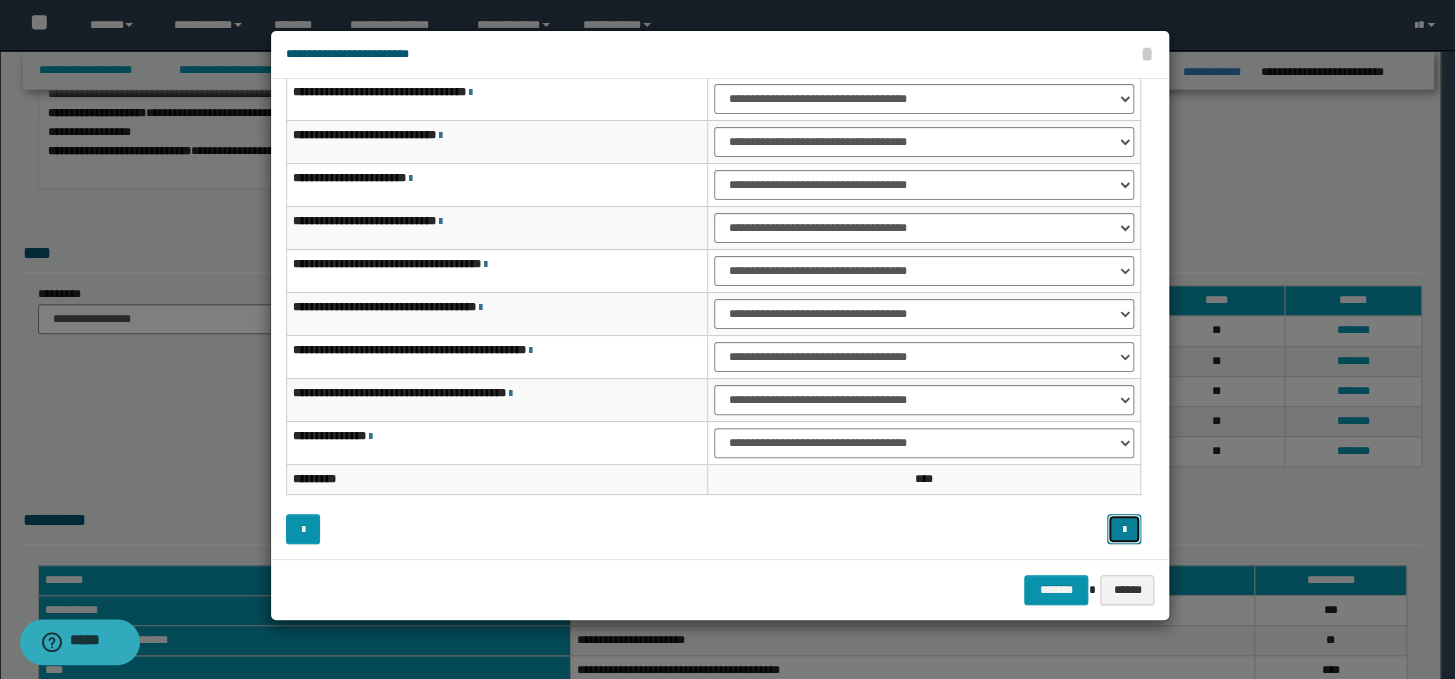 click at bounding box center [1124, 529] 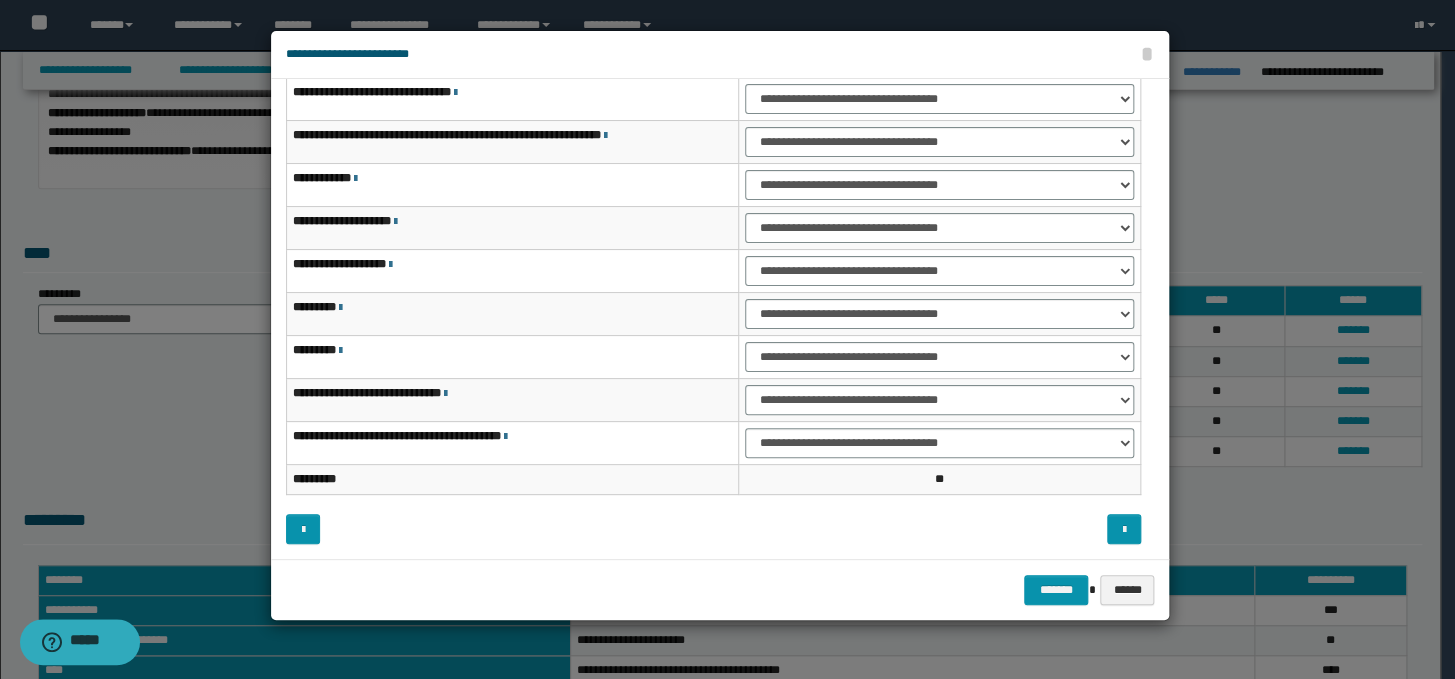 scroll, scrollTop: 0, scrollLeft: 0, axis: both 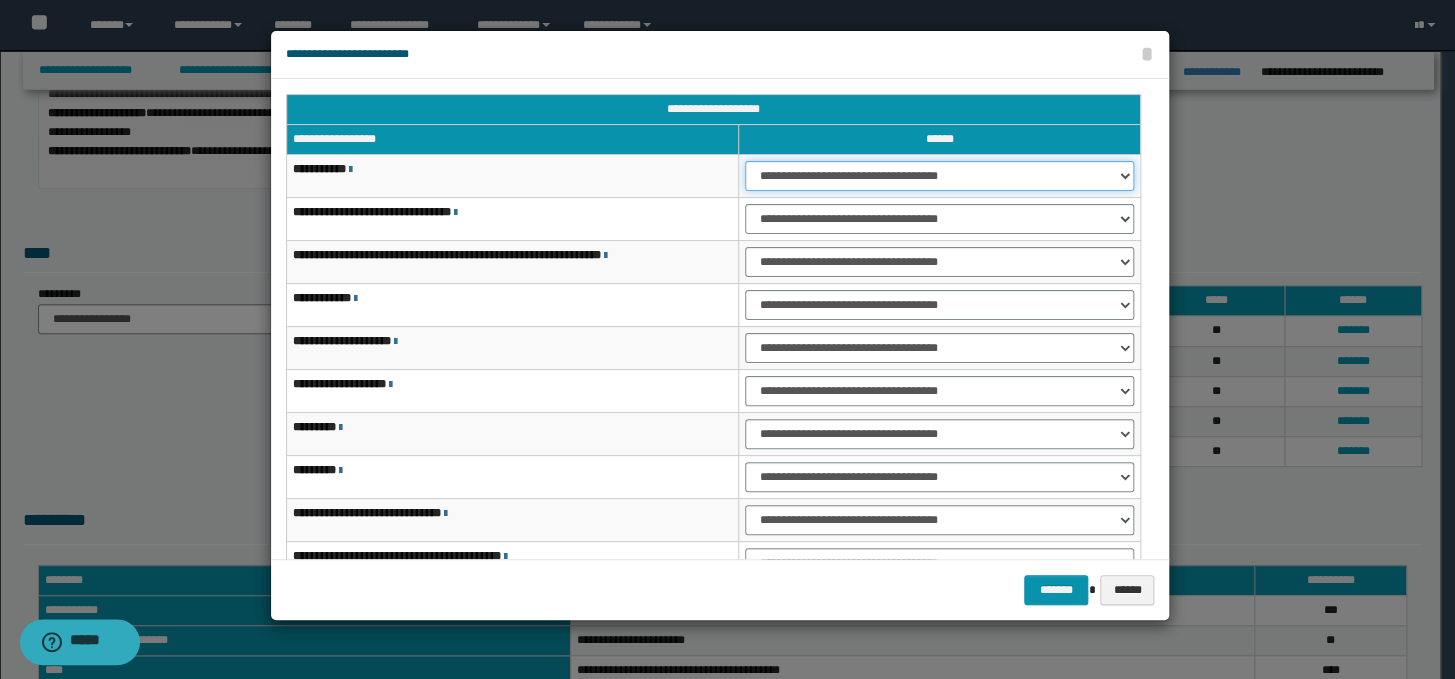 click on "**********" at bounding box center (939, 176) 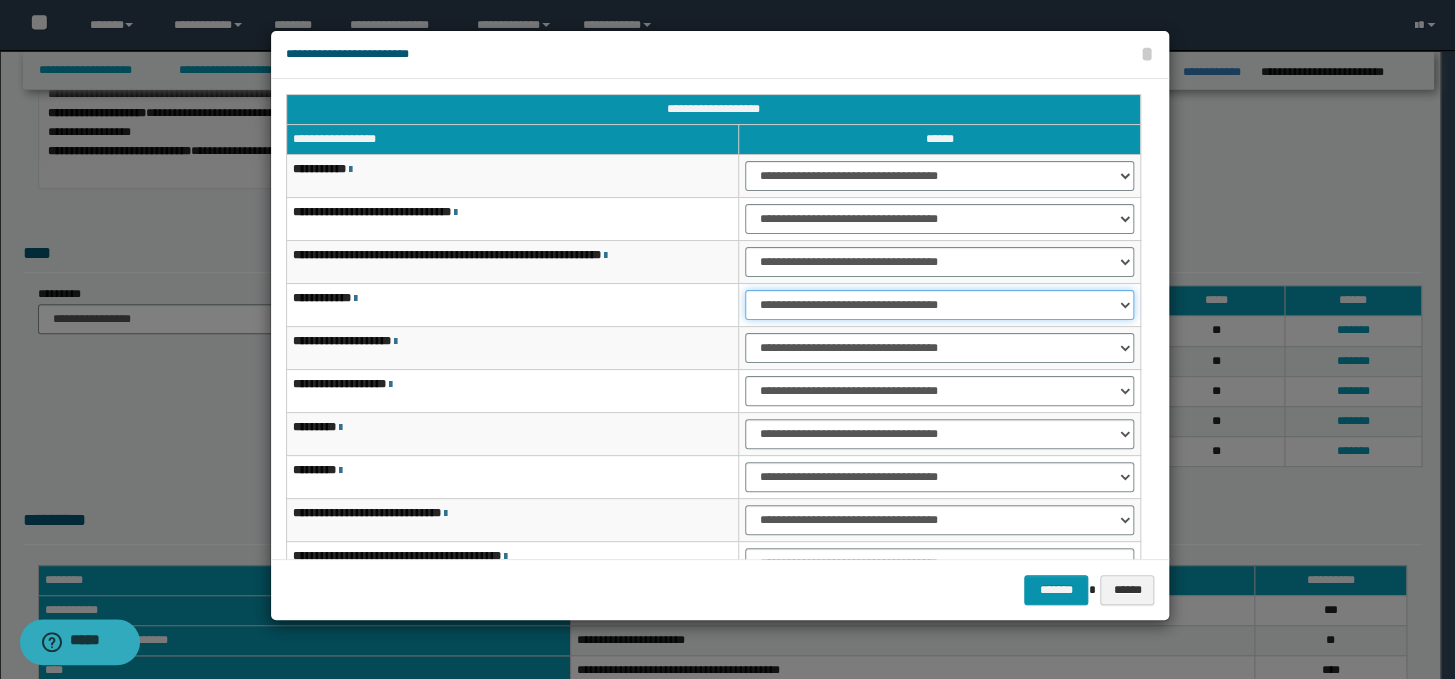 click on "**********" at bounding box center [939, 305] 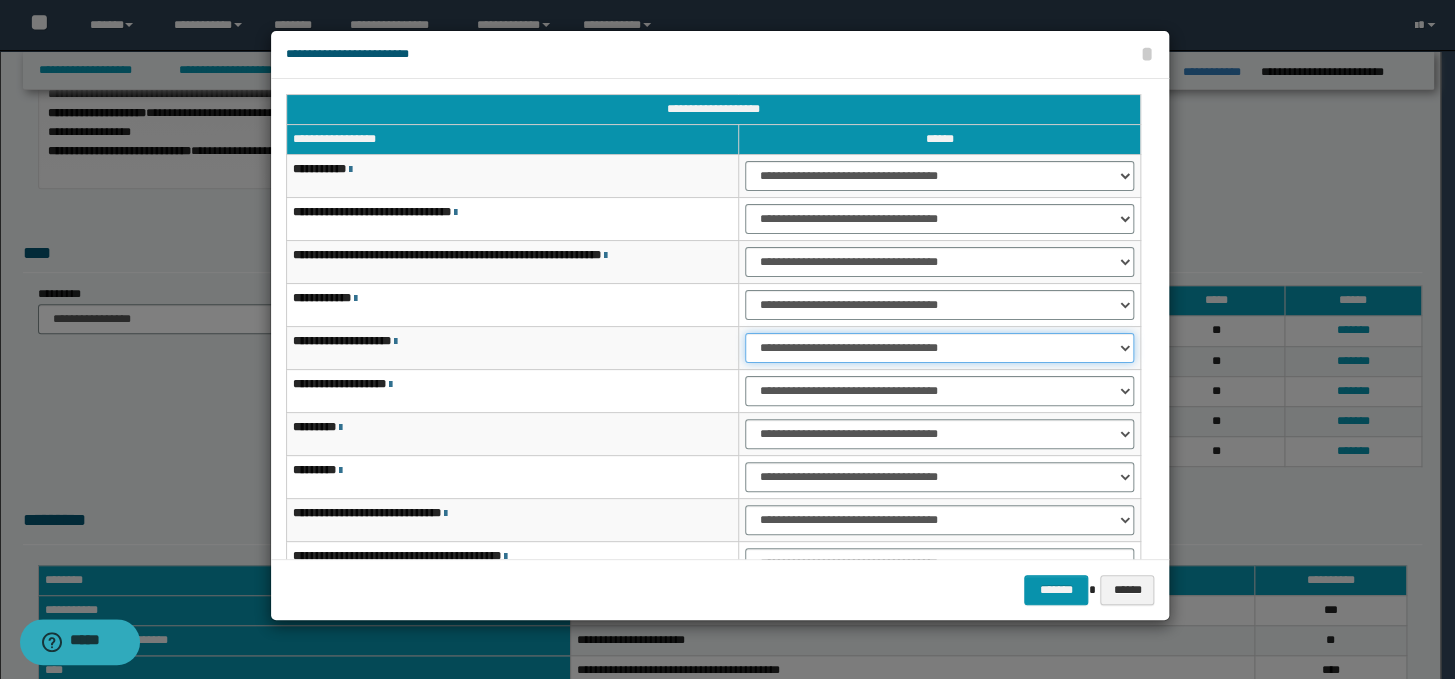 click on "**********" at bounding box center [939, 348] 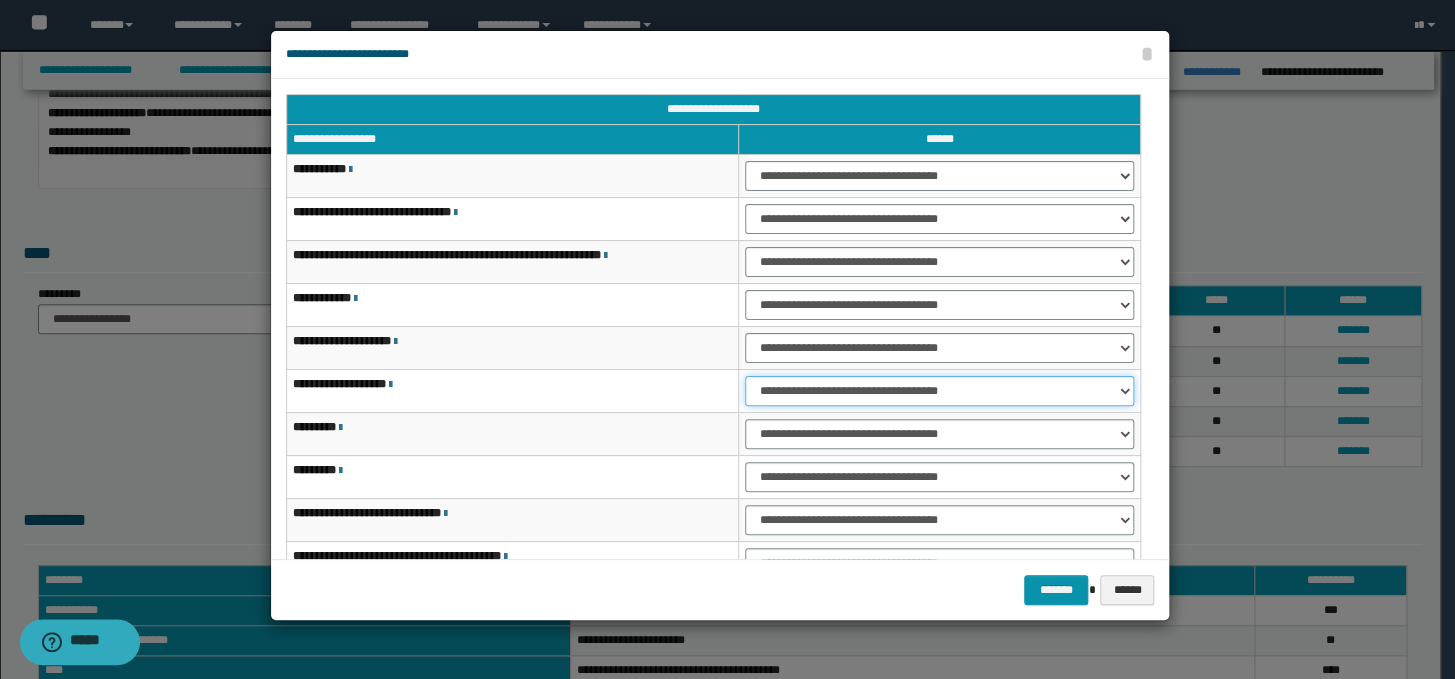 click on "**********" at bounding box center [939, 391] 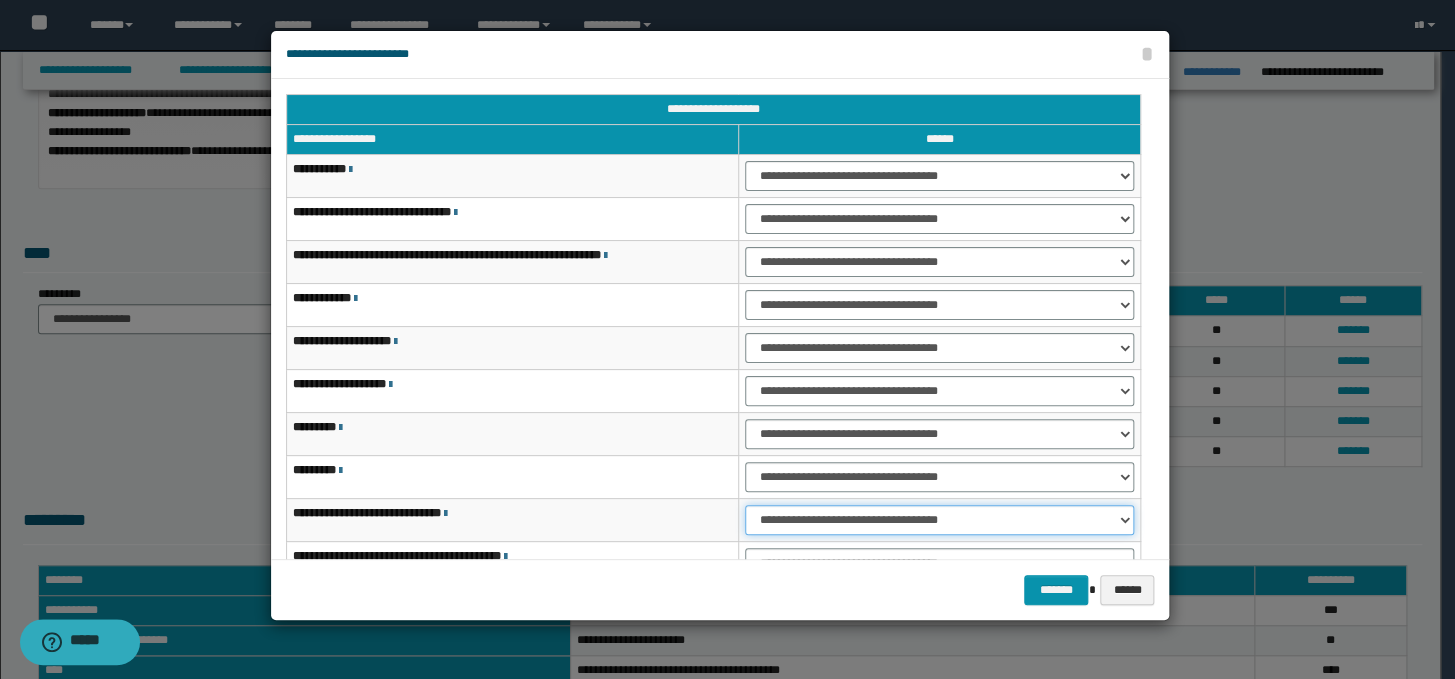 click on "**********" at bounding box center [939, 520] 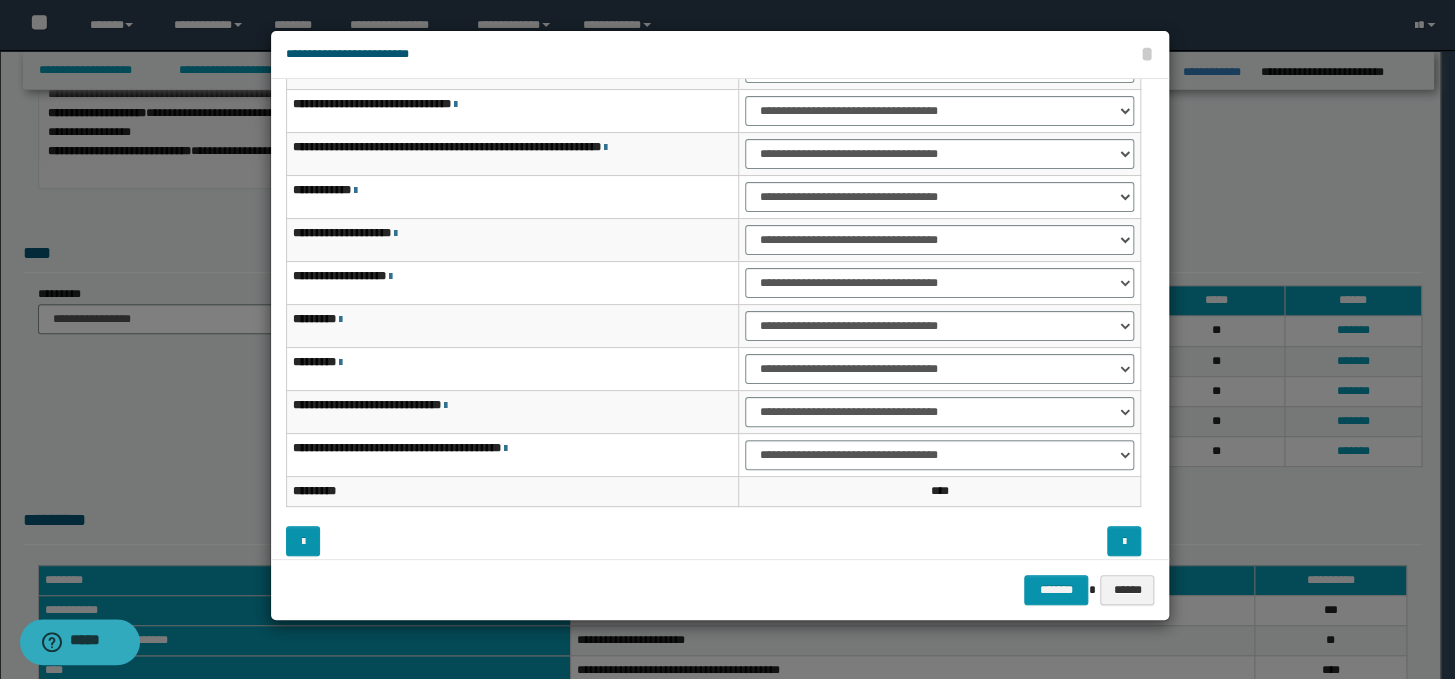 scroll, scrollTop: 115, scrollLeft: 0, axis: vertical 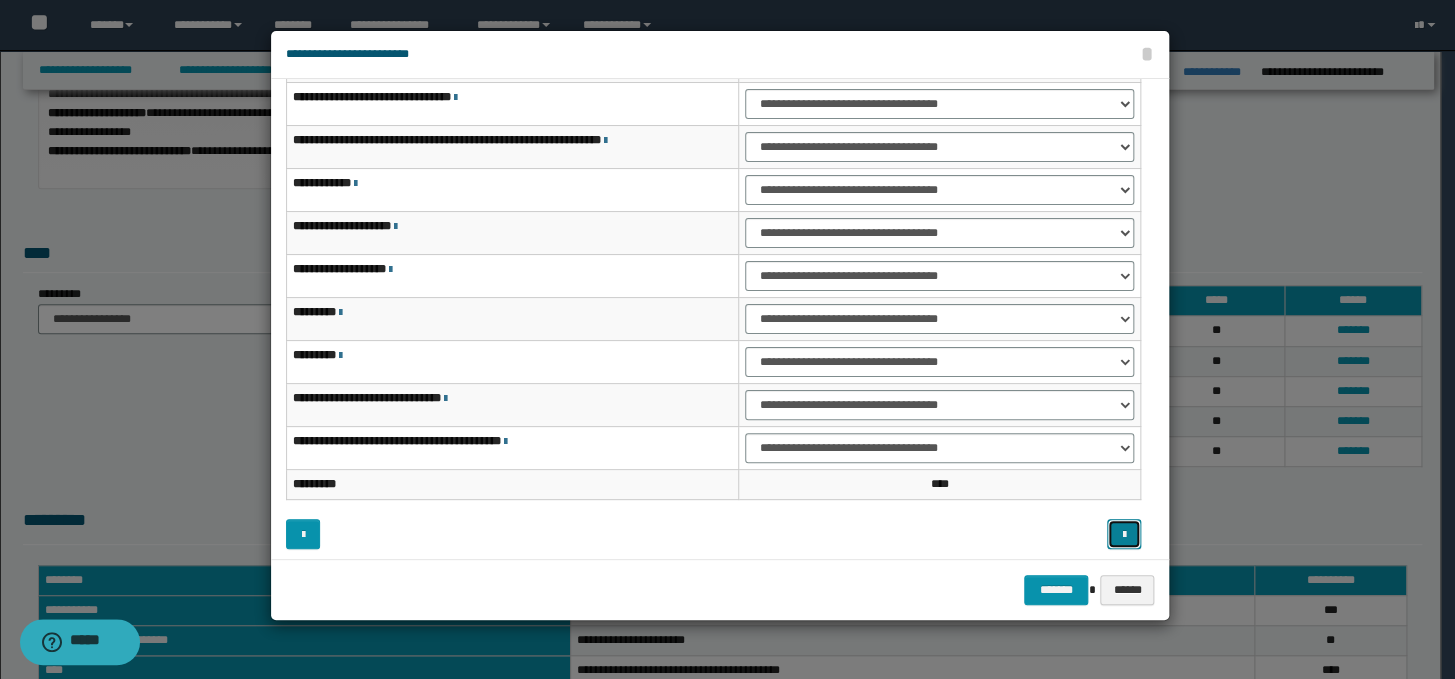 click at bounding box center (1124, 534) 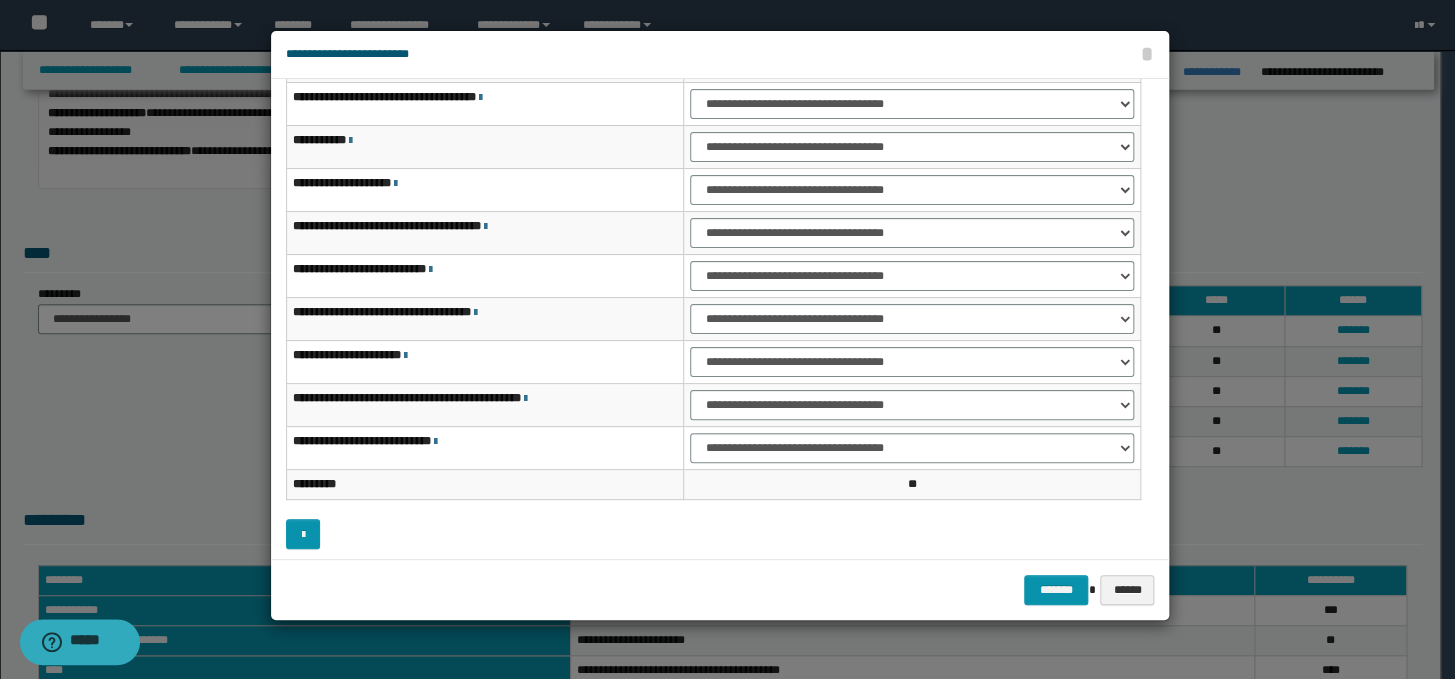 scroll, scrollTop: 0, scrollLeft: 0, axis: both 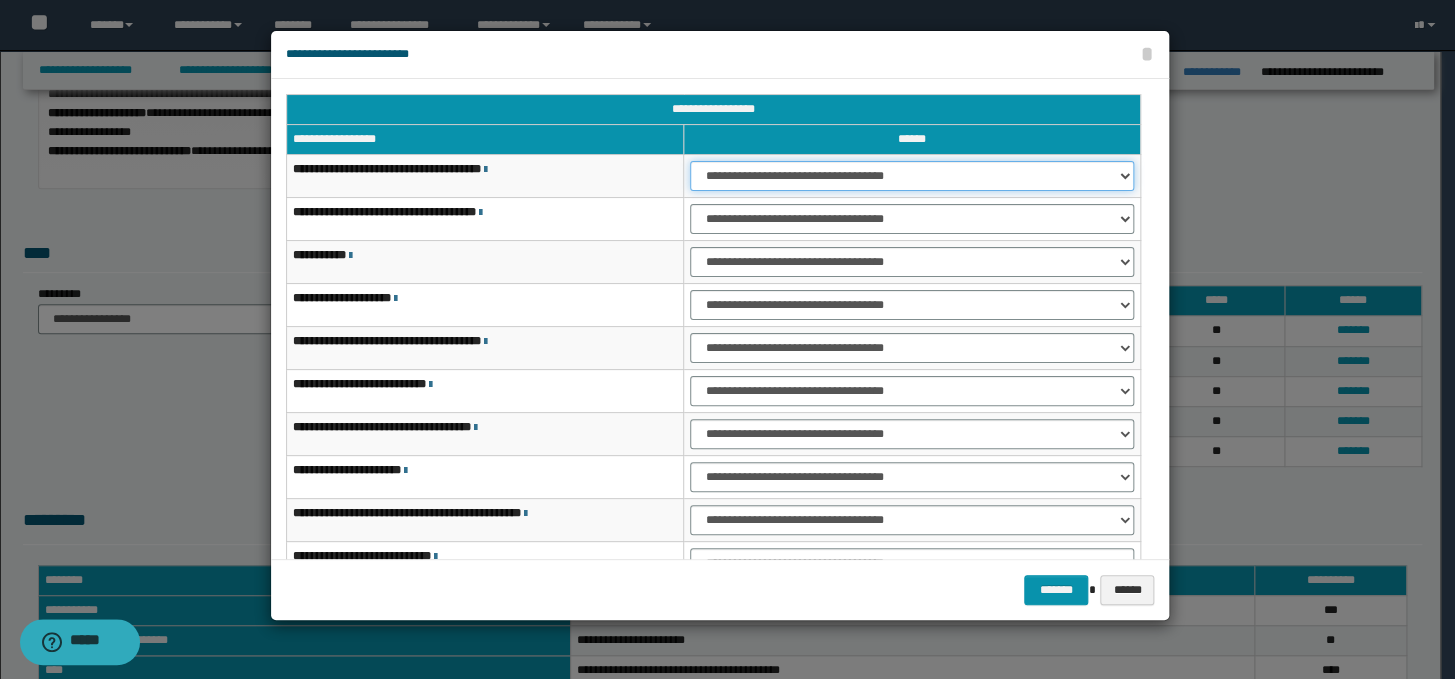 click on "**********" at bounding box center (912, 176) 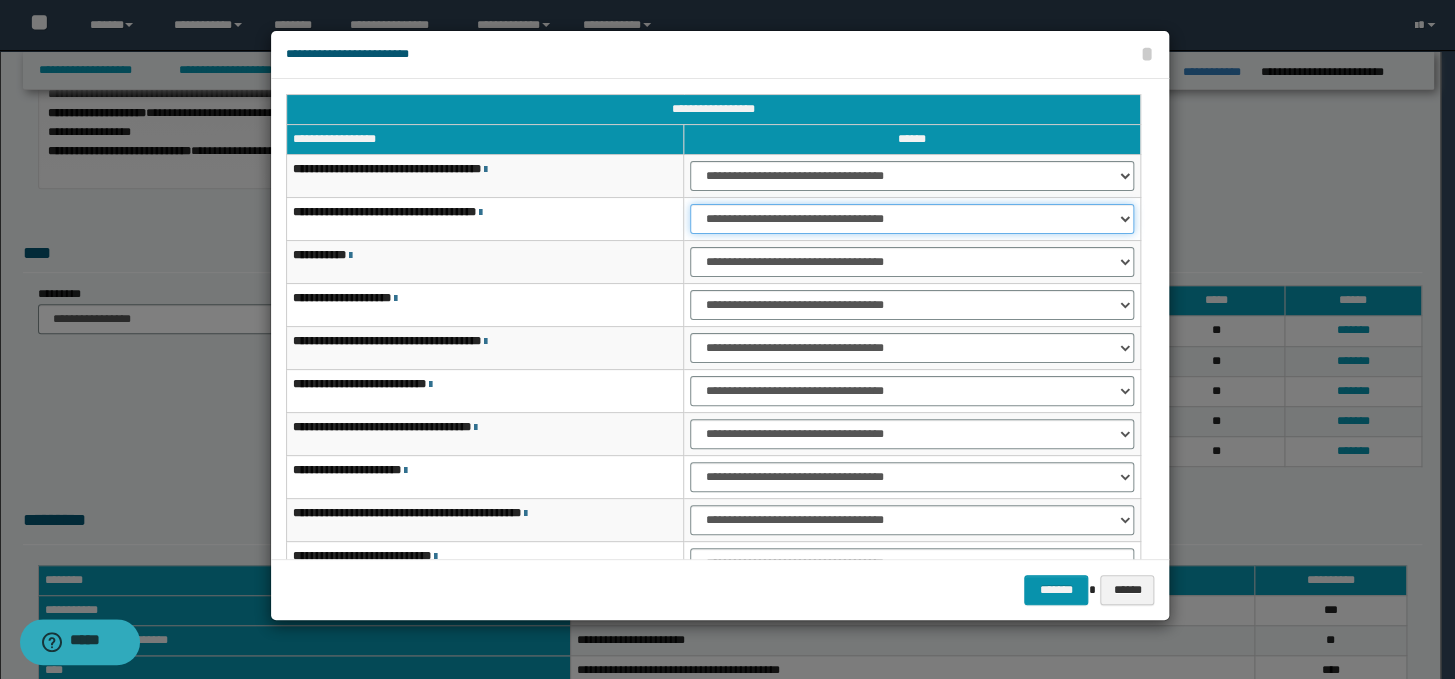 click on "**********" at bounding box center (912, 219) 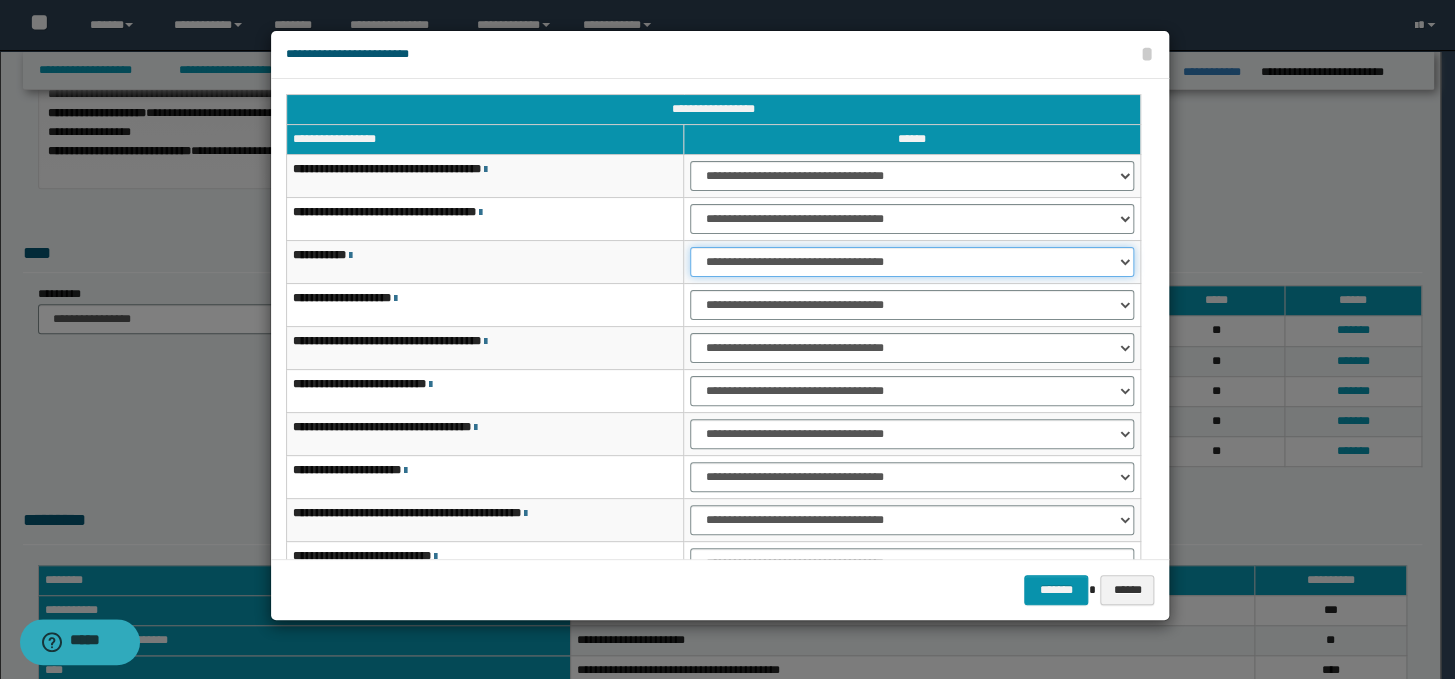 click on "**********" at bounding box center (912, 262) 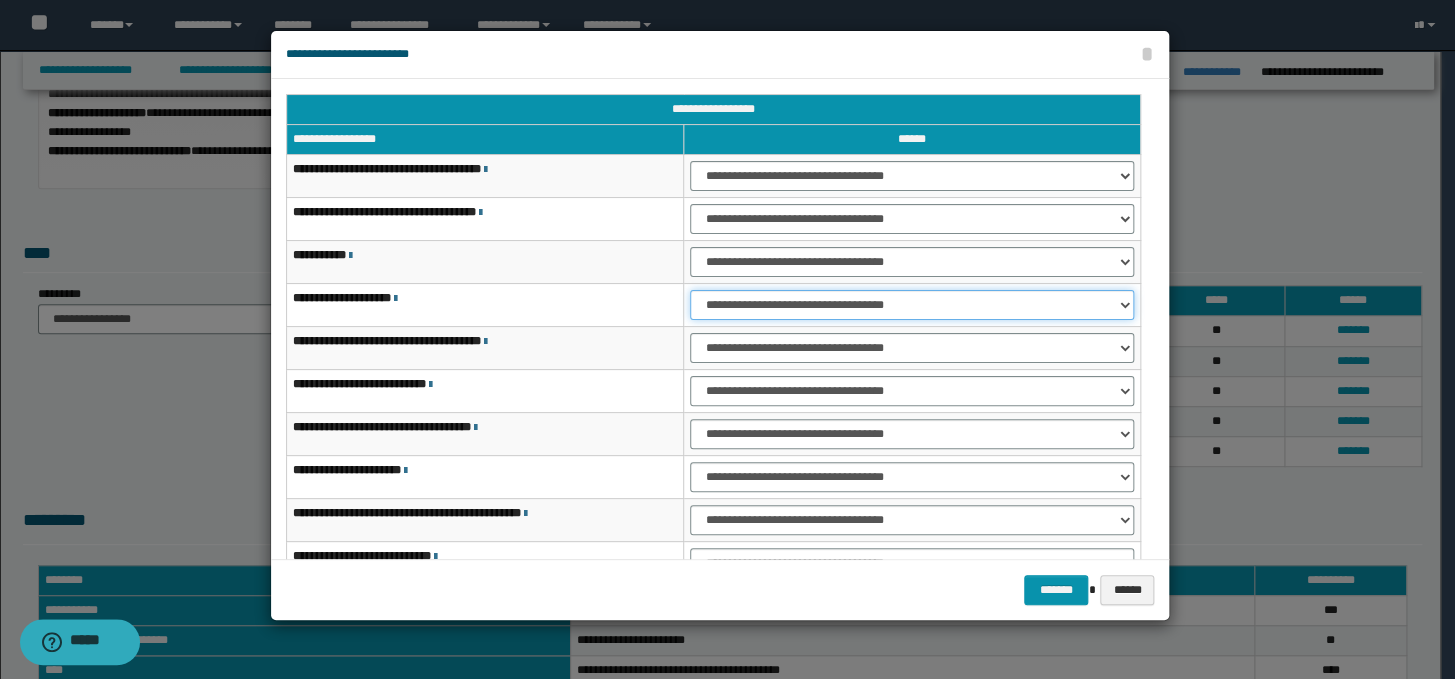 click on "**********" at bounding box center [912, 305] 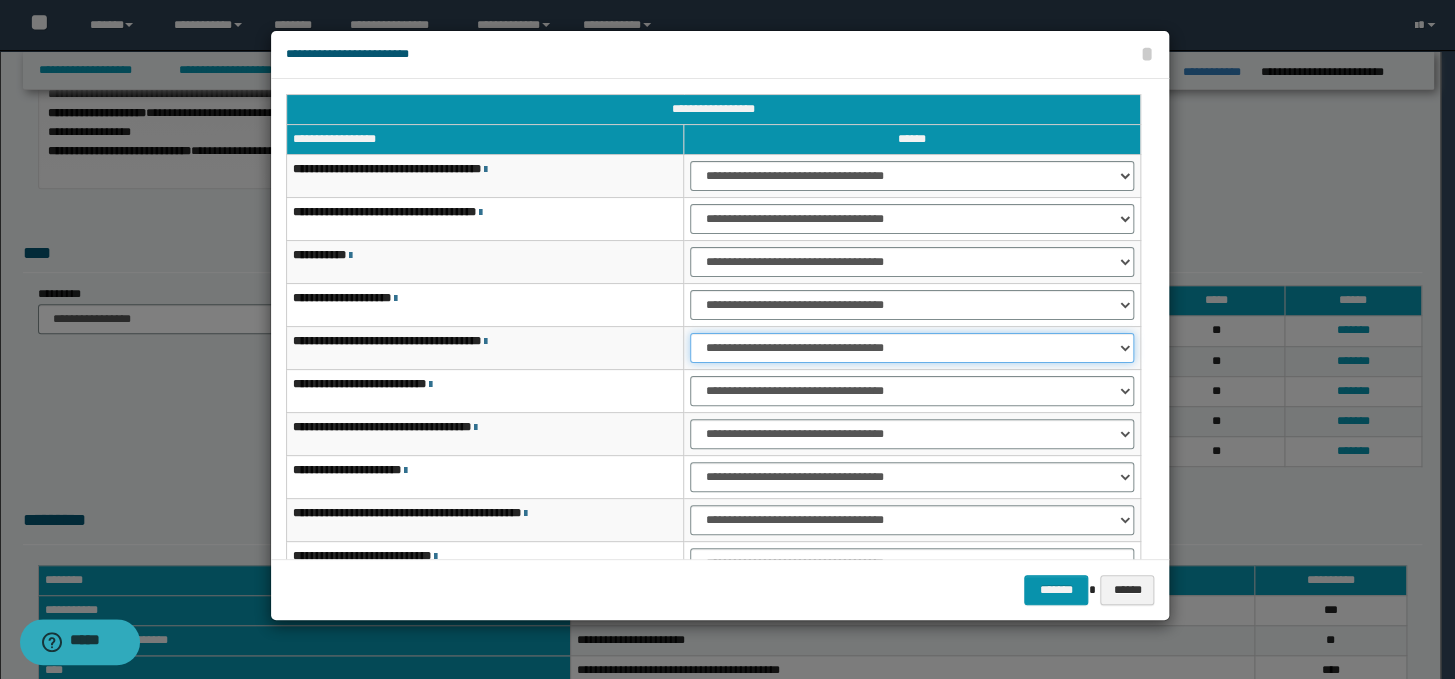 click on "**********" at bounding box center [912, 348] 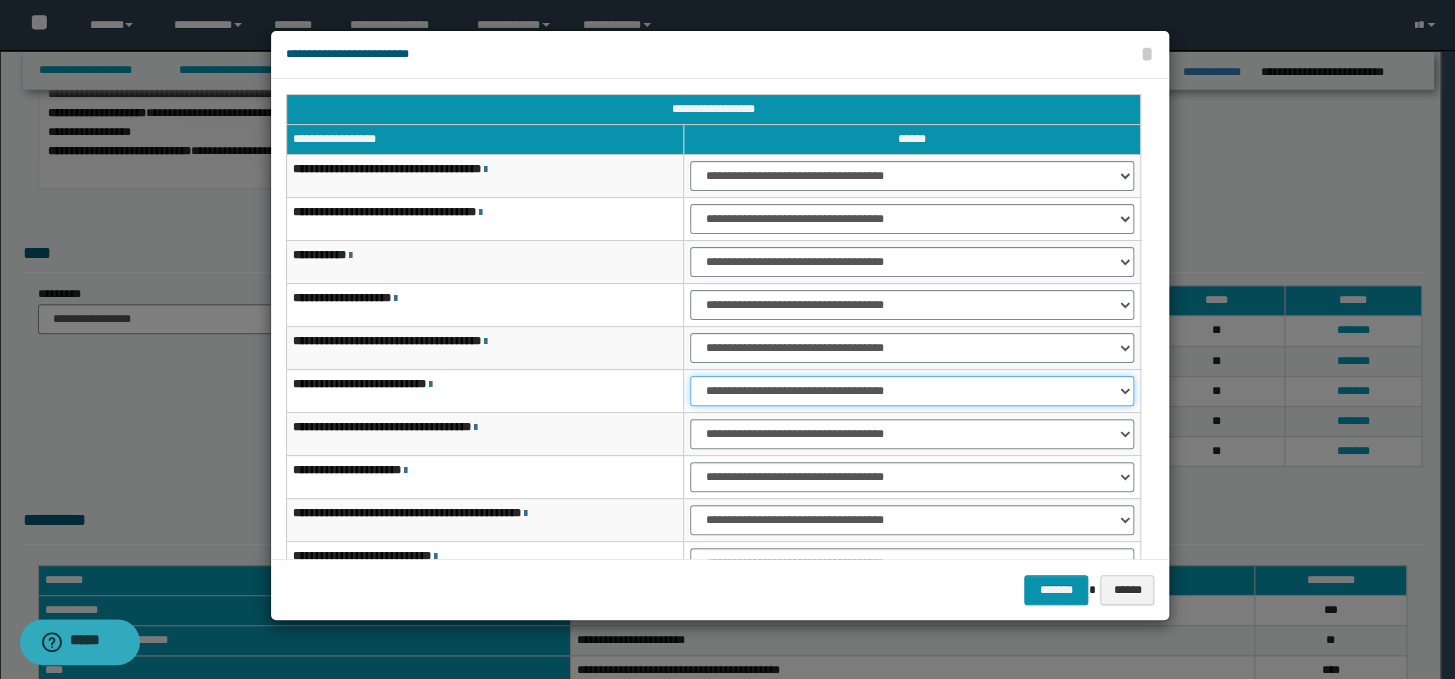 click on "**********" at bounding box center (912, 391) 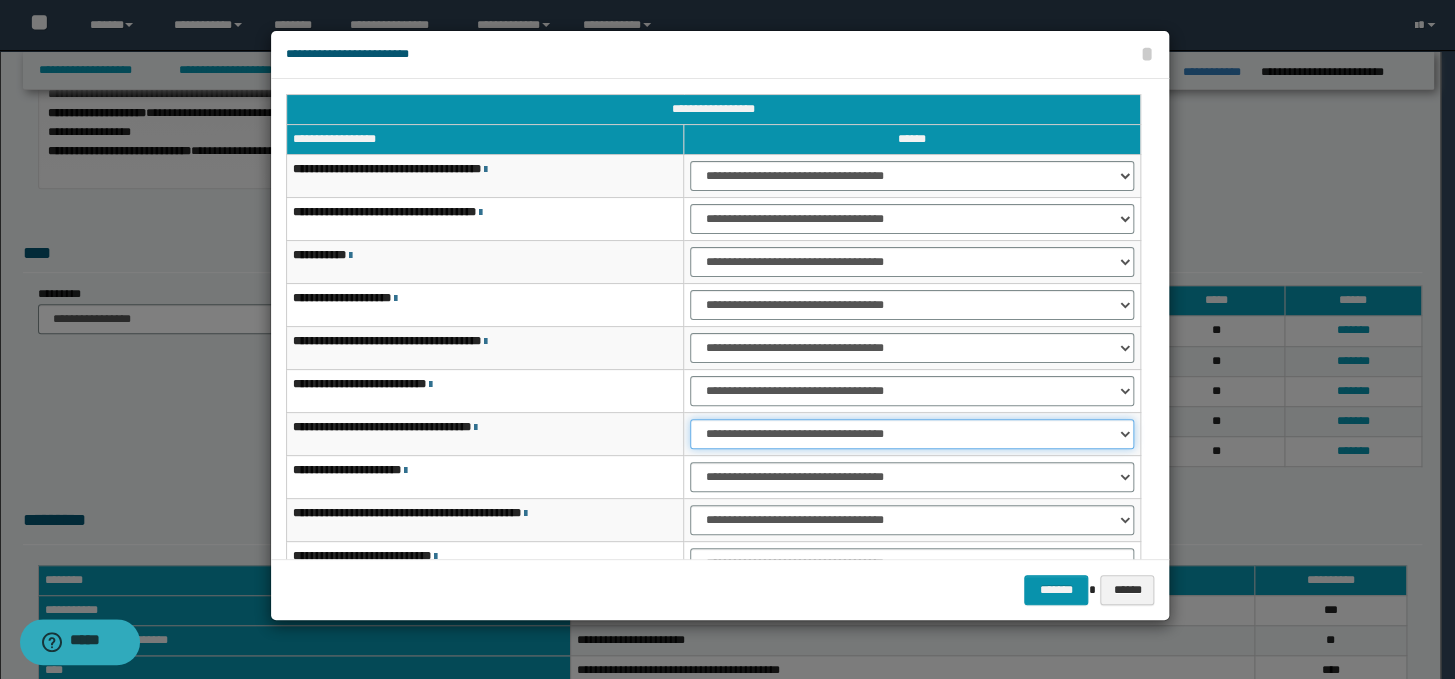 click on "**********" at bounding box center (912, 434) 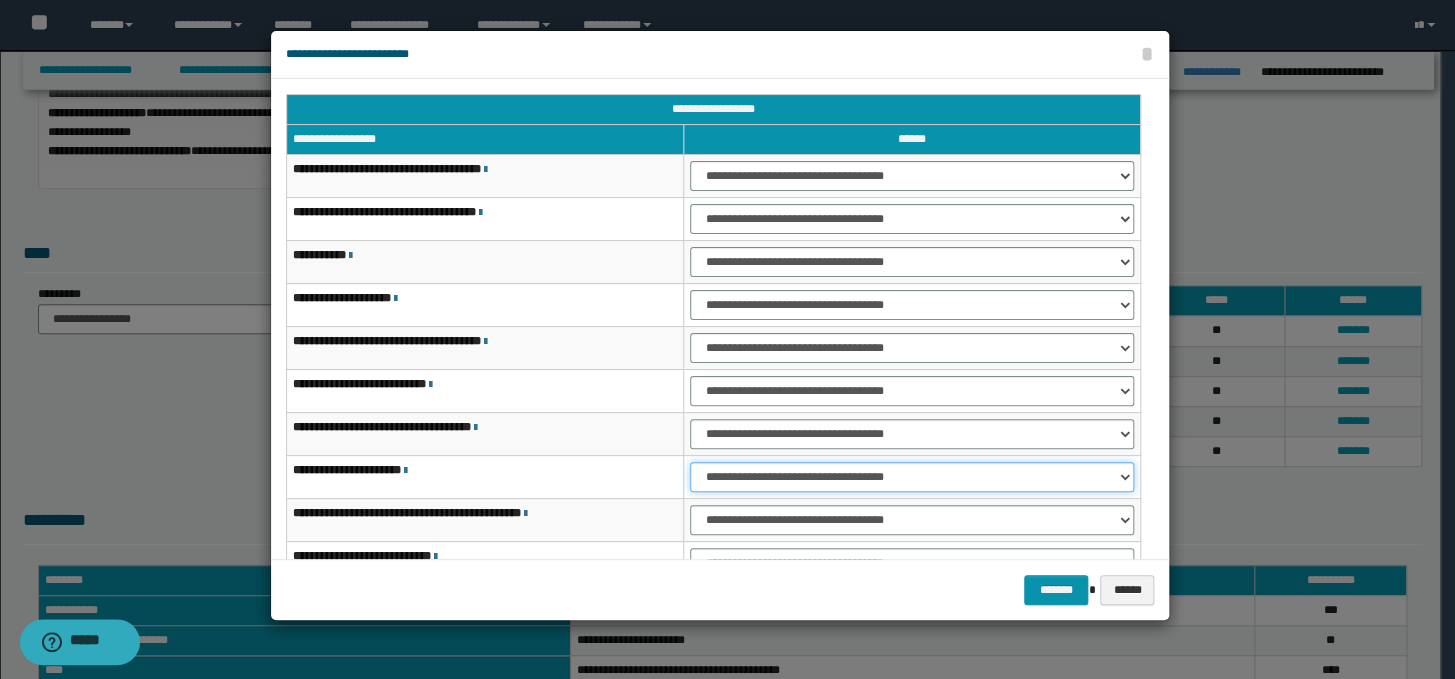 click on "**********" at bounding box center (912, 477) 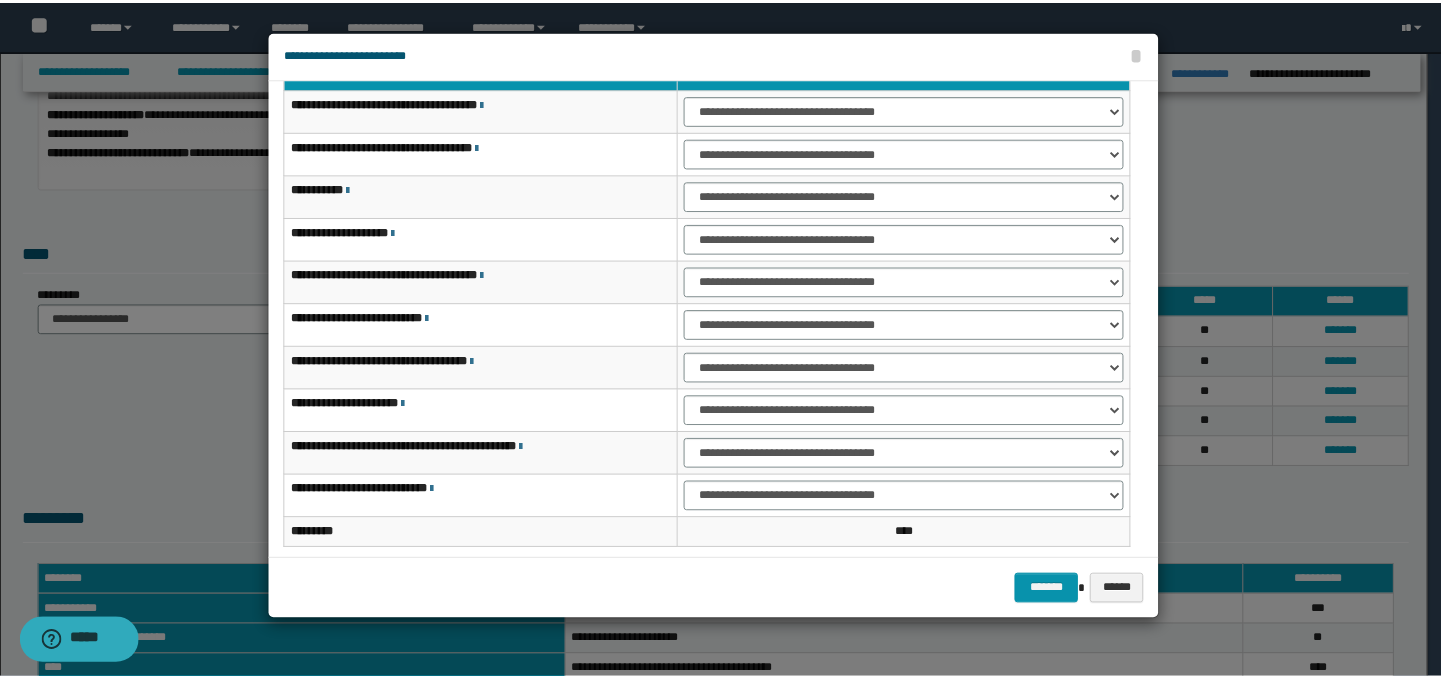 scroll, scrollTop: 103, scrollLeft: 0, axis: vertical 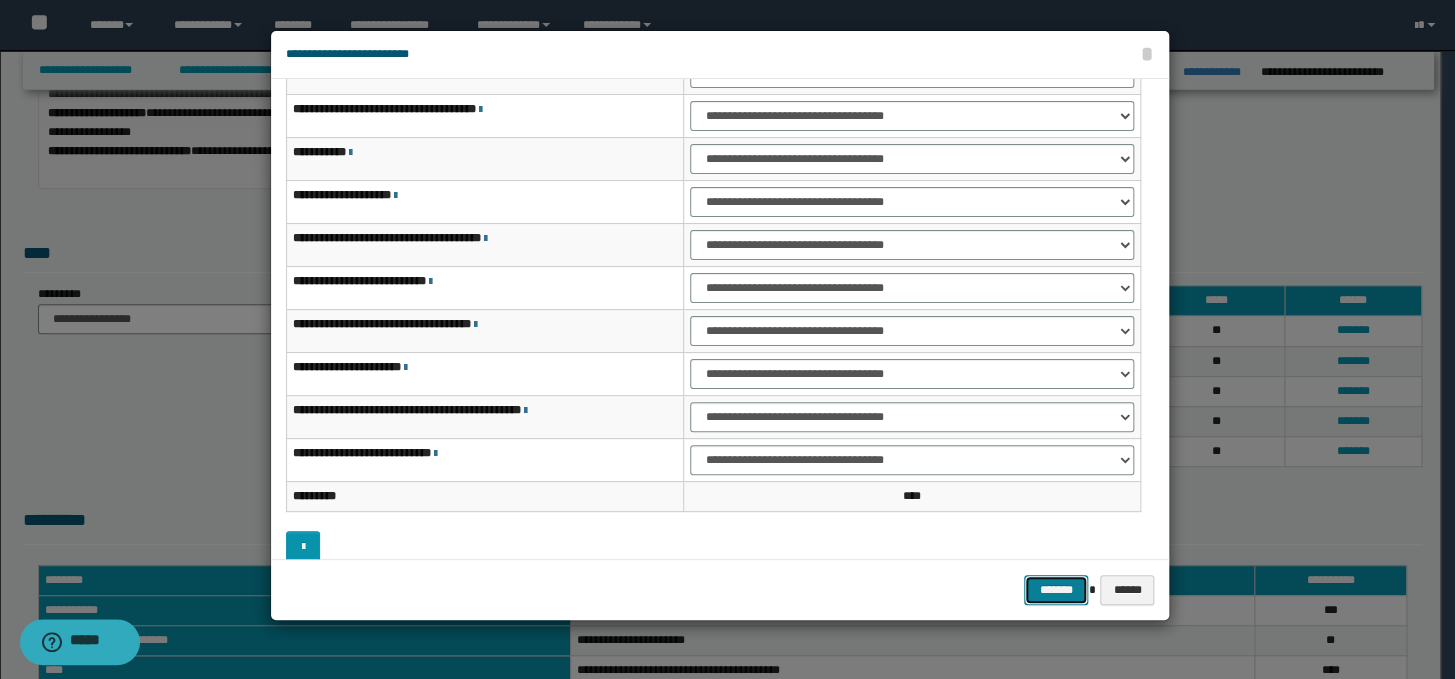 click on "*******" at bounding box center [1056, 590] 